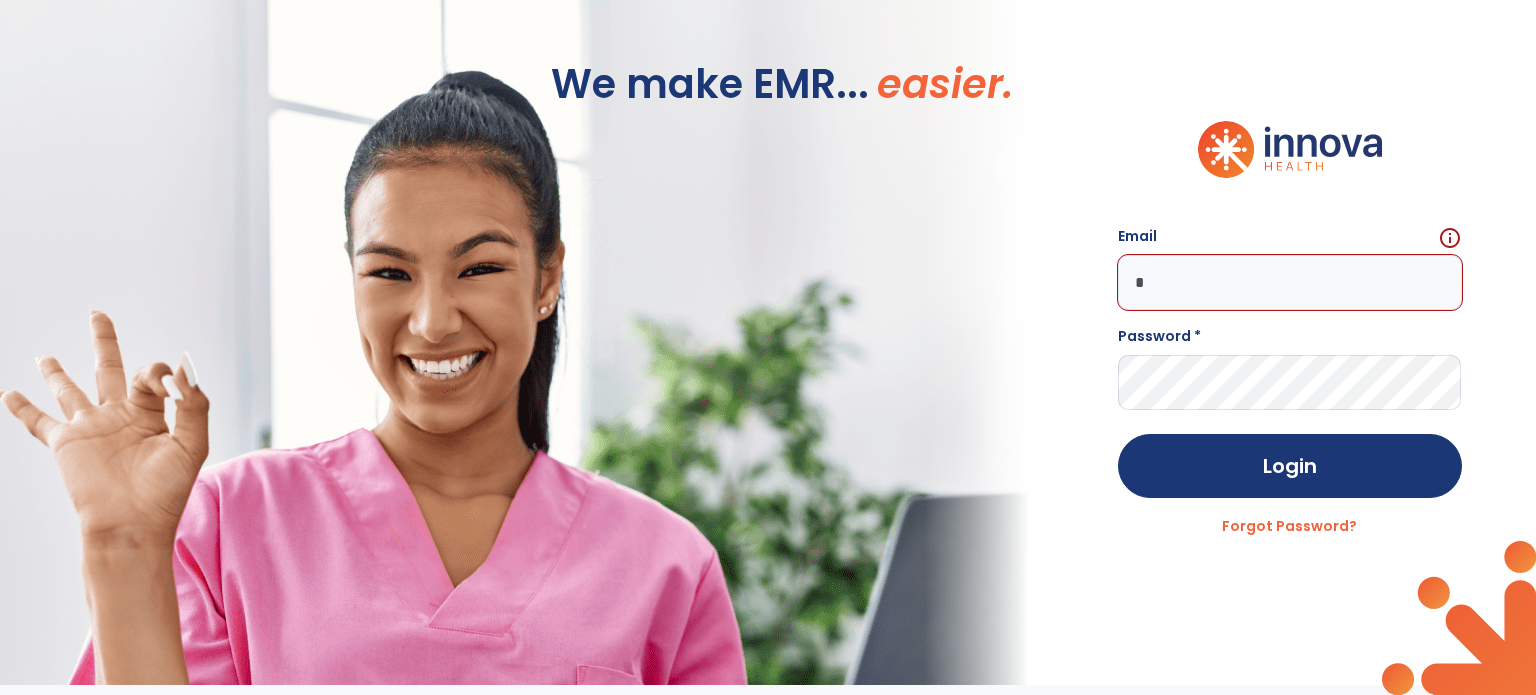 scroll, scrollTop: 0, scrollLeft: 0, axis: both 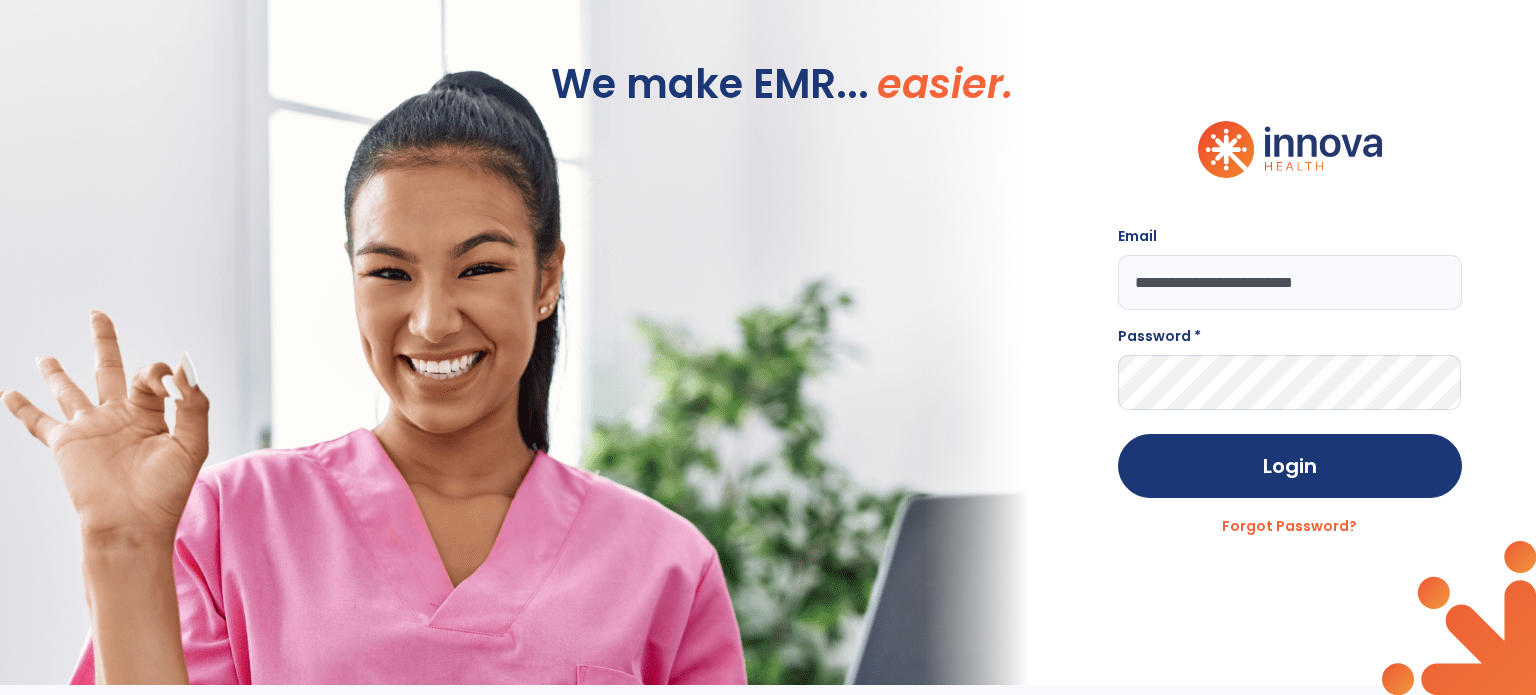 type on "**********" 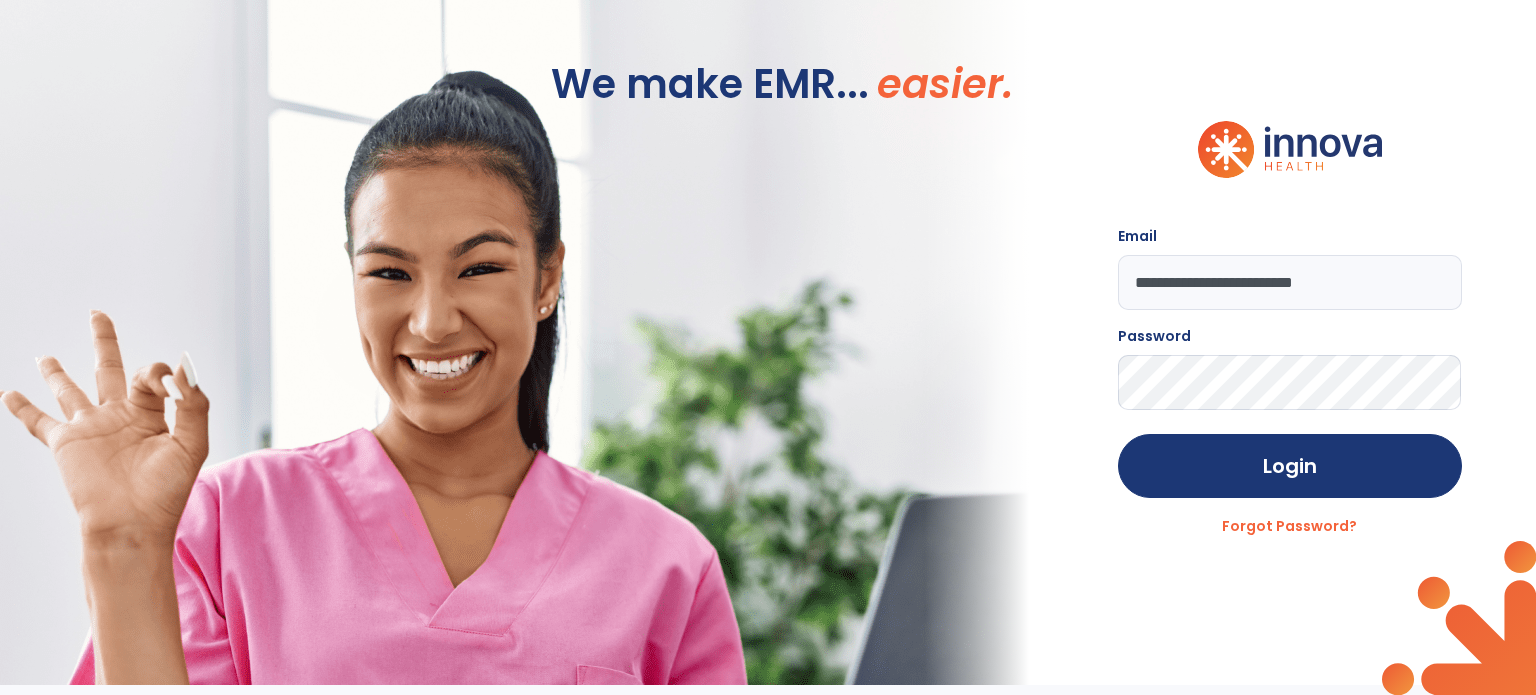 click on "Login" 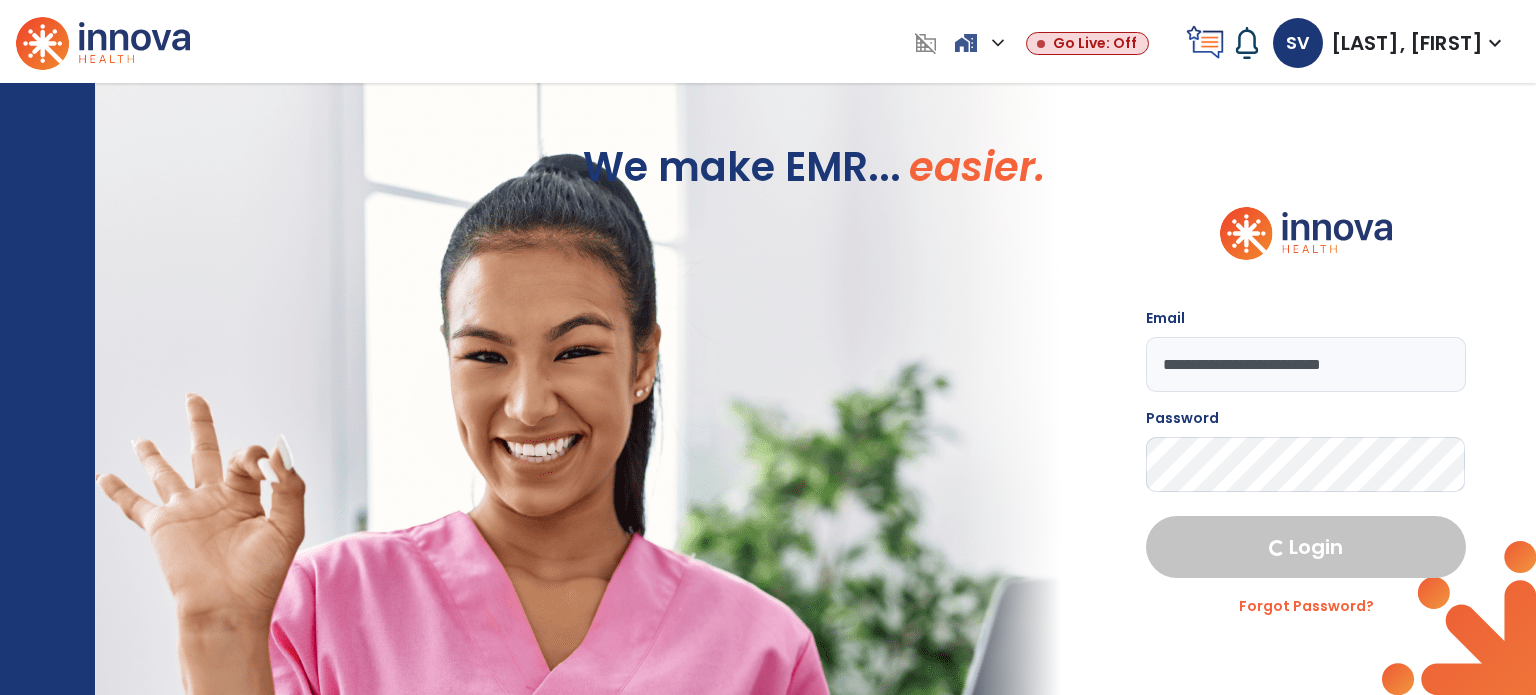 select on "****" 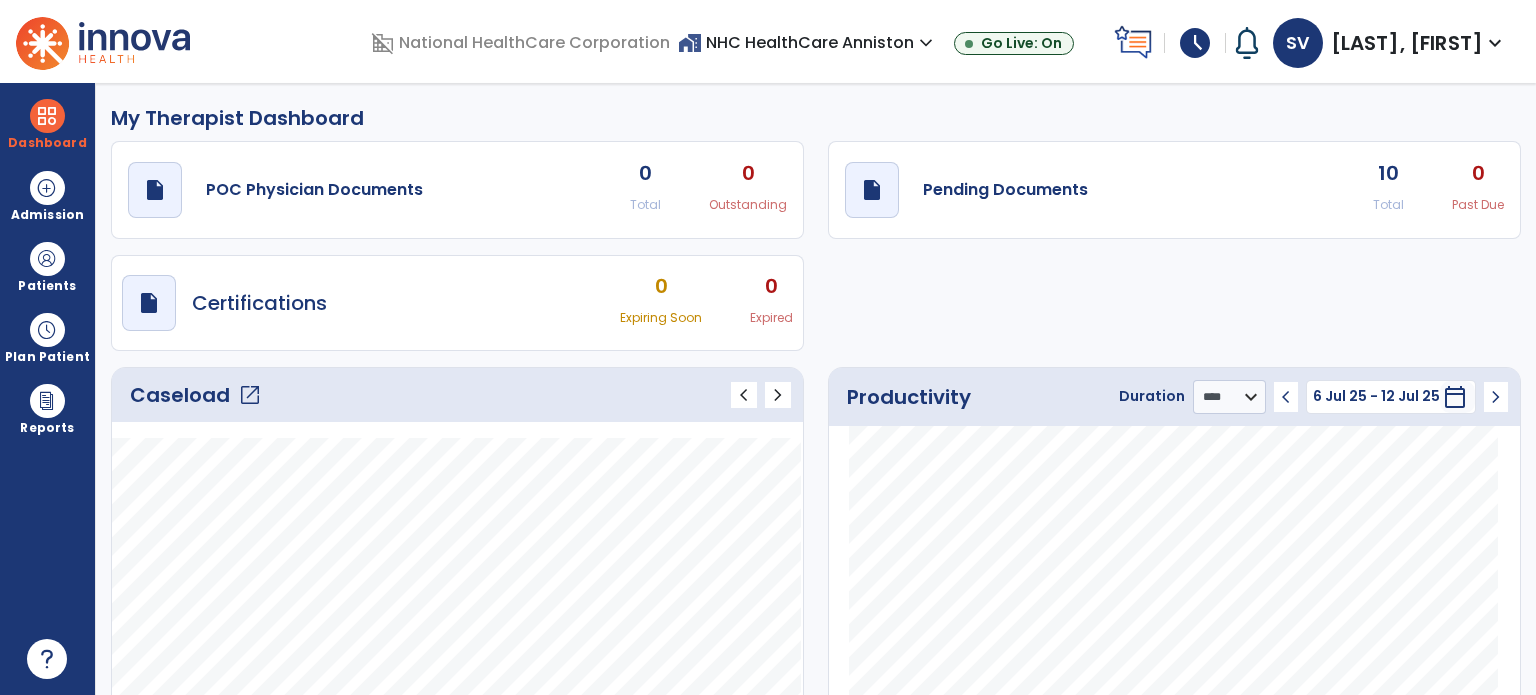 click on "open_in_new" 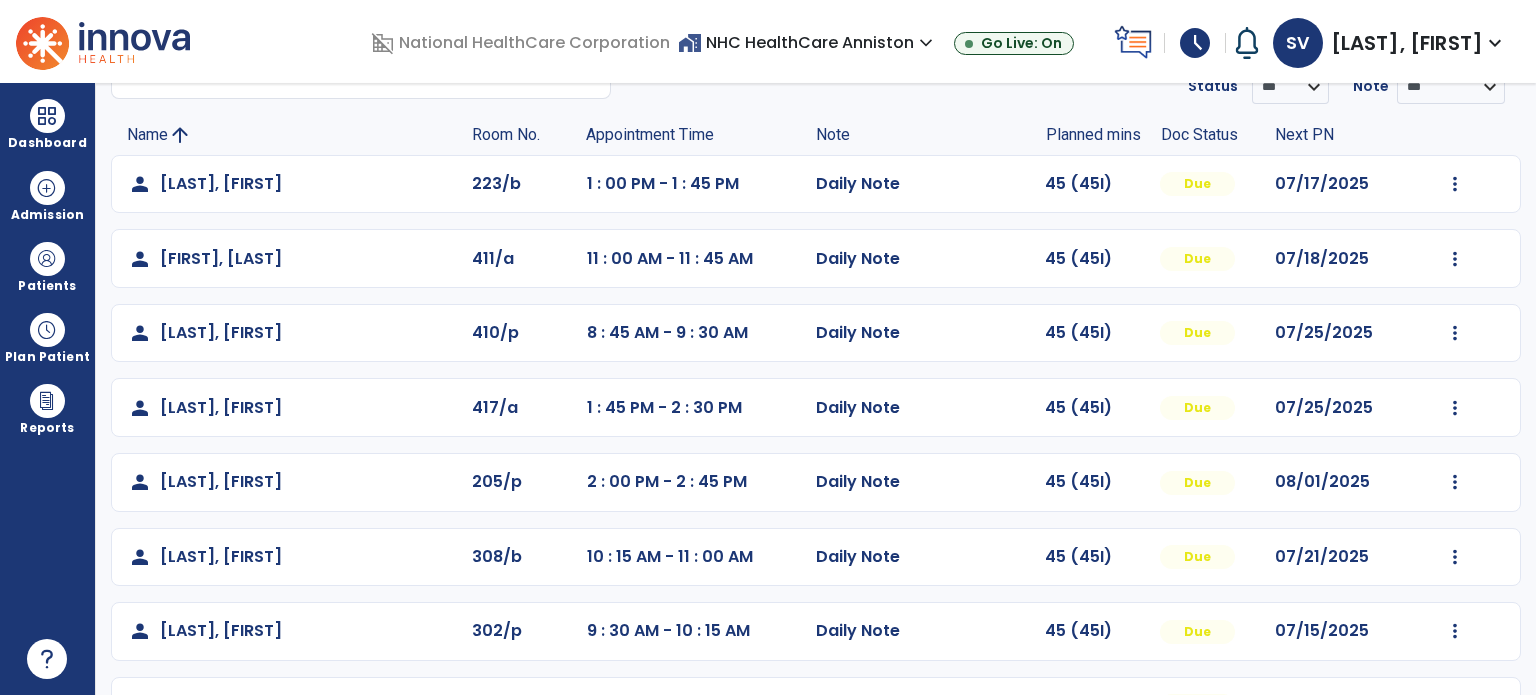 scroll, scrollTop: 319, scrollLeft: 0, axis: vertical 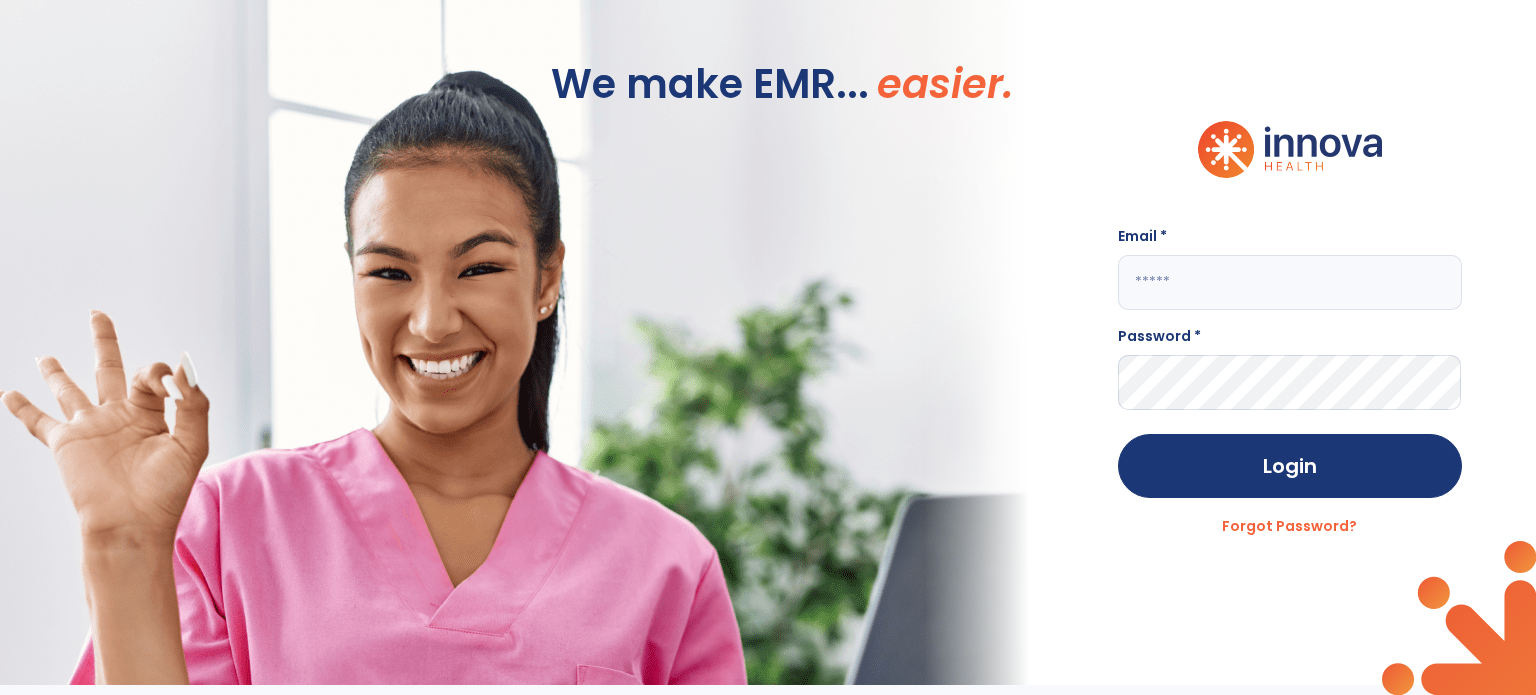 click 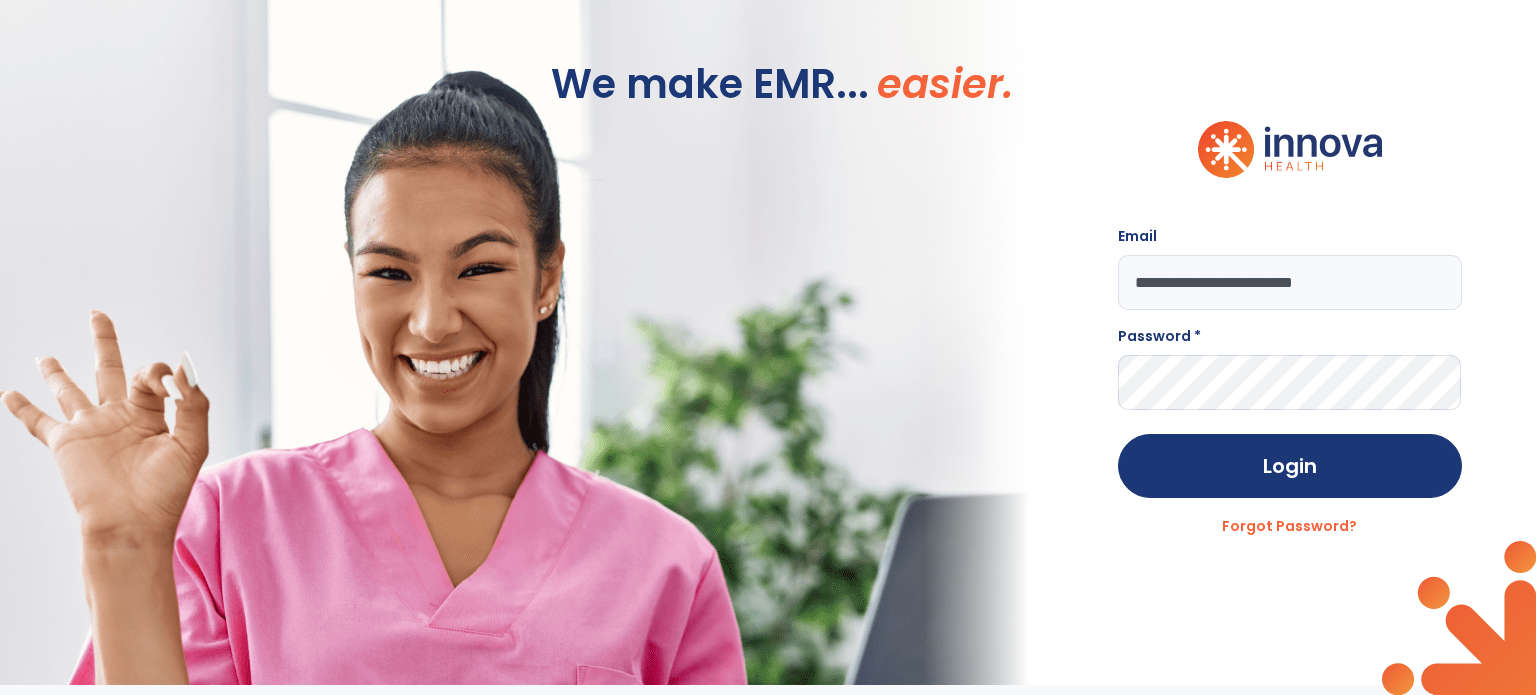 type on "**********" 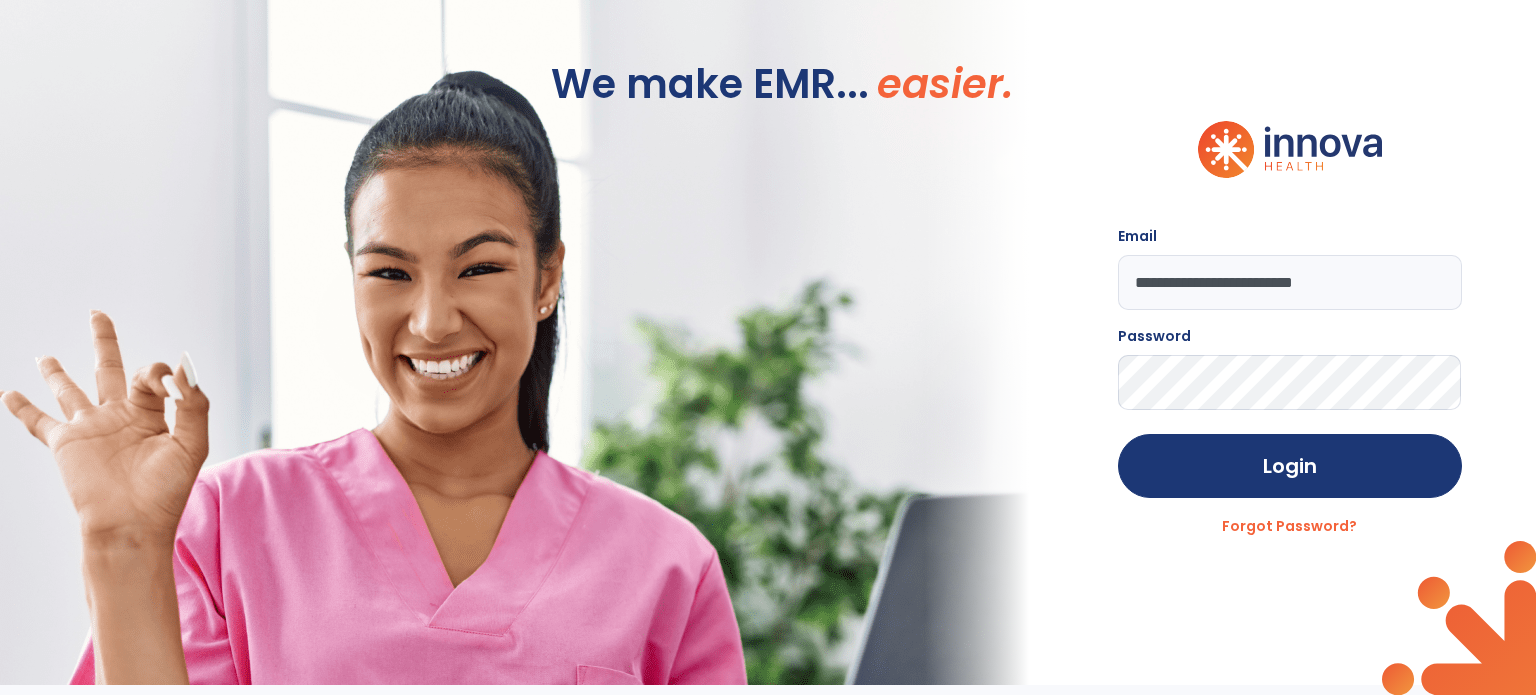 click on "Login" 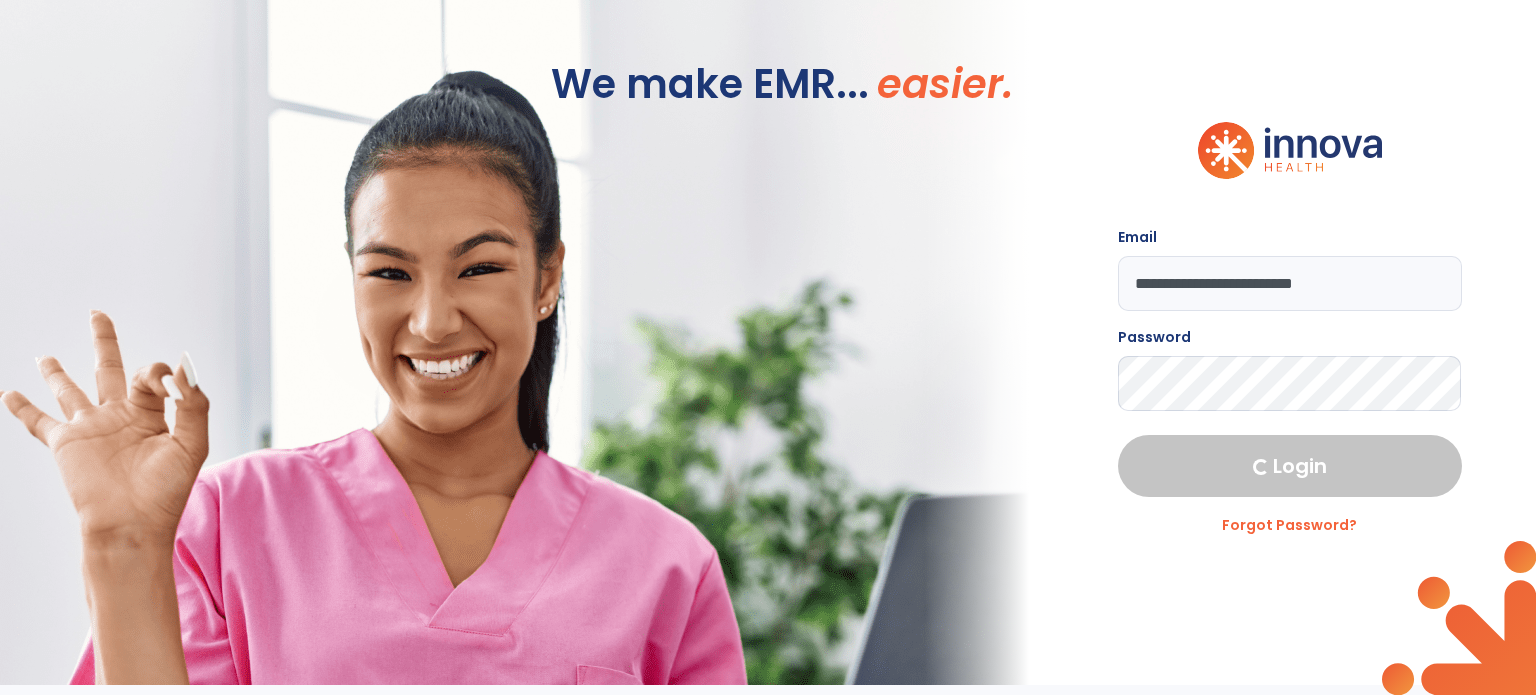 select on "****" 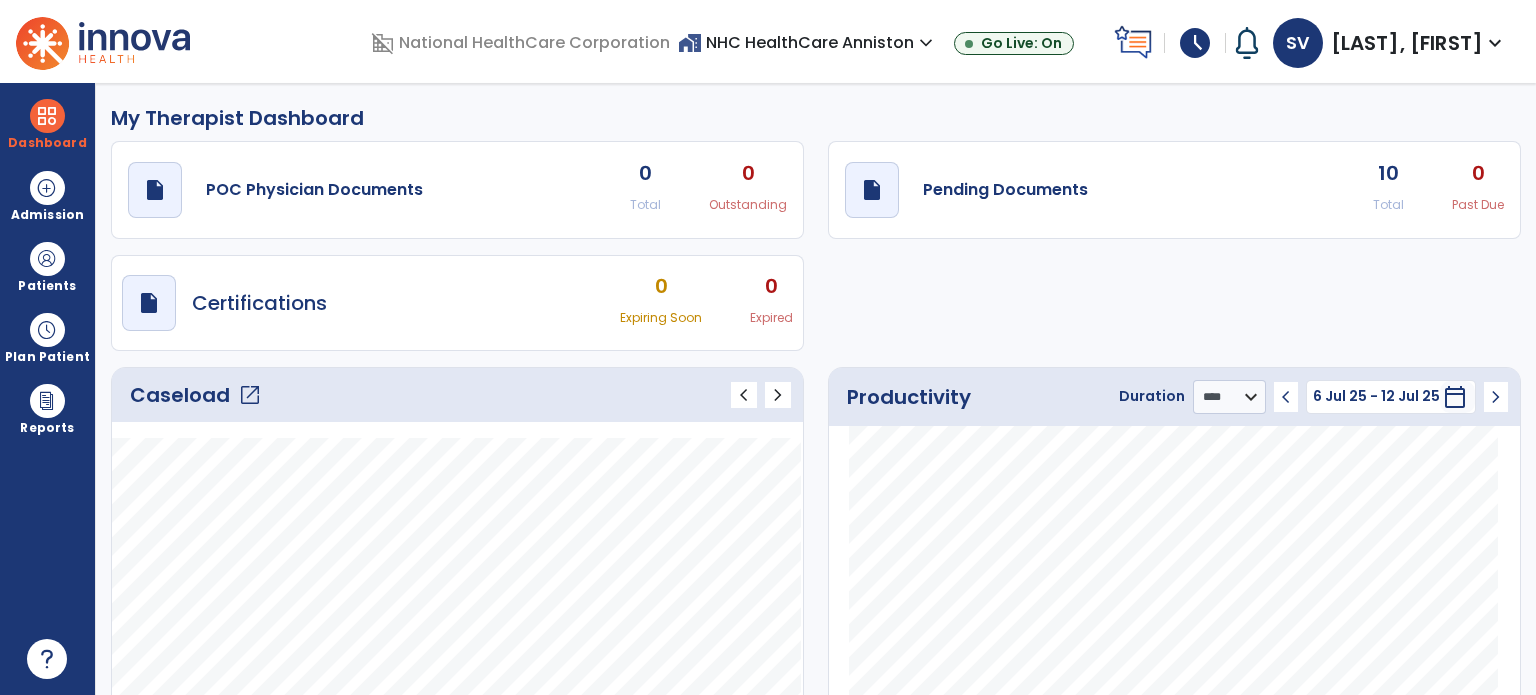 click on "open_in_new" 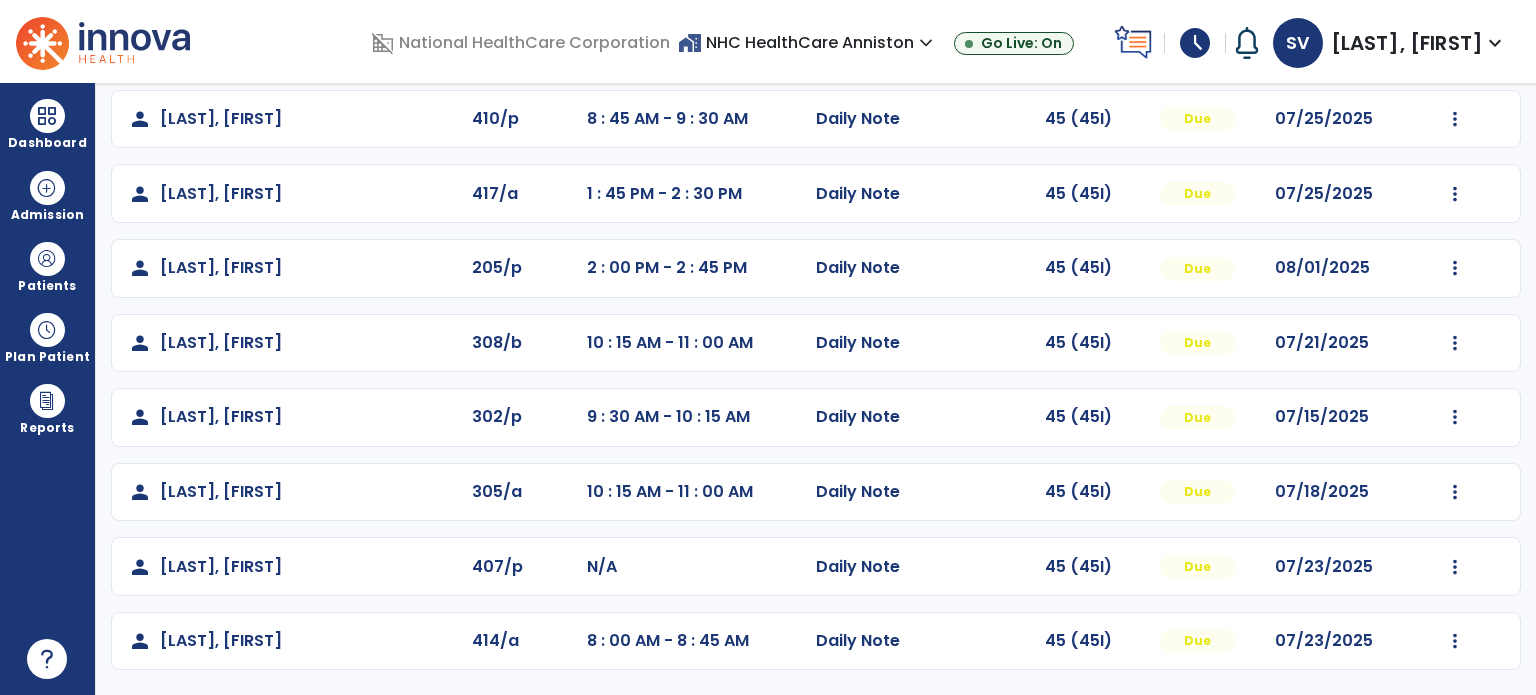 scroll, scrollTop: 219, scrollLeft: 0, axis: vertical 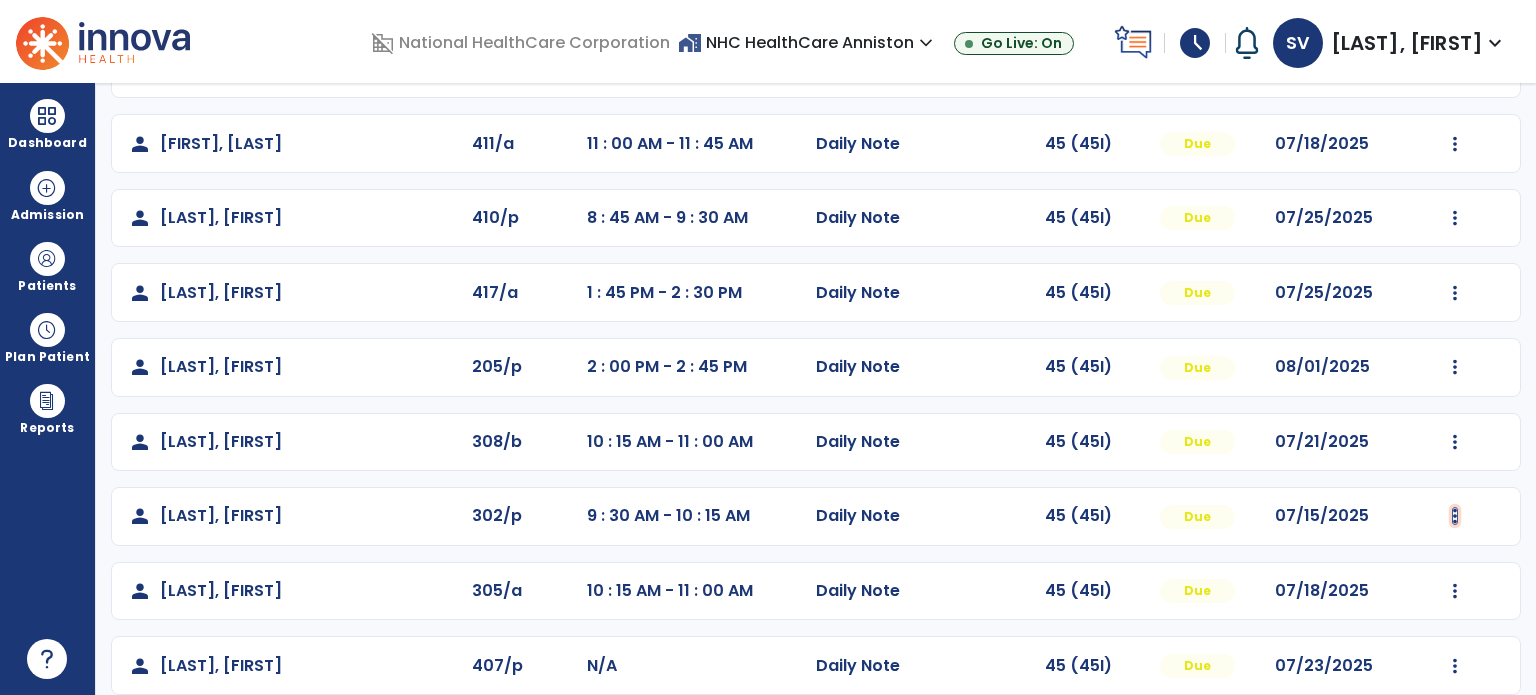 click at bounding box center (1455, 69) 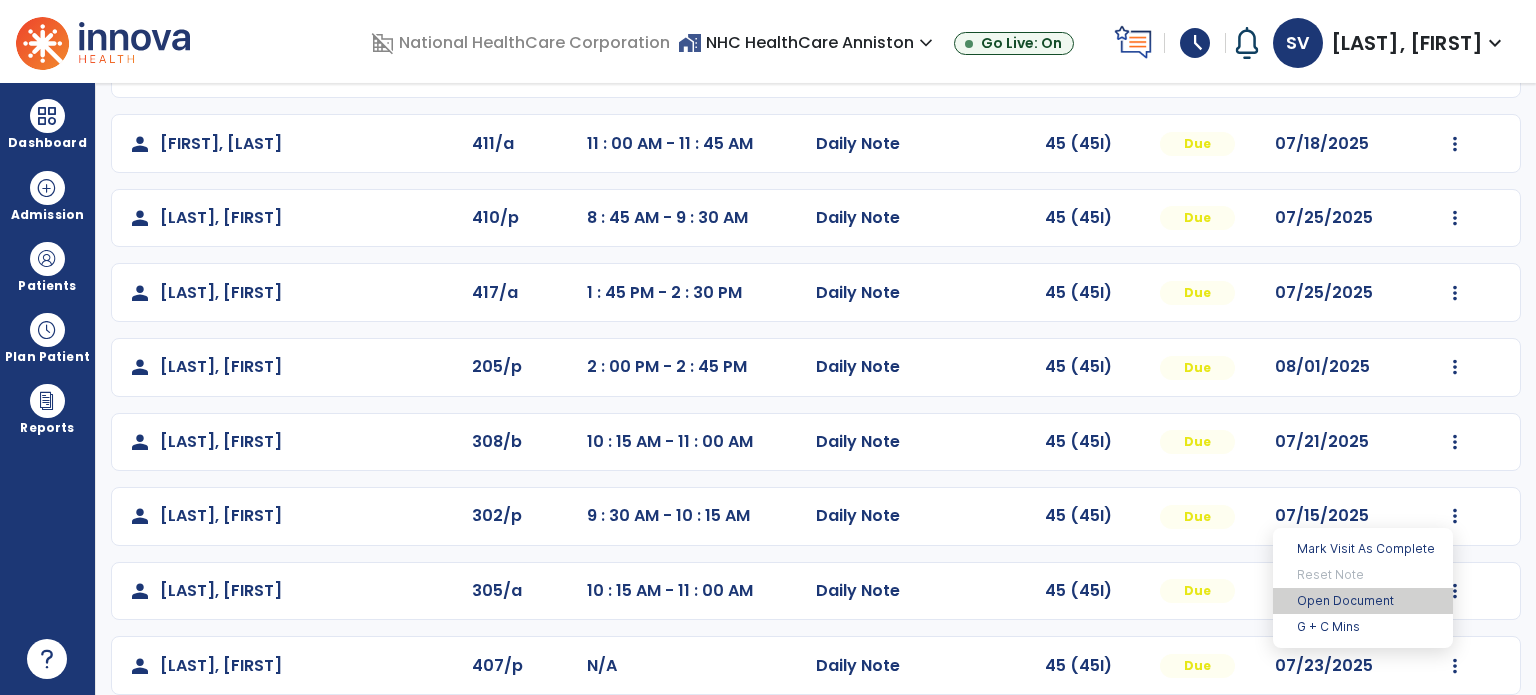 click on "Open Document" at bounding box center (1363, 601) 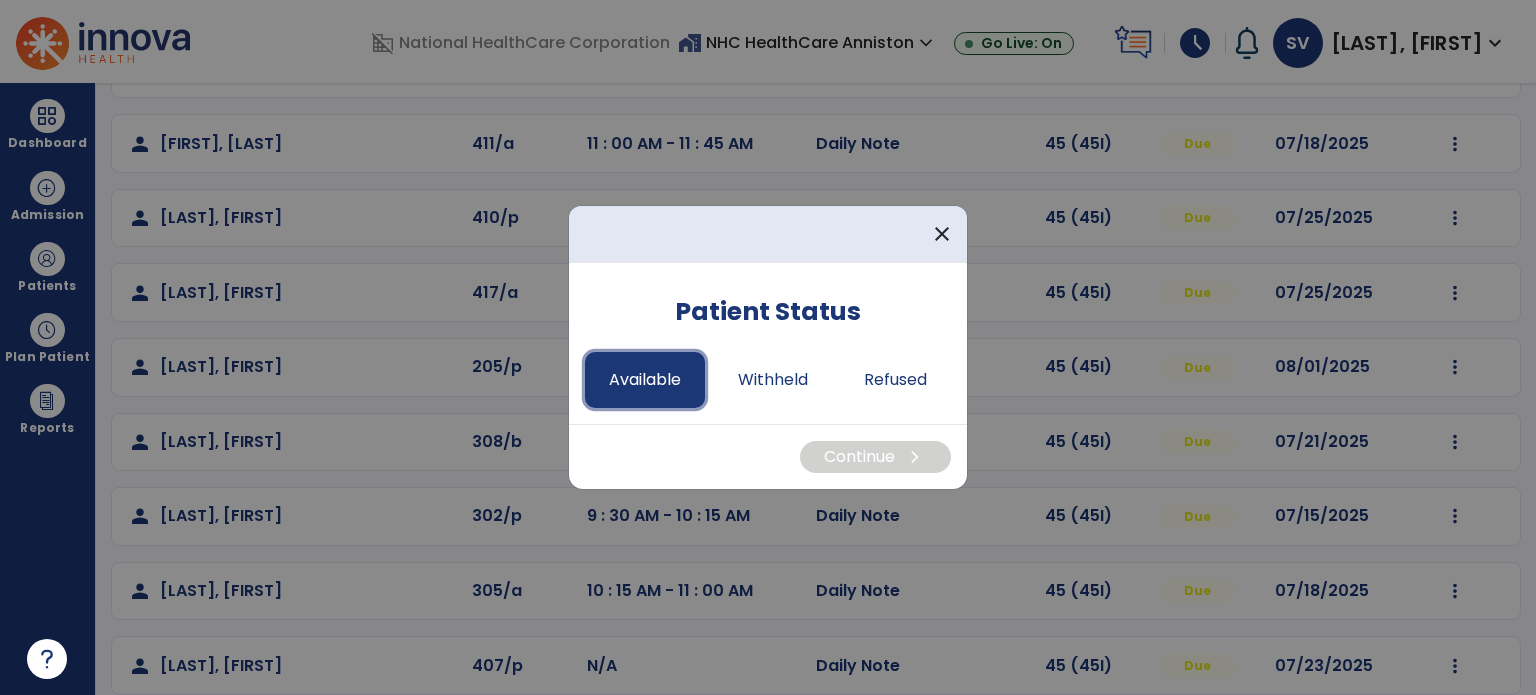 click on "Available" at bounding box center (645, 380) 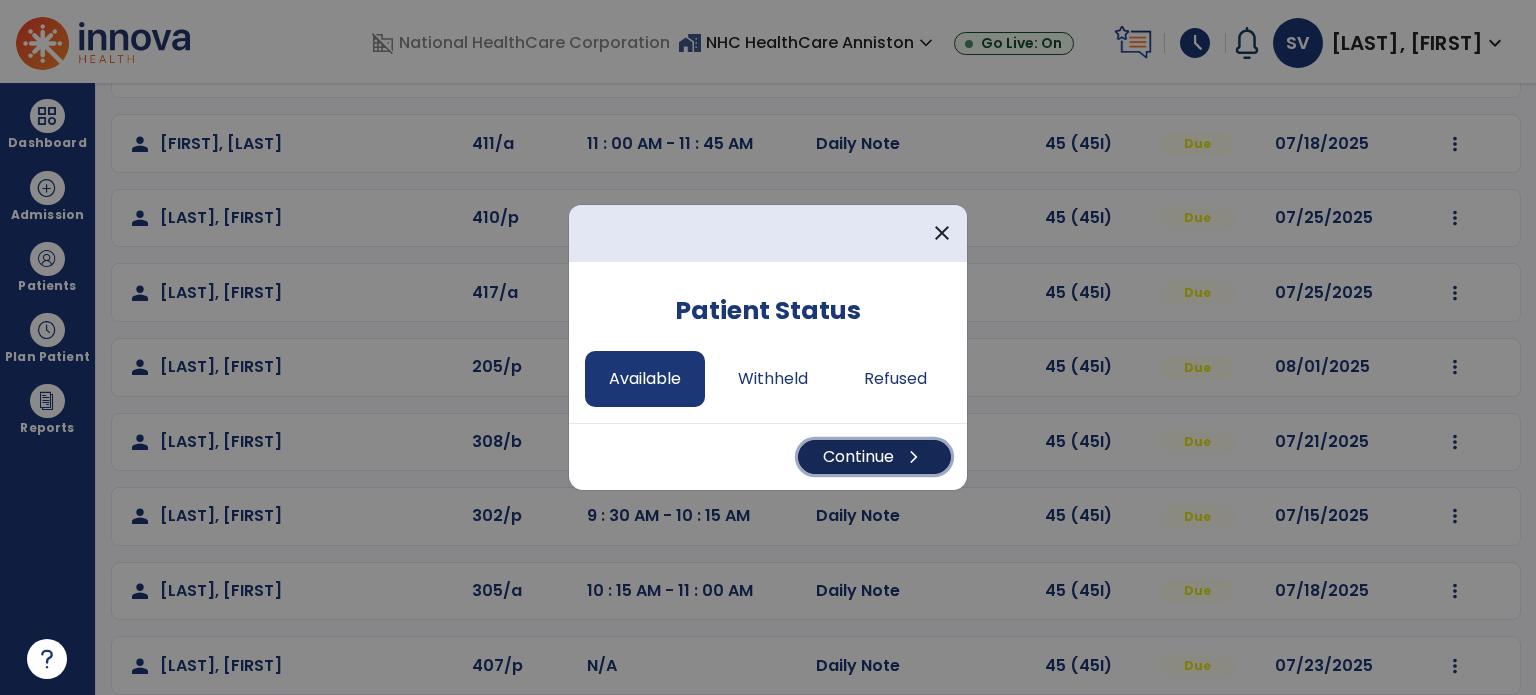 click on "Continue   chevron_right" at bounding box center [874, 457] 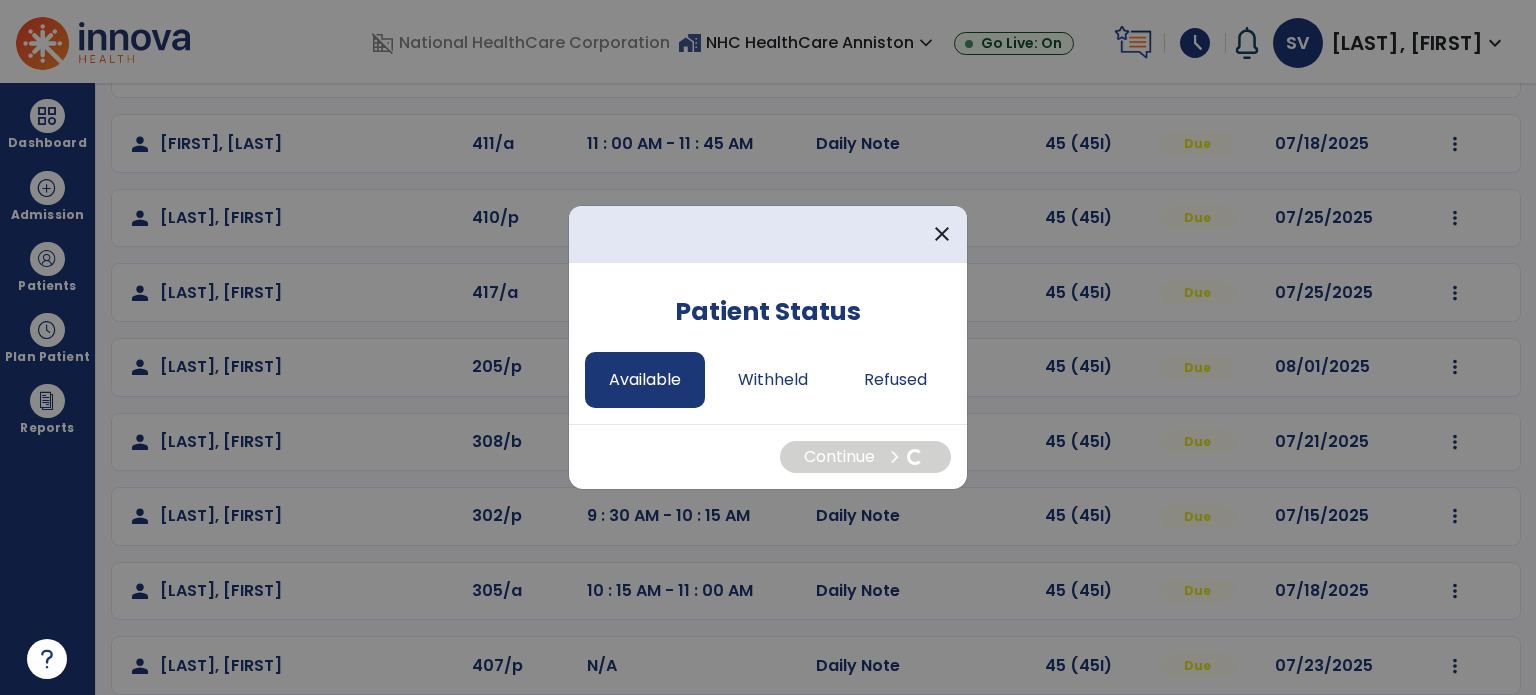 select on "*" 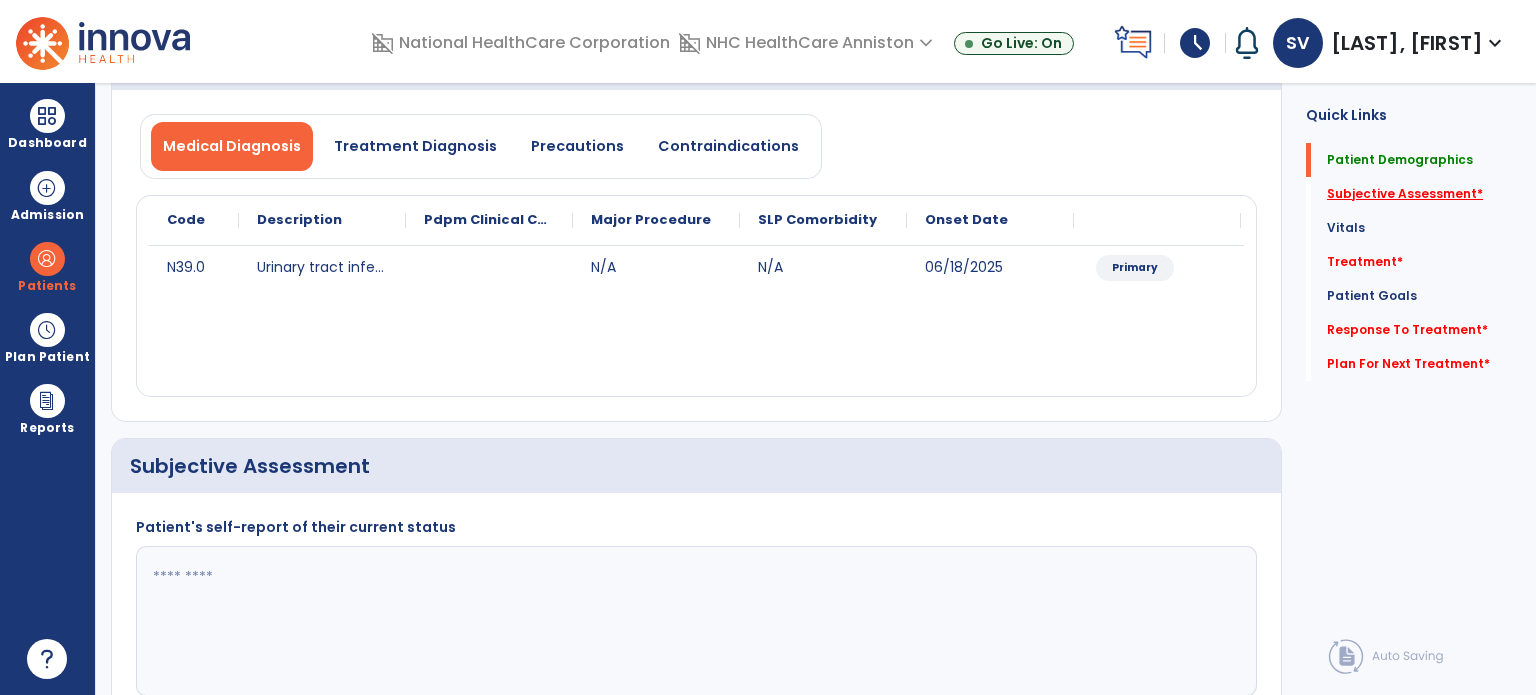click on "Subjective Assessment   *" 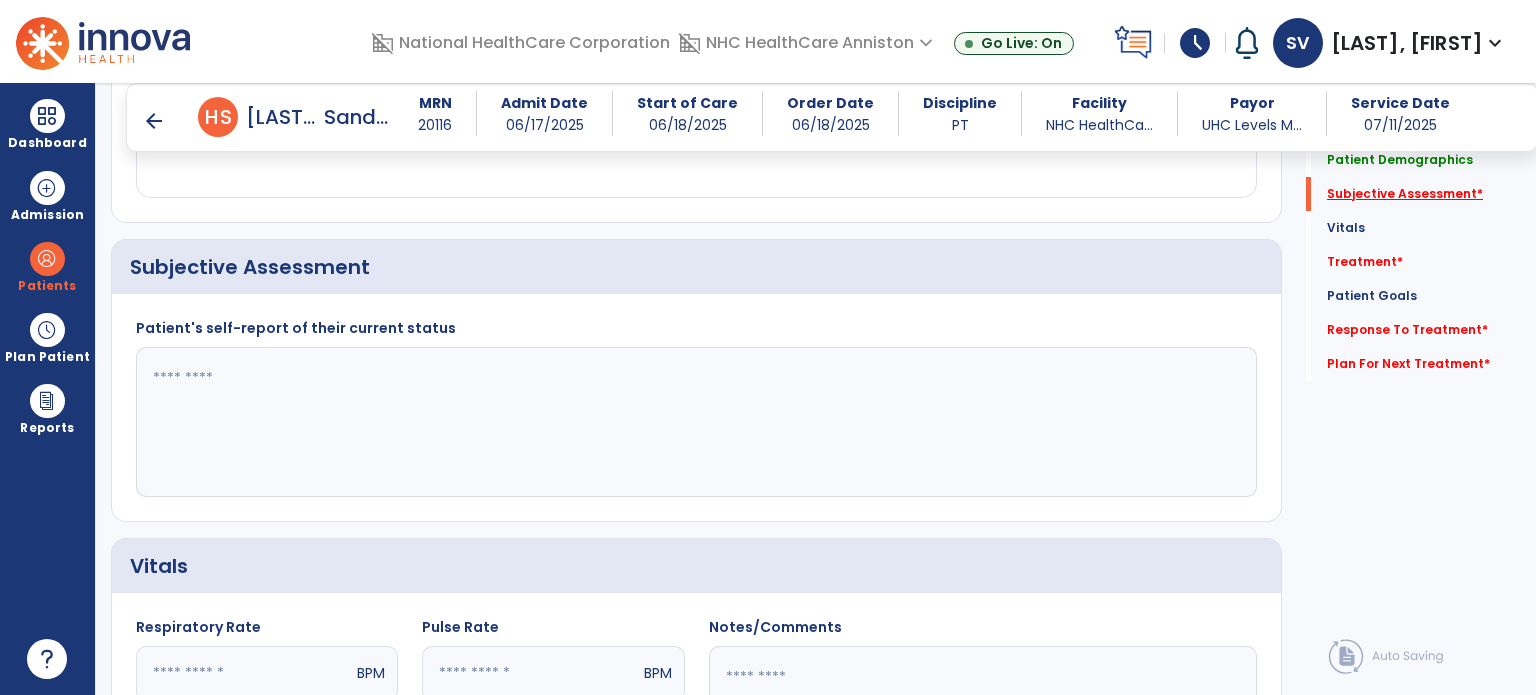 scroll, scrollTop: 408, scrollLeft: 0, axis: vertical 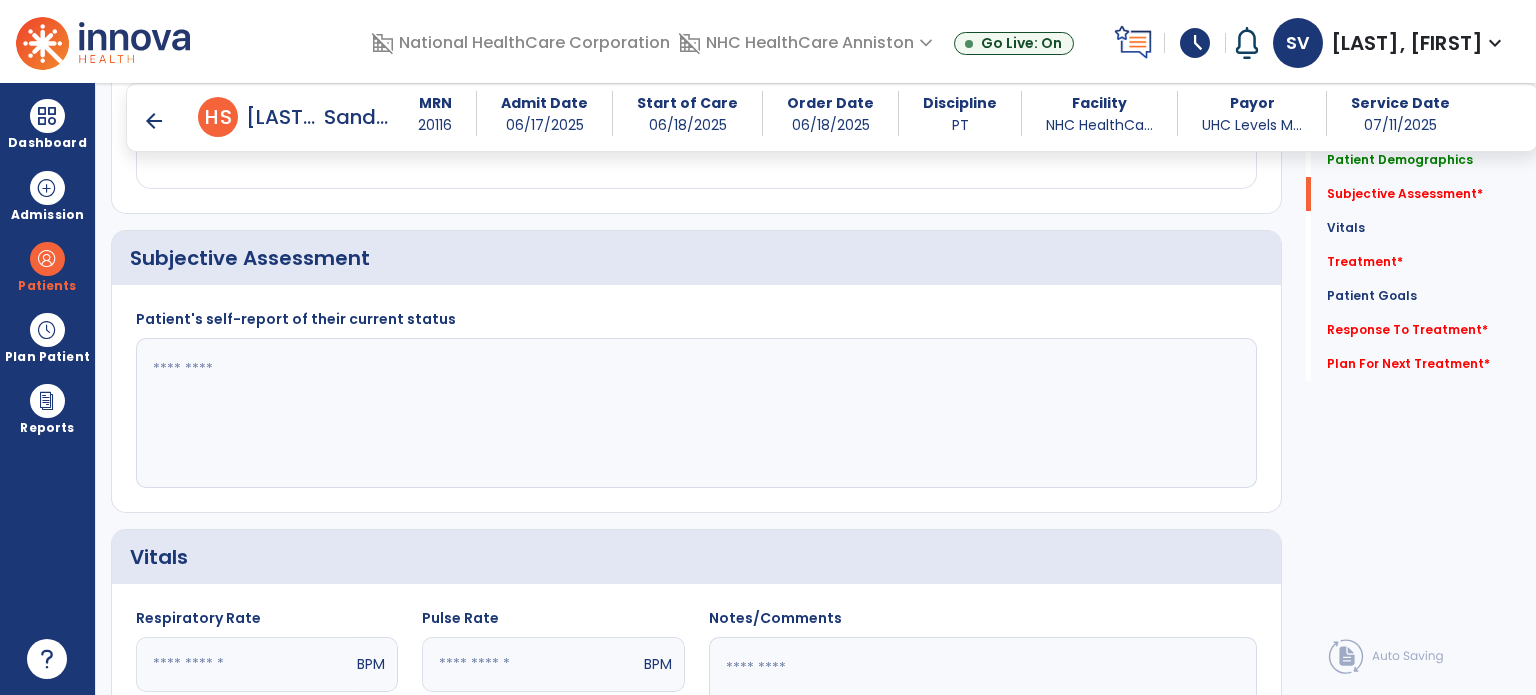click 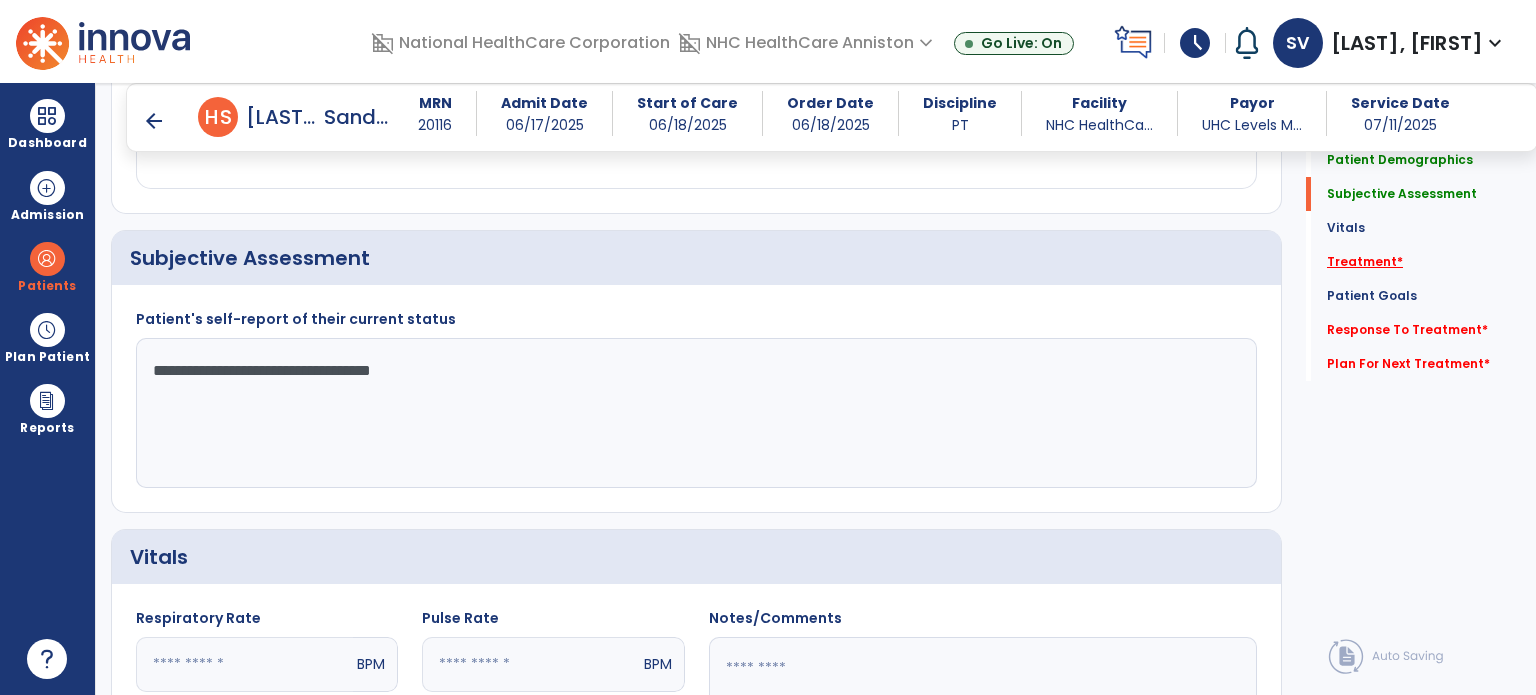 type on "**********" 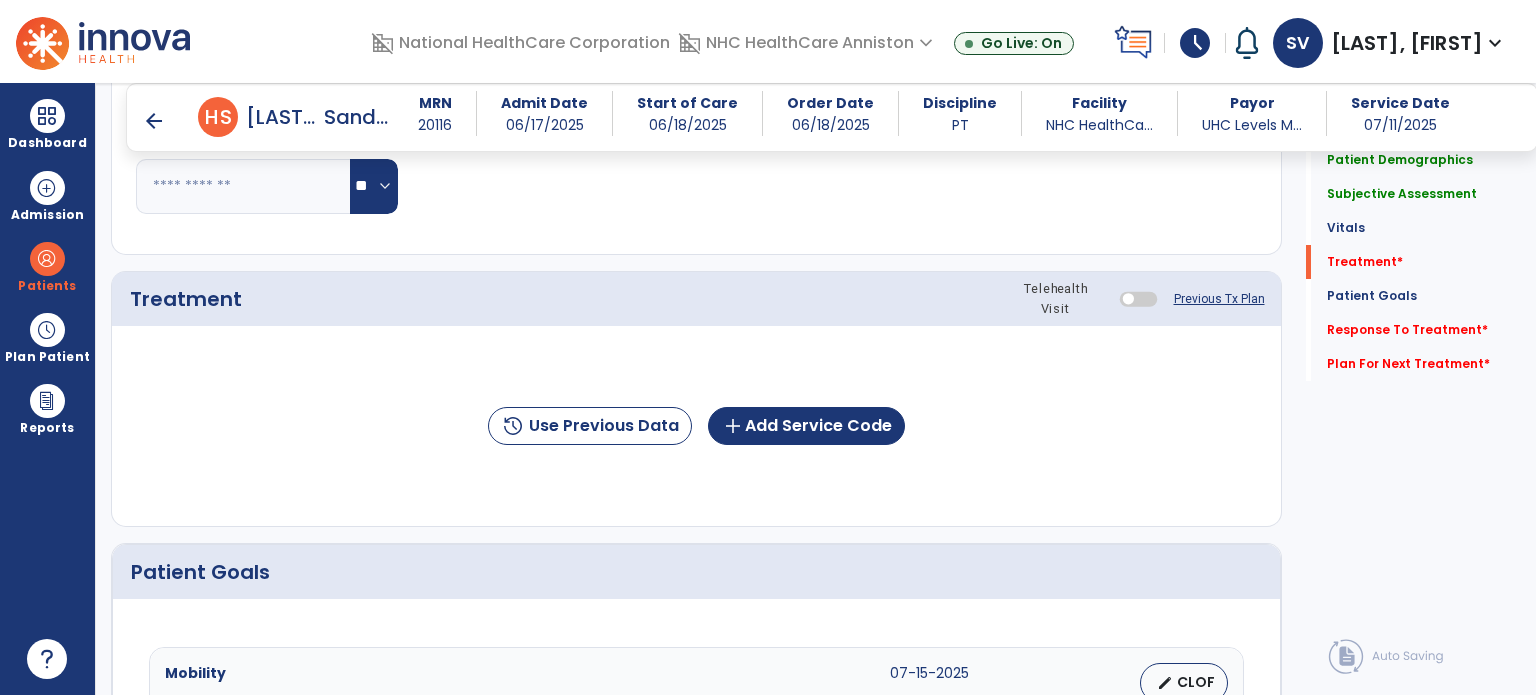scroll, scrollTop: 1096, scrollLeft: 0, axis: vertical 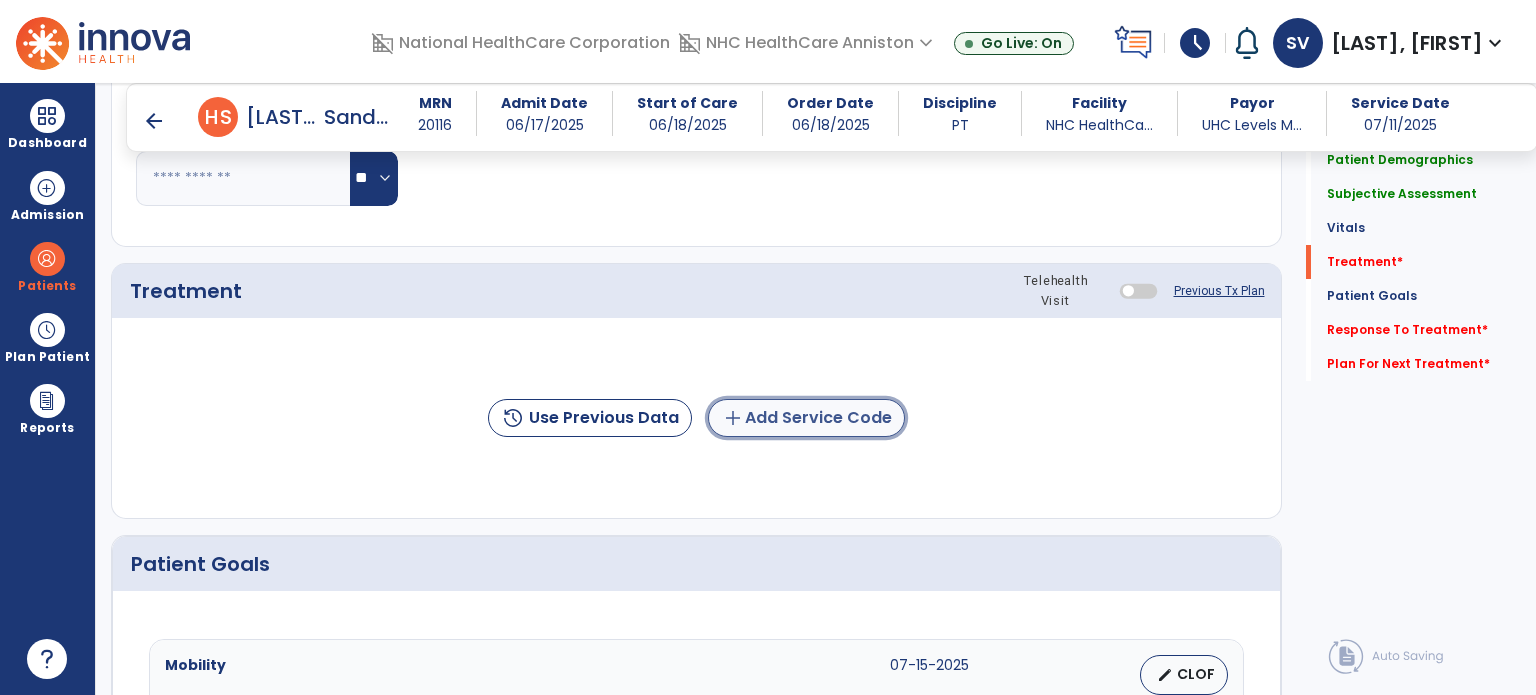 click on "add  Add Service Code" 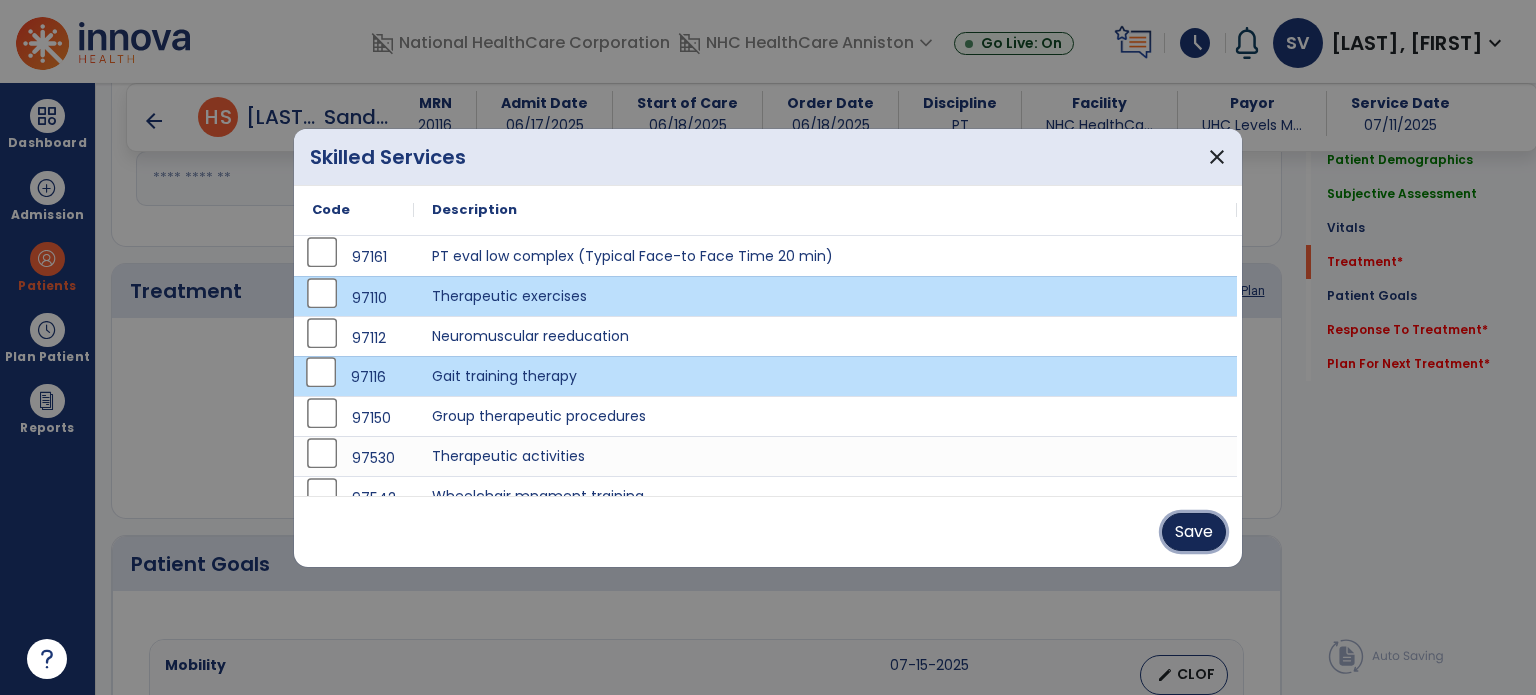 click on "Save" at bounding box center (1194, 532) 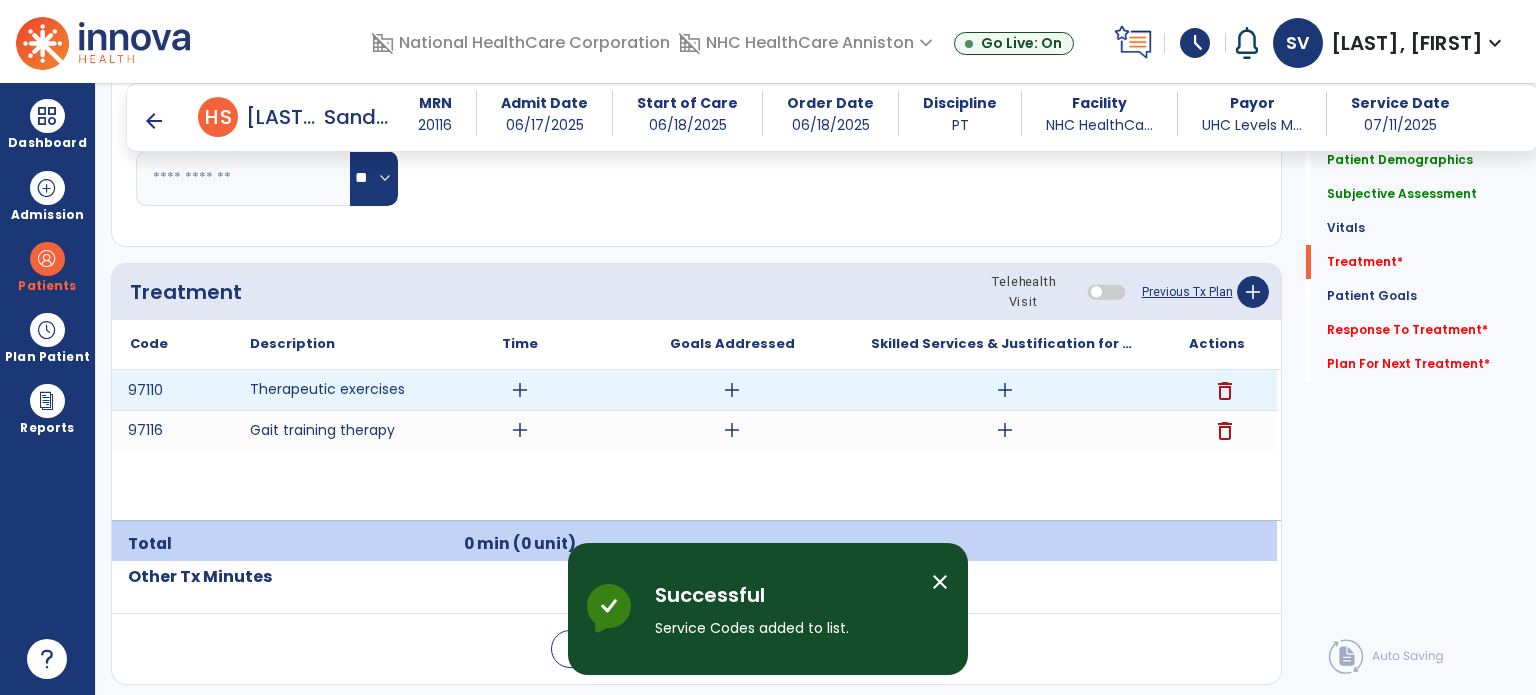 click on "add" at bounding box center [520, 390] 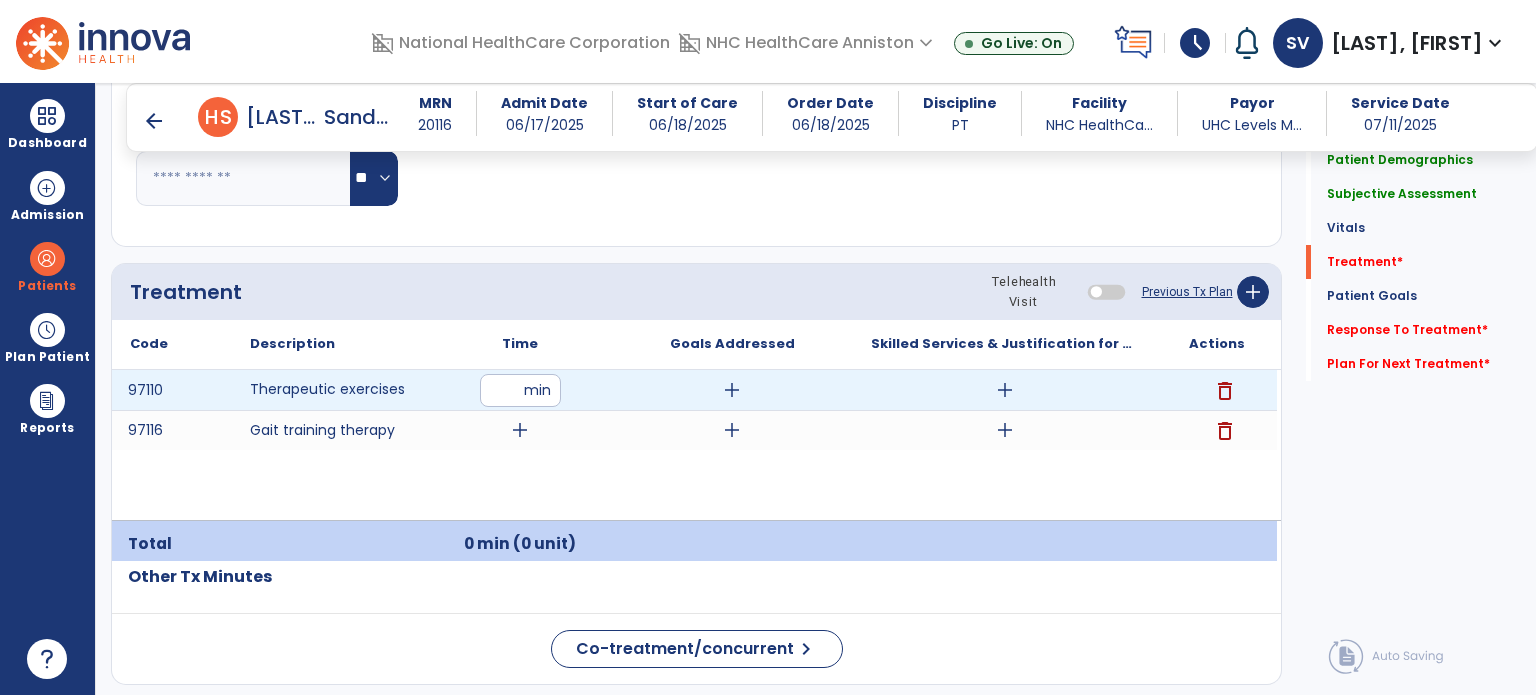 type on "**" 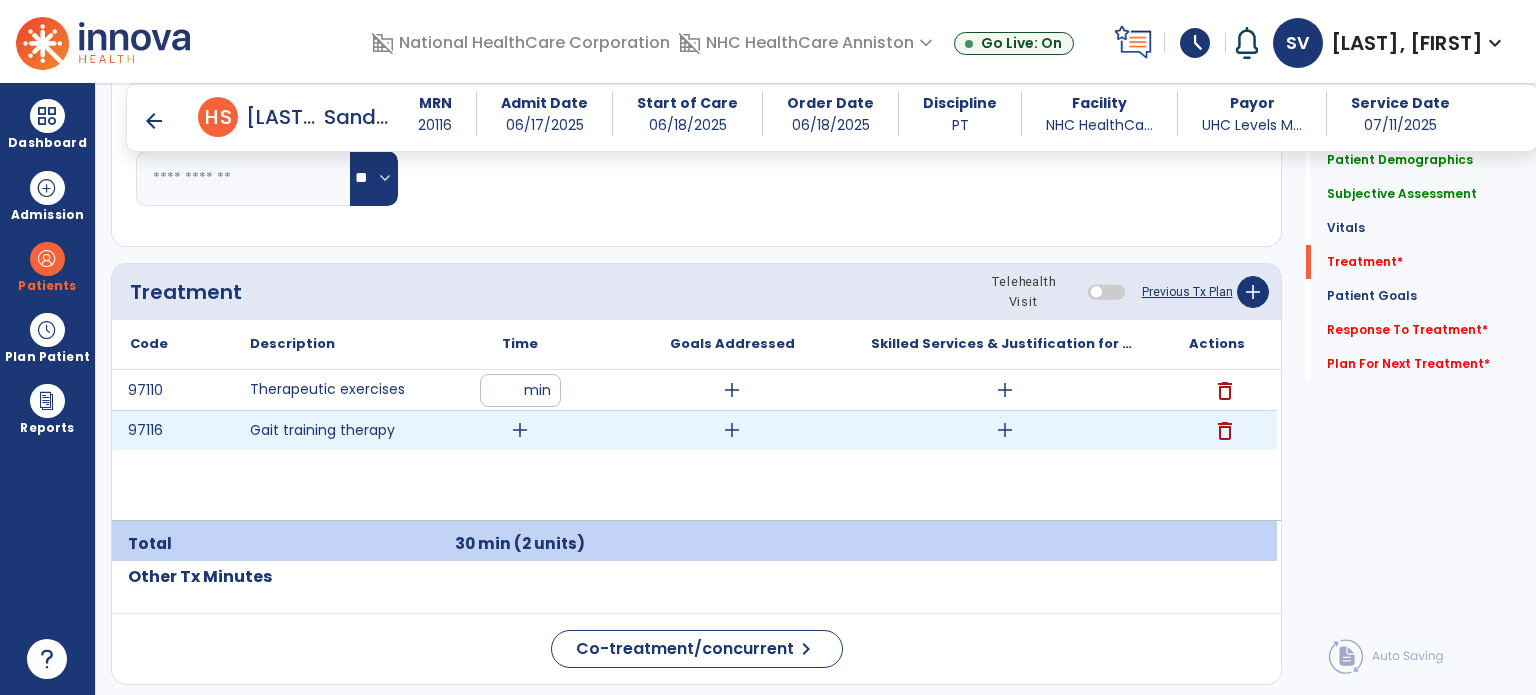 click on "add" at bounding box center [520, 430] 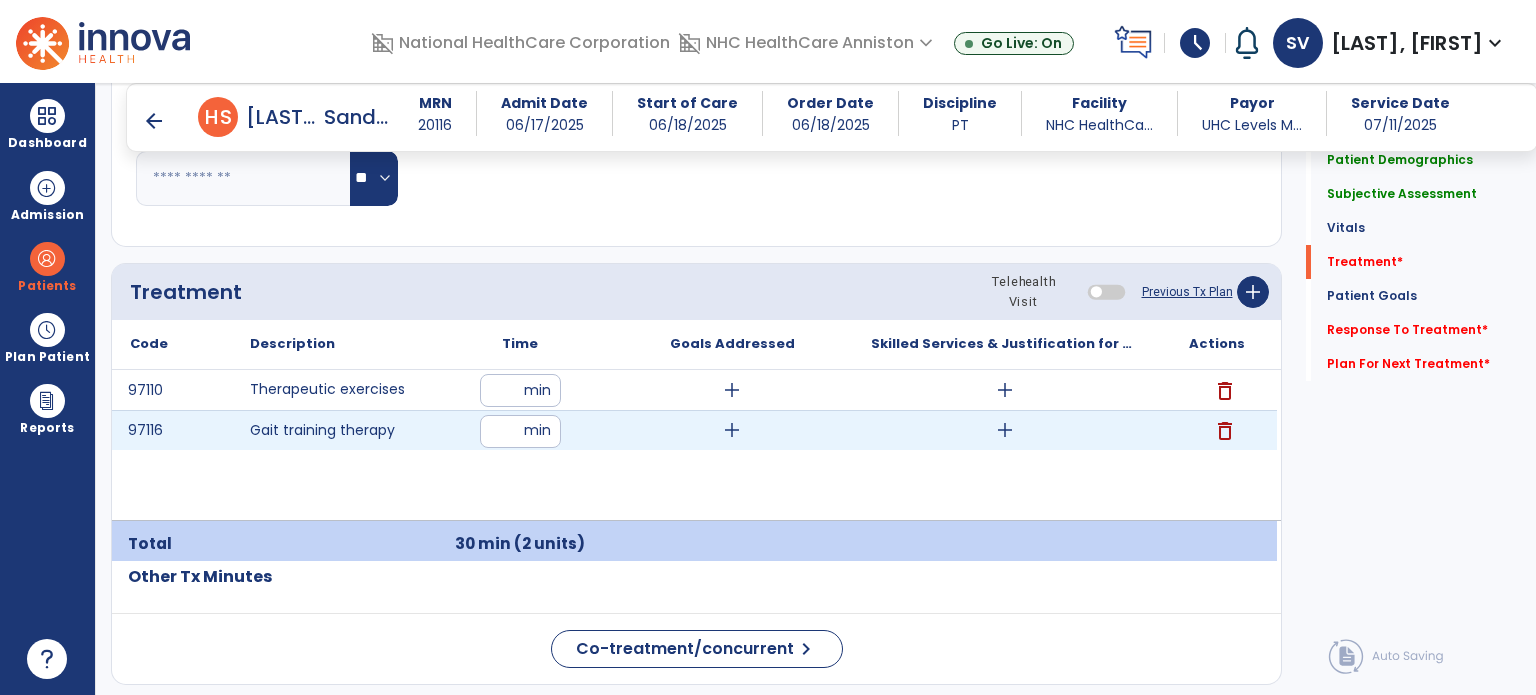 type on "**" 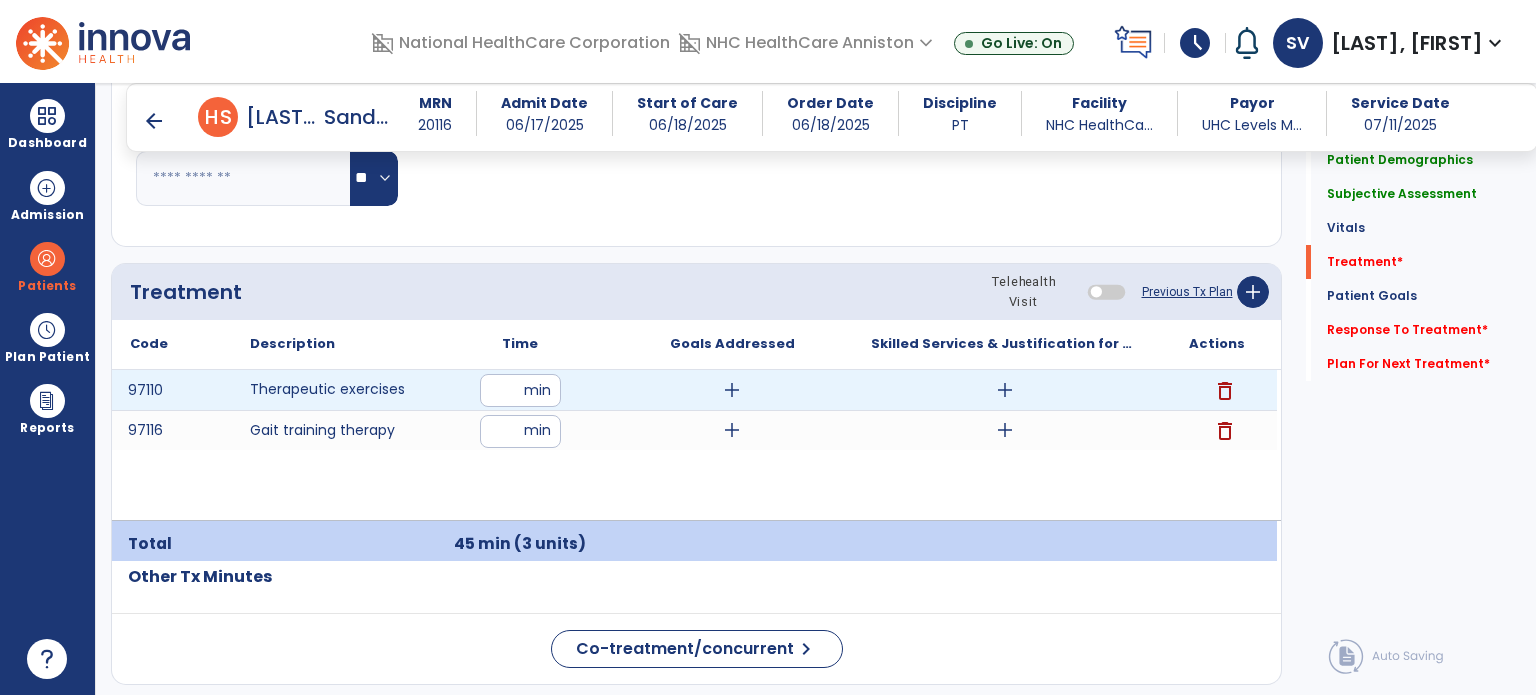 click on "add" at bounding box center [1005, 390] 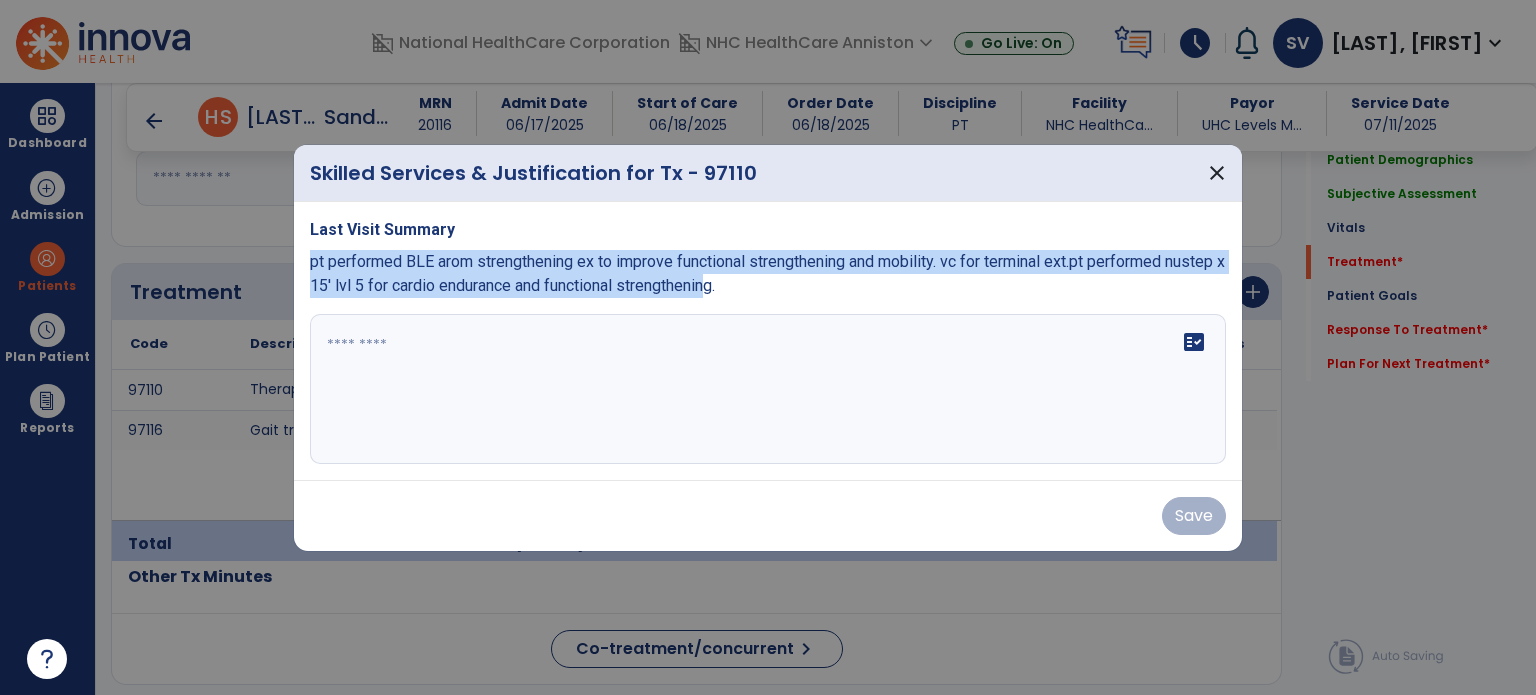 drag, startPoint x: 311, startPoint y: 263, endPoint x: 780, endPoint y: 292, distance: 469.89572 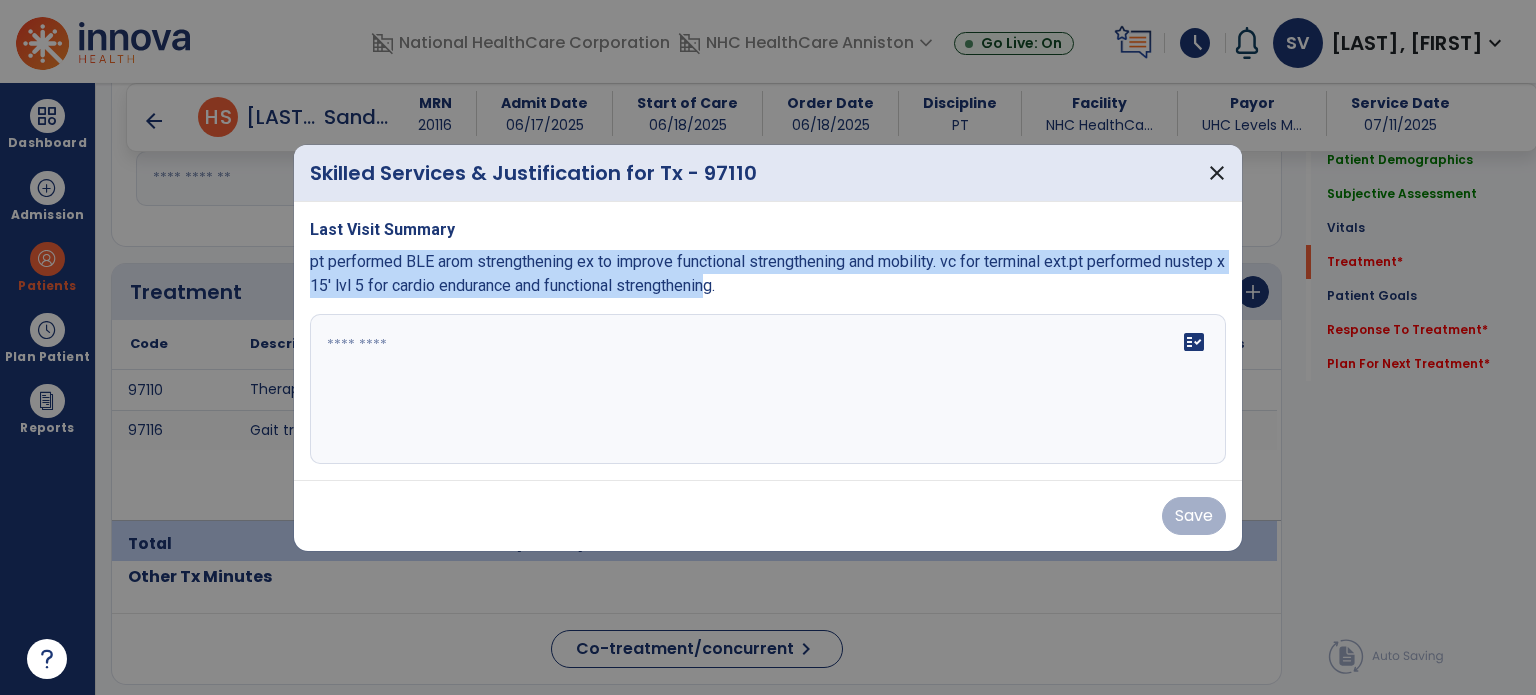 click on "pt performed BLE arom strengthening ex to improve functional strengthening and mobility. vc for terminal ext.pt performed nustep x 15' lvl 5 for cardio endurance and functional strengthening." at bounding box center (767, 273) 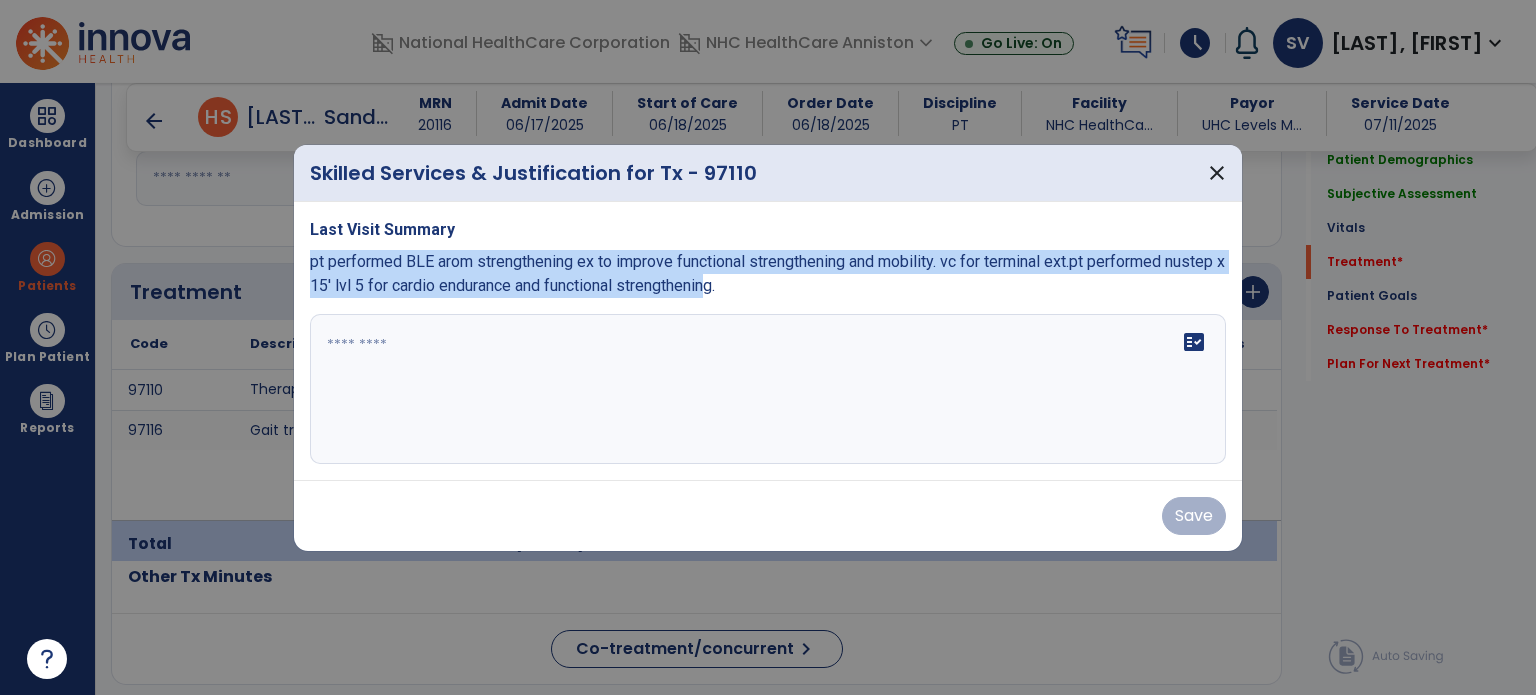 copy on "pt performed BLE arom strengthening ex to improve functional strengthening and mobility. vc for terminal ext.pt performed nustep x 15' lvl 5 for cardio endurance and functional strengthenin" 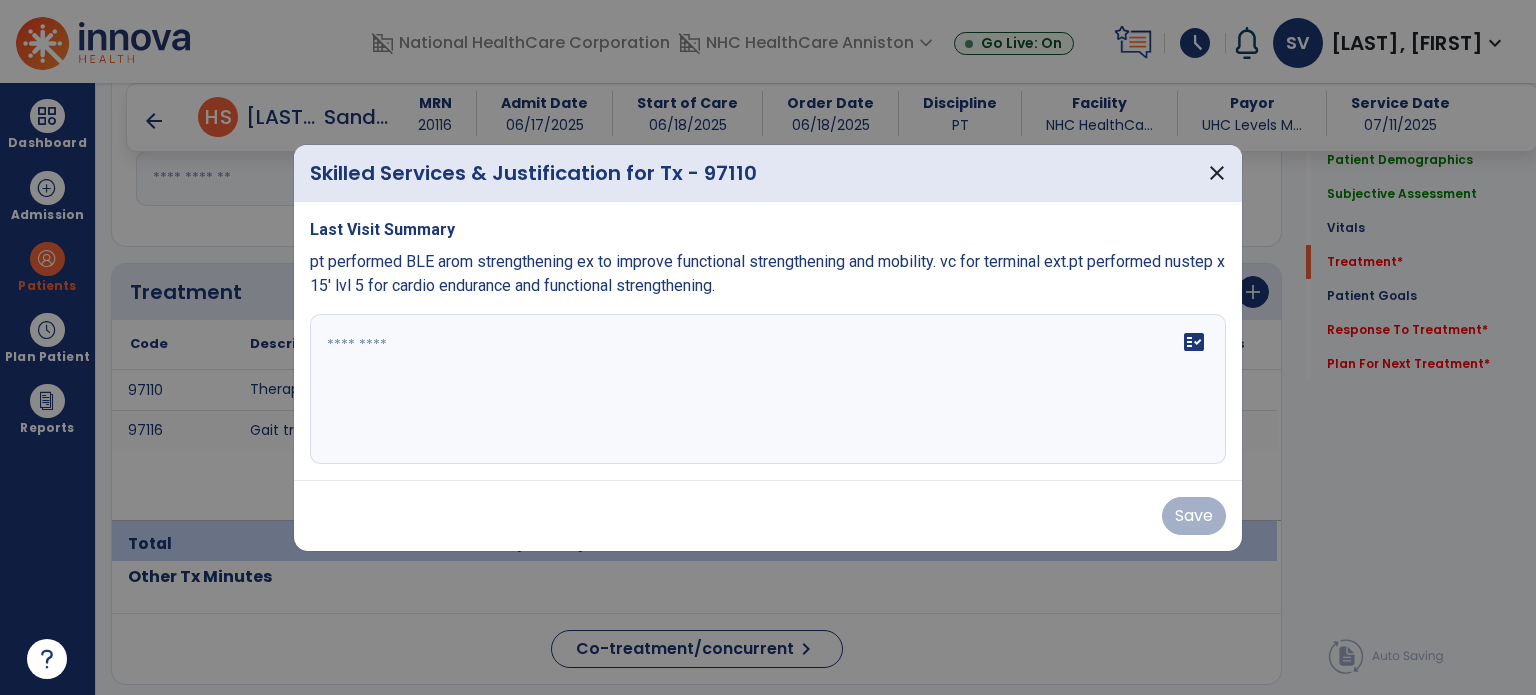 click on "fact_check" at bounding box center (768, 389) 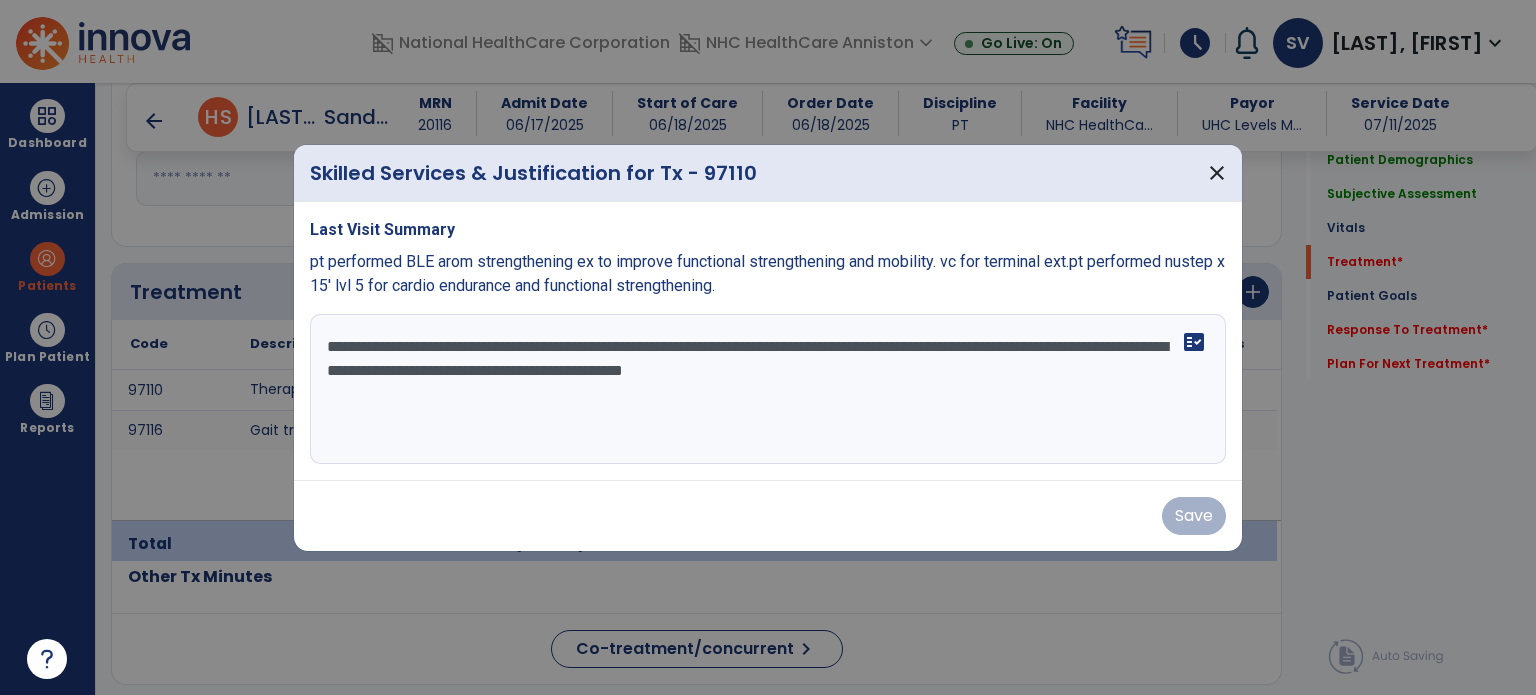 click on "fact_check" at bounding box center [768, 389] 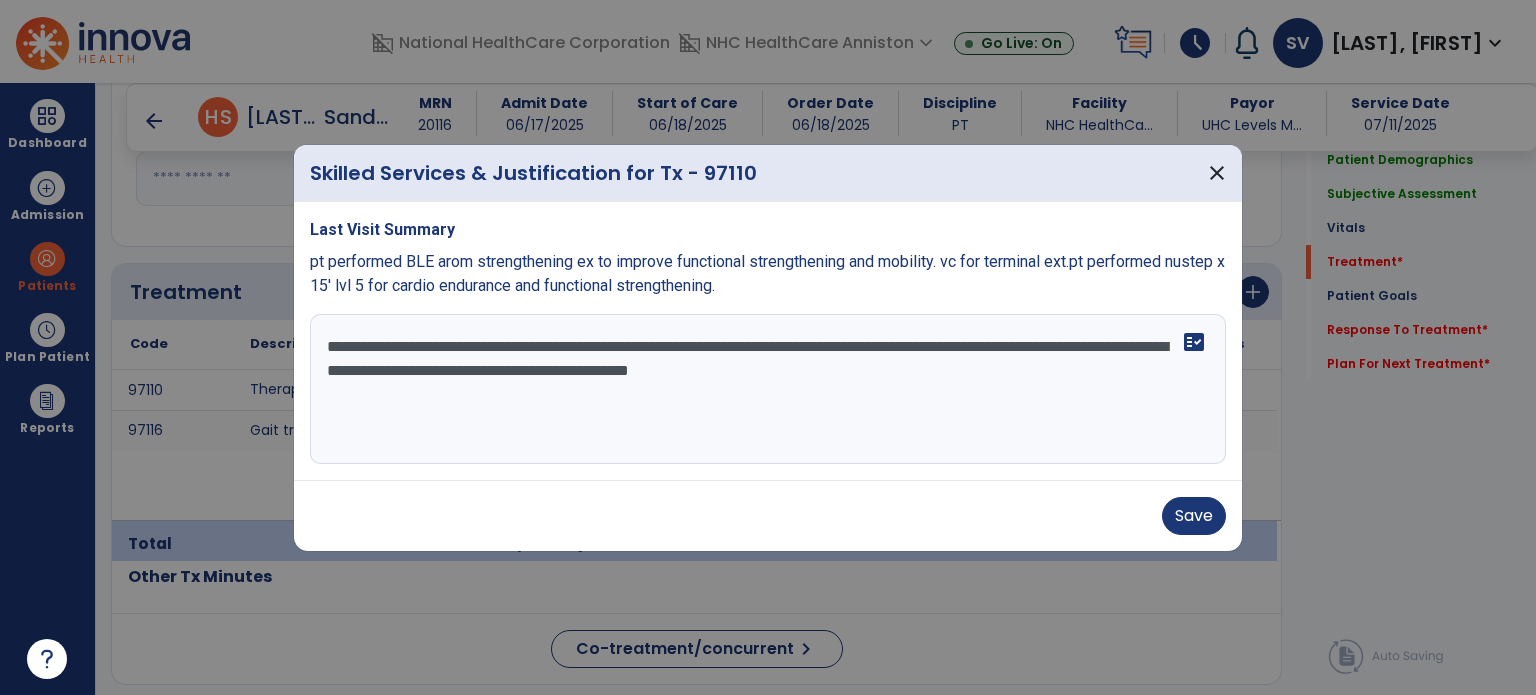 type on "**********" 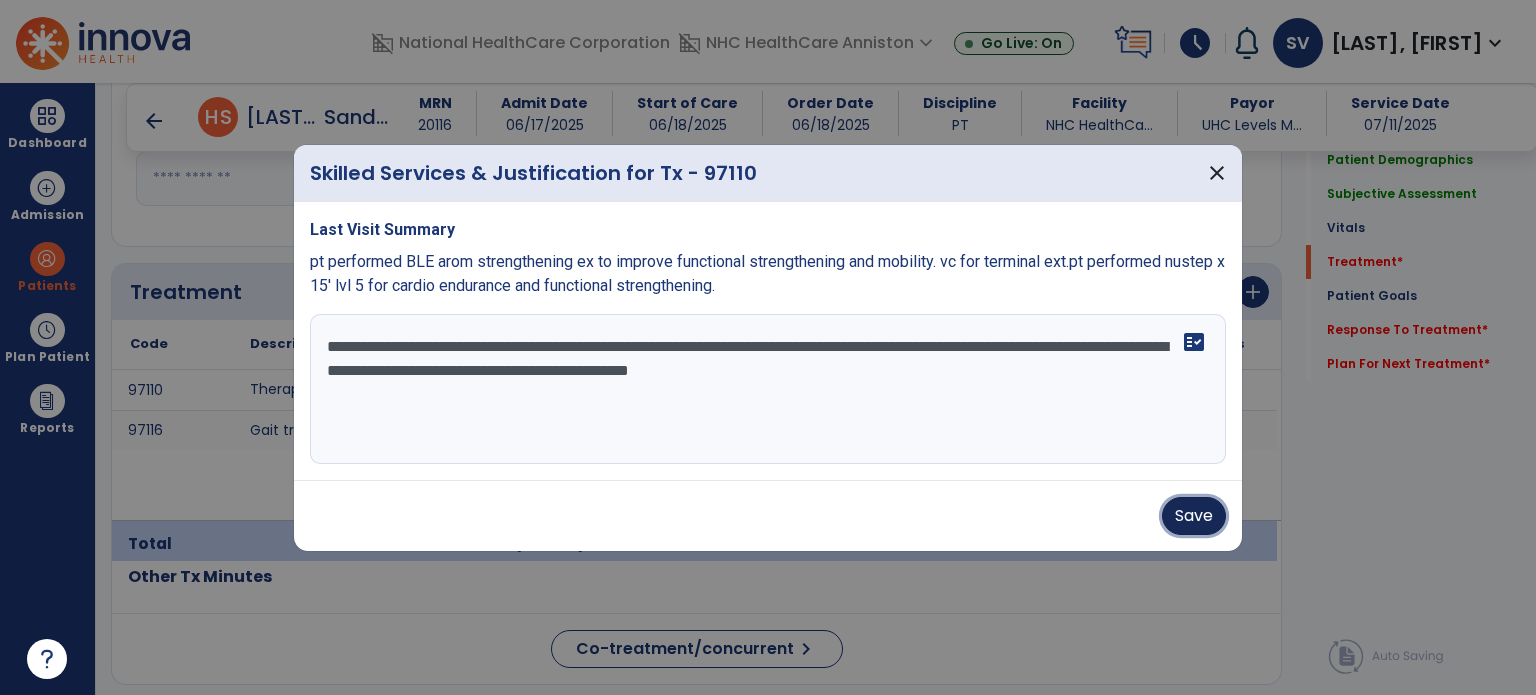 click on "Save" at bounding box center [1194, 516] 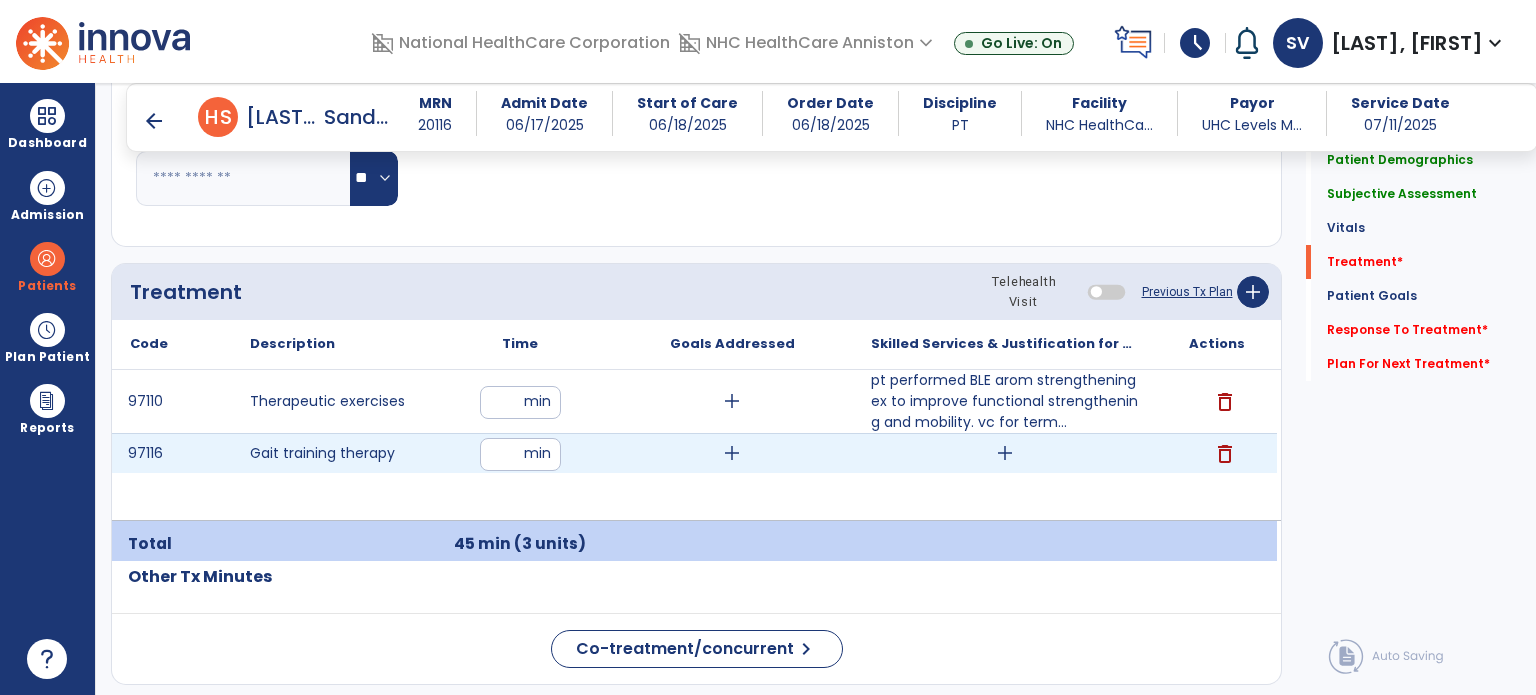 click on "add" at bounding box center [1005, 453] 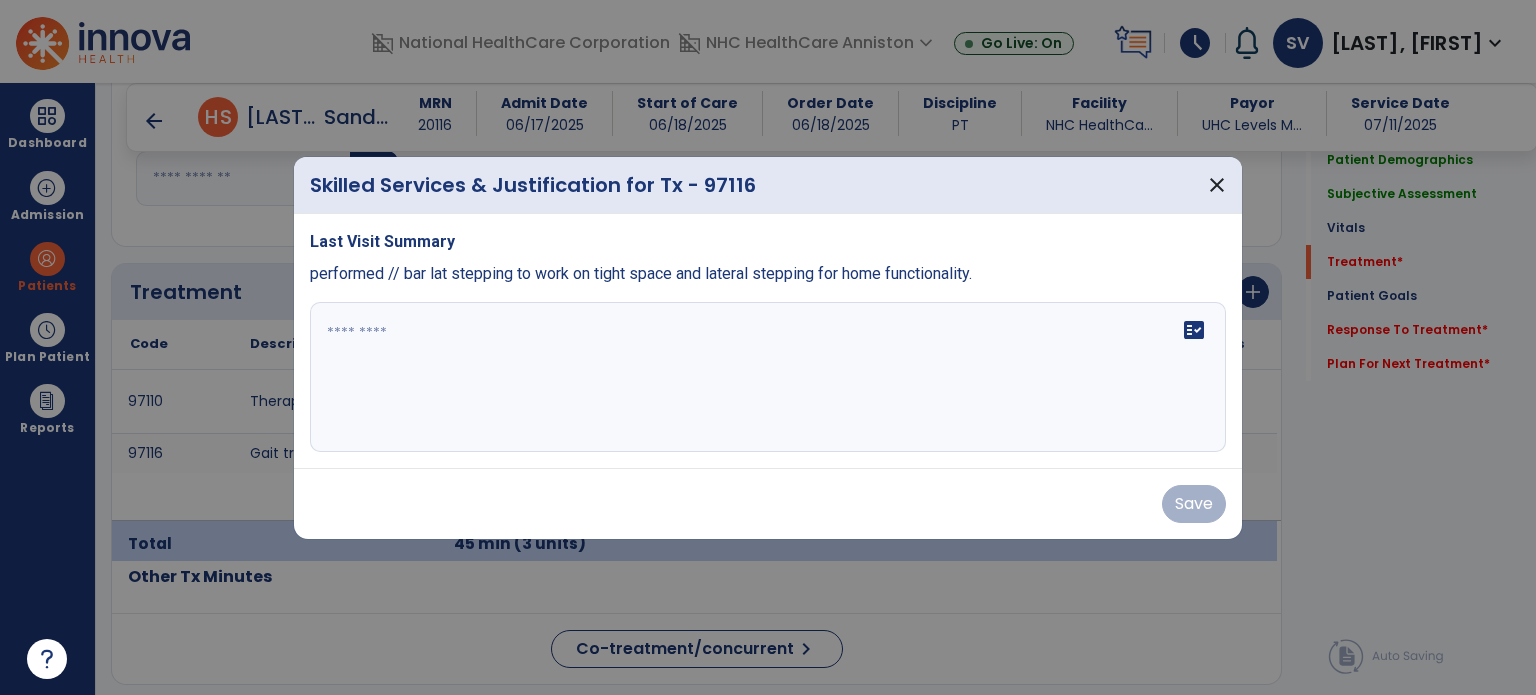 click at bounding box center [768, 377] 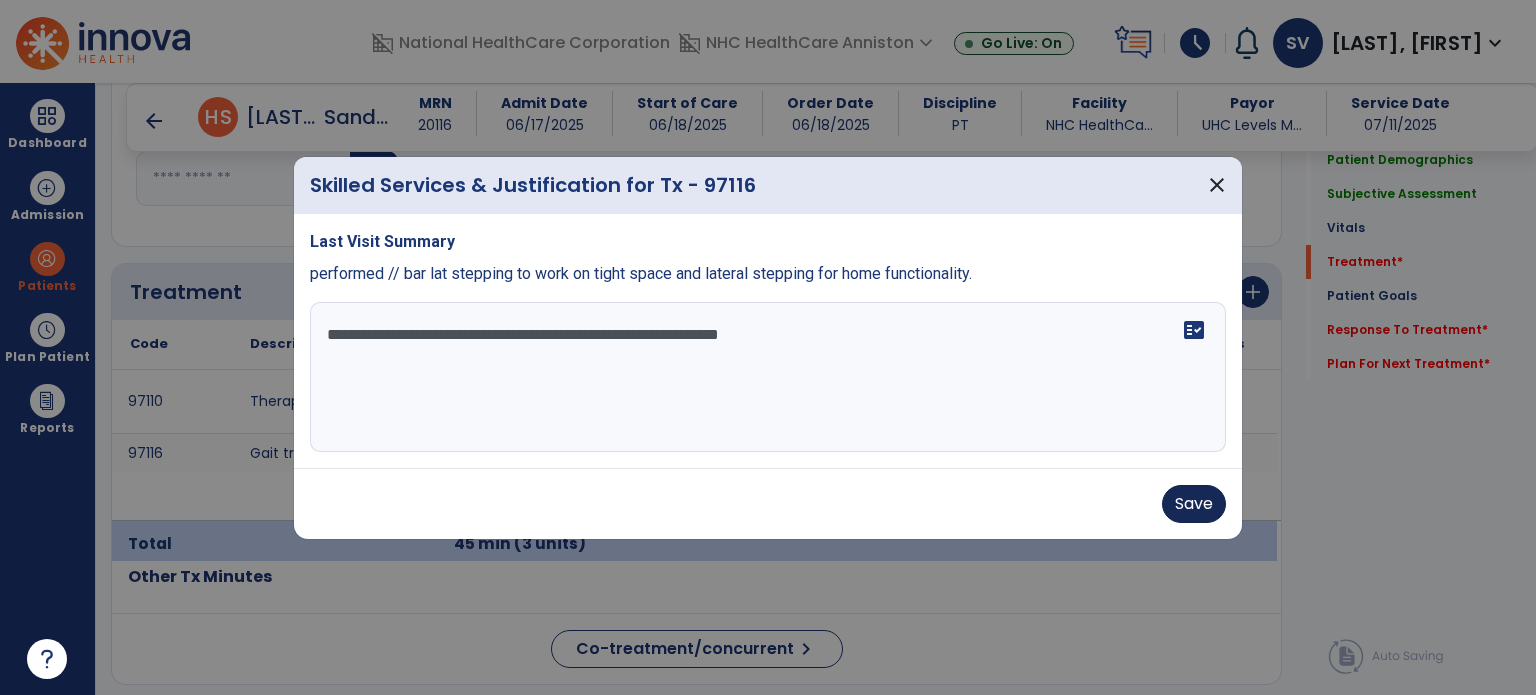 type on "**********" 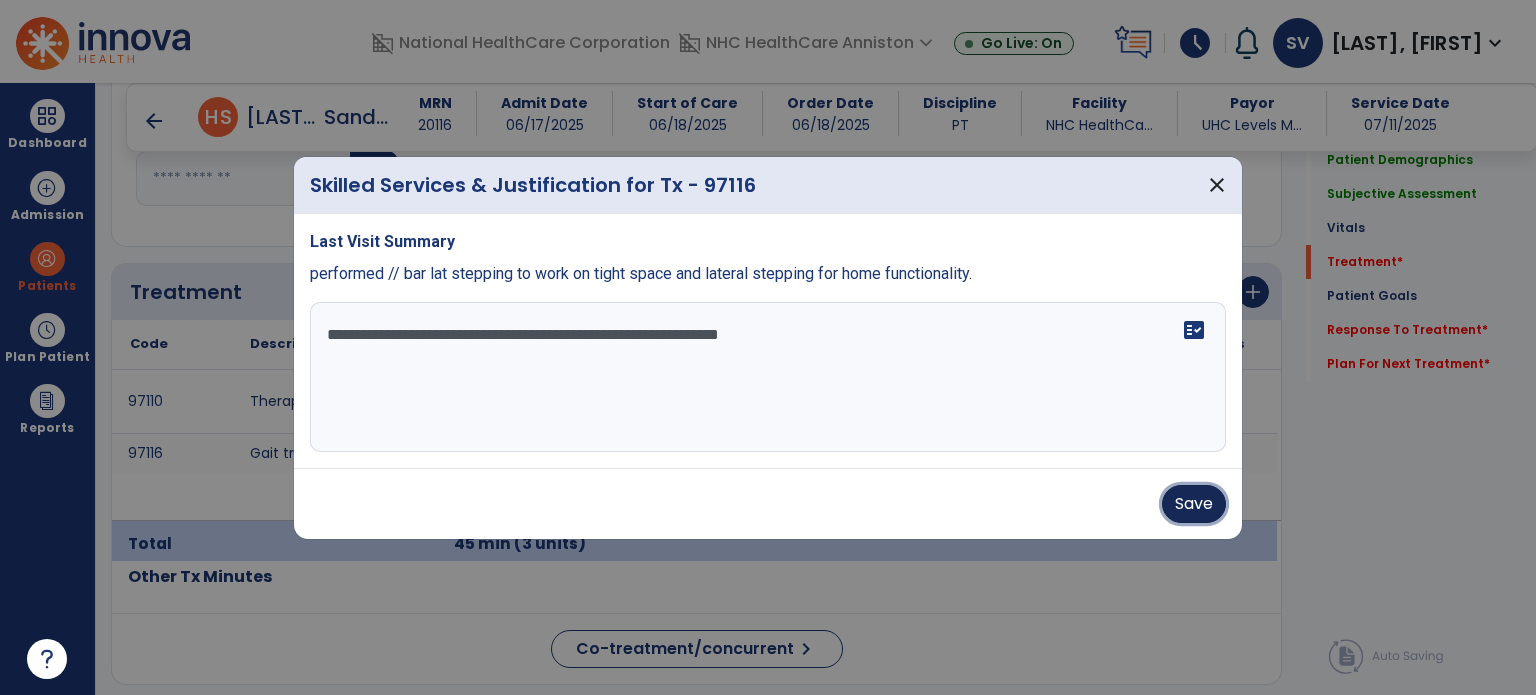click on "Save" at bounding box center (1194, 504) 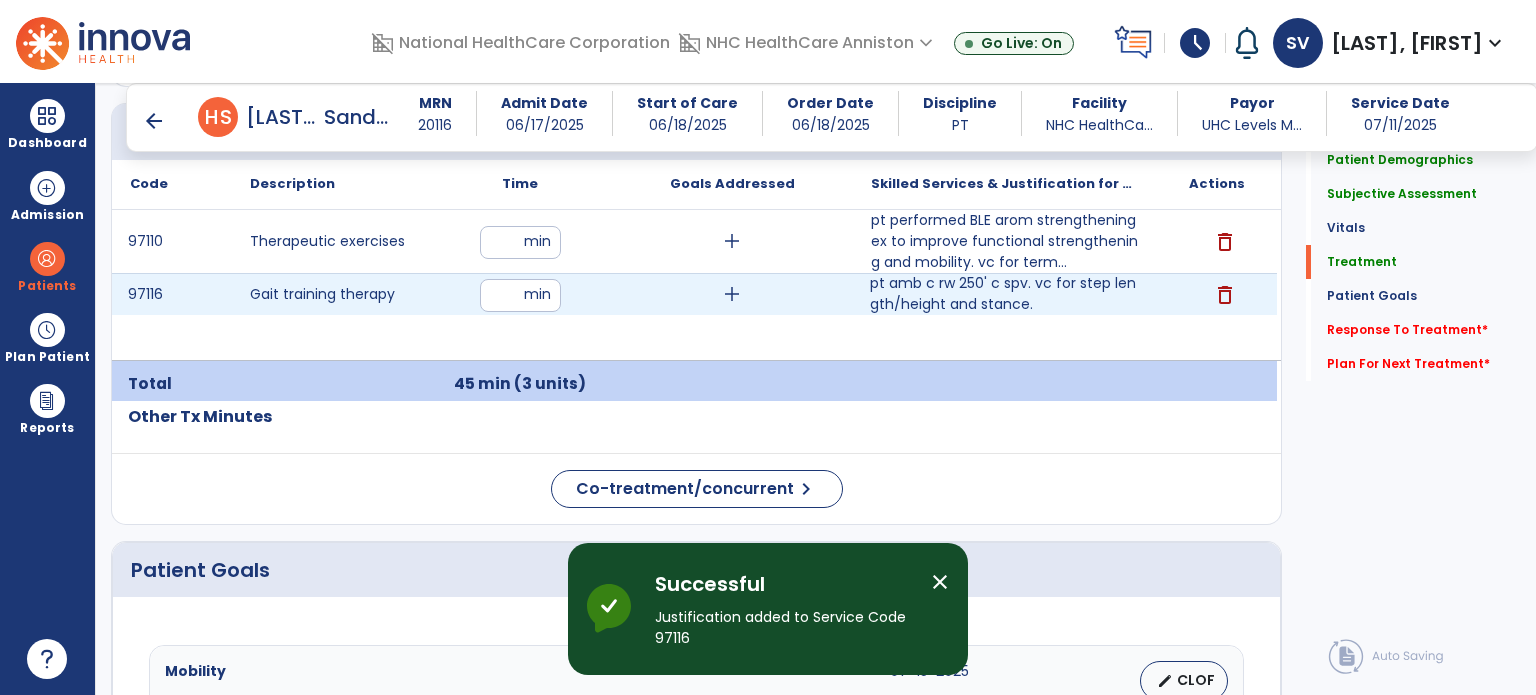 scroll, scrollTop: 1396, scrollLeft: 0, axis: vertical 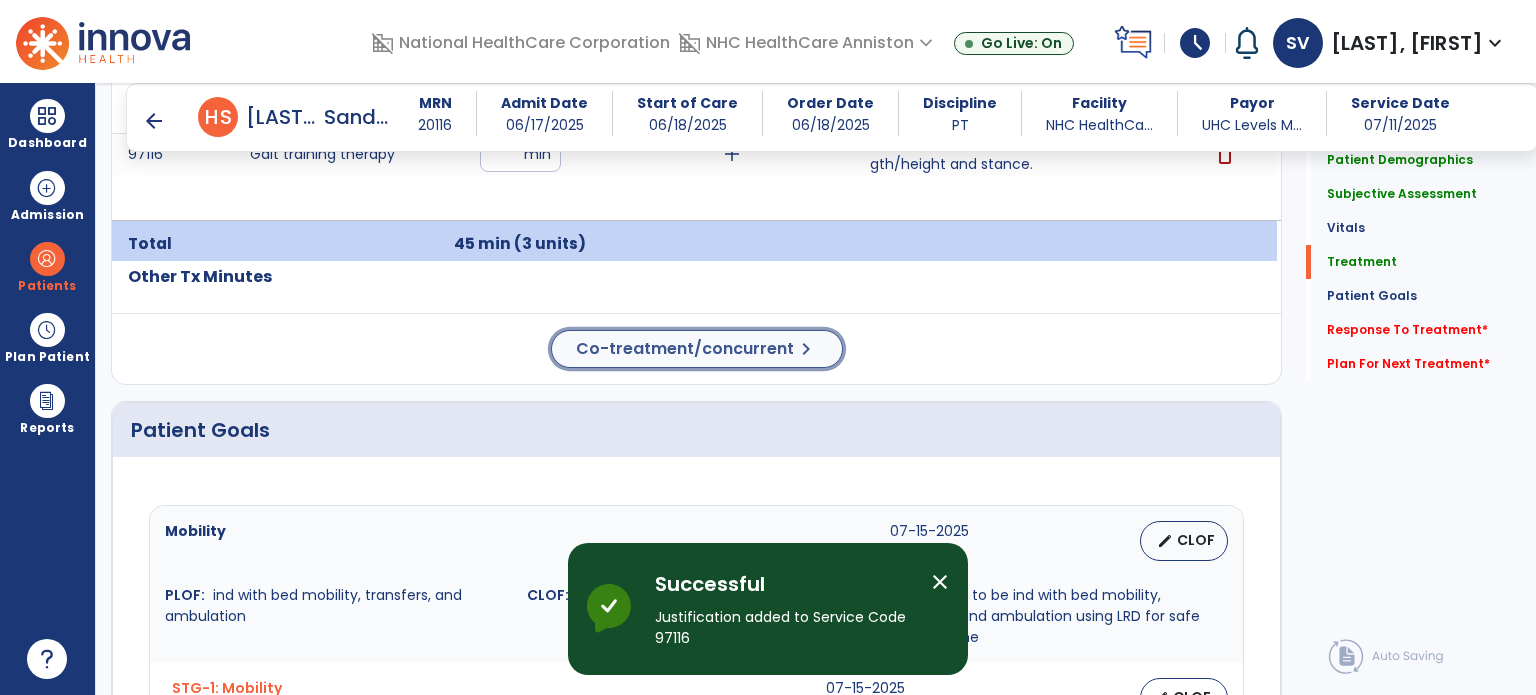 click on "Co-treatment/concurrent" 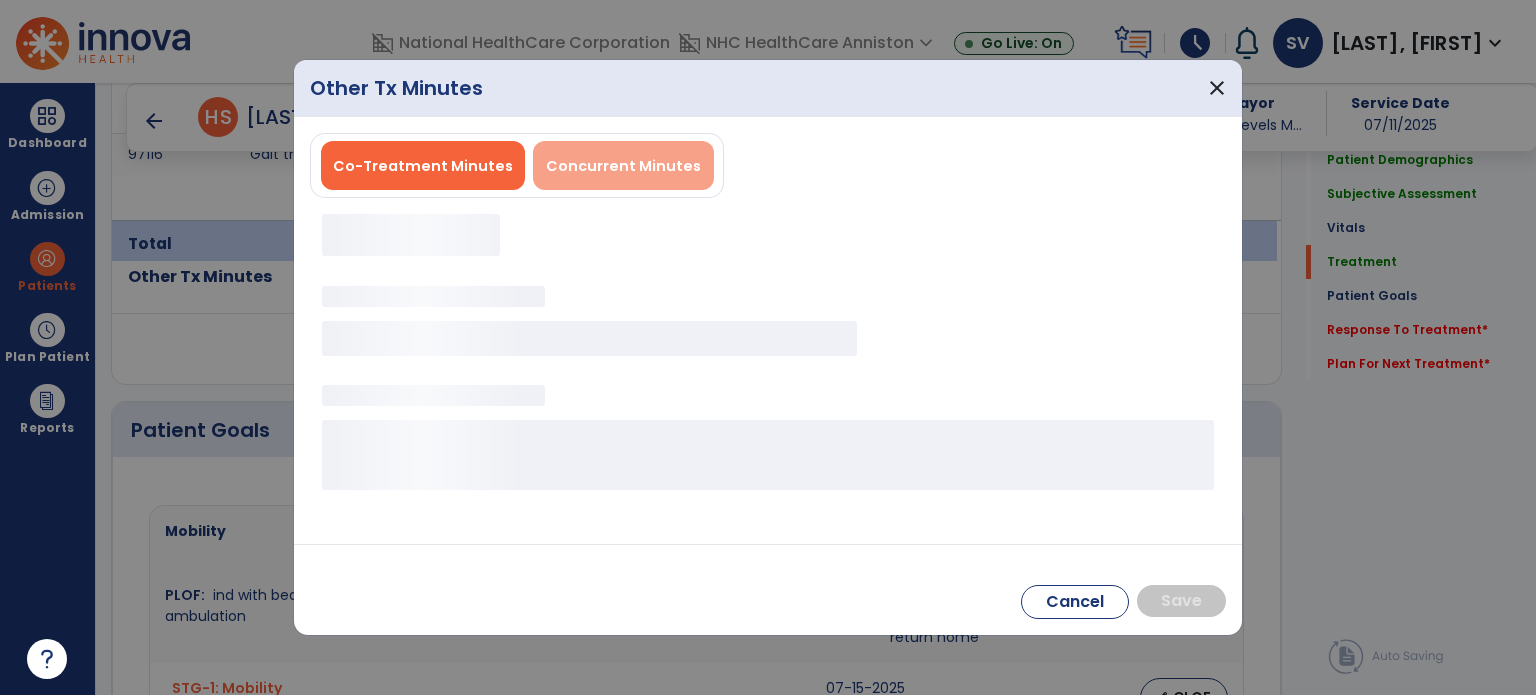 click on "Concurrent Minutes" at bounding box center (623, 166) 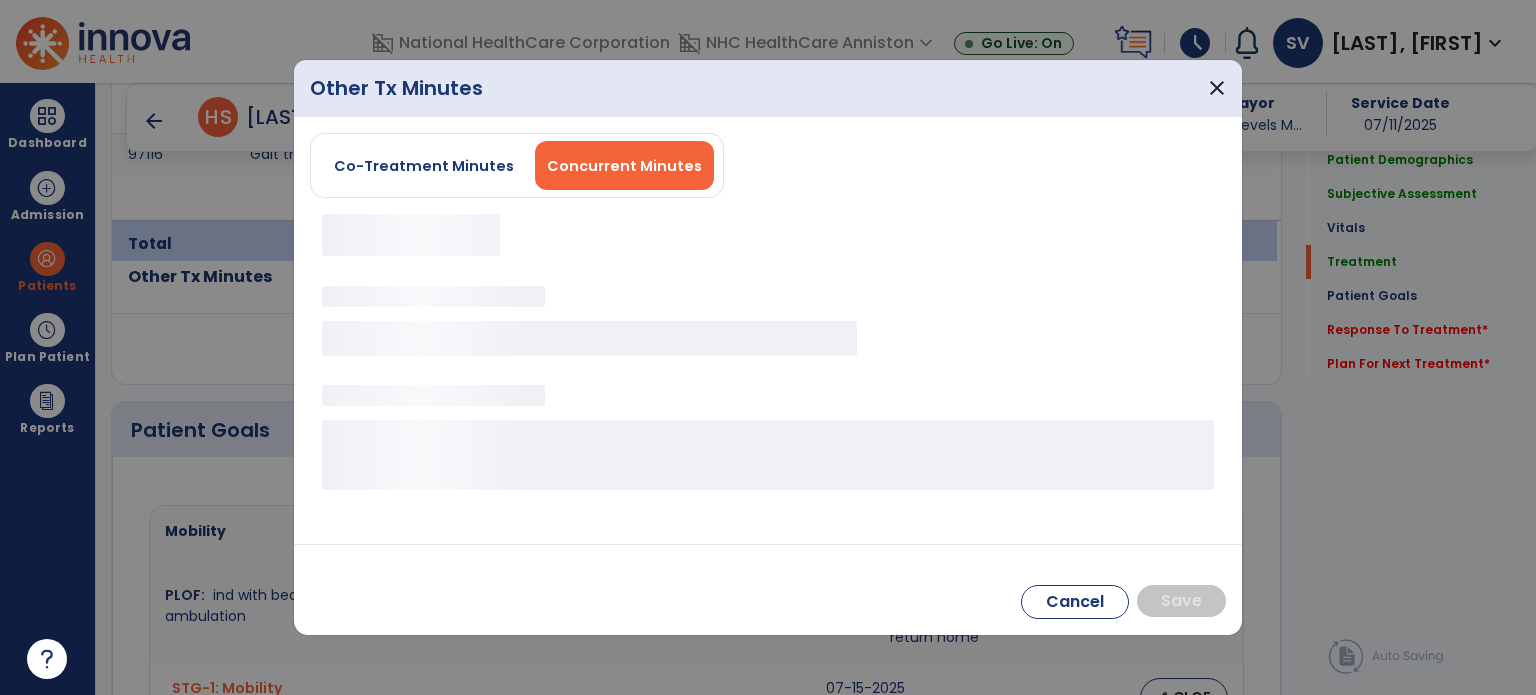 click on "Concurrent Minutes" at bounding box center (624, 165) 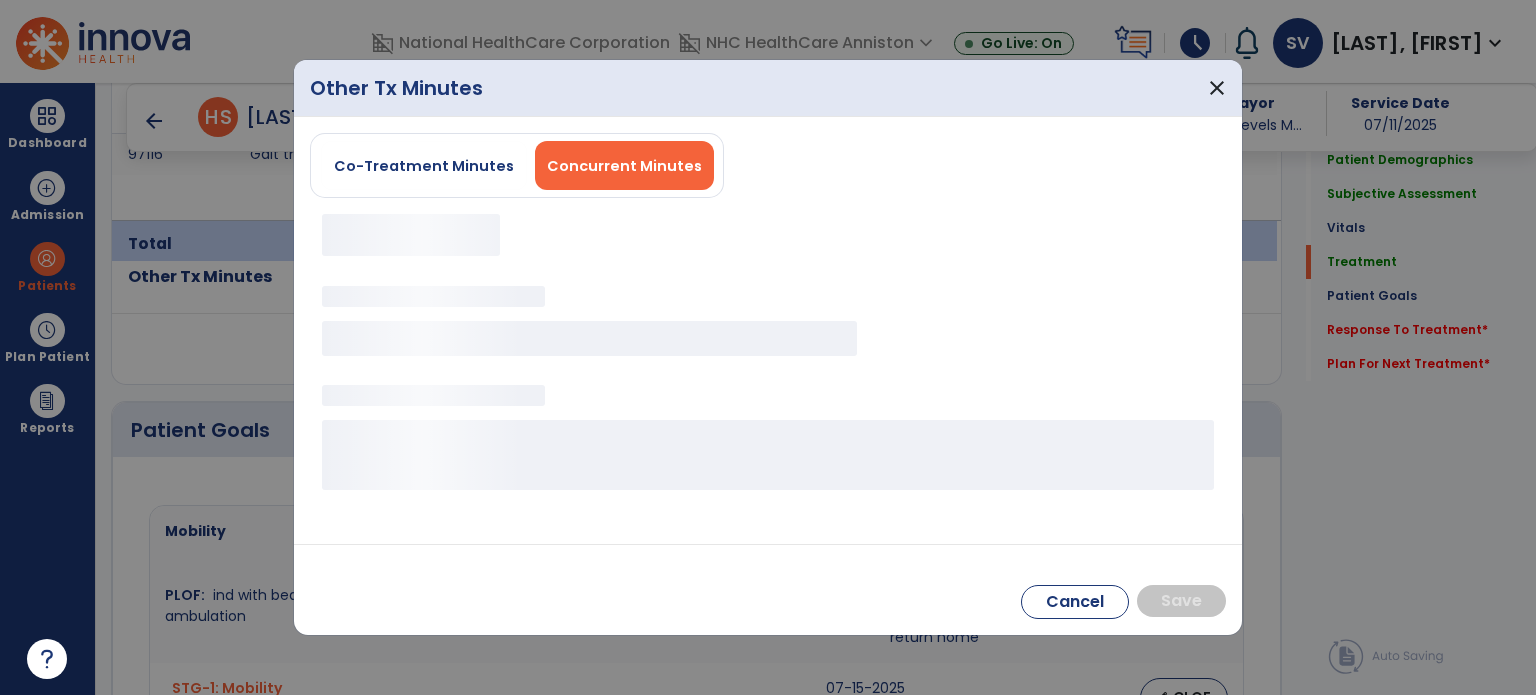 click on "Concurrent Minutes" at bounding box center [624, 166] 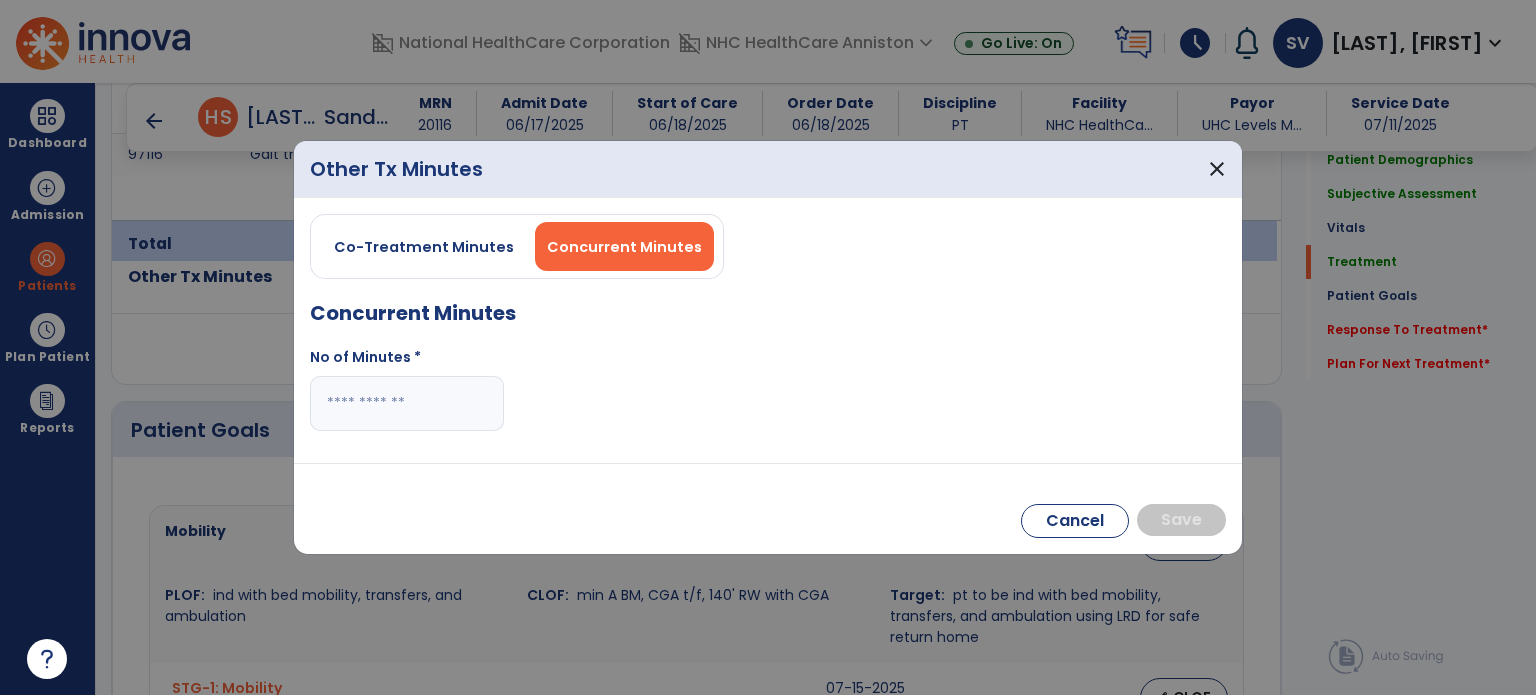 click at bounding box center (407, 403) 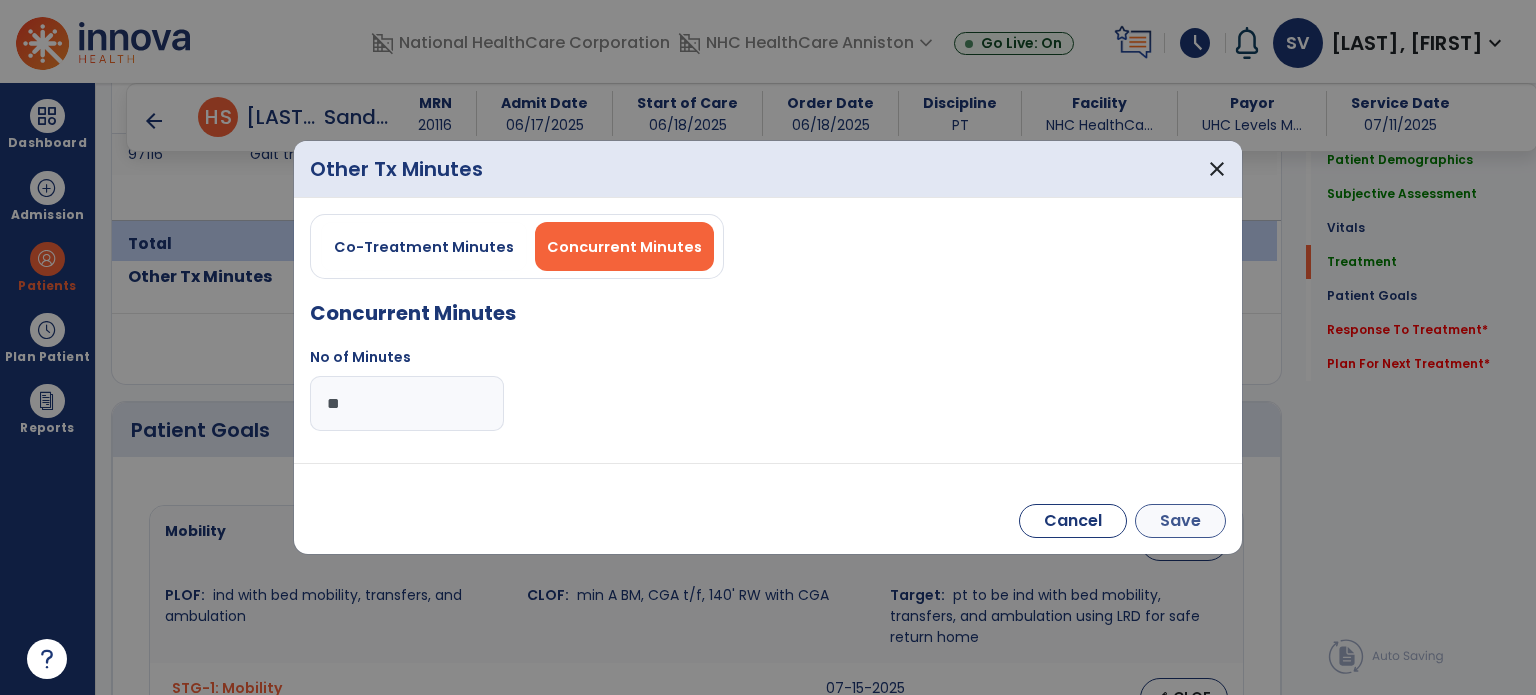 type on "**" 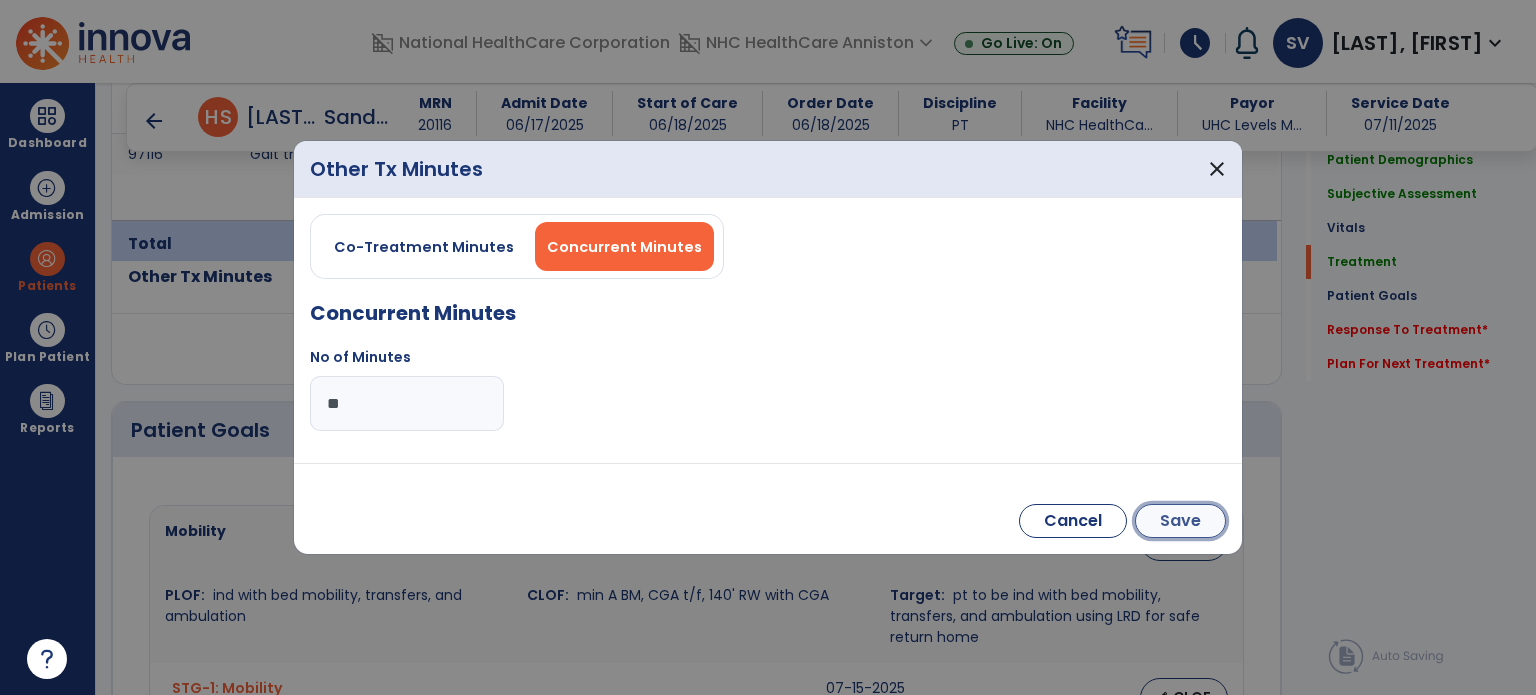 click on "Save" at bounding box center (1180, 521) 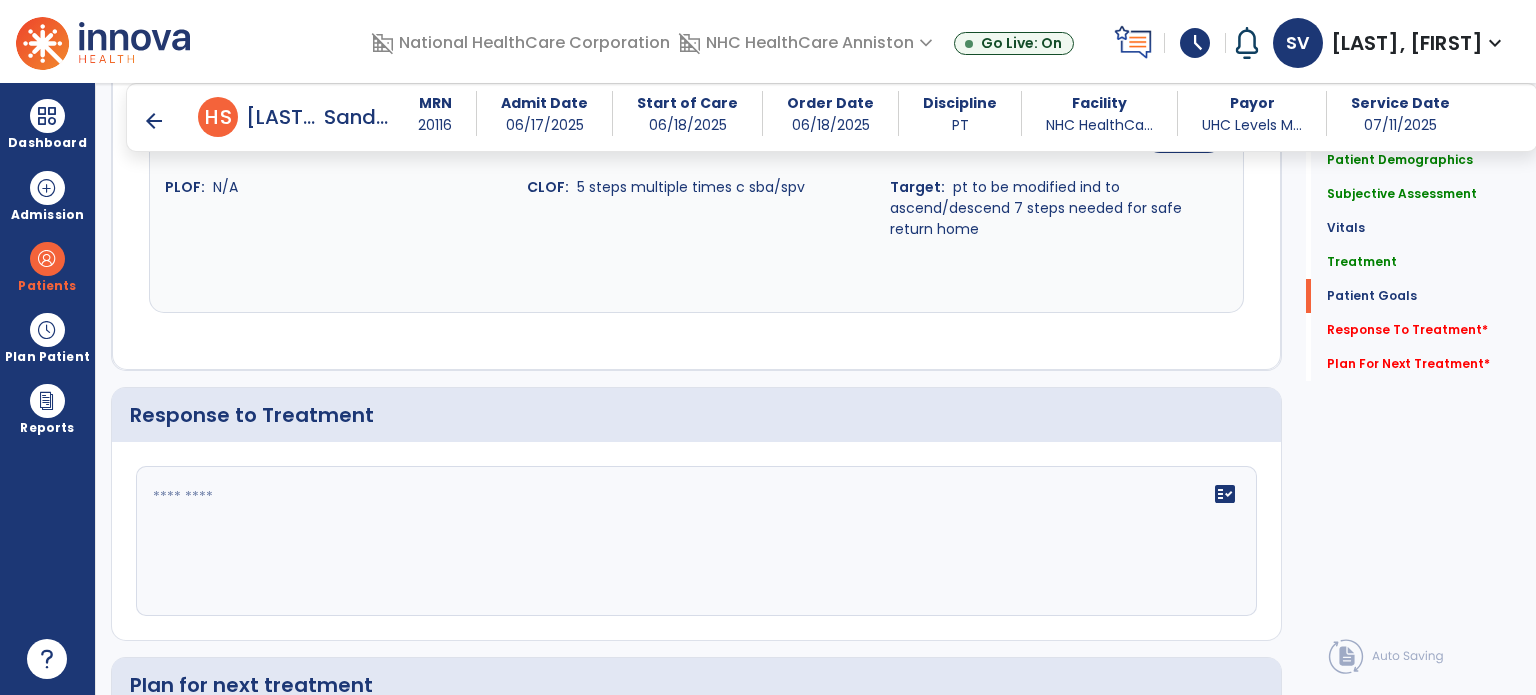 scroll, scrollTop: 2896, scrollLeft: 0, axis: vertical 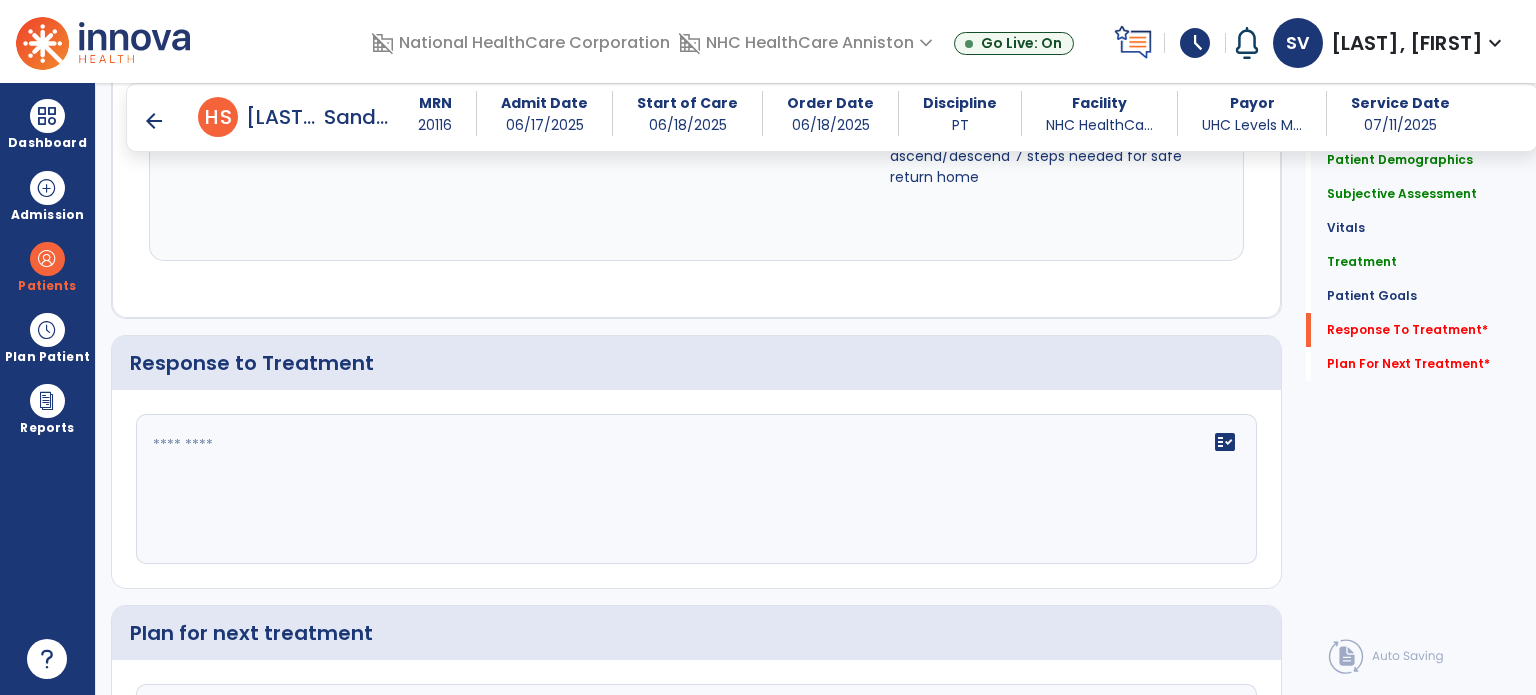 click on "fact_check" 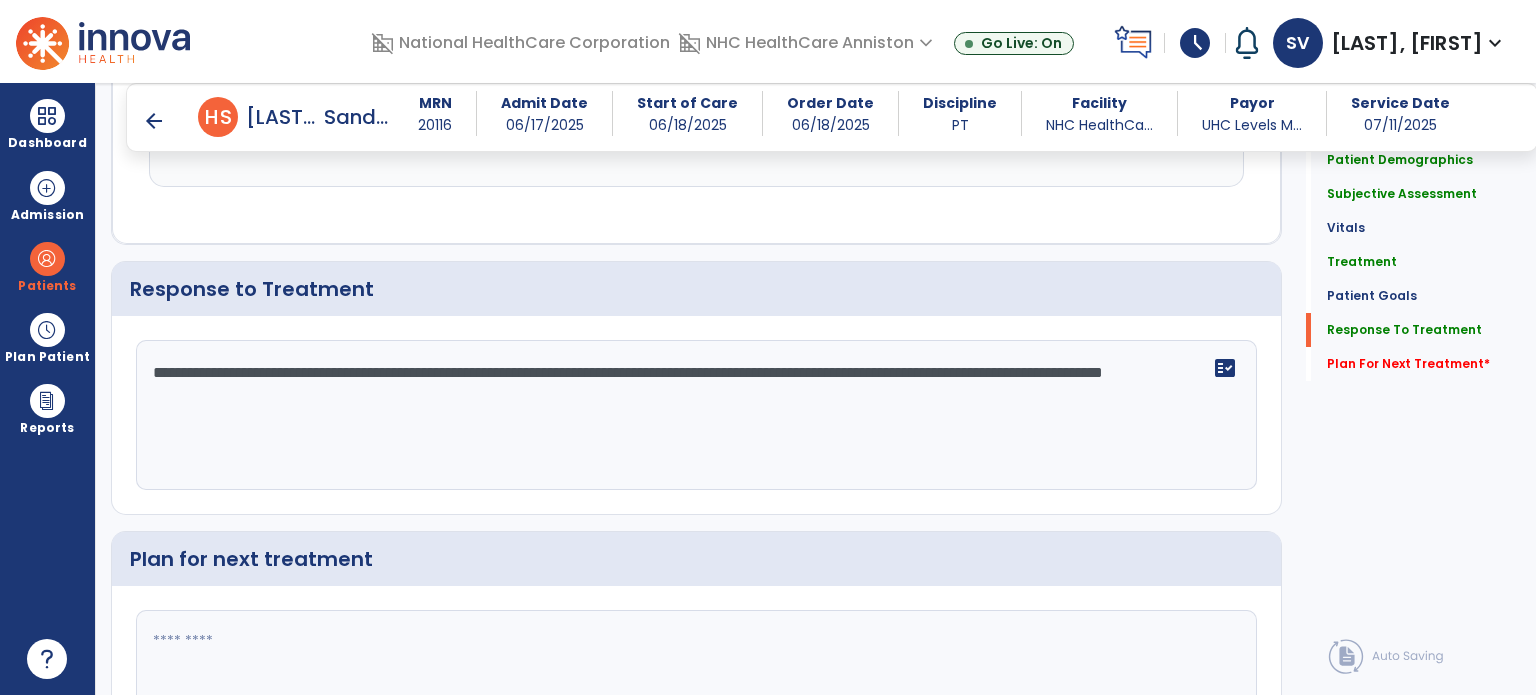 scroll, scrollTop: 3098, scrollLeft: 0, axis: vertical 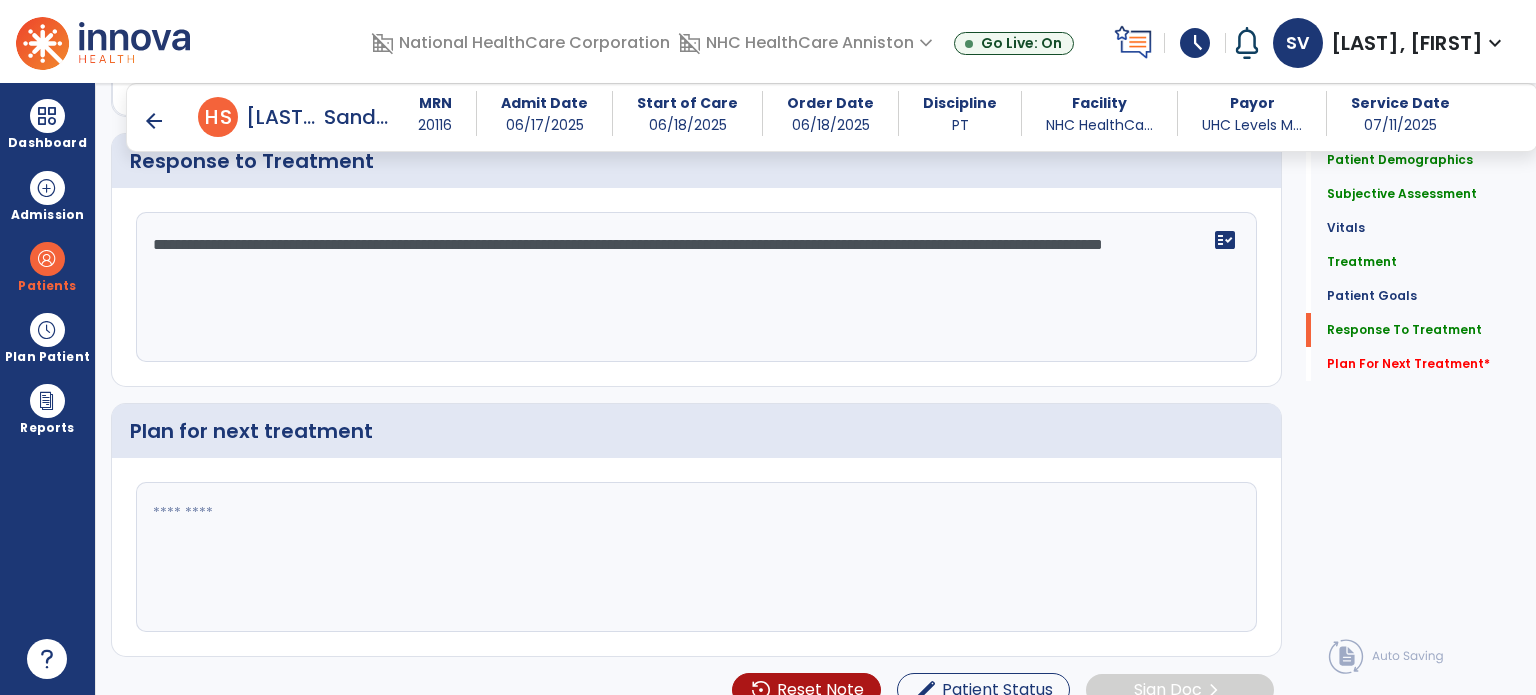 type on "**********" 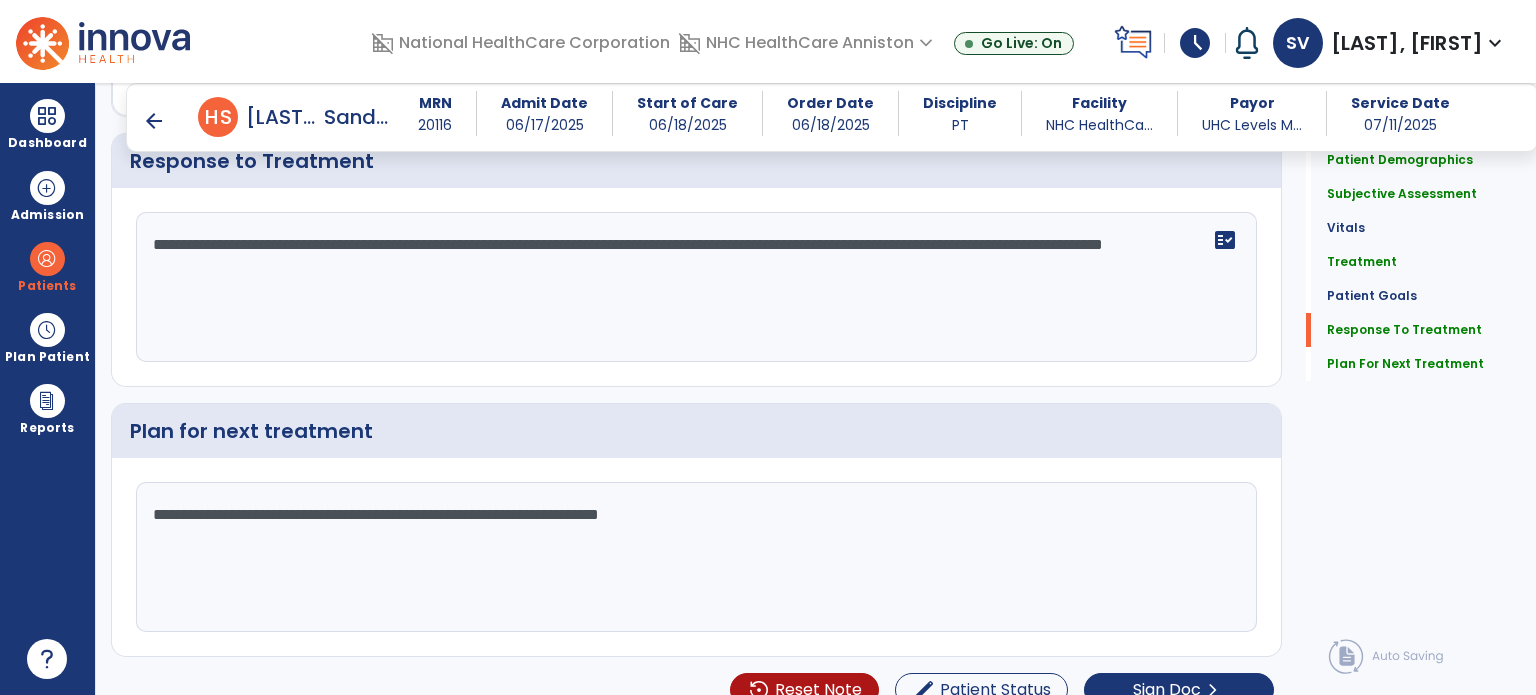 type on "**********" 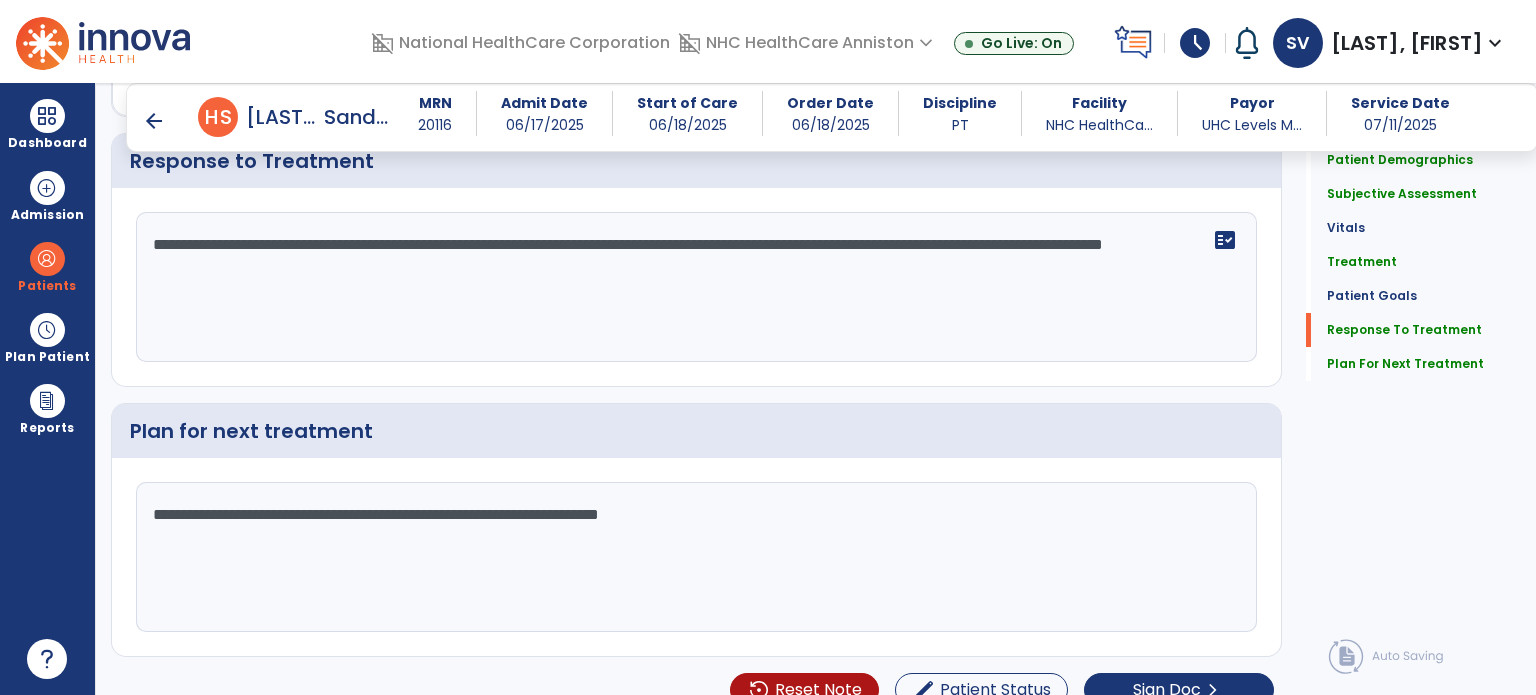 drag, startPoint x: 147, startPoint y: 213, endPoint x: 370, endPoint y: 235, distance: 224.08258 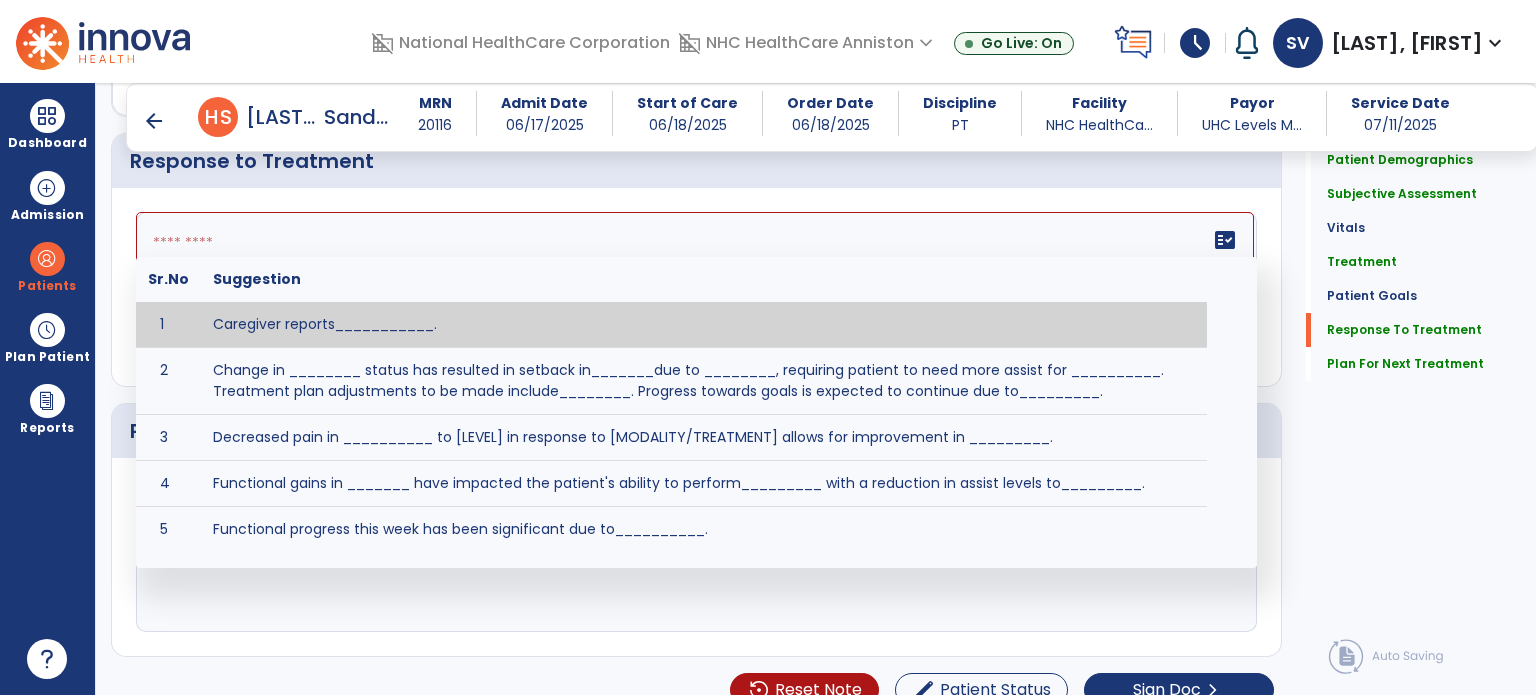 paste on "**********" 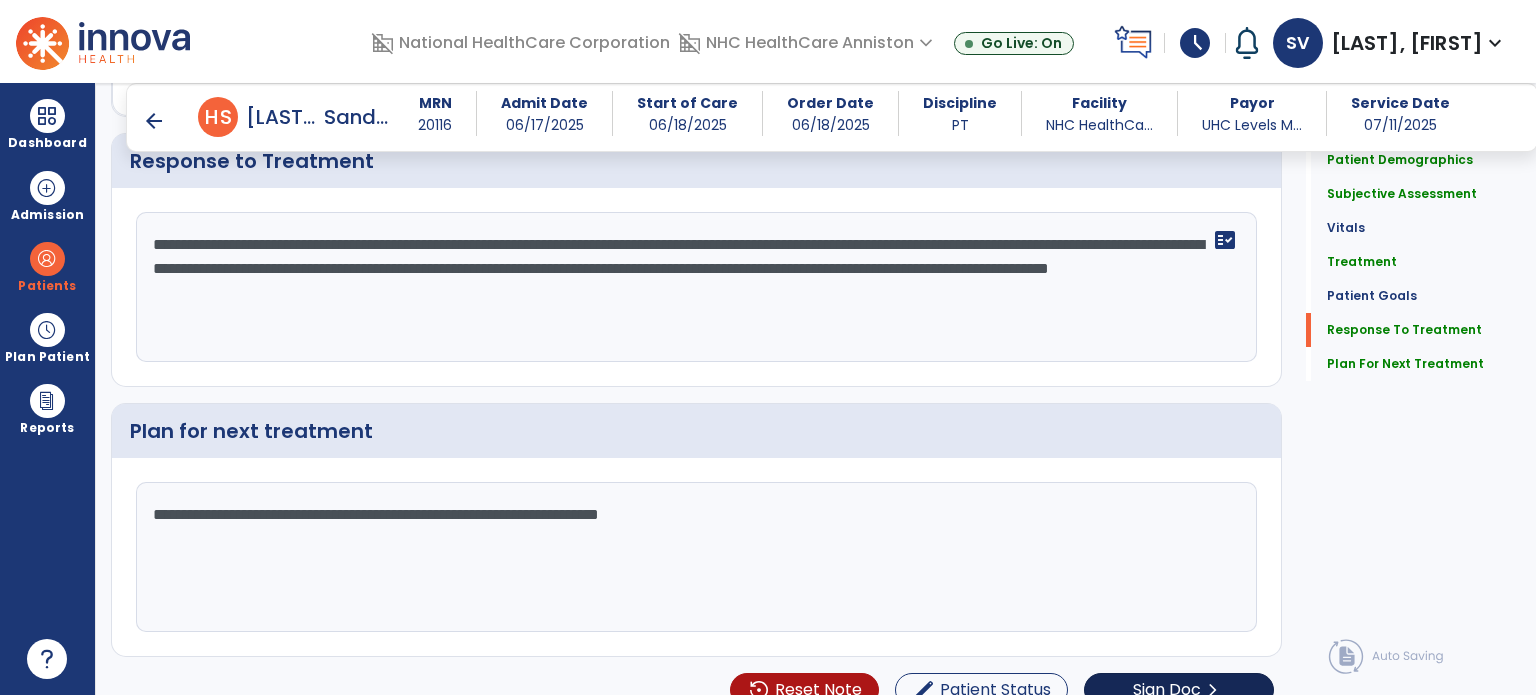 type on "**********" 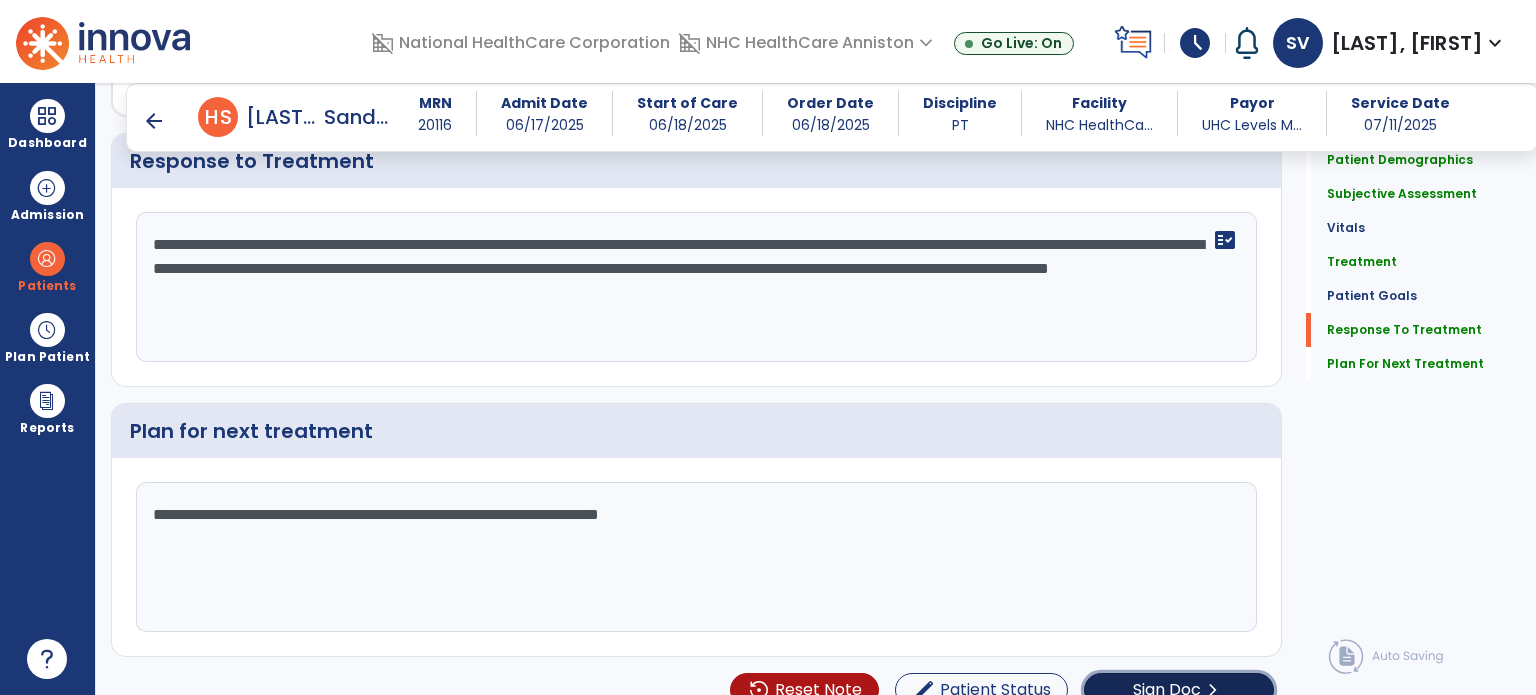 click on "Sign Doc  chevron_right" 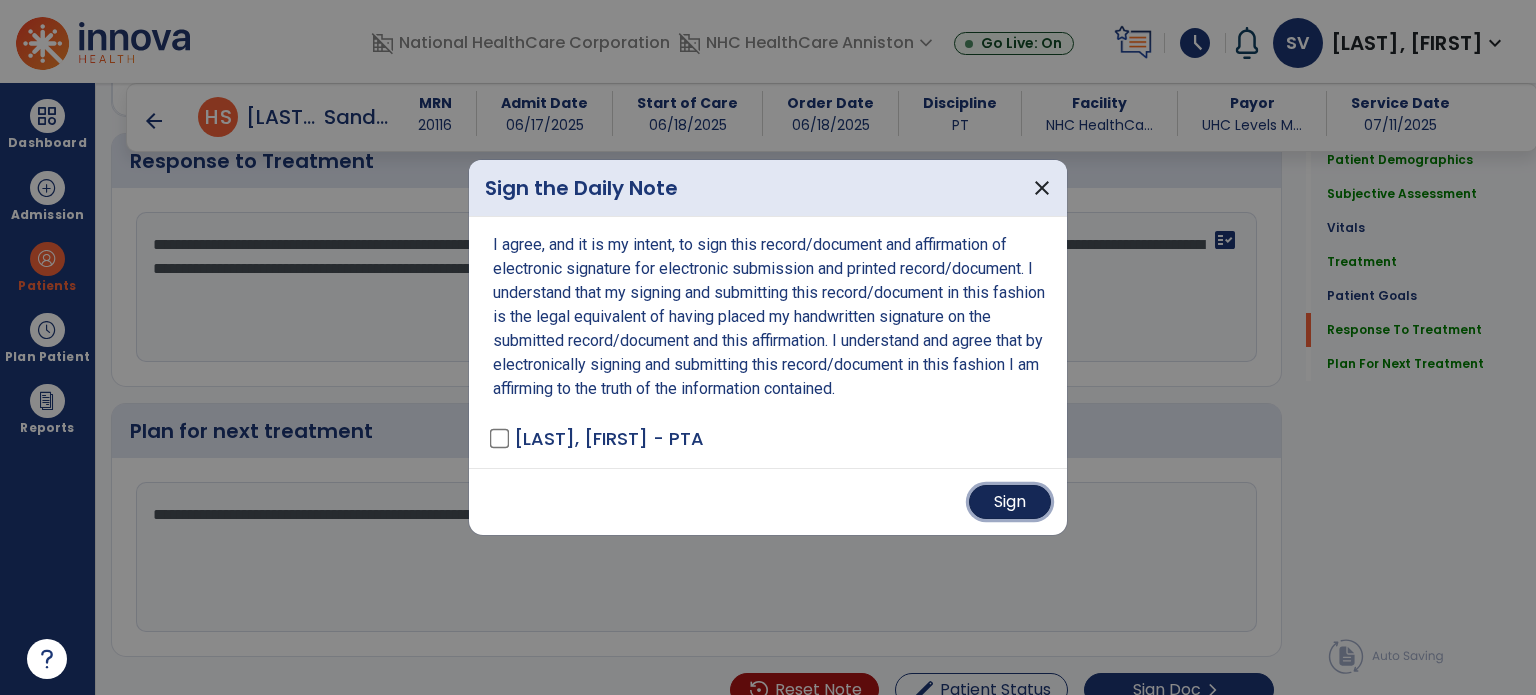 click on "Sign" at bounding box center [1010, 502] 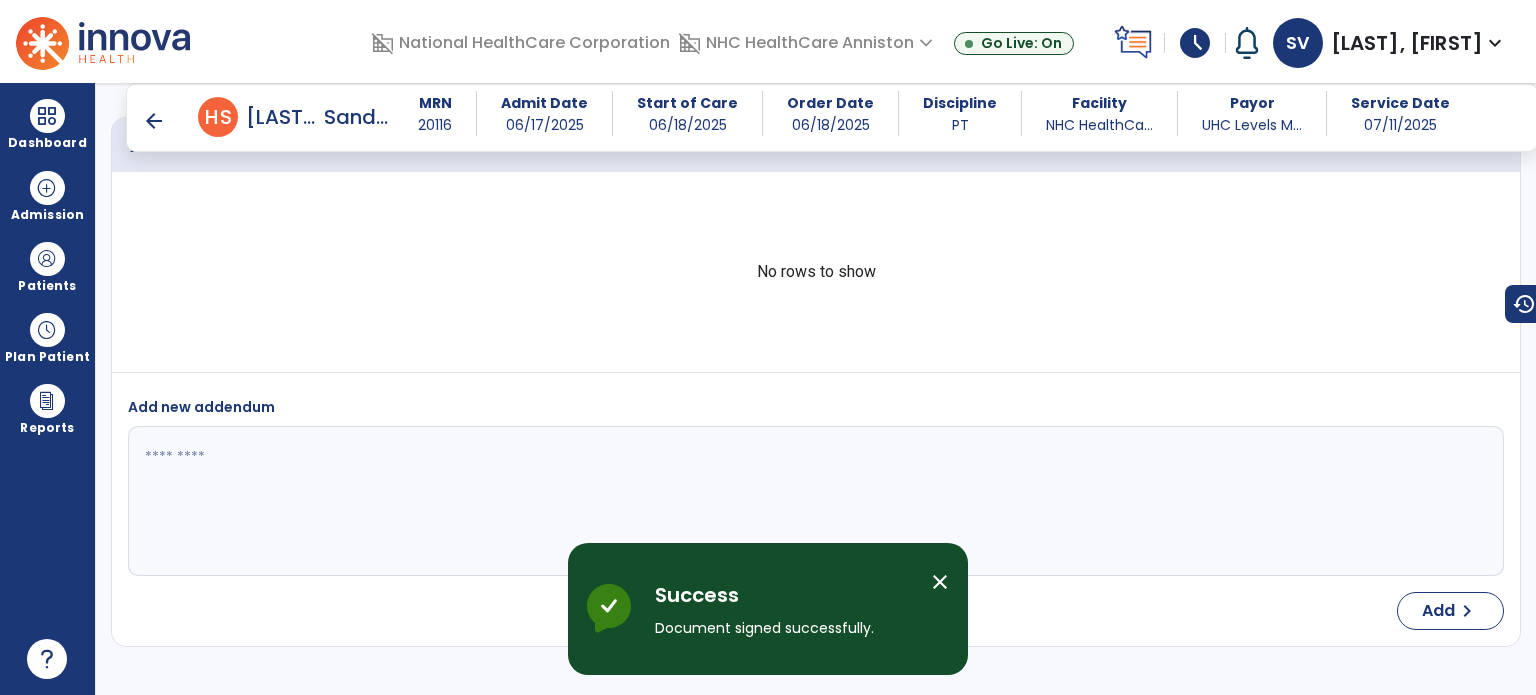 scroll, scrollTop: 3656, scrollLeft: 0, axis: vertical 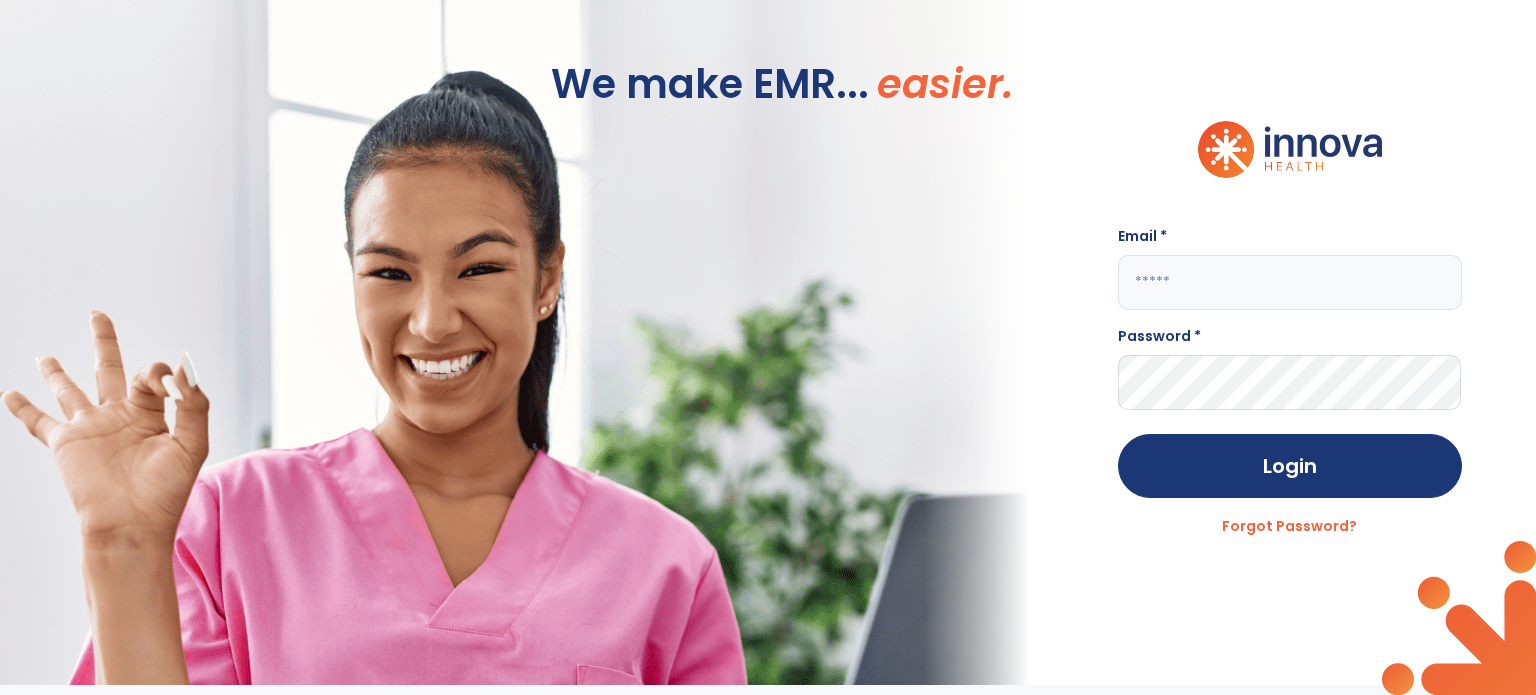 click 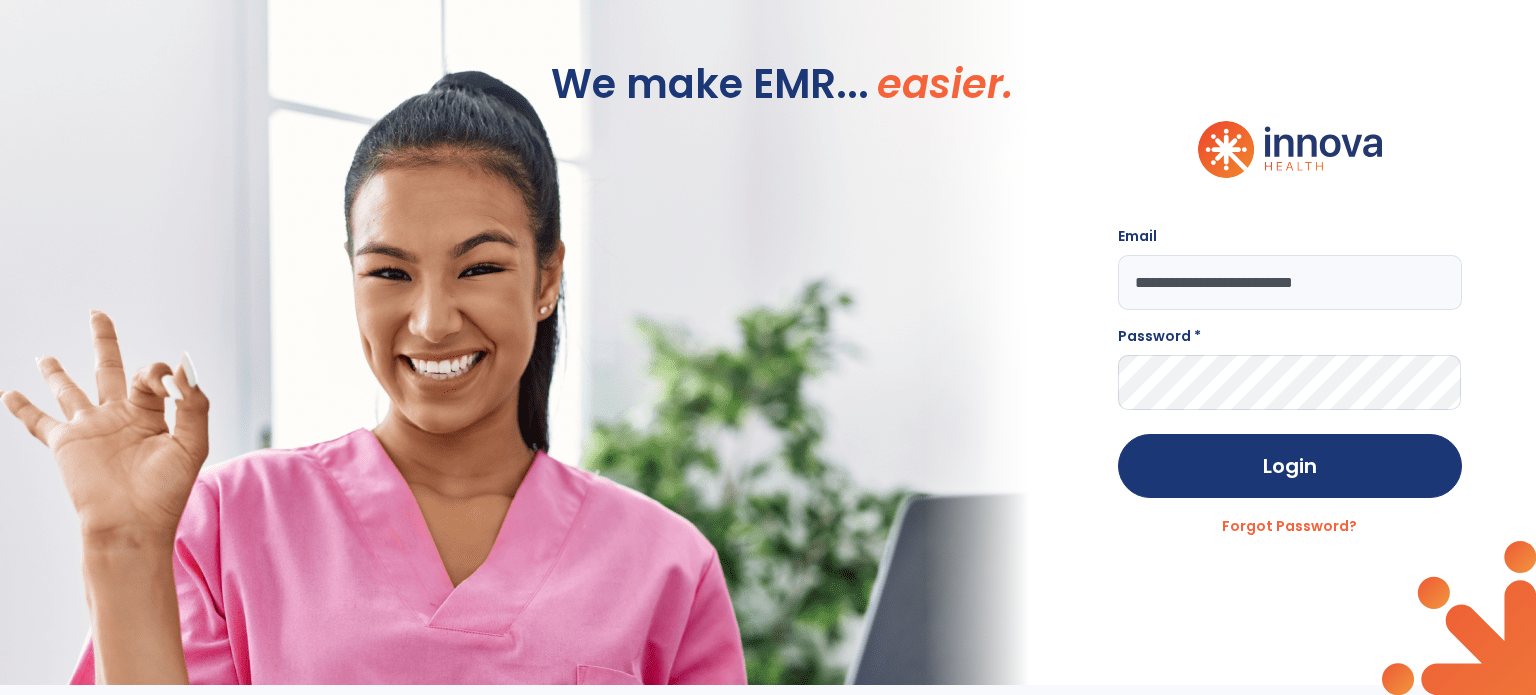 type on "**********" 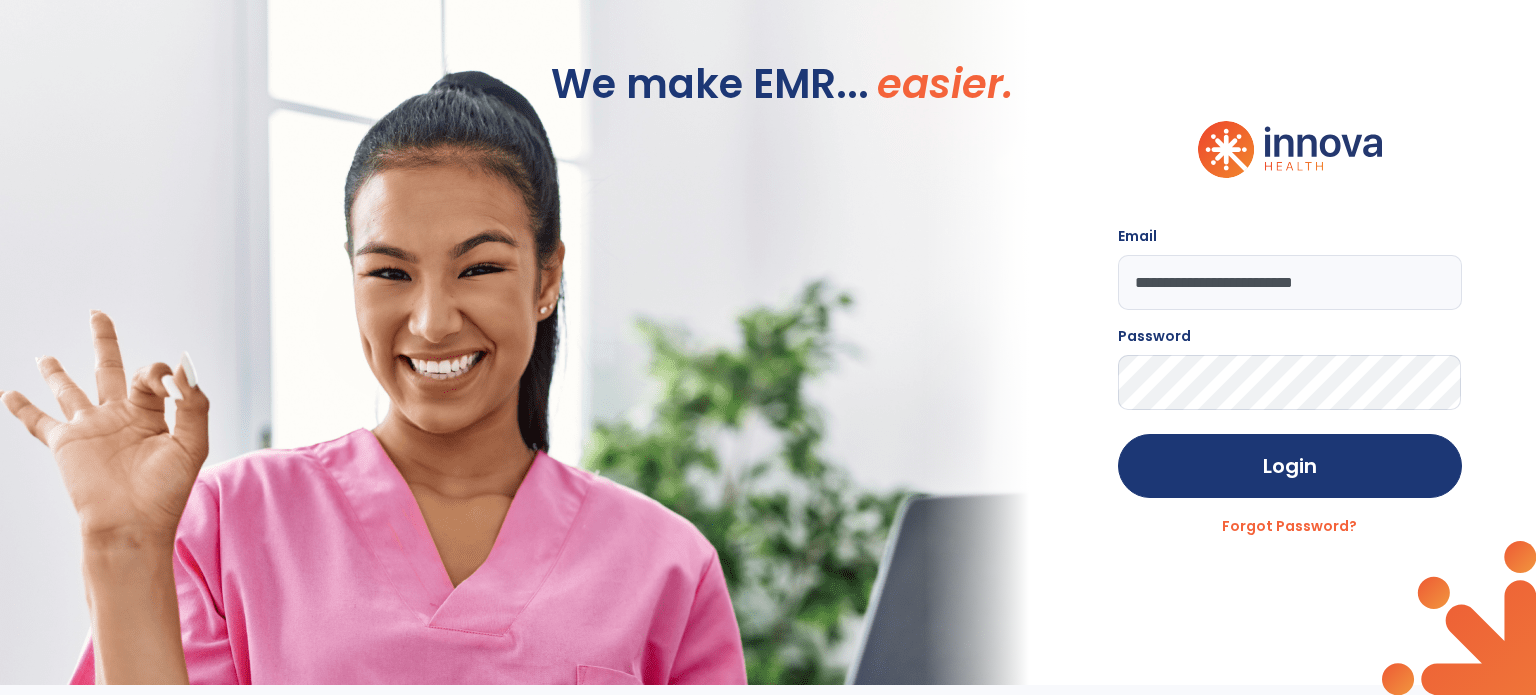 click on "Login" 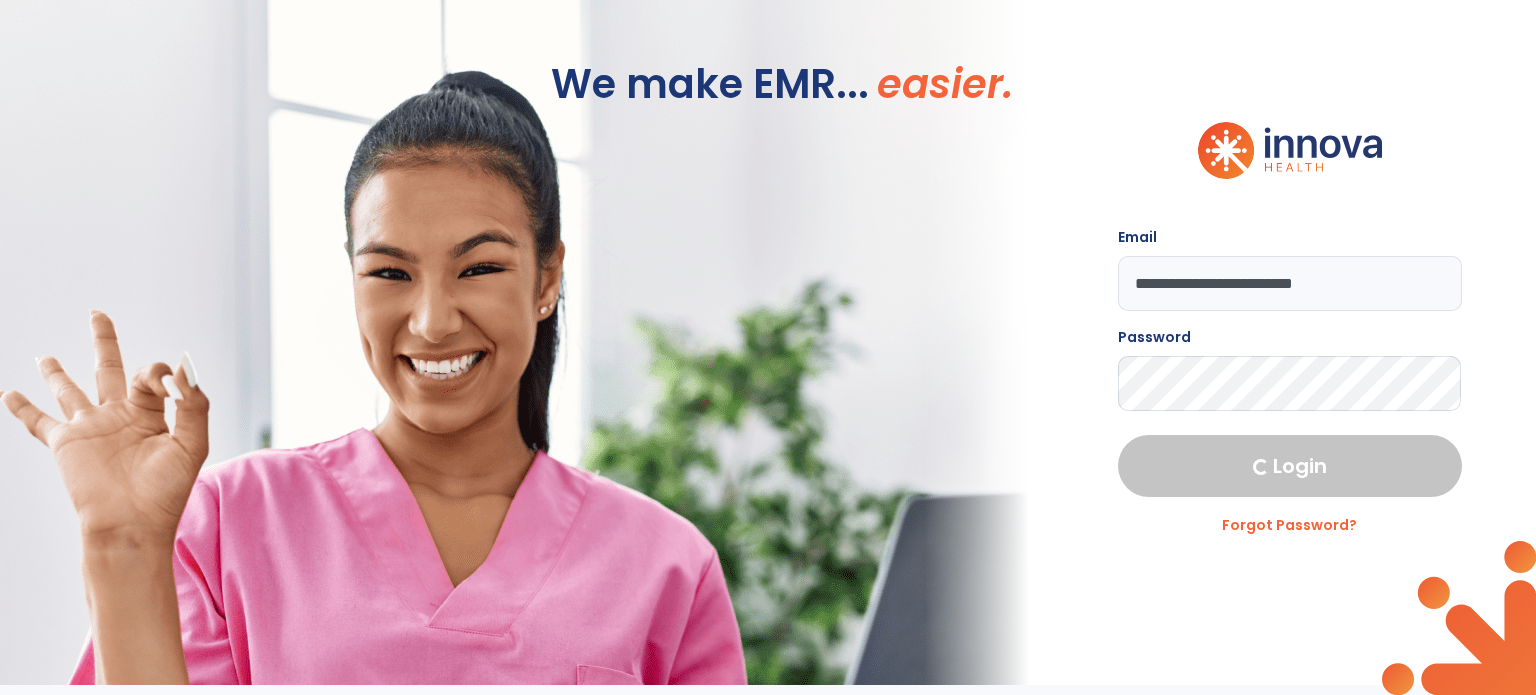 select on "****" 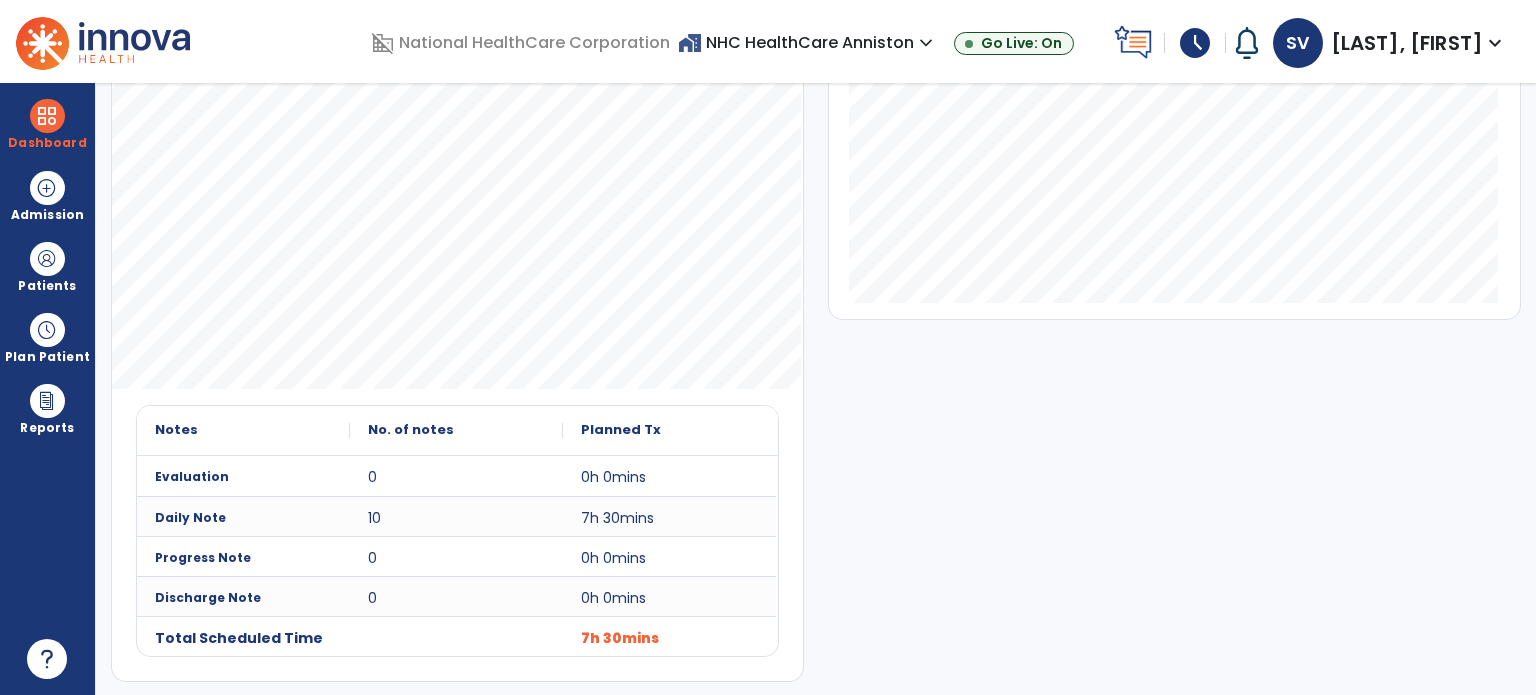 scroll, scrollTop: 150, scrollLeft: 0, axis: vertical 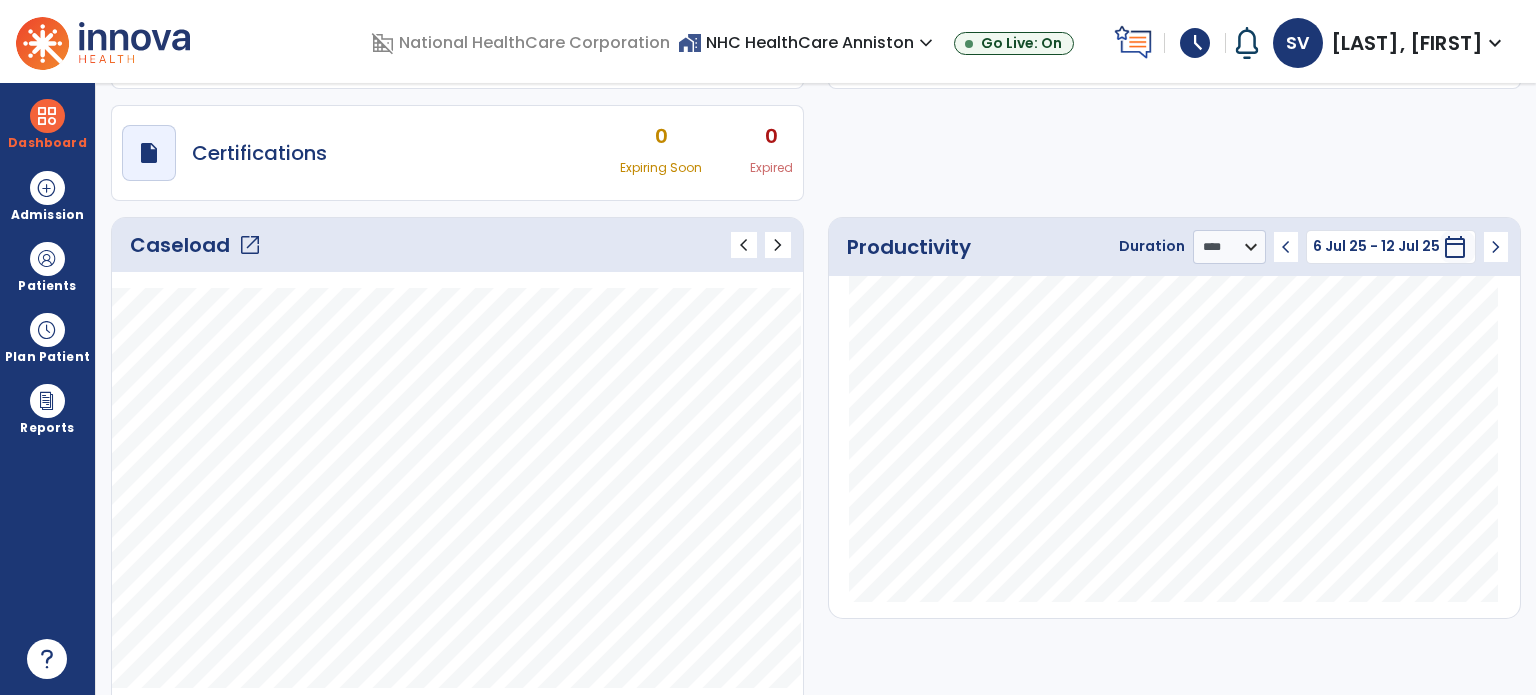 click on "open_in_new" 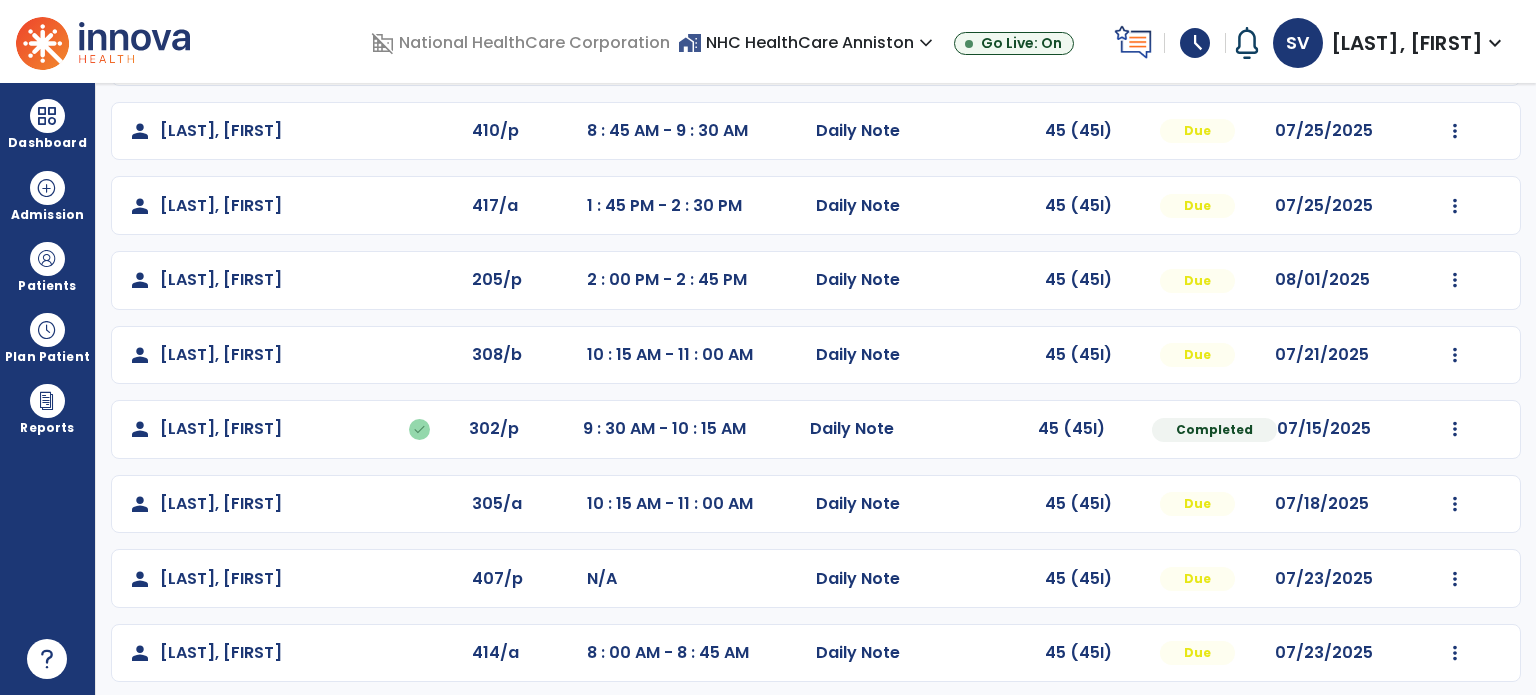 scroll, scrollTop: 319, scrollLeft: 0, axis: vertical 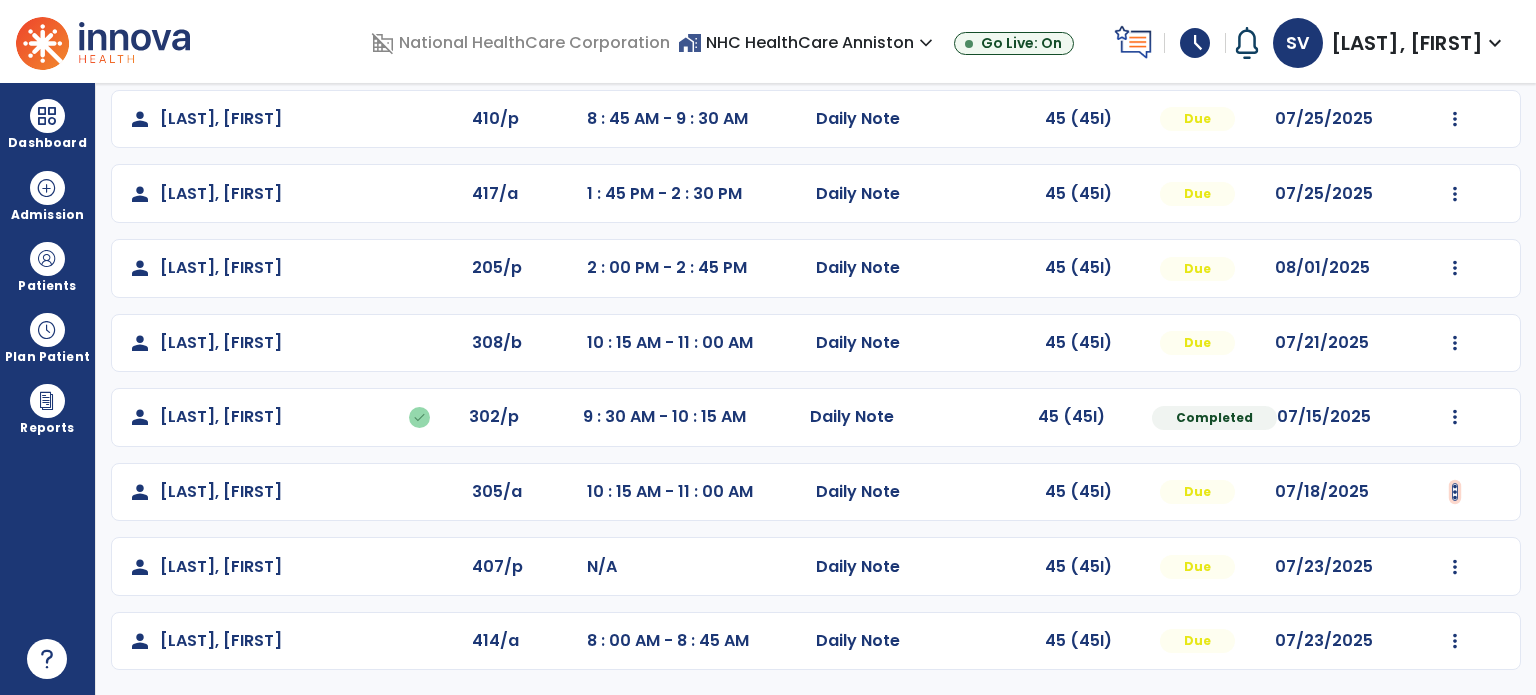 click at bounding box center (1455, -30) 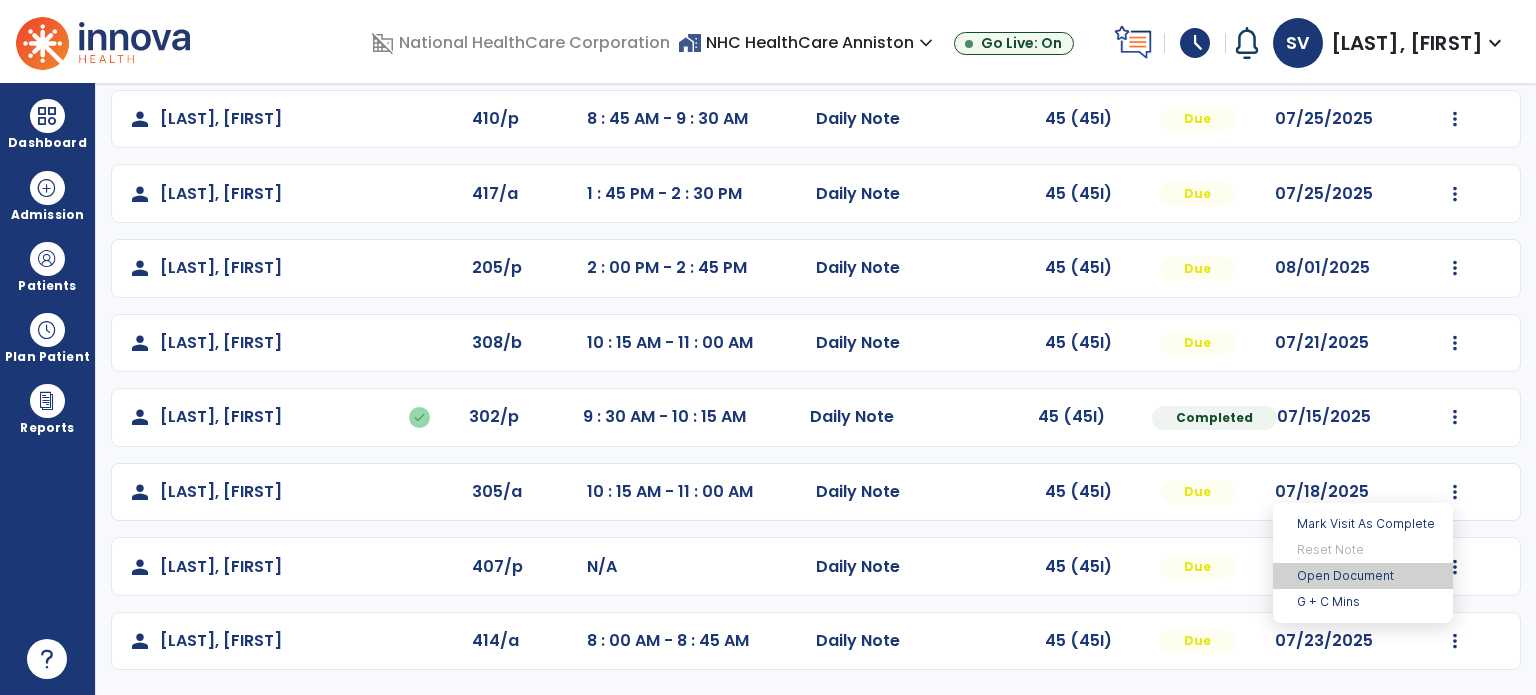 click on "Open Document" at bounding box center [1363, 576] 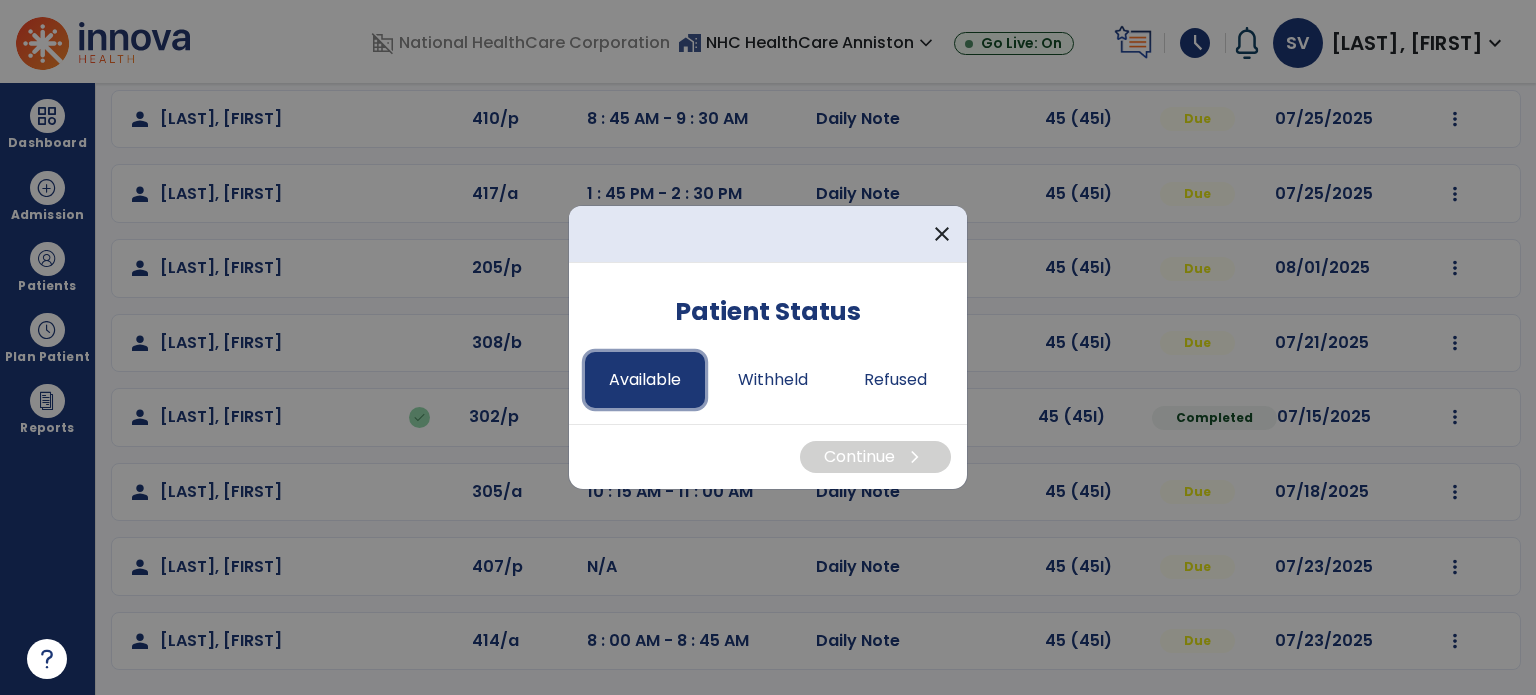 click on "Available" at bounding box center (645, 380) 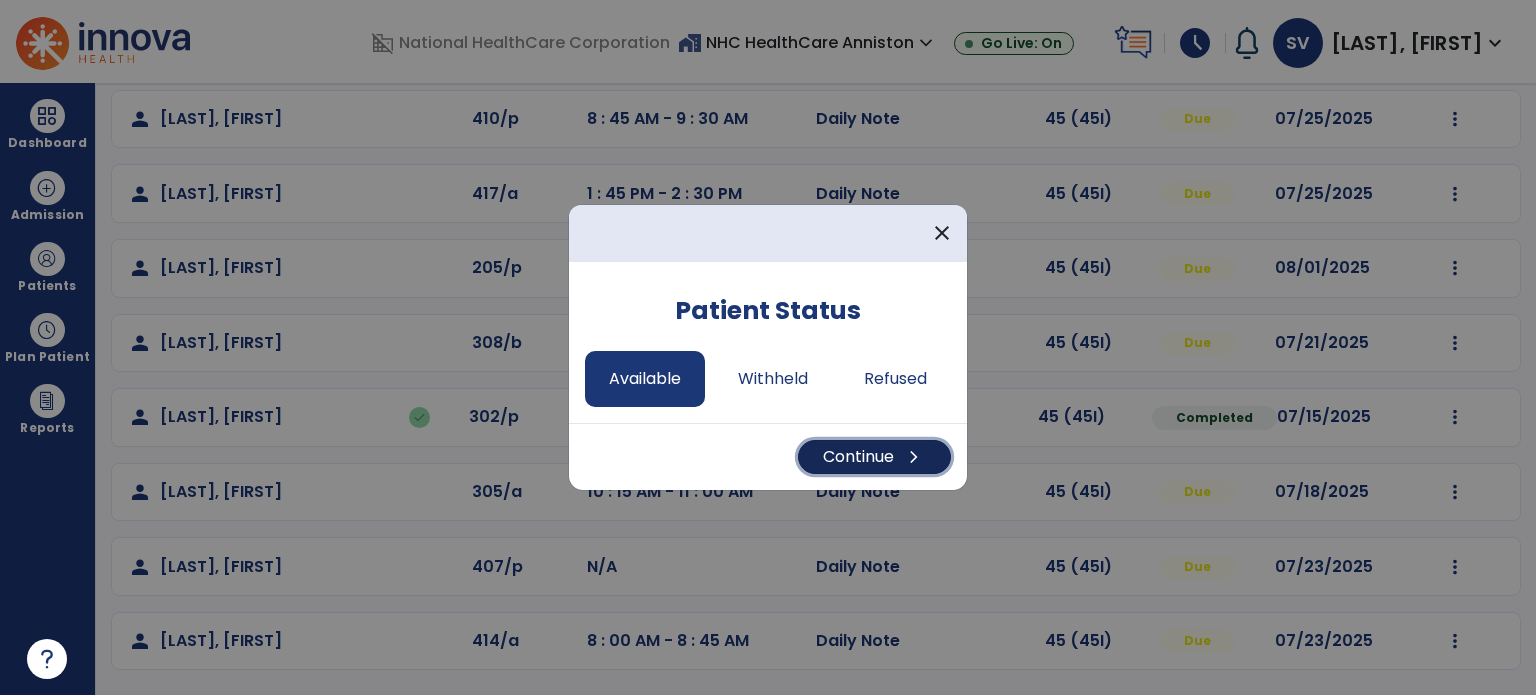 click on "Continue   chevron_right" at bounding box center (874, 457) 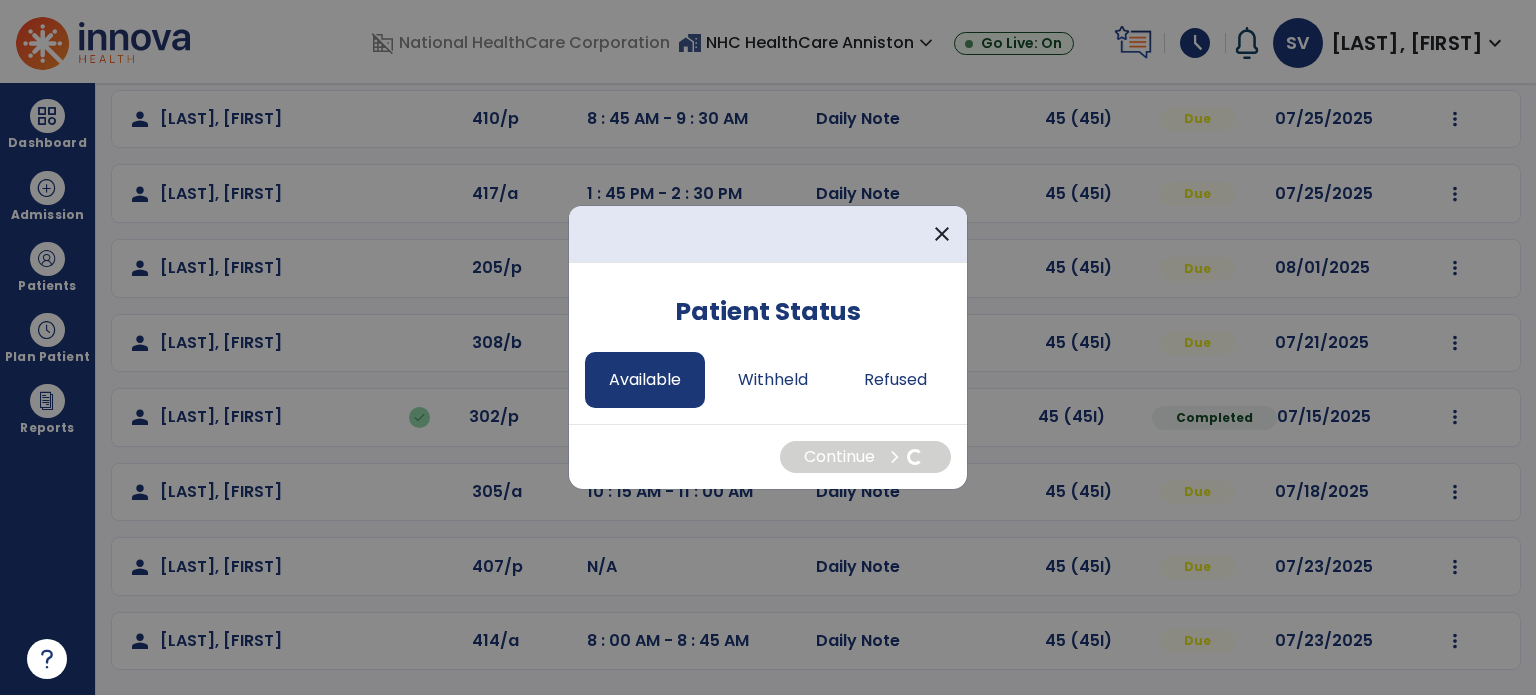 select on "*" 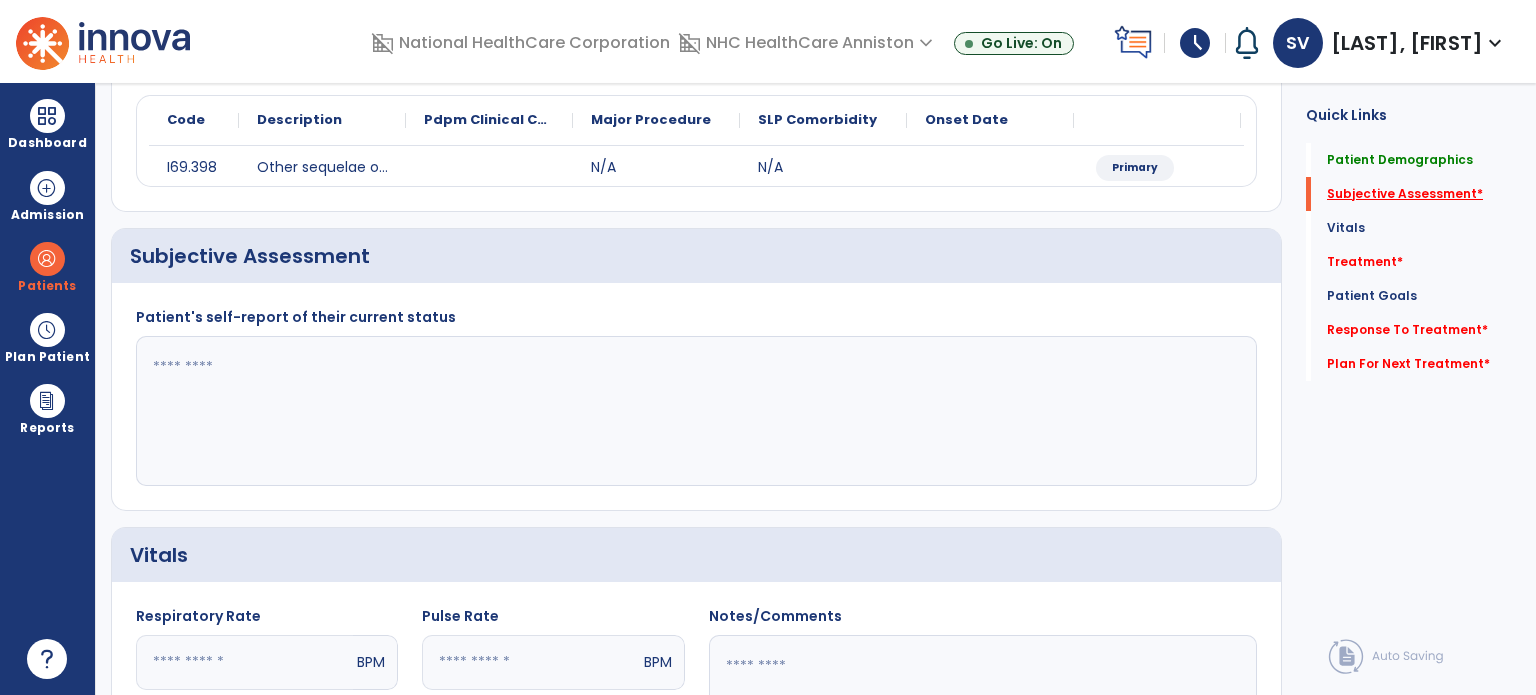 click on "Subjective Assessment   *" 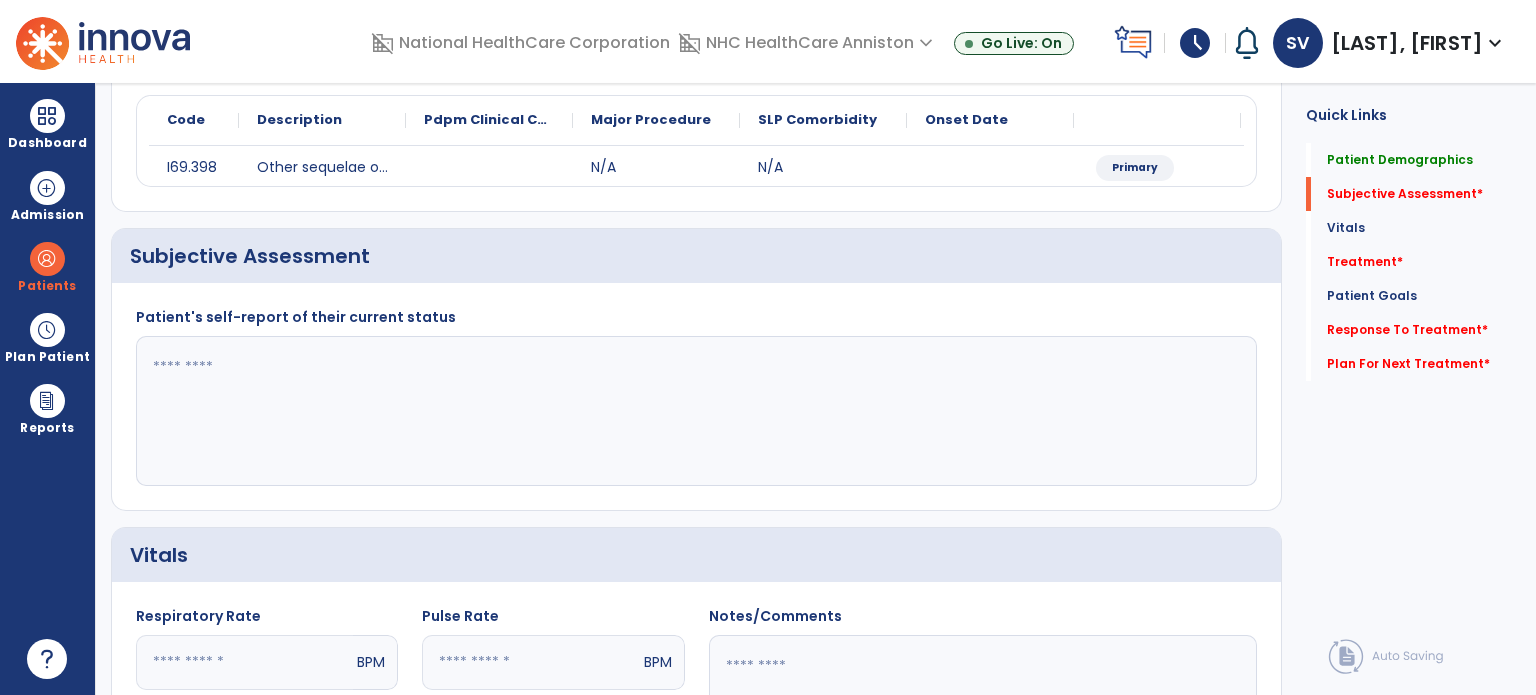 scroll, scrollTop: 298, scrollLeft: 0, axis: vertical 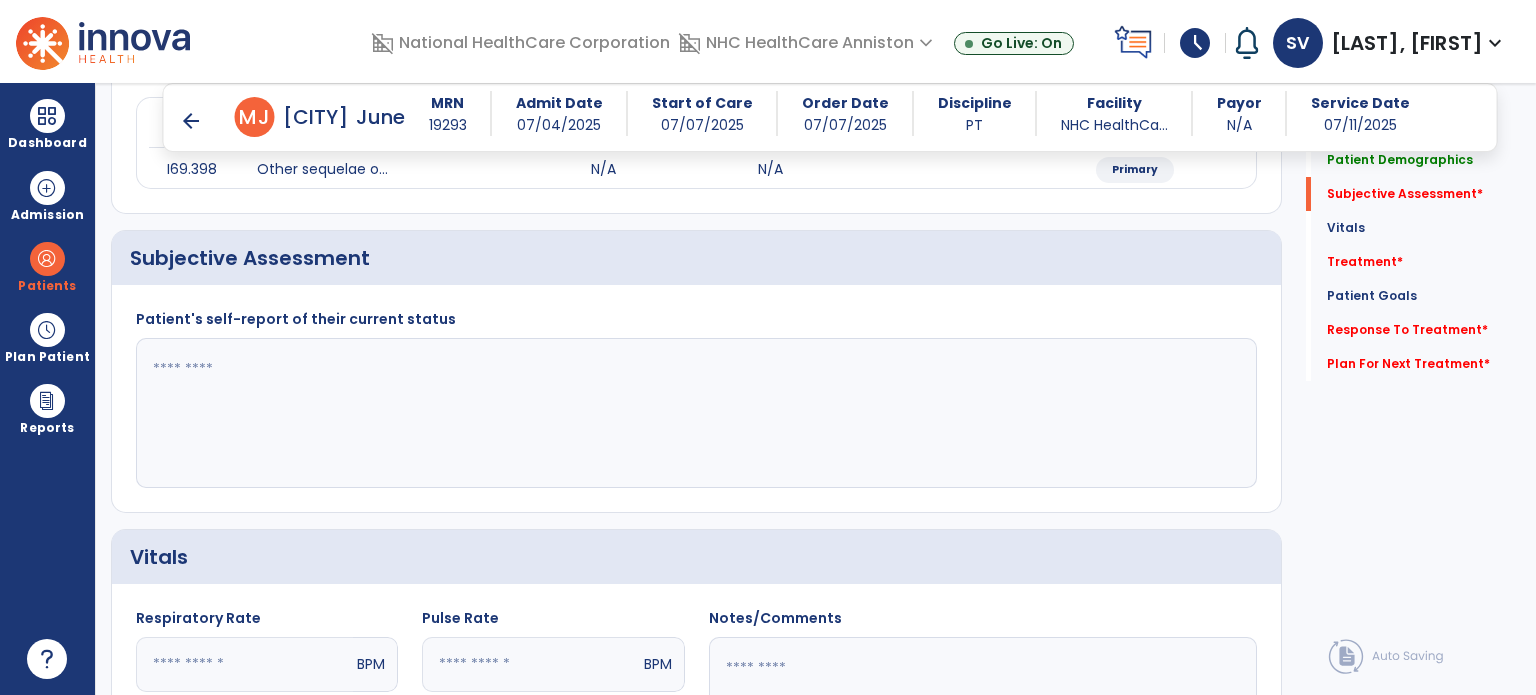 click 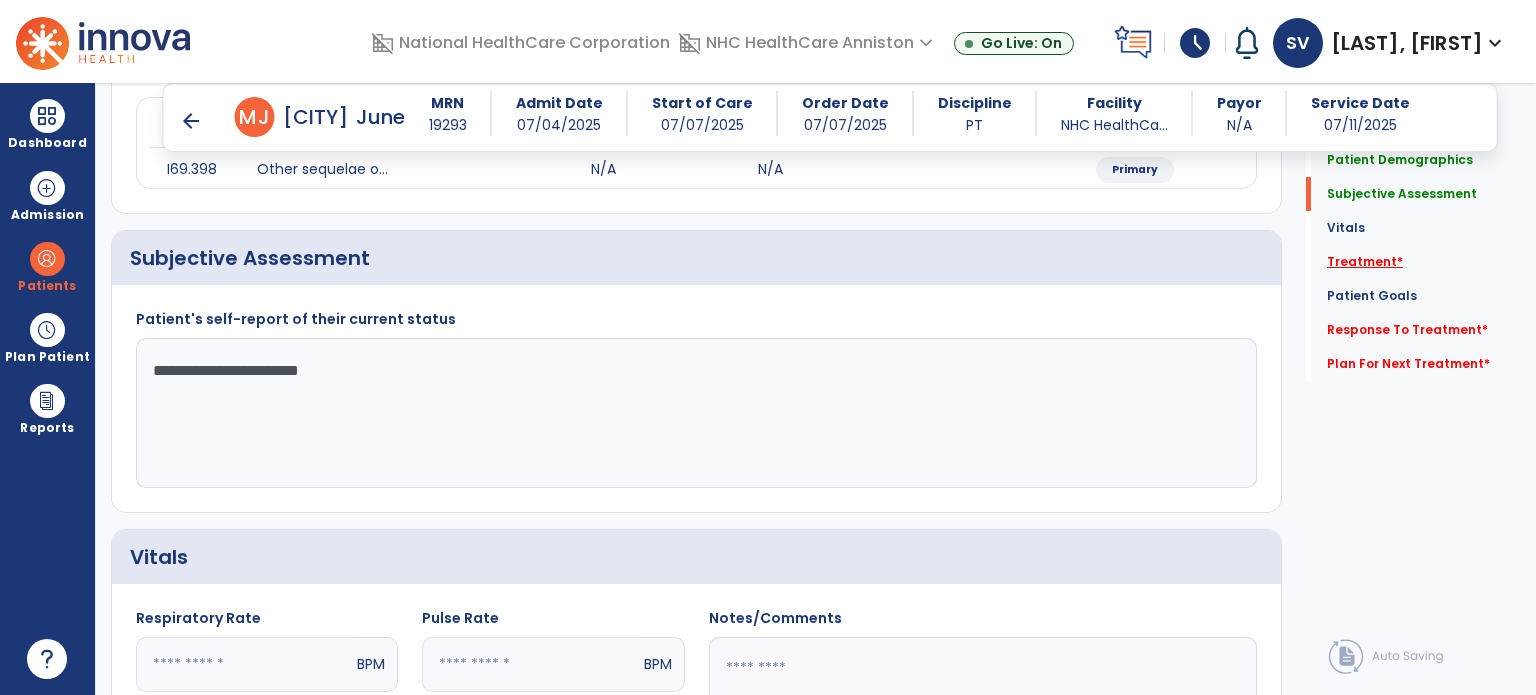 type on "**********" 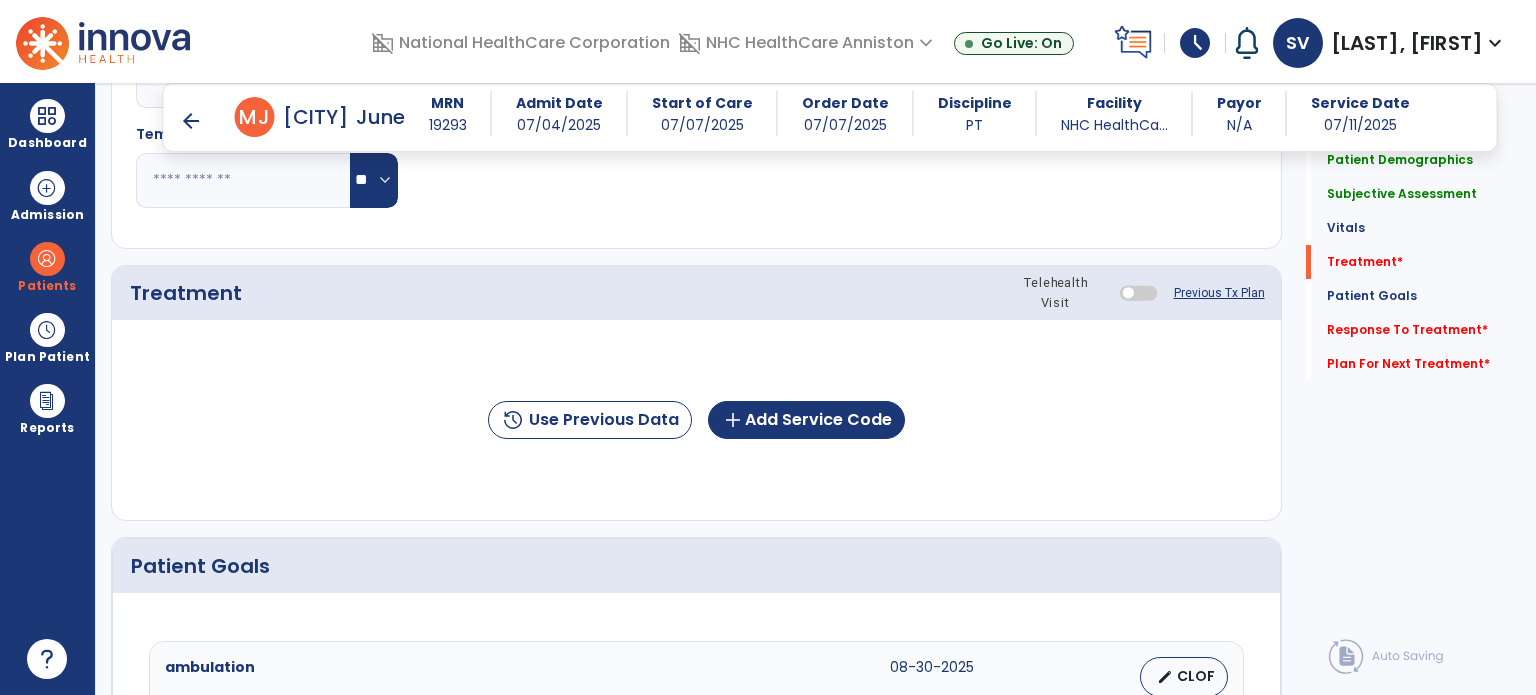 scroll, scrollTop: 987, scrollLeft: 0, axis: vertical 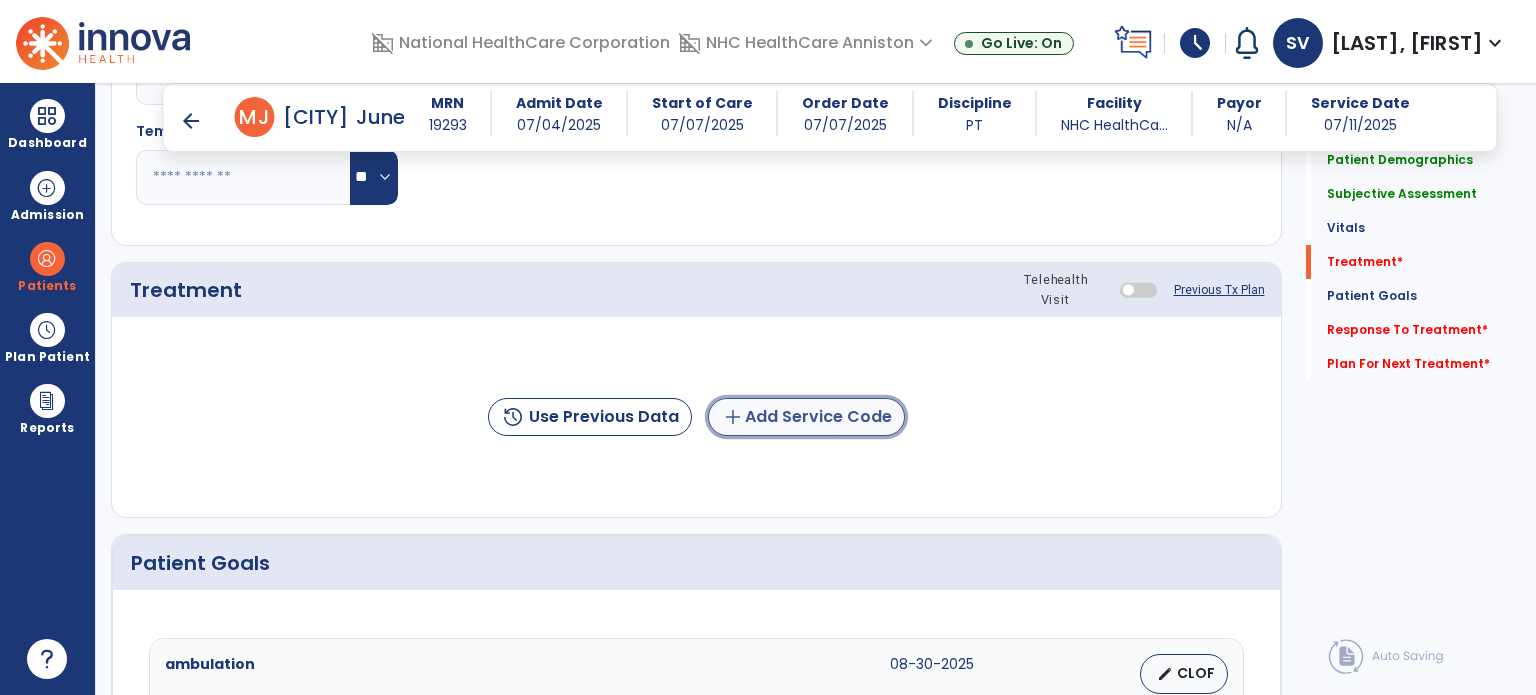 click on "add  Add Service Code" 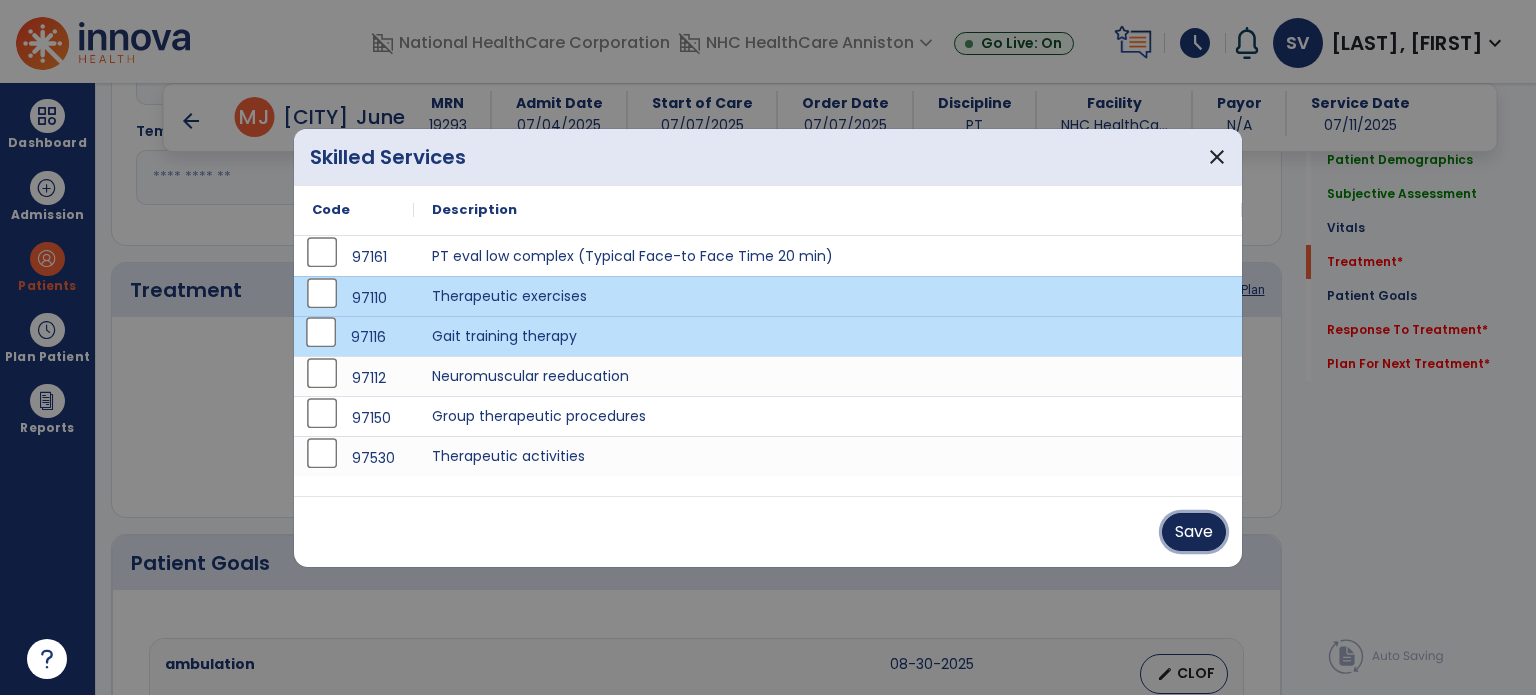 click on "Save" at bounding box center (1194, 532) 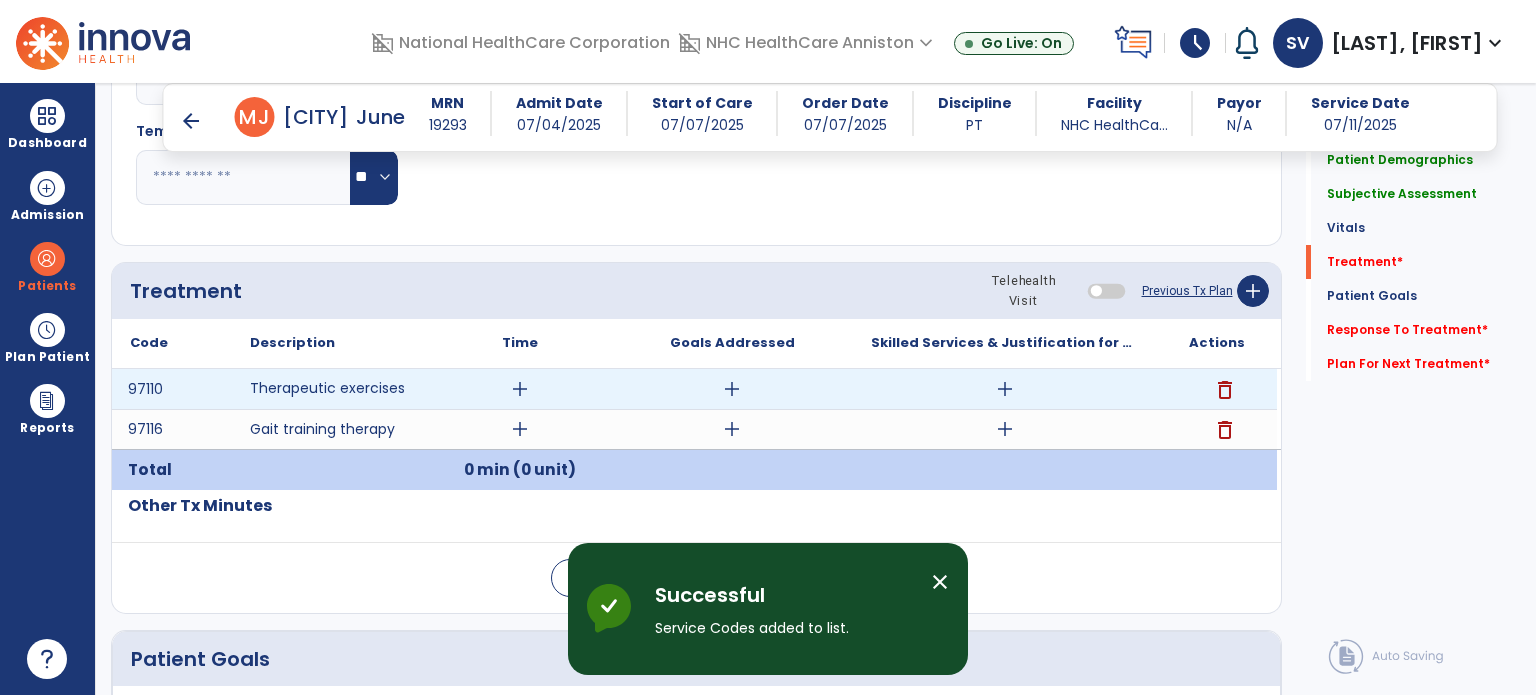 click on "add" at bounding box center (520, 389) 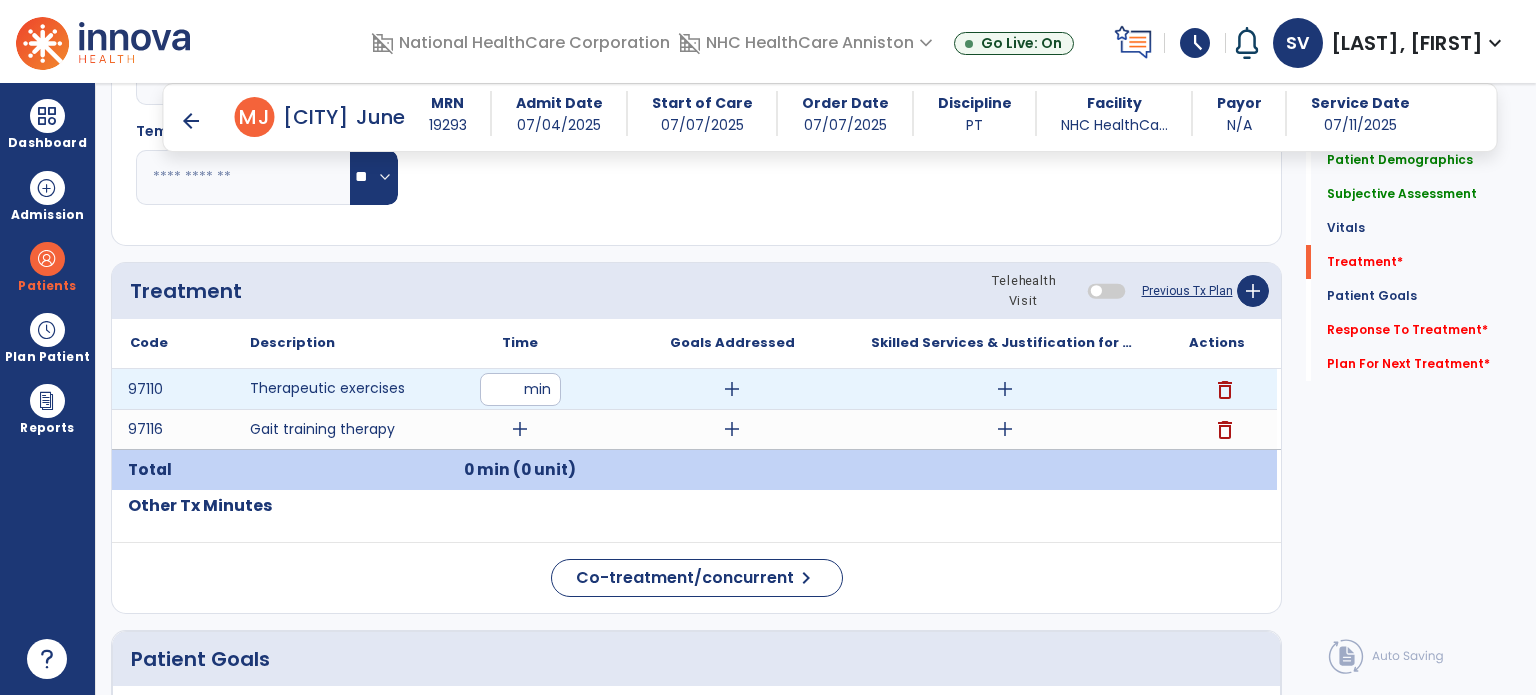 type on "**" 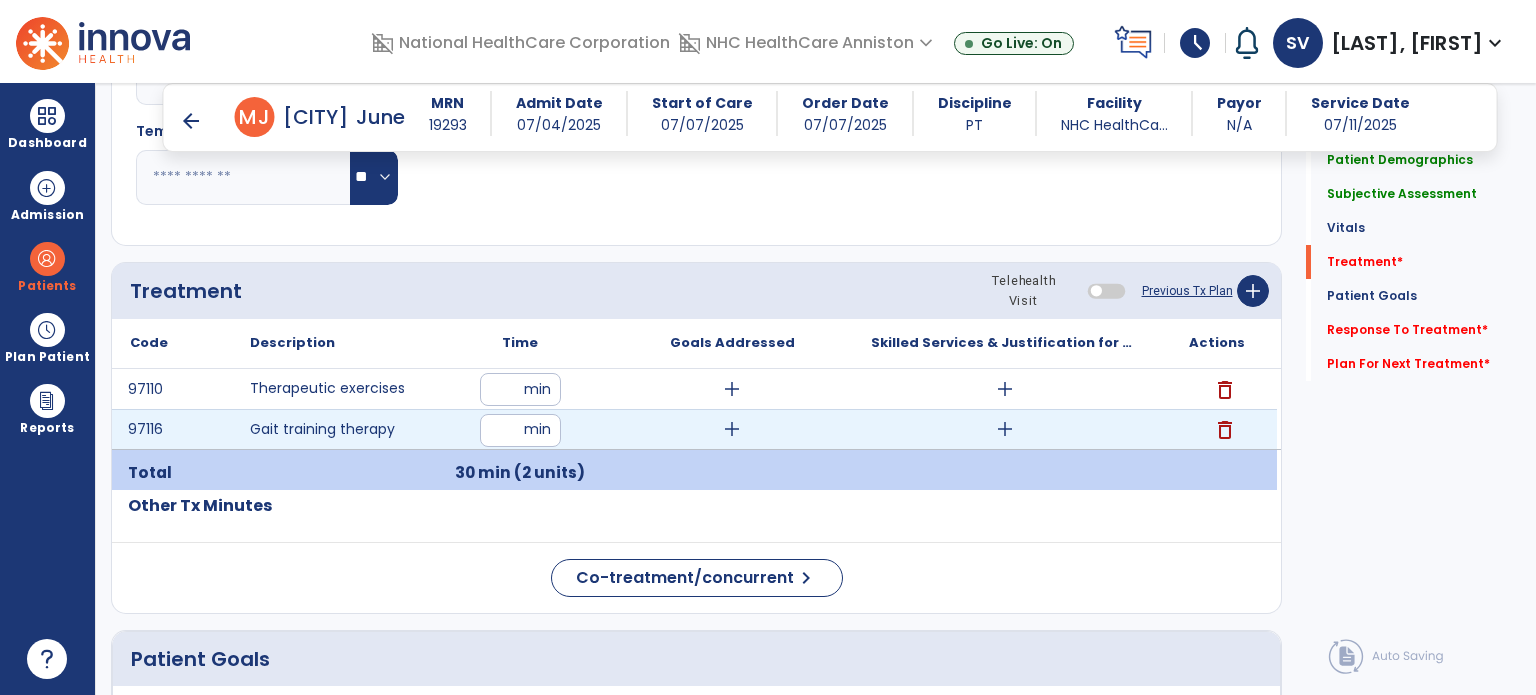 type on "**" 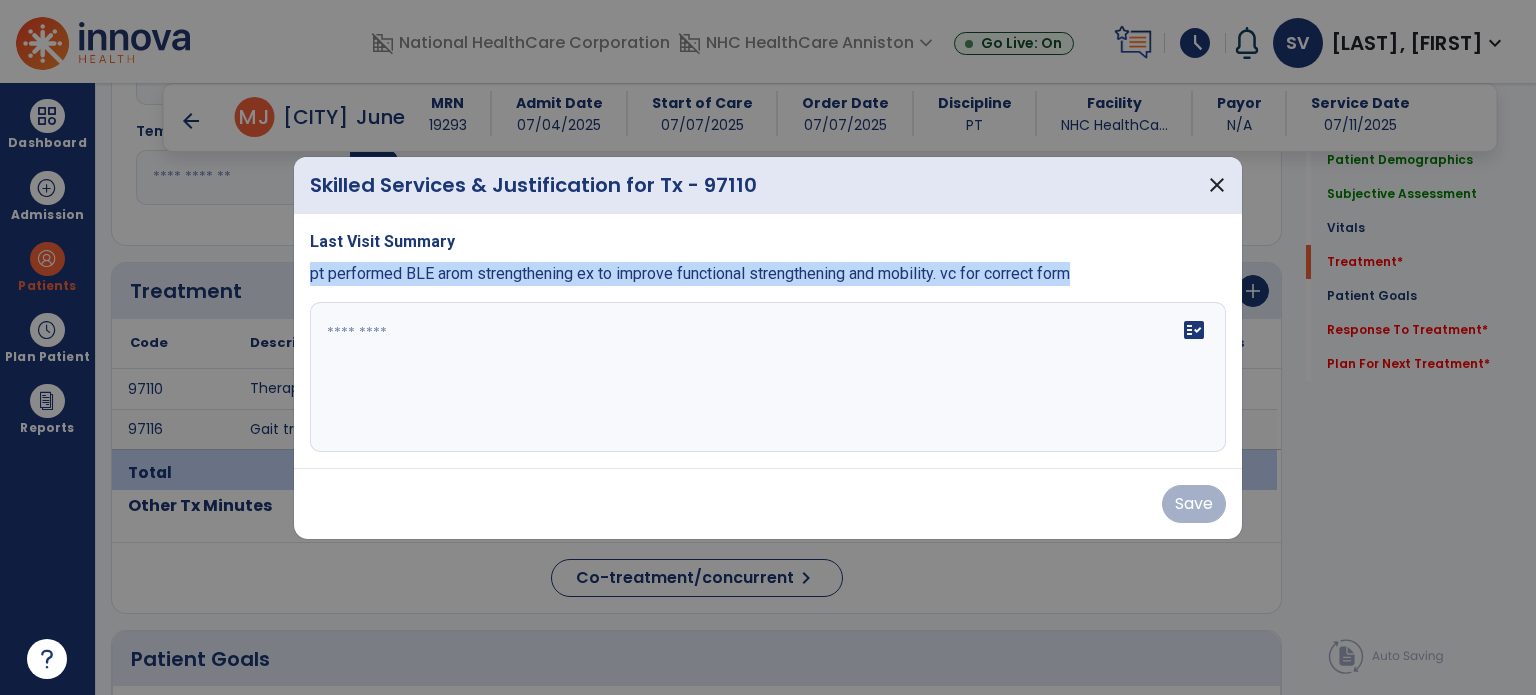 drag, startPoint x: 308, startPoint y: 274, endPoint x: 982, endPoint y: 303, distance: 674.6236 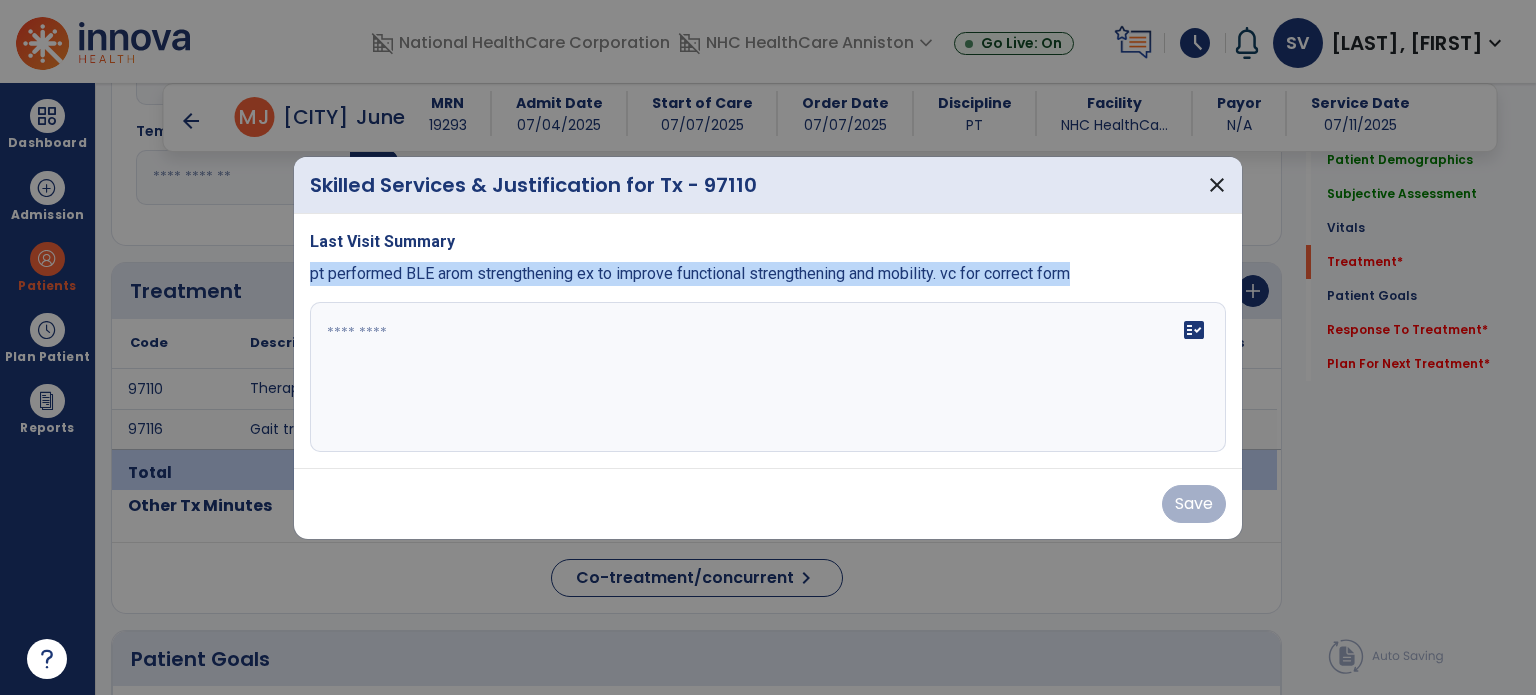 click on "Last Visit Summary pt performed BLE arom strengthening ex to improve functional strengthening and mobility. vc for correct form
fact_check" at bounding box center (768, 341) 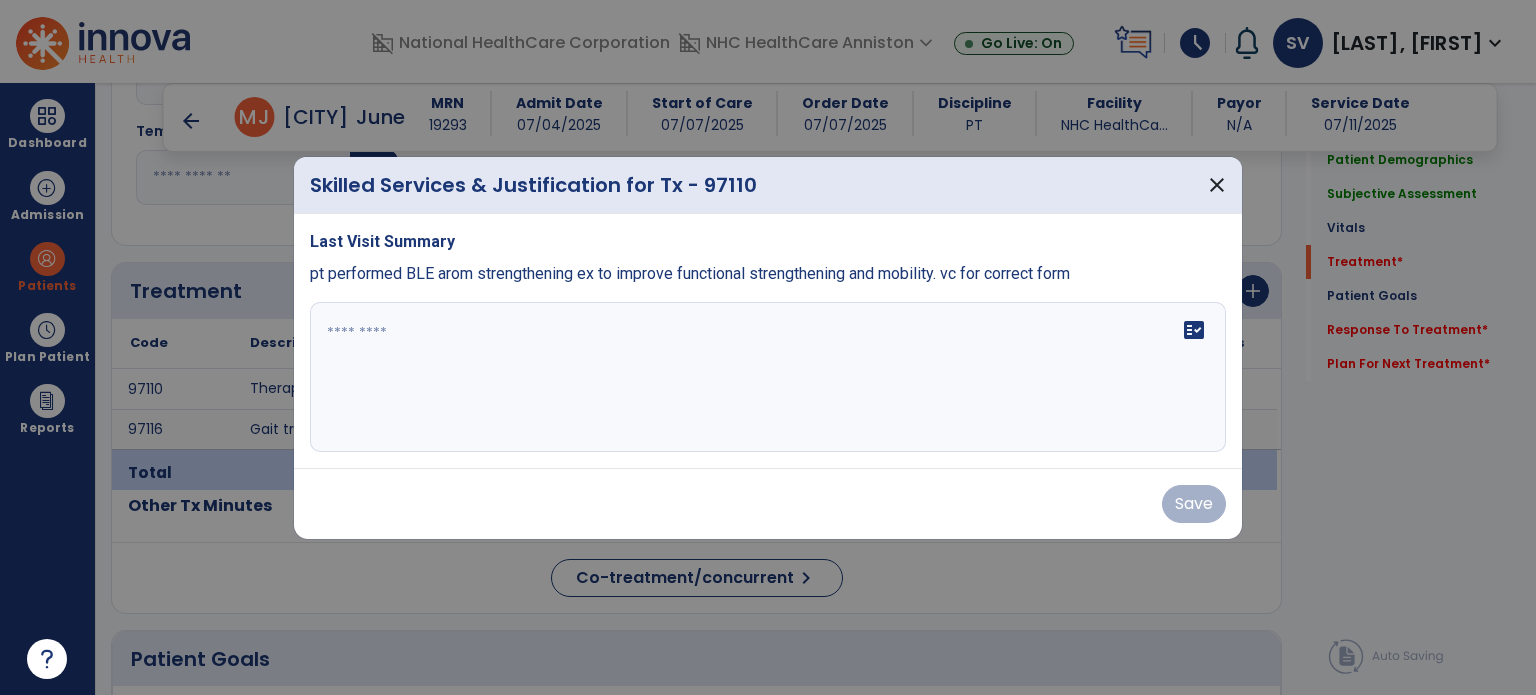 click at bounding box center [768, 377] 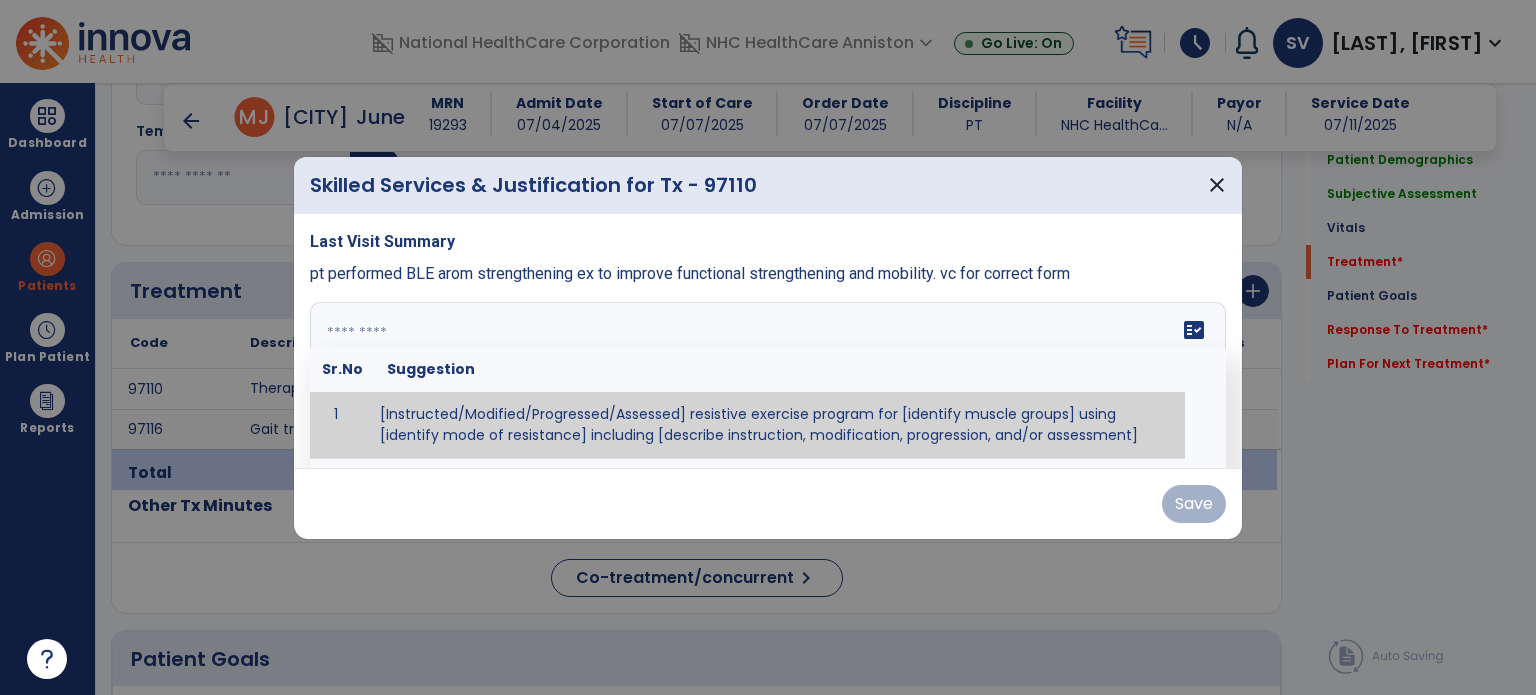 paste on "**********" 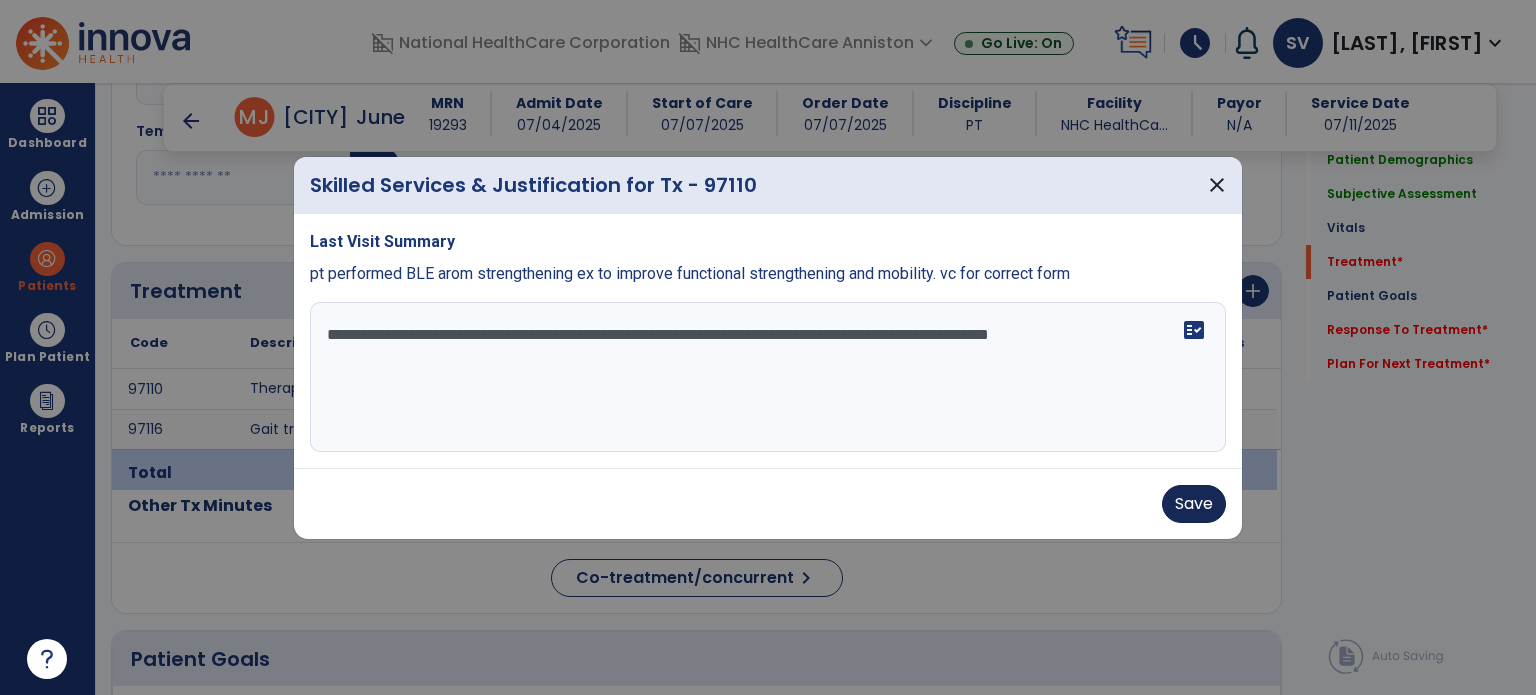 type on "**********" 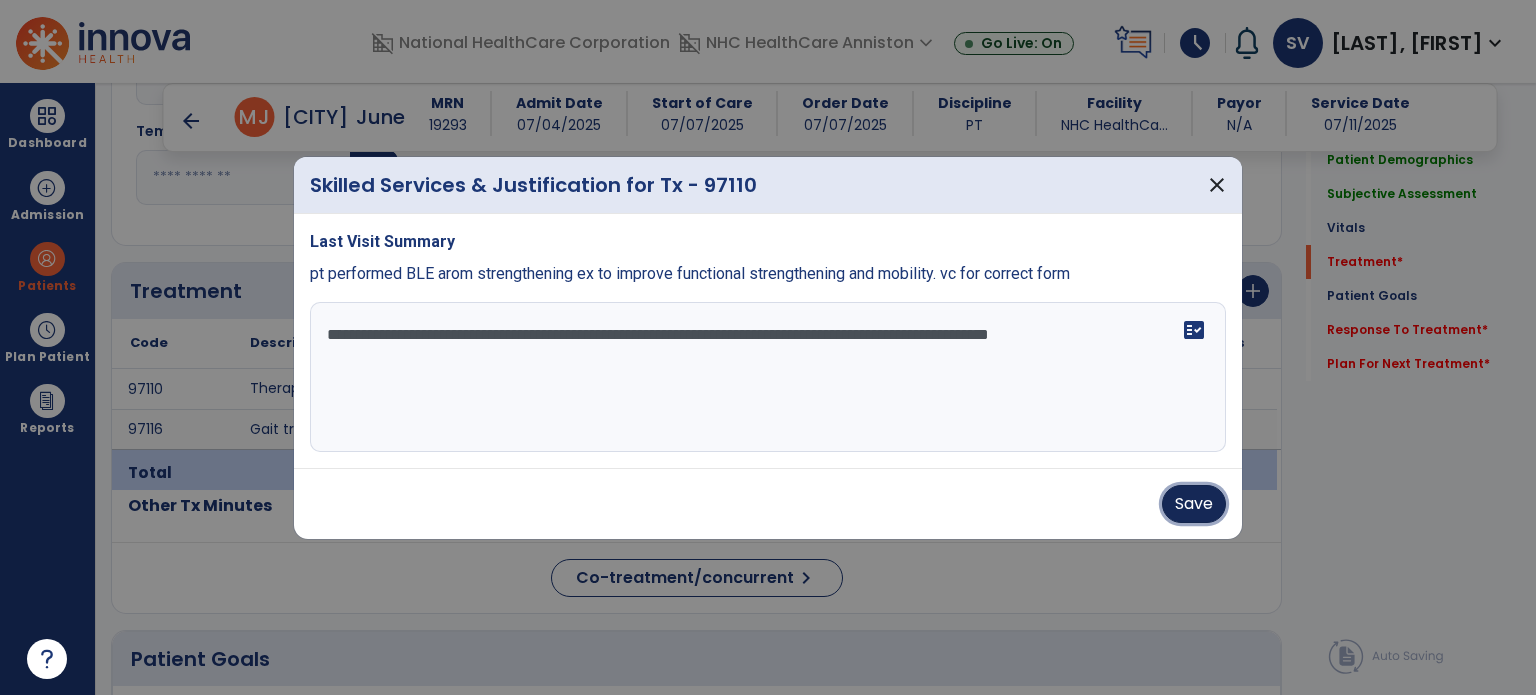 click on "Save" at bounding box center [1194, 504] 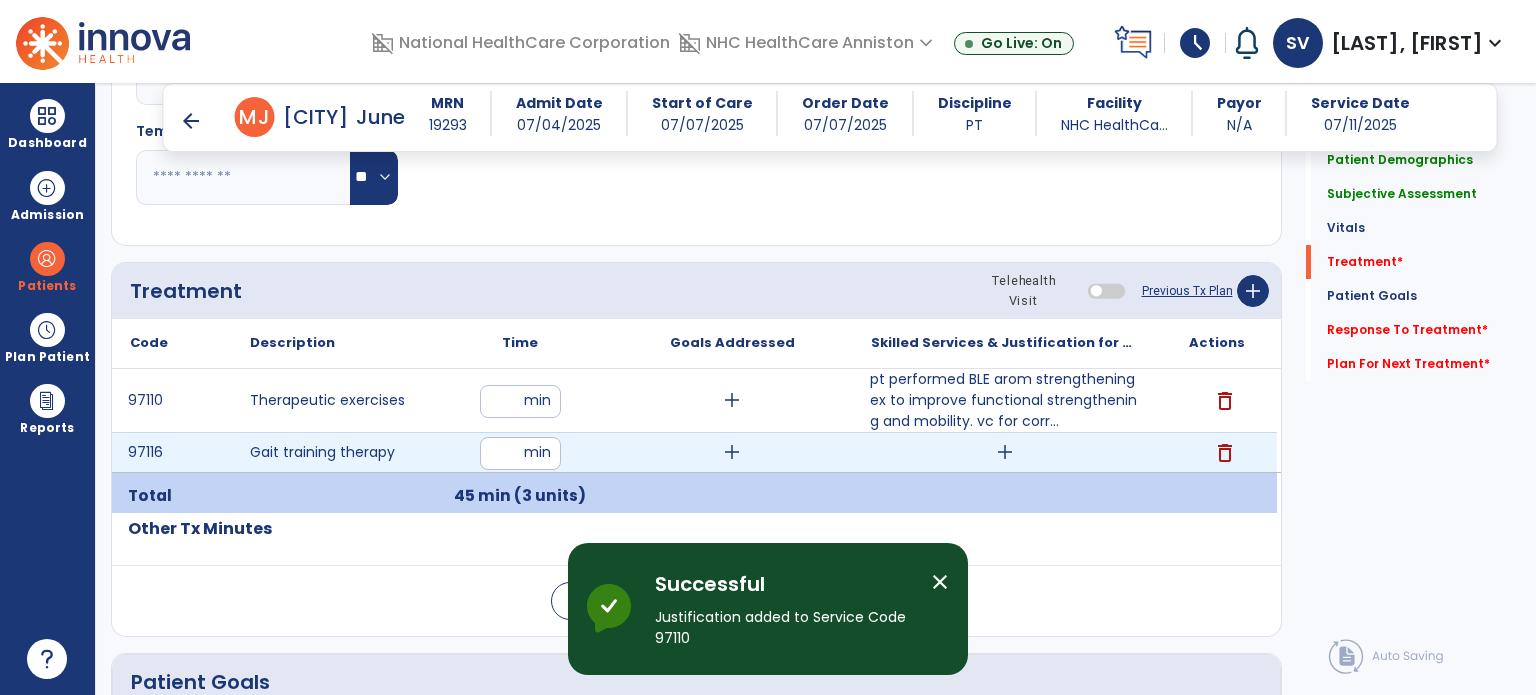 click on "add" at bounding box center (1005, 452) 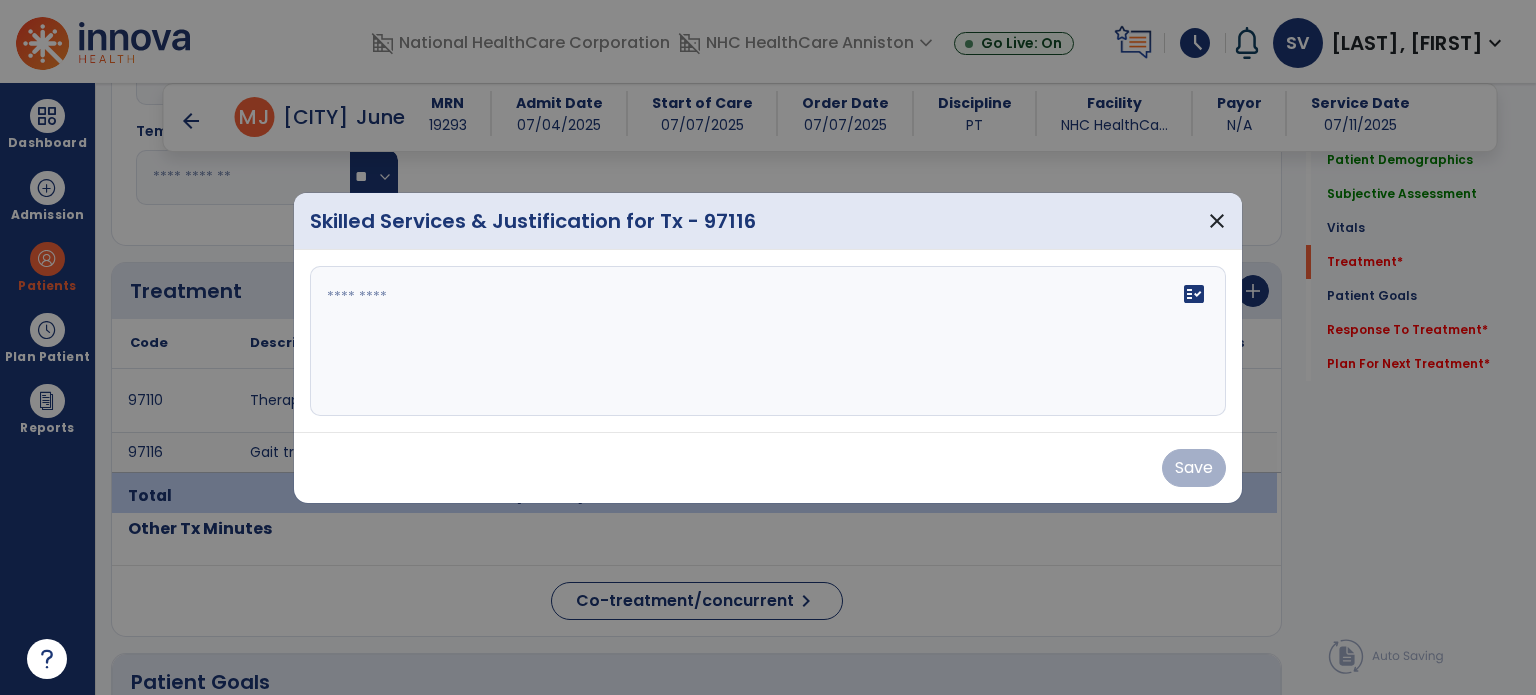 click on "fact_check" at bounding box center (768, 341) 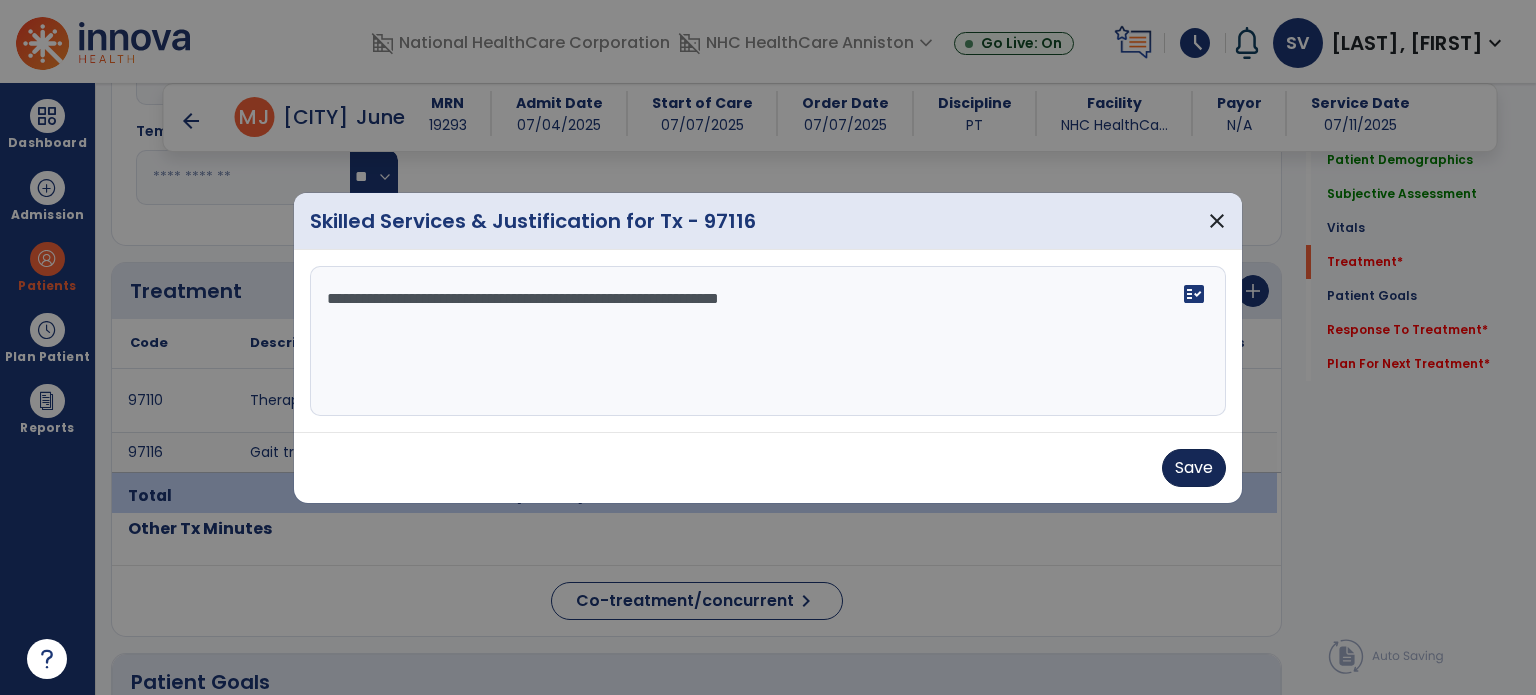type on "**********" 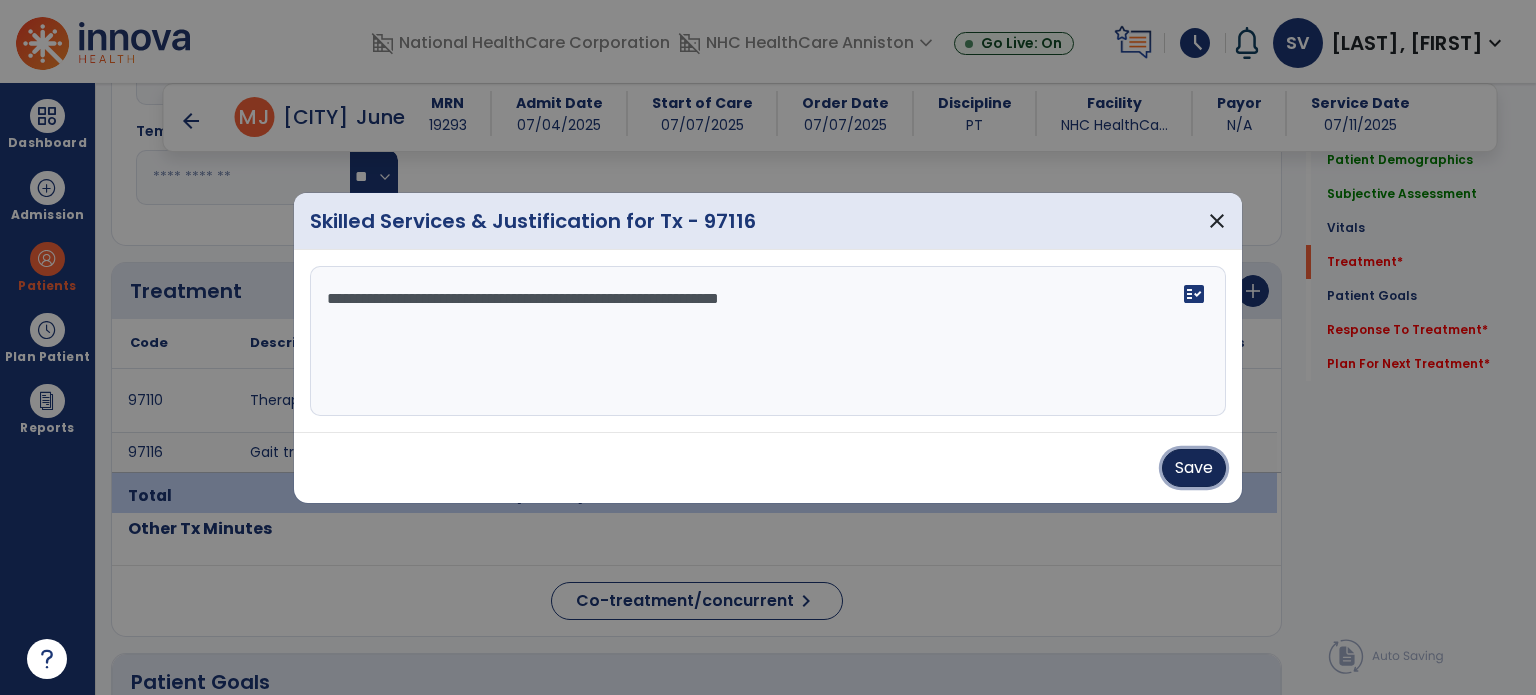 click on "Save" at bounding box center (1194, 468) 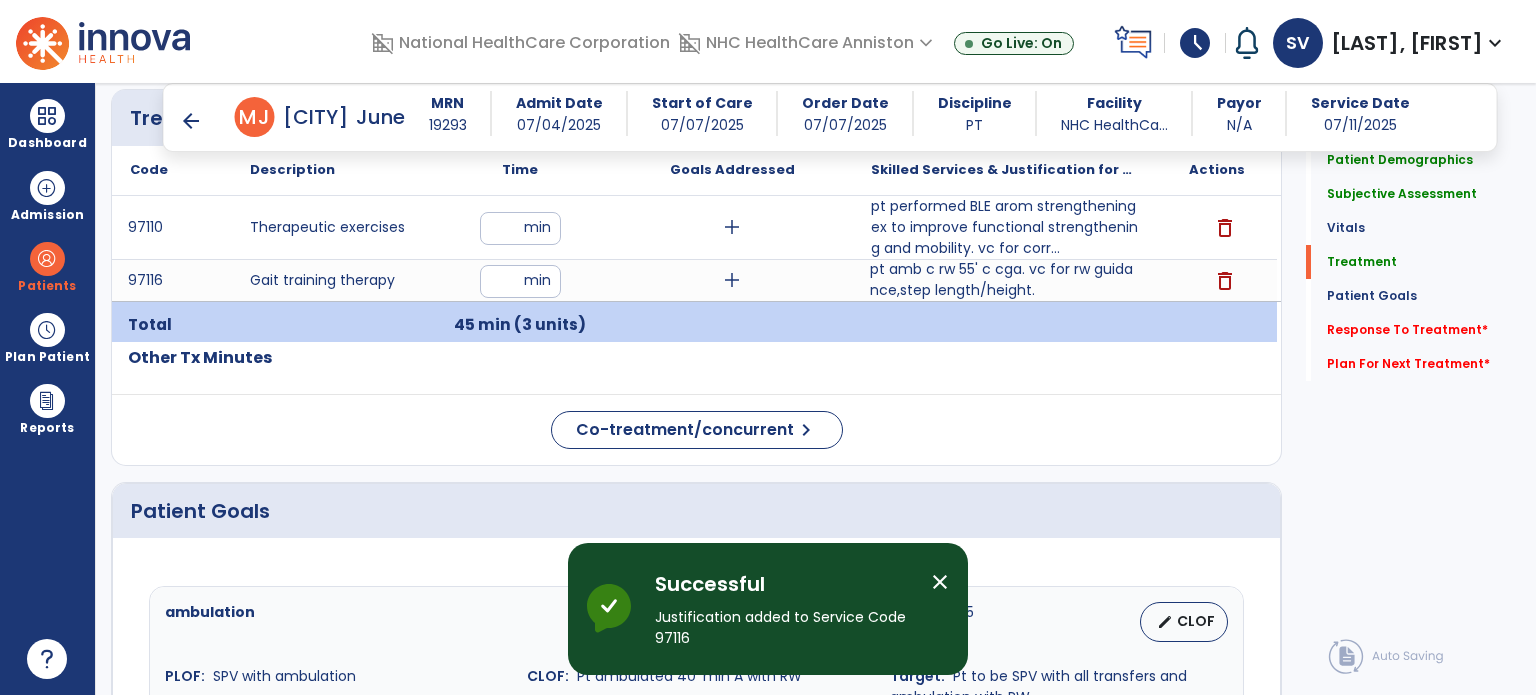 scroll, scrollTop: 1187, scrollLeft: 0, axis: vertical 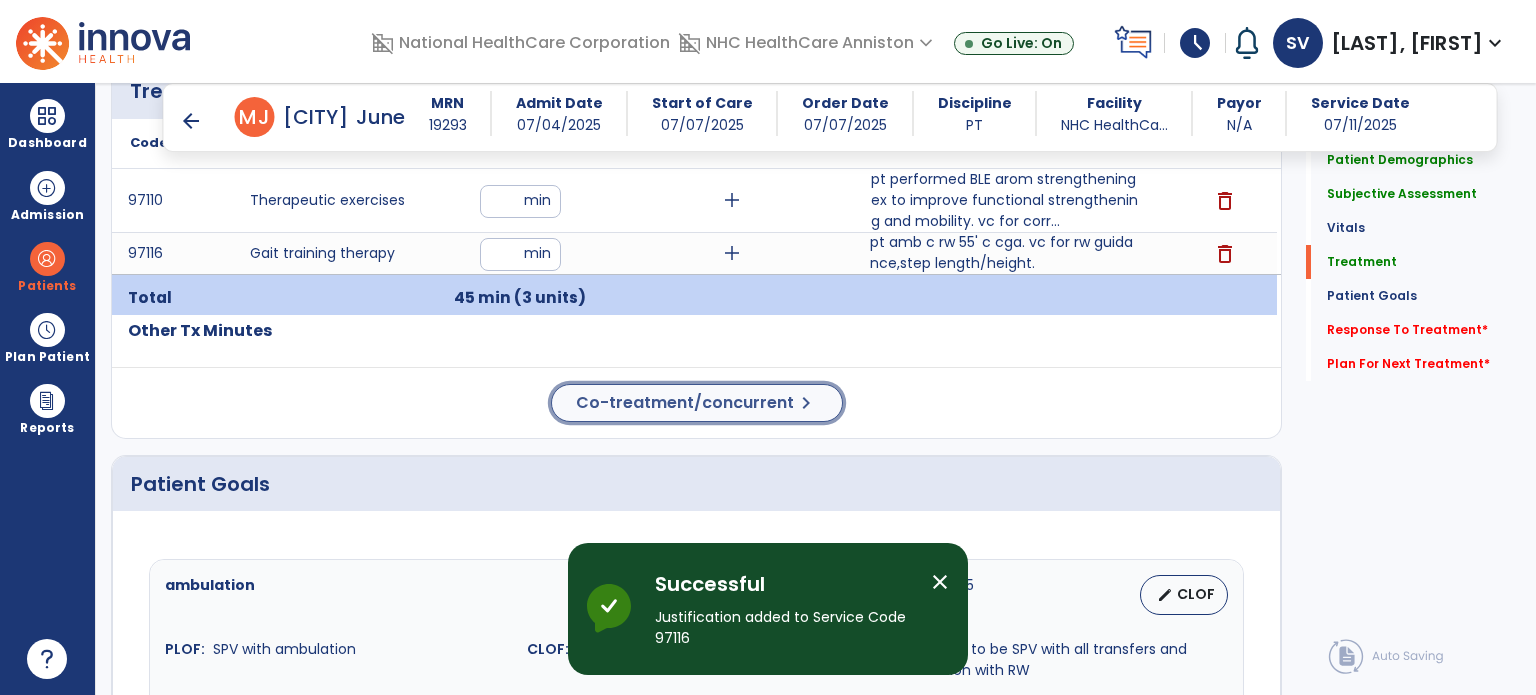 click on "Co-treatment/concurrent" 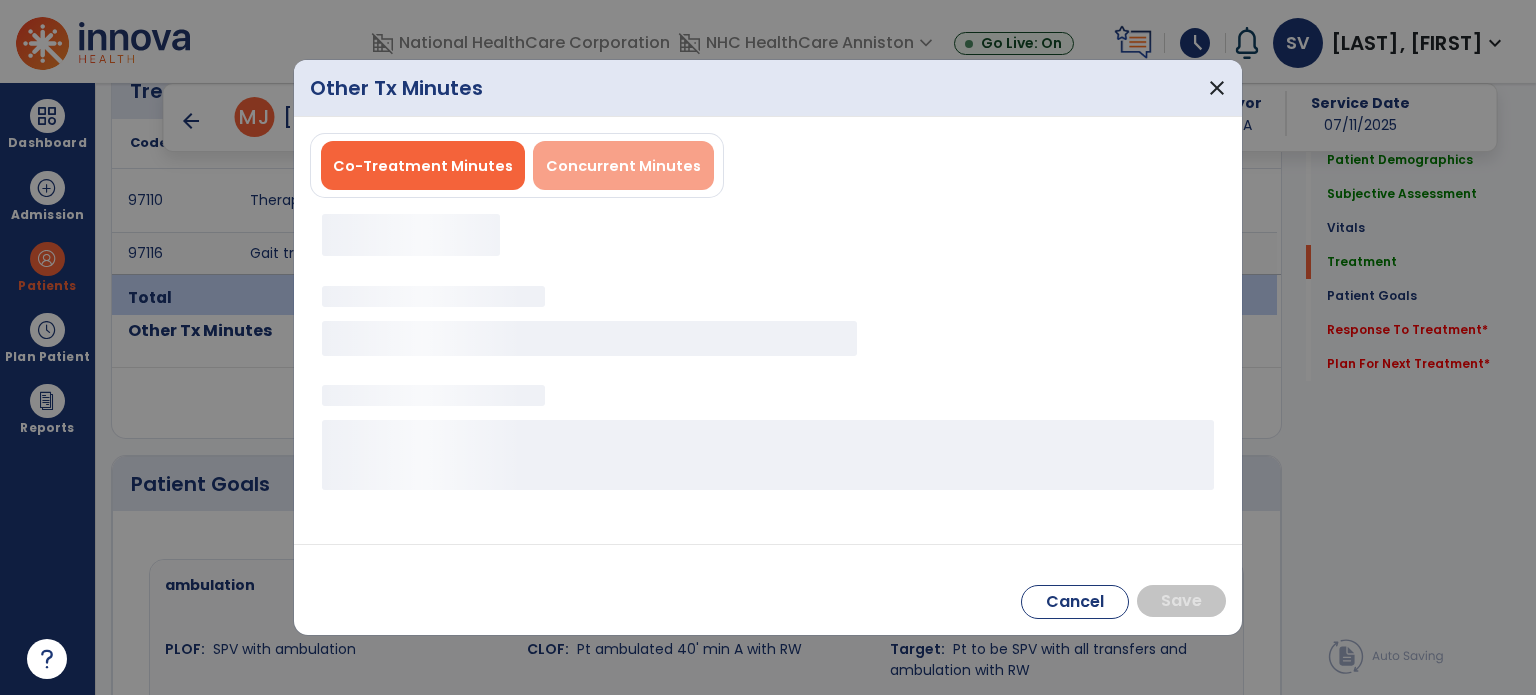 click on "Concurrent Minutes" at bounding box center (623, 166) 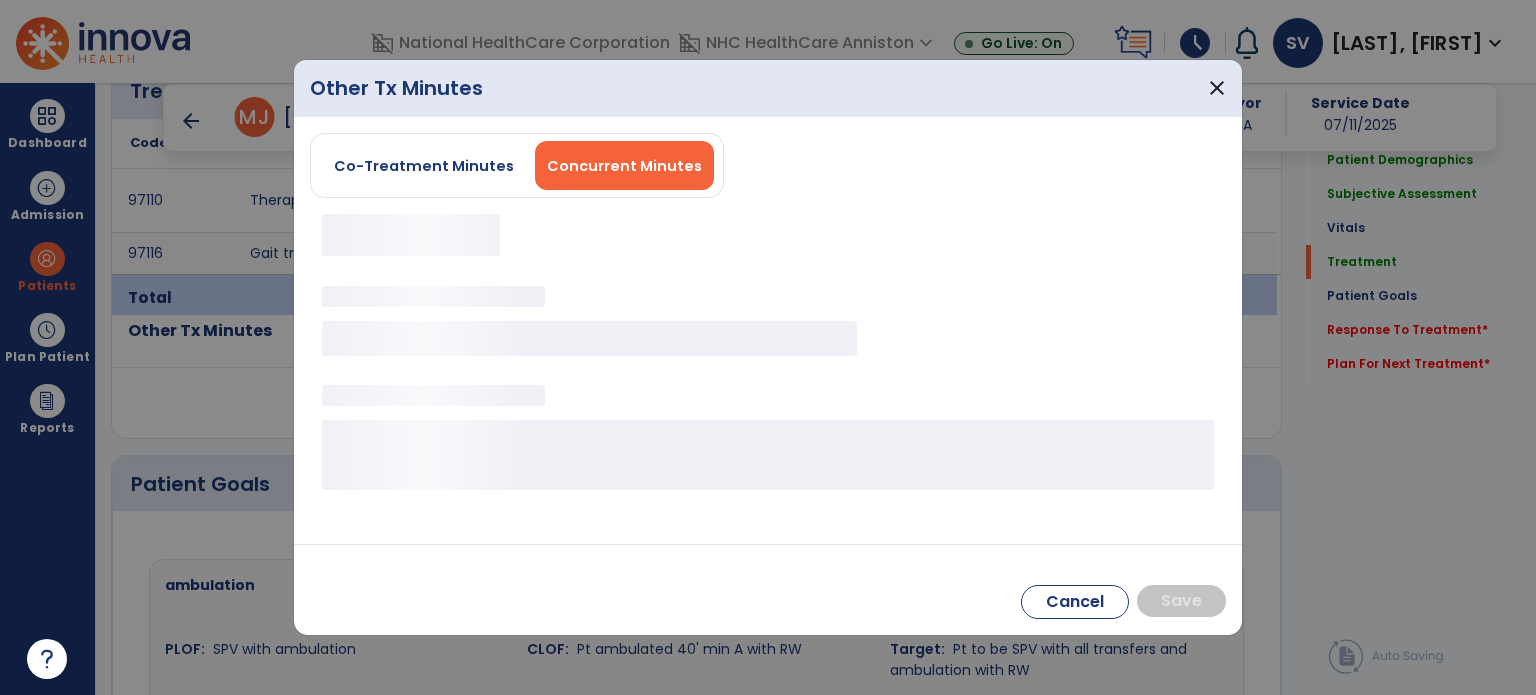 click on "Concurrent Minutes" at bounding box center (624, 165) 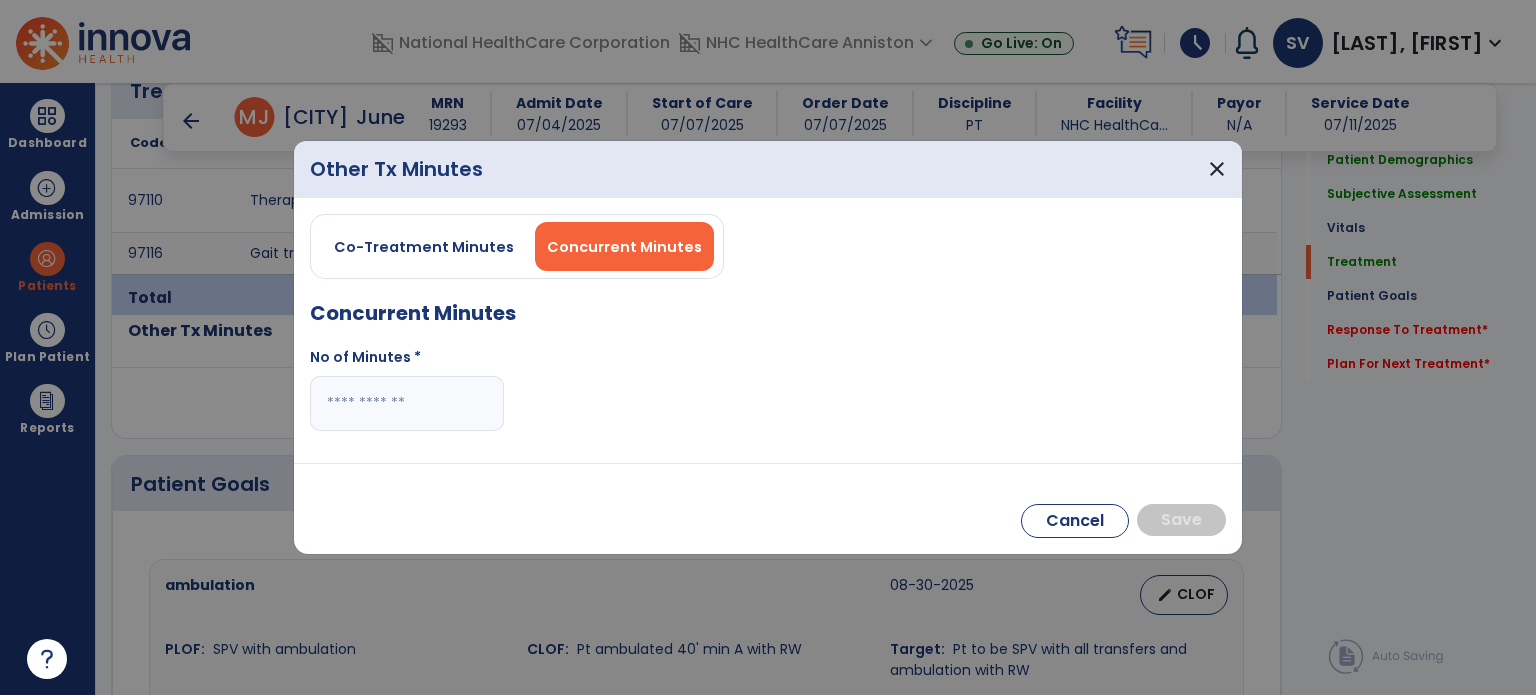 click at bounding box center (407, 403) 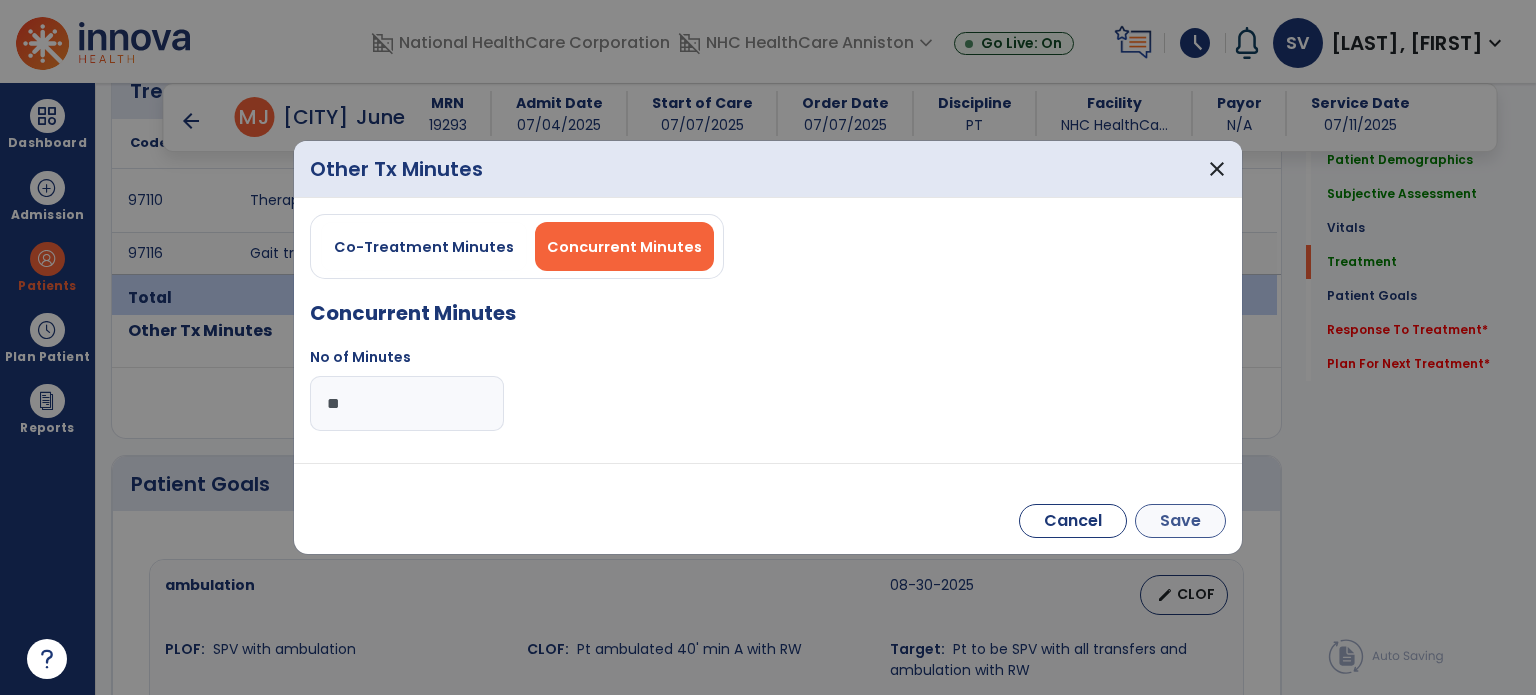 type on "**" 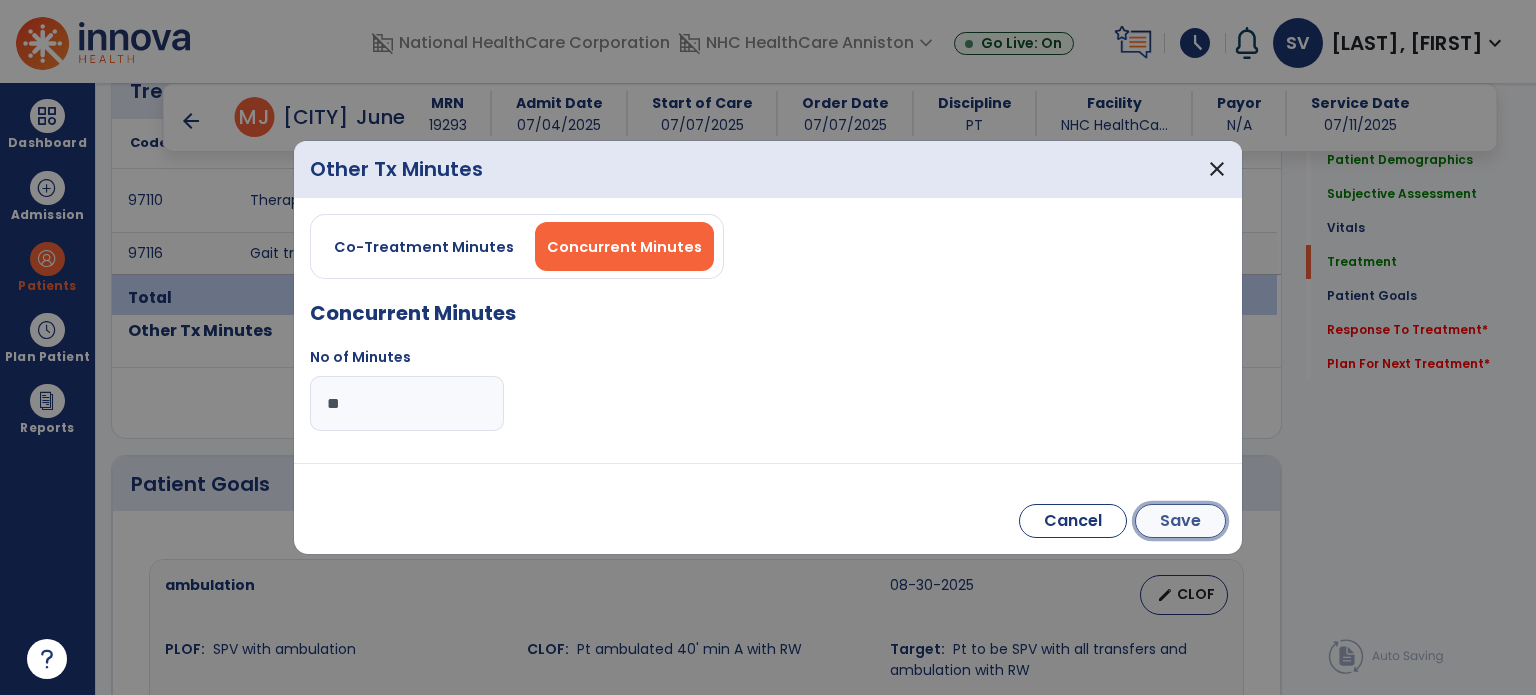 click on "Save" at bounding box center (1180, 521) 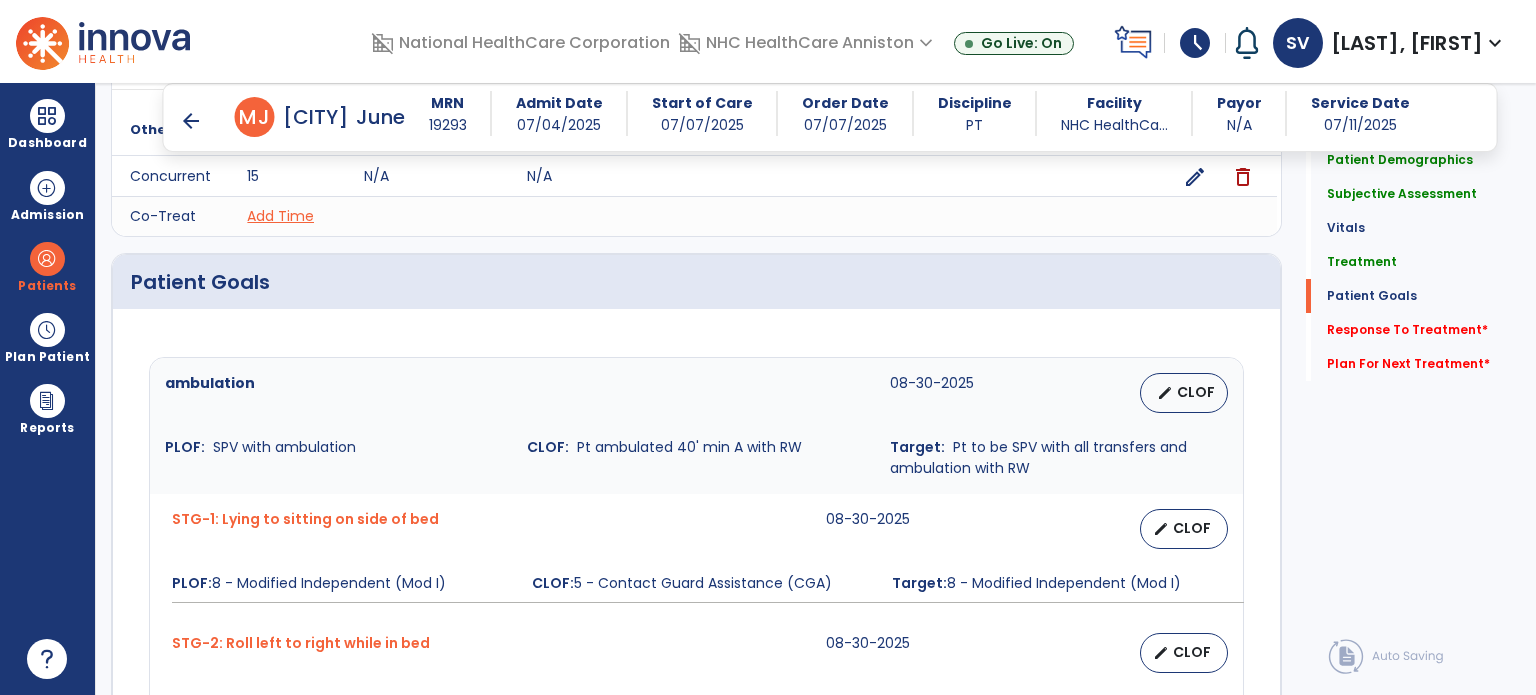 scroll, scrollTop: 1487, scrollLeft: 0, axis: vertical 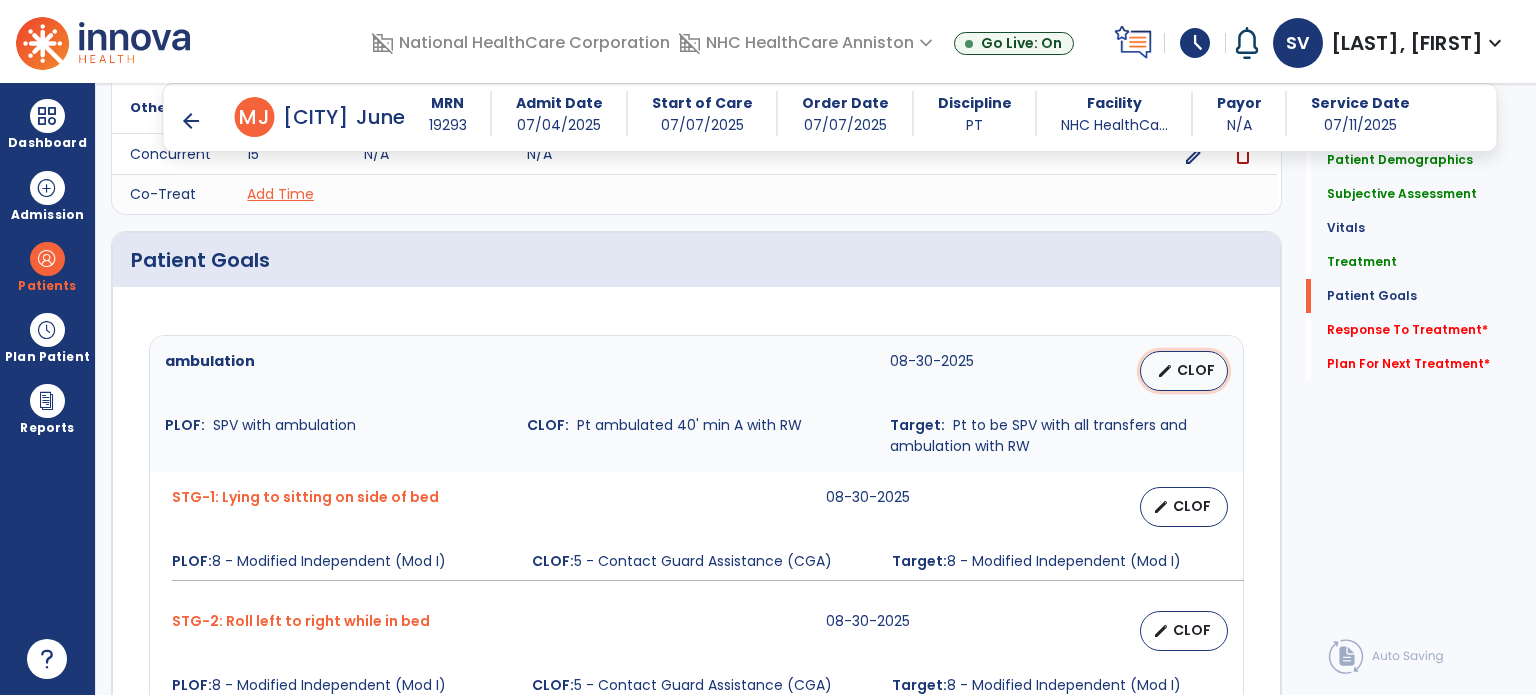 click on "edit" at bounding box center (1165, 371) 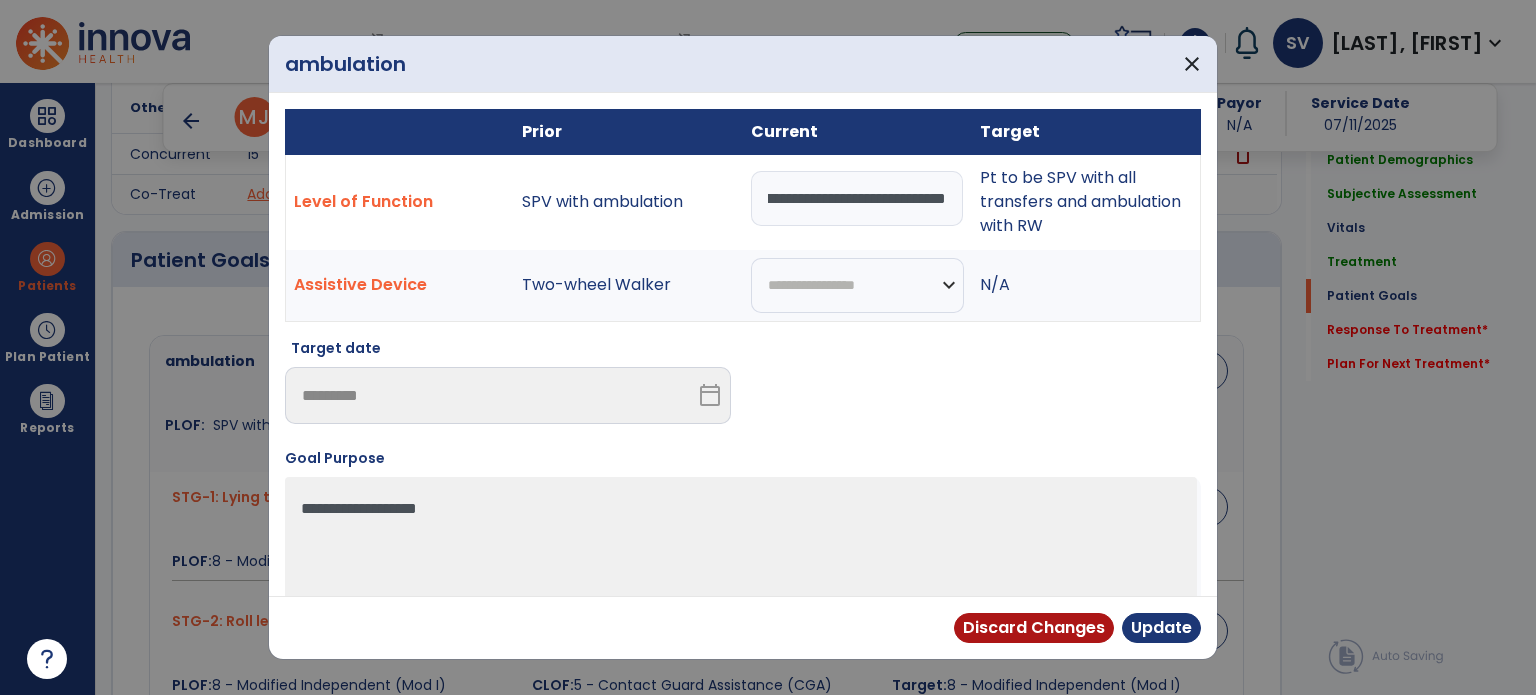 scroll, scrollTop: 0, scrollLeft: 0, axis: both 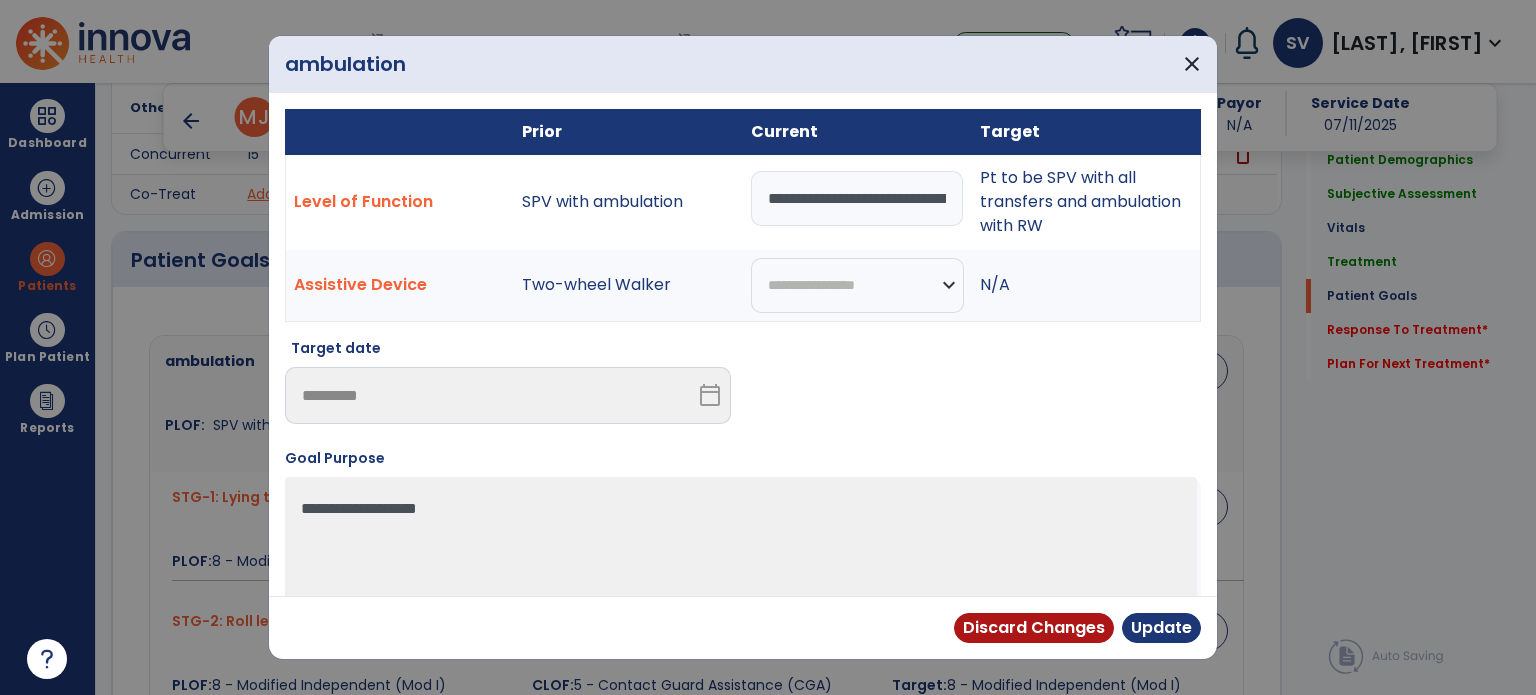 drag, startPoint x: 944, startPoint y: 195, endPoint x: 656, endPoint y: 183, distance: 288.24988 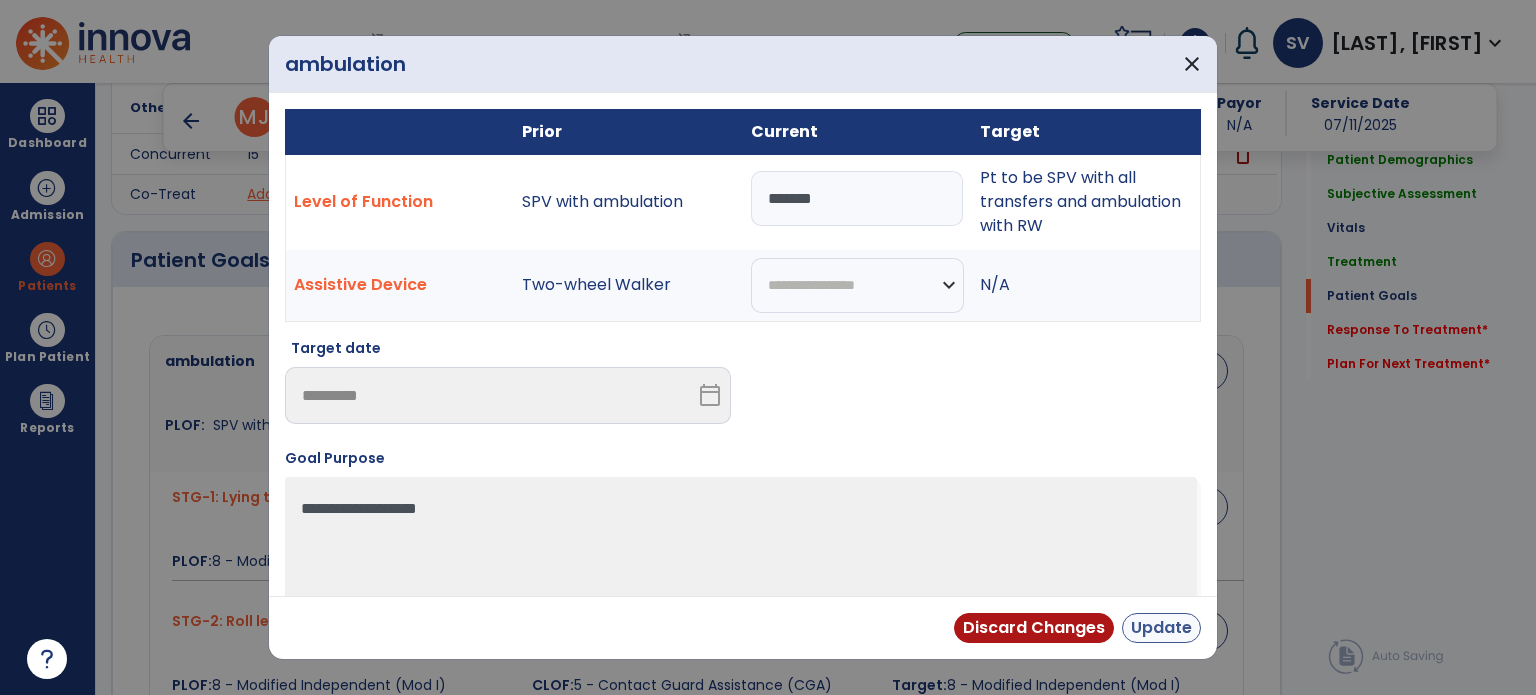 type on "*******" 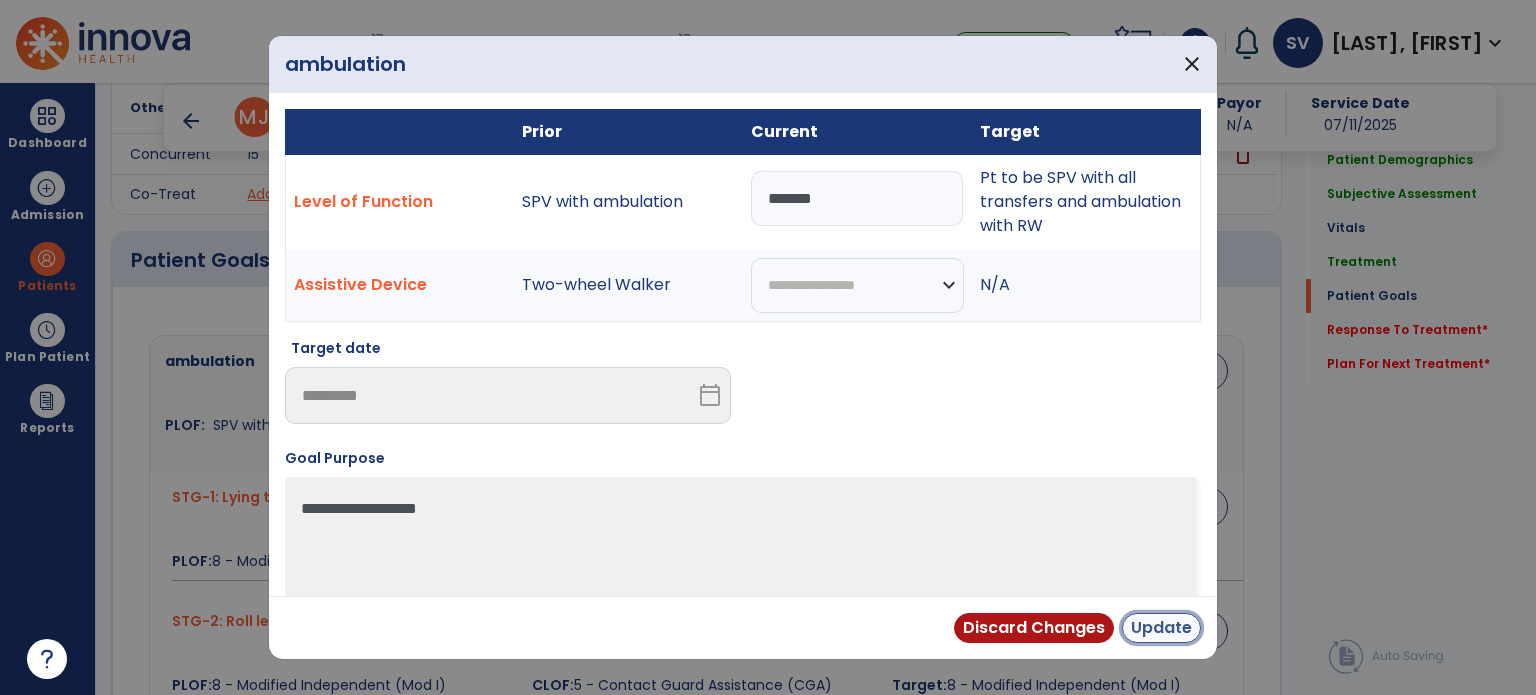 click on "Update" at bounding box center (1161, 628) 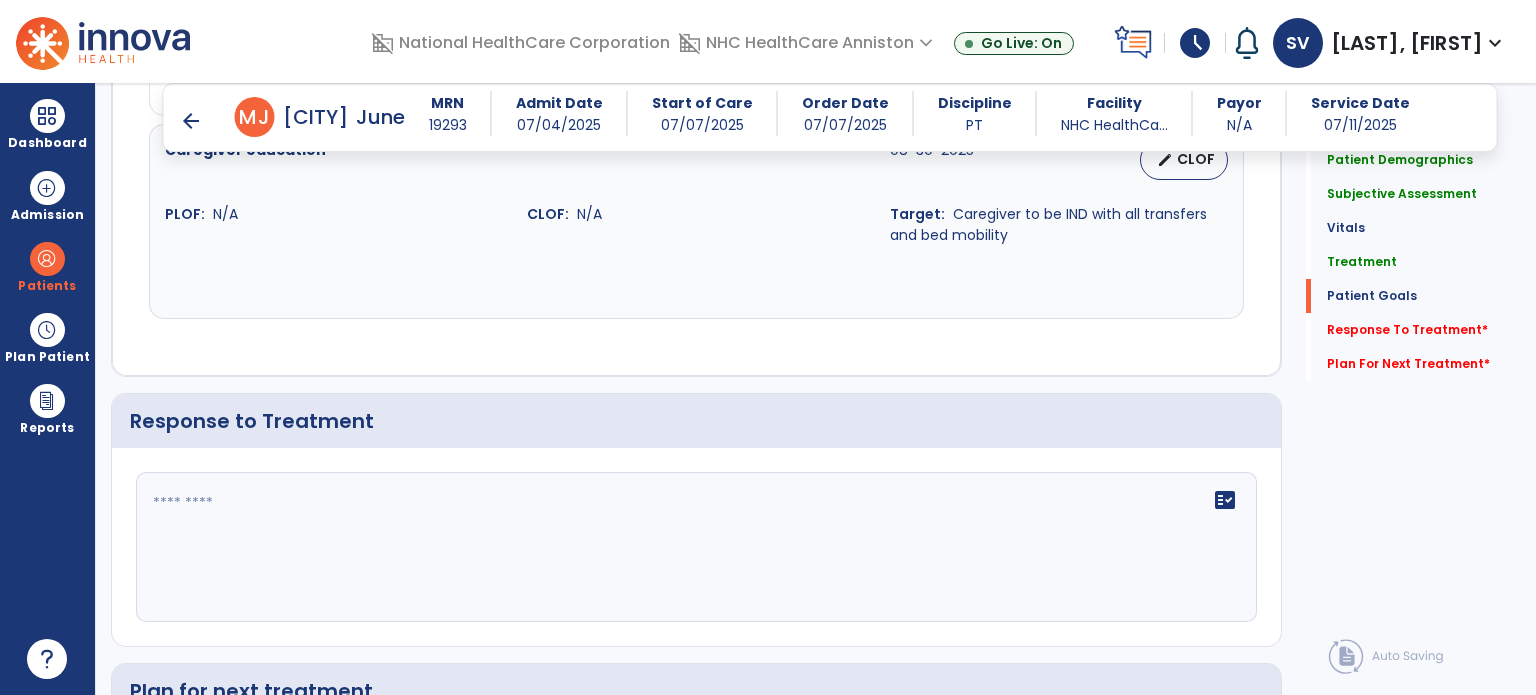 scroll, scrollTop: 2587, scrollLeft: 0, axis: vertical 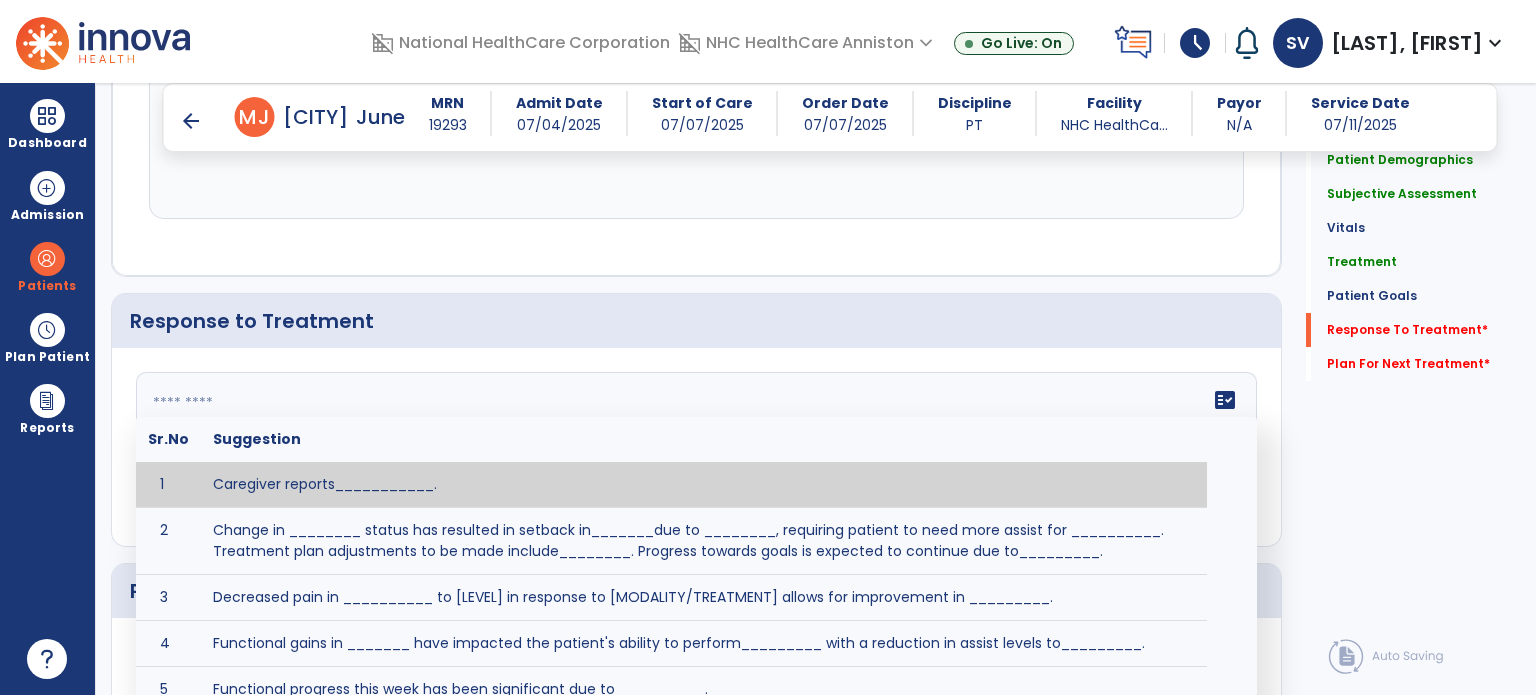 click on "fact_check  Sr.No Suggestion 1 Caregiver reports___________. 2 Change in ________ status has resulted in setback in_______due to ________, requiring patient to need more assist for __________.   Treatment plan adjustments to be made include________.  Progress towards goals is expected to continue due to_________. 3 Decreased pain in __________ to [LEVEL] in response to [MODALITY/TREATMENT] allows for improvement in _________. 4 Functional gains in _______ have impacted the patient's ability to perform_________ with a reduction in assist levels to_________. 5 Functional progress this week has been significant due to__________. 6 Gains in ________ have improved the patient's ability to perform ______with decreased levels of assist to___________. 7 Improvement in ________allows patient to tolerate higher levels of challenges in_________. 8 Pain in [AREA] has decreased to [LEVEL] in response to [TREATMENT/MODALITY], allowing fore ease in completing__________. 9 10 11 12 13 14 15 16 17 18 19 20 21" 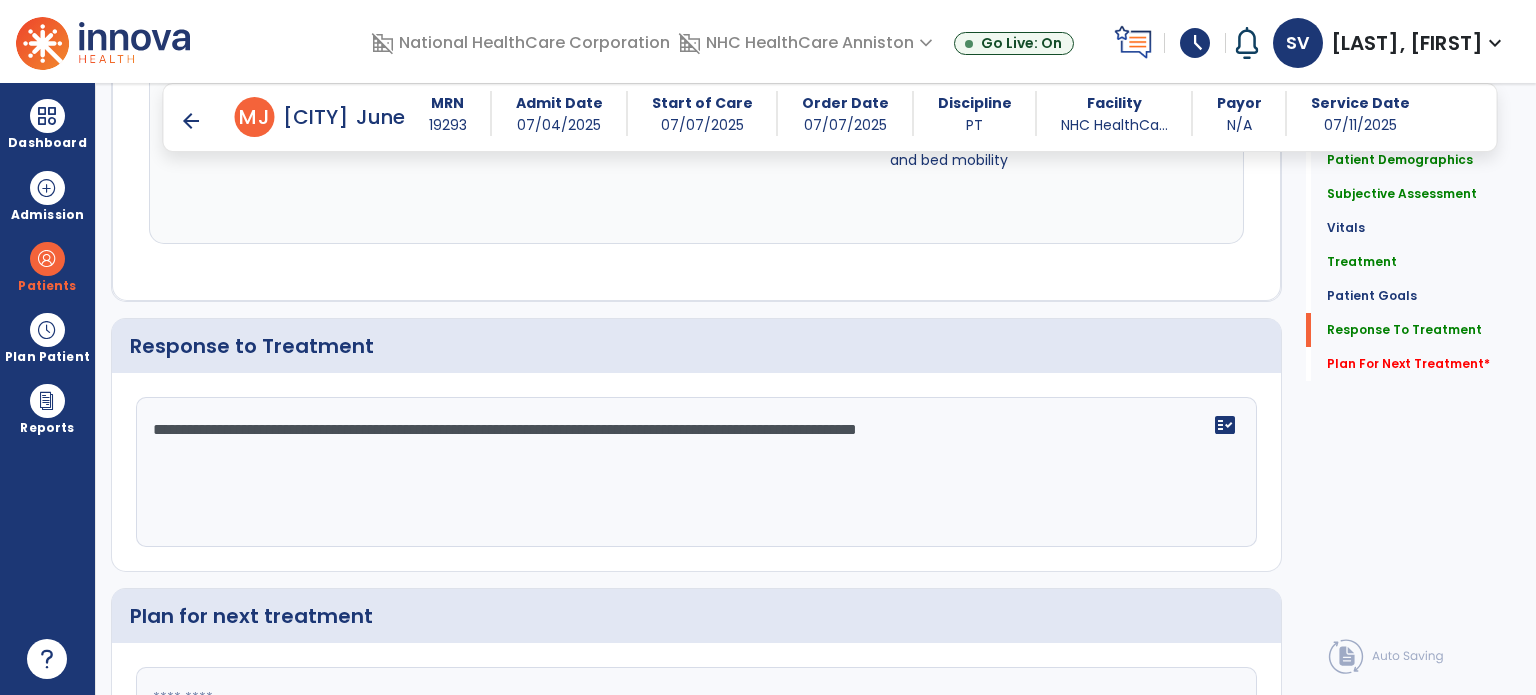 scroll, scrollTop: 2588, scrollLeft: 0, axis: vertical 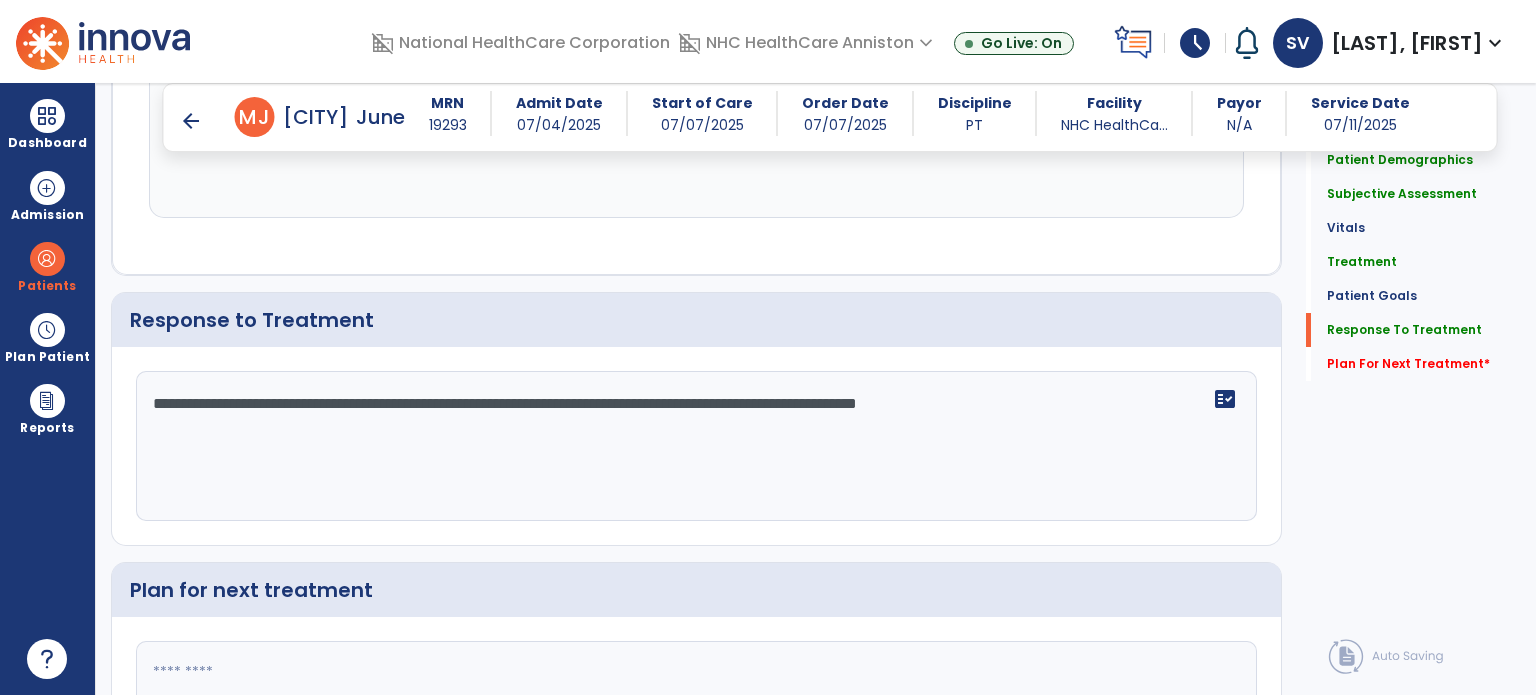 drag, startPoint x: 288, startPoint y: 431, endPoint x: 1125, endPoint y: 405, distance: 837.40375 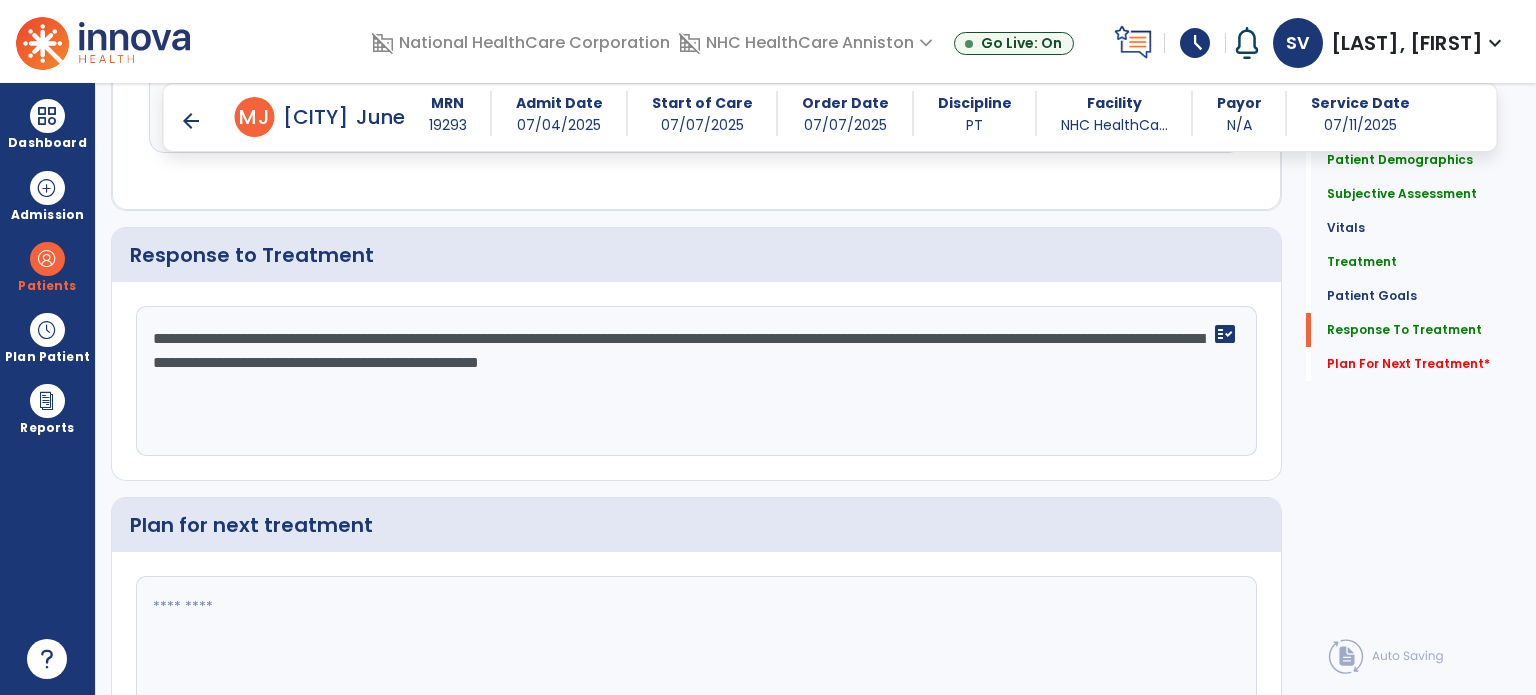 scroll, scrollTop: 2688, scrollLeft: 0, axis: vertical 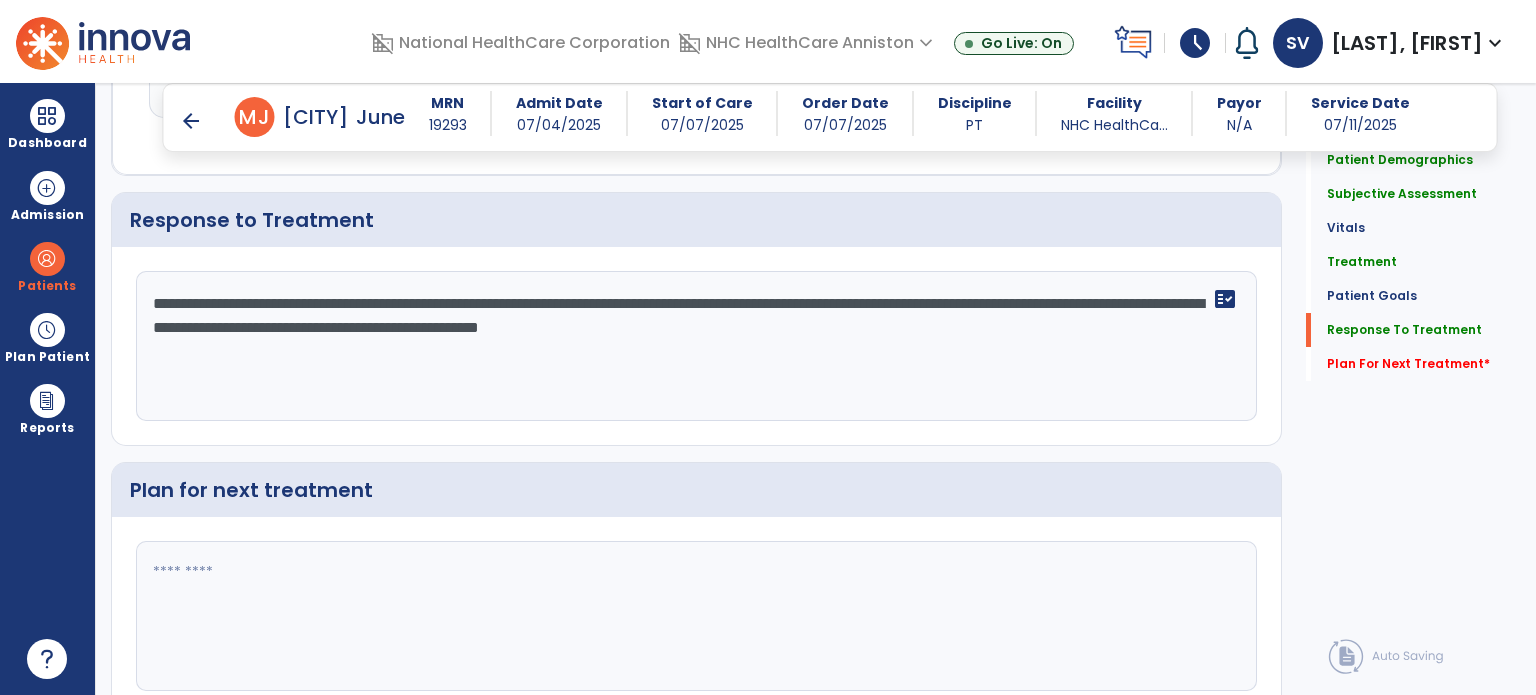 type on "**********" 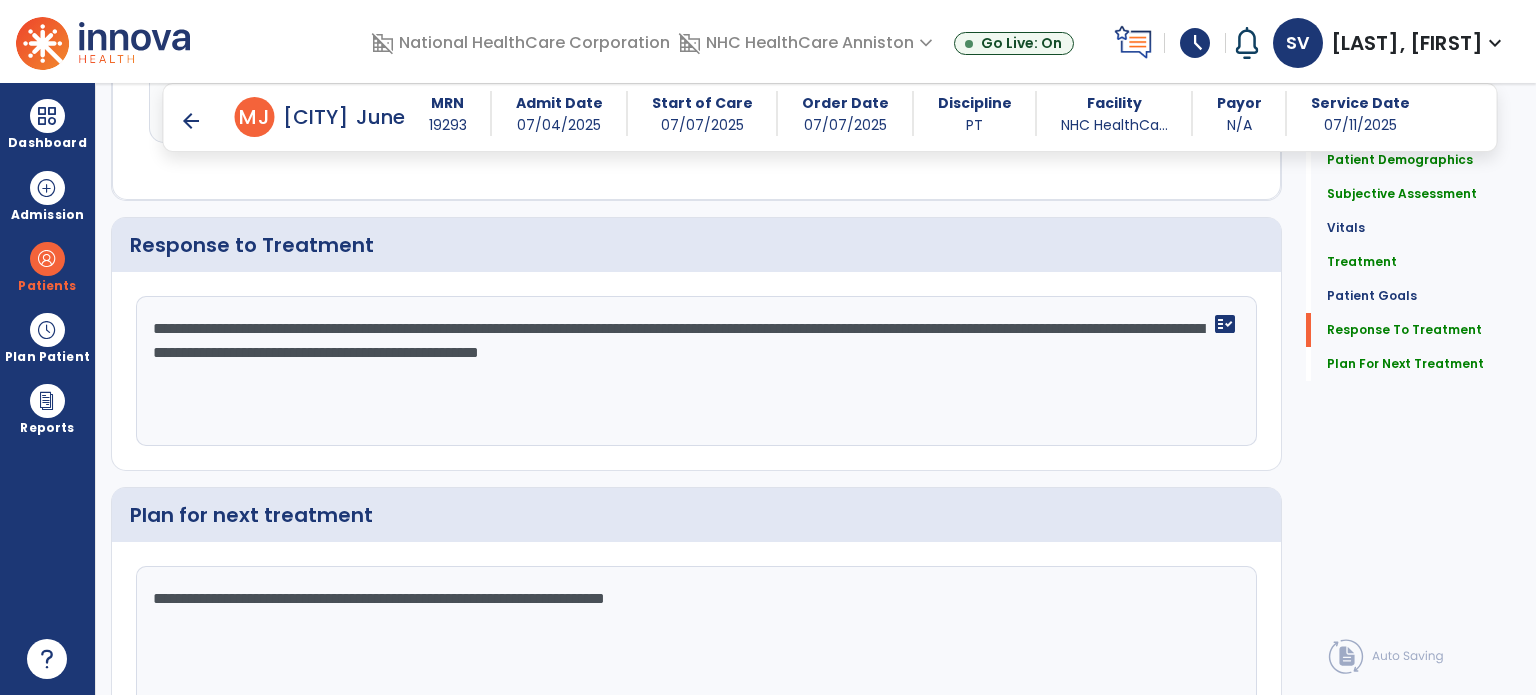 type on "**********" 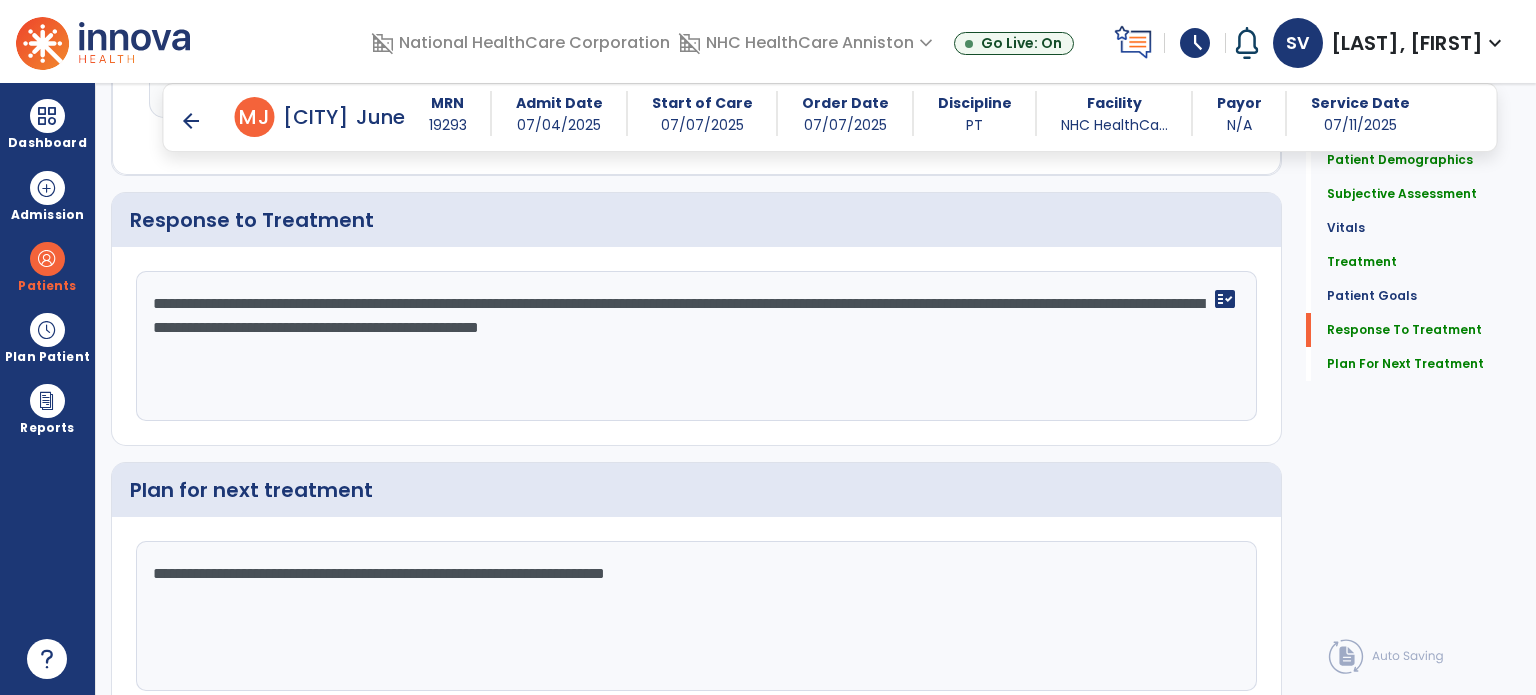 click on "**********" 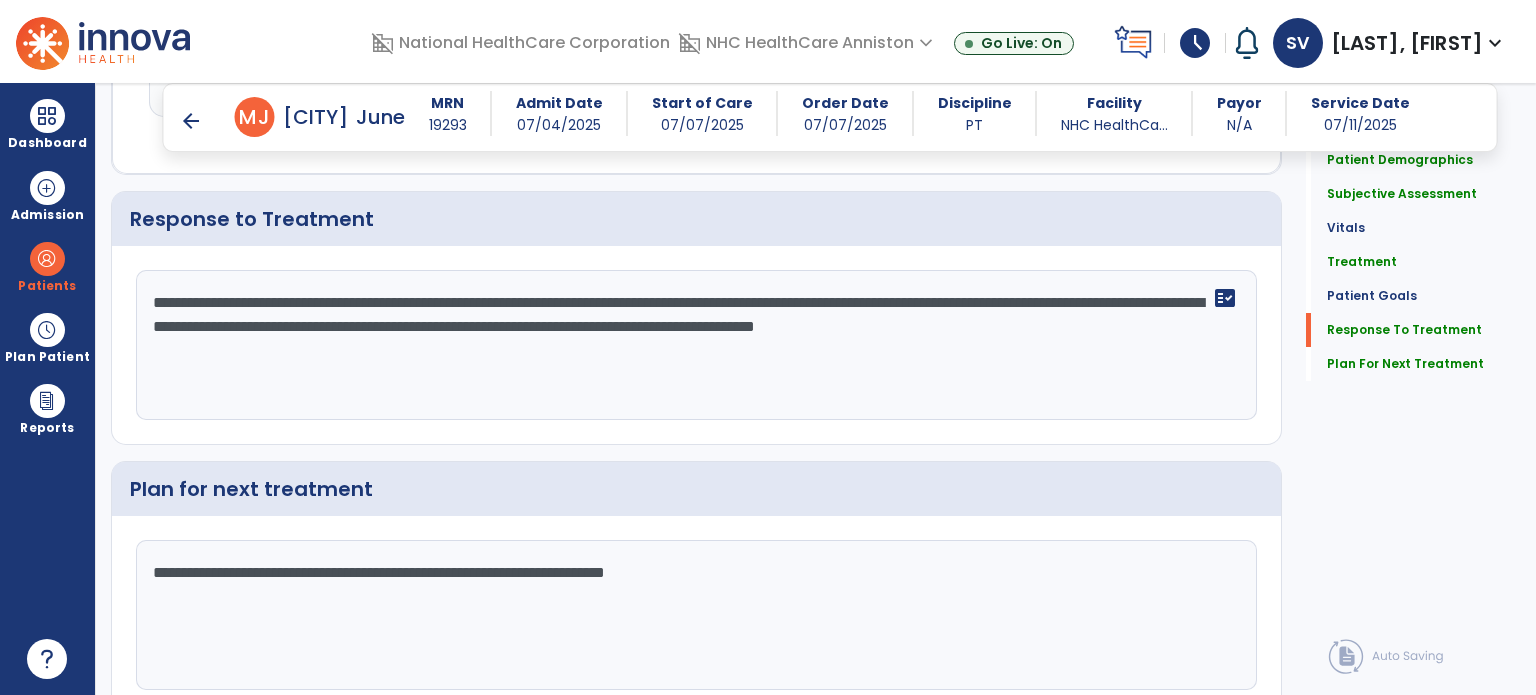 scroll, scrollTop: 2689, scrollLeft: 0, axis: vertical 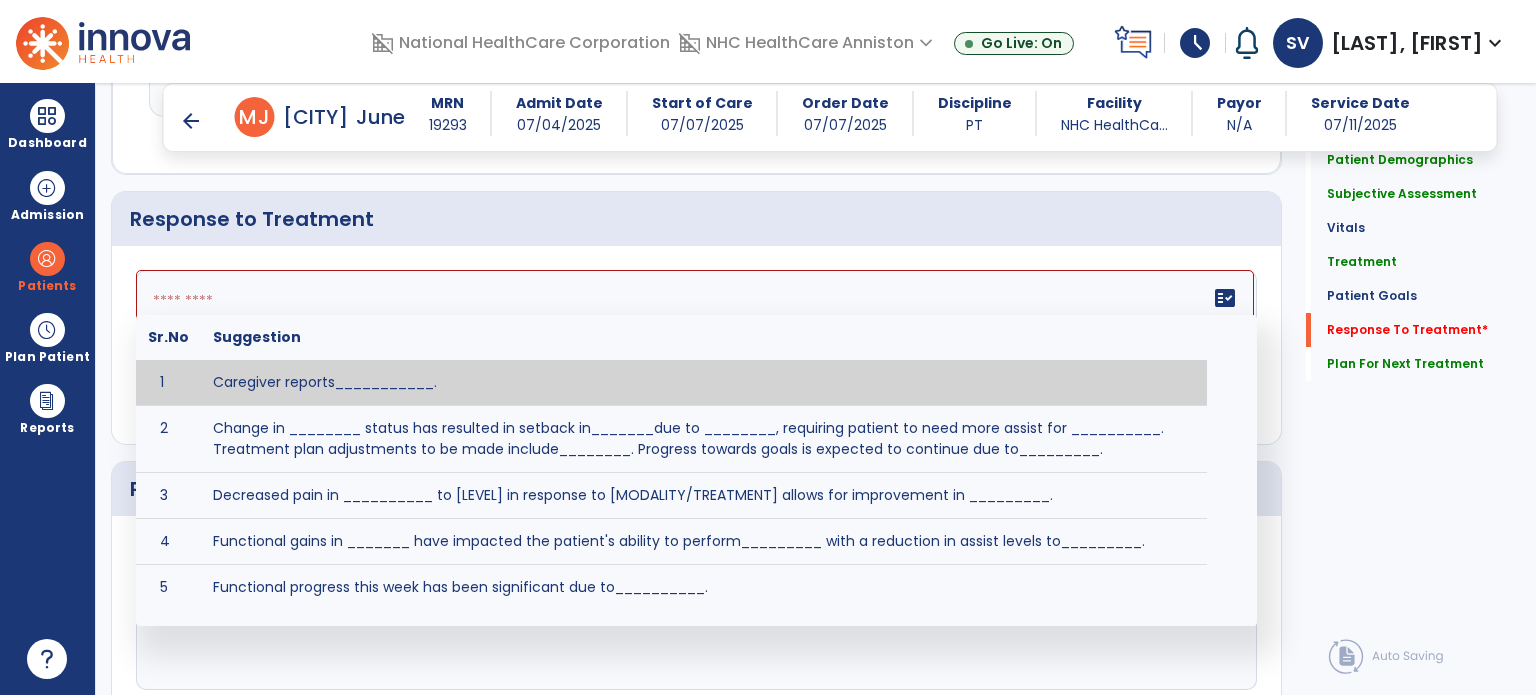 paste on "**********" 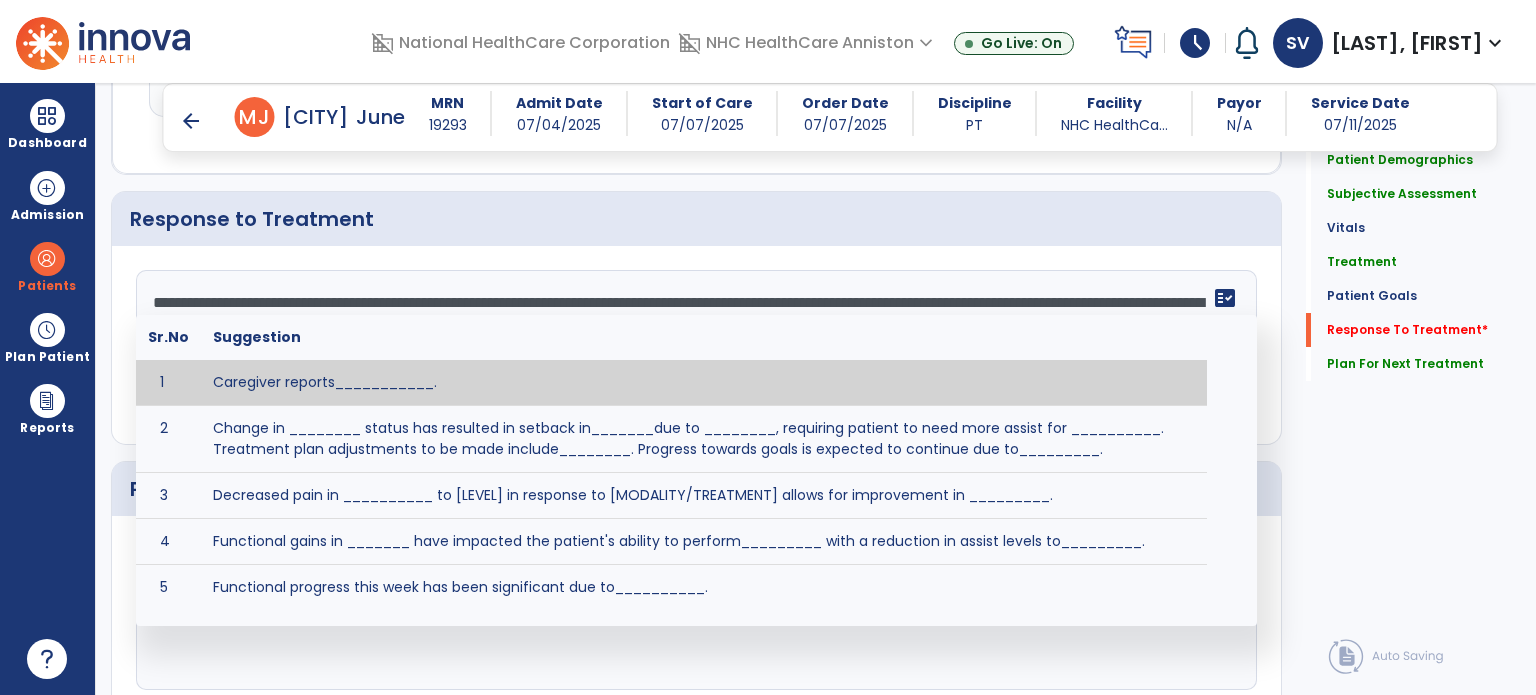 scroll, scrollTop: 40, scrollLeft: 0, axis: vertical 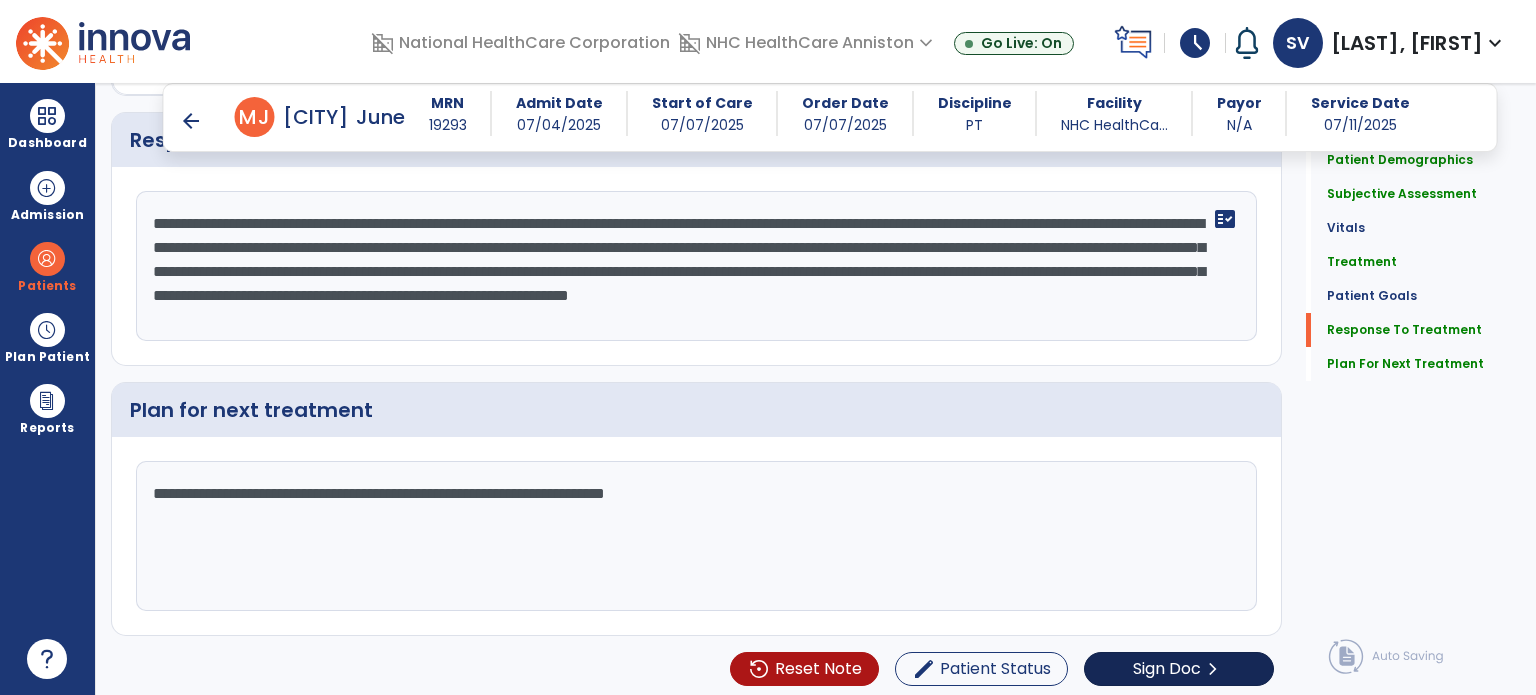 type on "**********" 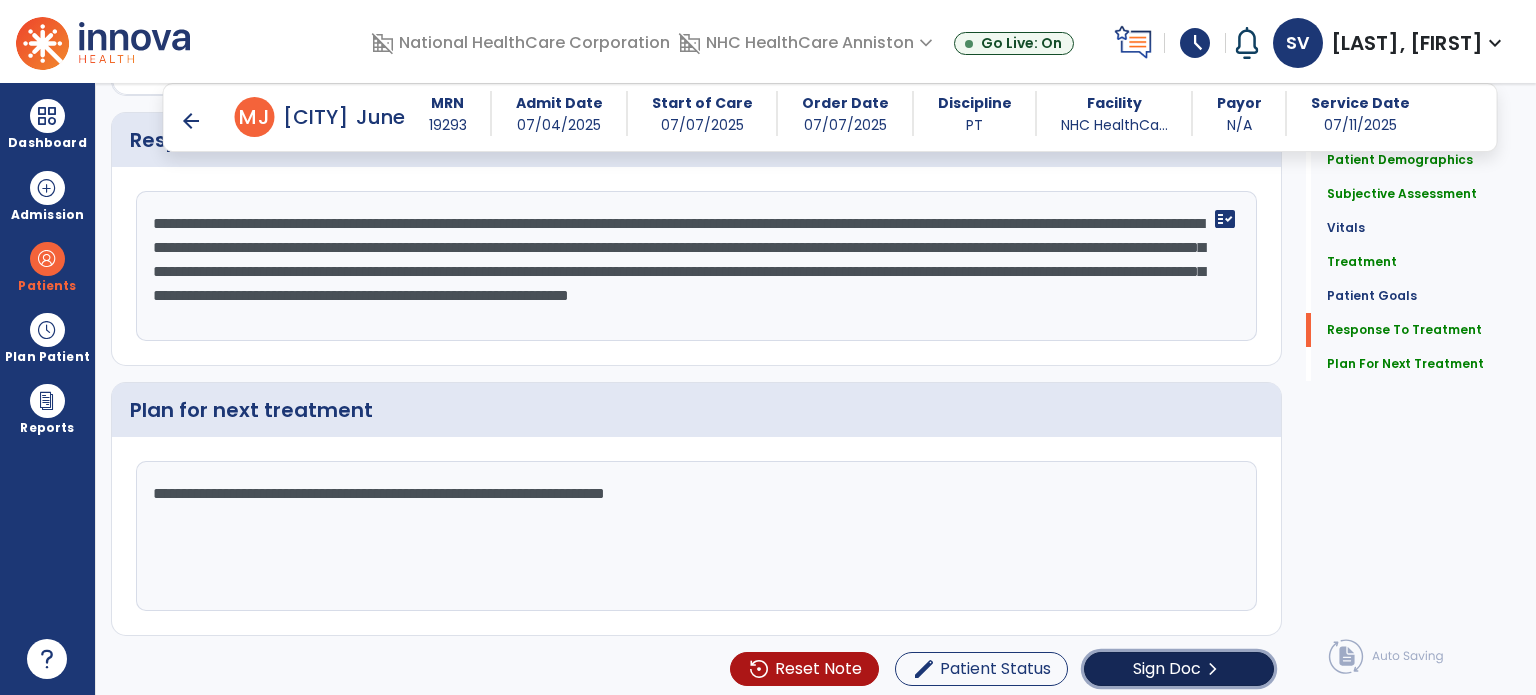 click on "Sign Doc" 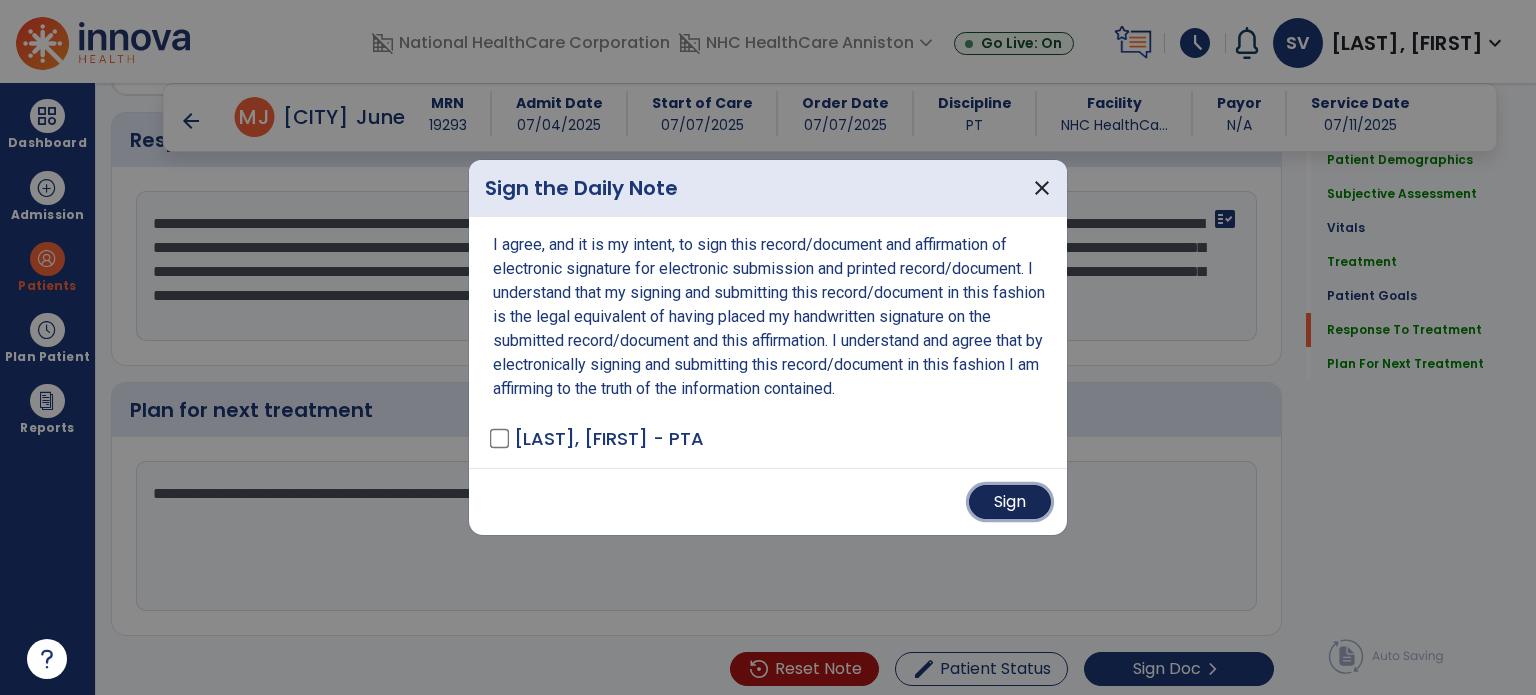 click on "Sign" at bounding box center (1010, 502) 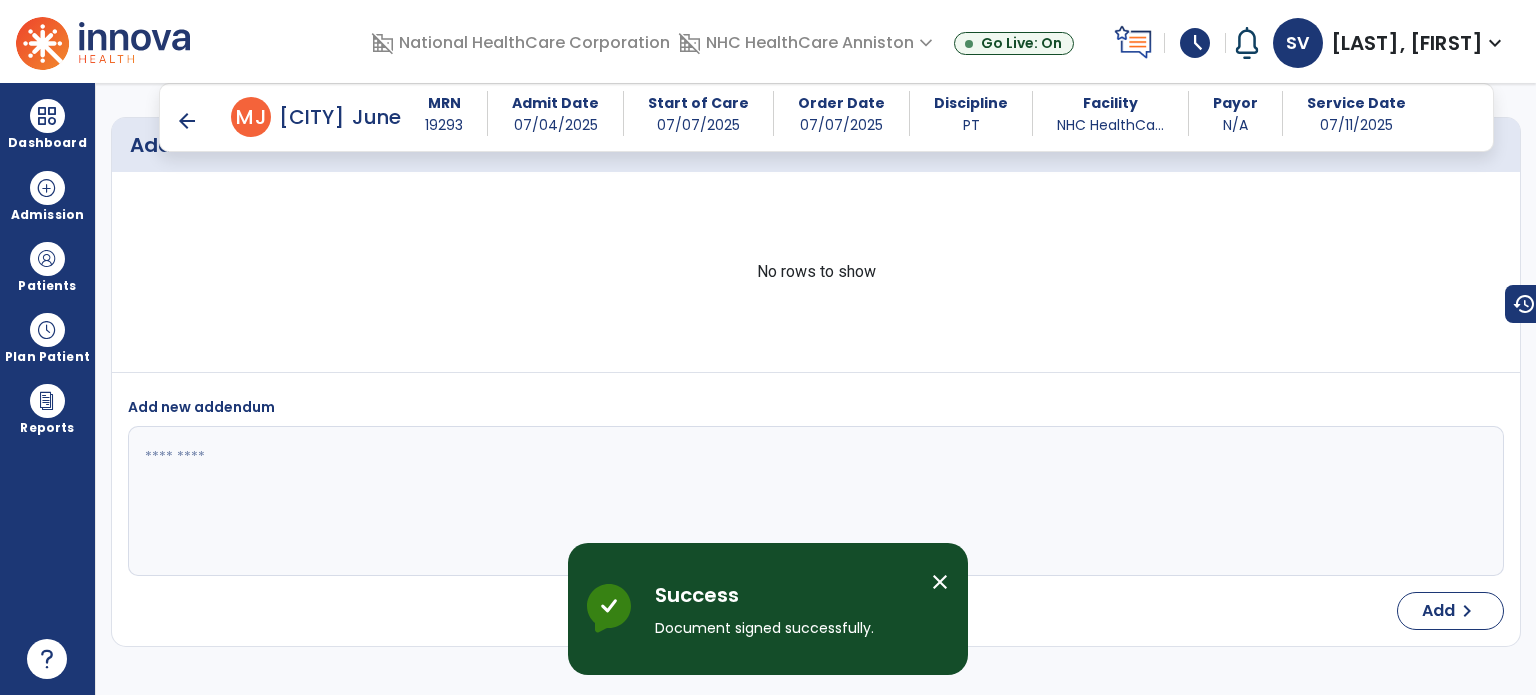scroll, scrollTop: 3508, scrollLeft: 0, axis: vertical 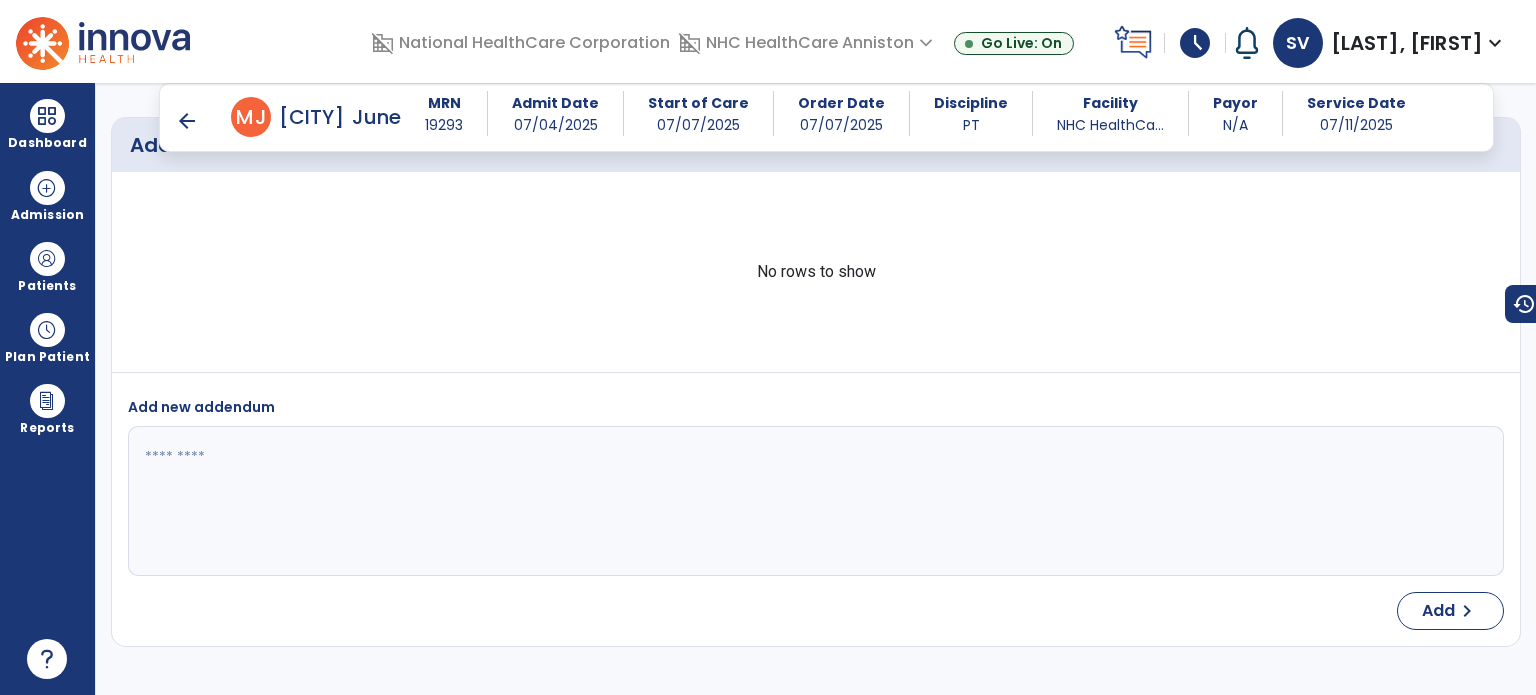 click on "arrow_back" at bounding box center [187, 121] 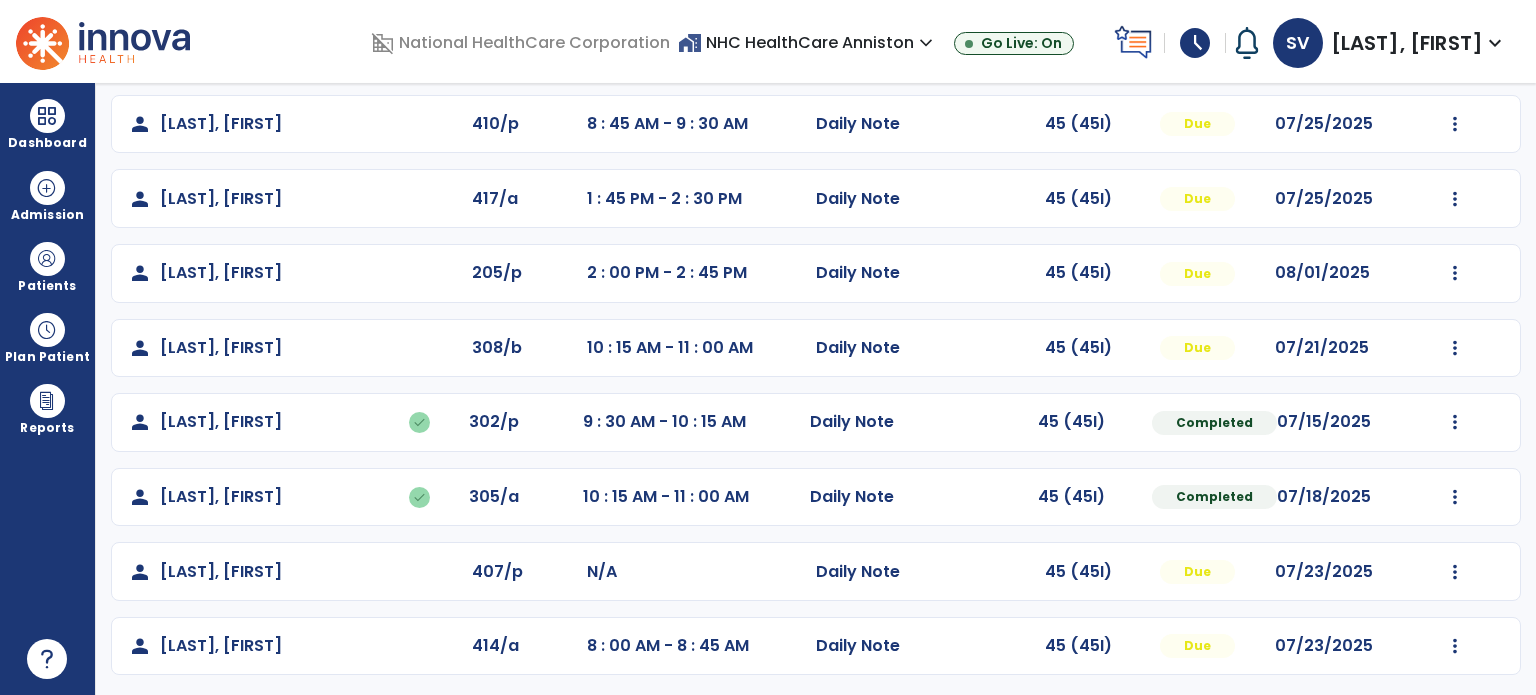 scroll, scrollTop: 319, scrollLeft: 0, axis: vertical 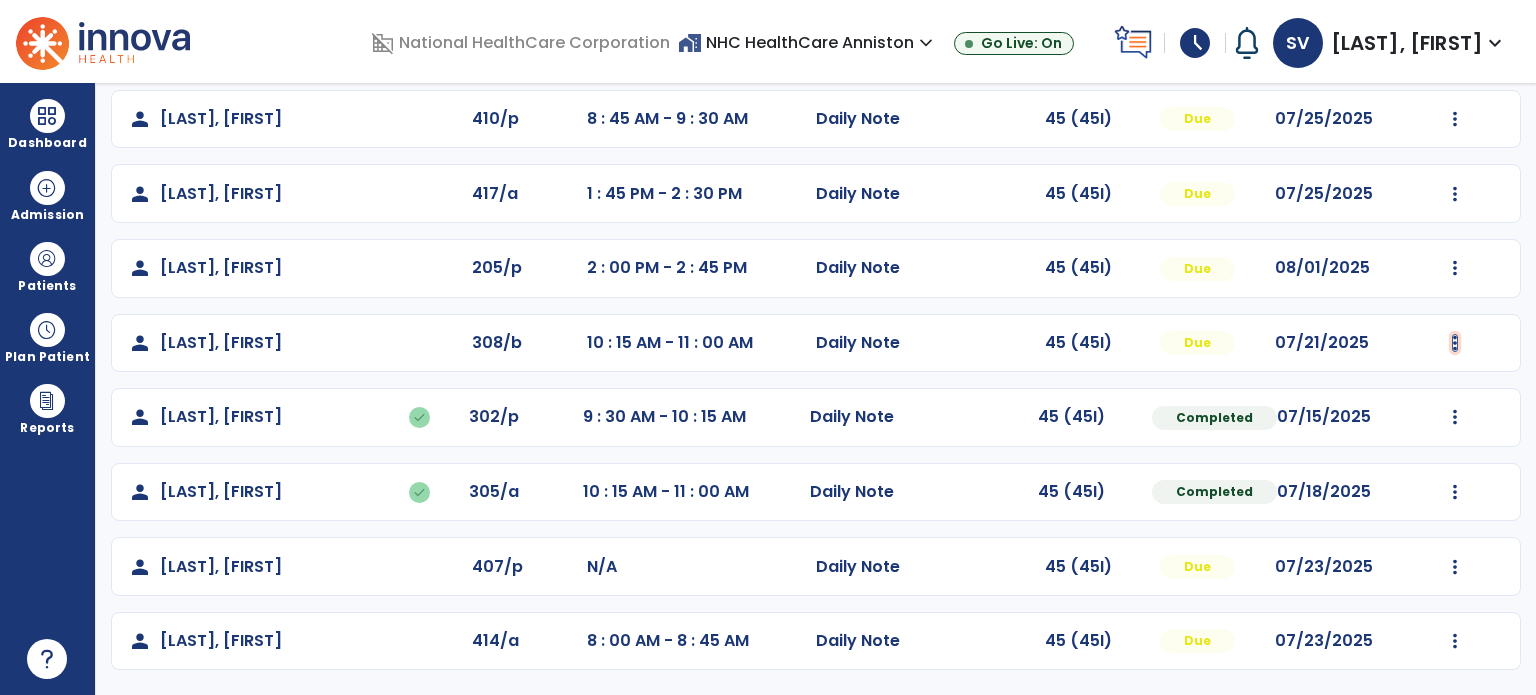 click at bounding box center [1455, -30] 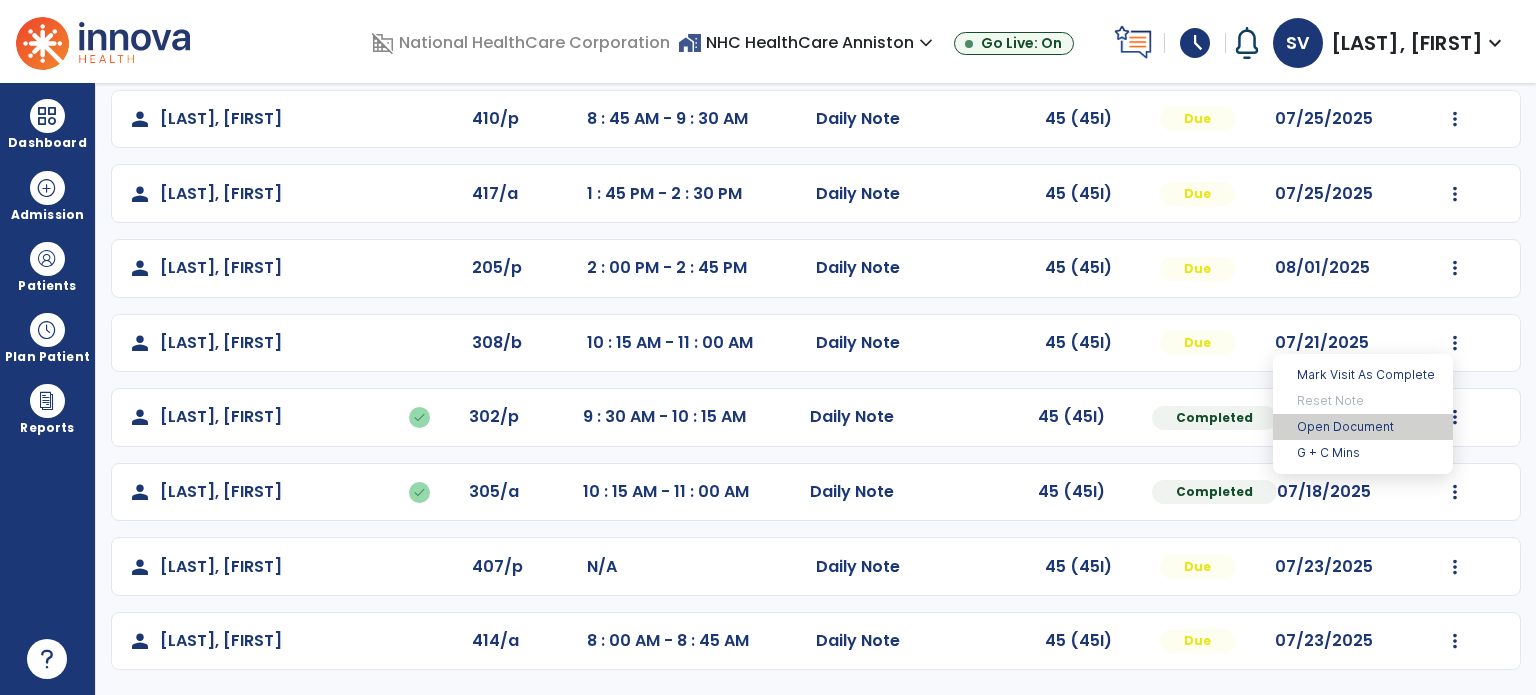 click on "Open Document" at bounding box center (1363, 427) 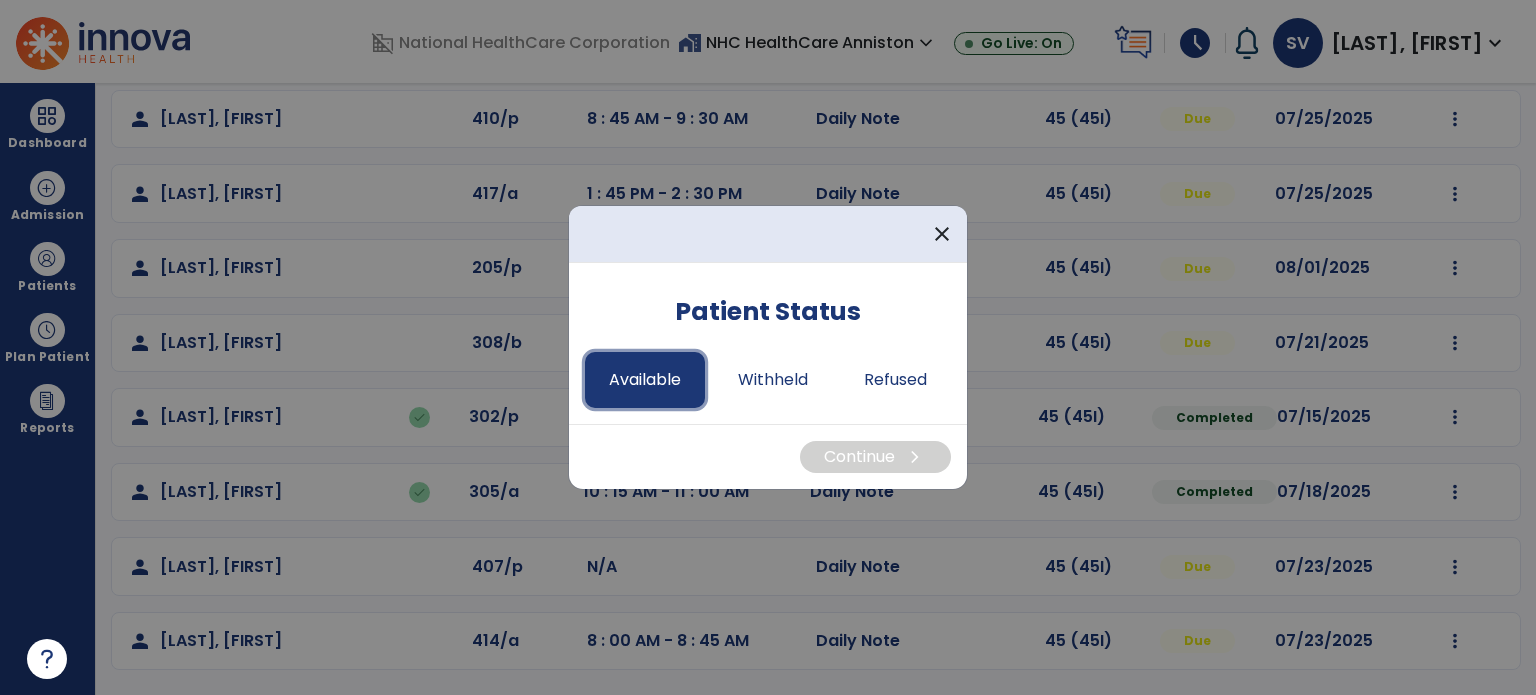 click on "Available" at bounding box center [645, 380] 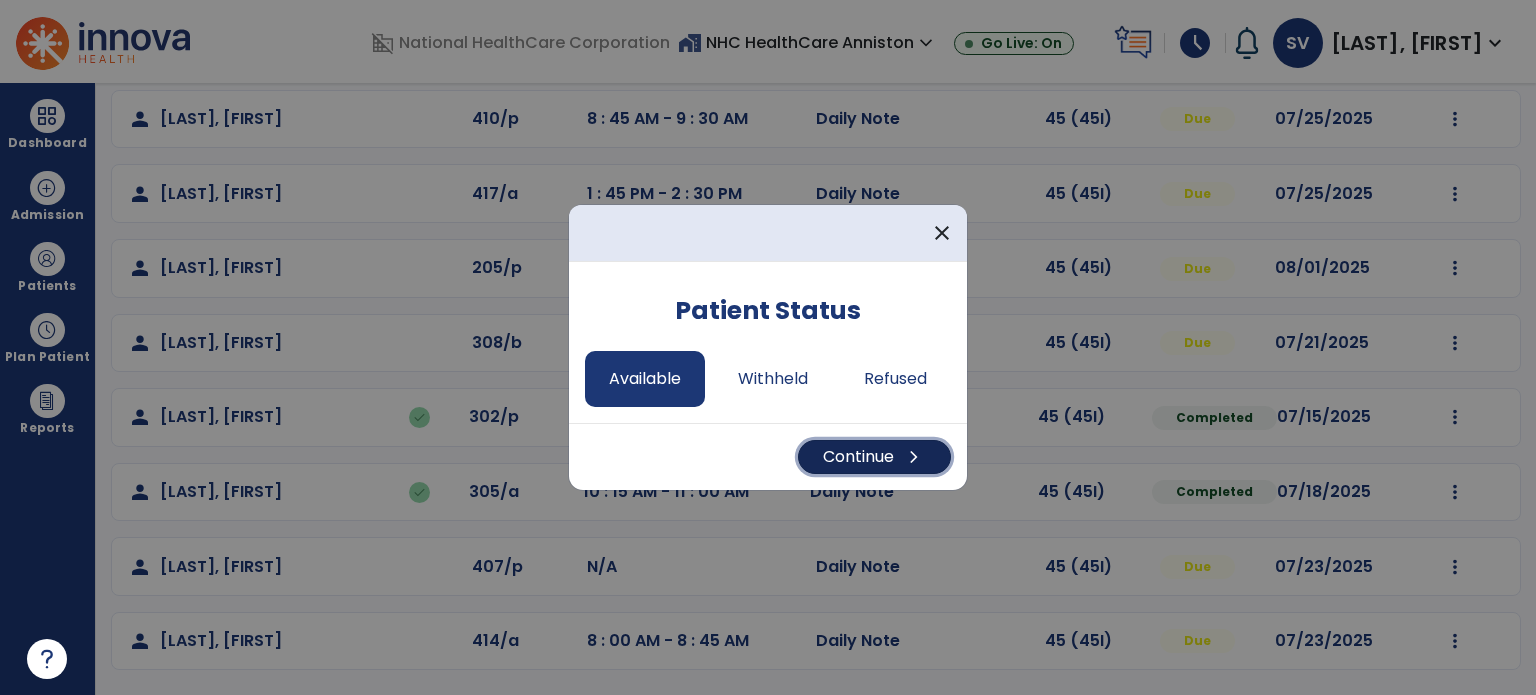 click on "Continue   chevron_right" at bounding box center [874, 457] 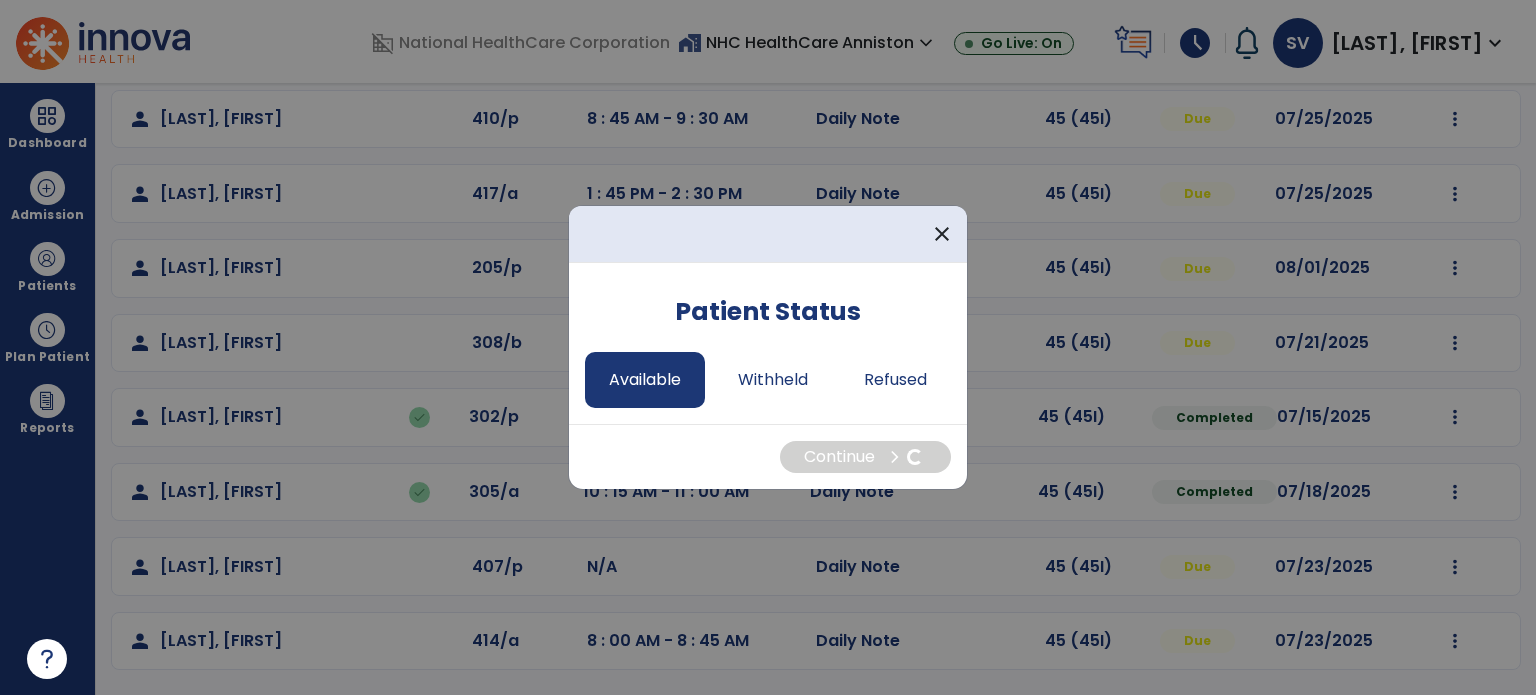 select on "*" 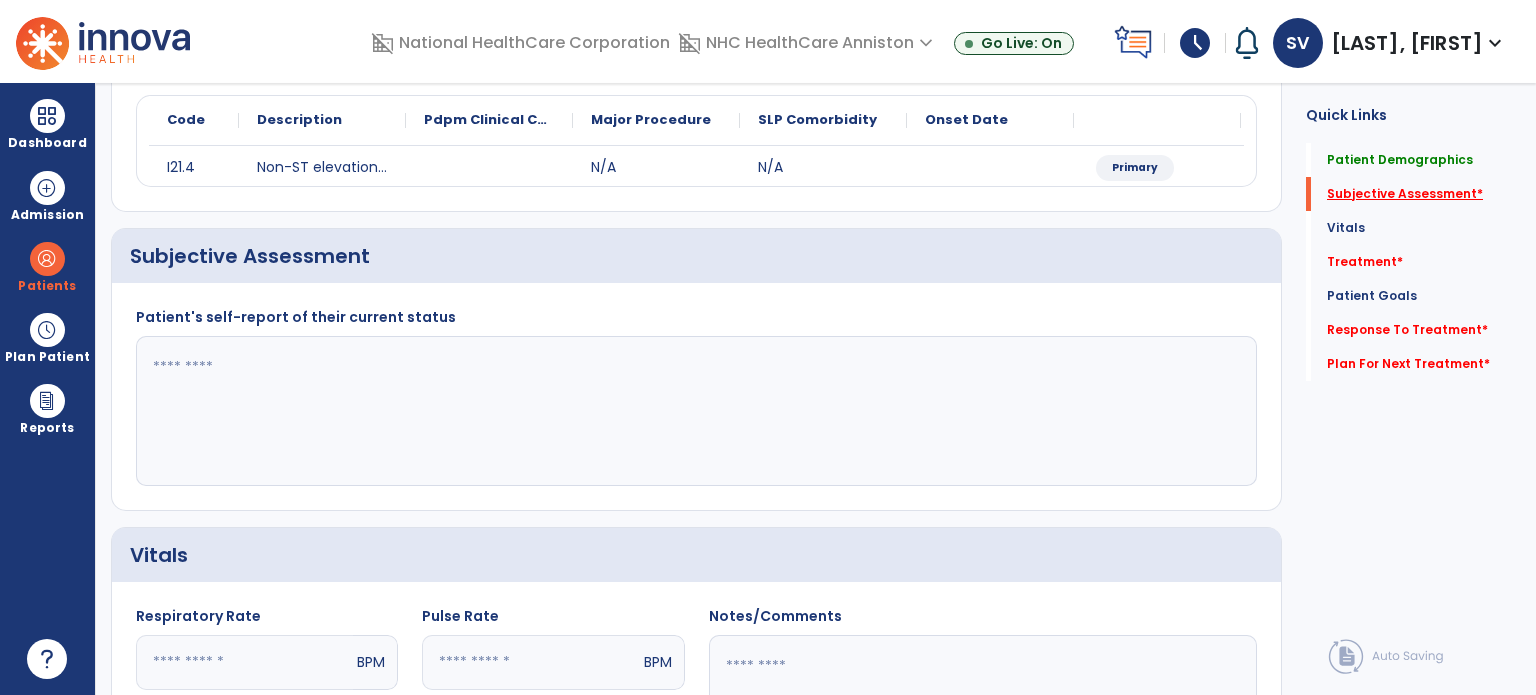 click on "Subjective Assessment   *" 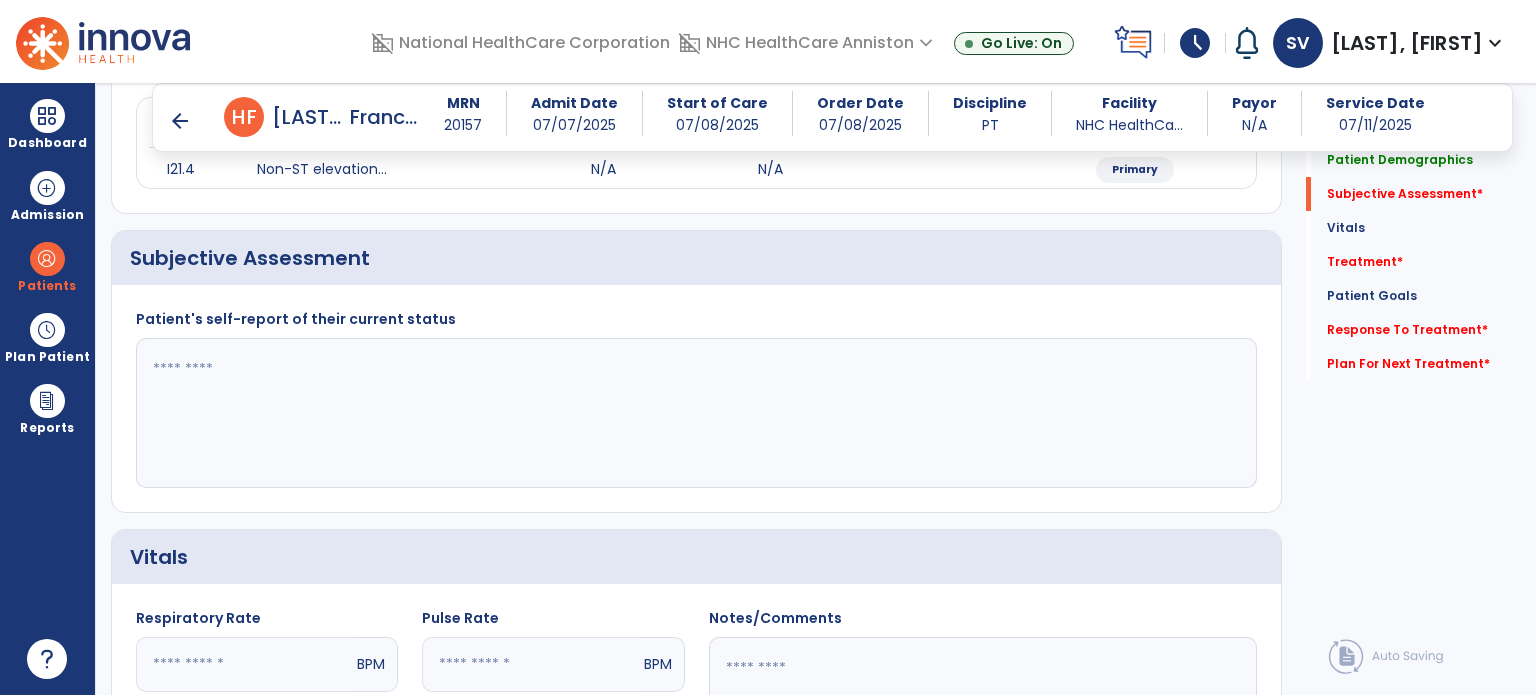 click 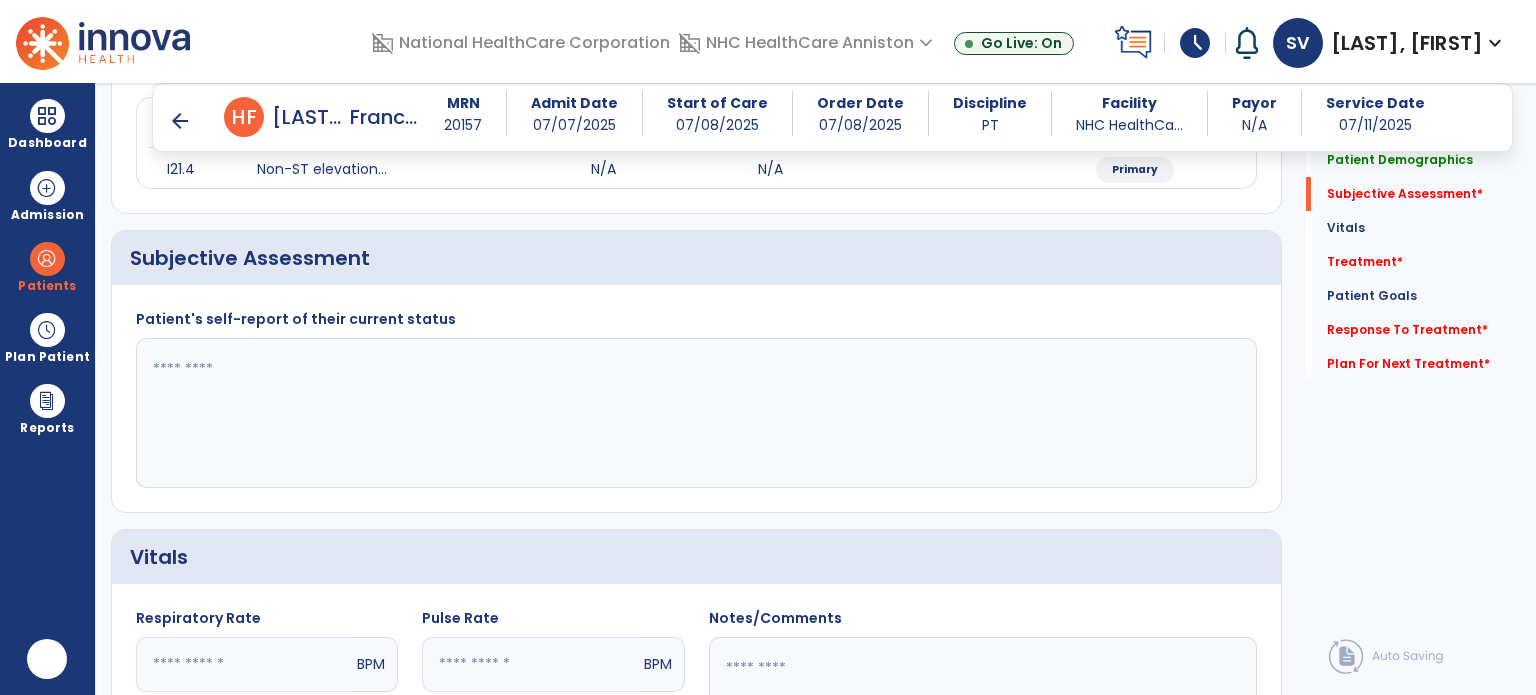 scroll, scrollTop: 0, scrollLeft: 0, axis: both 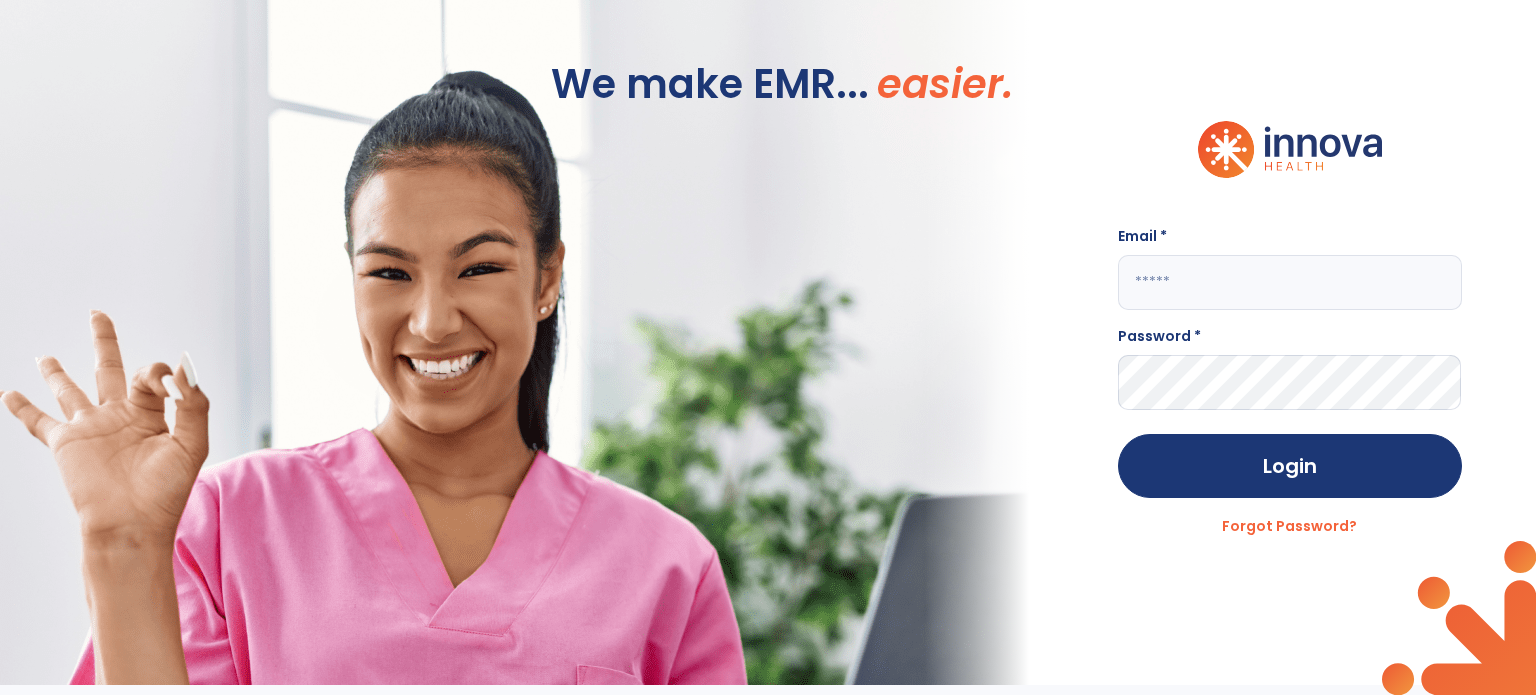 click 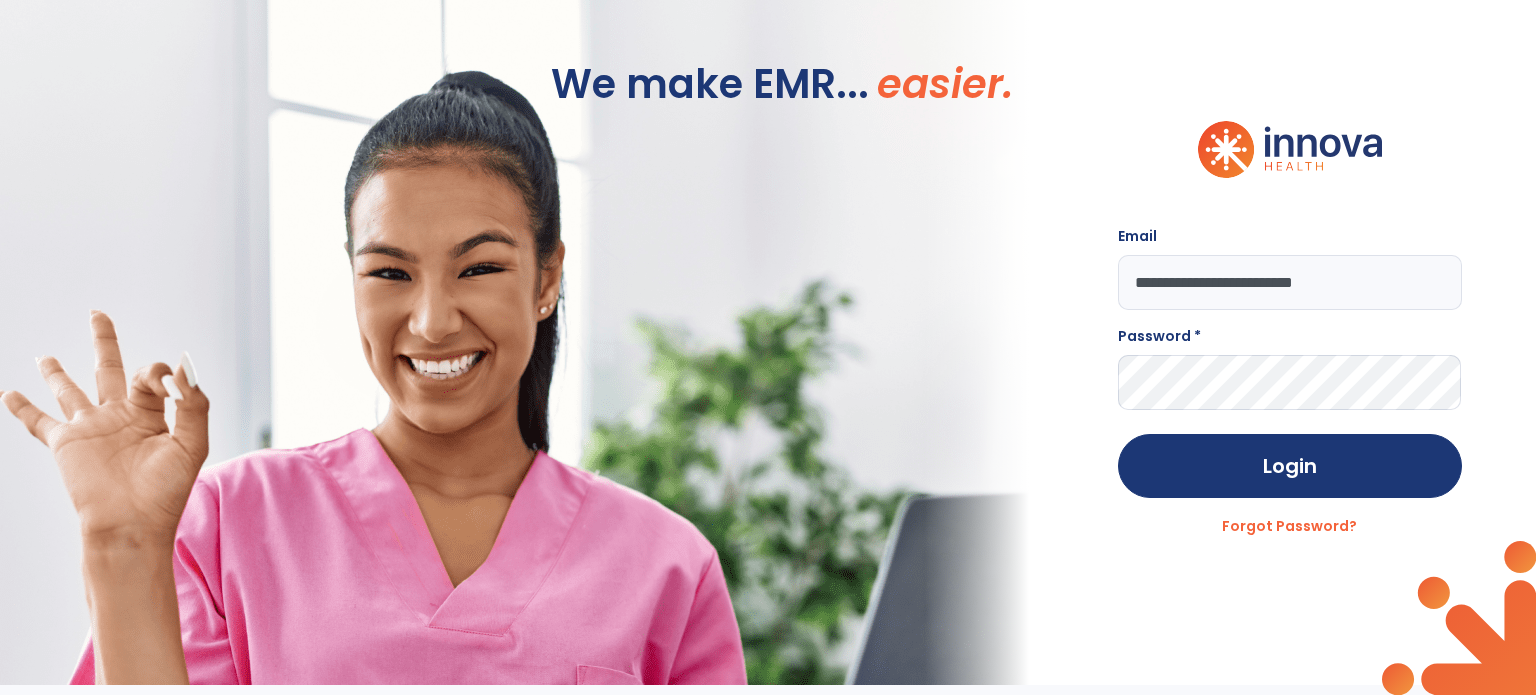 type on "**********" 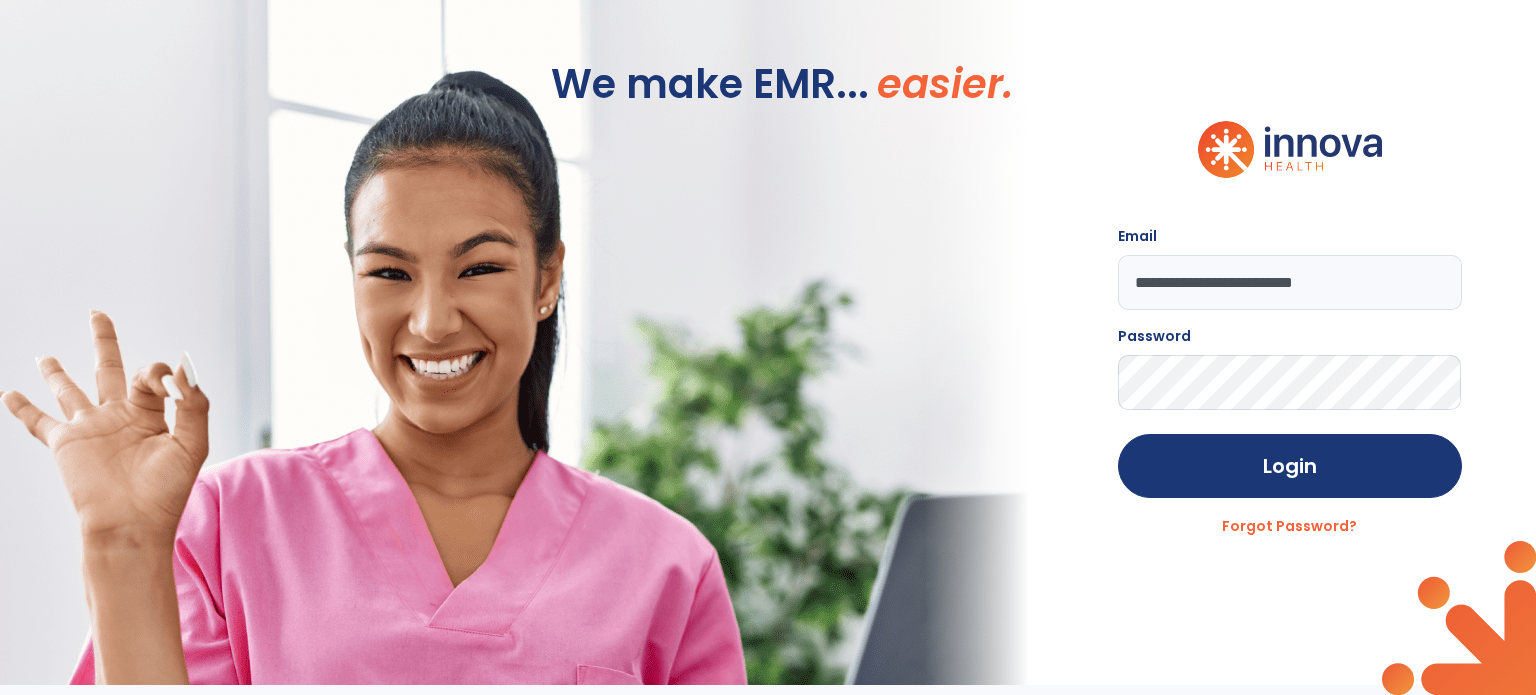 click on "Login" 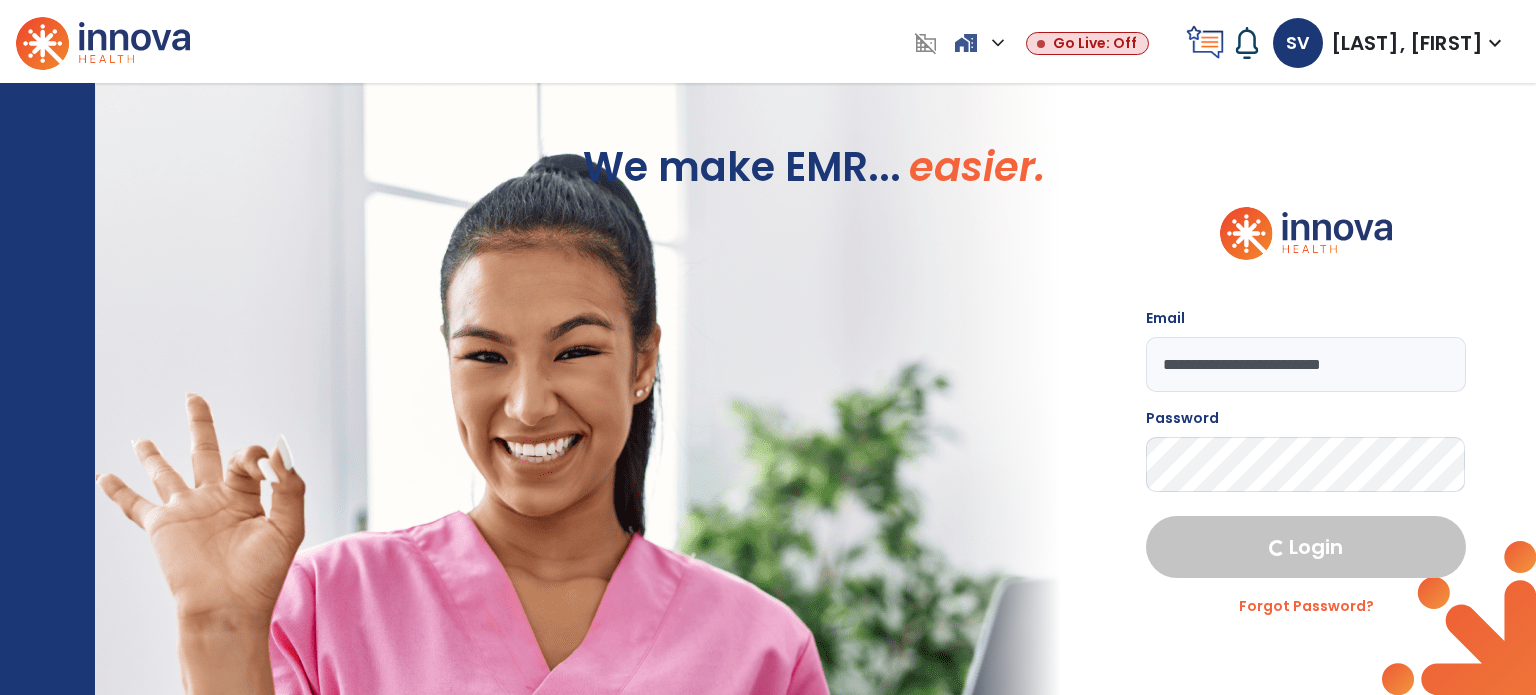 select on "****" 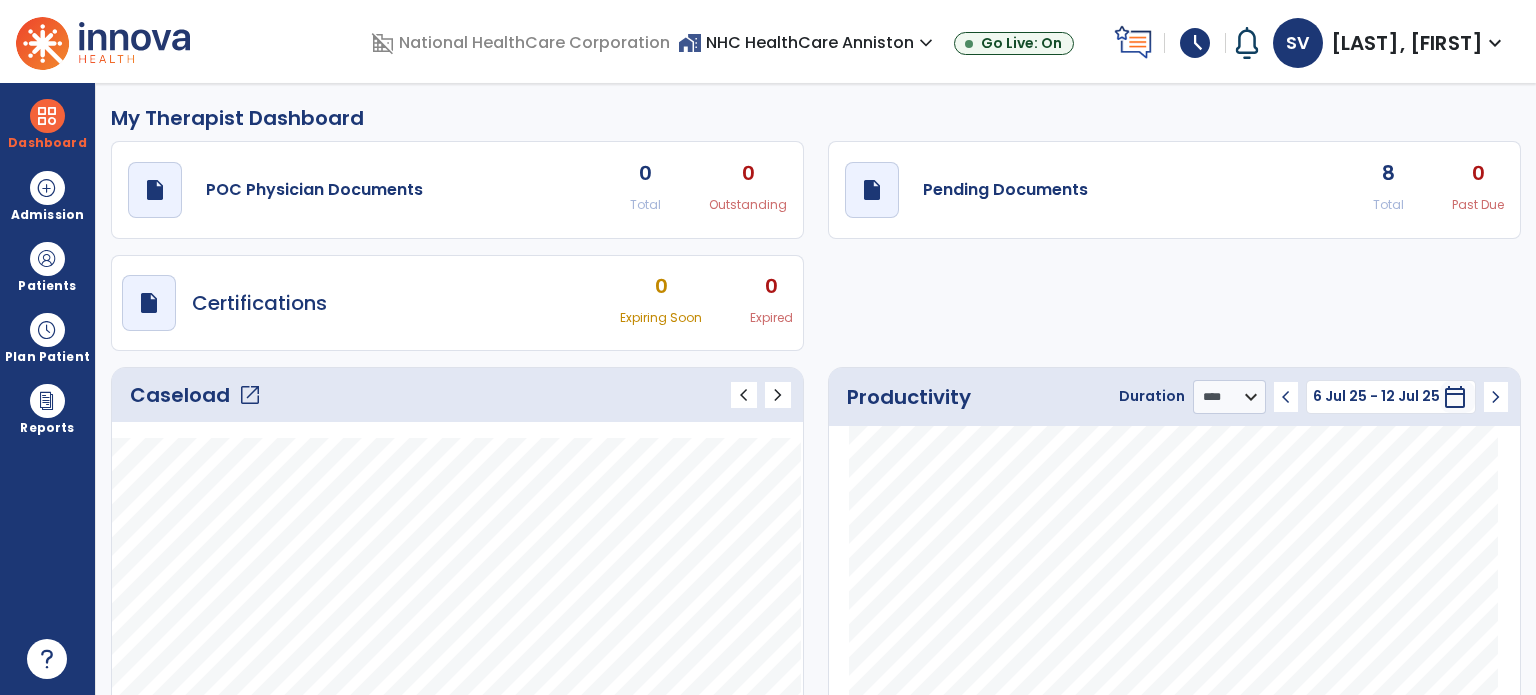 click on "open_in_new" 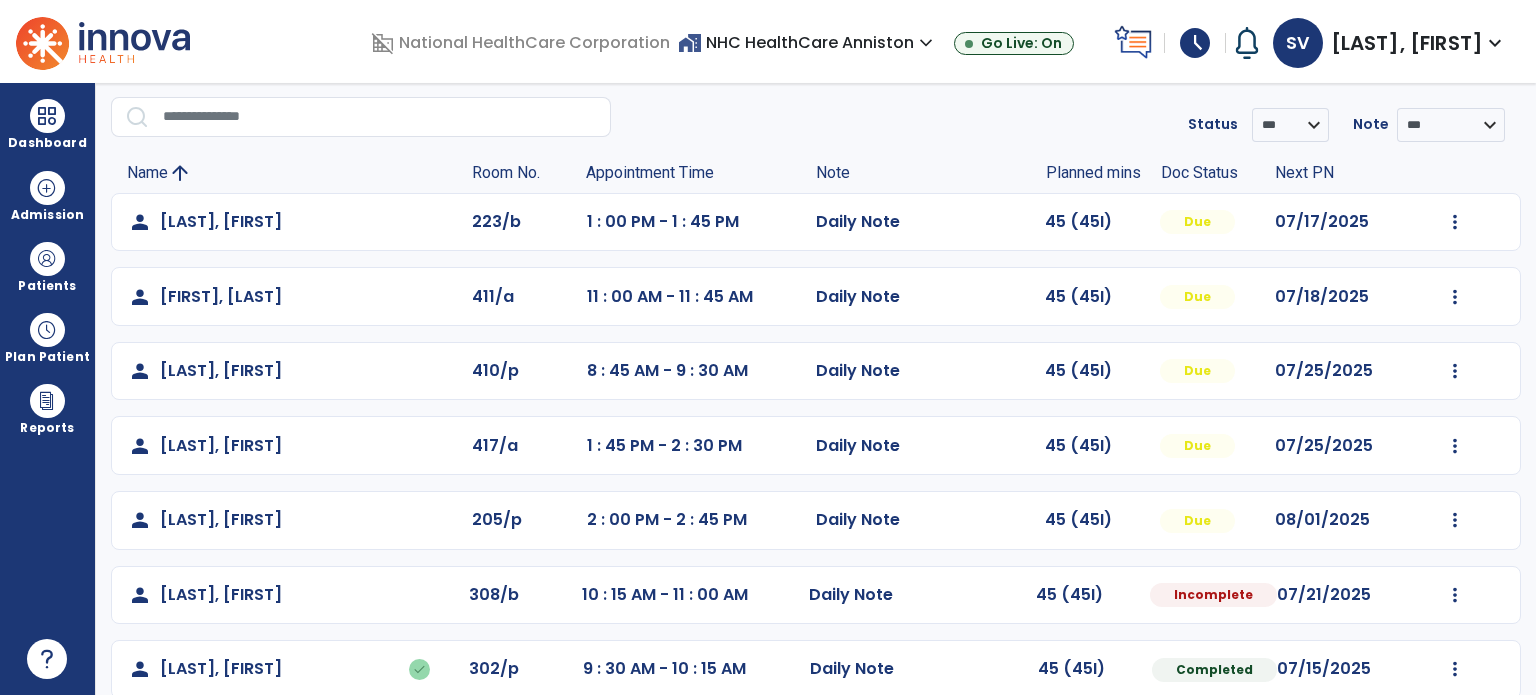scroll, scrollTop: 100, scrollLeft: 0, axis: vertical 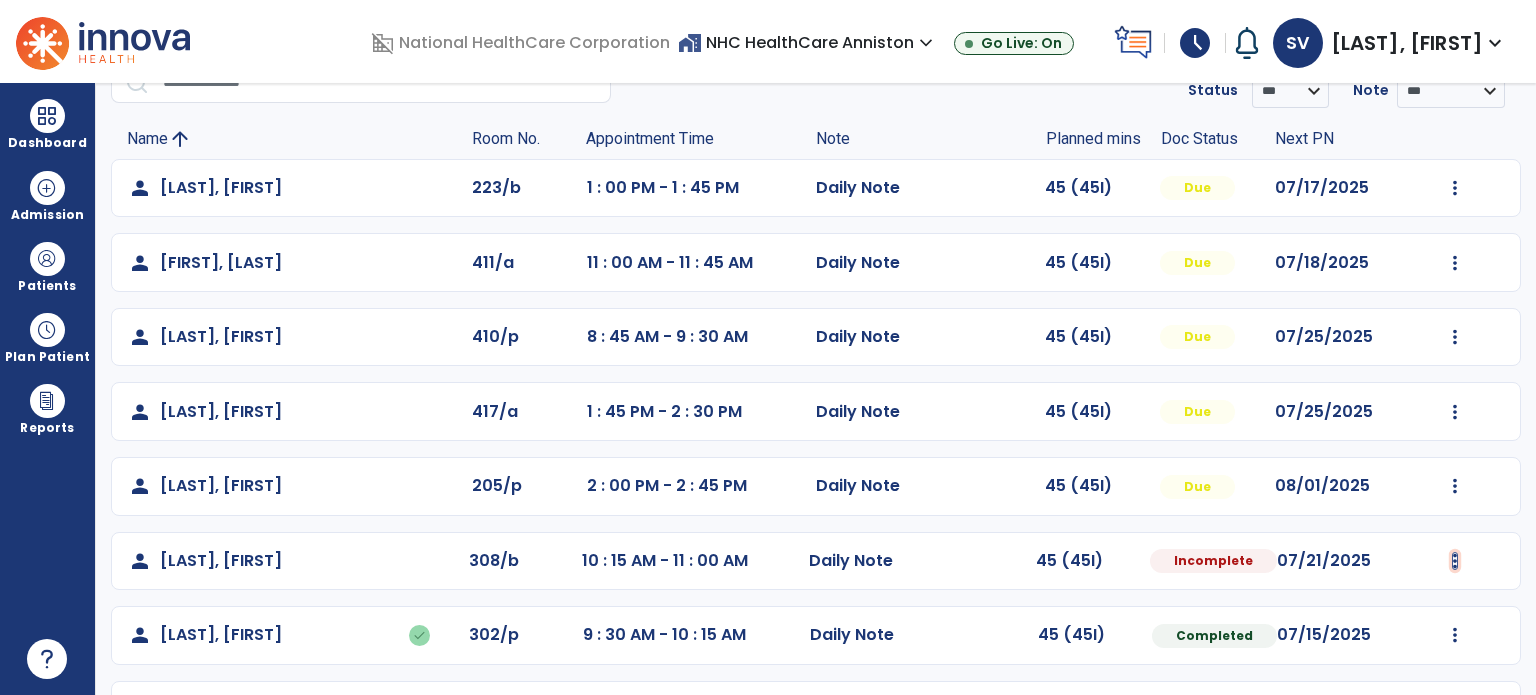 click at bounding box center (1455, 188) 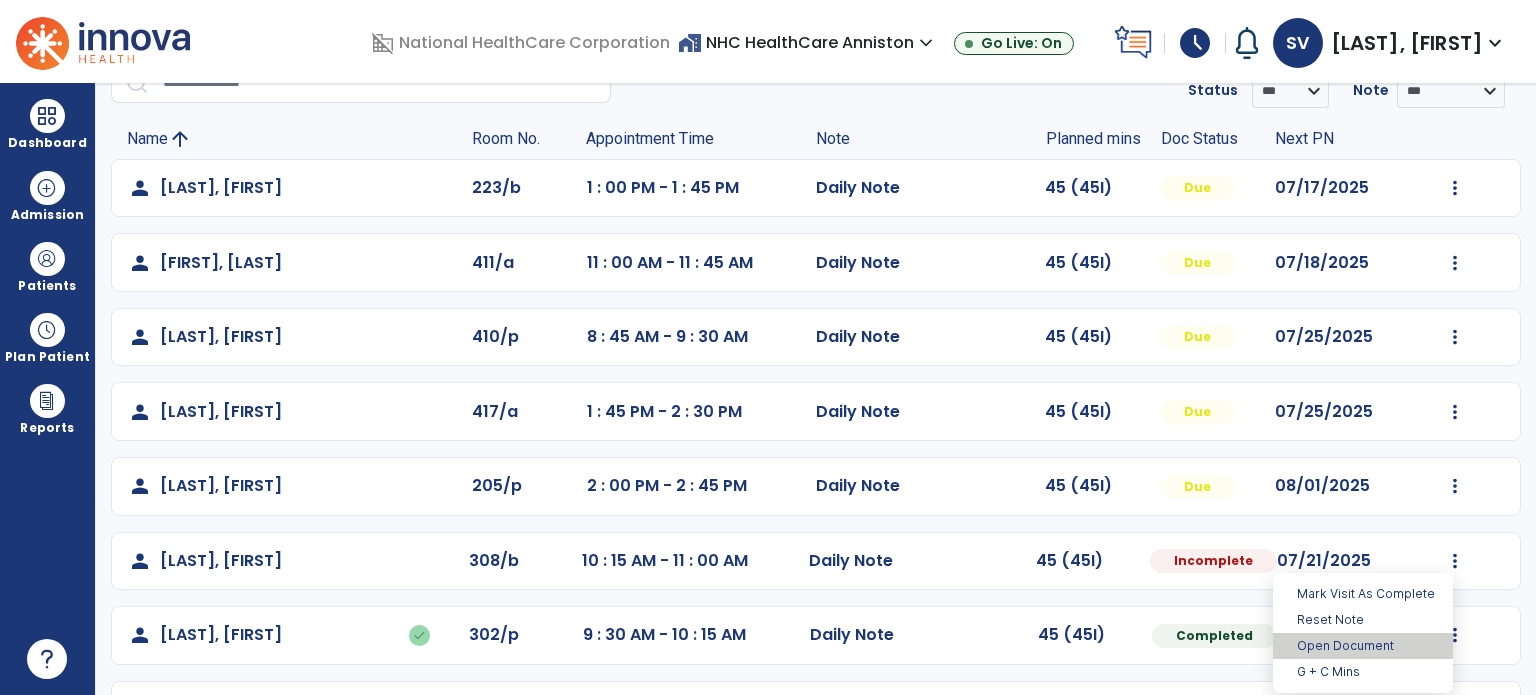 click on "Open Document" at bounding box center (1363, 646) 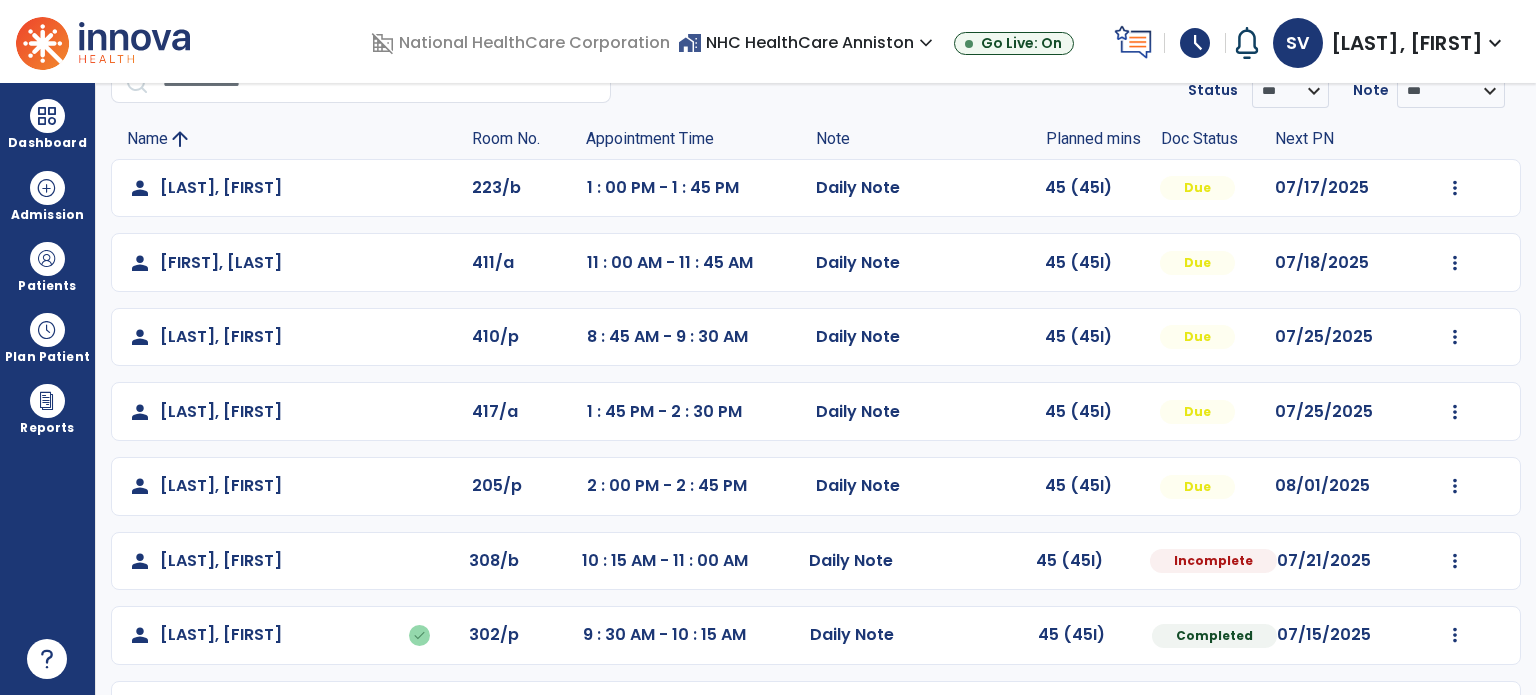 select on "*" 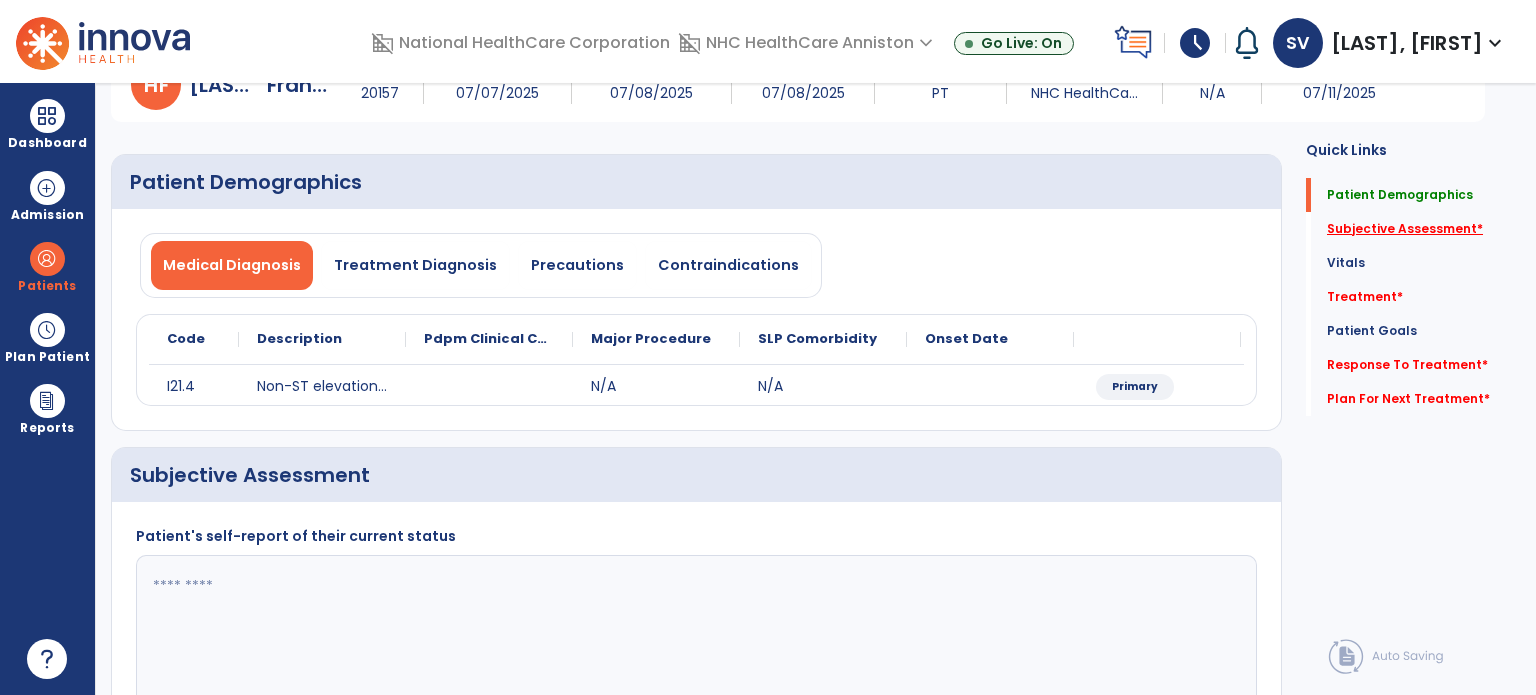 click on "Subjective Assessment   *" 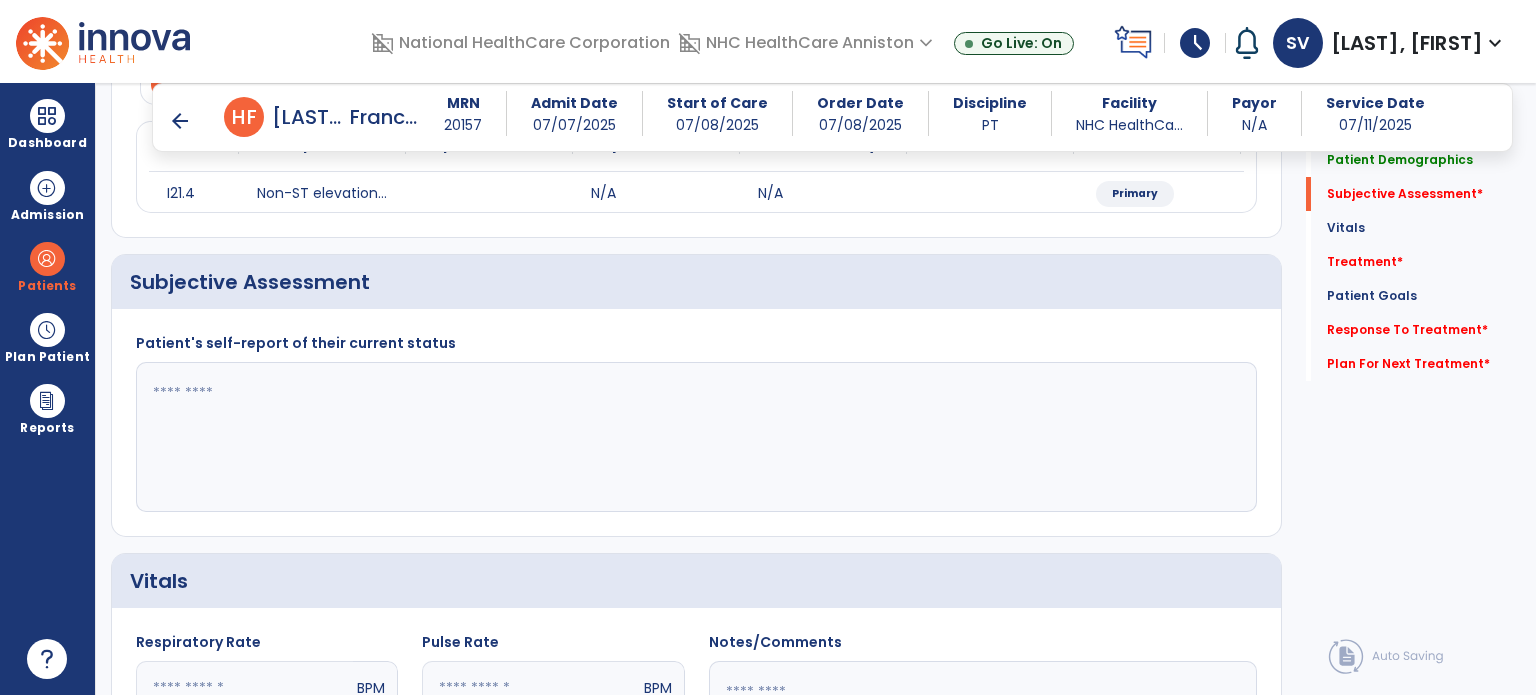 scroll, scrollTop: 298, scrollLeft: 0, axis: vertical 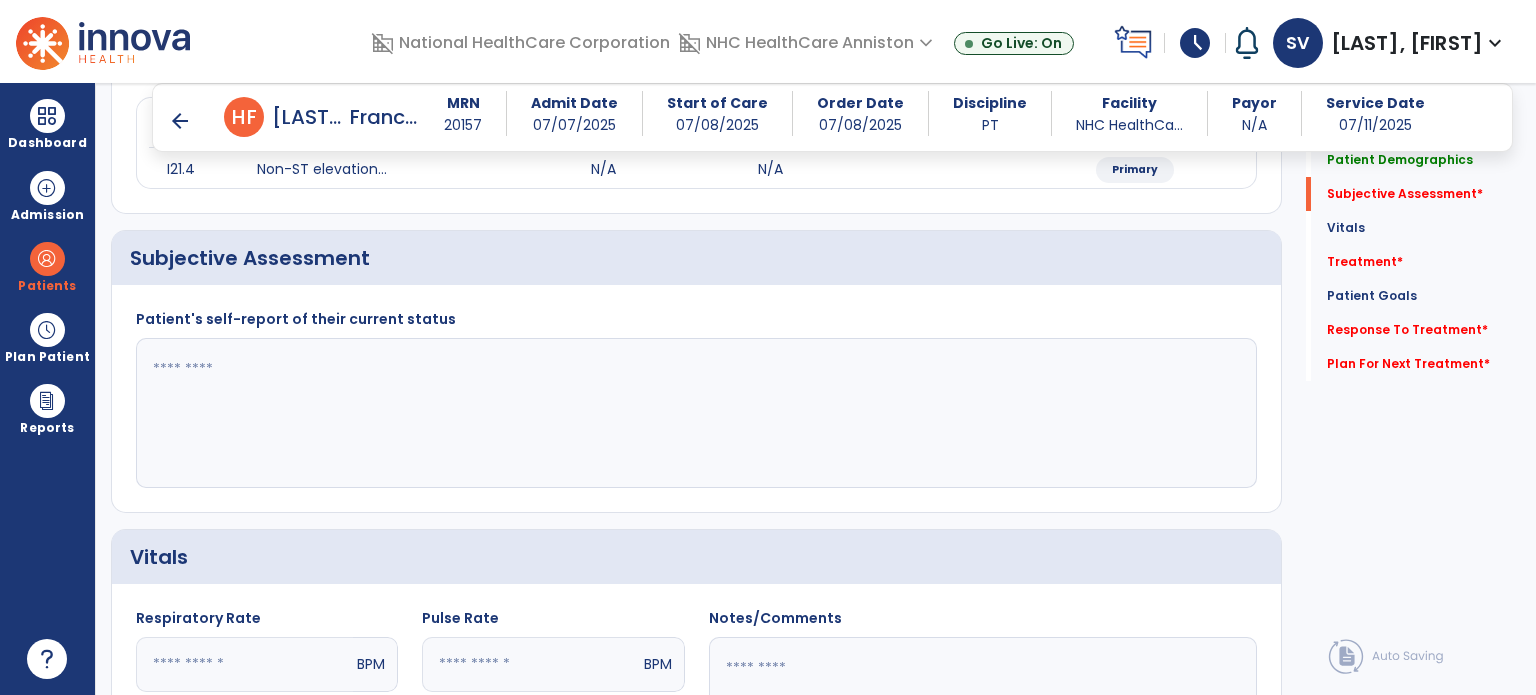 click 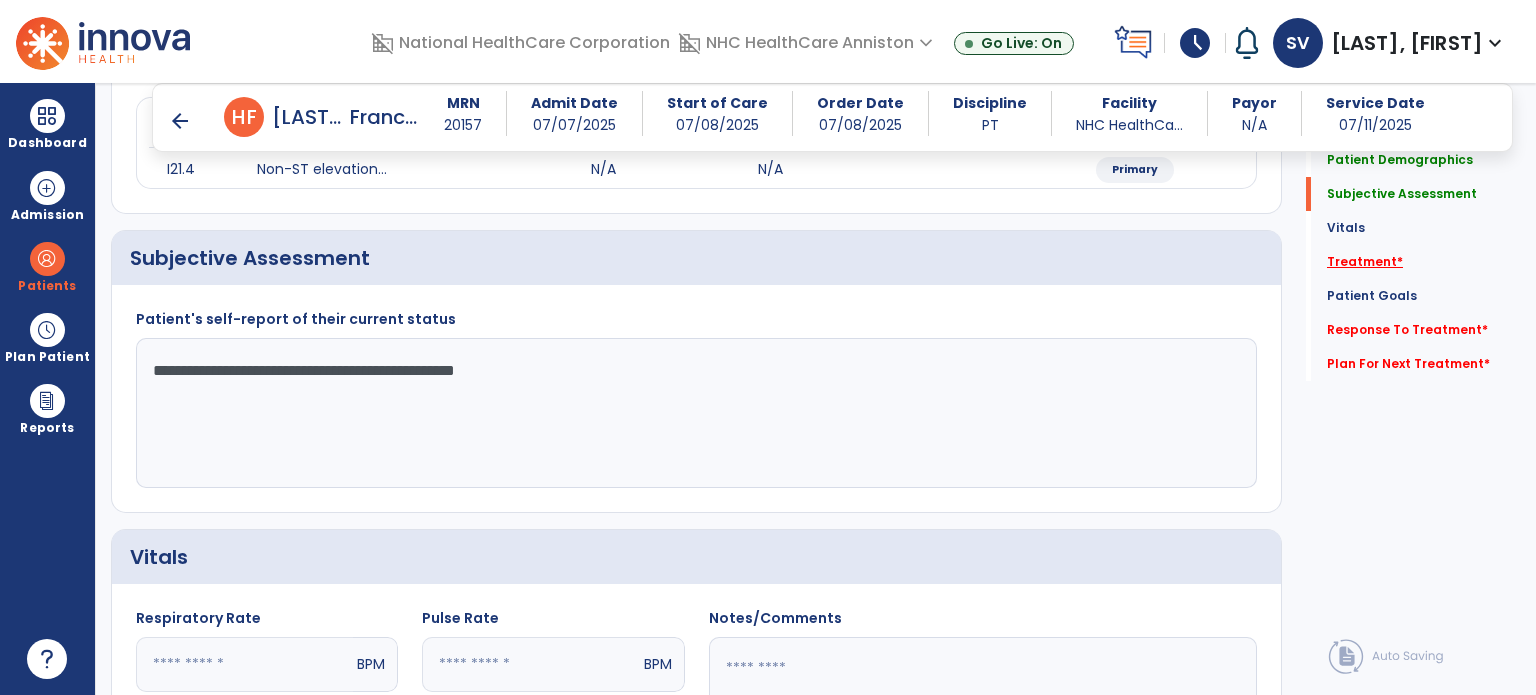 type on "**********" 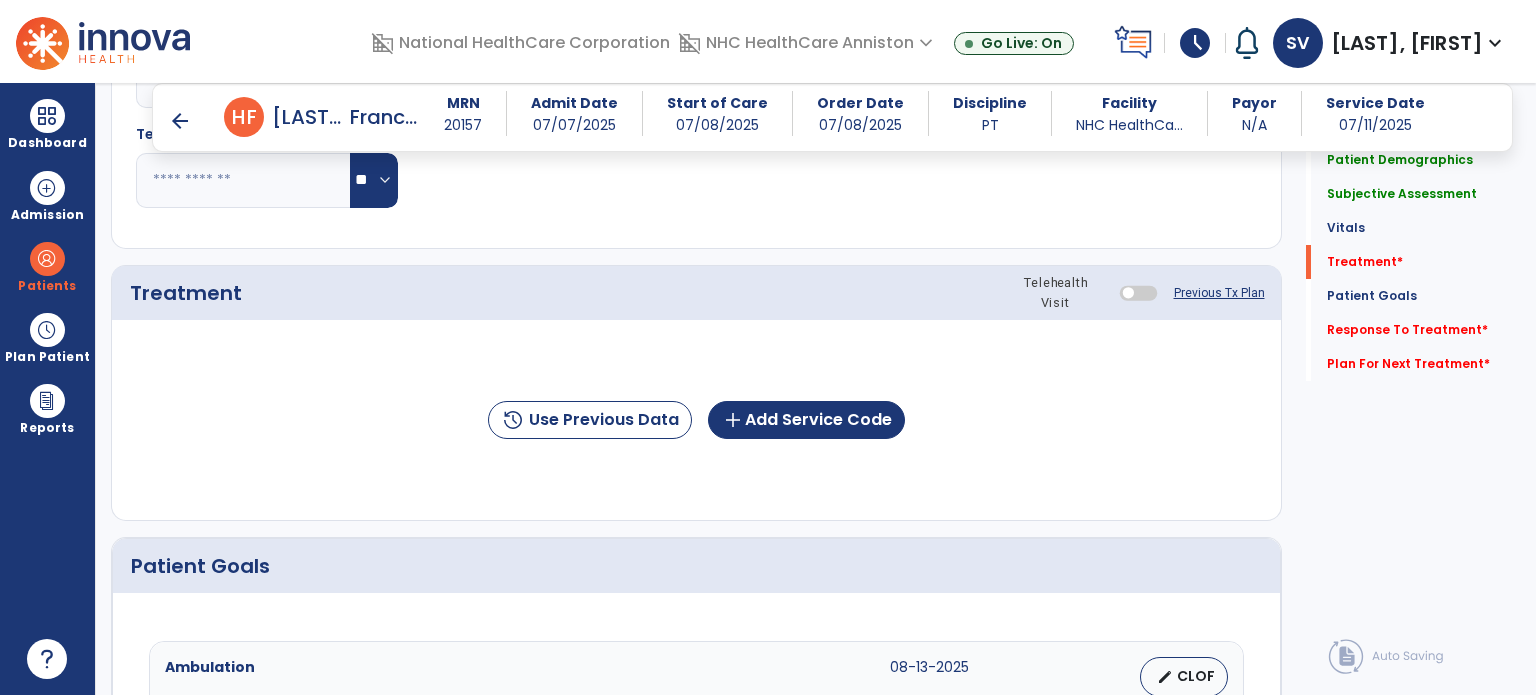 scroll, scrollTop: 987, scrollLeft: 0, axis: vertical 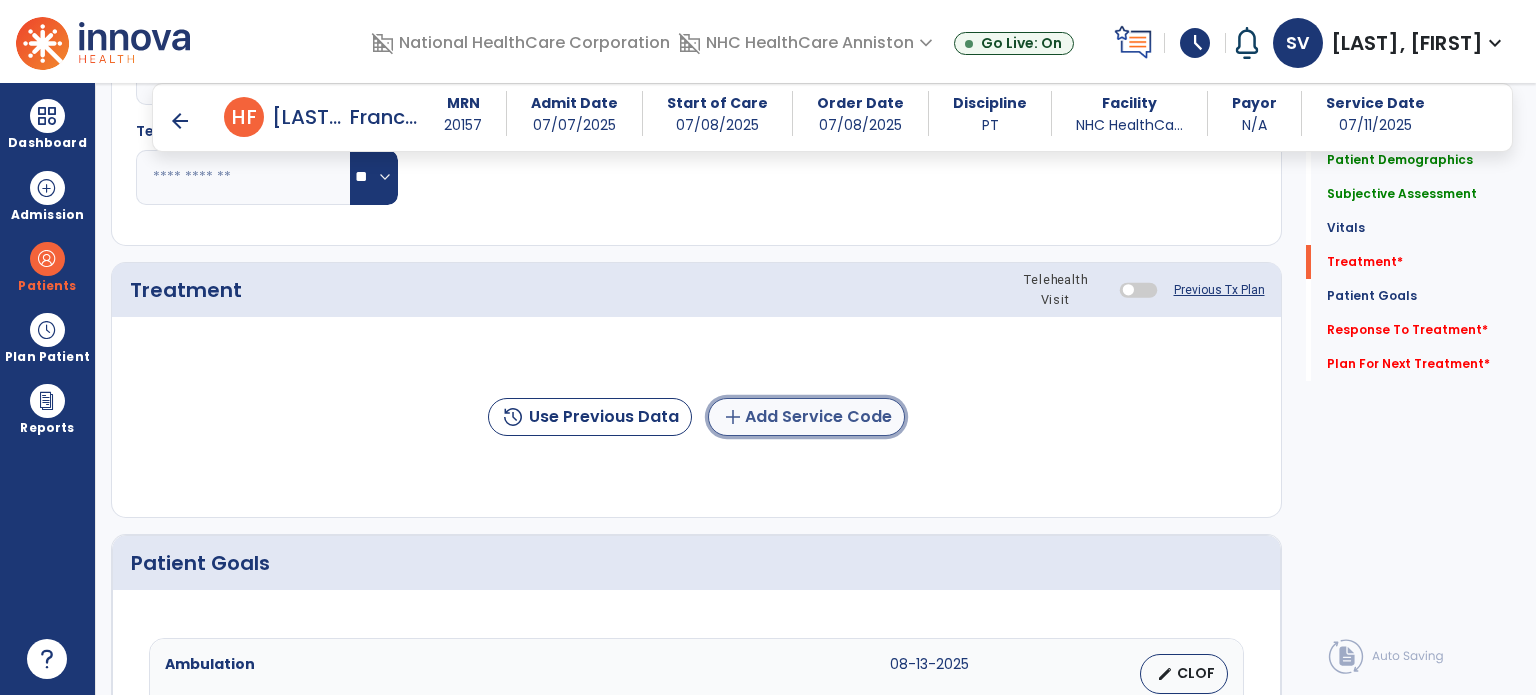 click on "add  Add Service Code" 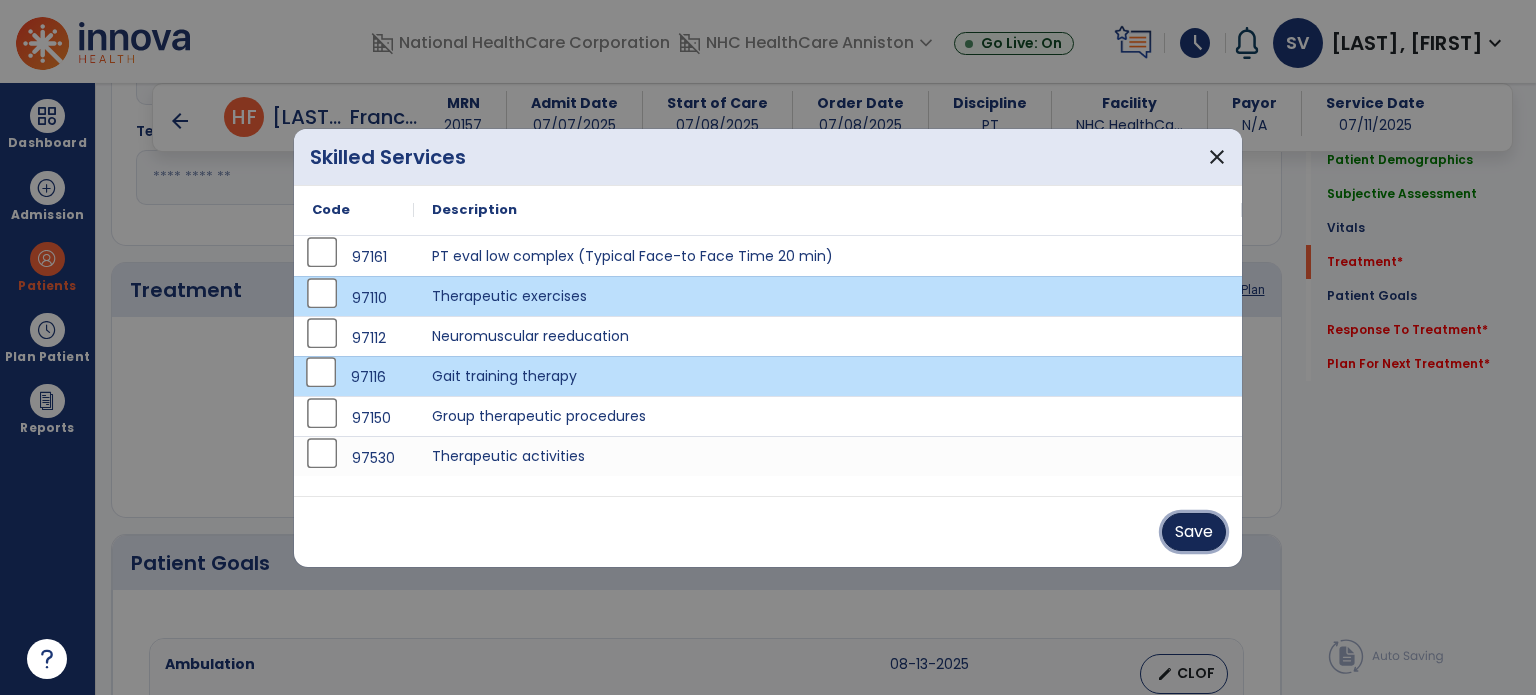 click on "Save" at bounding box center (1194, 532) 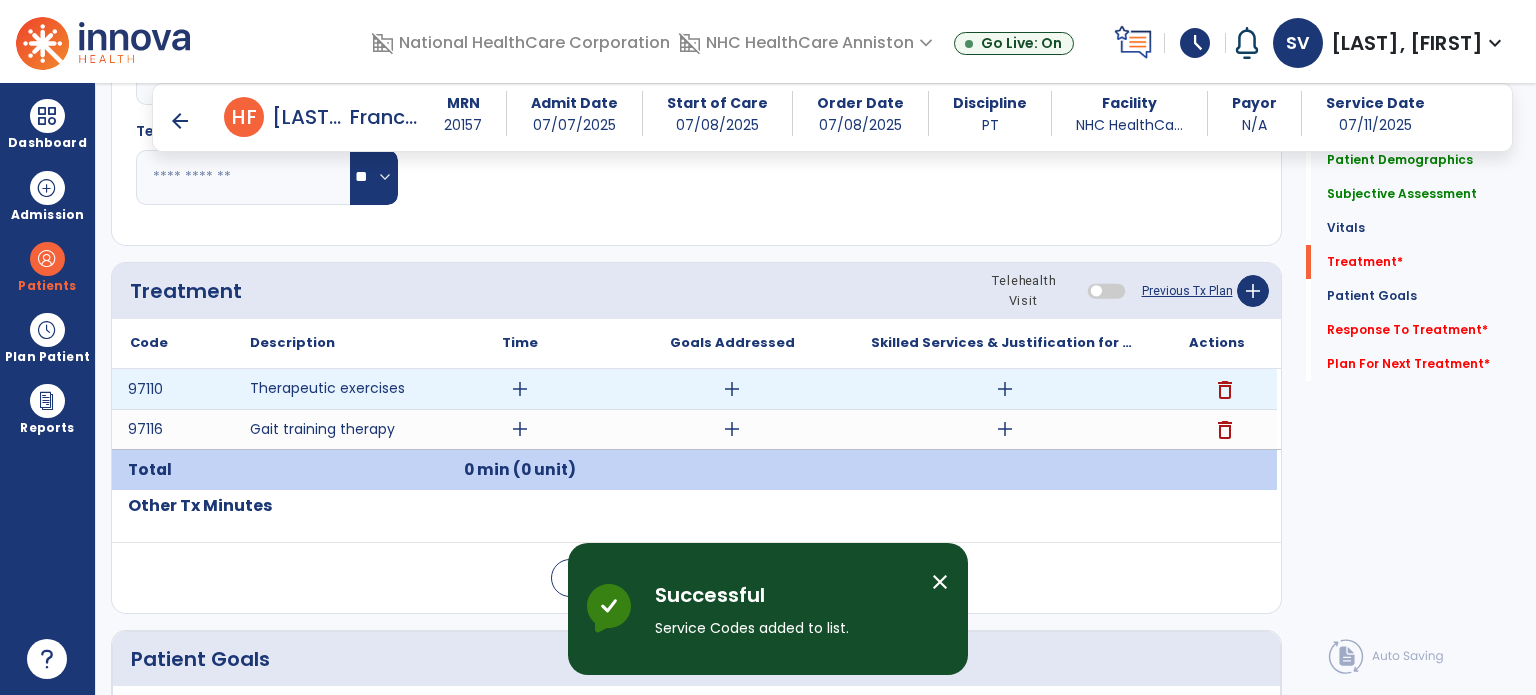 click on "add" at bounding box center (520, 389) 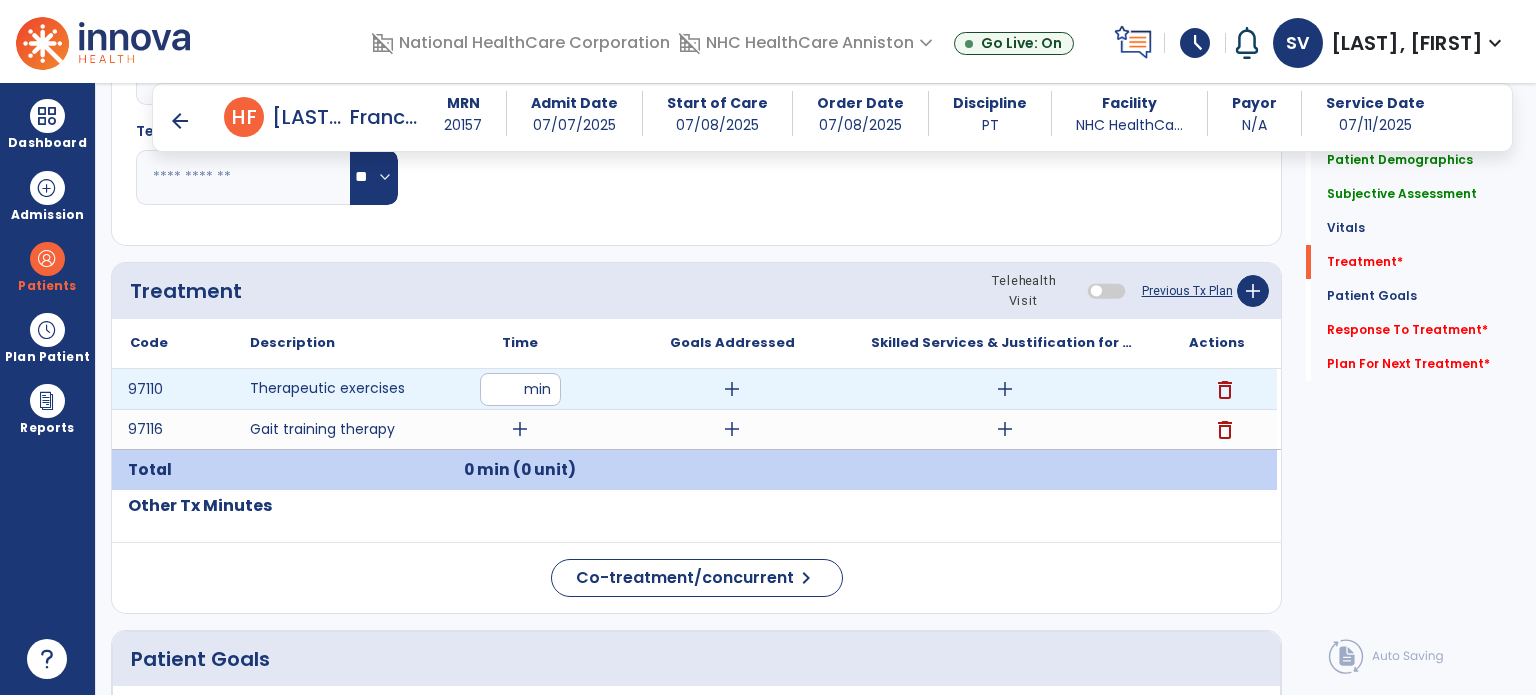type on "**" 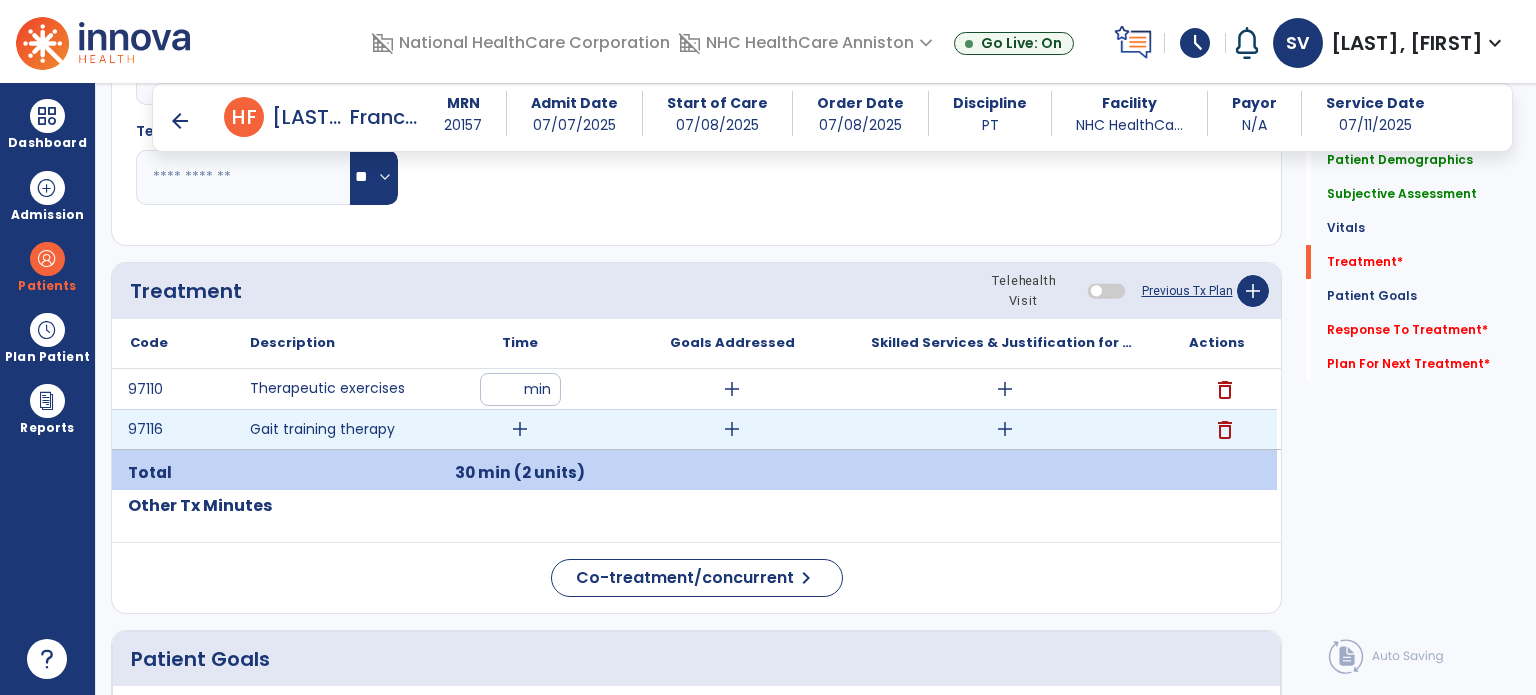 click on "add" at bounding box center (520, 429) 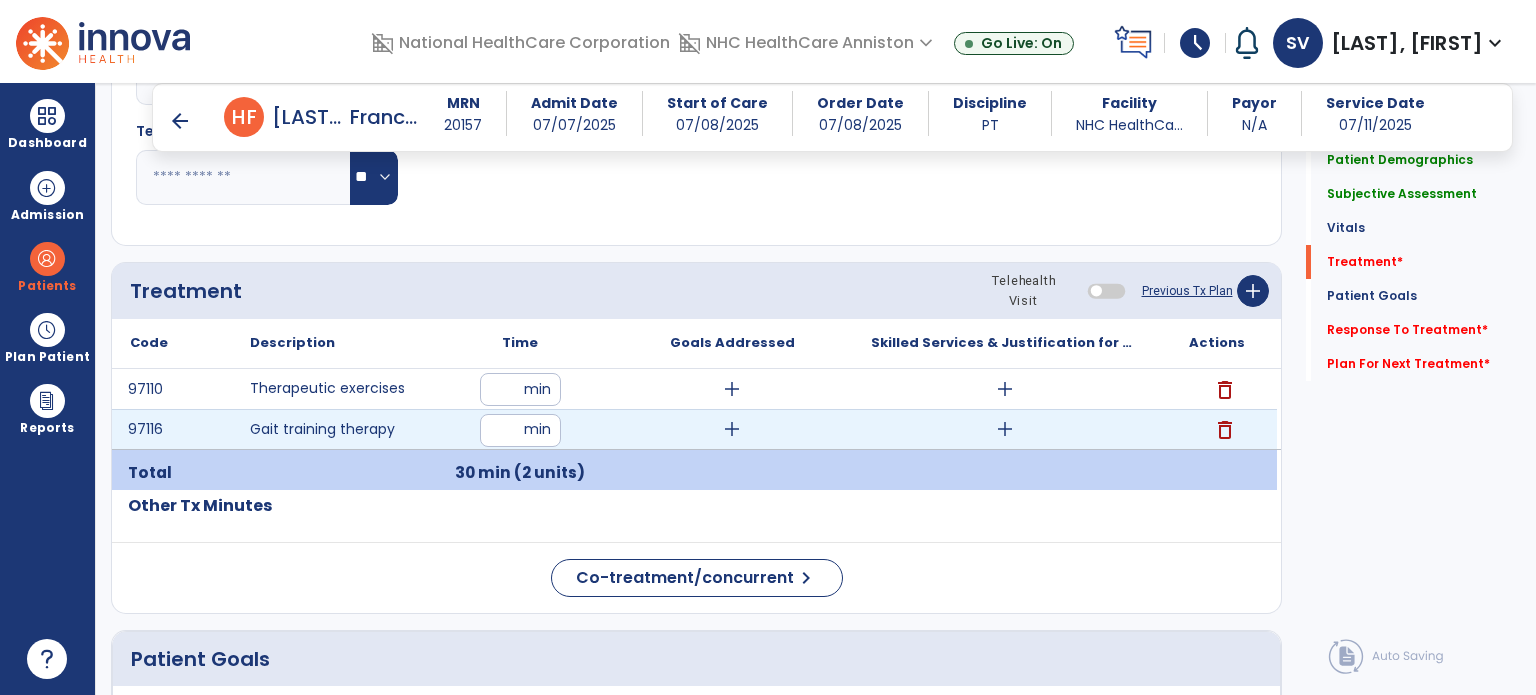 type on "**" 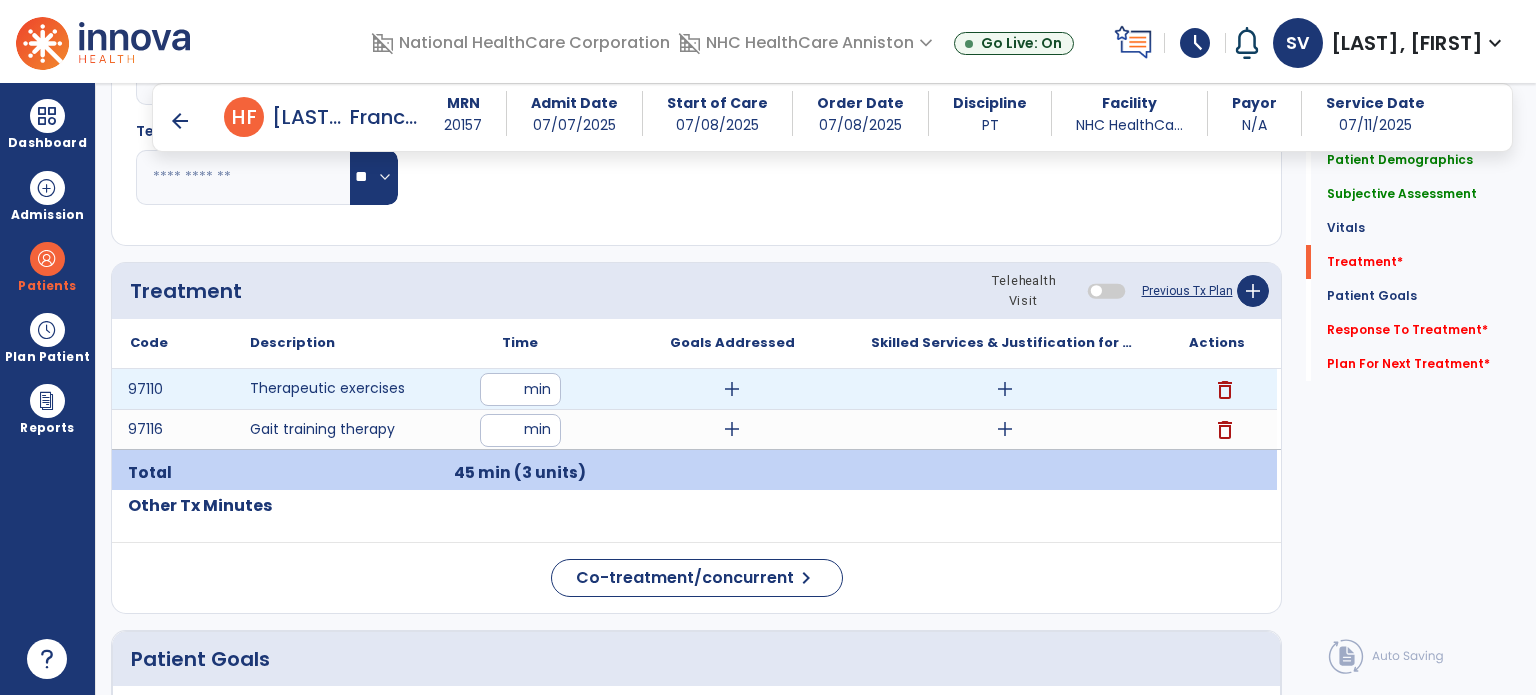 click on "add" at bounding box center (1005, 389) 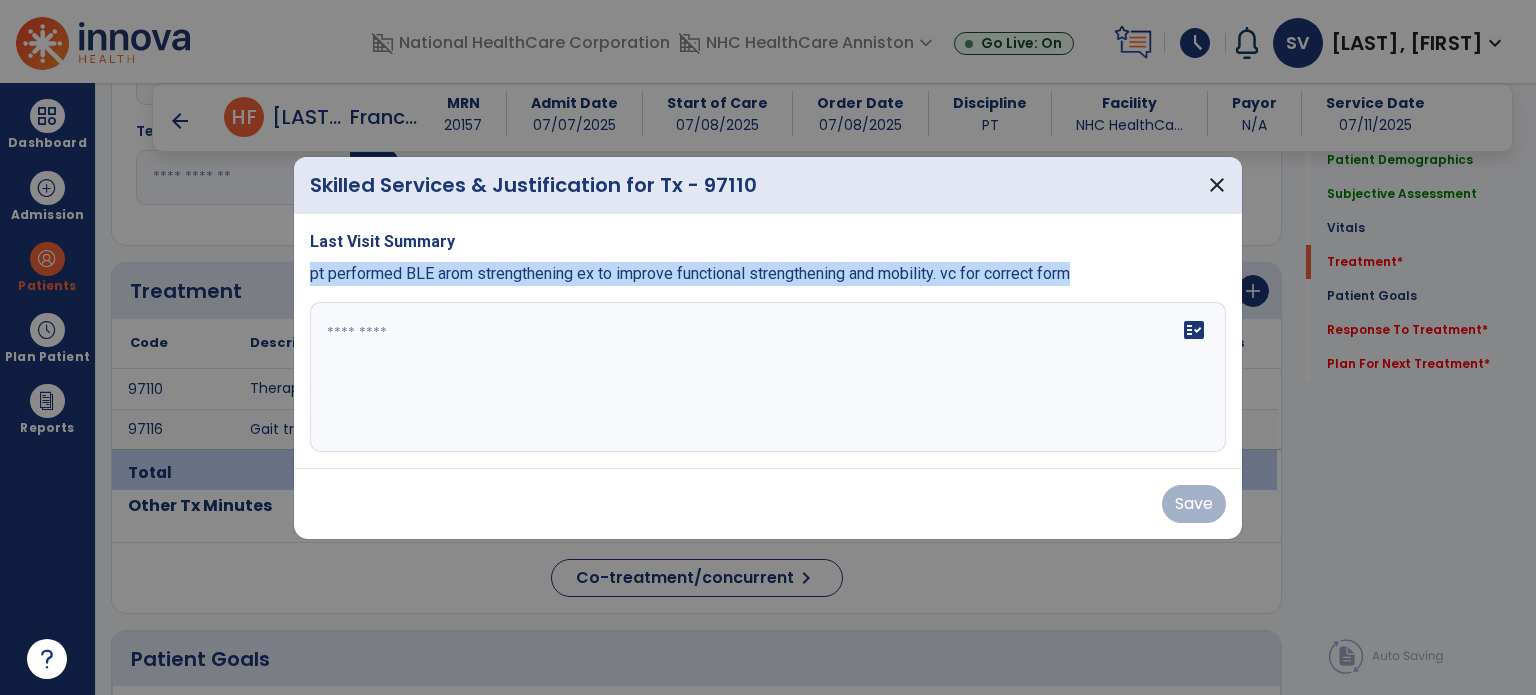 drag, startPoint x: 308, startPoint y: 271, endPoint x: 1156, endPoint y: 290, distance: 848.2128 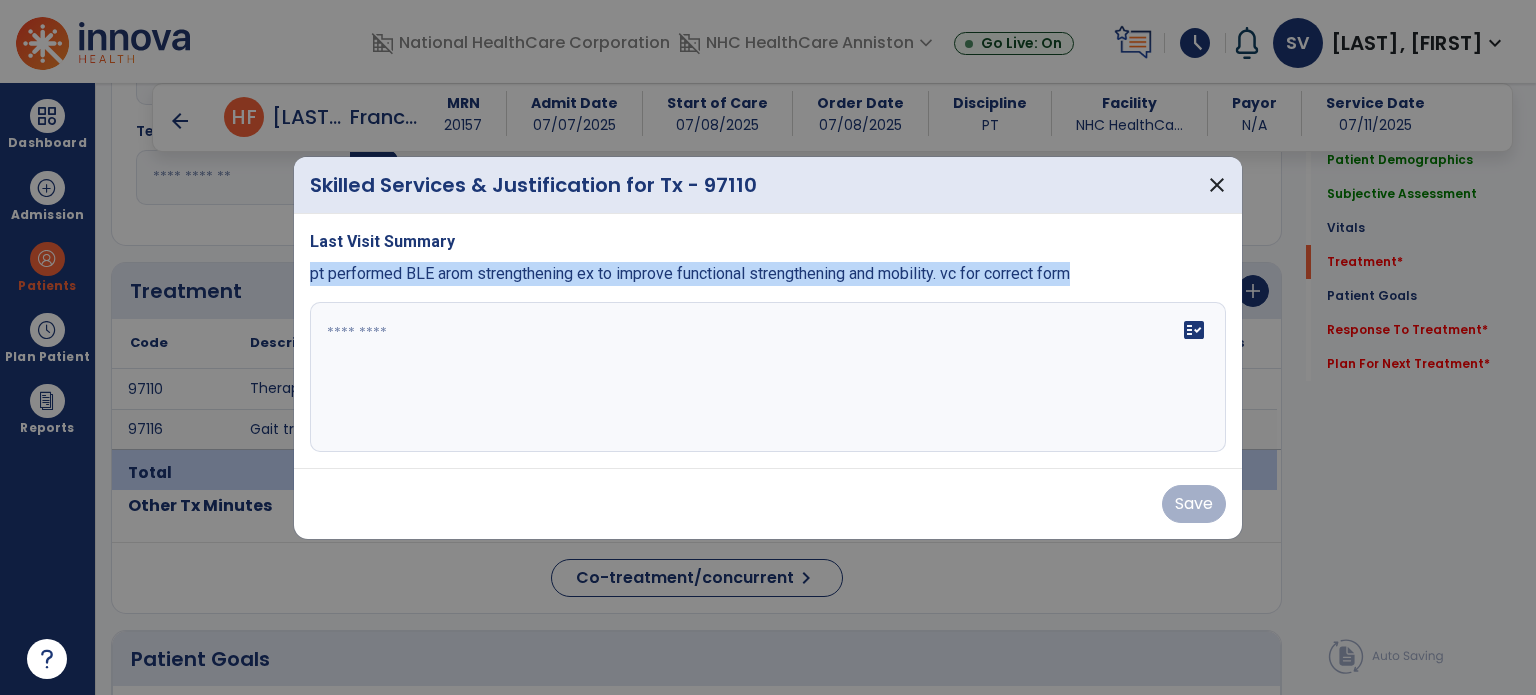 click on "Last Visit Summary pt performed BLE arom strengthening ex to improve functional strengthening and mobility. vc for correct form
fact_check" at bounding box center (768, 341) 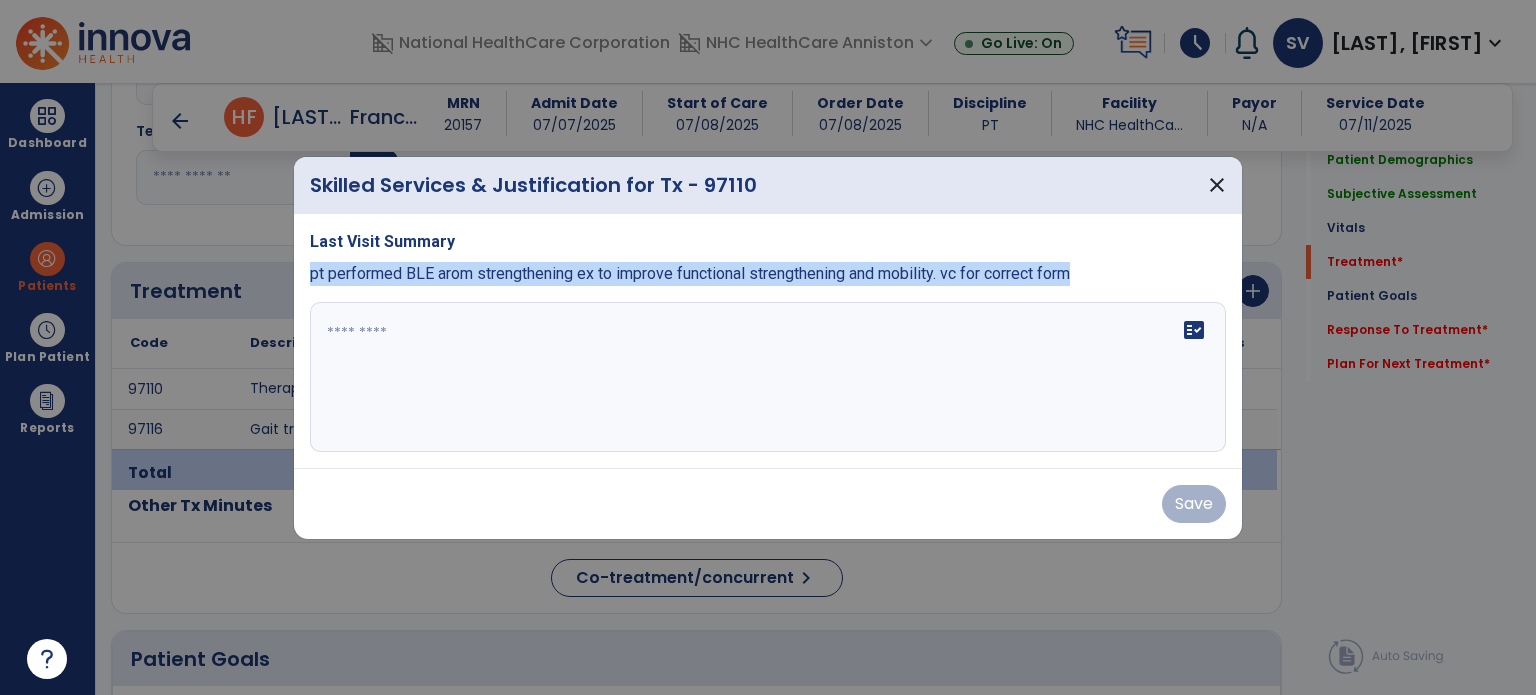 copy on "pt performed BLE arom strengthening ex to improve functional strengthening and mobility. vc for correct form" 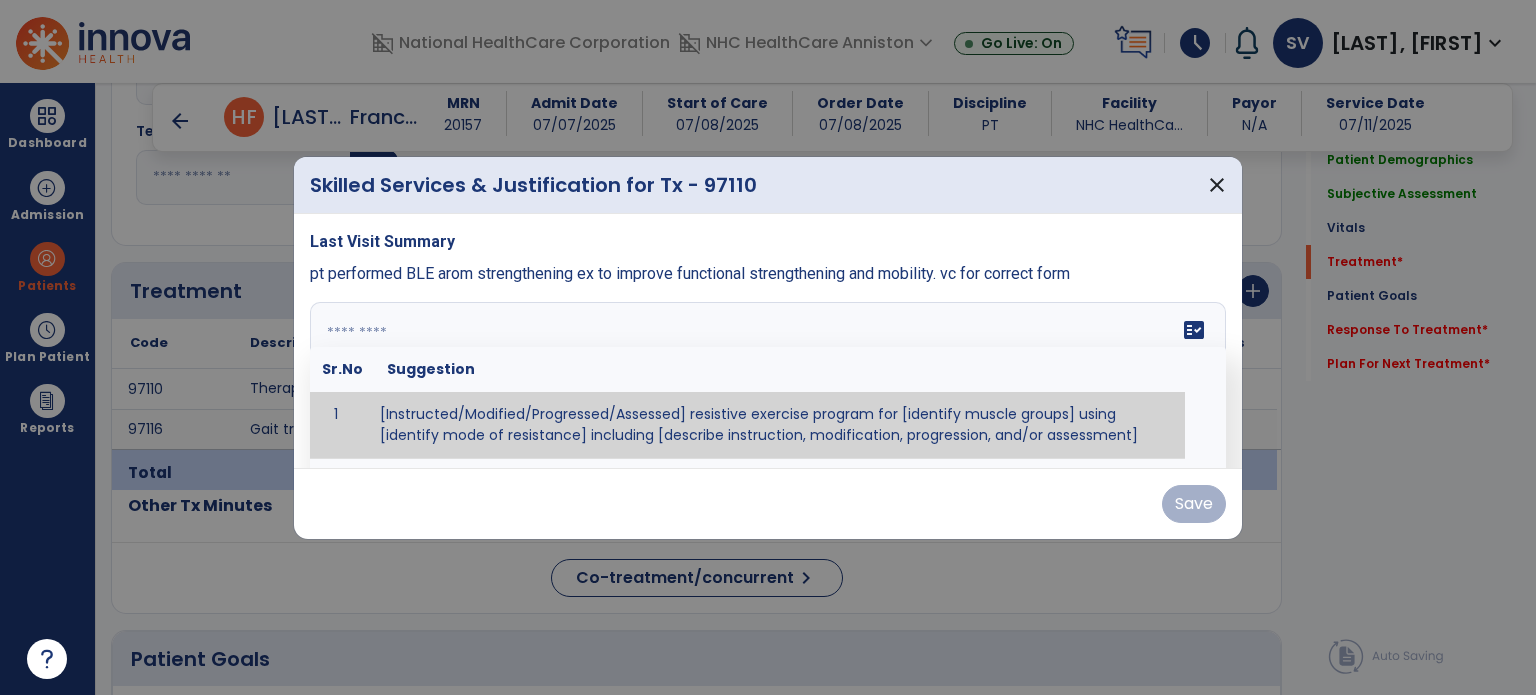 click on "fact_check  Sr.No Suggestion 1 [Instructed/Modified/Progressed/Assessed] resistive exercise program for [identify muscle groups] using [identify mode of resistance] including [describe instruction, modification, progression, and/or assessment] 2 [Instructed/Modified/Progressed/Assessed] aerobic exercise program using [identify equipment/mode] including [describe instruction, modification,progression, and/or assessment] 3 [Instructed/Modified/Progressed/Assessed] [PROM/A/AROM/AROM] program for [identify joint movements] using [contract-relax, over-pressure, inhibitory techniques, other] 4 [Assessed/Tested] aerobic capacity with administration of [aerobic capacity test]" at bounding box center [768, 377] 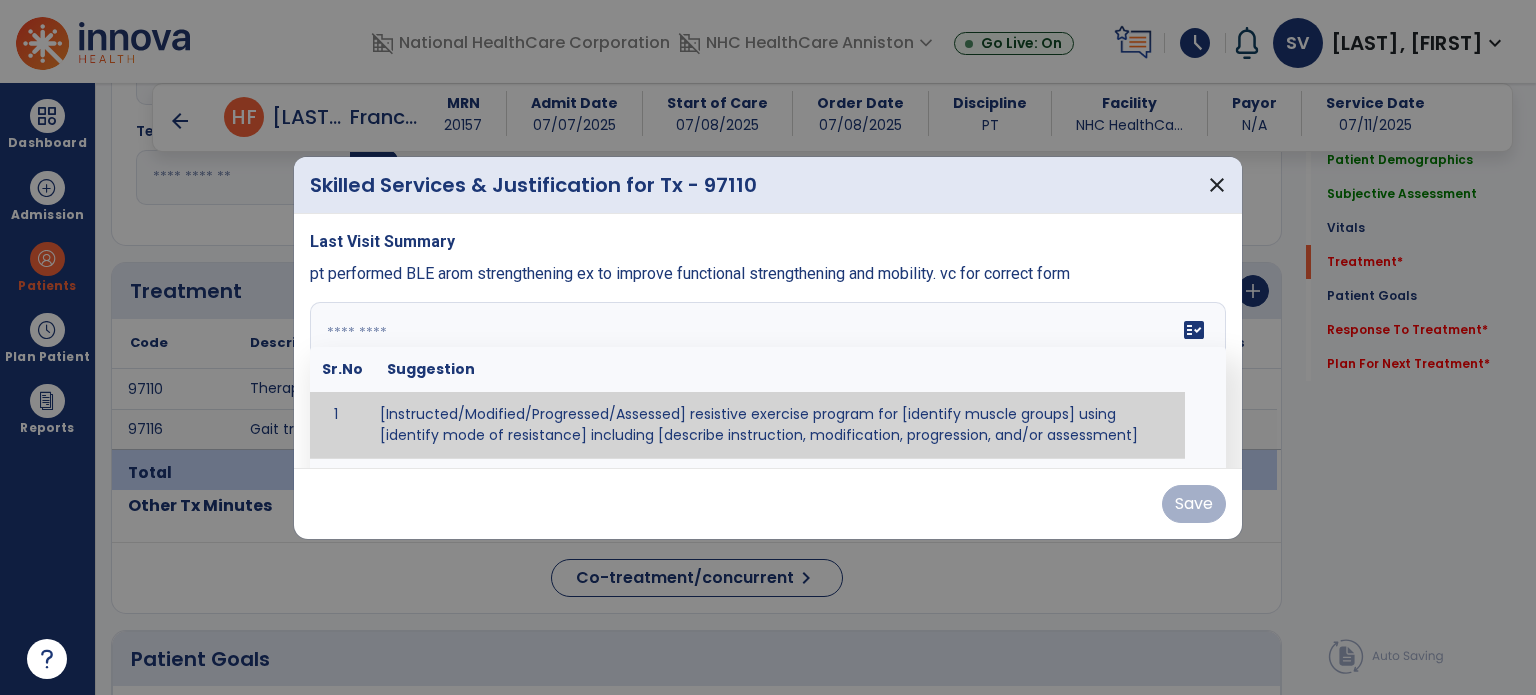 paste on "**********" 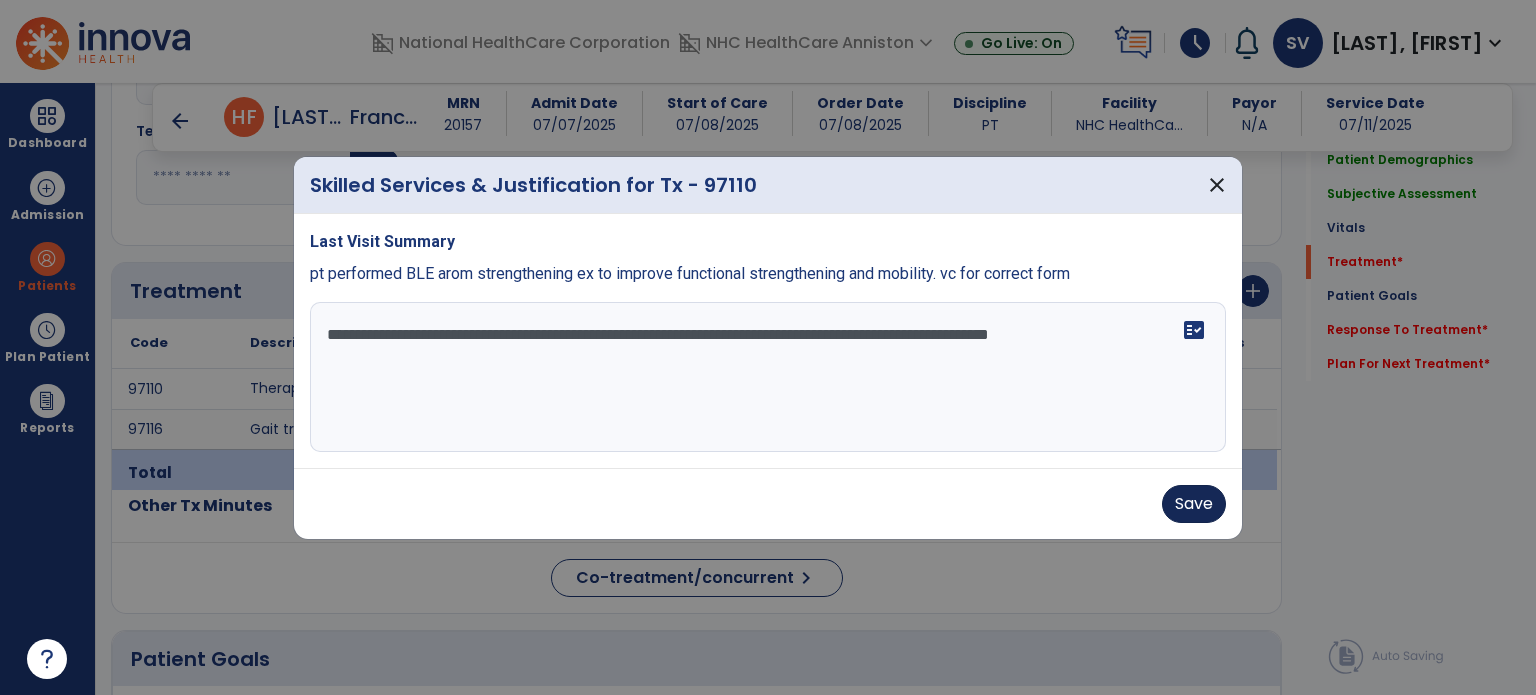 type on "**********" 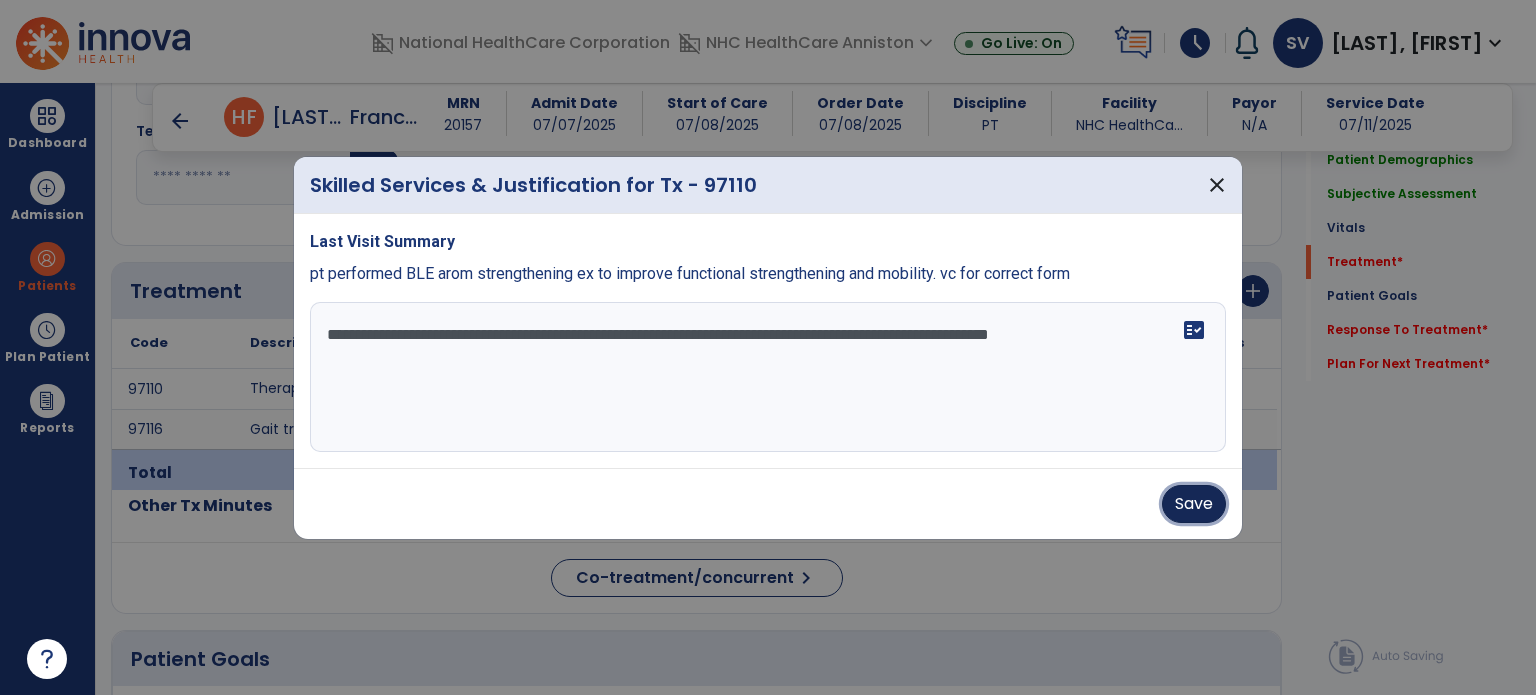 click on "Save" at bounding box center [1194, 504] 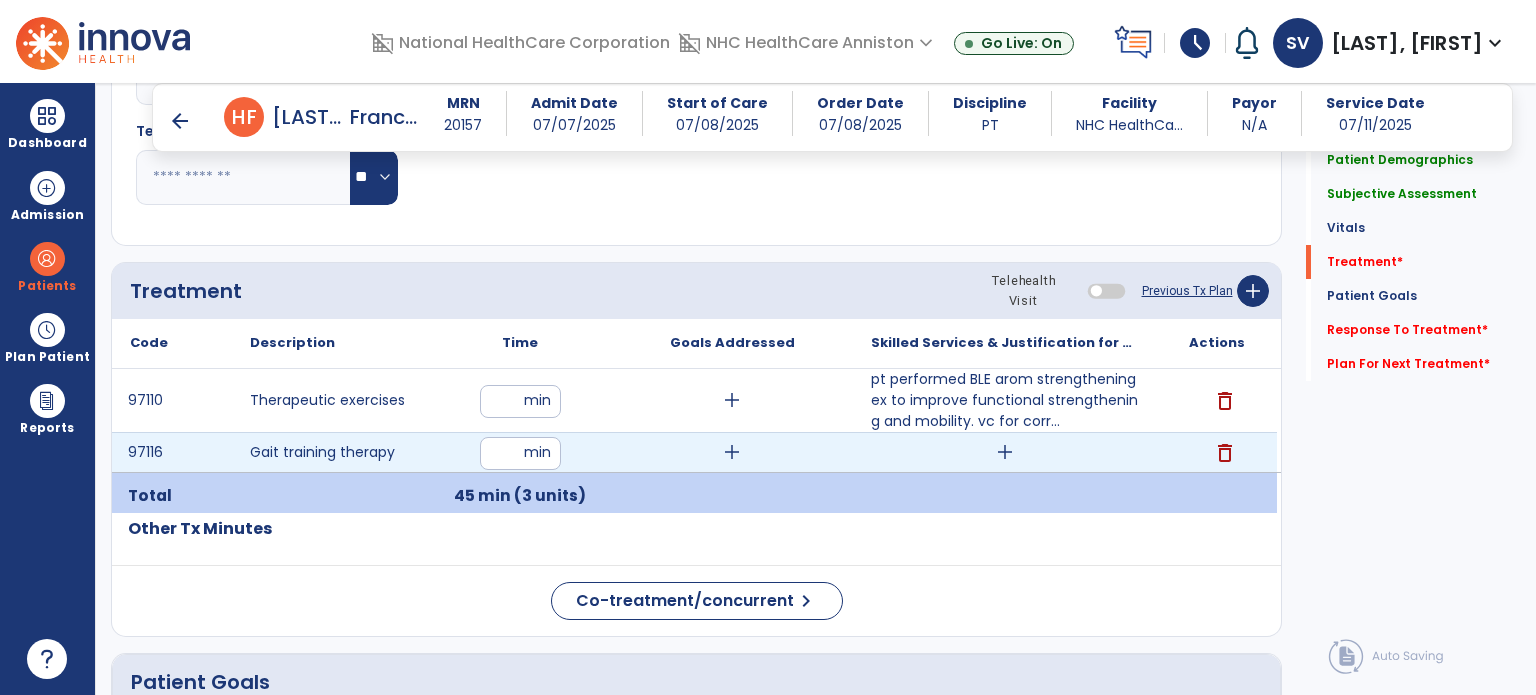 click on "add" at bounding box center [1005, 452] 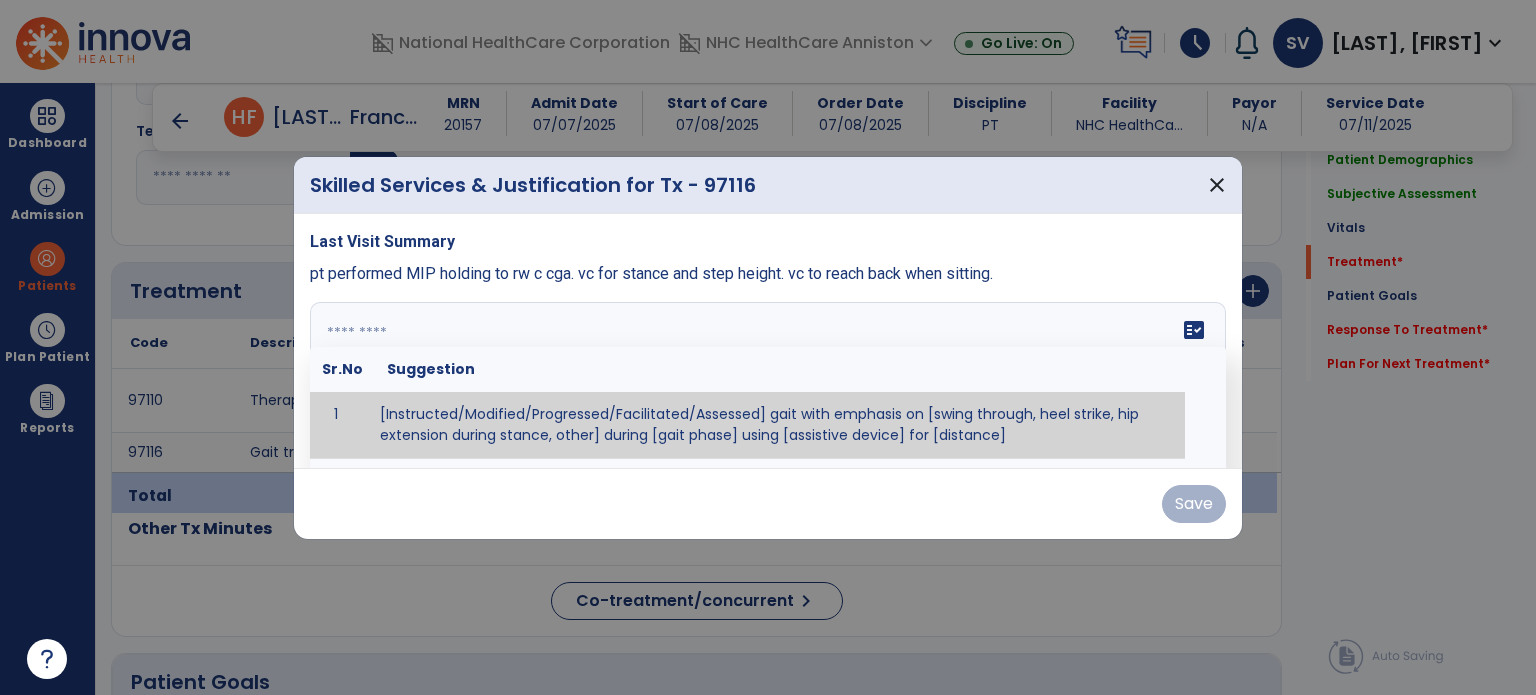 click on "fact_check  Sr.No Suggestion 1 [Instructed/Modified/Progressed/Facilitated/Assessed] gait with emphasis on [swing through, heel strike, hip extension during stance, other] during [gait phase] using [assistive device] for [distance] 2 [Instructed/Modified/Progressed/Facilitated/Assessed] use of [assistive device] and [NWB, PWB, step-to gait pattern, step through gait pattern] 3 [Instructed/Modified/Progressed/Facilitated/Assessed] patient's ability to [ascend/descend # of steps, perform directional changes, walk on even/uneven surfaces, pick-up objects off floor, velocity changes, other] using [assistive device]. 4 [Instructed/Modified/Progressed/Facilitated/Assessed] pre-gait activities including [identify exercise] in order to prepare for gait training. 5" at bounding box center (768, 377) 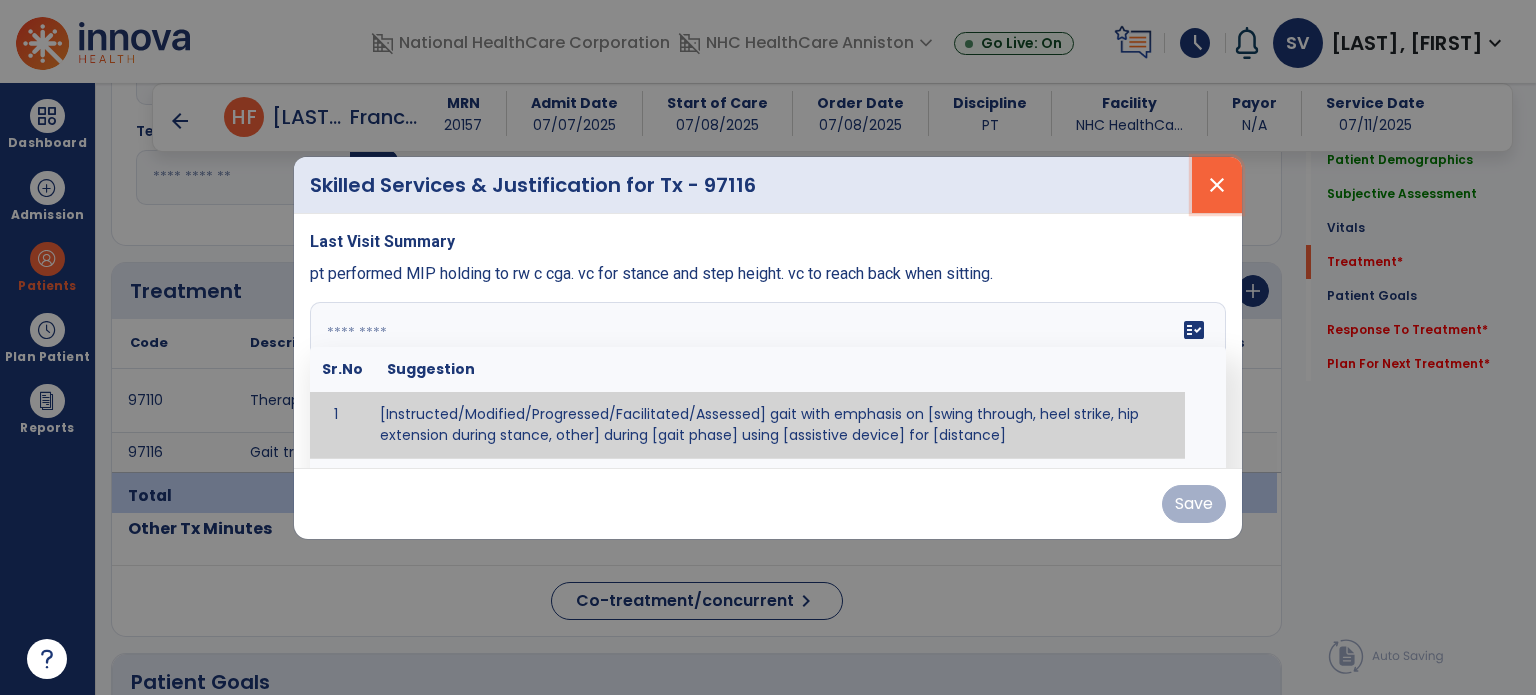 click on "close" at bounding box center [1217, 185] 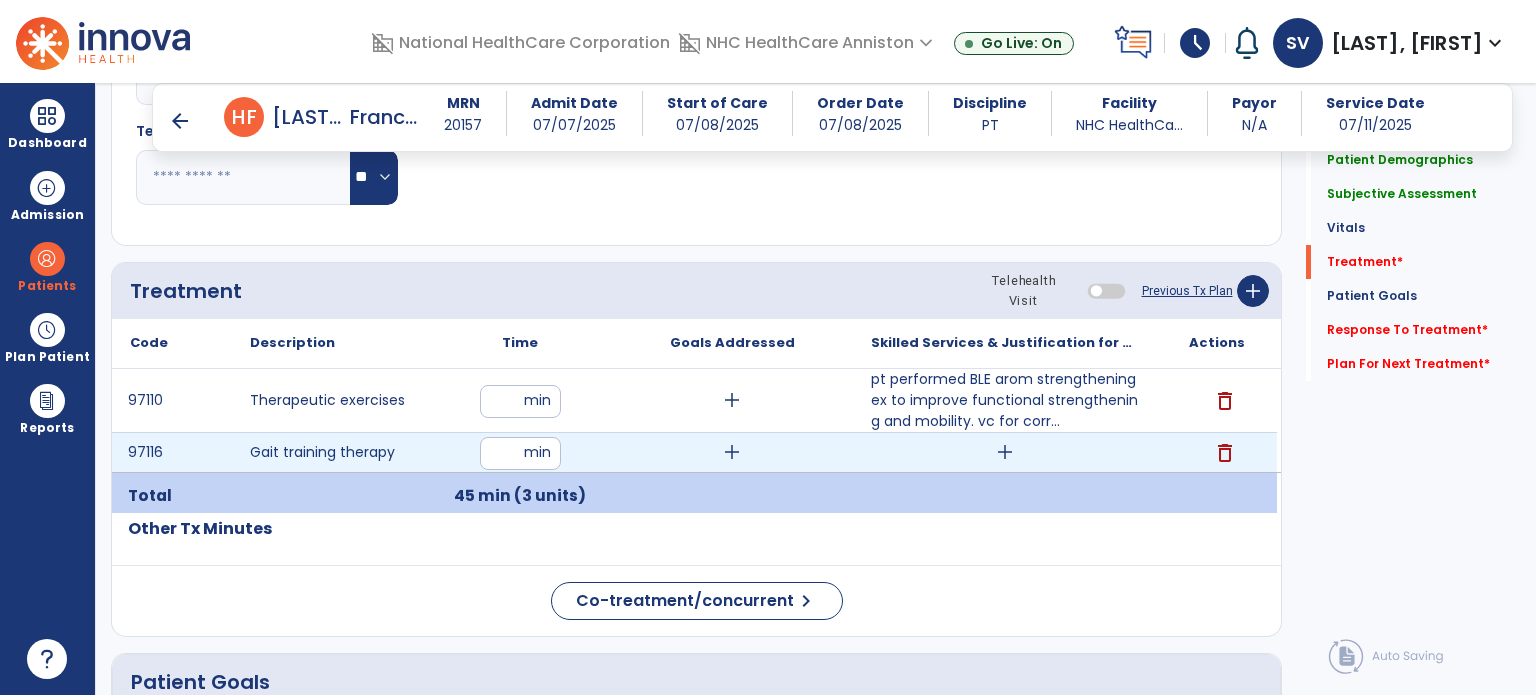 click on "add" at bounding box center (1005, 452) 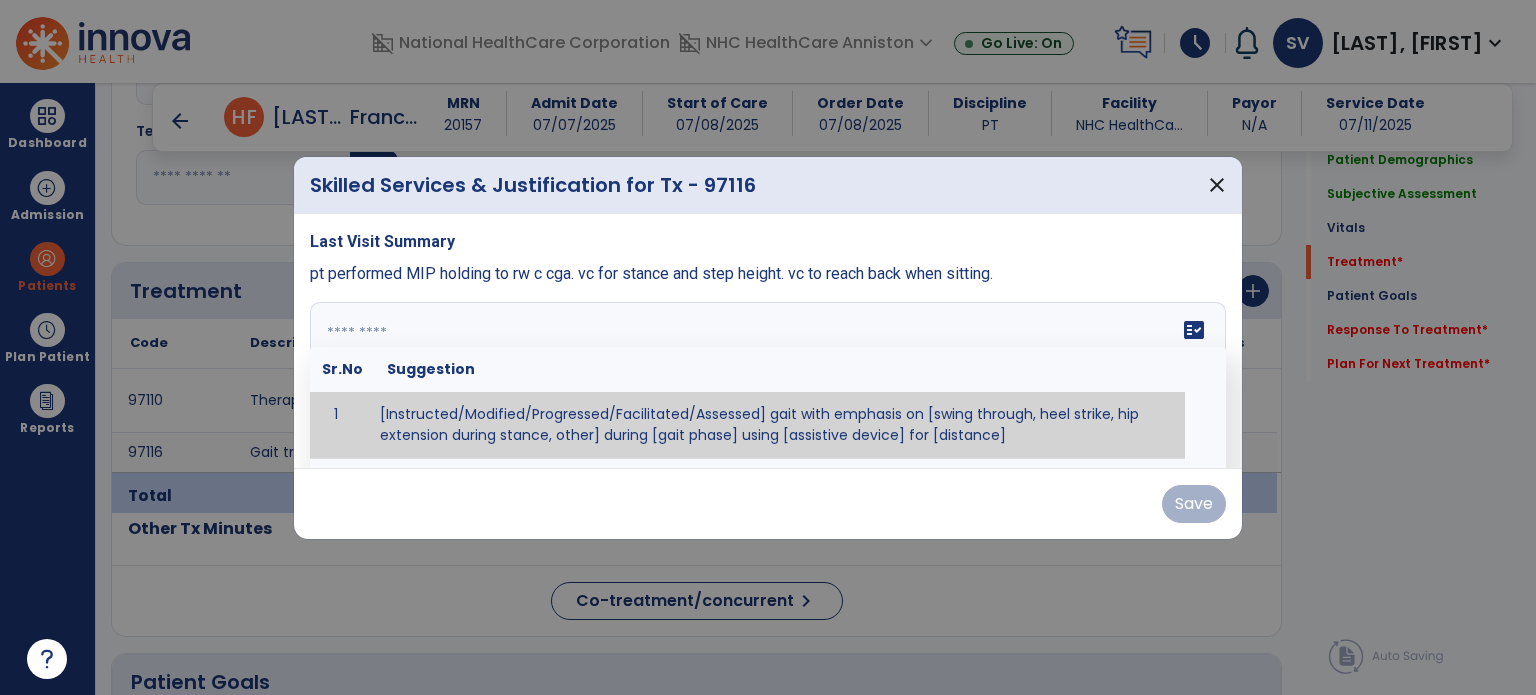 click on "fact_check  Sr.No Suggestion 1 [Instructed/Modified/Progressed/Facilitated/Assessed] gait with emphasis on [swing through, heel strike, hip extension during stance, other] during [gait phase] using [assistive device] for [distance] 2 [Instructed/Modified/Progressed/Facilitated/Assessed] use of [assistive device] and [NWB, PWB, step-to gait pattern, step through gait pattern] 3 [Instructed/Modified/Progressed/Facilitated/Assessed] patient's ability to [ascend/descend # of steps, perform directional changes, walk on even/uneven surfaces, pick-up objects off floor, velocity changes, other] using [assistive device]. 4 [Instructed/Modified/Progressed/Facilitated/Assessed] pre-gait activities including [identify exercise] in order to prepare for gait training. 5" at bounding box center (768, 377) 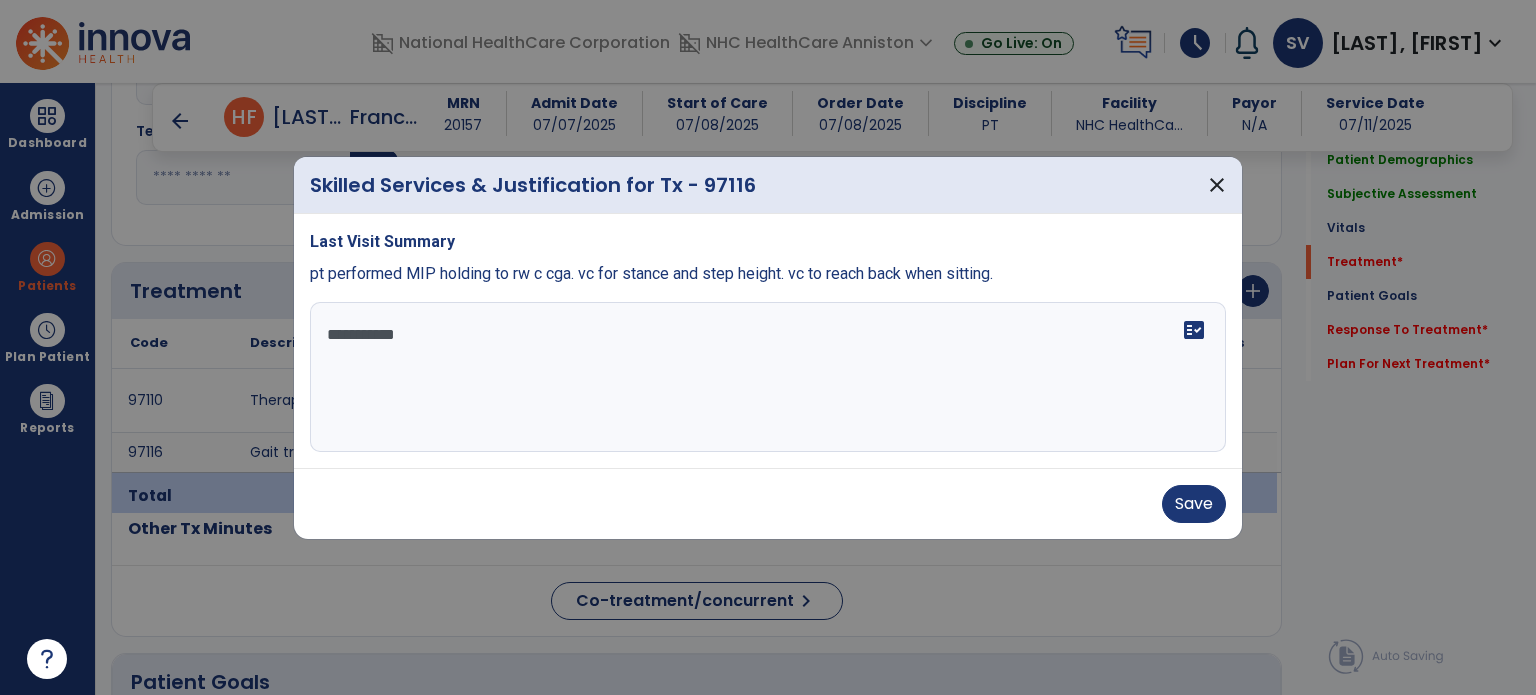 type on "**********" 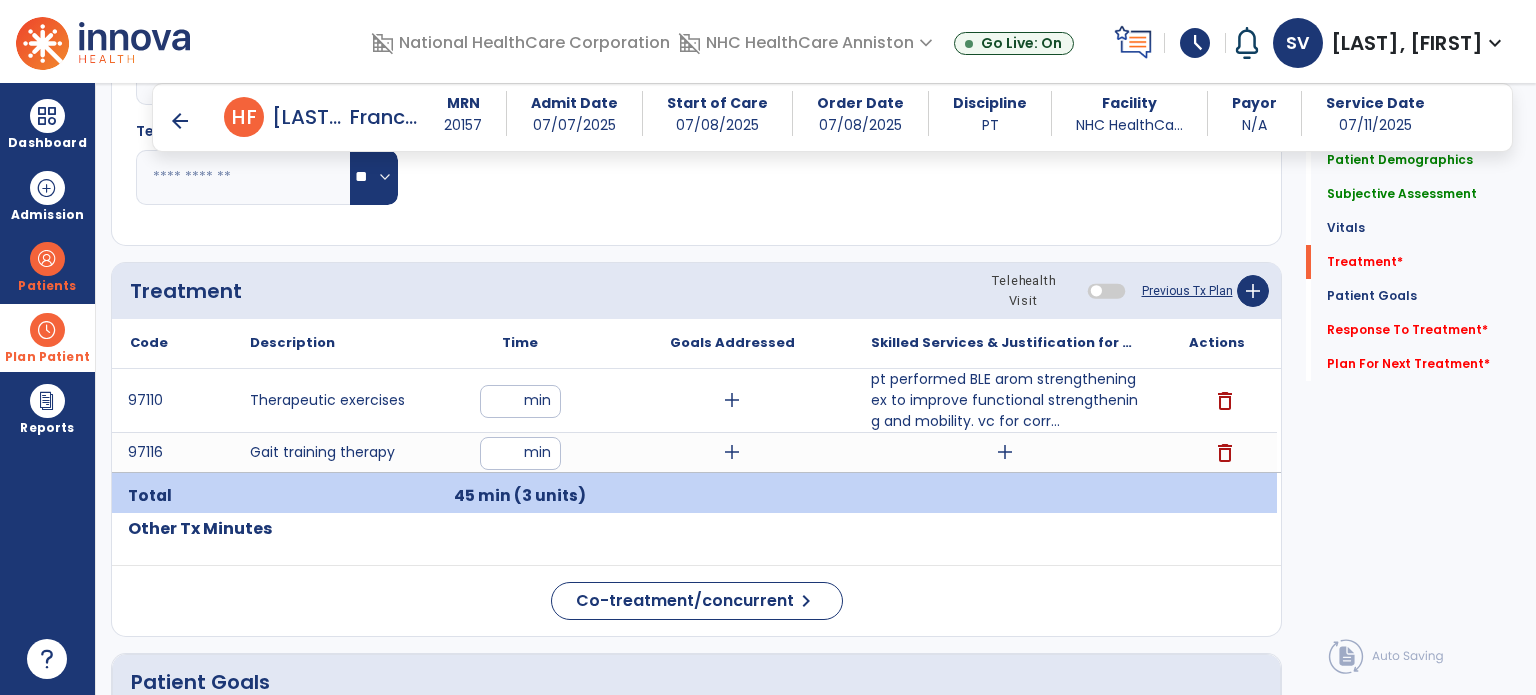 click at bounding box center (47, 330) 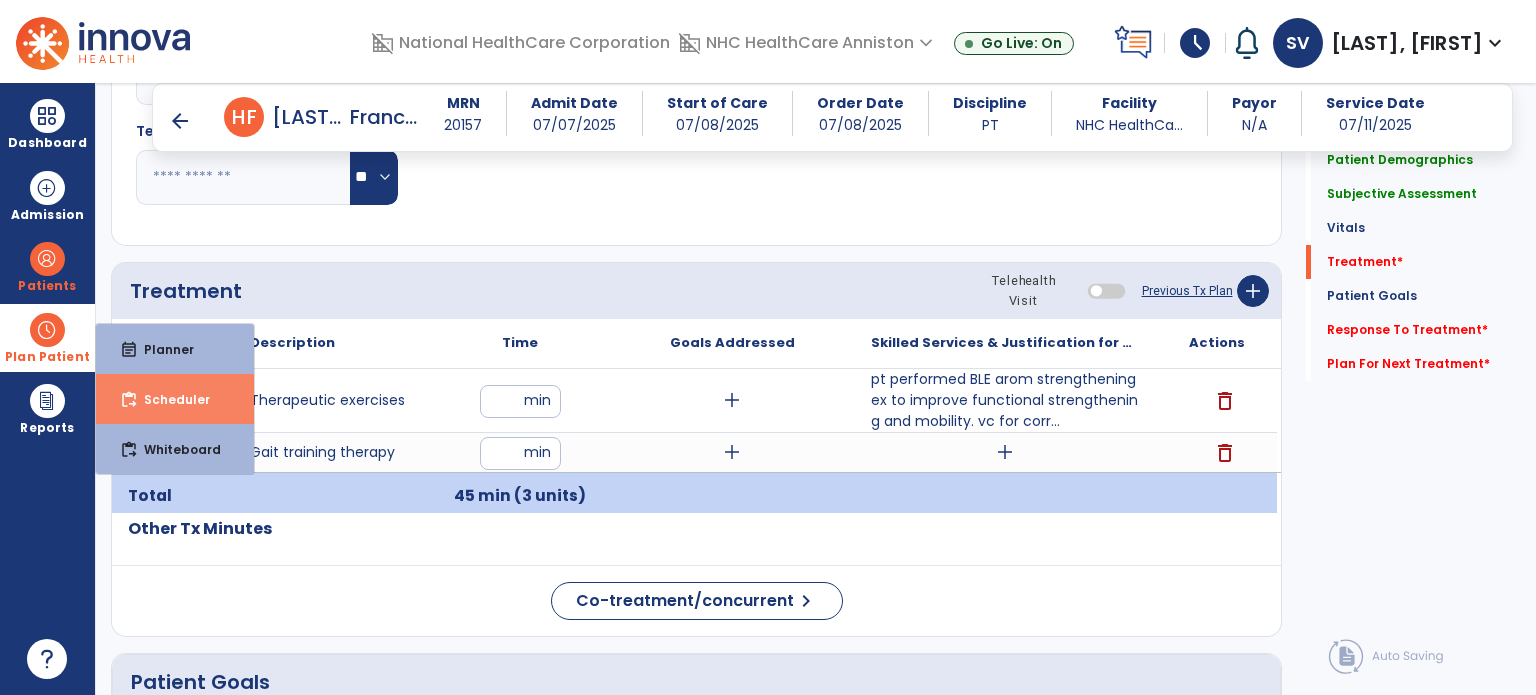 click on "Scheduler" at bounding box center [169, 399] 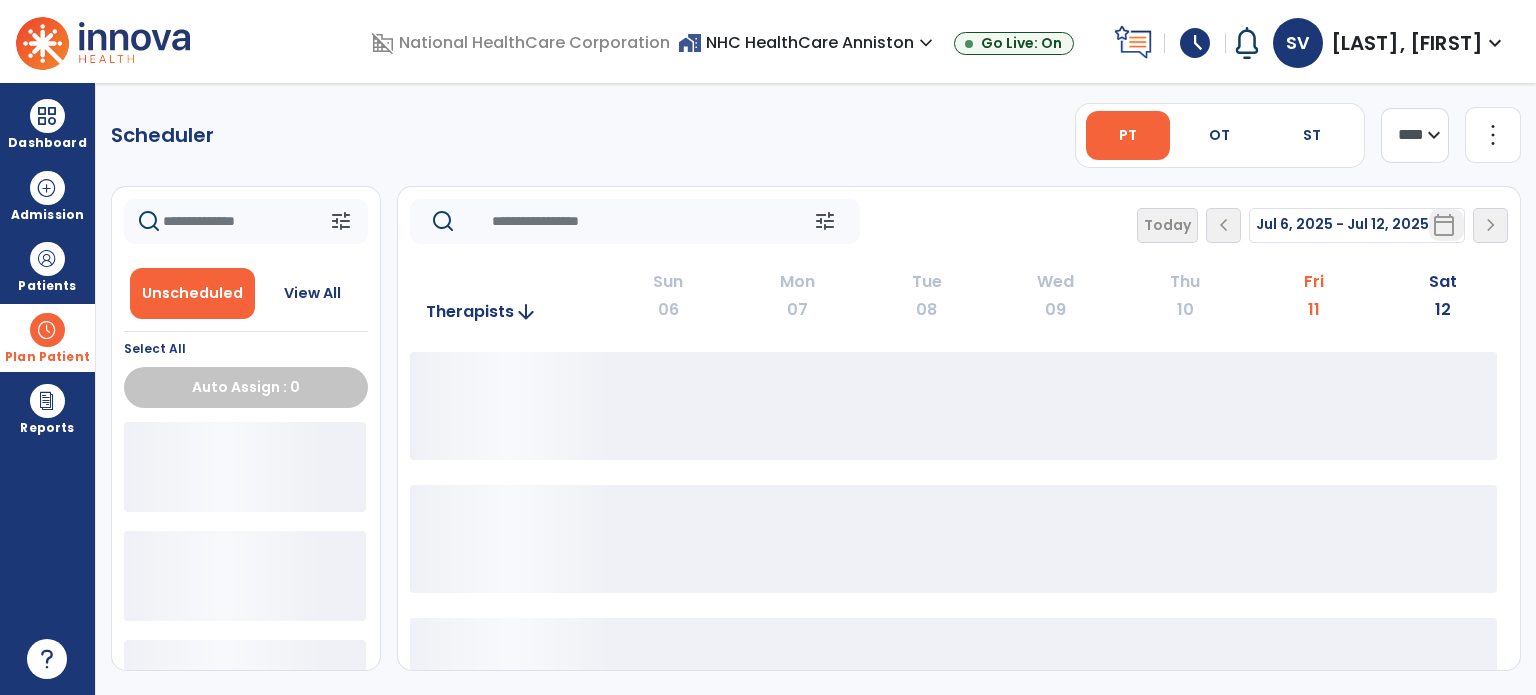 scroll, scrollTop: 0, scrollLeft: 0, axis: both 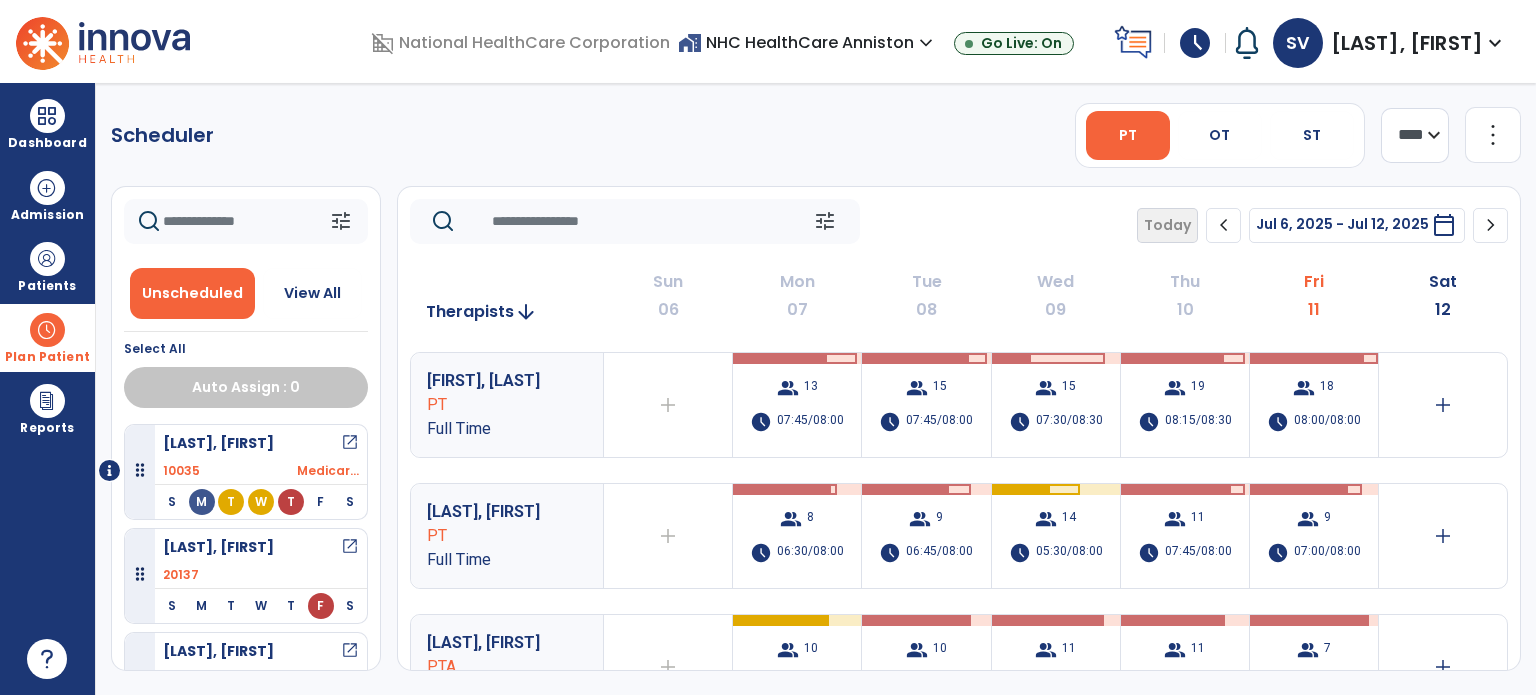 click on "chevron_right" 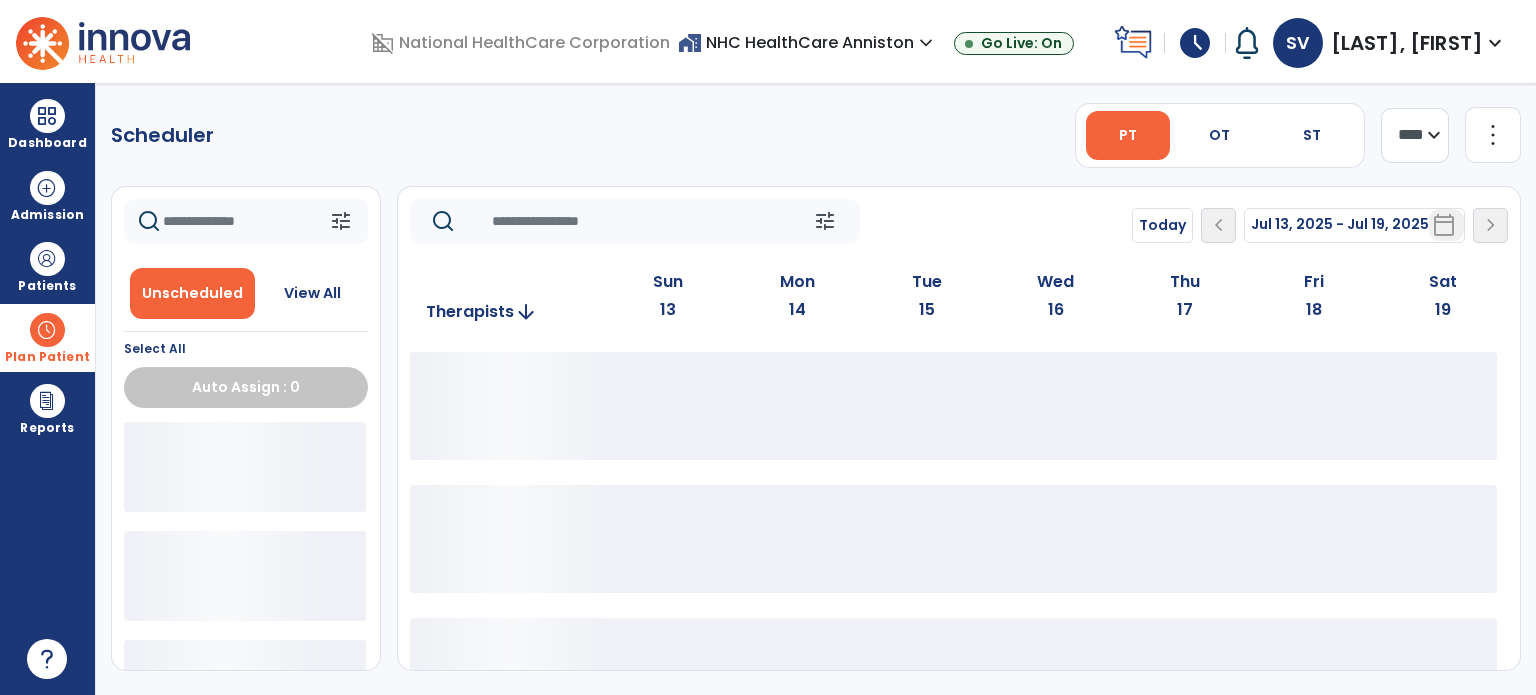 click 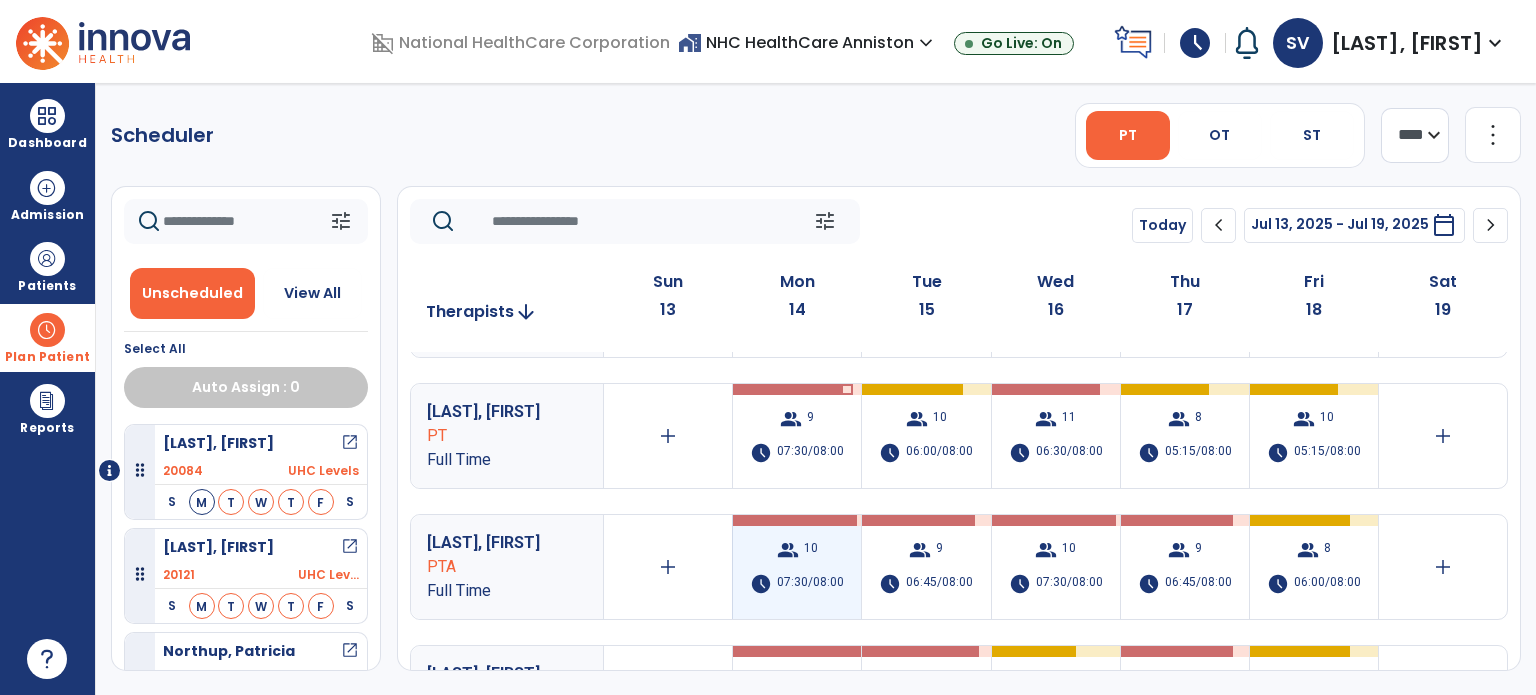scroll, scrollTop: 200, scrollLeft: 0, axis: vertical 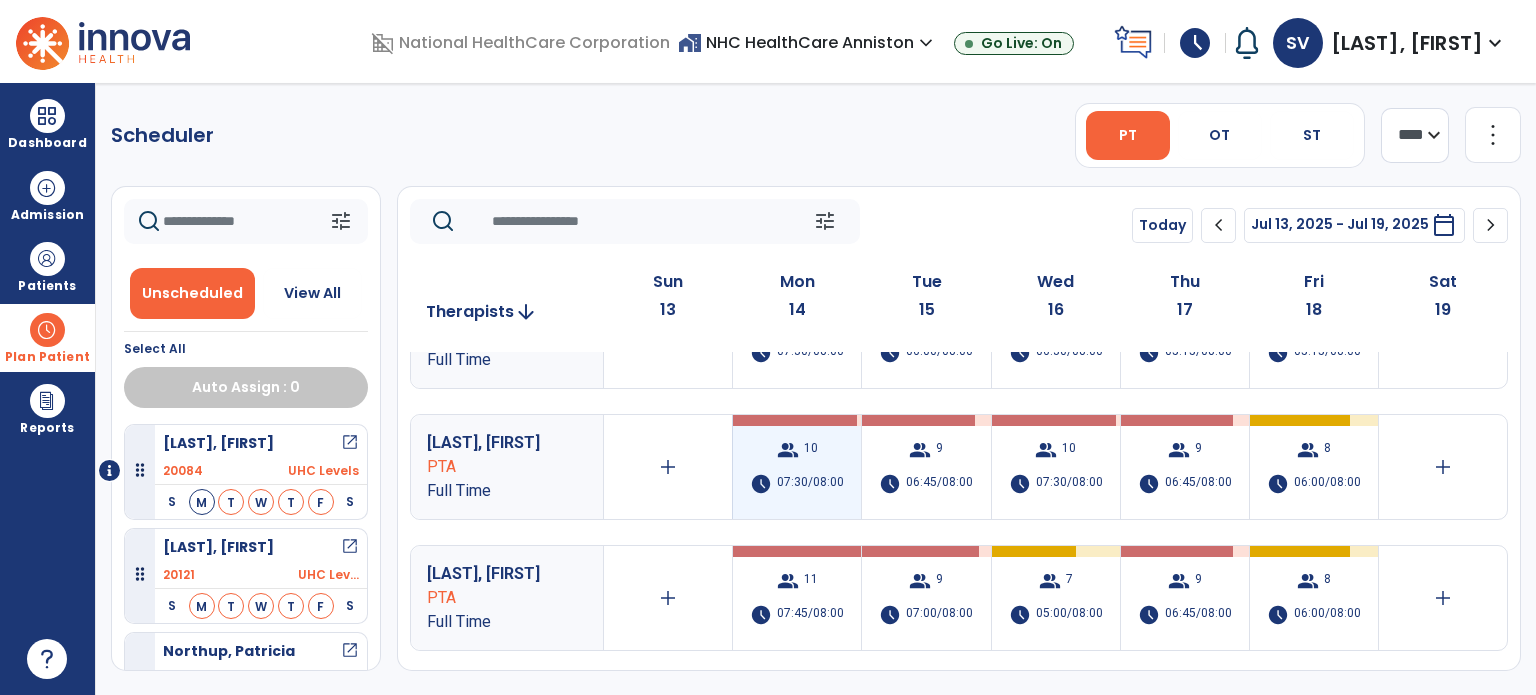 click on "group  10  schedule  07:30/08:00" at bounding box center [797, 467] 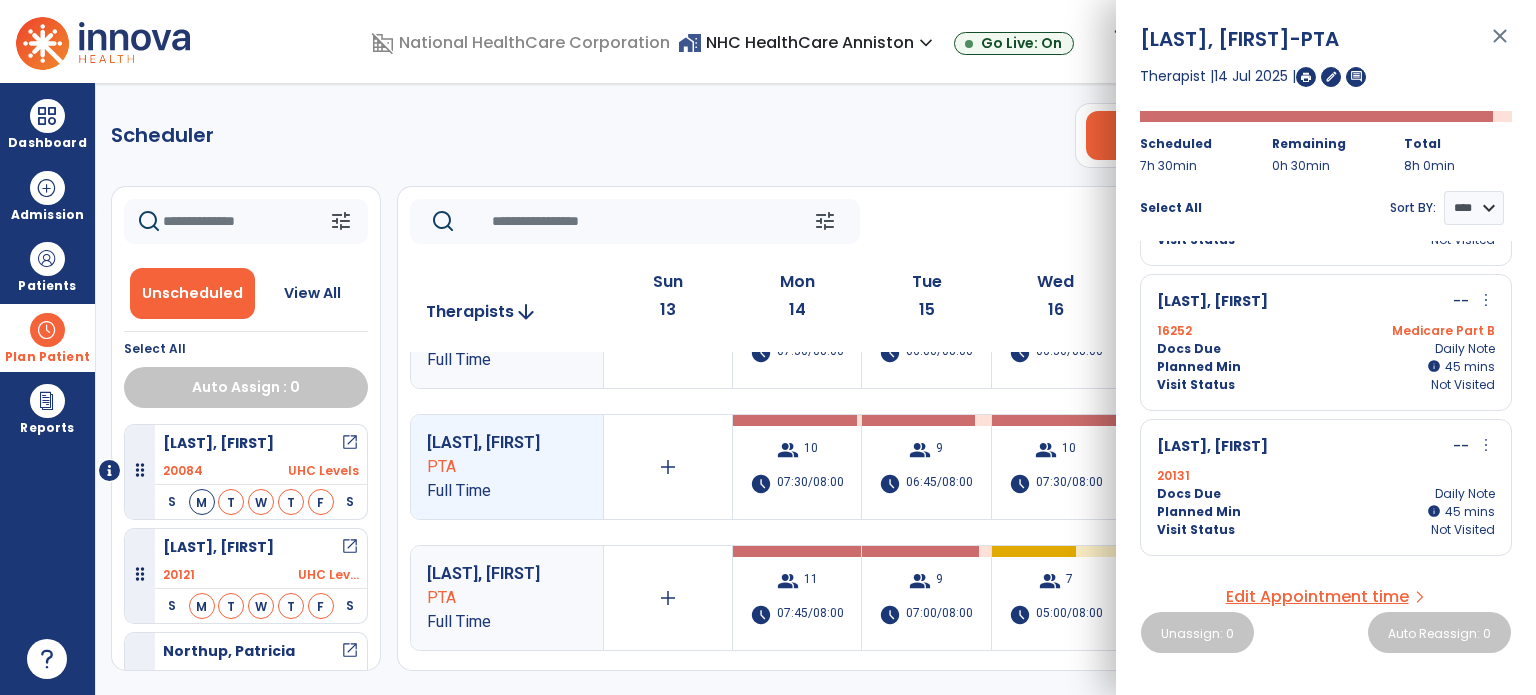 scroll, scrollTop: 1124, scrollLeft: 0, axis: vertical 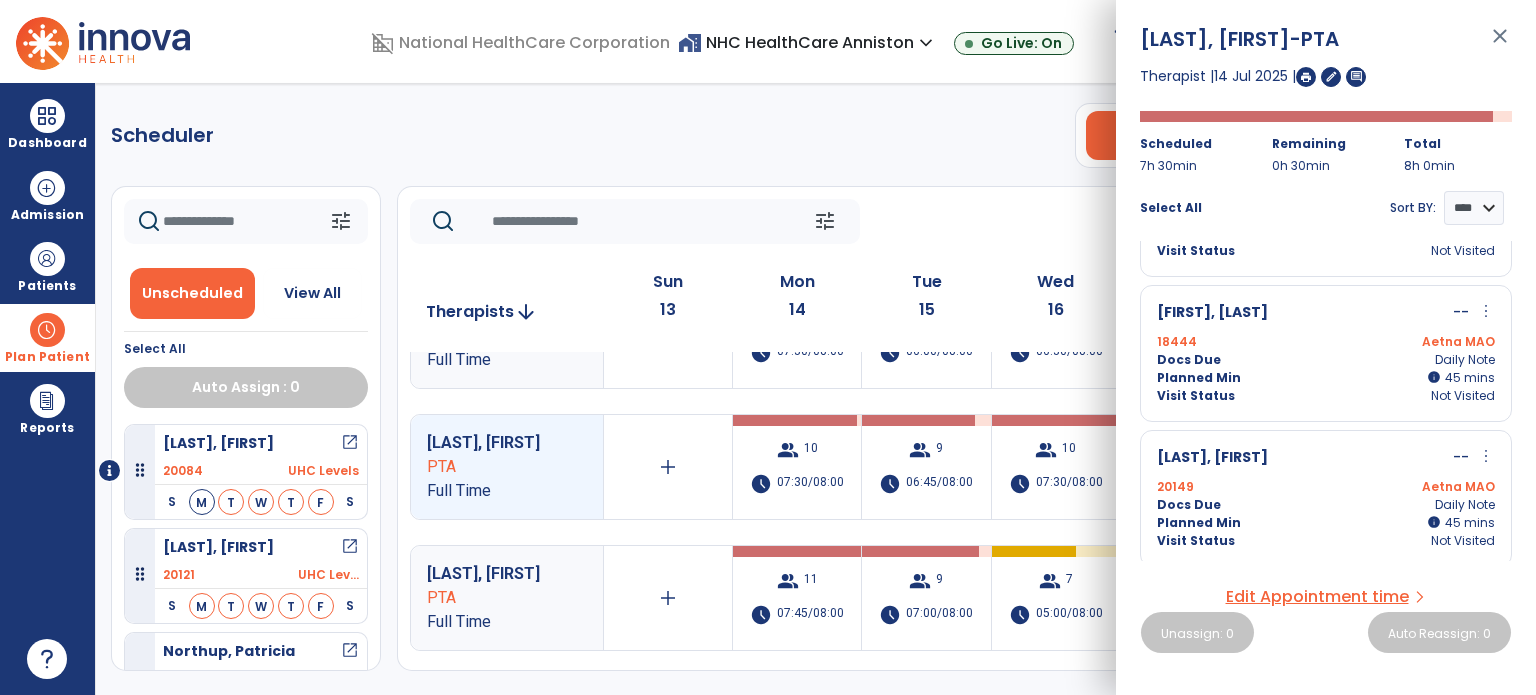 click on "Edit Appointment time" at bounding box center (1317, 597) 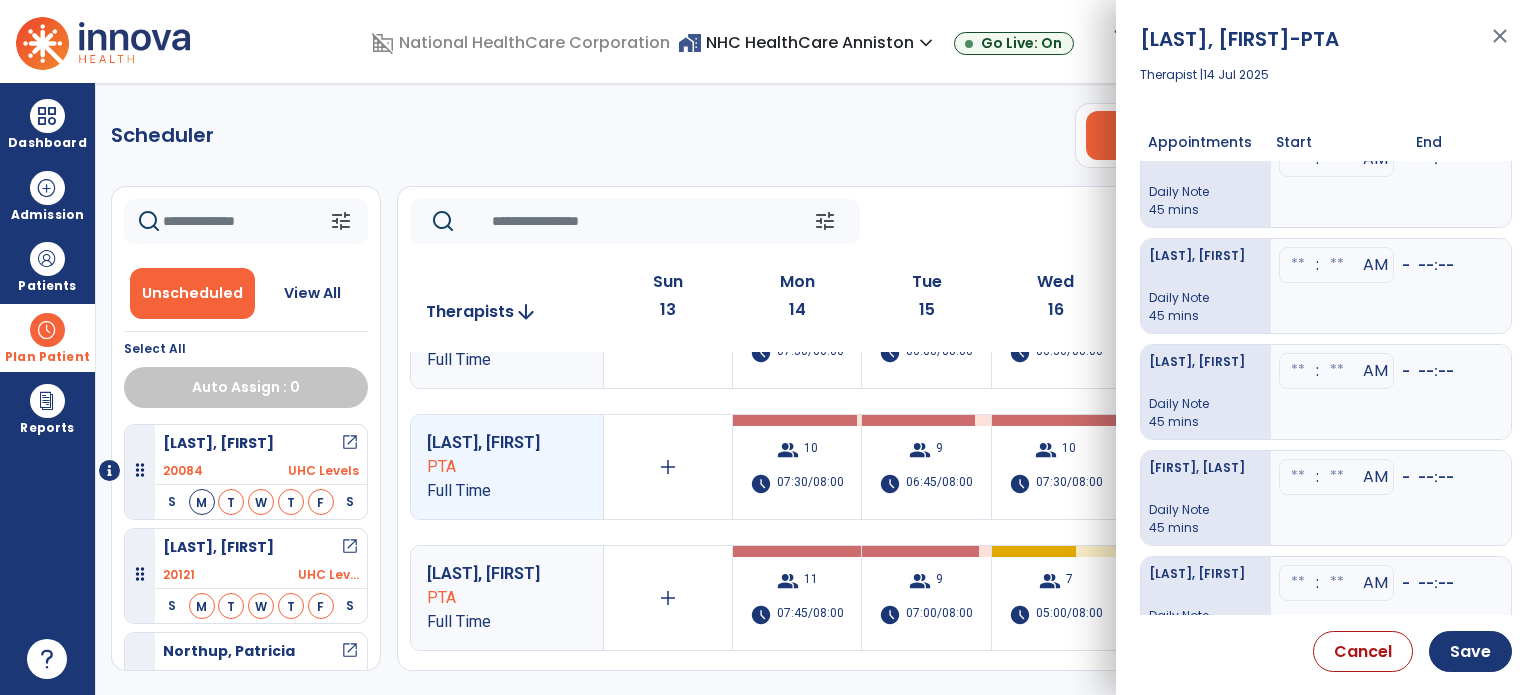 scroll, scrollTop: 620, scrollLeft: 0, axis: vertical 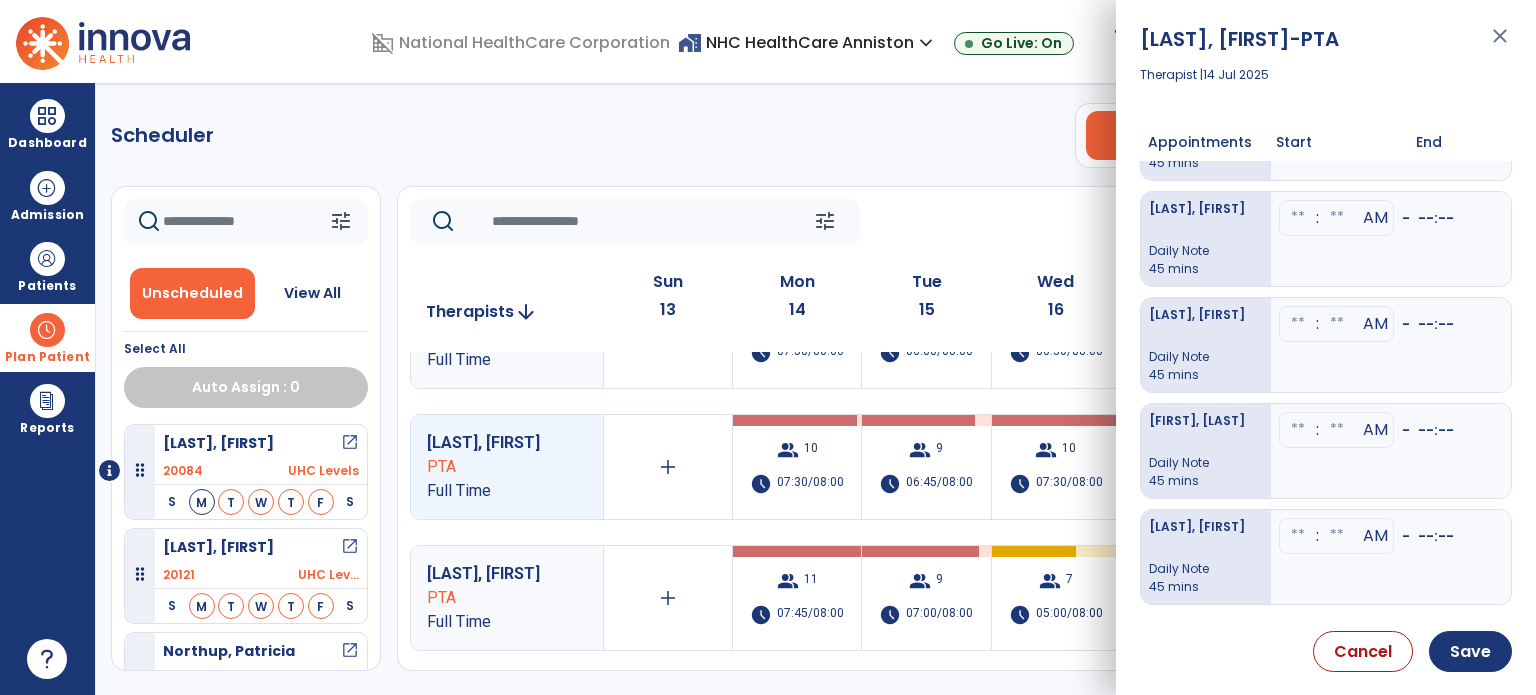 click at bounding box center (1298, -418) 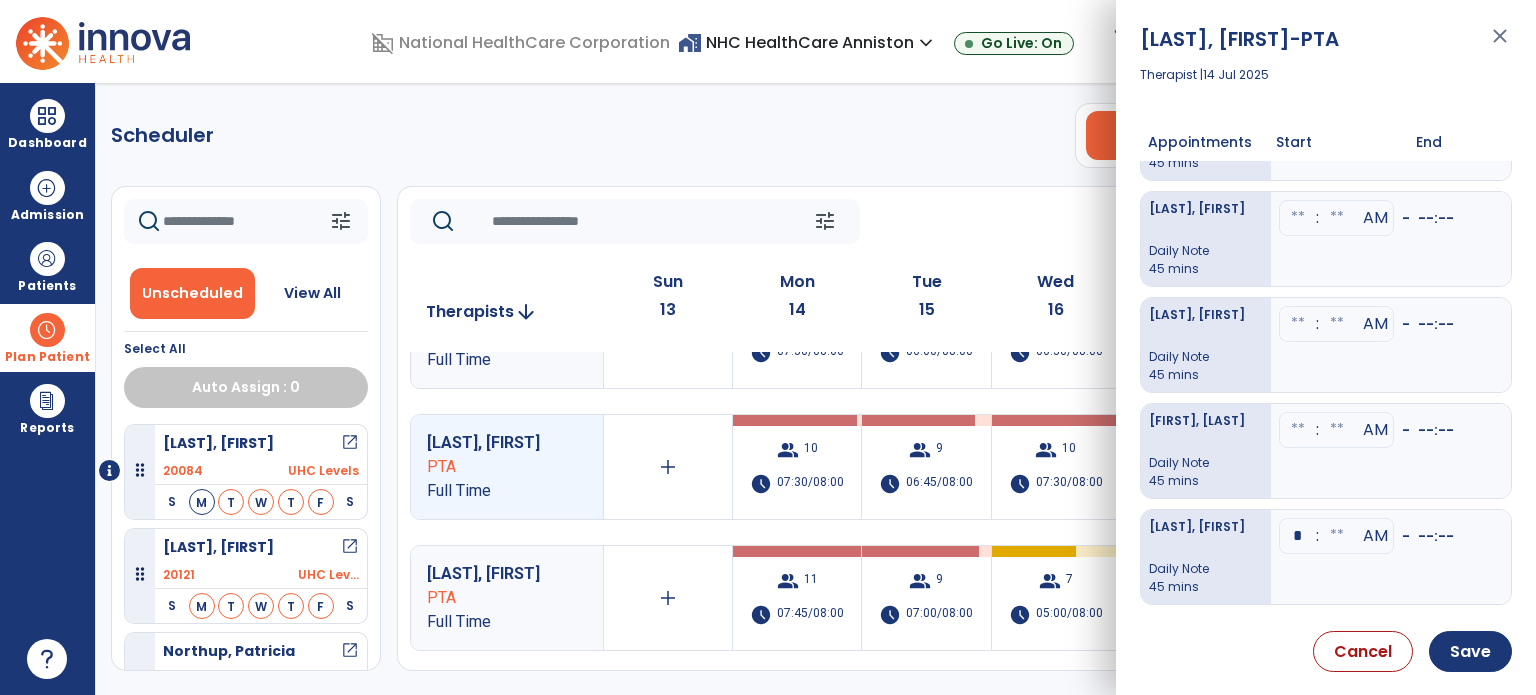 type on "**" 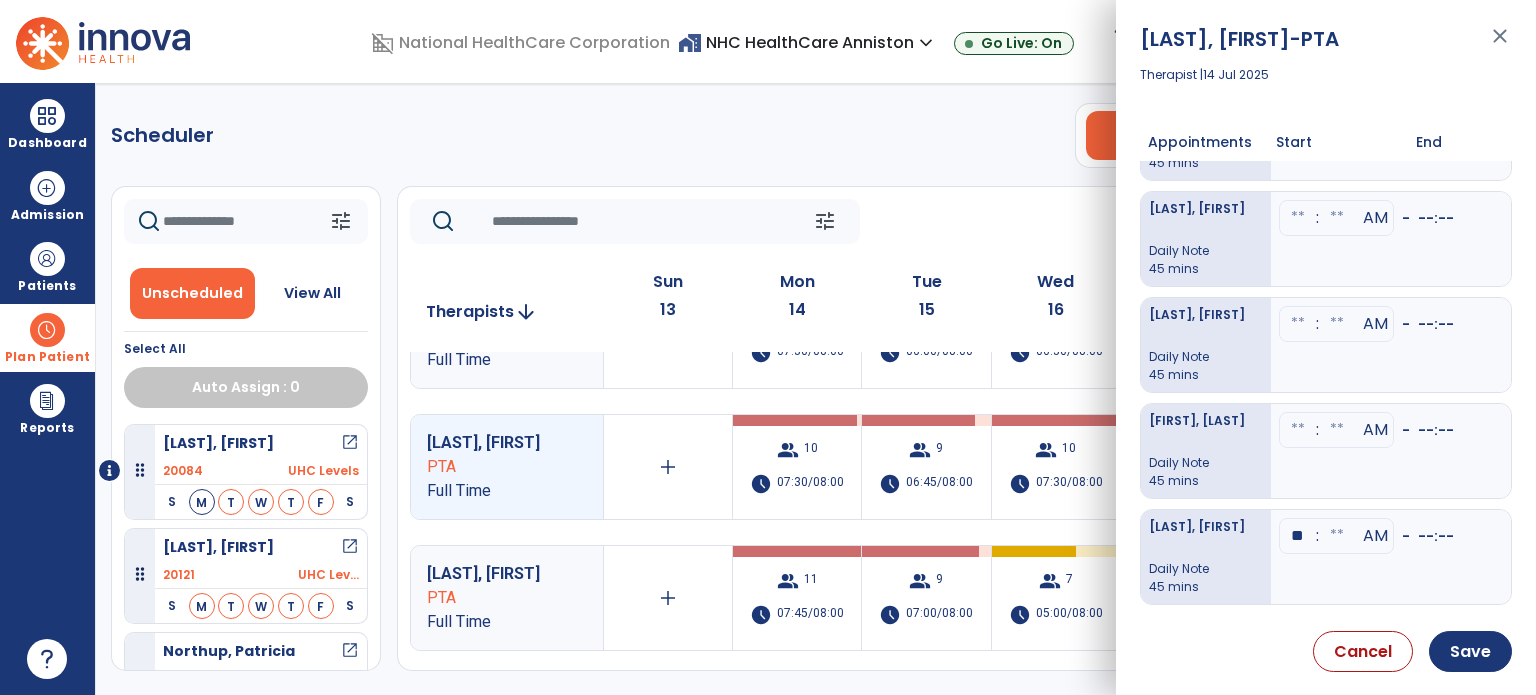 click at bounding box center [1337, 536] 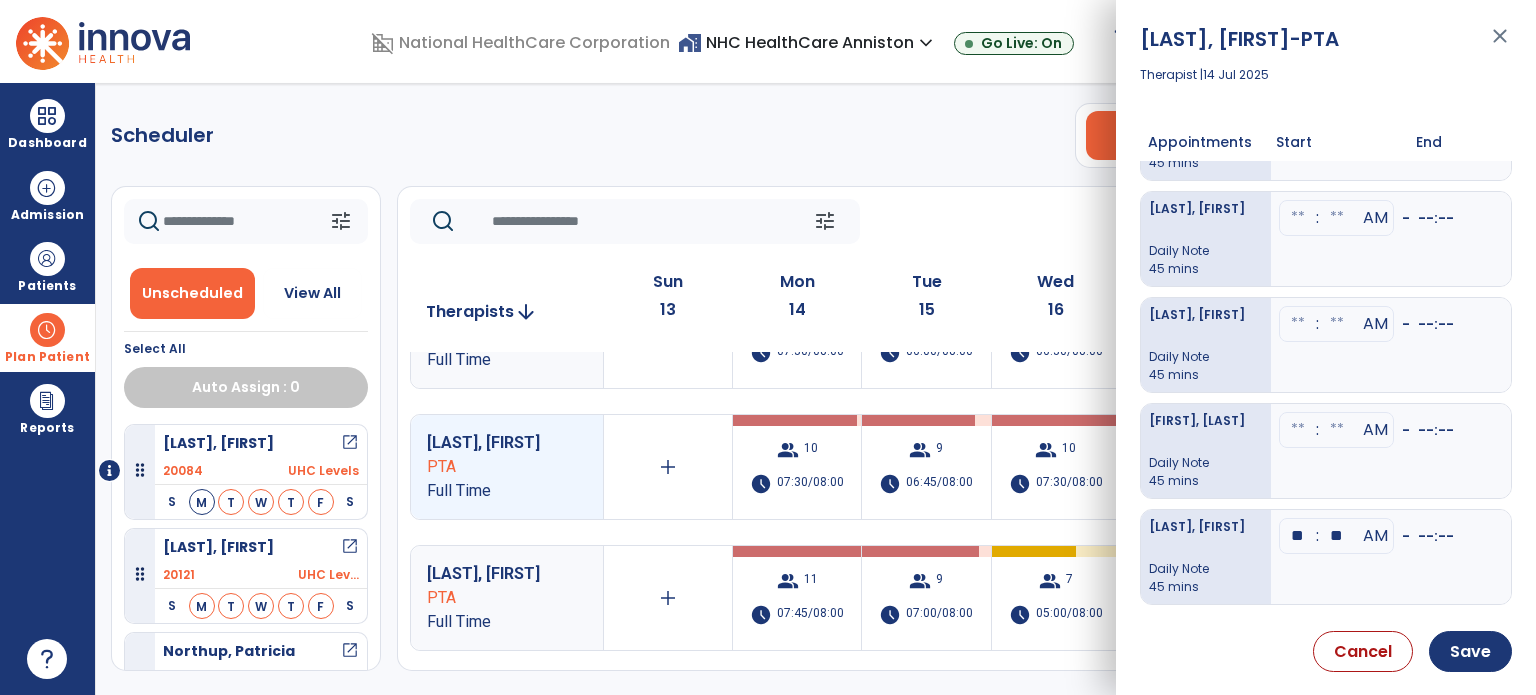type on "**" 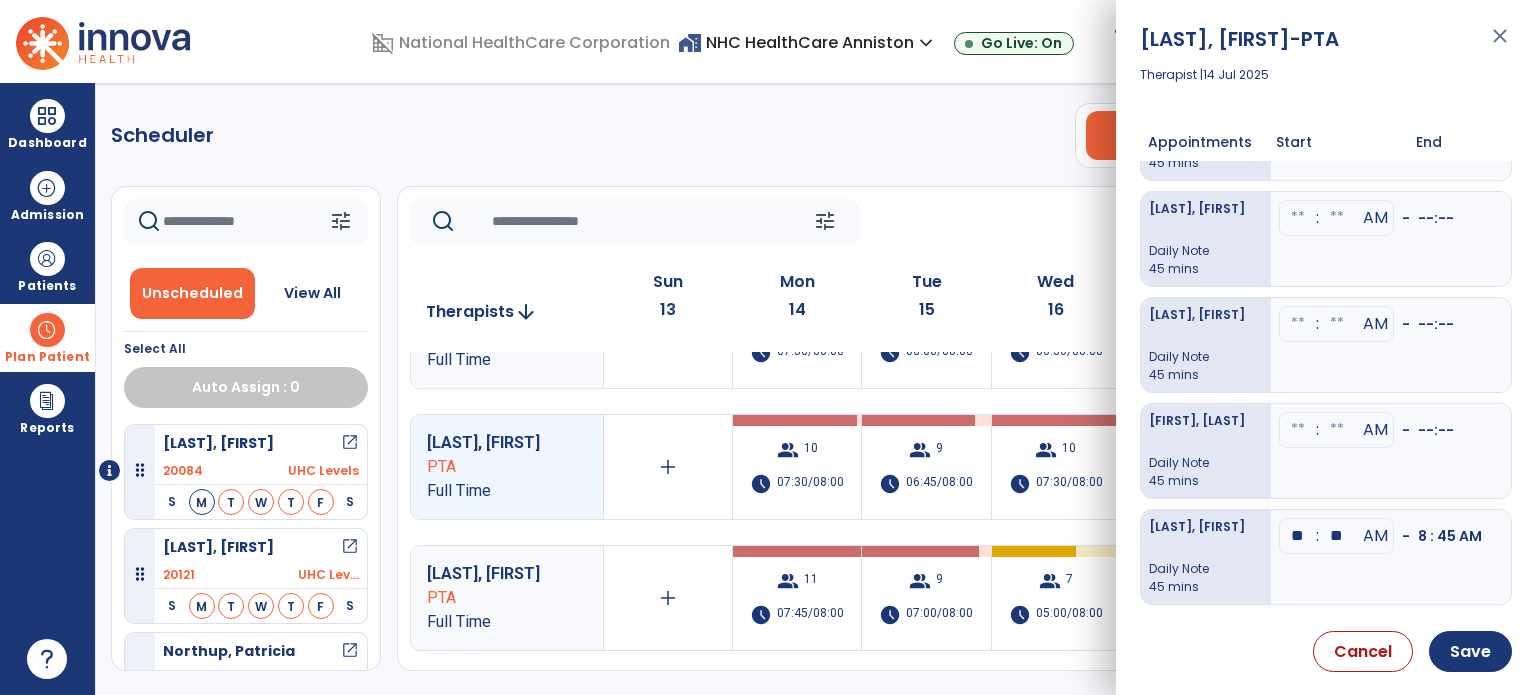 click at bounding box center (1298, -418) 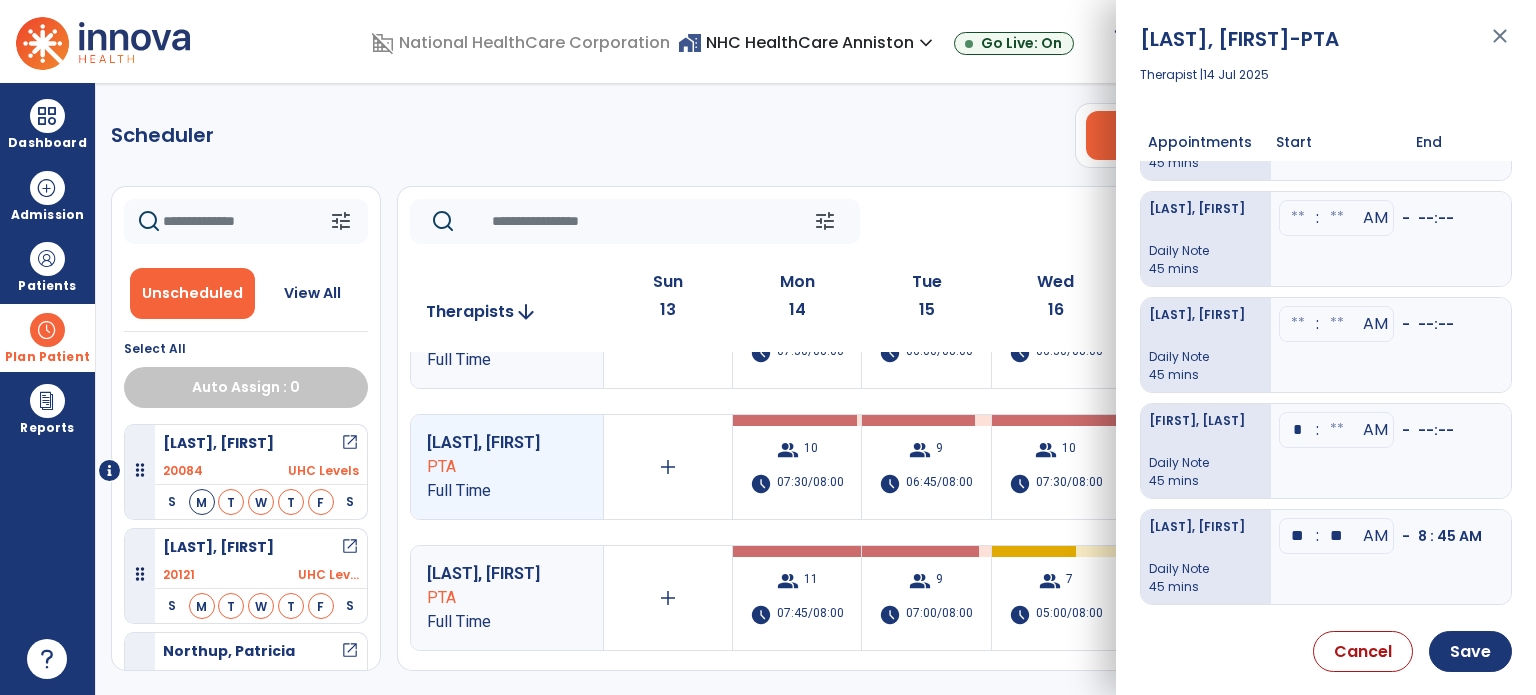 type on "**" 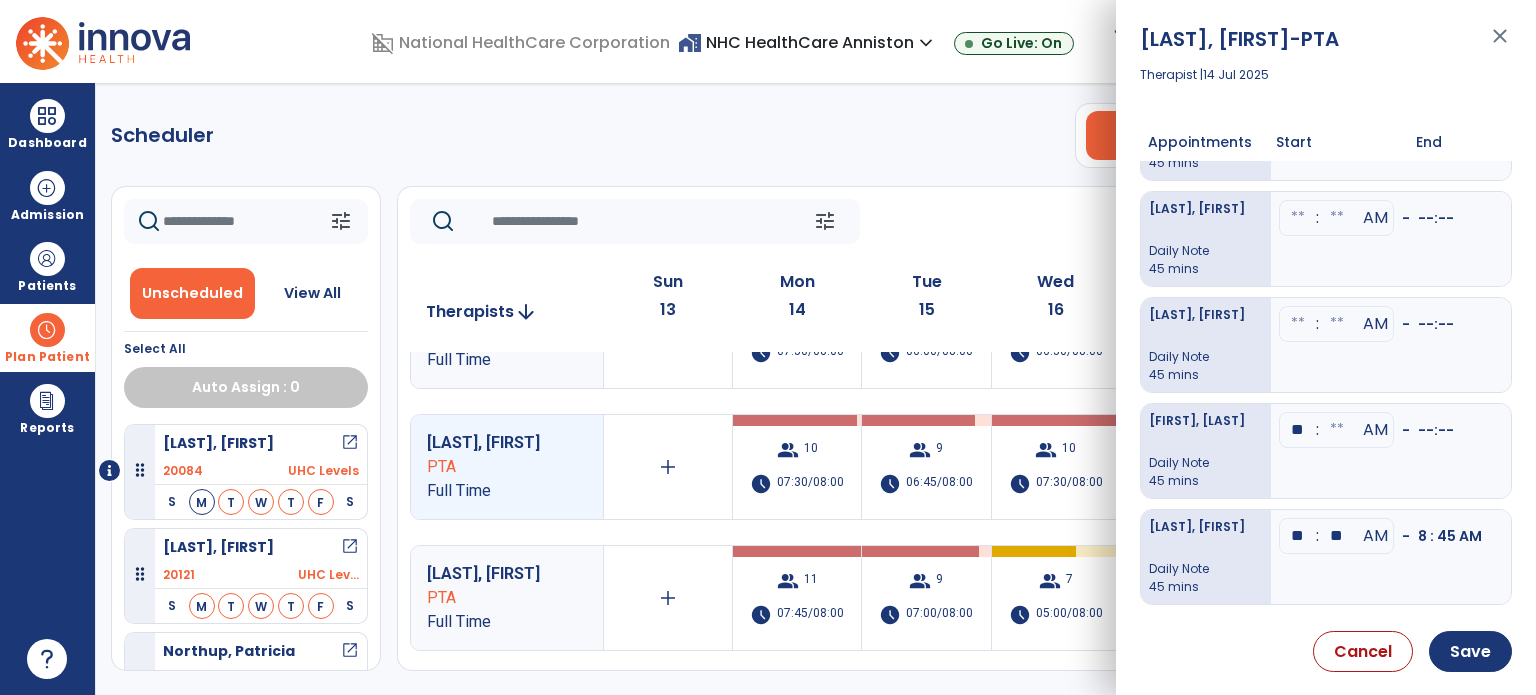 click at bounding box center [1337, 430] 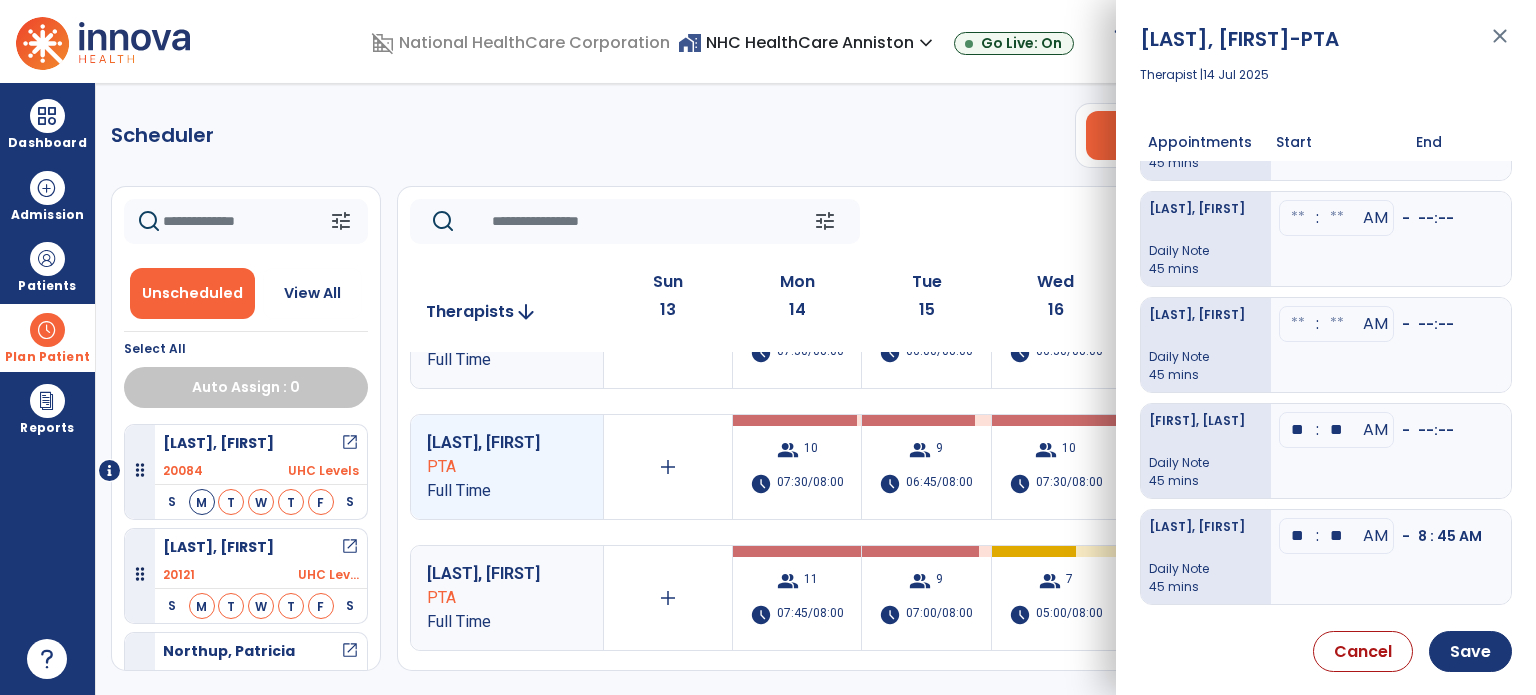 type on "**" 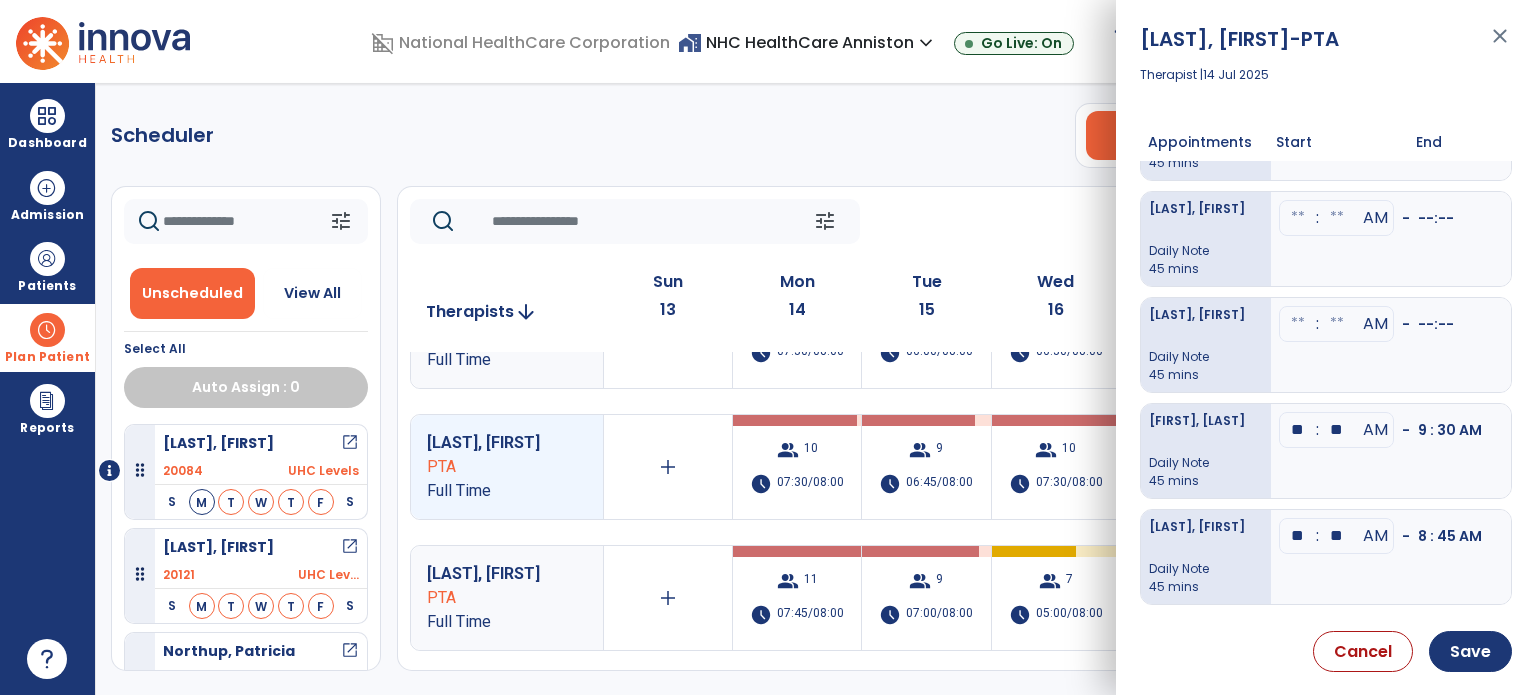 click at bounding box center (1298, -418) 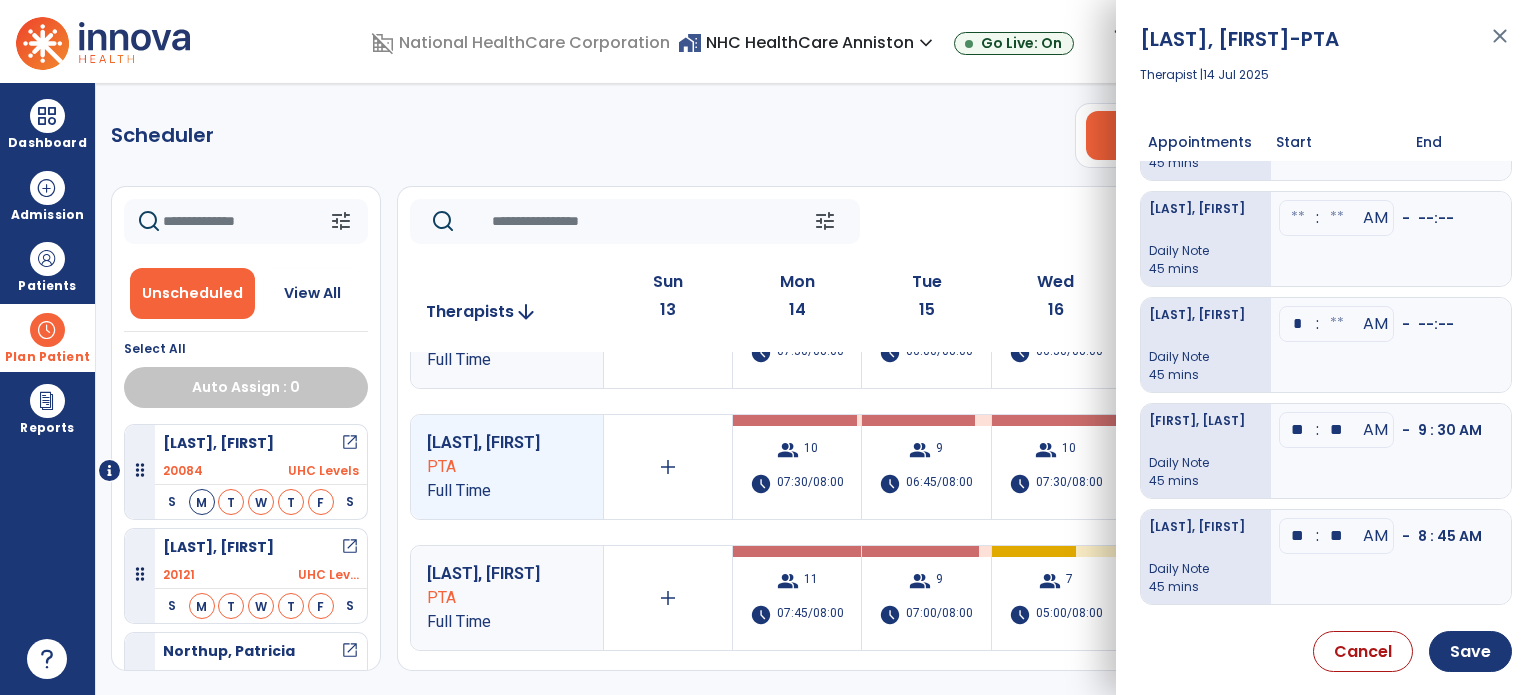 type on "**" 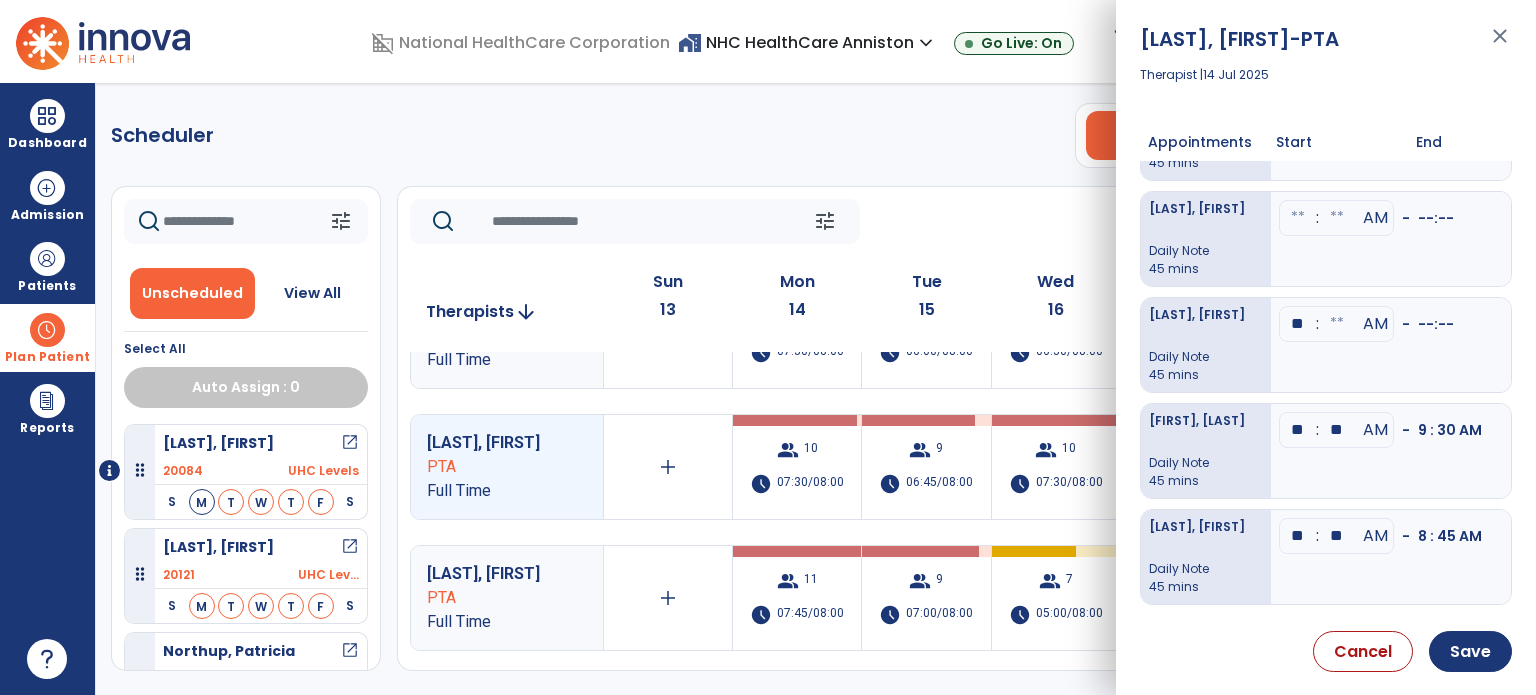 click at bounding box center [1337, 324] 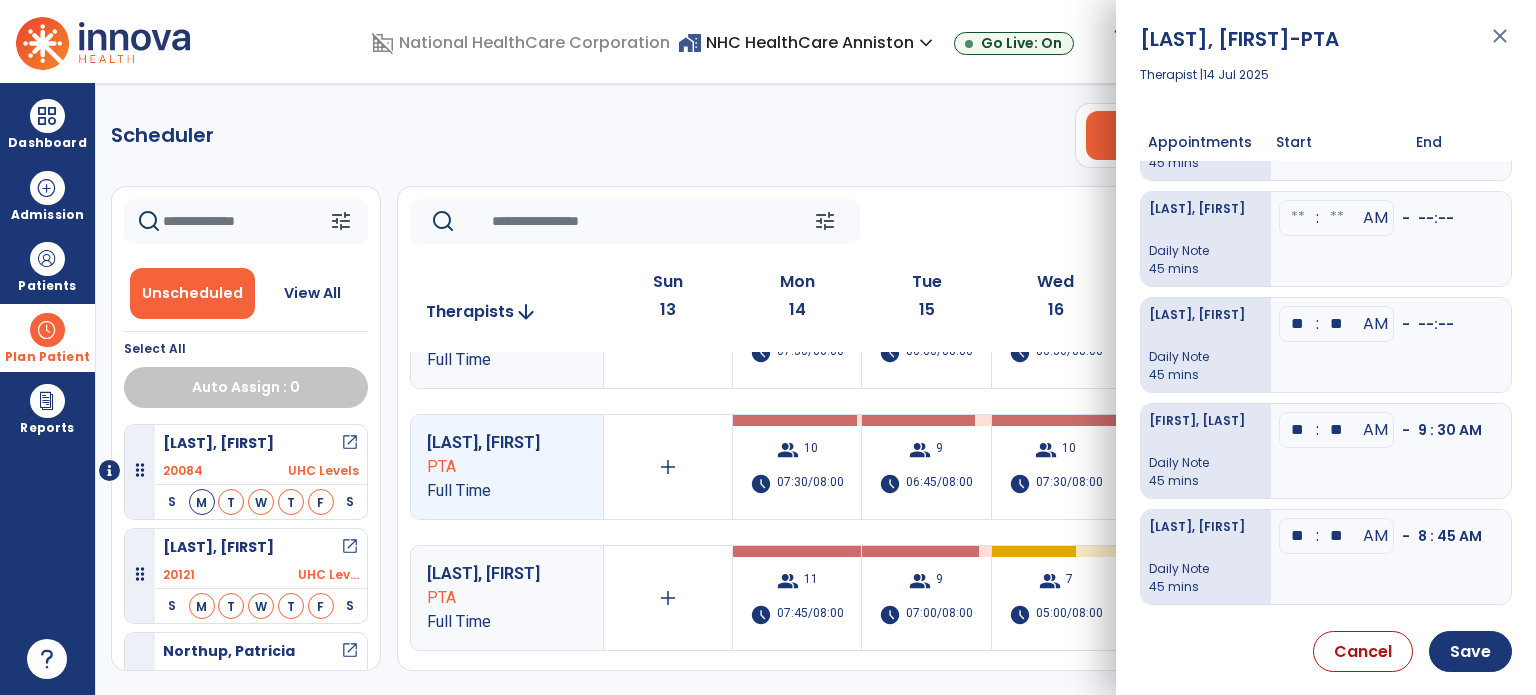type on "**" 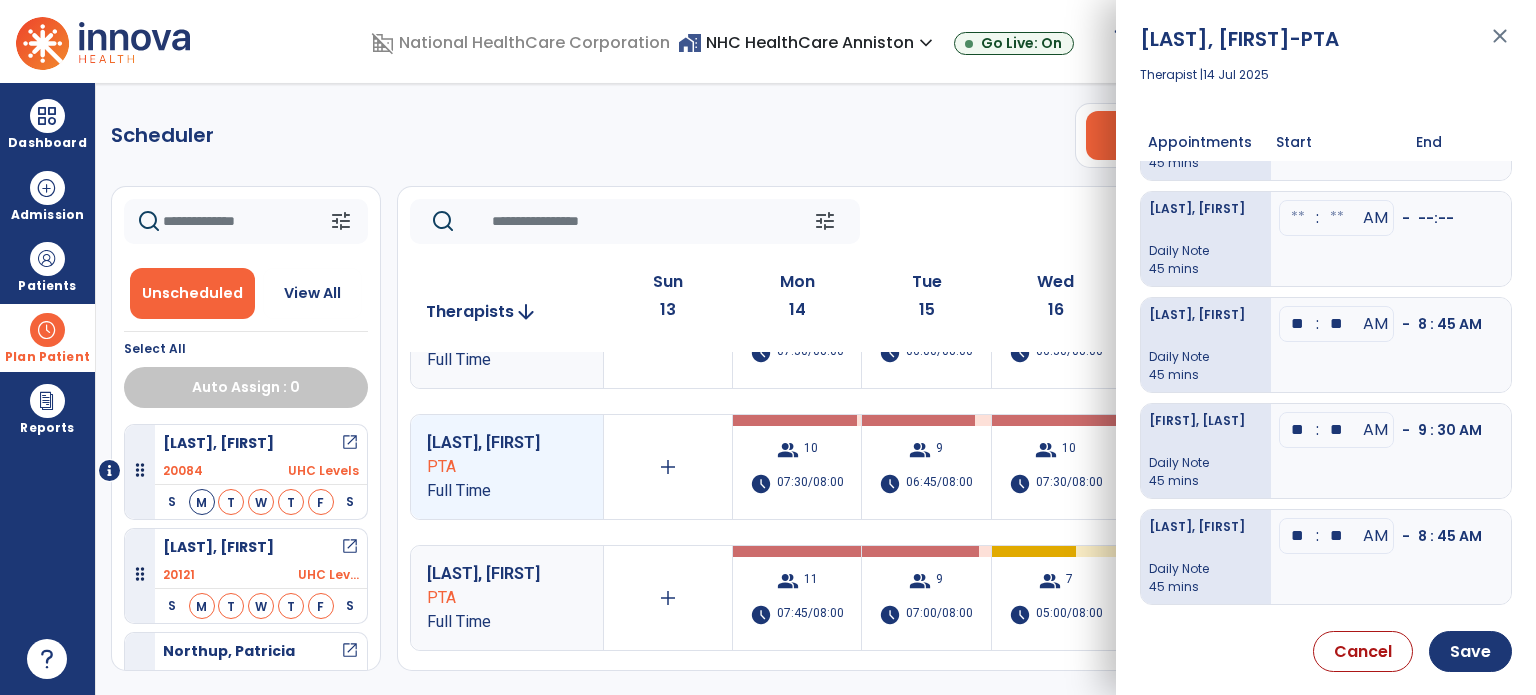 scroll, scrollTop: 520, scrollLeft: 0, axis: vertical 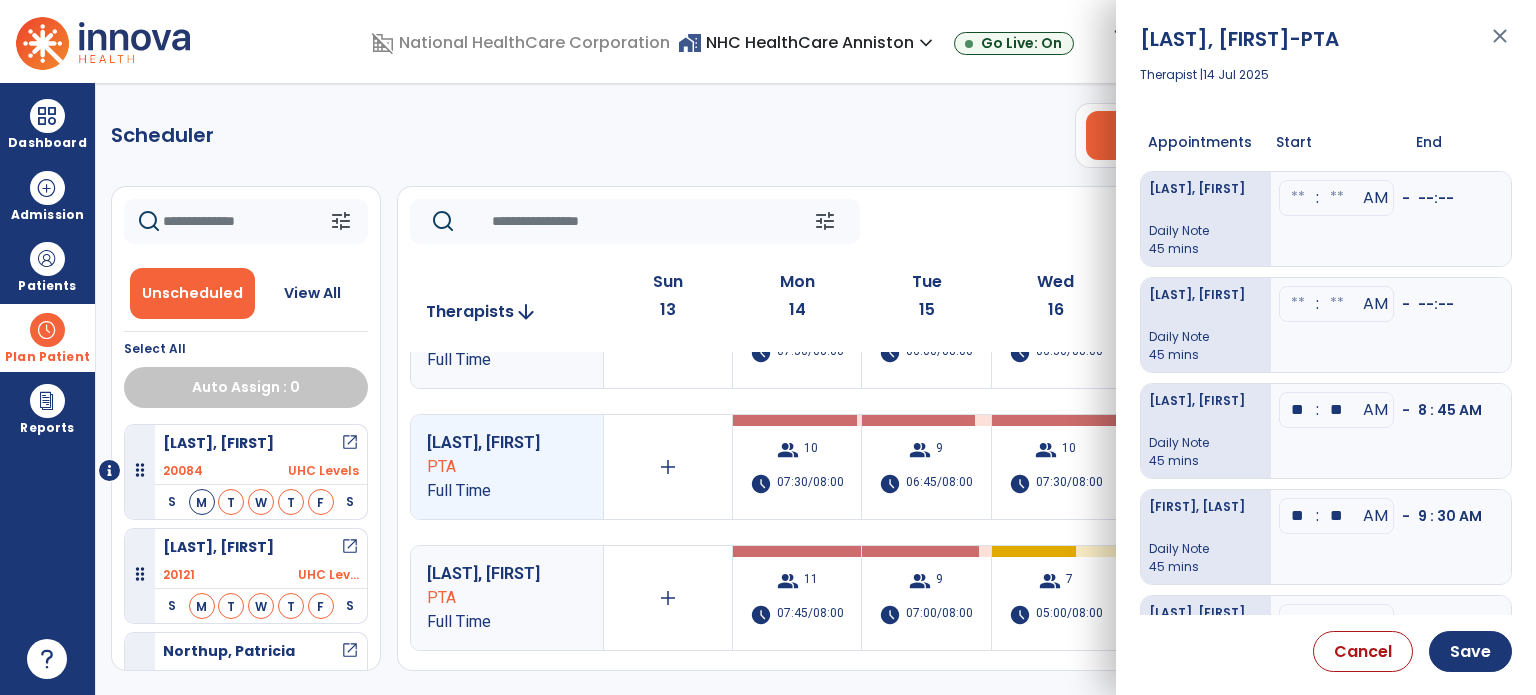 click at bounding box center [1298, -332] 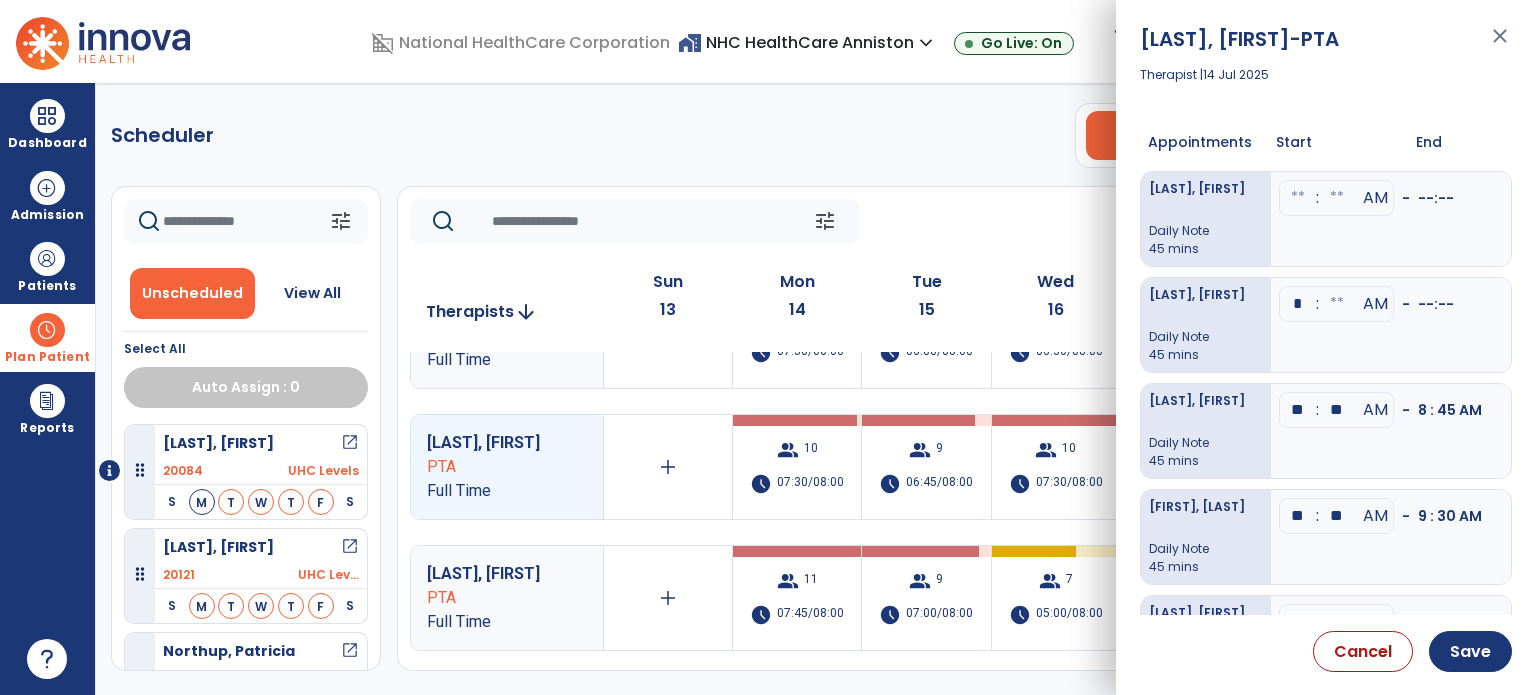 type on "**" 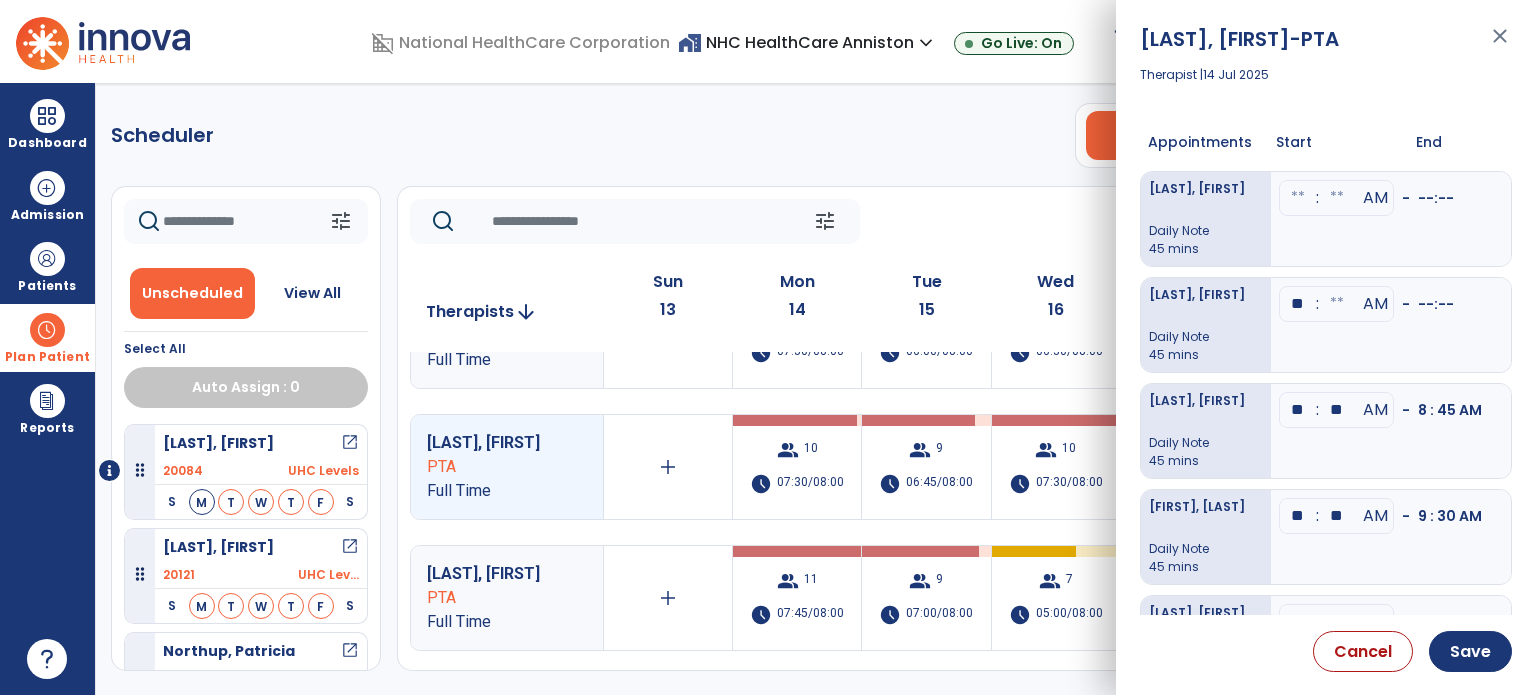 click at bounding box center [1337, 304] 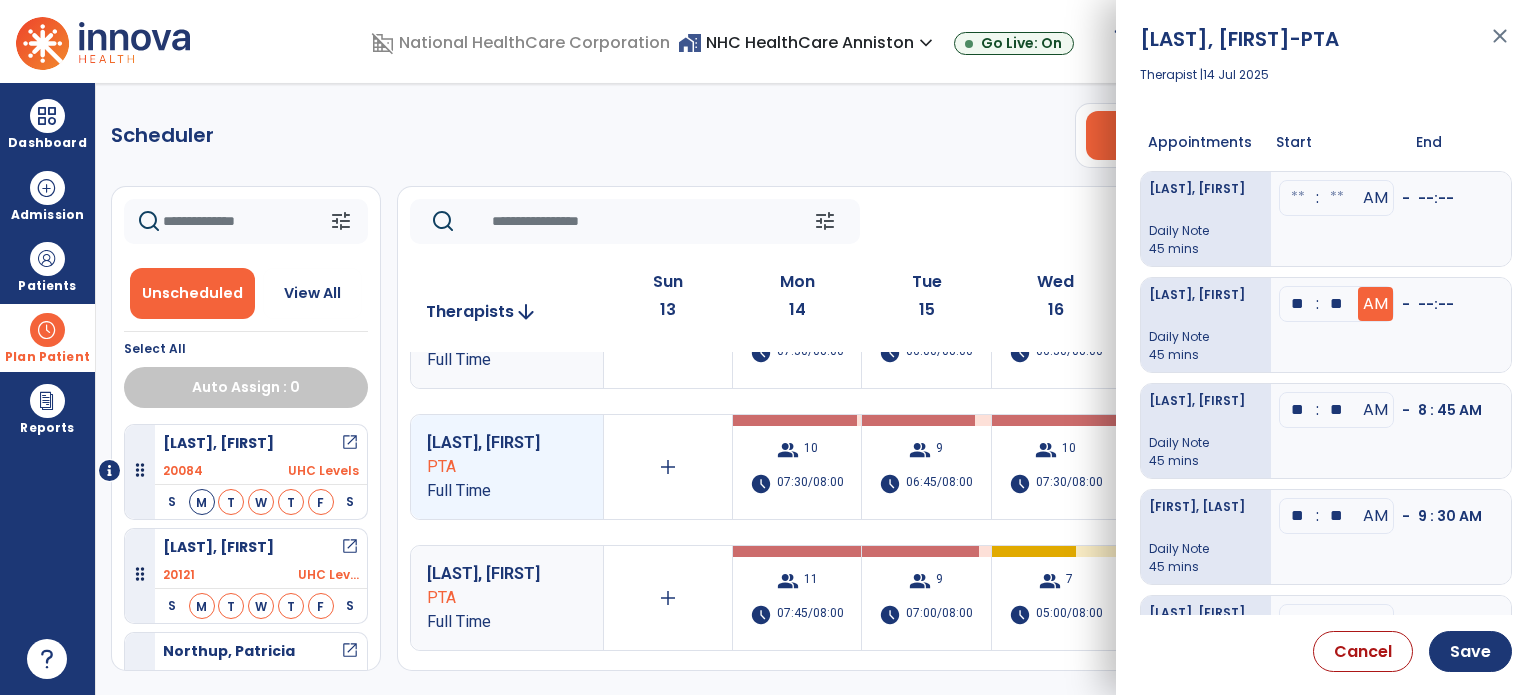 type on "**" 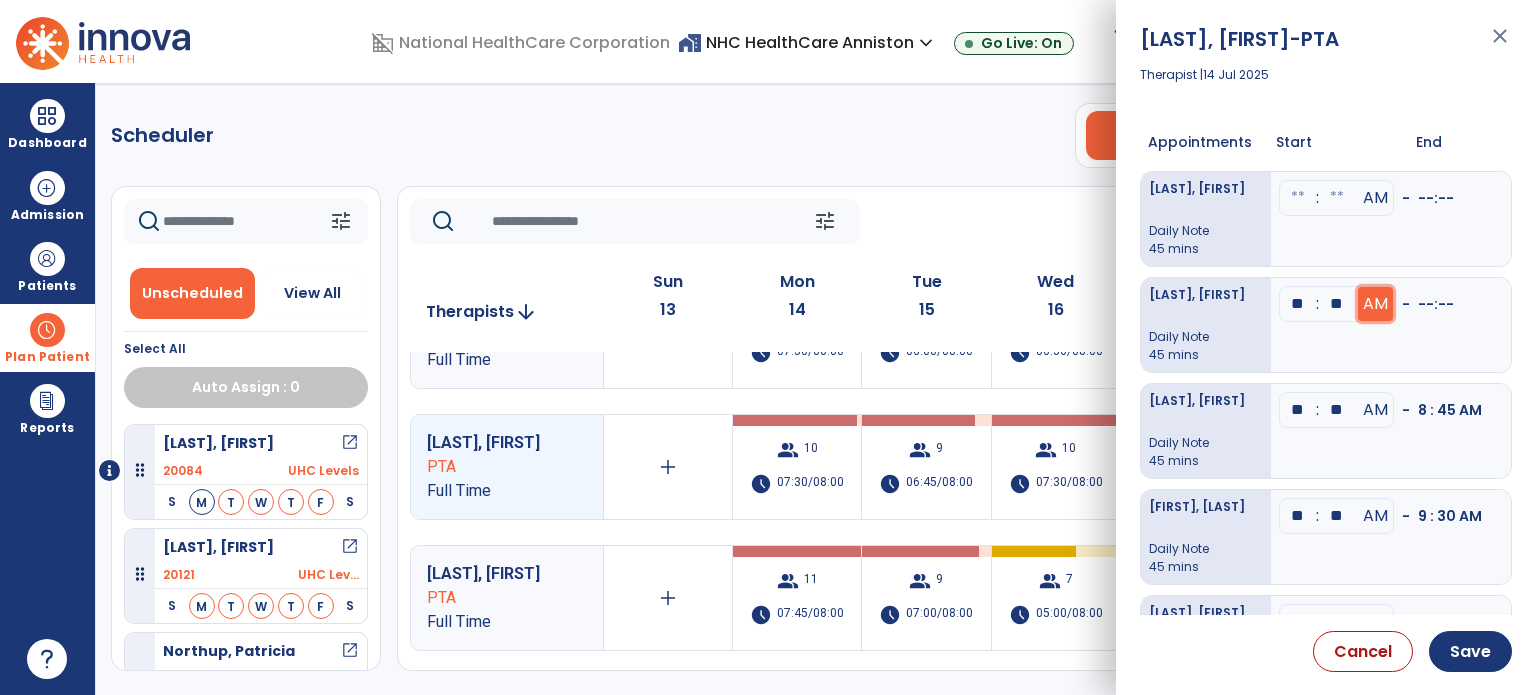 click on "AM" at bounding box center [1375, 304] 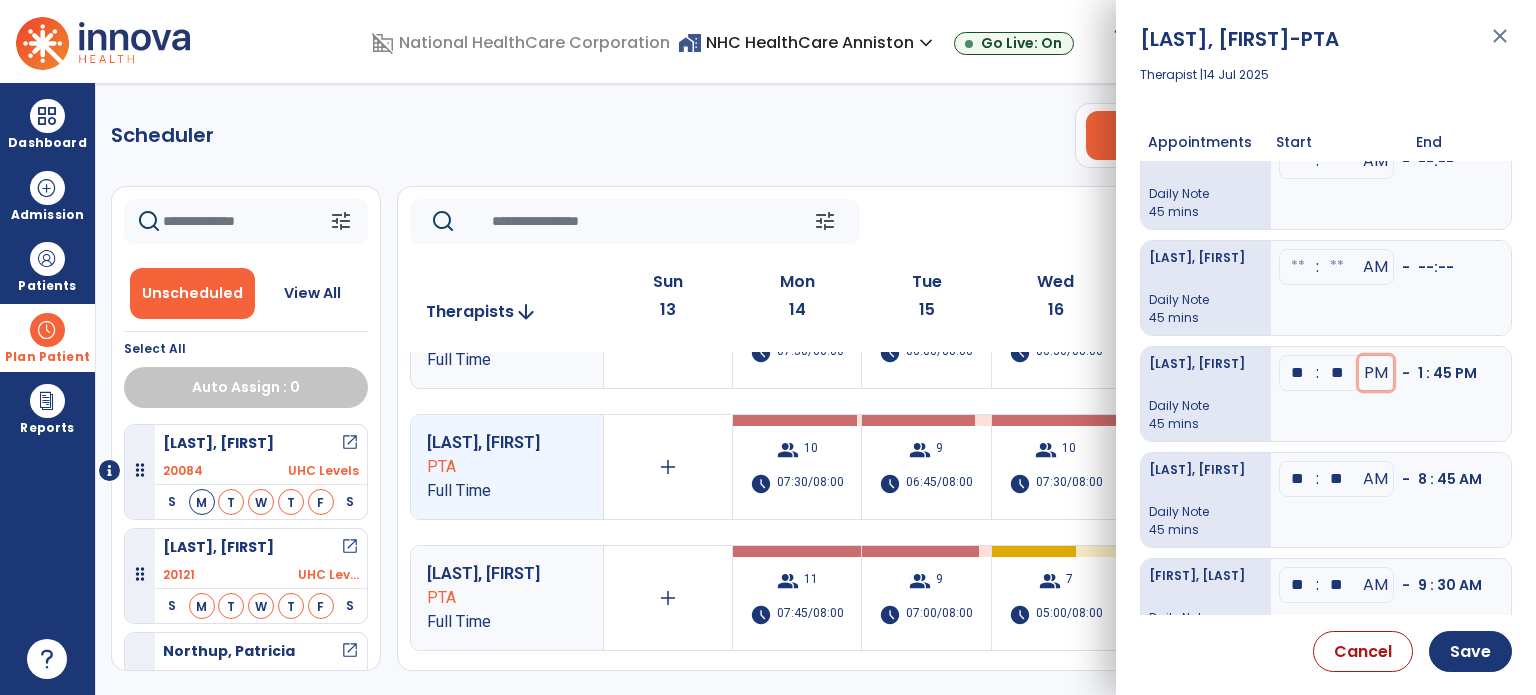 scroll, scrollTop: 420, scrollLeft: 0, axis: vertical 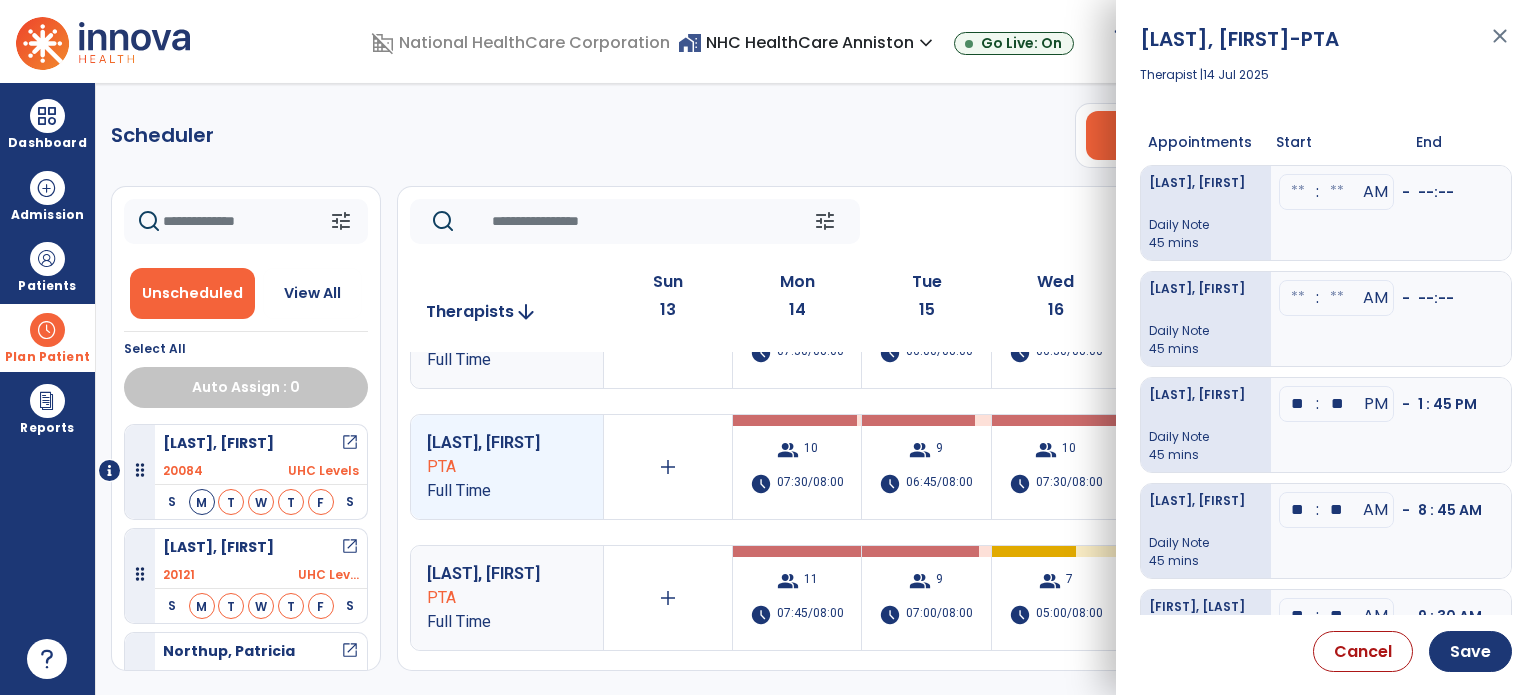 click at bounding box center [1298, -232] 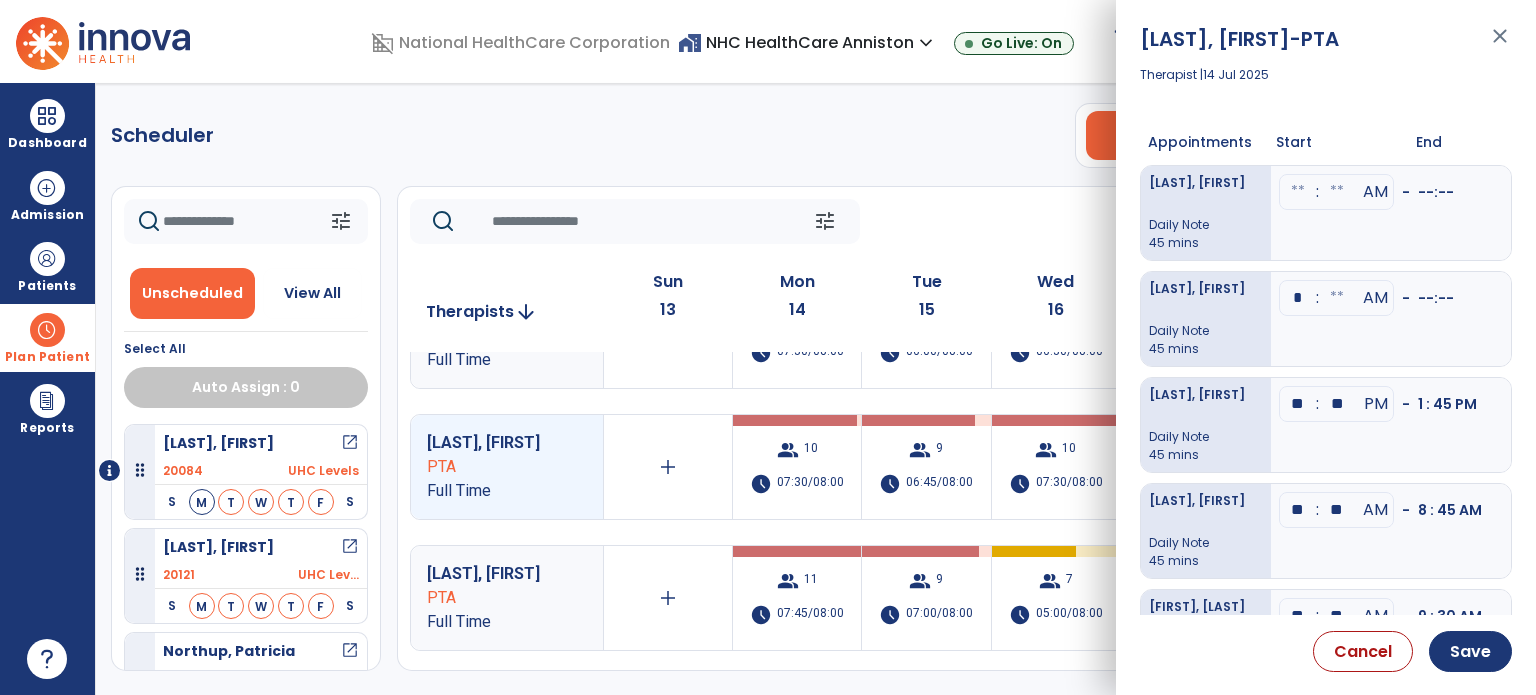 type on "**" 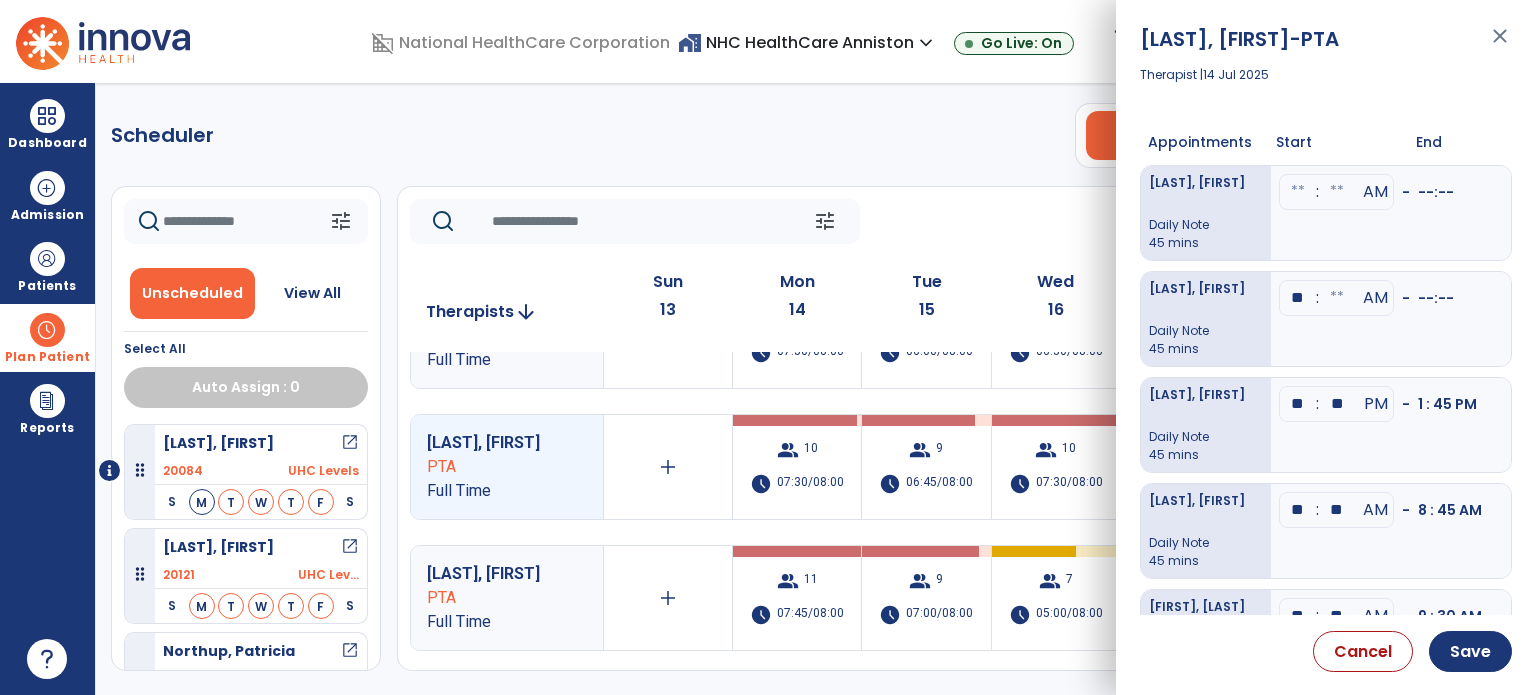click at bounding box center [1337, -232] 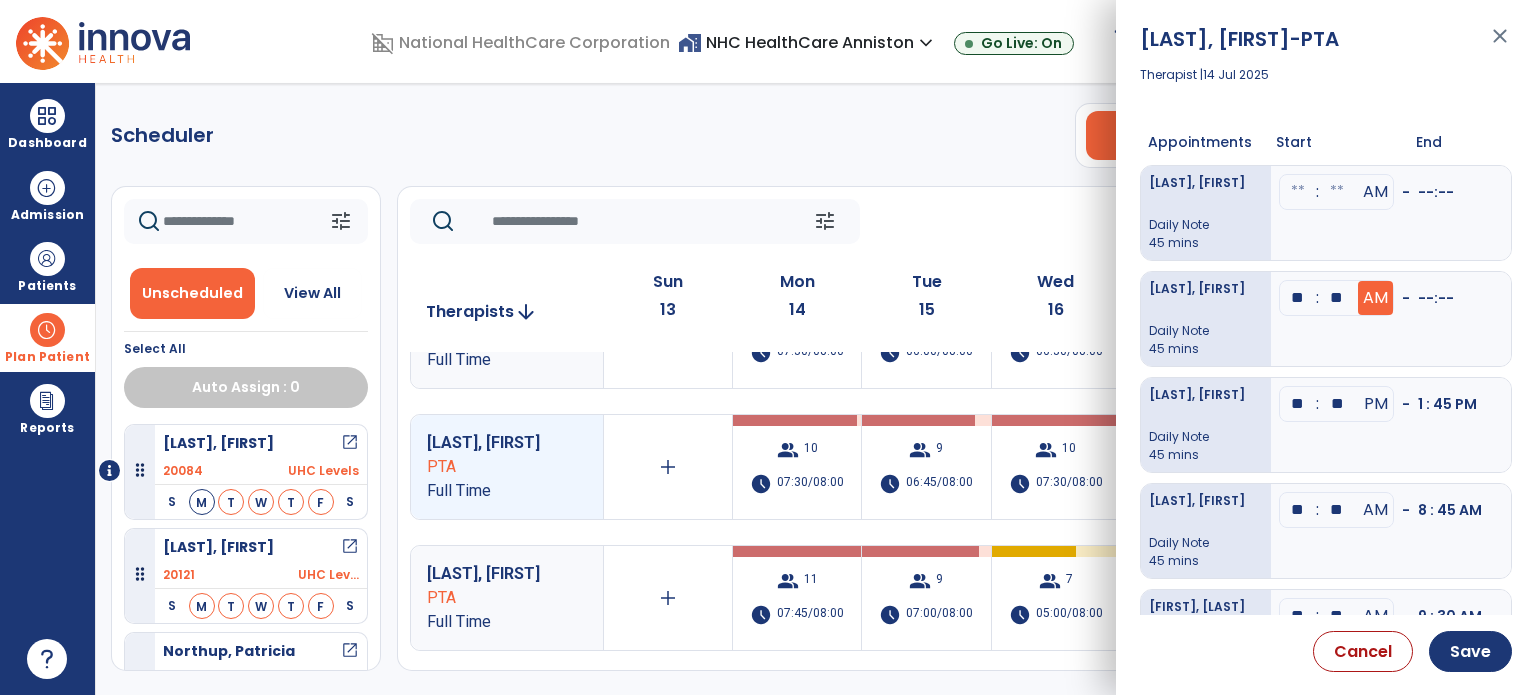 type on "**" 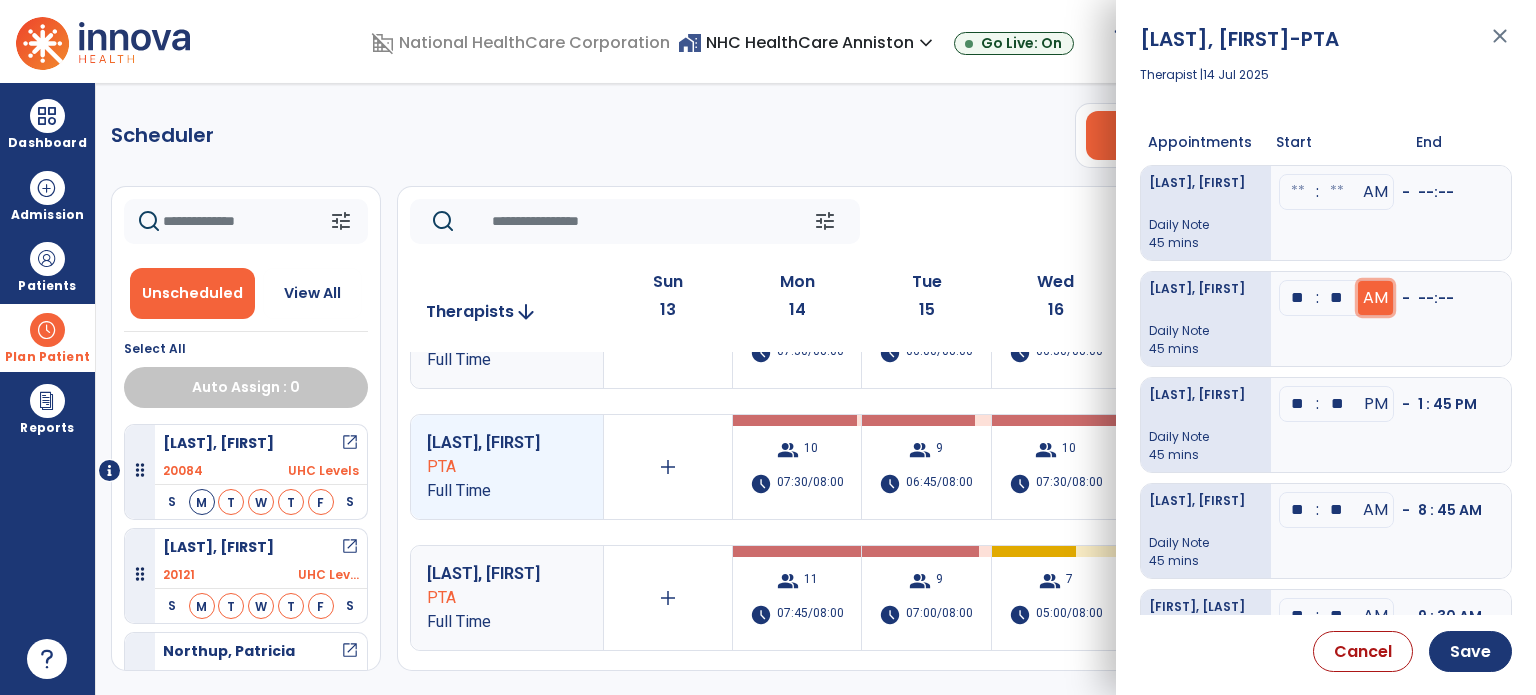 click on "AM" at bounding box center [1375, 298] 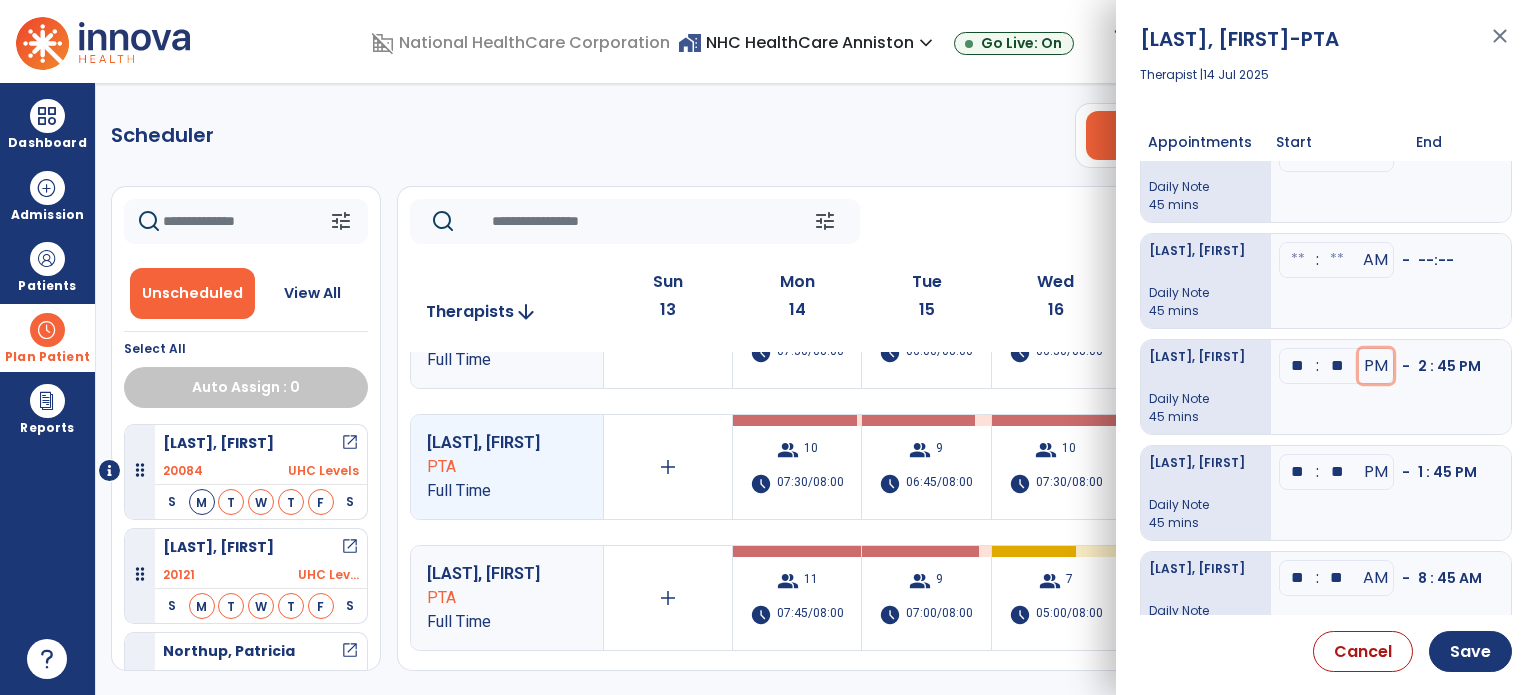 scroll, scrollTop: 320, scrollLeft: 0, axis: vertical 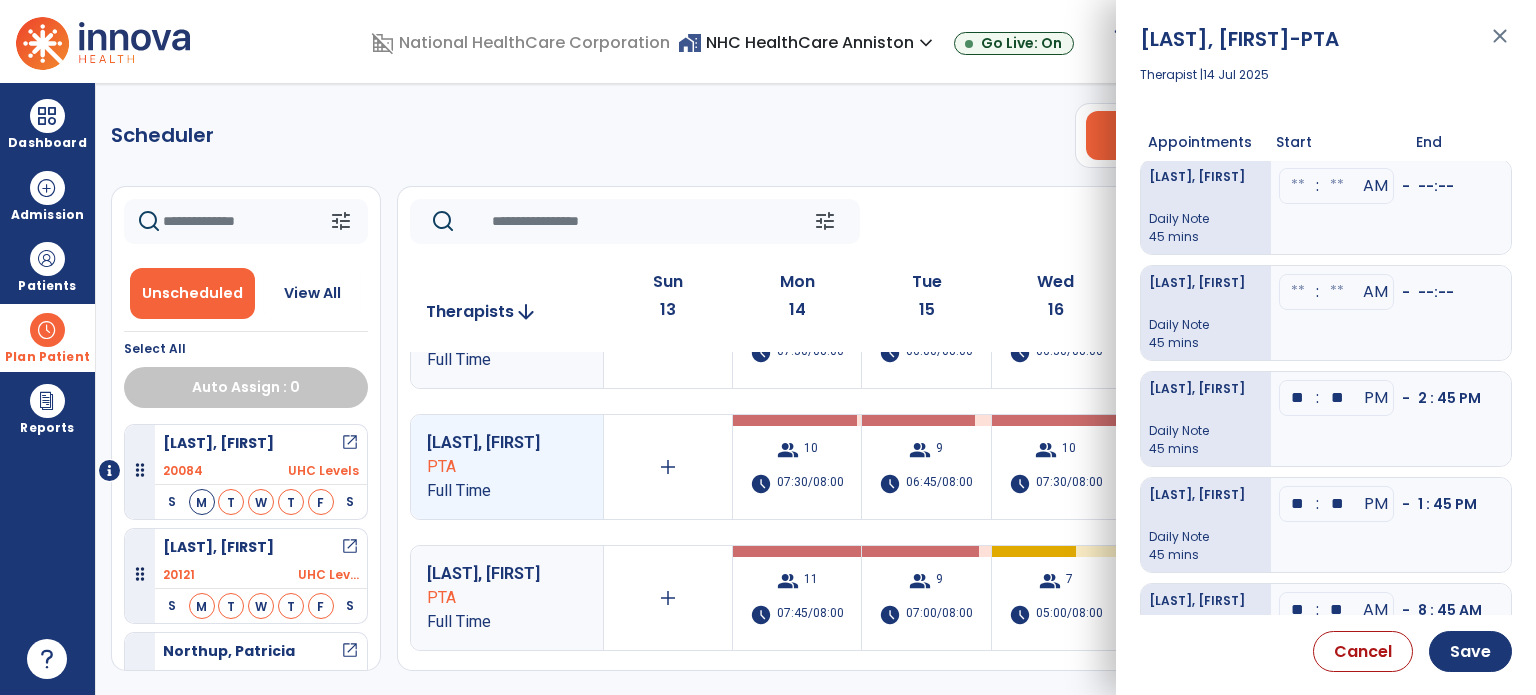 click at bounding box center [1298, -132] 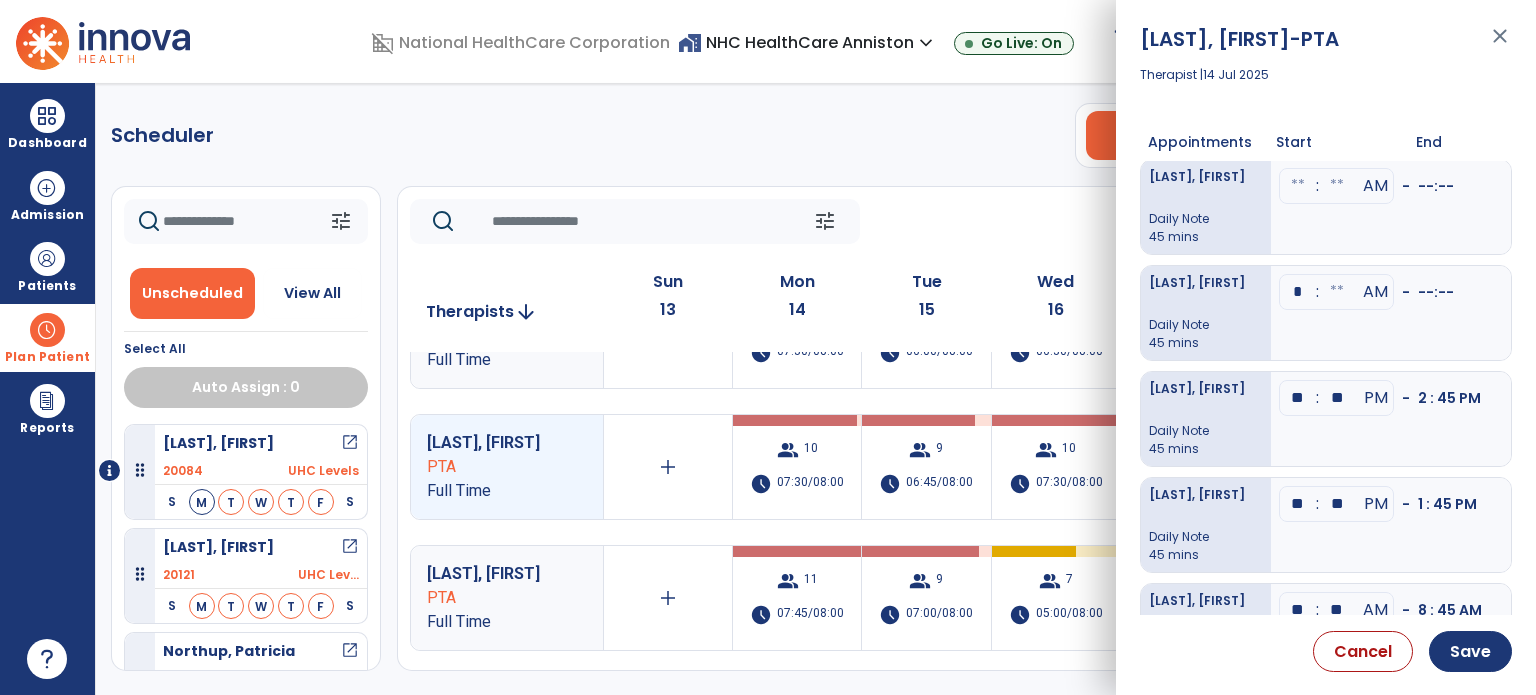 type on "**" 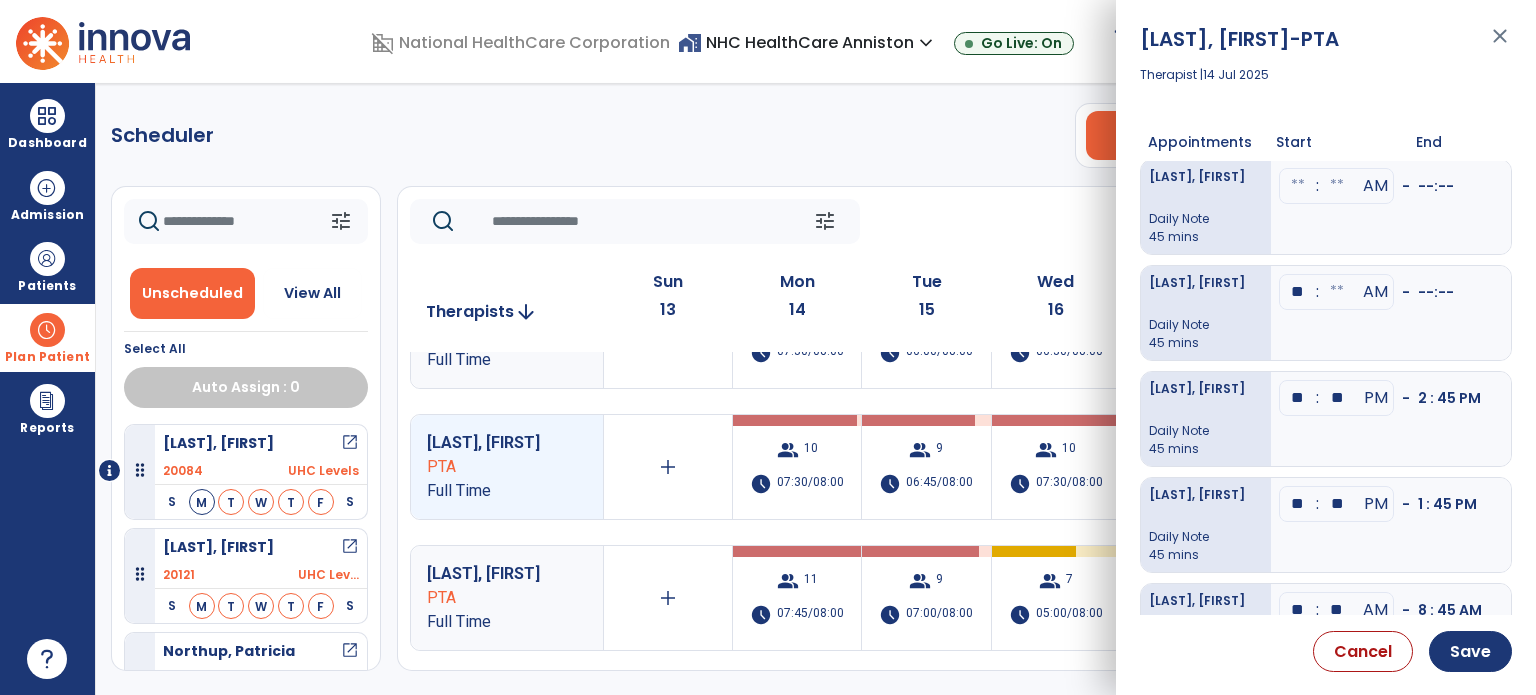 click at bounding box center (1337, -132) 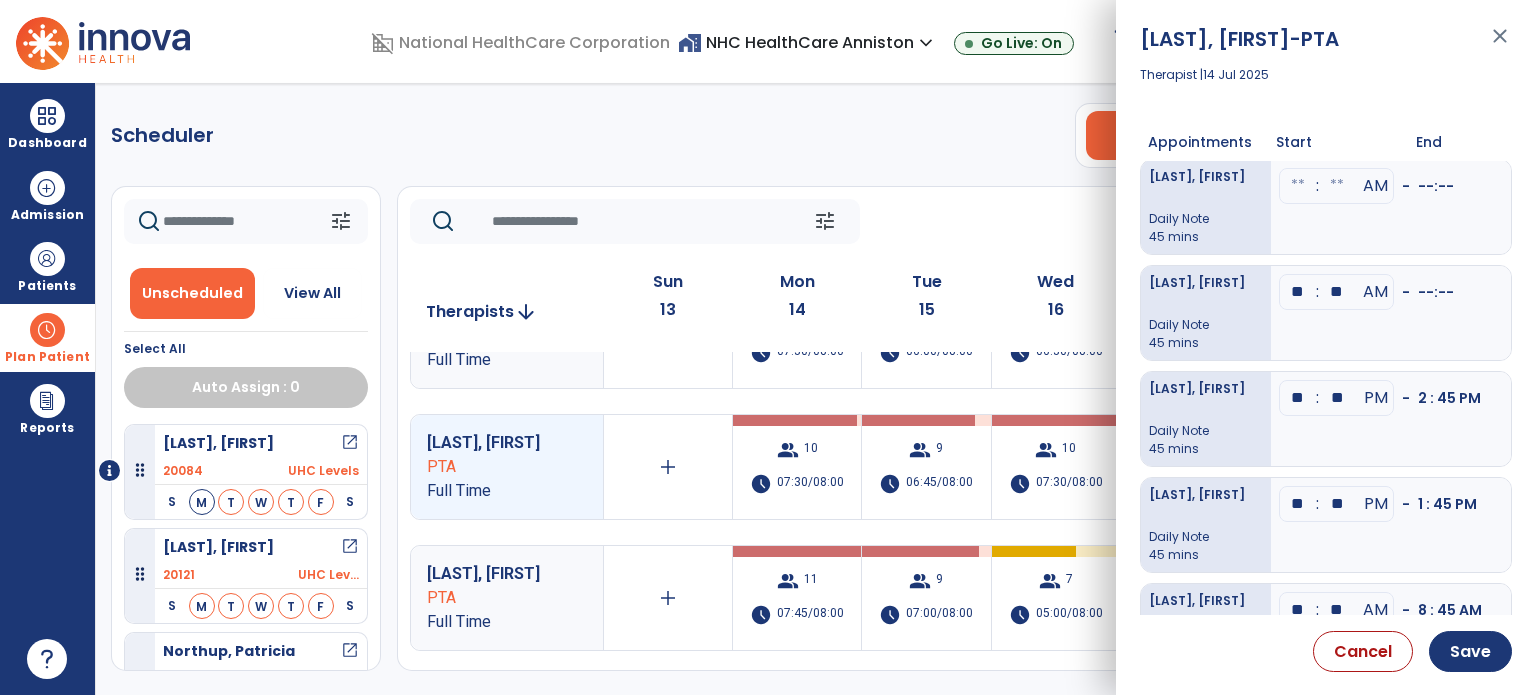 type on "**" 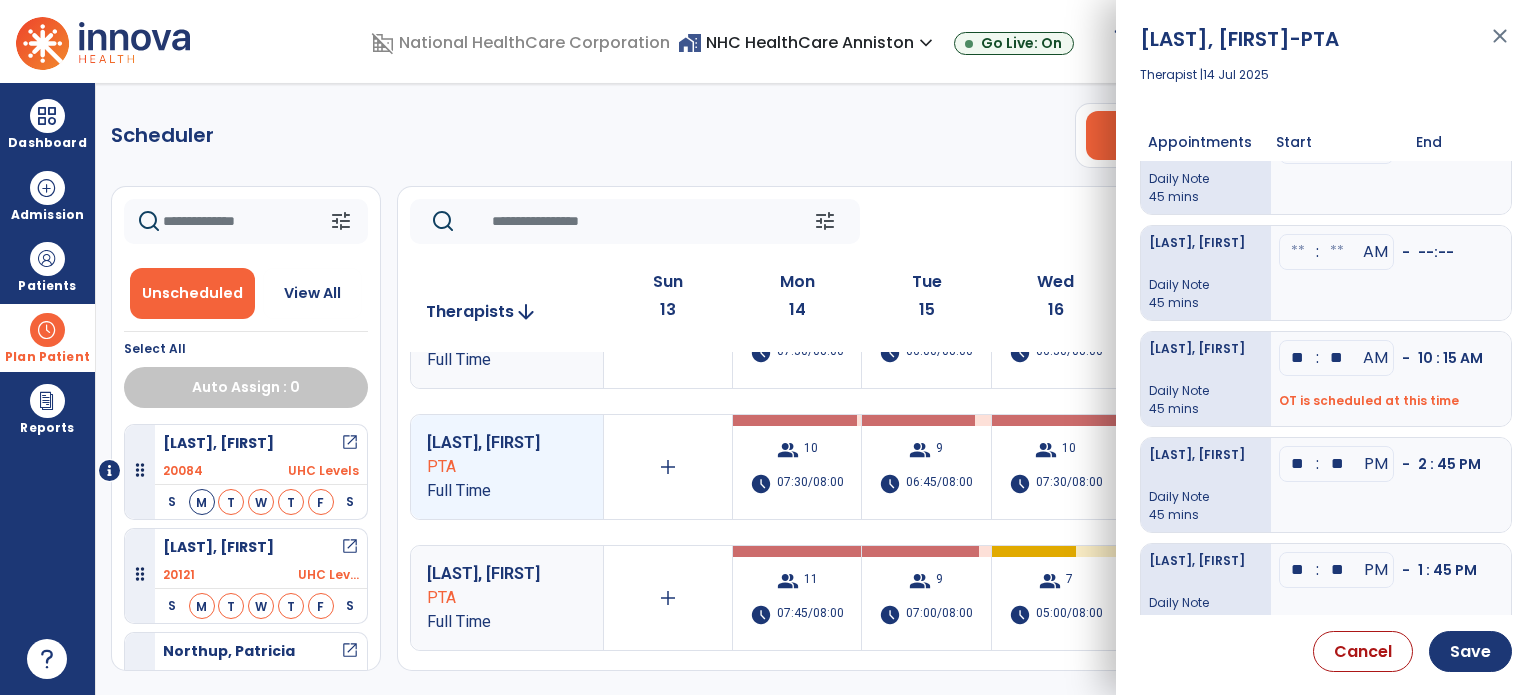 scroll, scrollTop: 220, scrollLeft: 0, axis: vertical 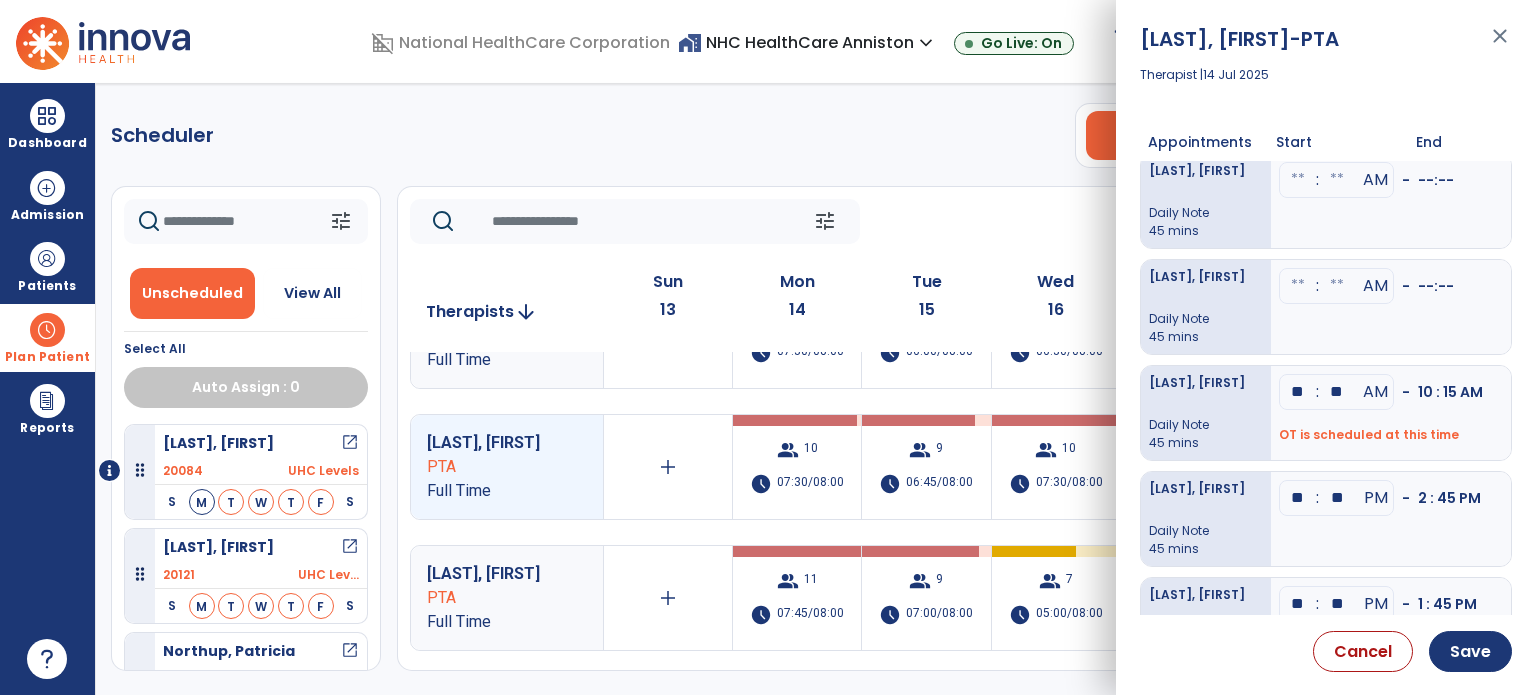 click at bounding box center (1298, -32) 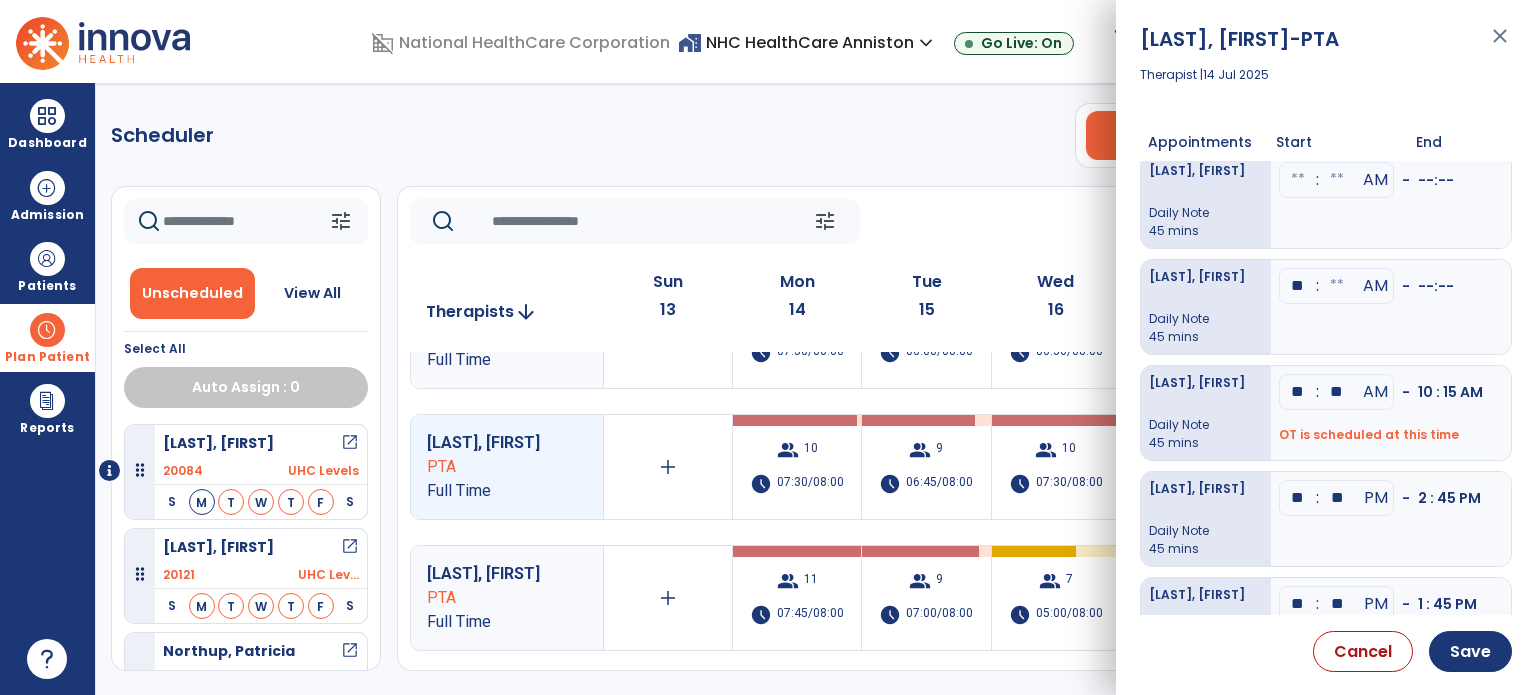 type on "**" 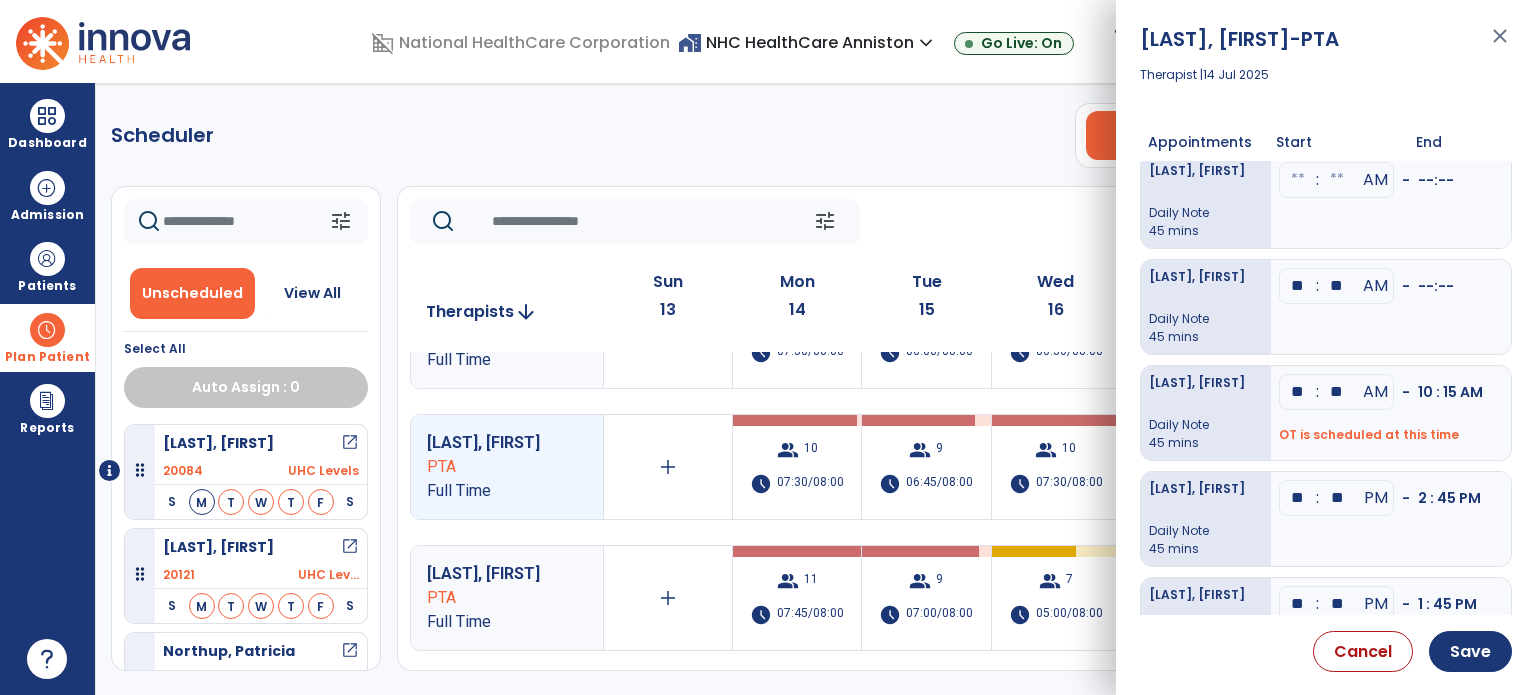 type on "**" 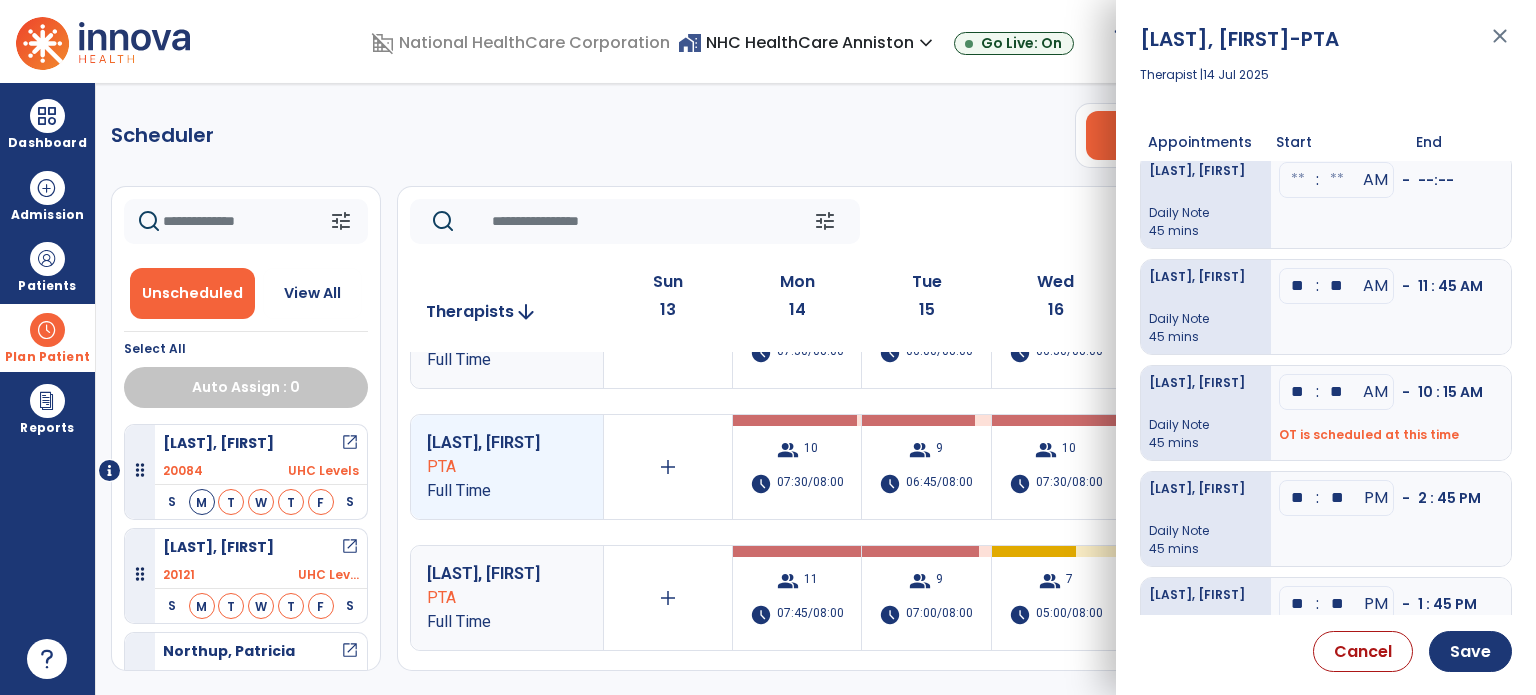 scroll, scrollTop: 120, scrollLeft: 0, axis: vertical 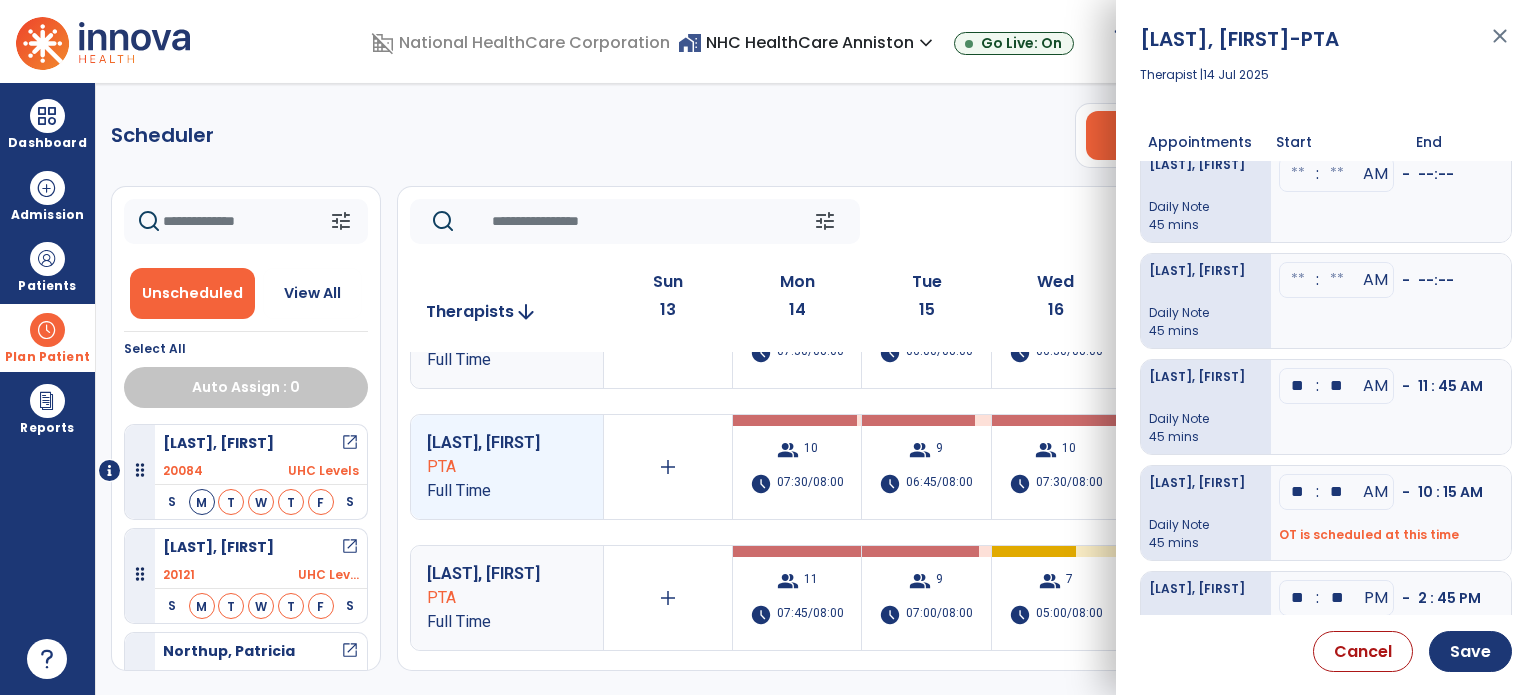 click at bounding box center [1298, 68] 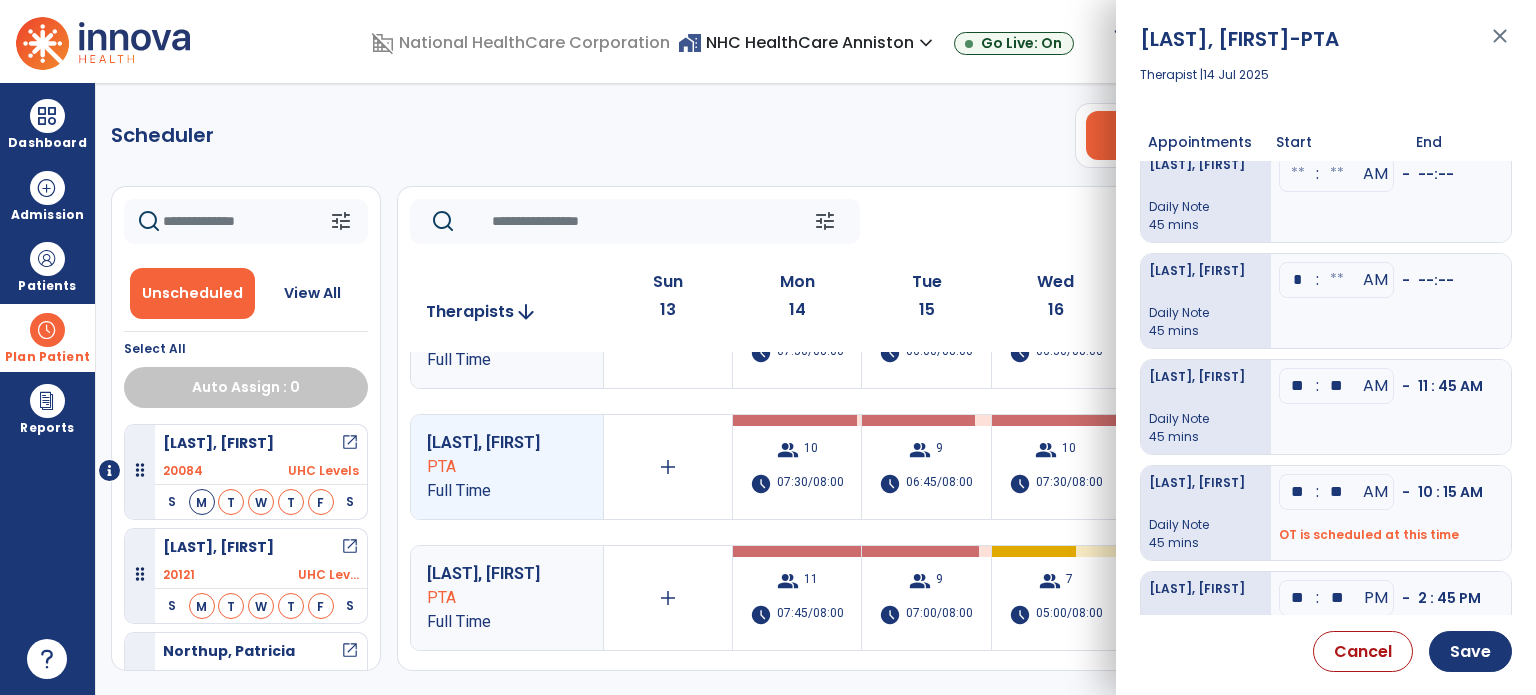 type on "**" 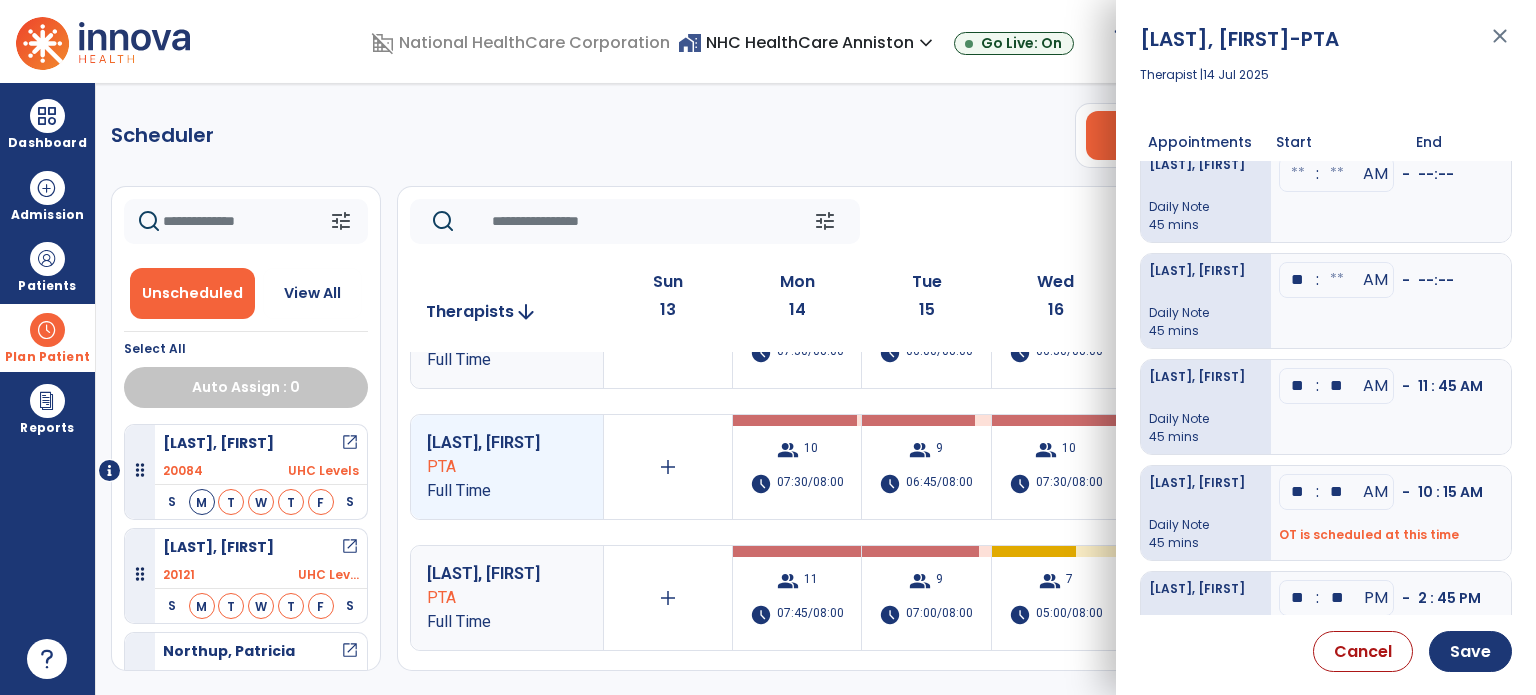 click at bounding box center (1337, 68) 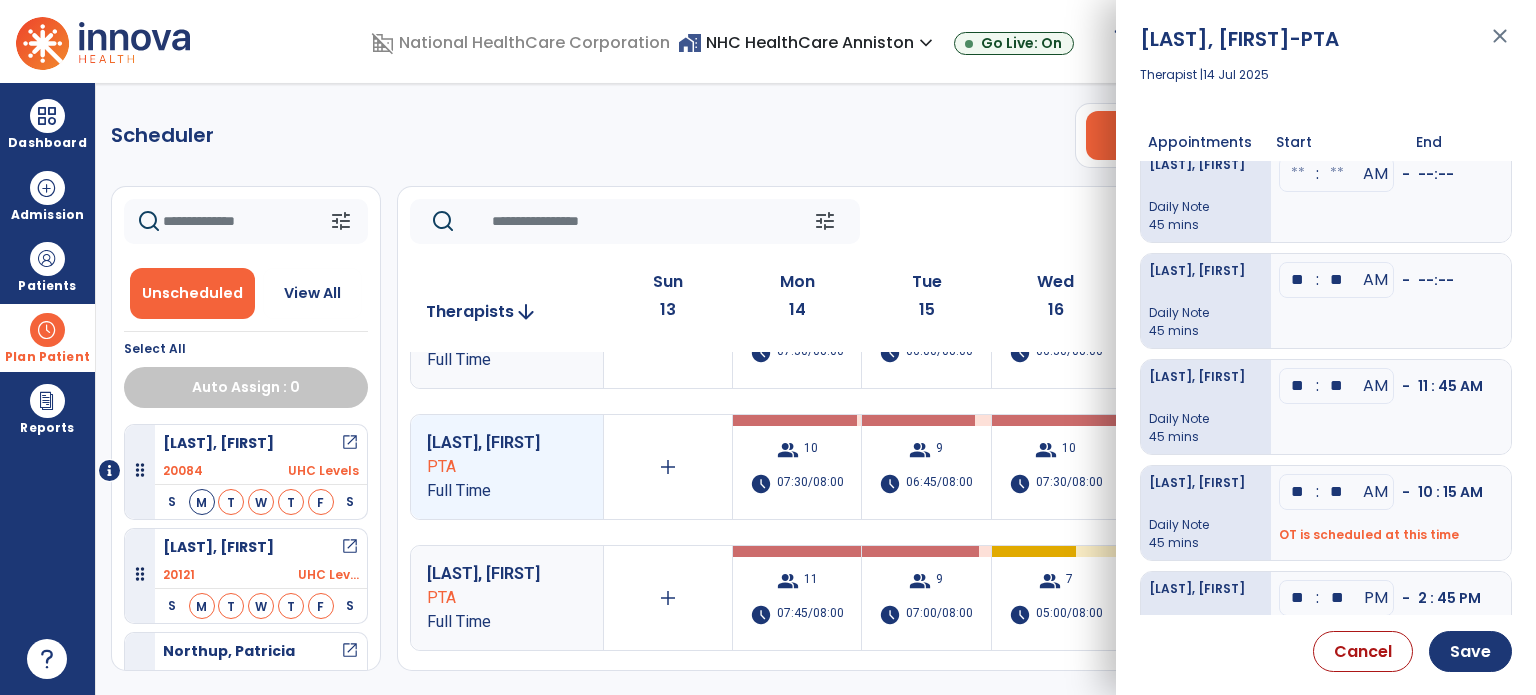 type on "**" 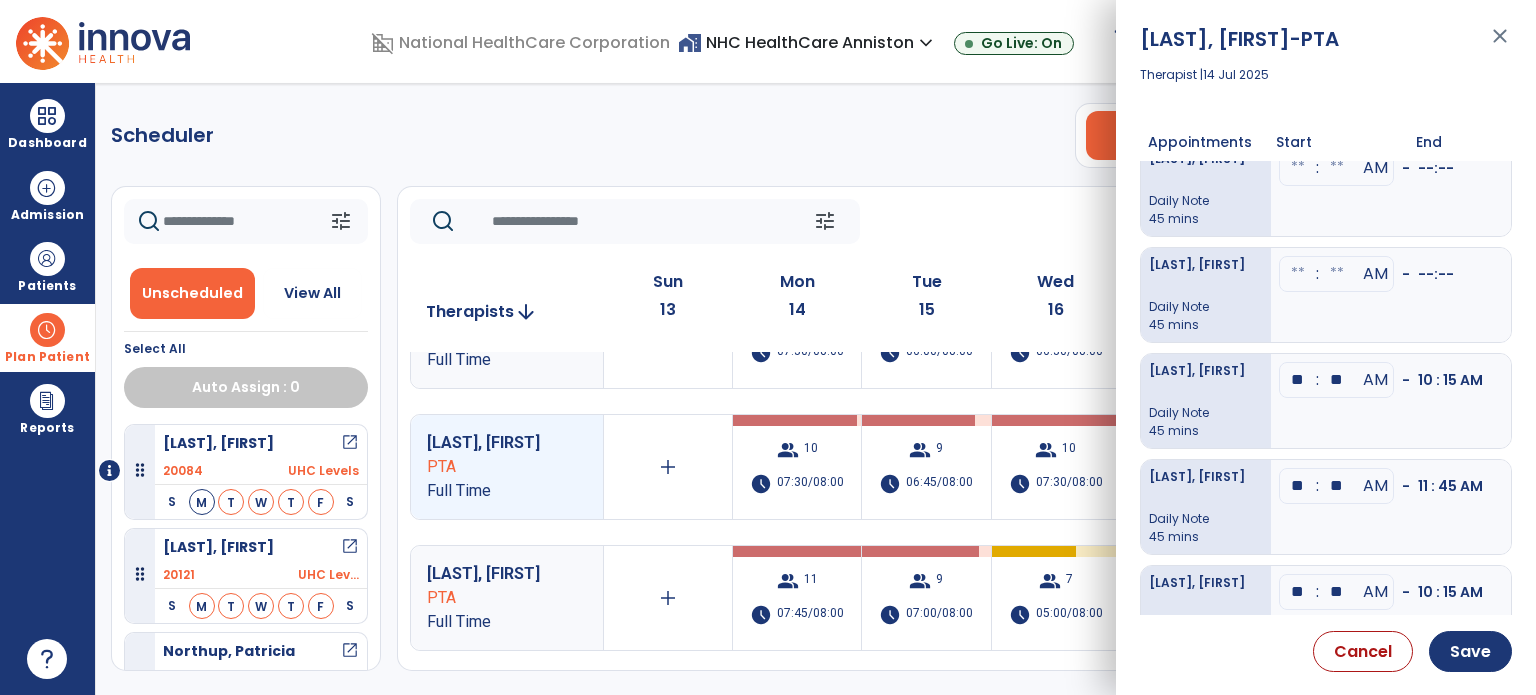 scroll, scrollTop: 0, scrollLeft: 0, axis: both 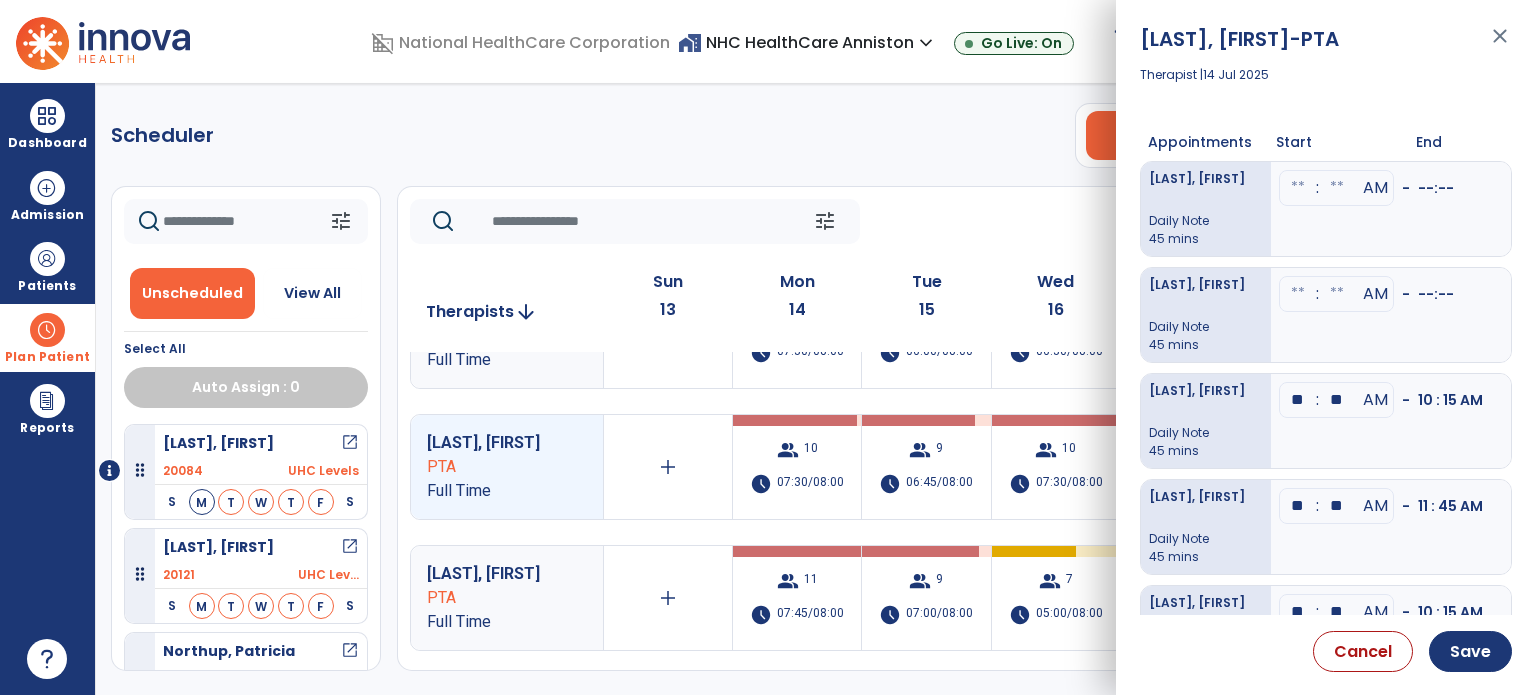 click at bounding box center (1298, 188) 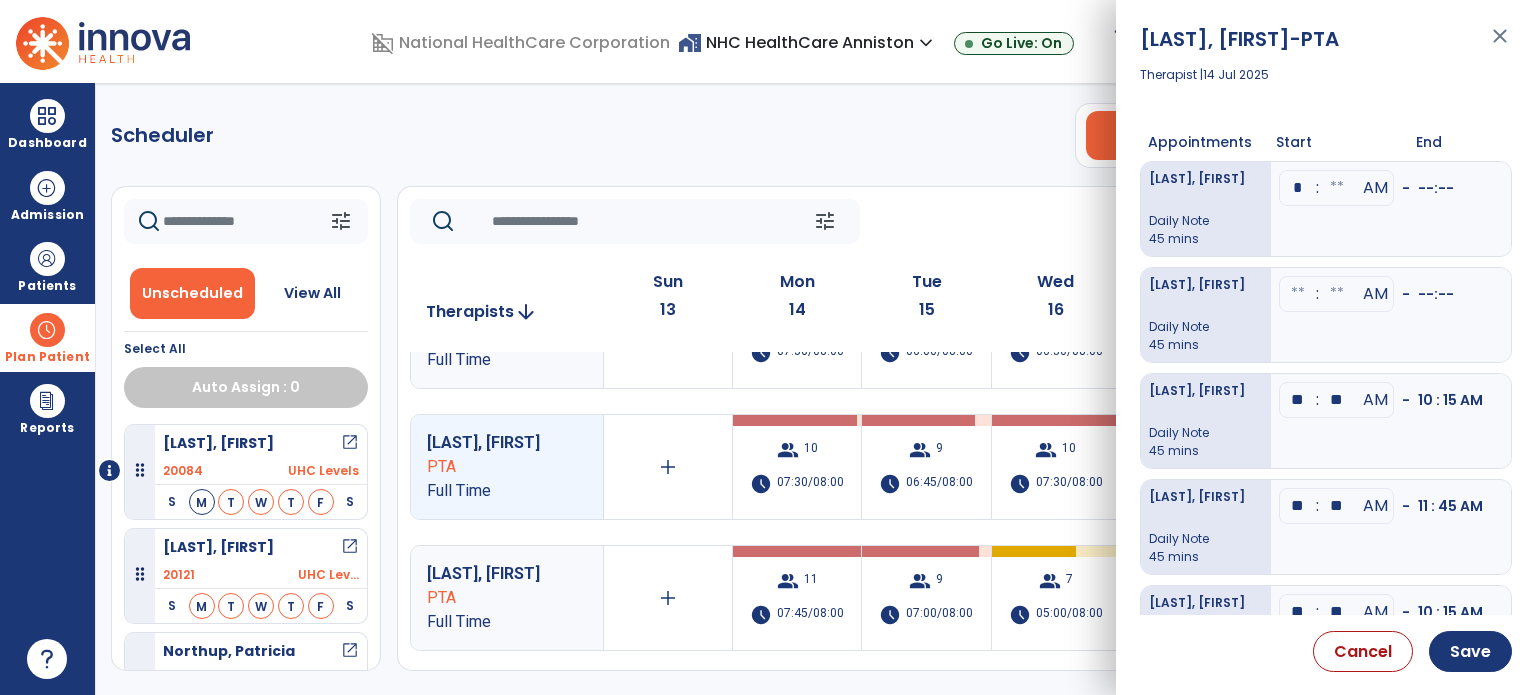 type on "**" 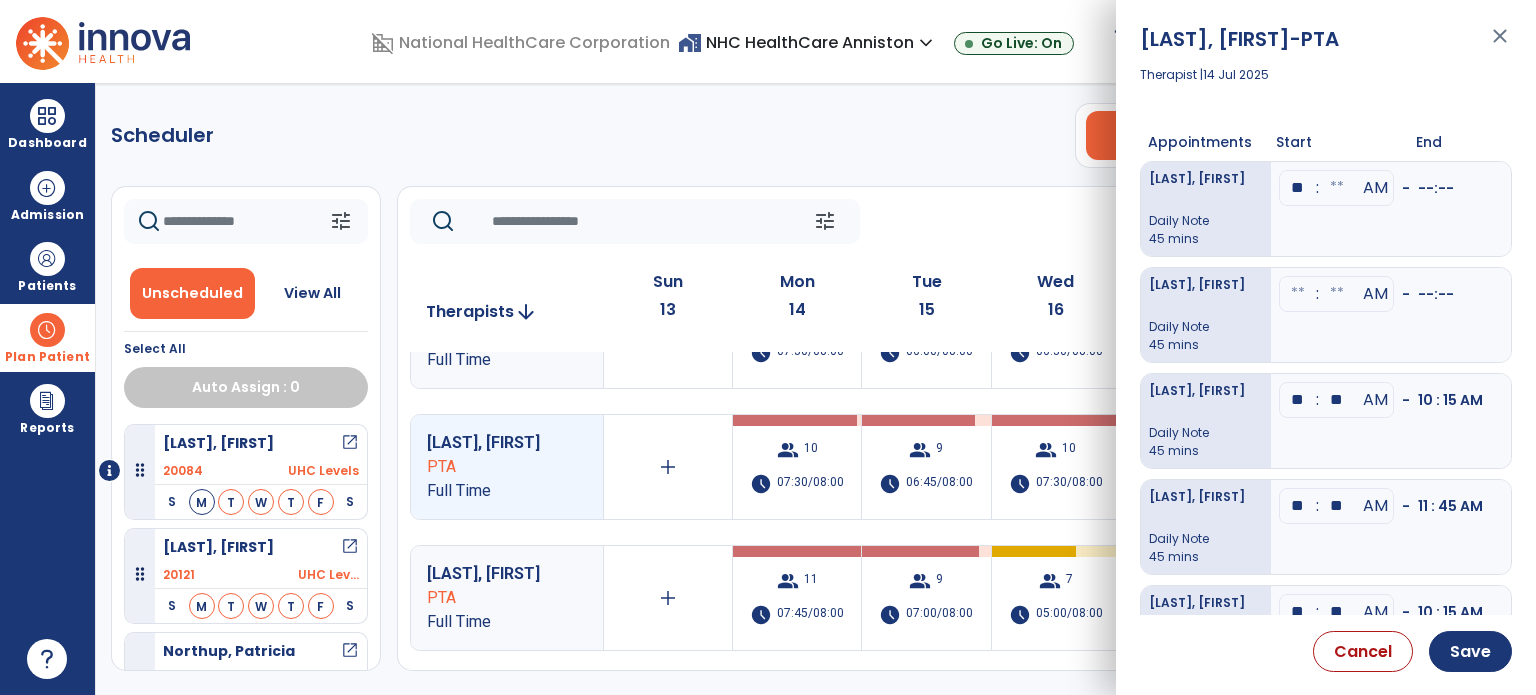 click at bounding box center (1337, 188) 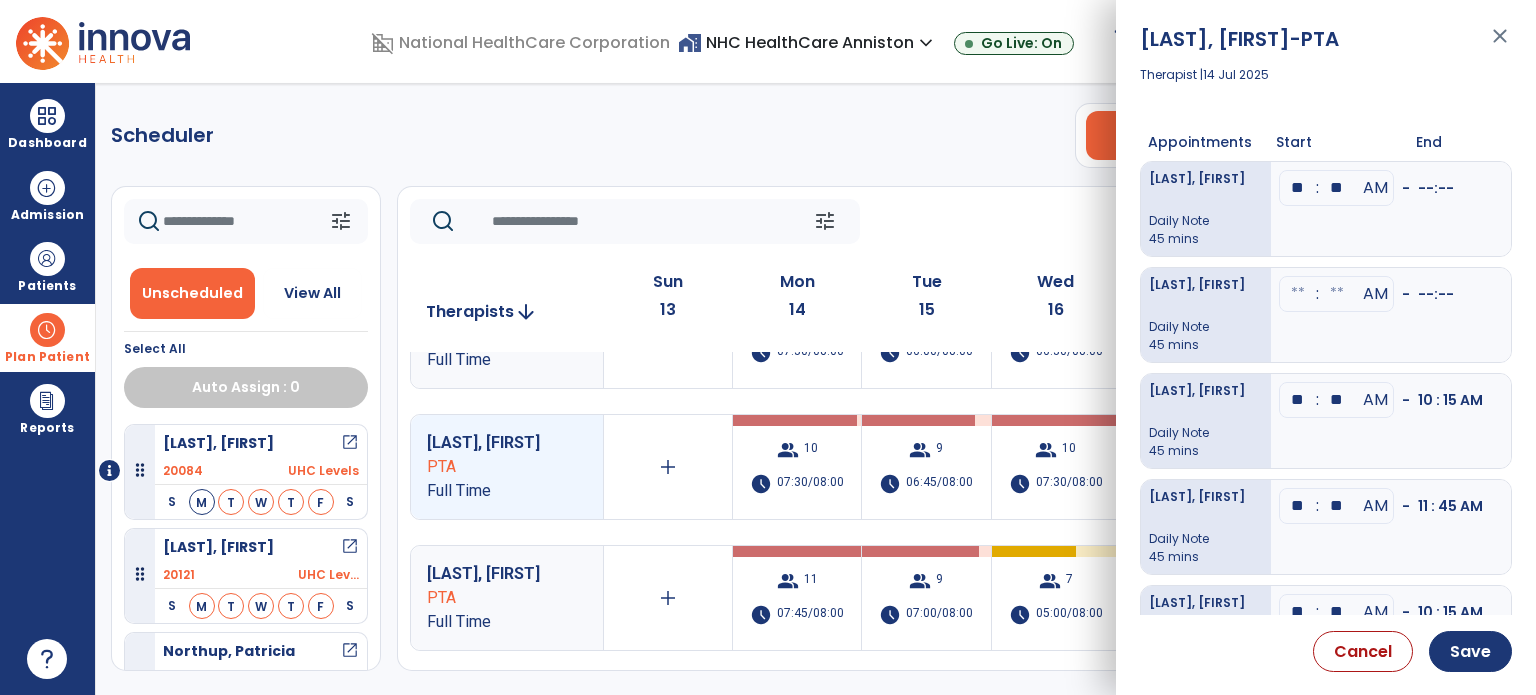 type on "**" 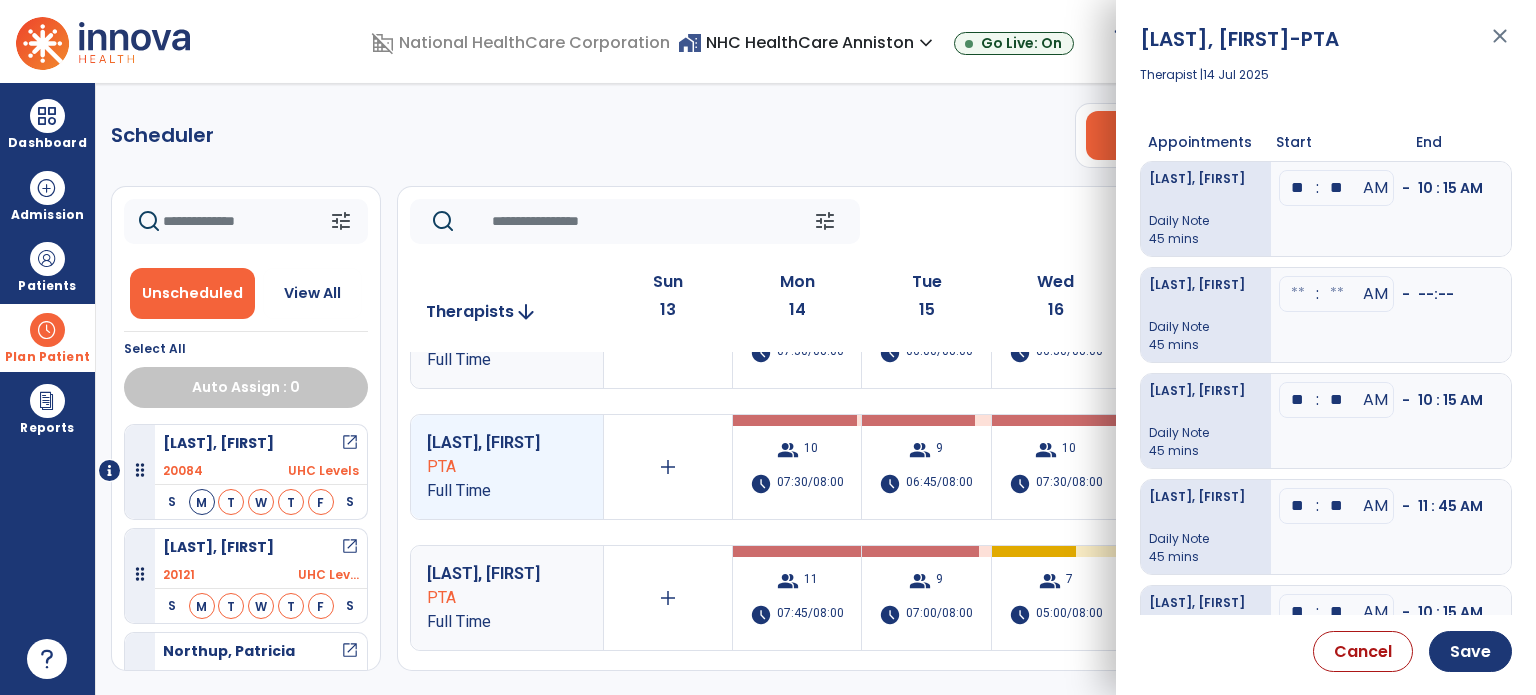 scroll, scrollTop: 100, scrollLeft: 0, axis: vertical 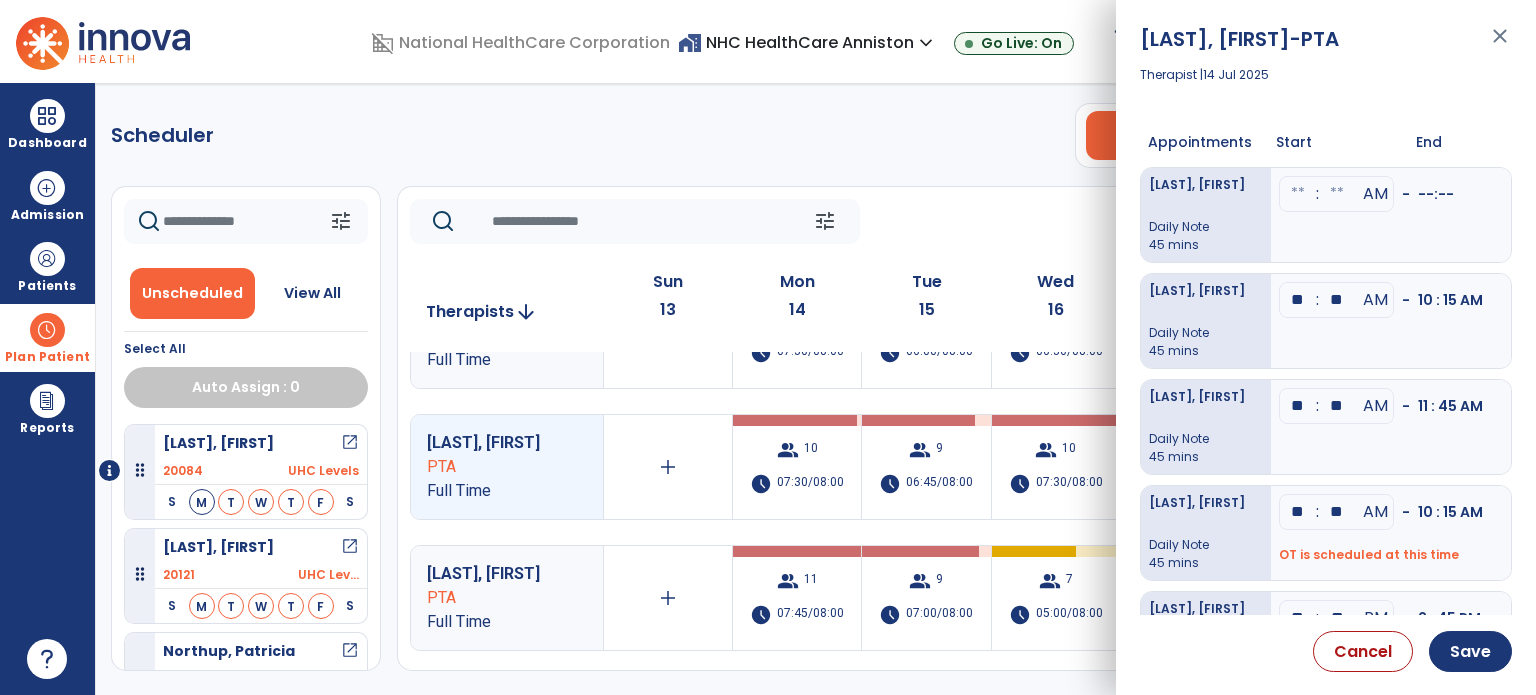 click at bounding box center (1298, 194) 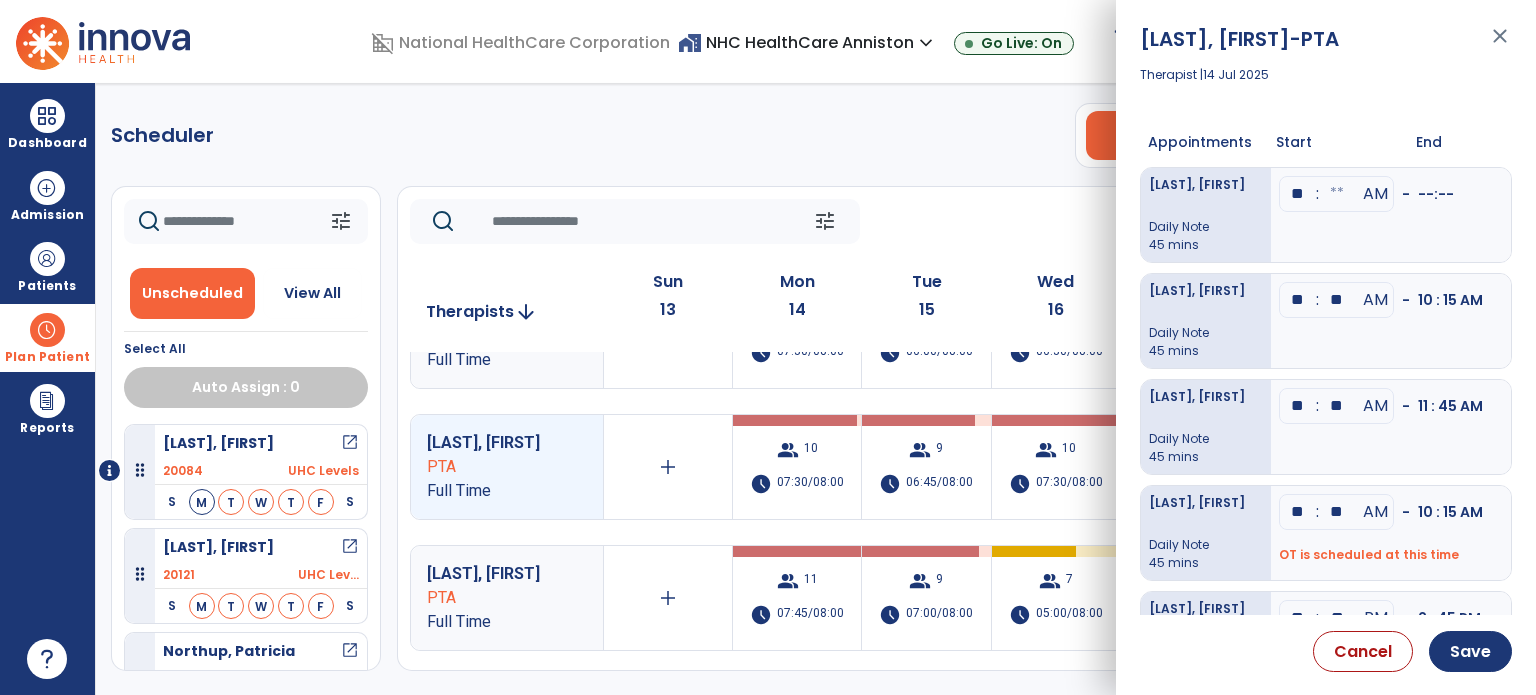 type on "**" 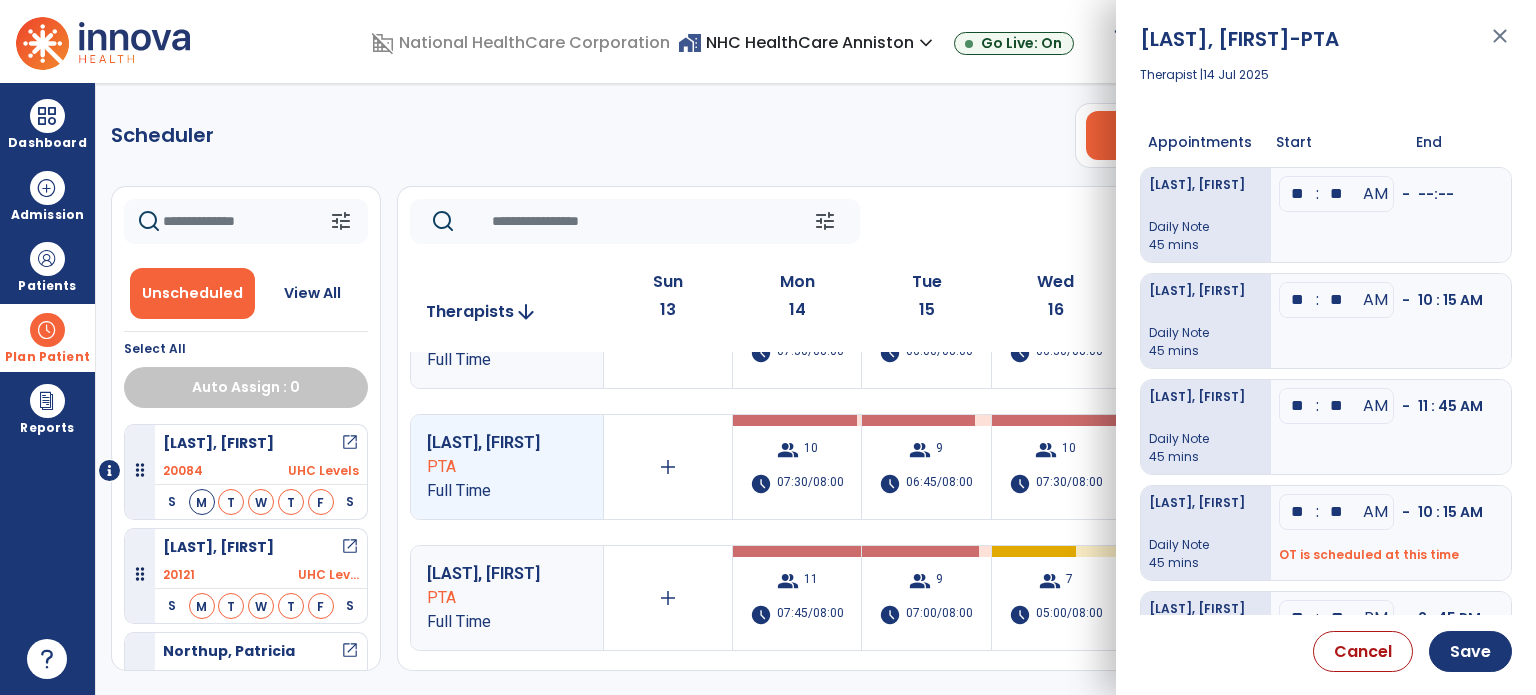 type on "**" 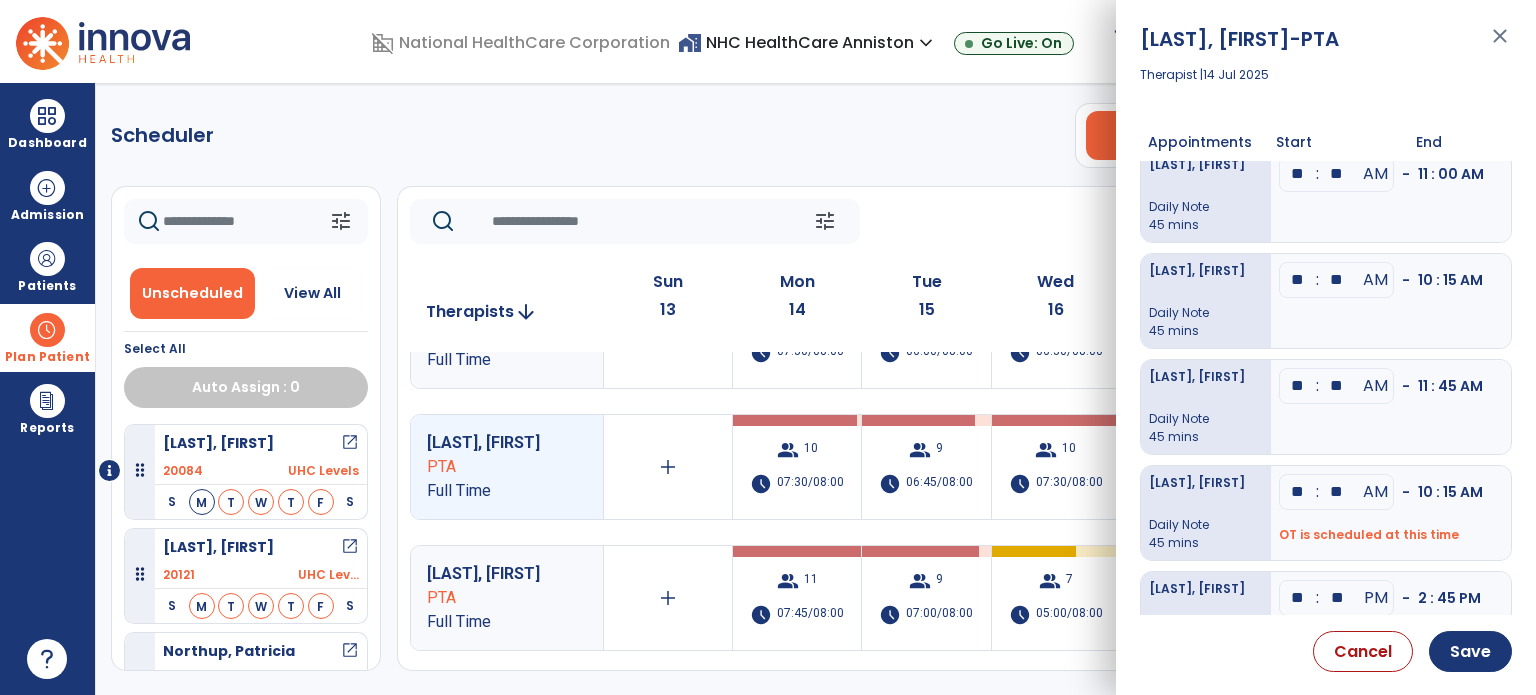 scroll, scrollTop: 0, scrollLeft: 0, axis: both 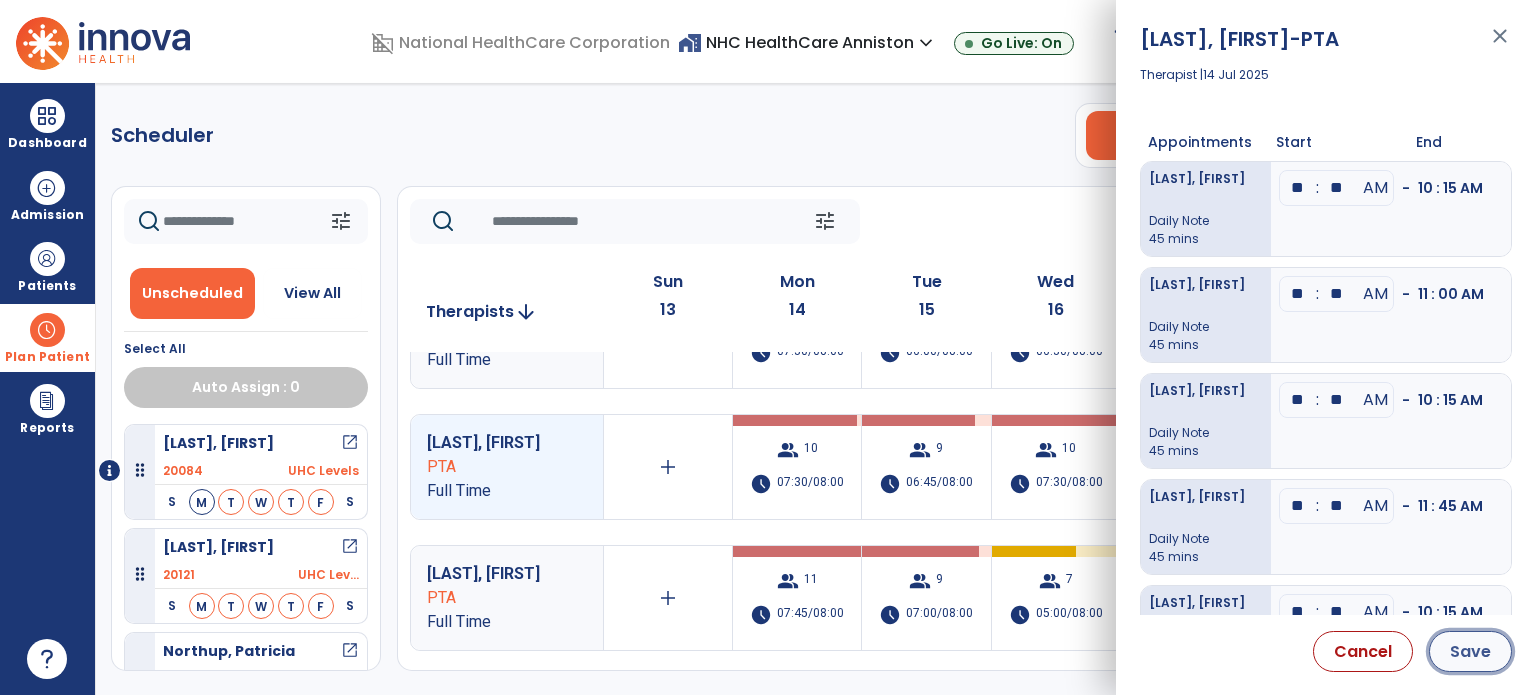 click on "Save" at bounding box center (1470, 651) 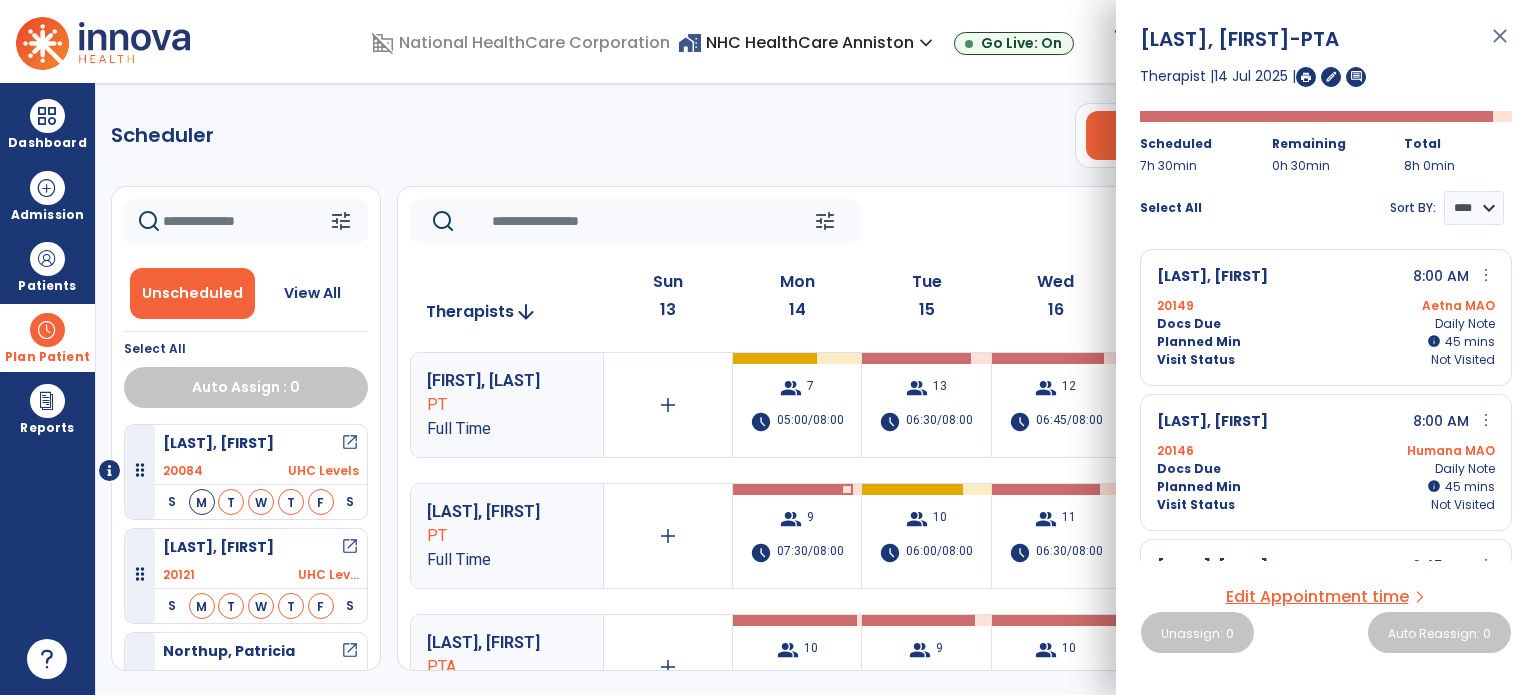 click on "Scheduler   PT   OT   ST  **** *** more_vert  Manage Labor   View All Therapists   Print" 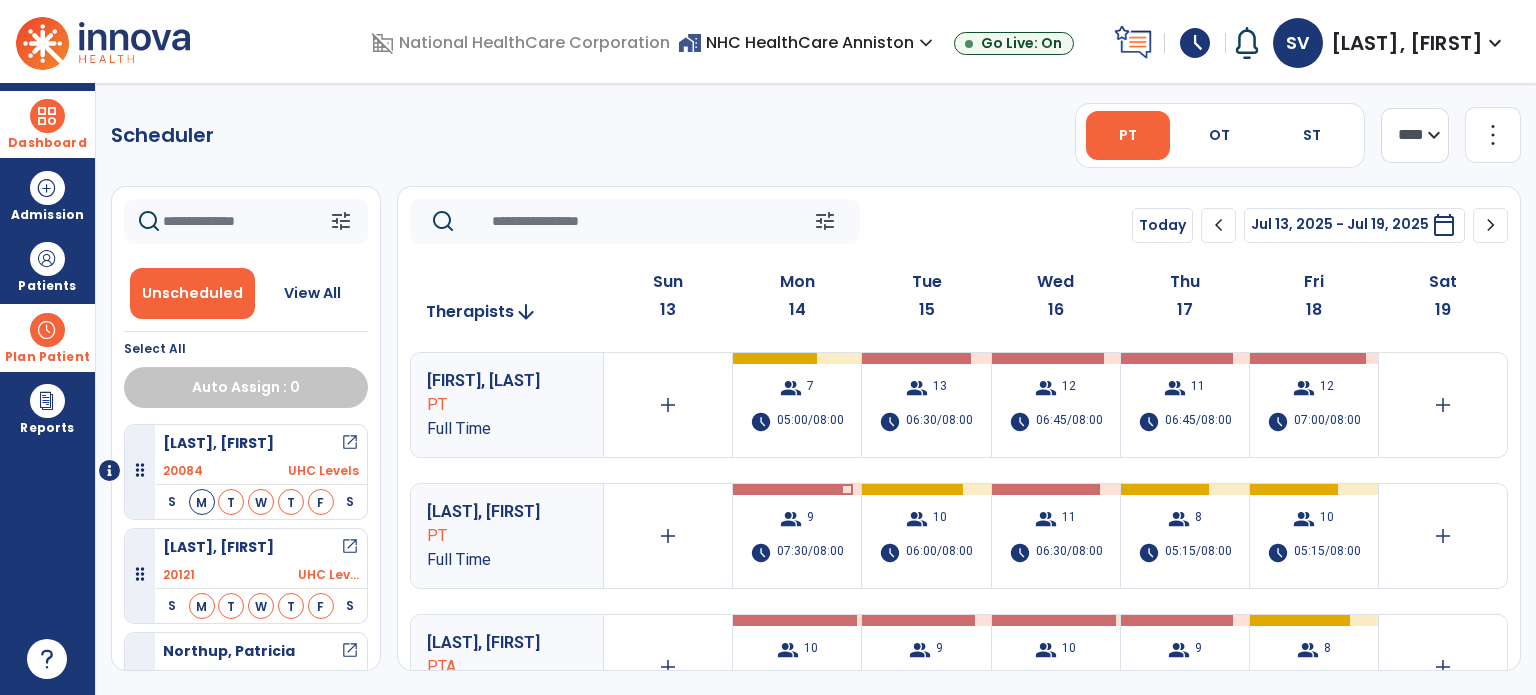 click at bounding box center [47, 116] 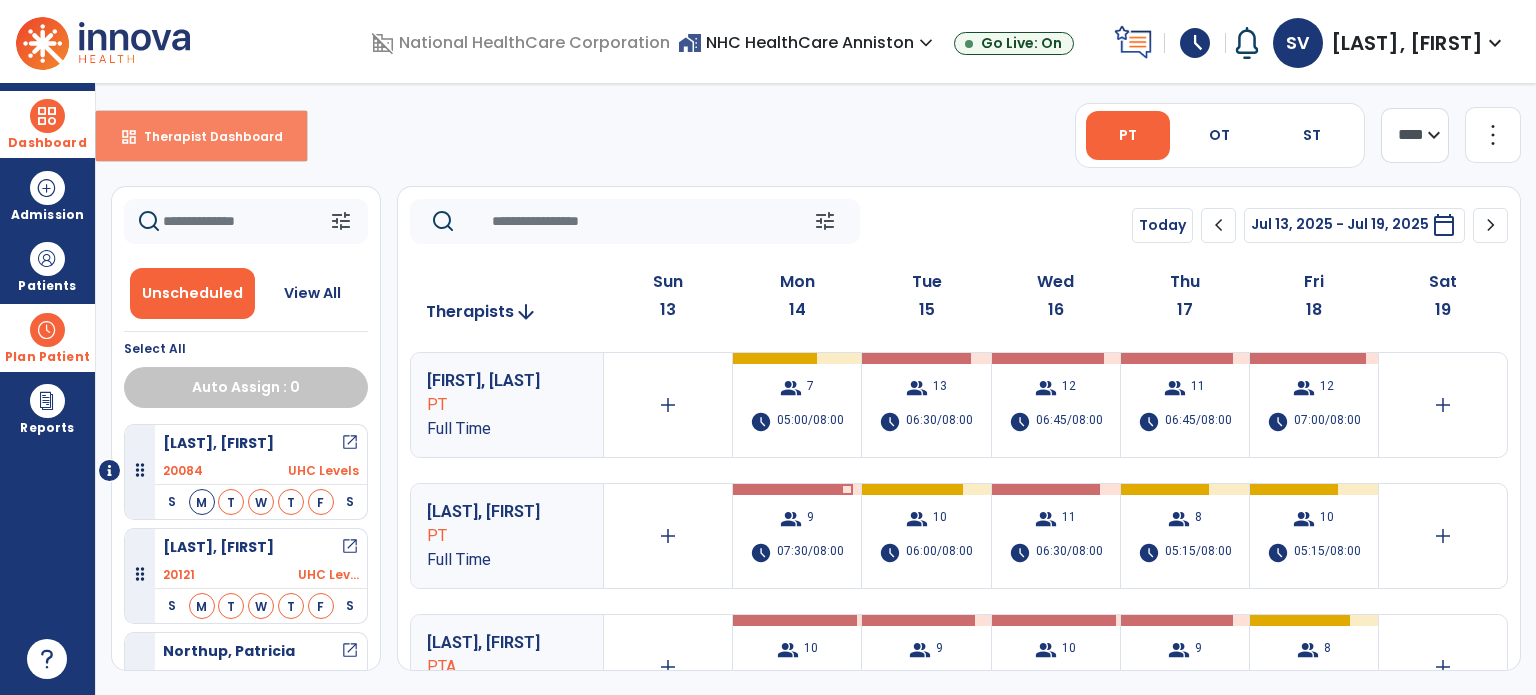 click on "Therapist Dashboard" at bounding box center (205, 136) 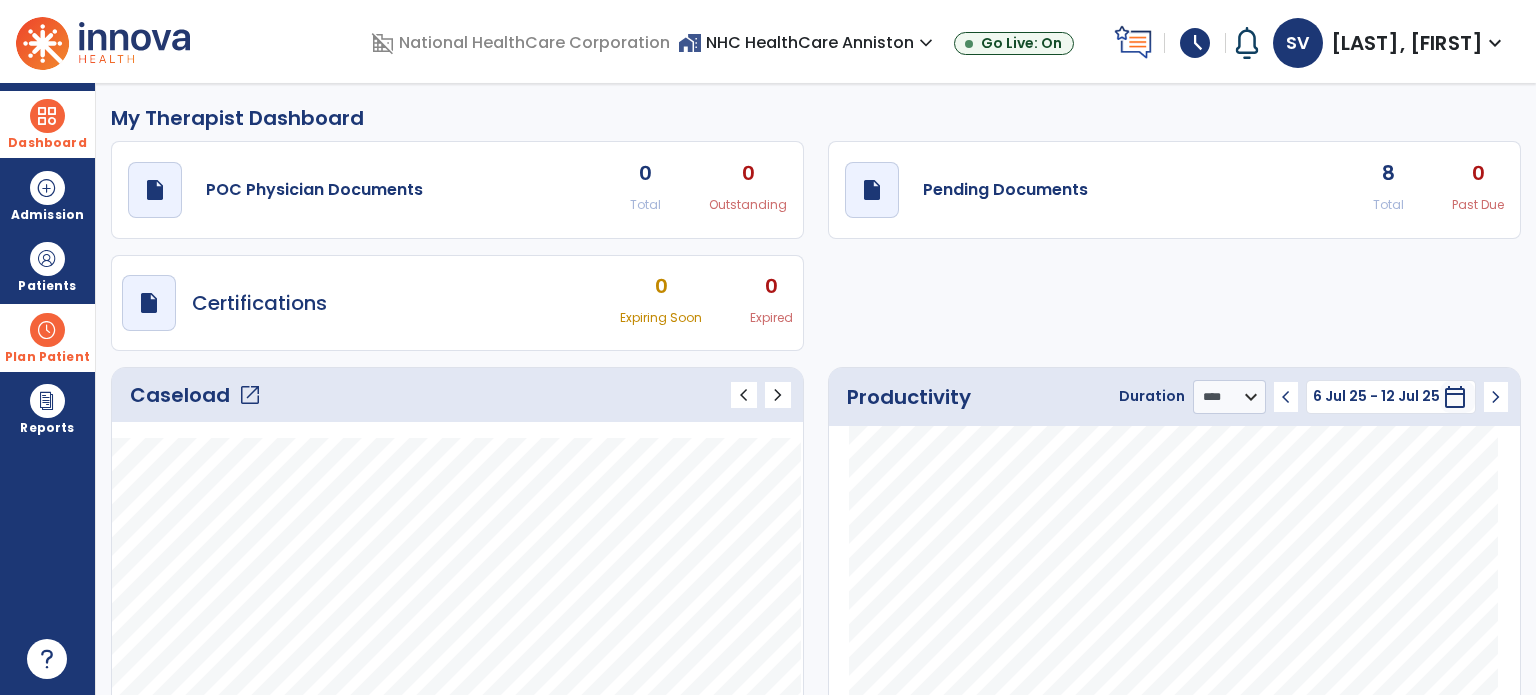 click on "open_in_new" 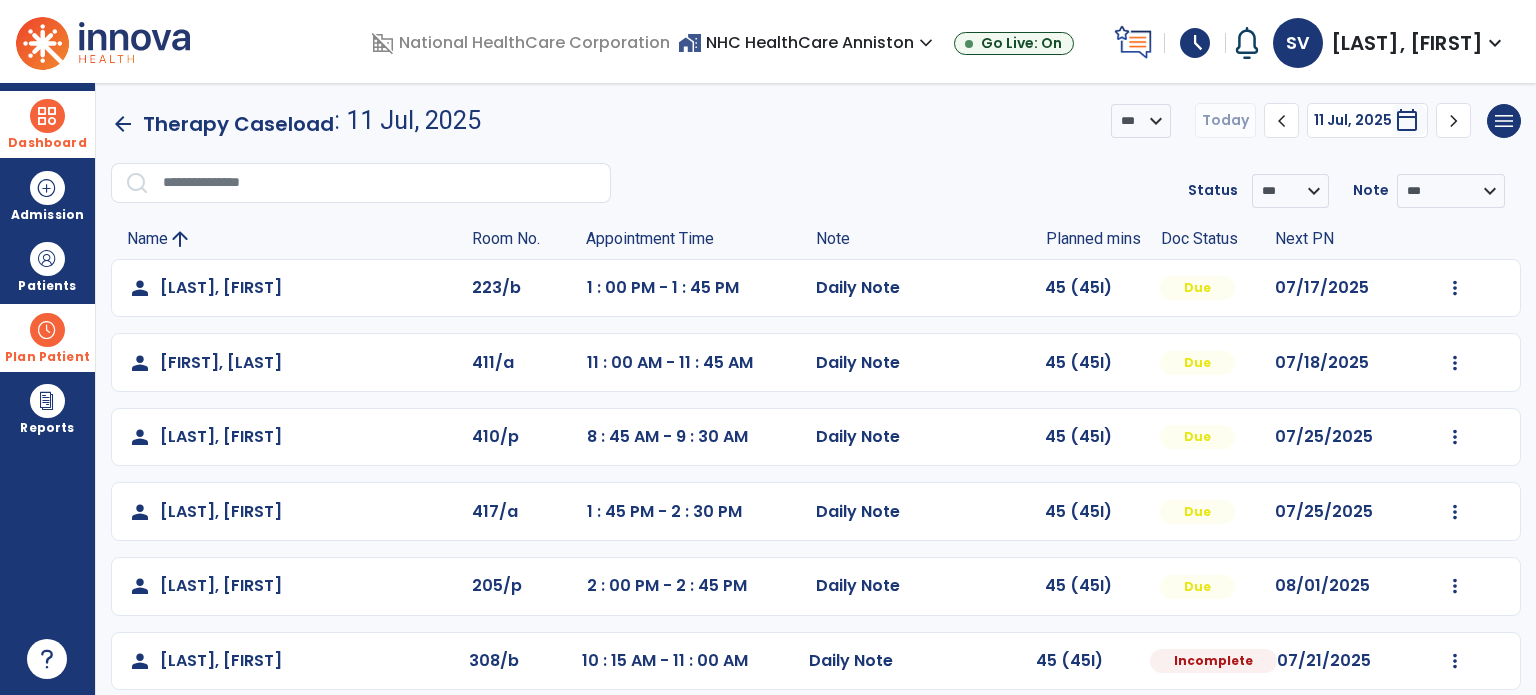 scroll, scrollTop: 100, scrollLeft: 0, axis: vertical 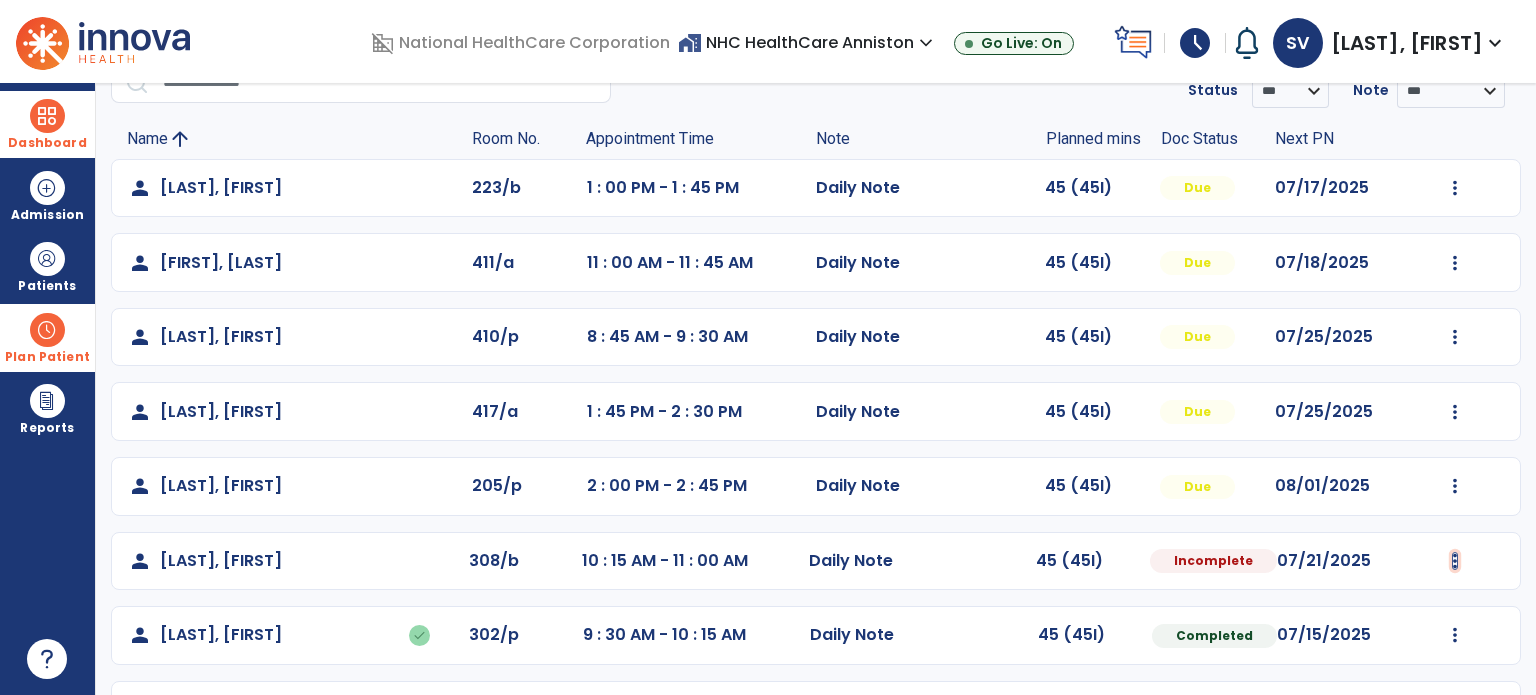 click at bounding box center [1455, 188] 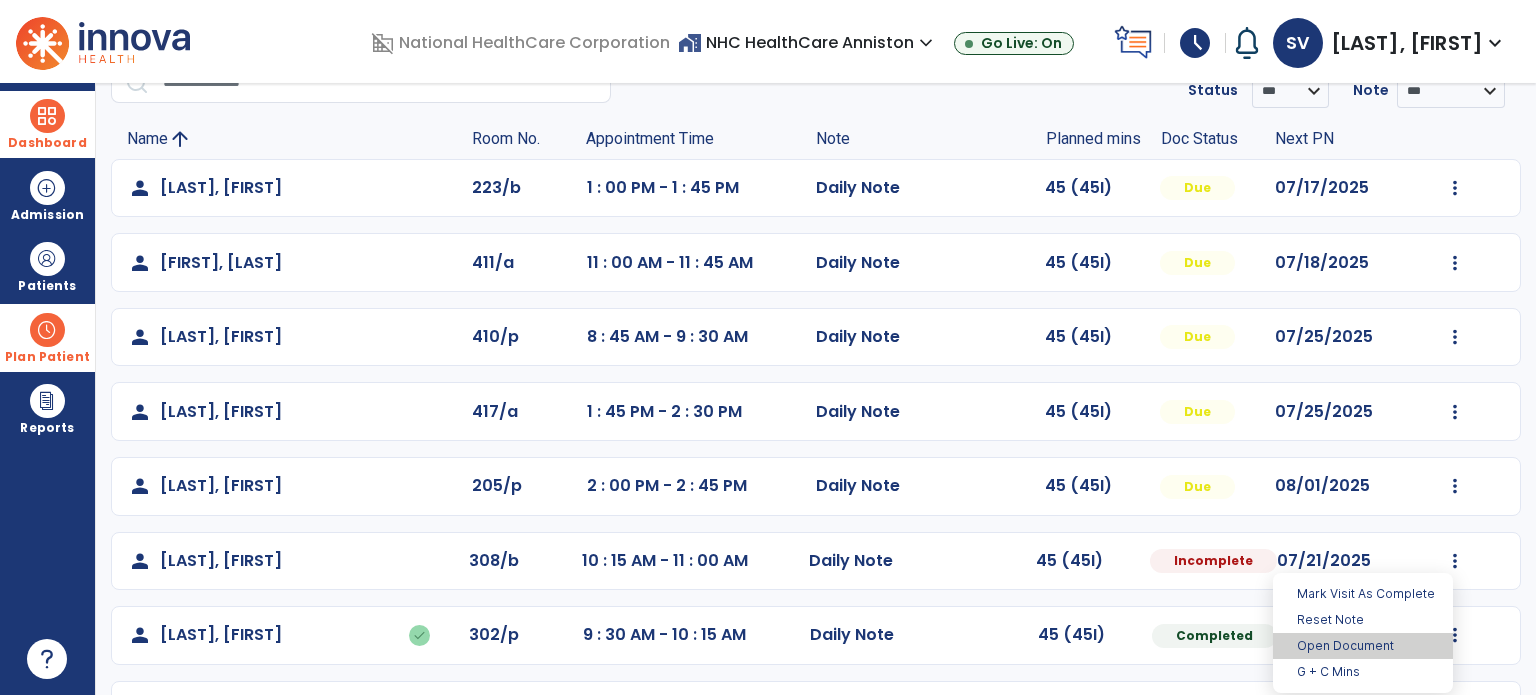 click on "Open Document" at bounding box center (1363, 646) 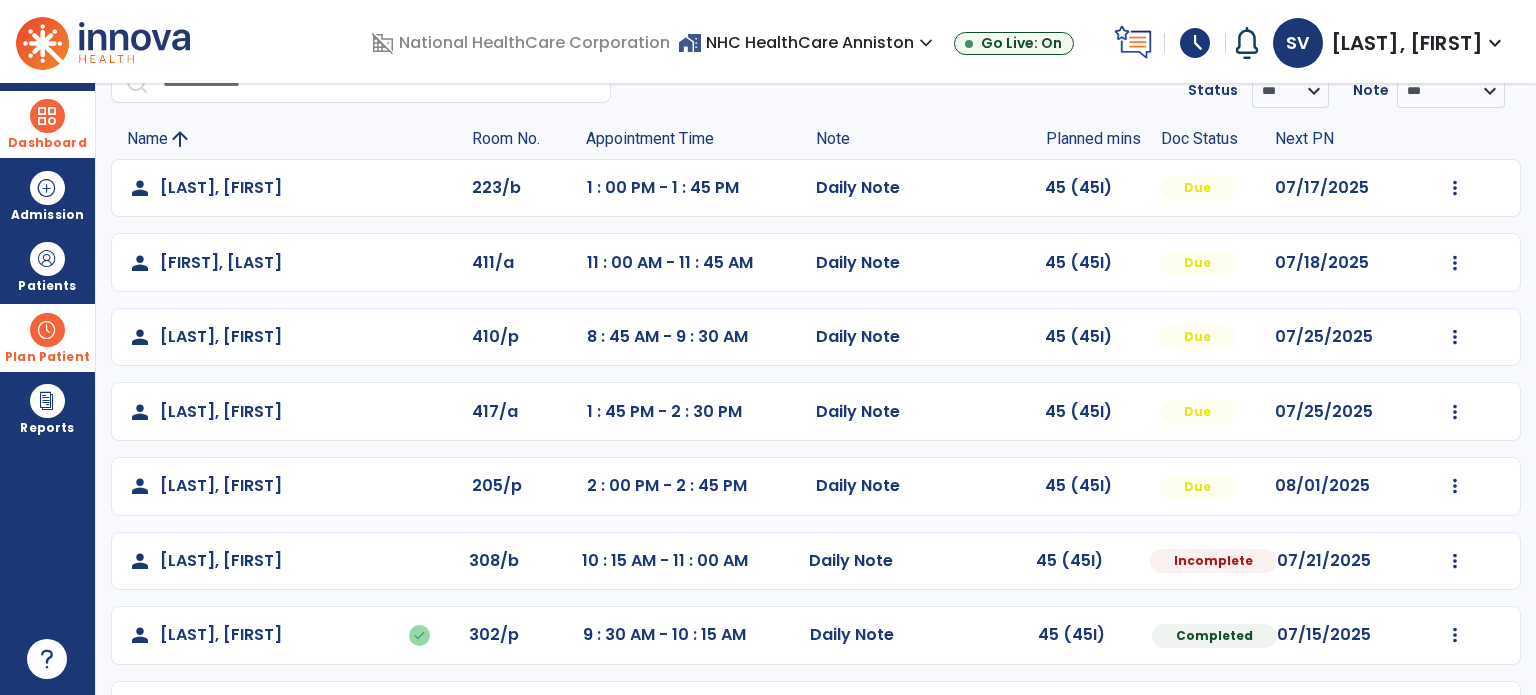 select on "*" 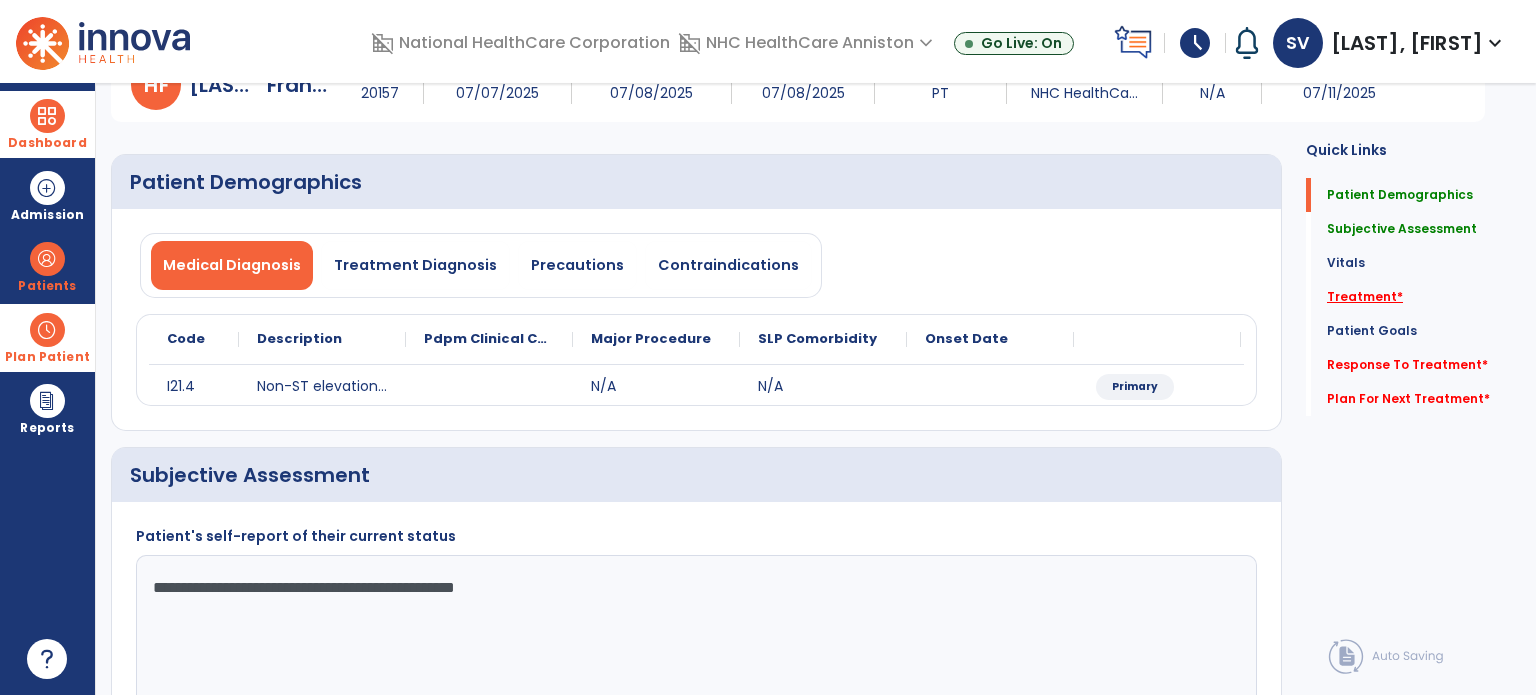 click on "Treatment   *" 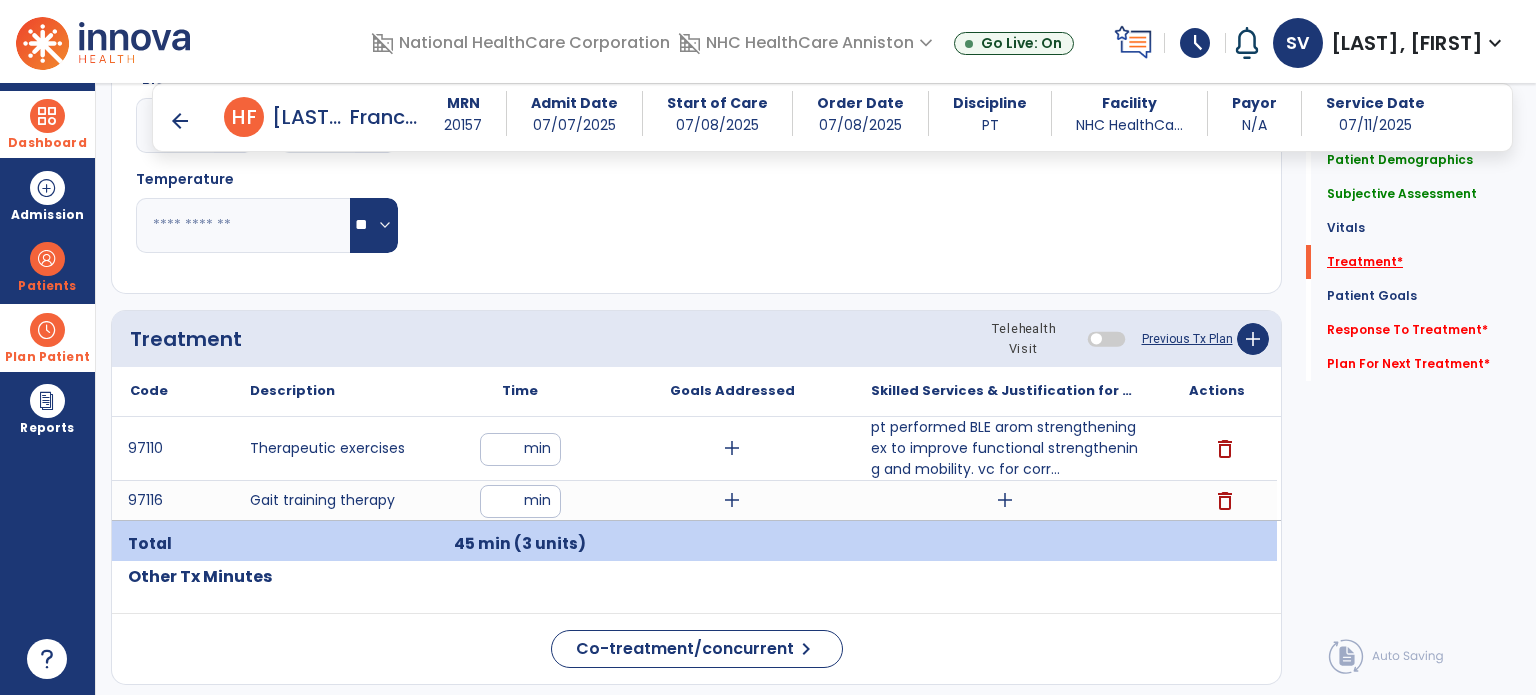 scroll, scrollTop: 1064, scrollLeft: 0, axis: vertical 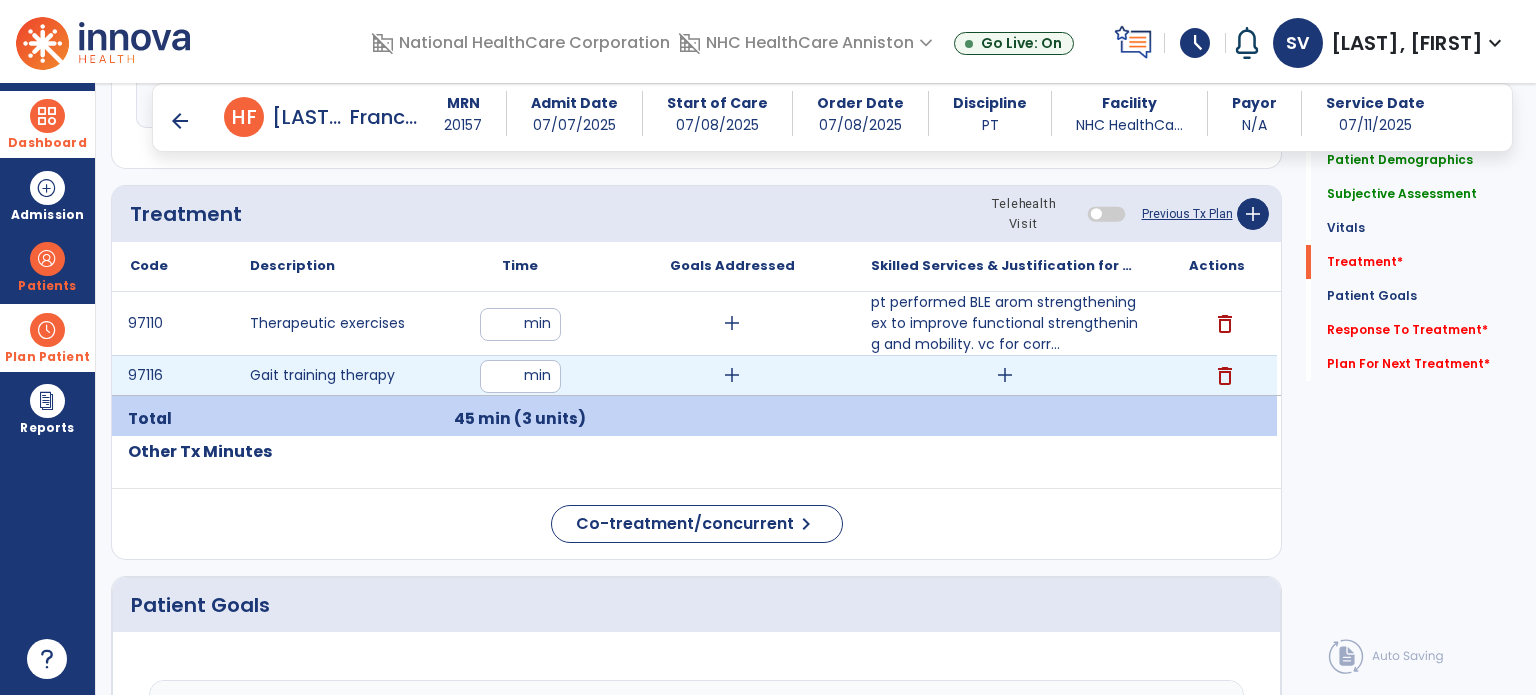 click on "add" at bounding box center (1005, 375) 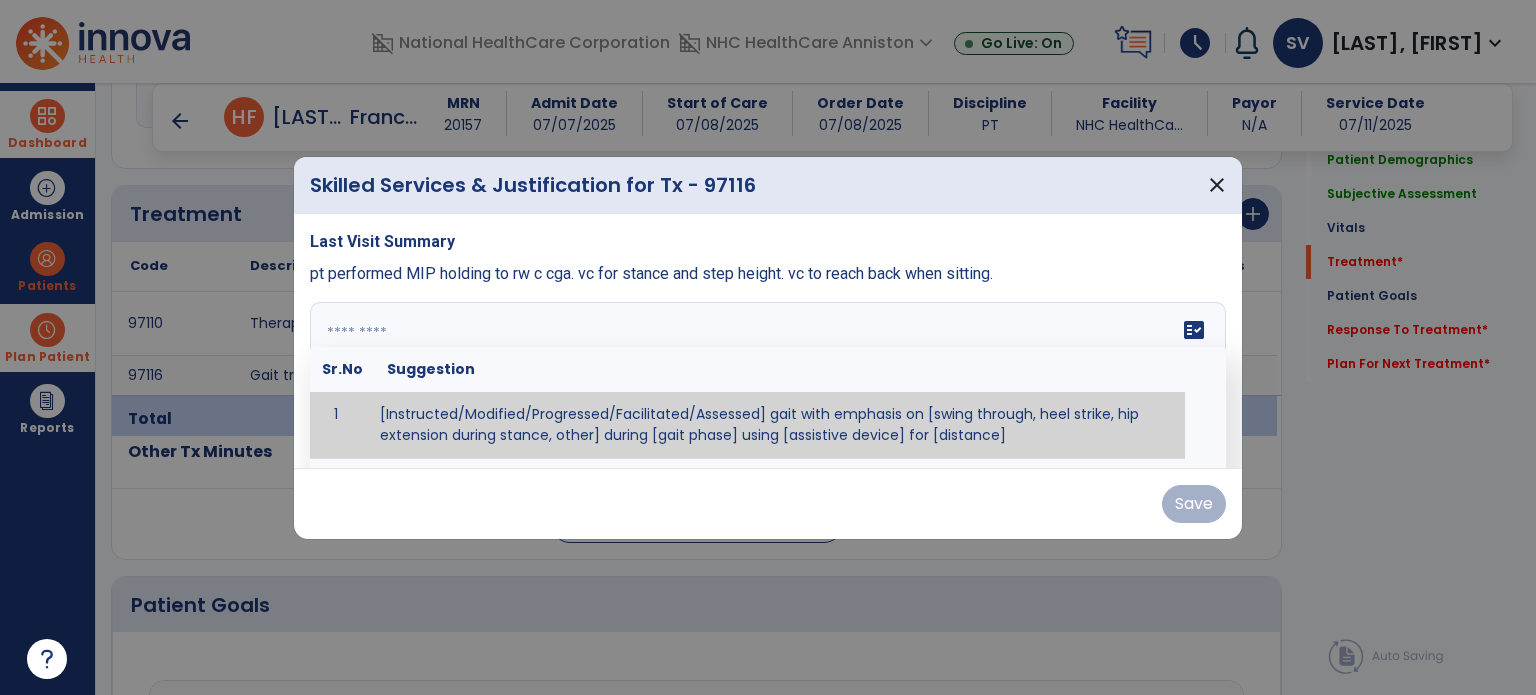 click on "fact_check  Sr.No Suggestion 1 [Instructed/Modified/Progressed/Facilitated/Assessed] gait with emphasis on [swing through, heel strike, hip extension during stance, other] during [gait phase] using [assistive device] for [distance] 2 [Instructed/Modified/Progressed/Facilitated/Assessed] use of [assistive device] and [NWB, PWB, step-to gait pattern, step through gait pattern] 3 [Instructed/Modified/Progressed/Facilitated/Assessed] patient's ability to [ascend/descend # of steps, perform directional changes, walk on even/uneven surfaces, pick-up objects off floor, velocity changes, other] using [assistive device]. 4 [Instructed/Modified/Progressed/Facilitated/Assessed] pre-gait activities including [identify exercise] in order to prepare for gait training. 5" at bounding box center (768, 377) 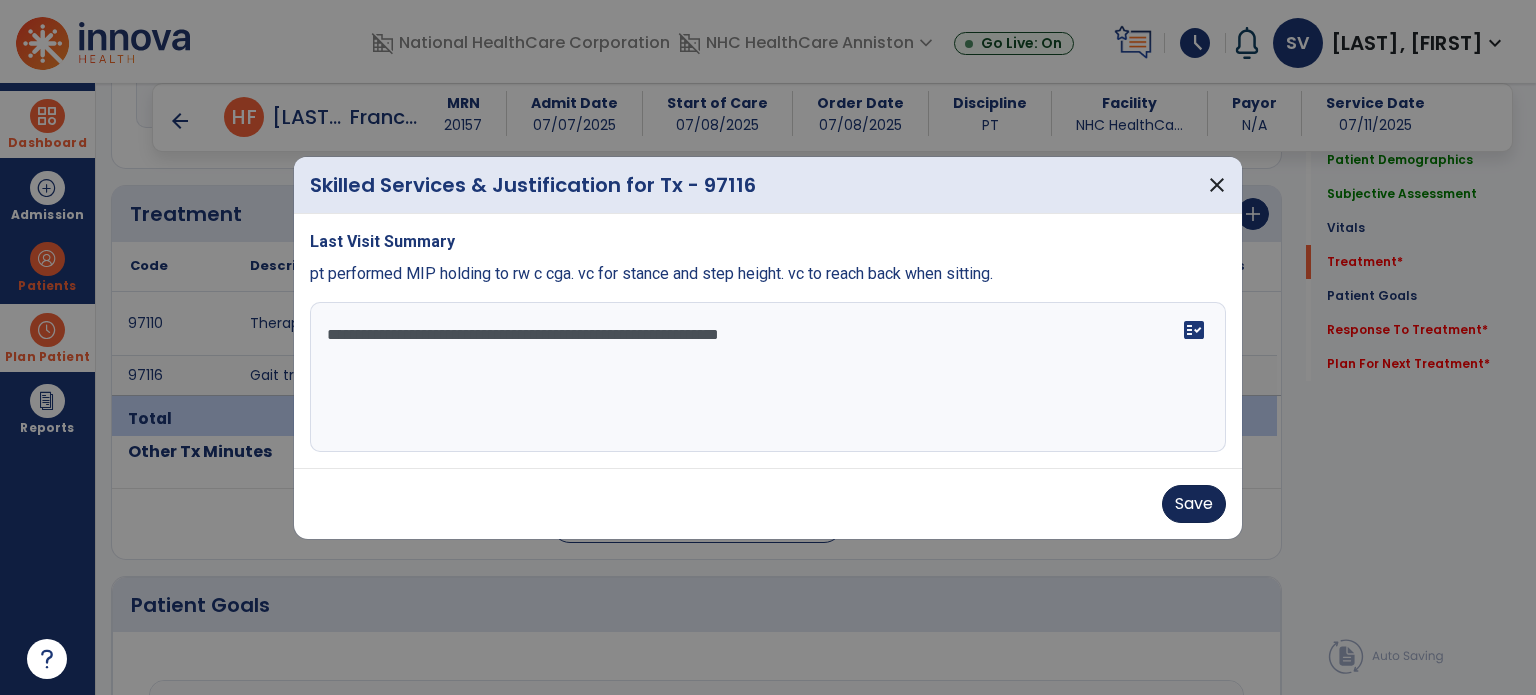 type on "**********" 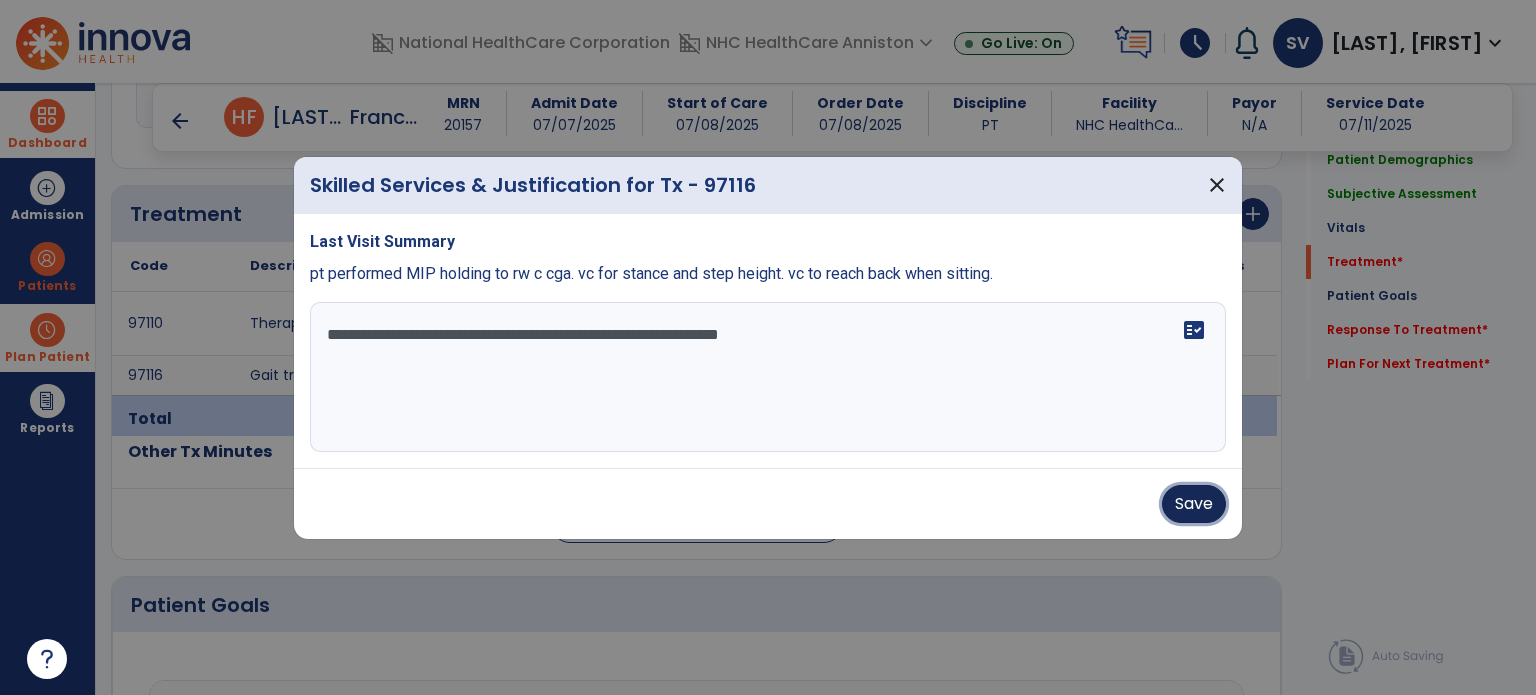 click on "Save" at bounding box center [1194, 504] 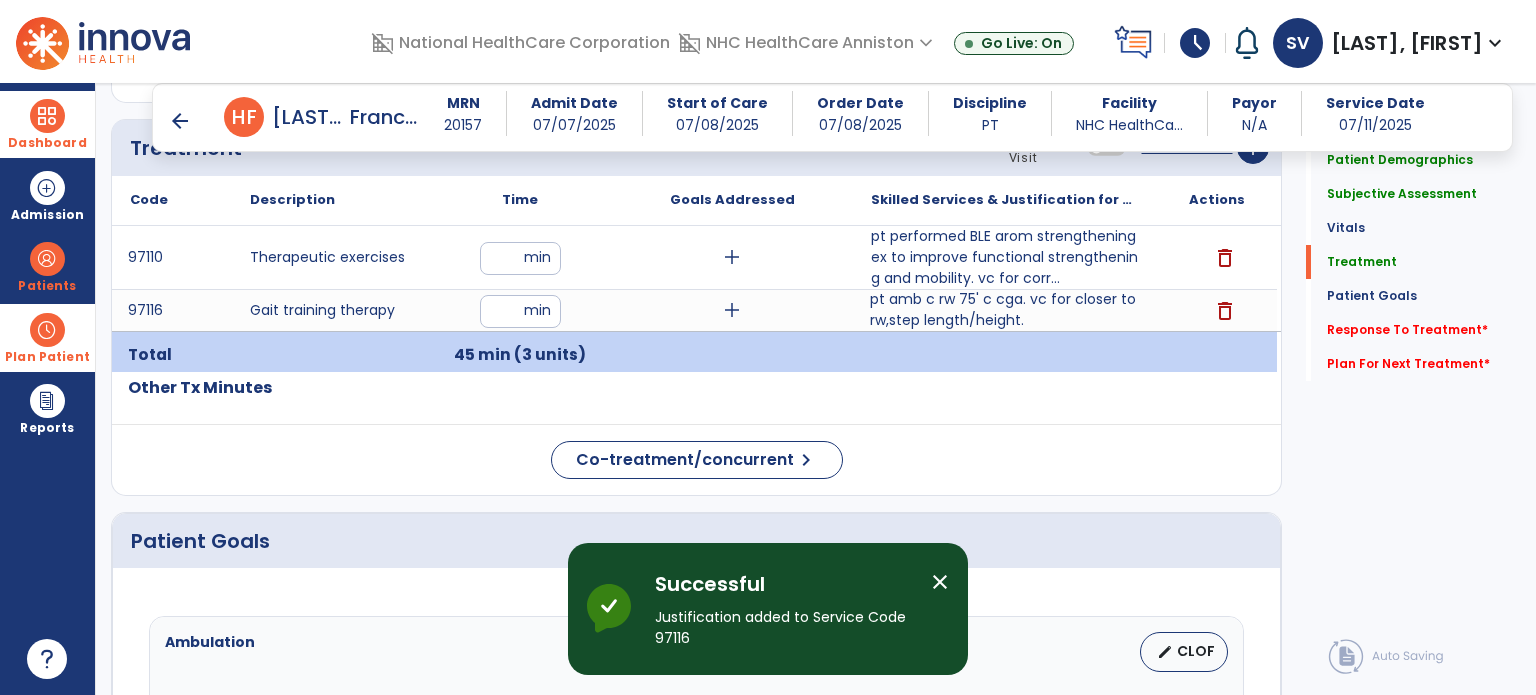 scroll, scrollTop: 1164, scrollLeft: 0, axis: vertical 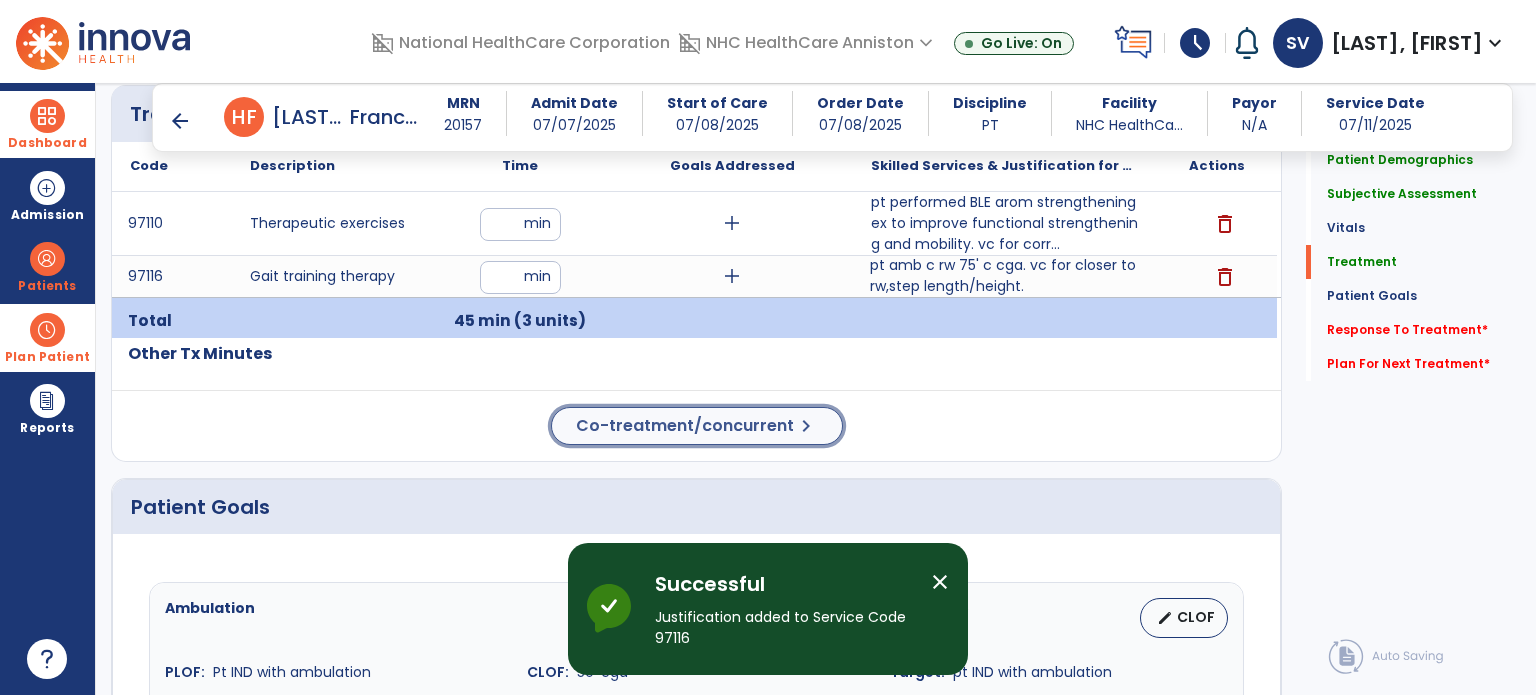 click on "Co-treatment/concurrent" 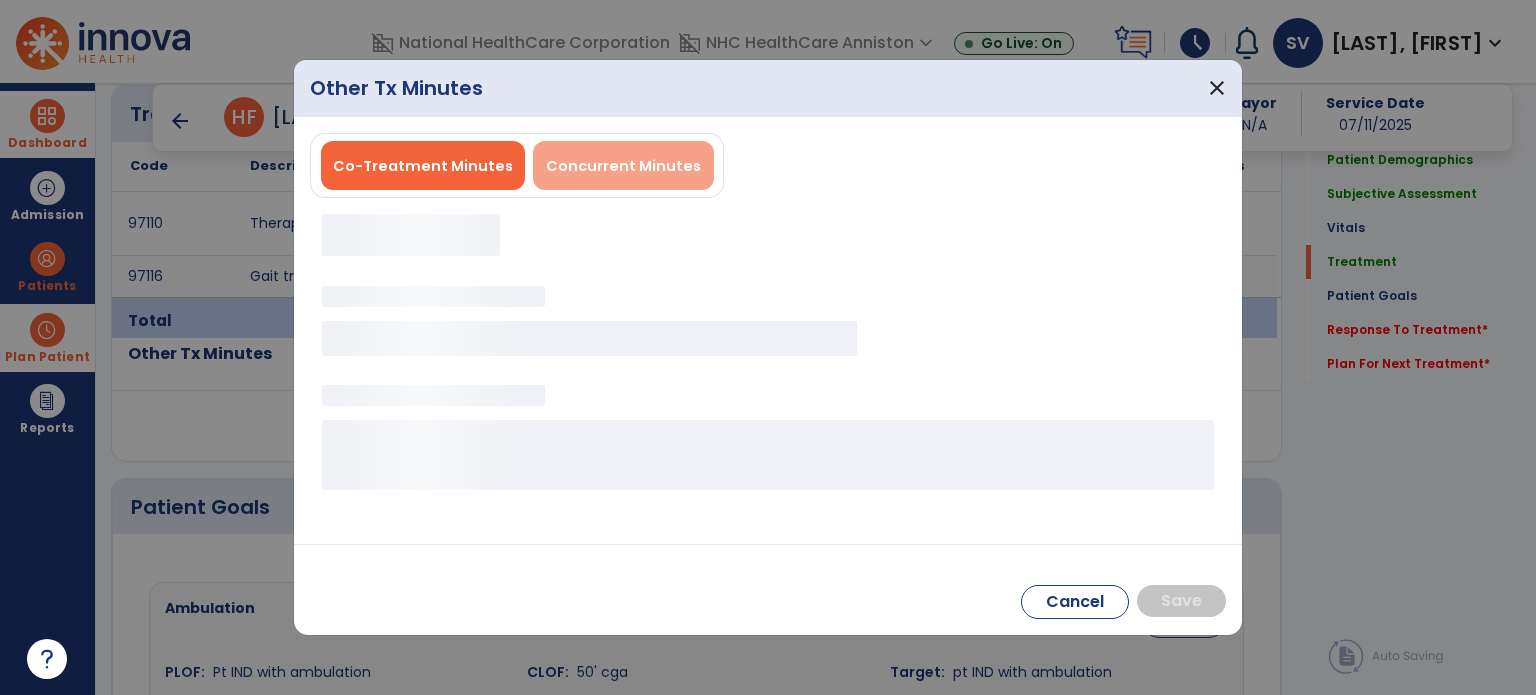 click on "Concurrent Minutes" at bounding box center [623, 166] 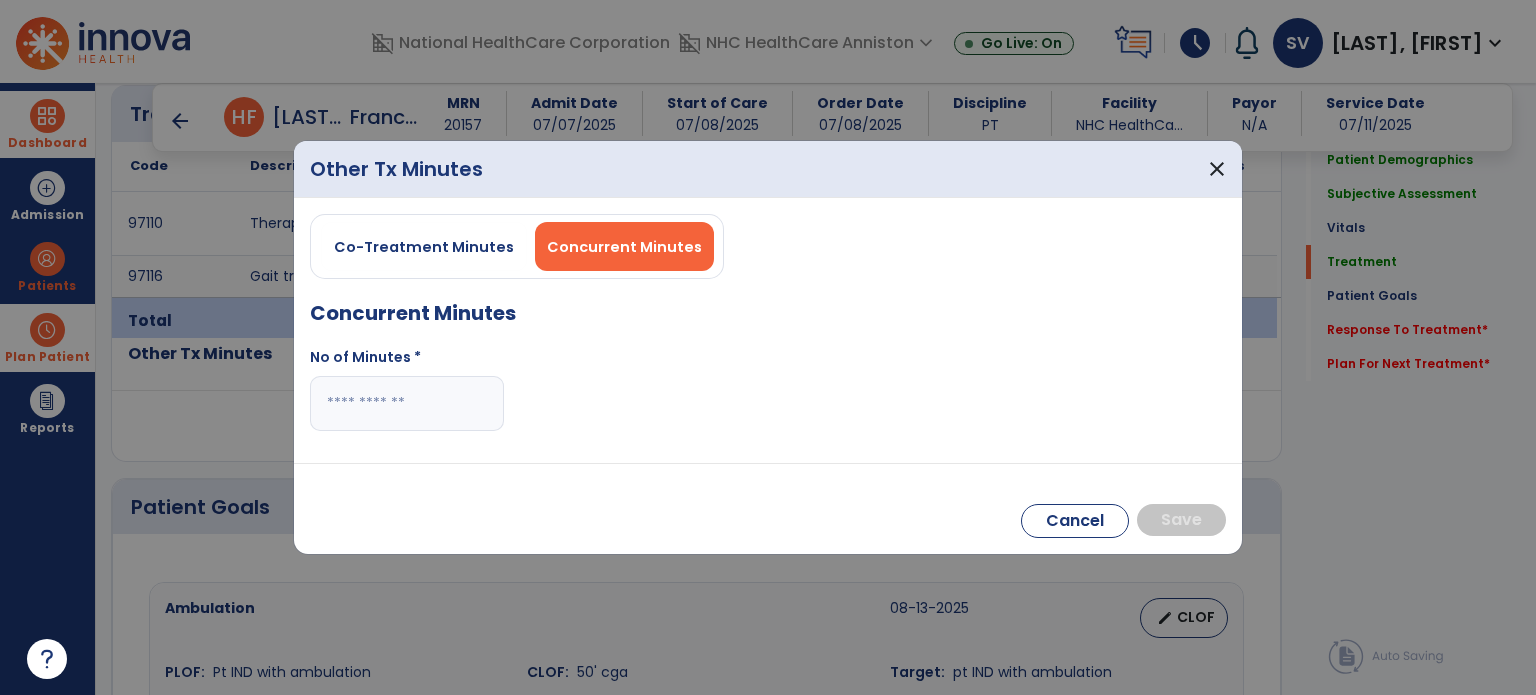 click at bounding box center [407, 403] 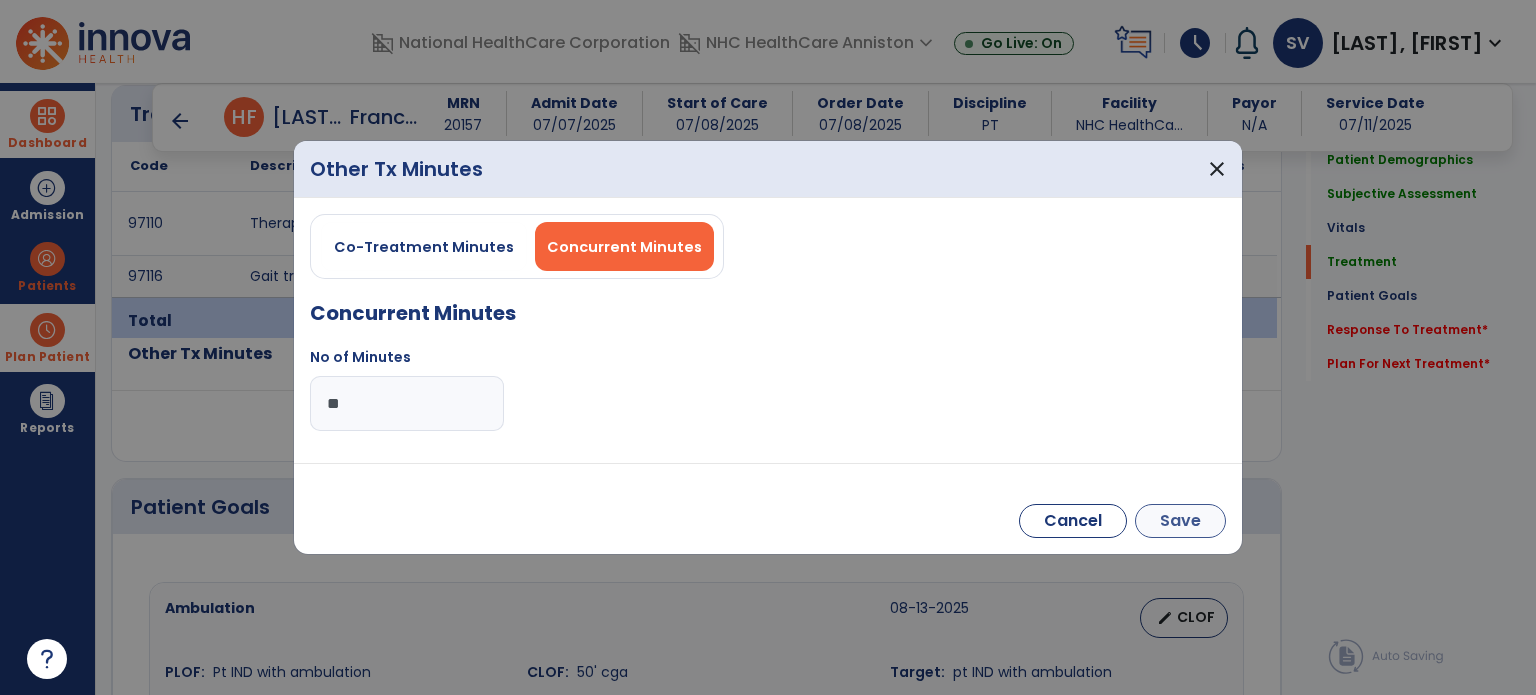 type on "**" 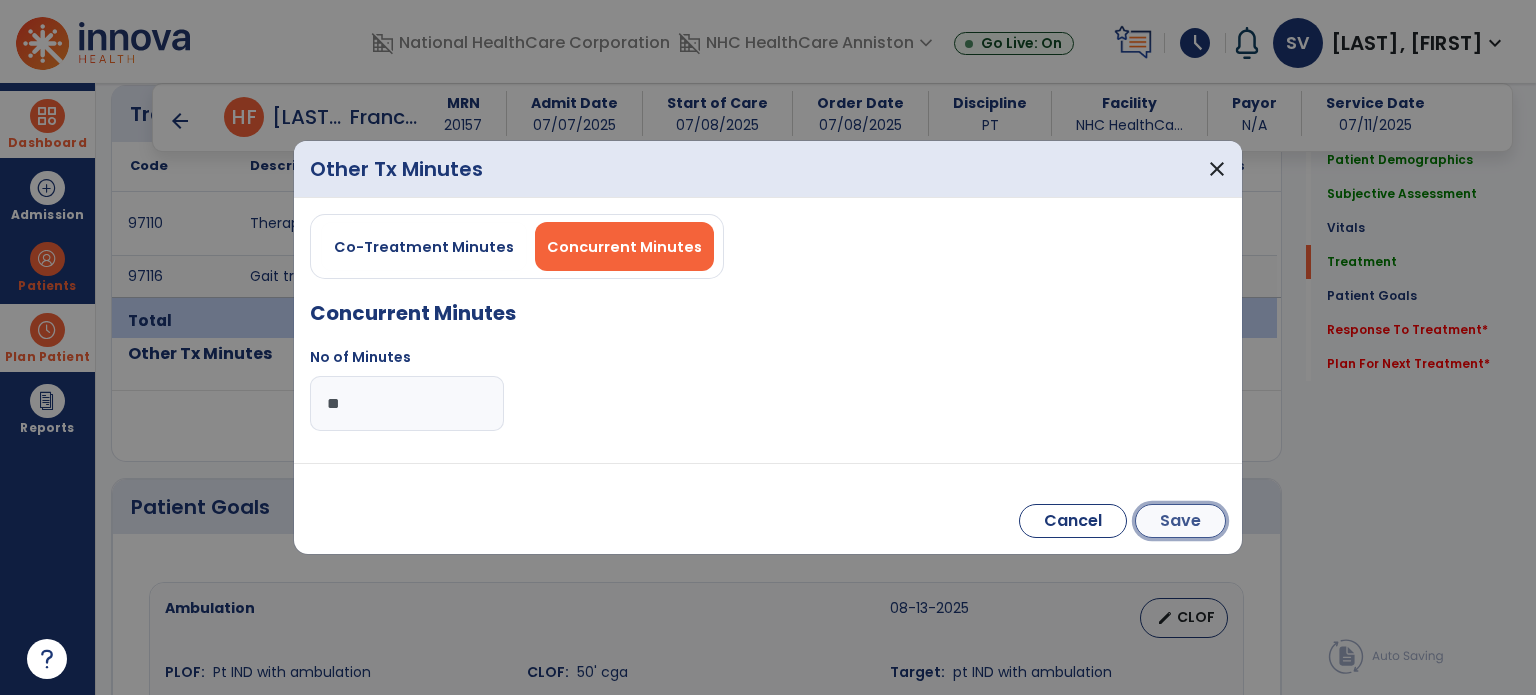 click on "Save" at bounding box center [1180, 521] 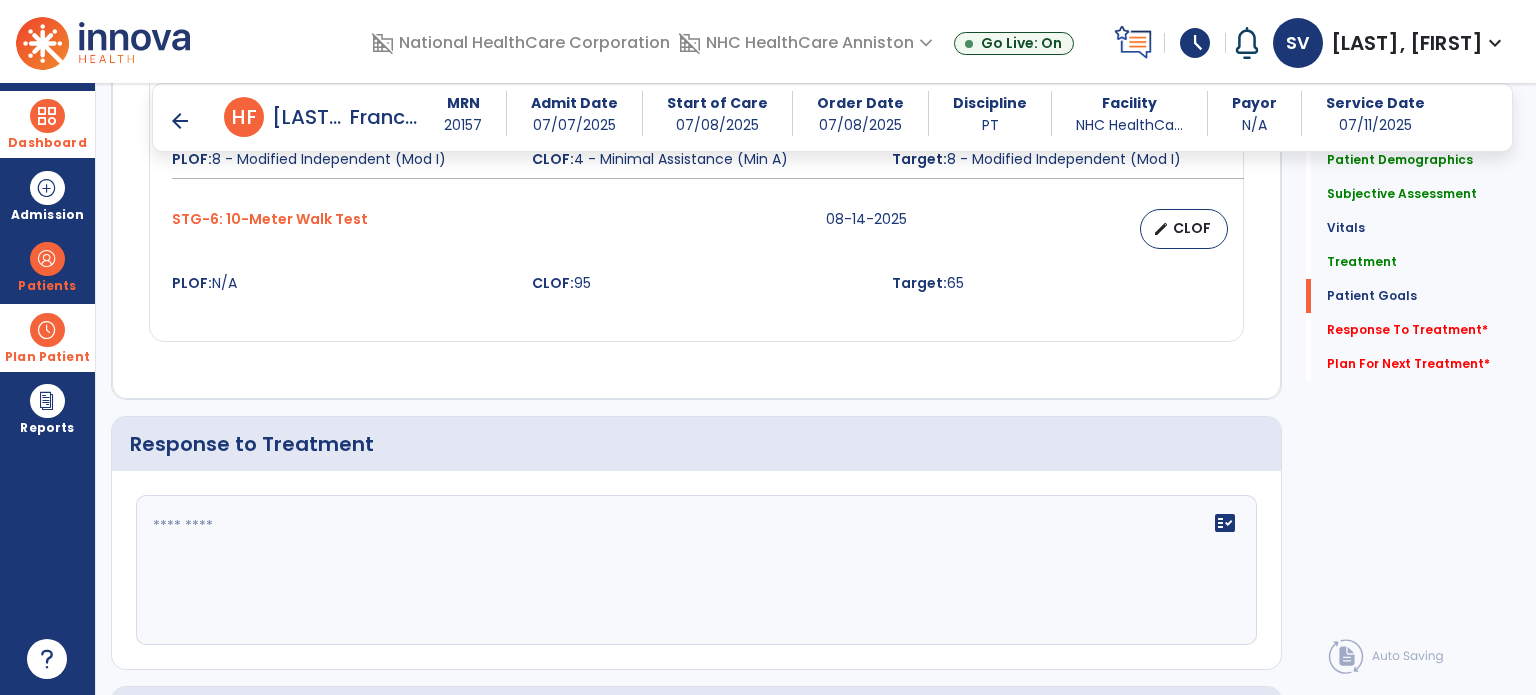 scroll, scrollTop: 2464, scrollLeft: 0, axis: vertical 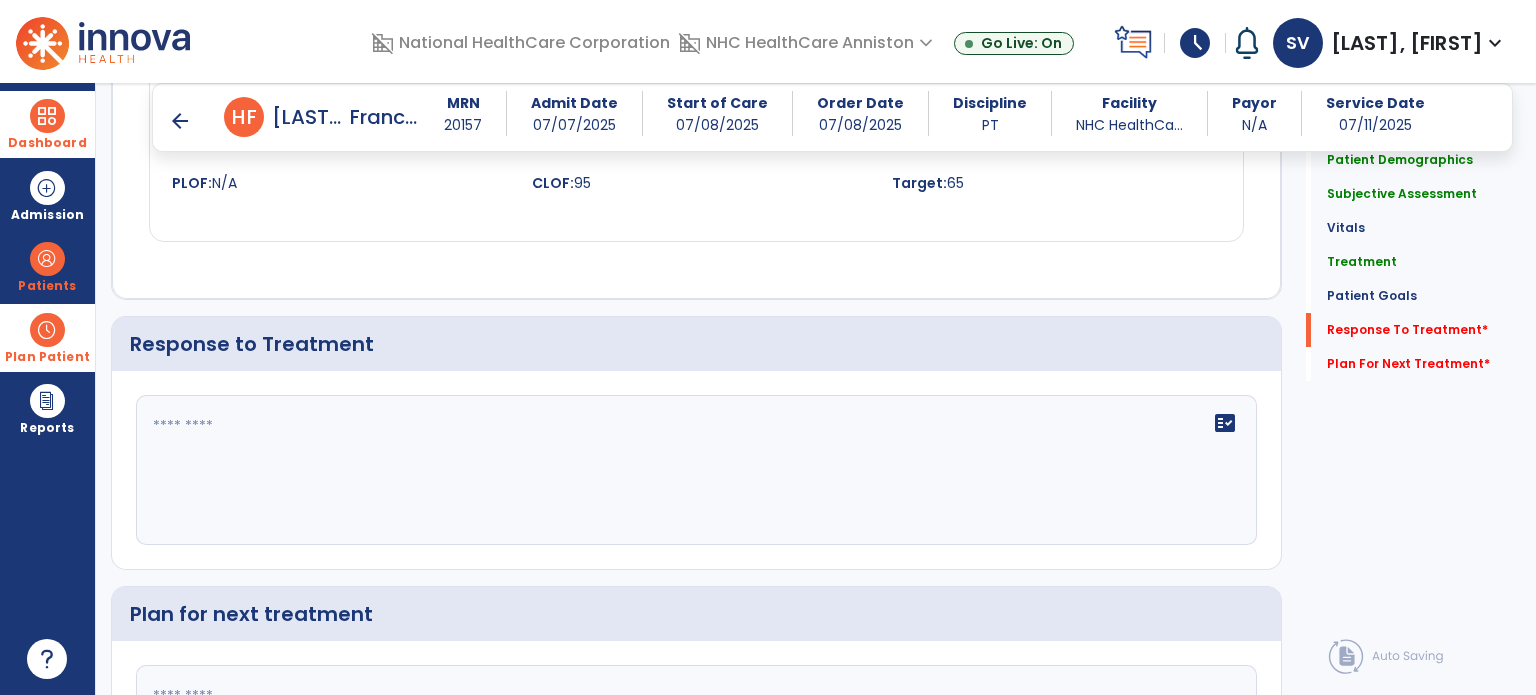 click on "fact_check" 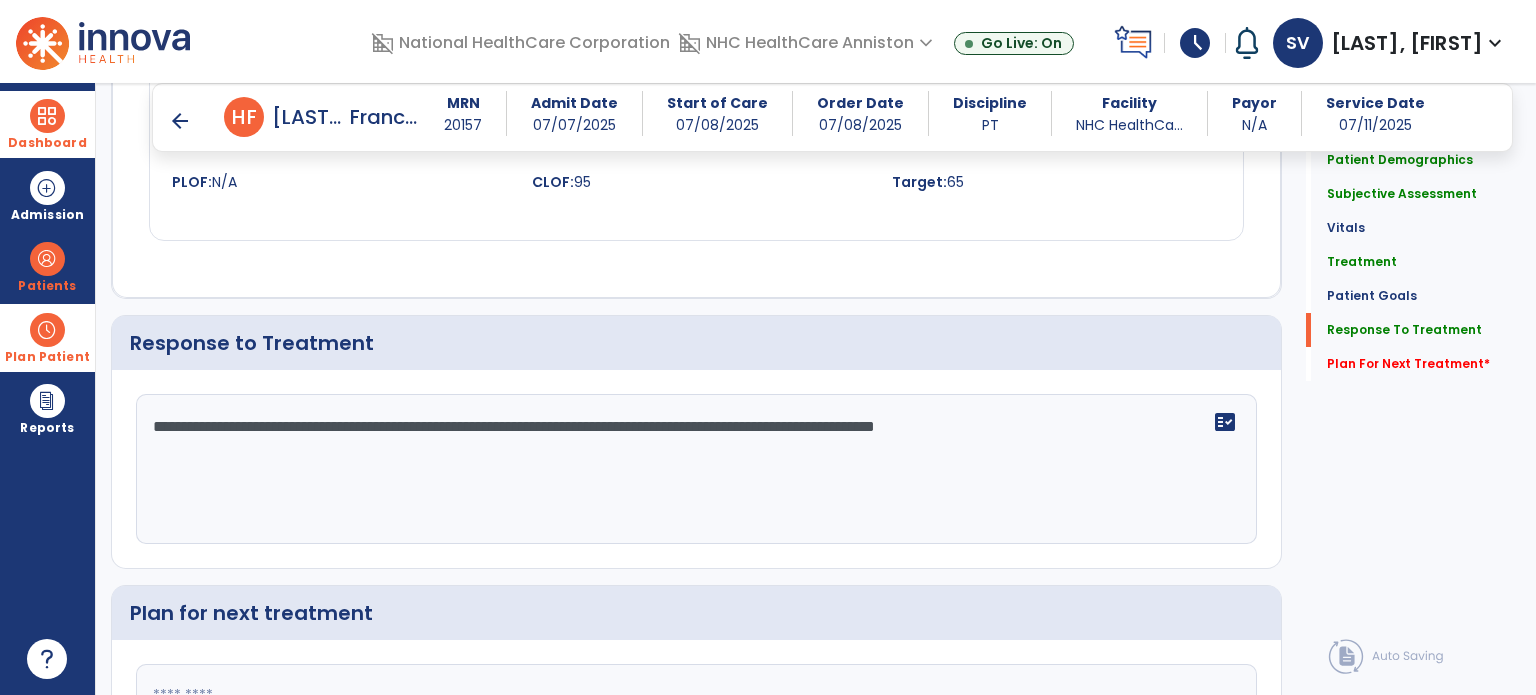 scroll, scrollTop: 2465, scrollLeft: 0, axis: vertical 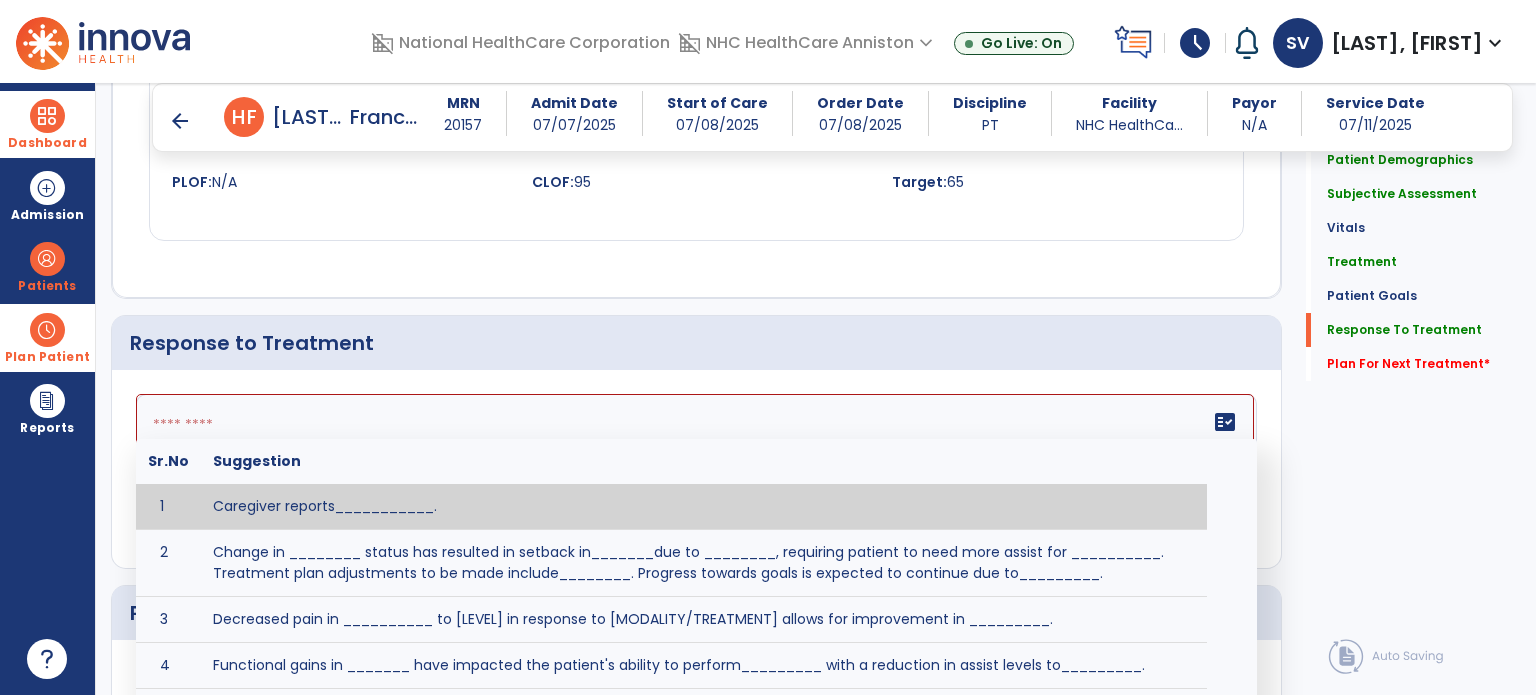 paste on "**********" 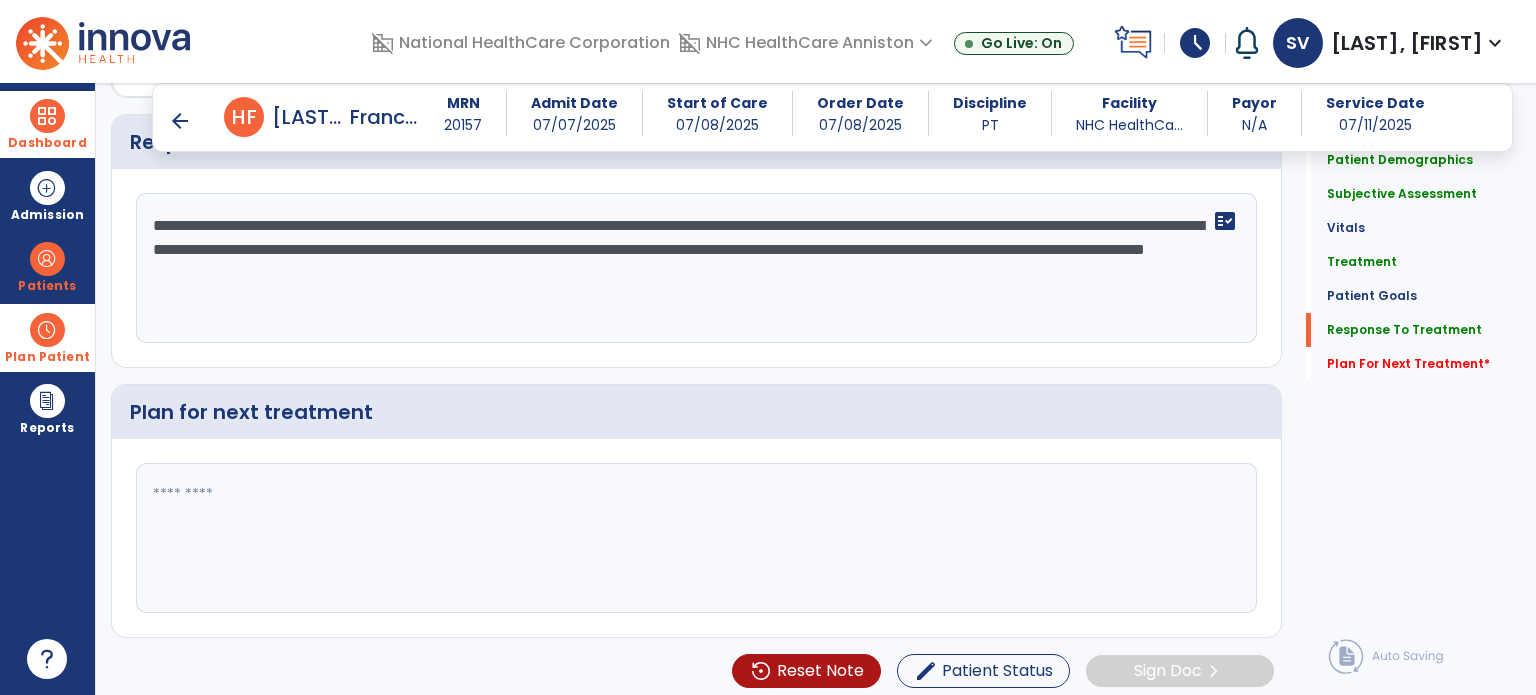scroll, scrollTop: 2668, scrollLeft: 0, axis: vertical 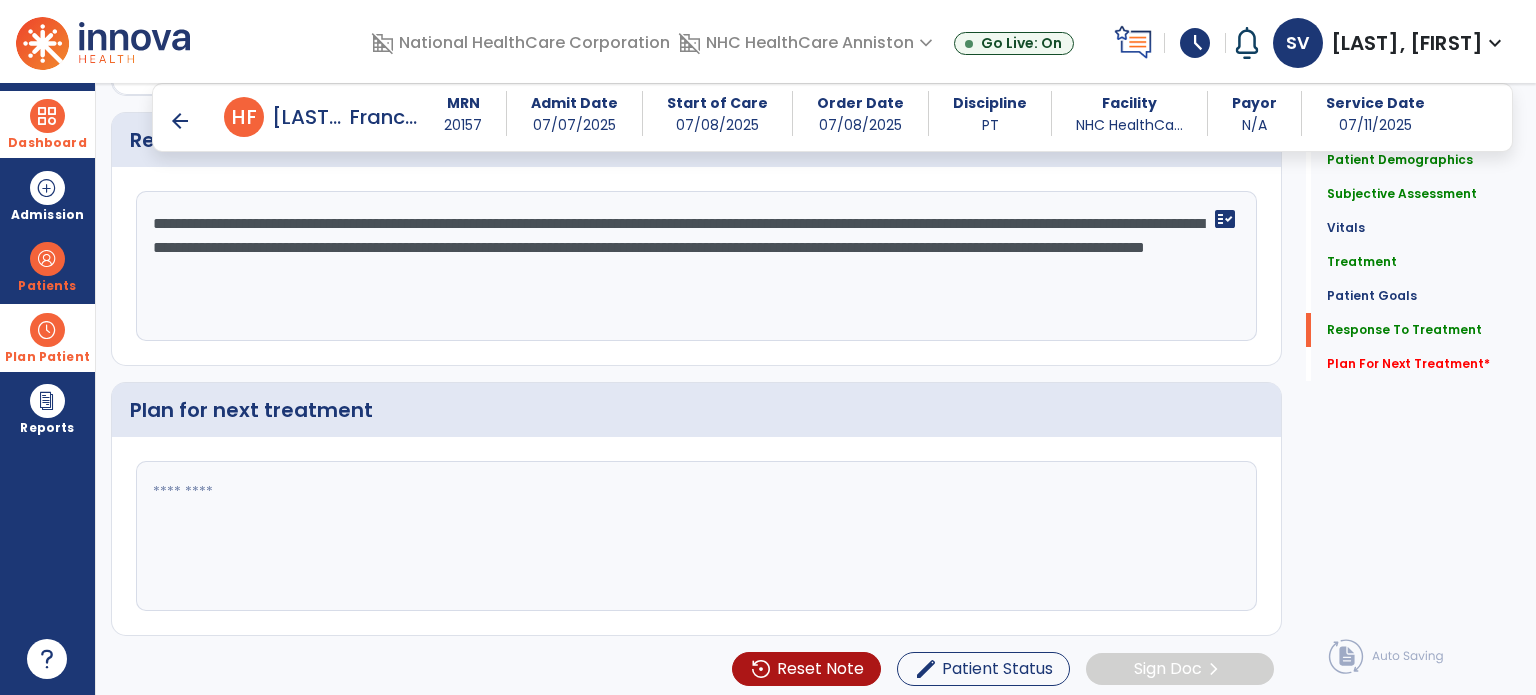 type on "**********" 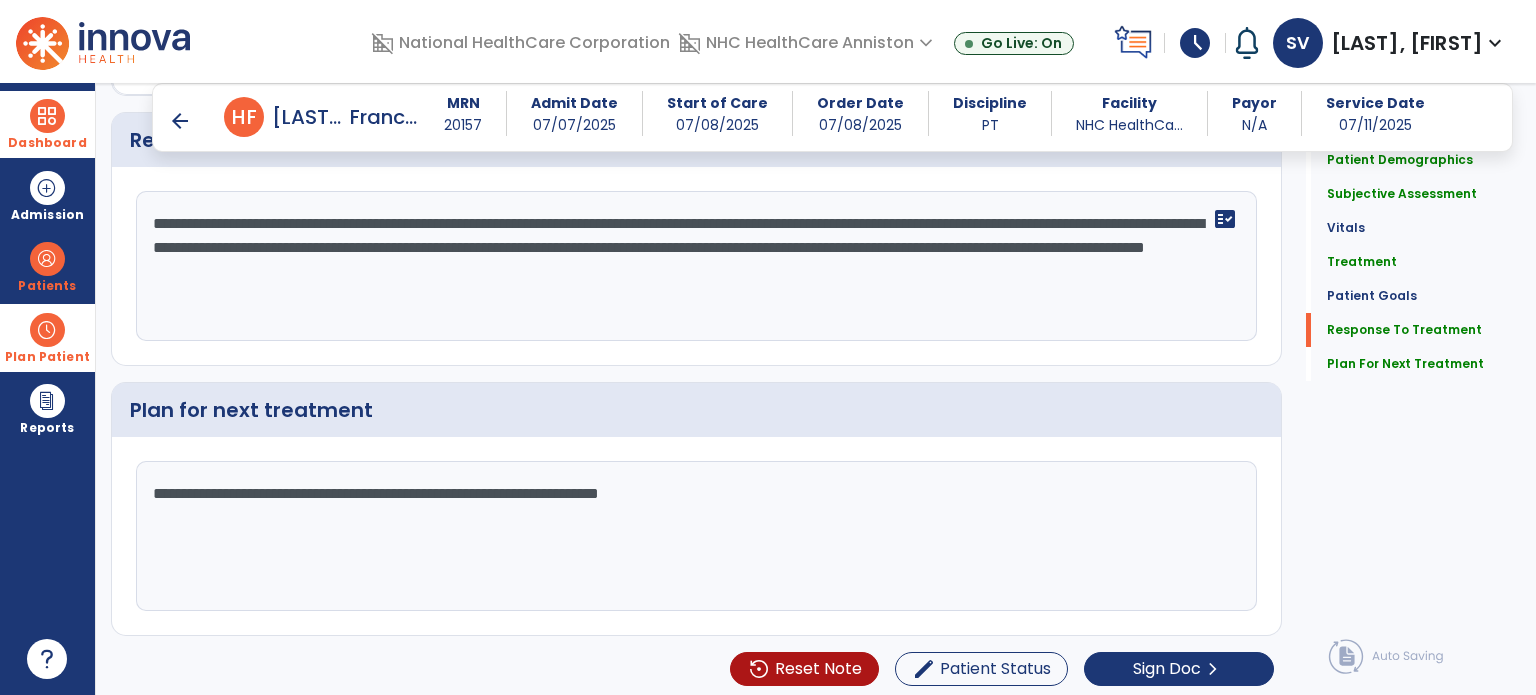 scroll, scrollTop: 2668, scrollLeft: 0, axis: vertical 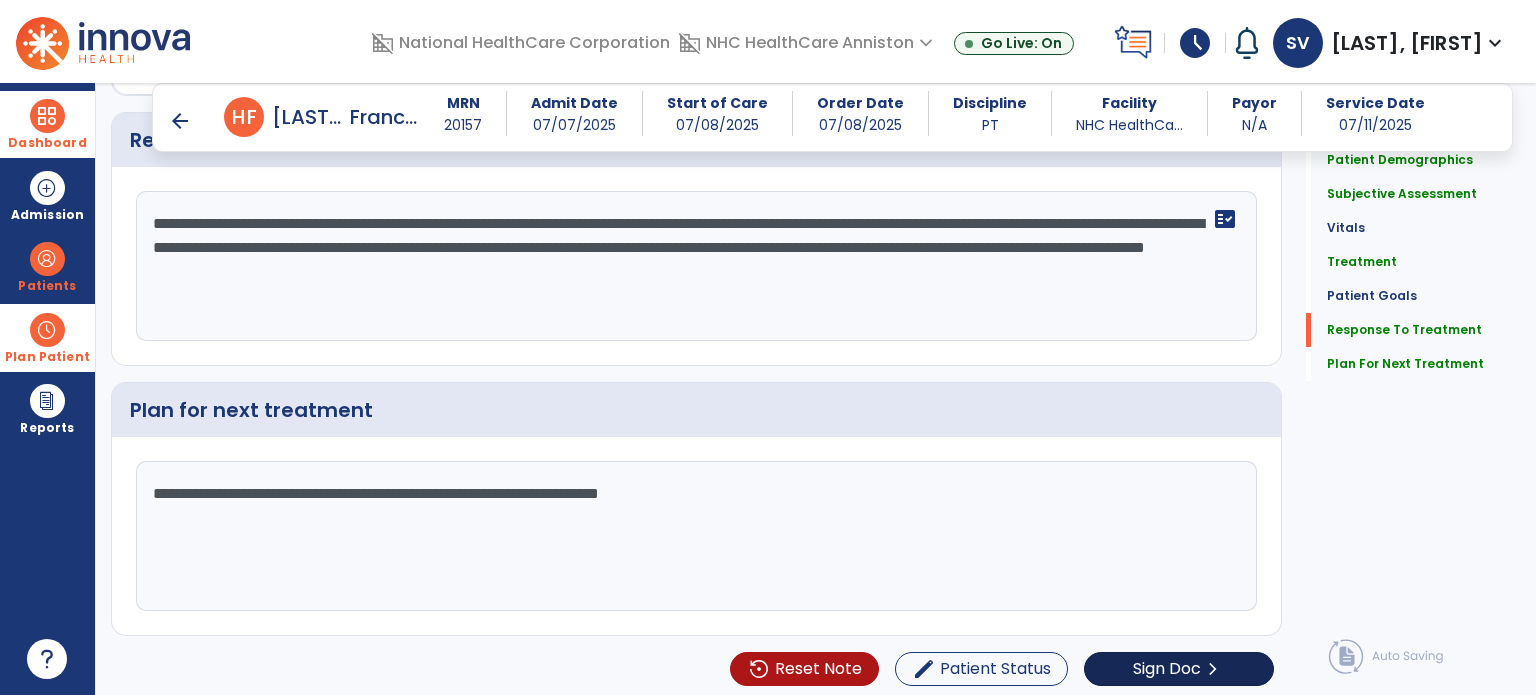 type on "**********" 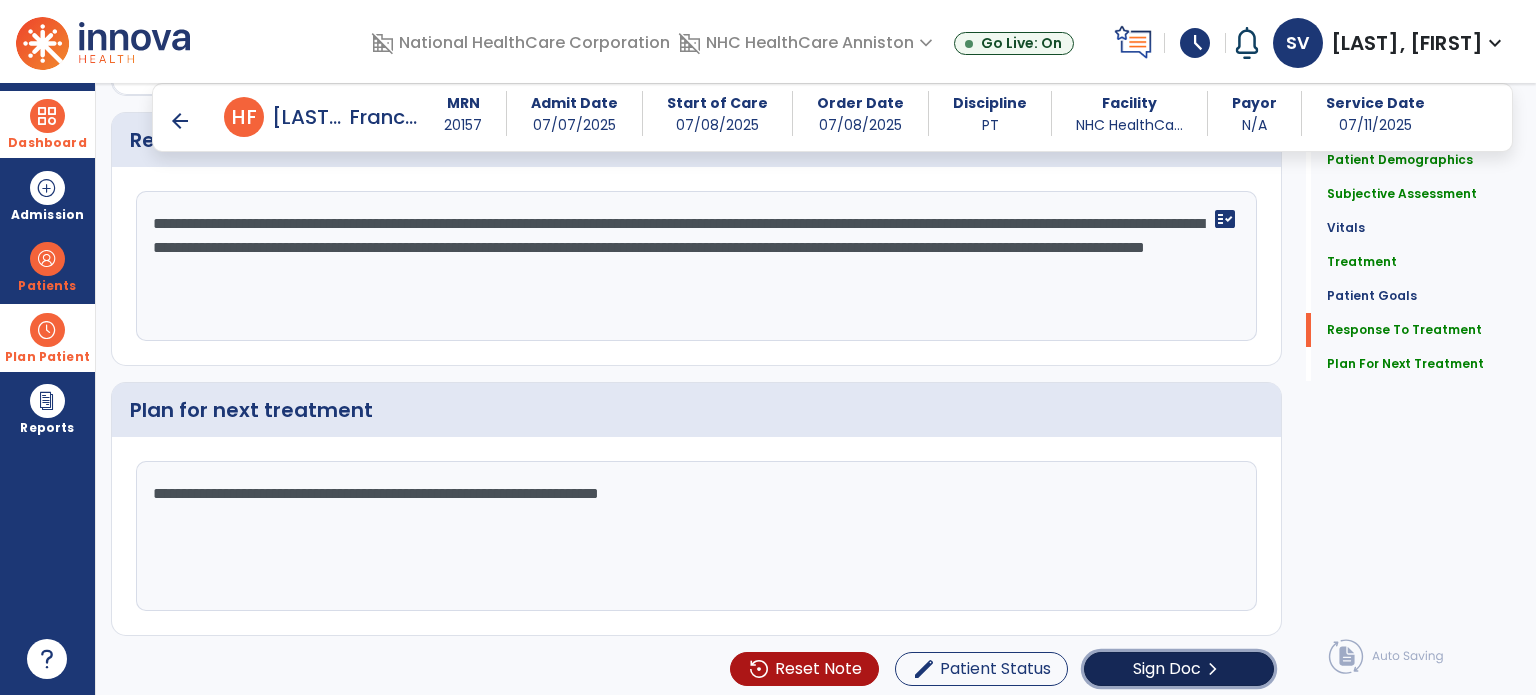 click on "Sign Doc" 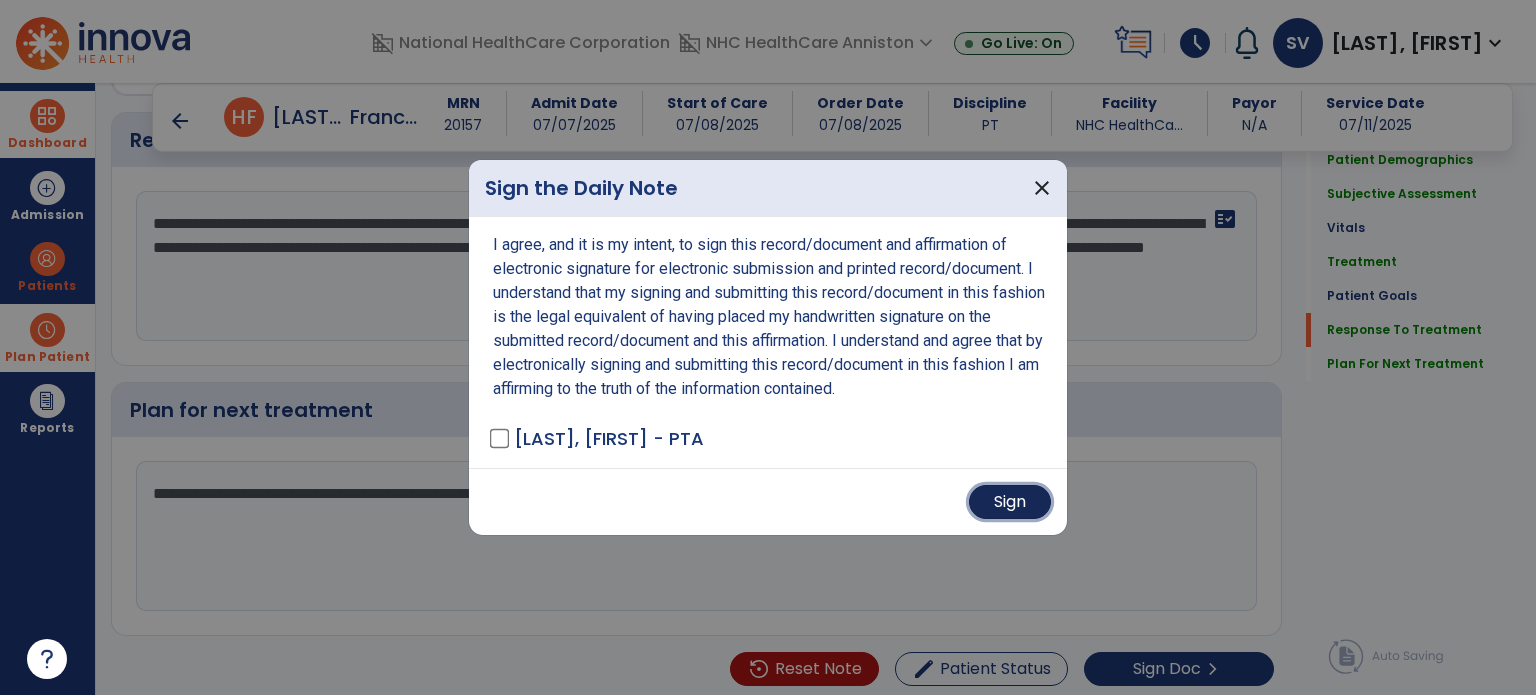 click on "Sign" at bounding box center (1010, 502) 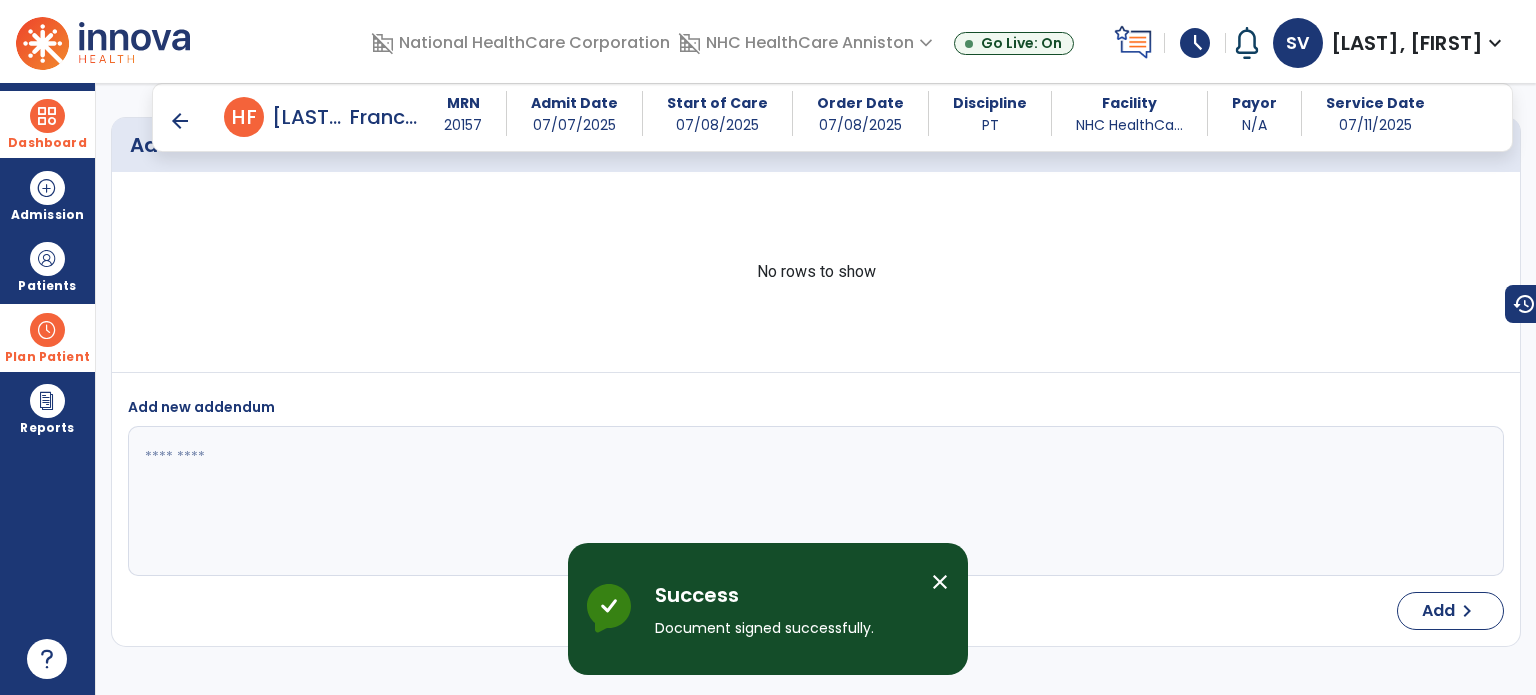 scroll, scrollTop: 3436, scrollLeft: 0, axis: vertical 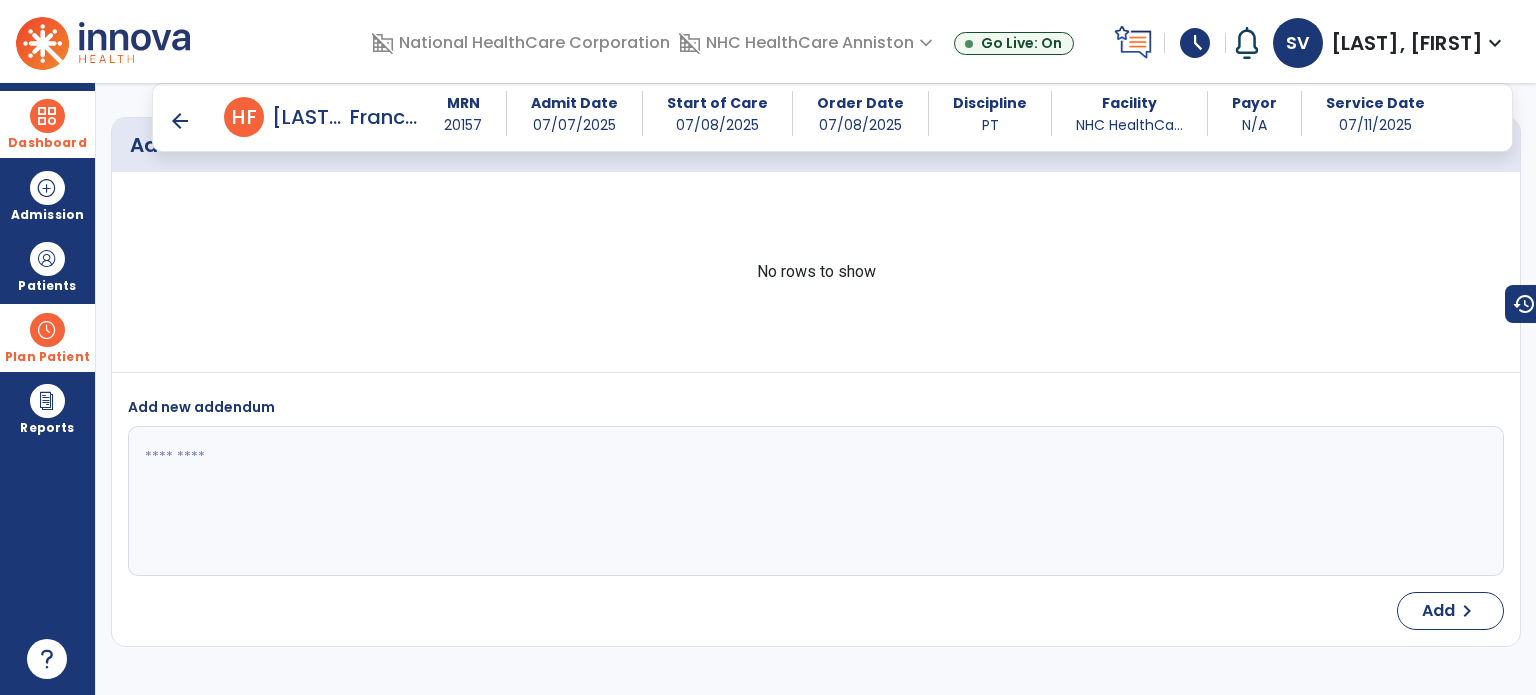 click on "arrow_back" at bounding box center [180, 121] 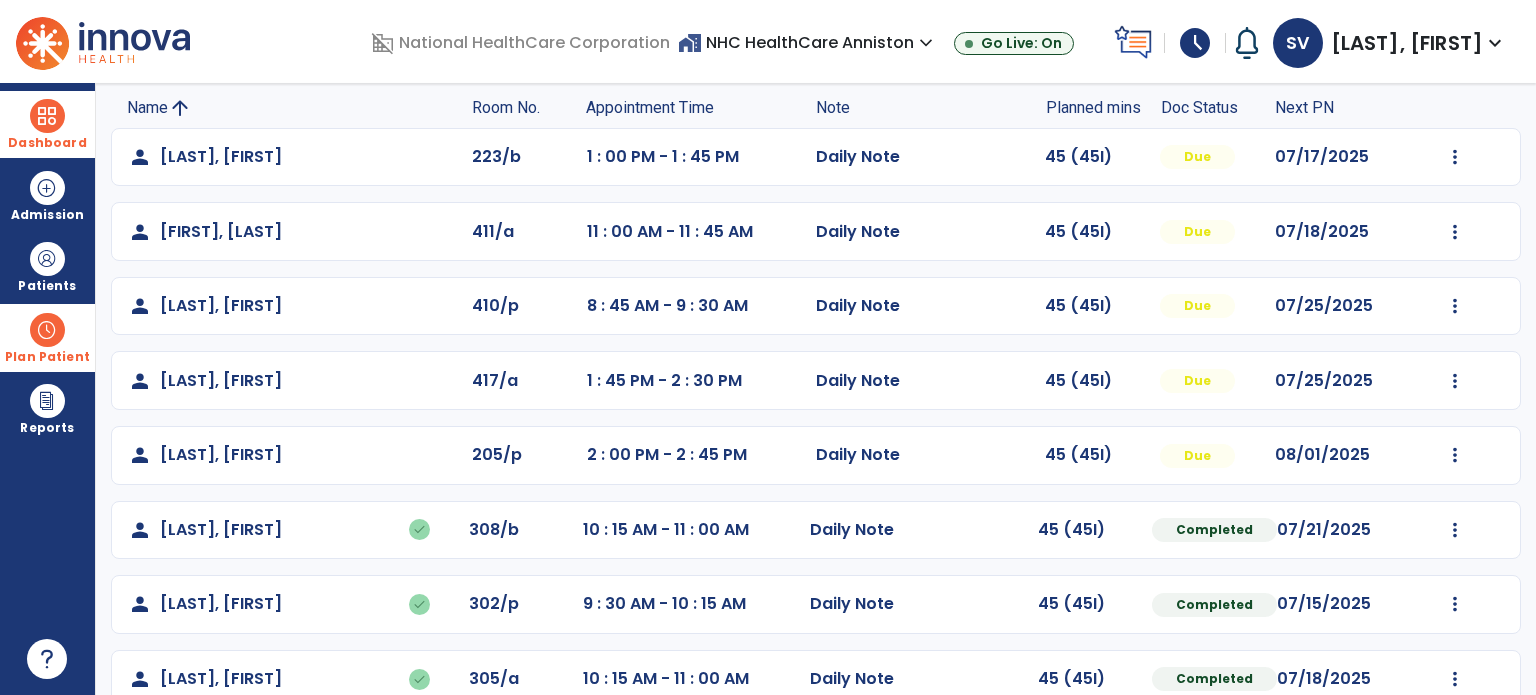 scroll, scrollTop: 0, scrollLeft: 0, axis: both 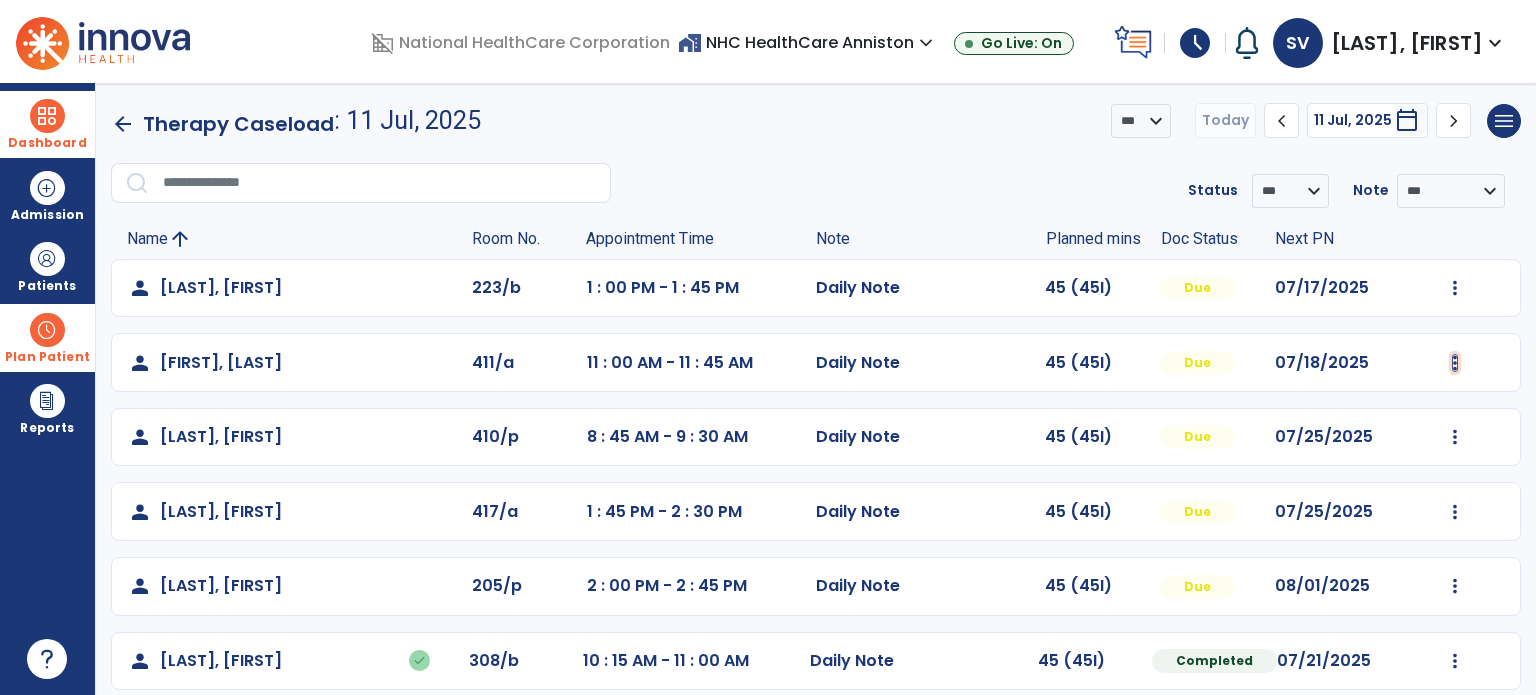 click at bounding box center (1455, 288) 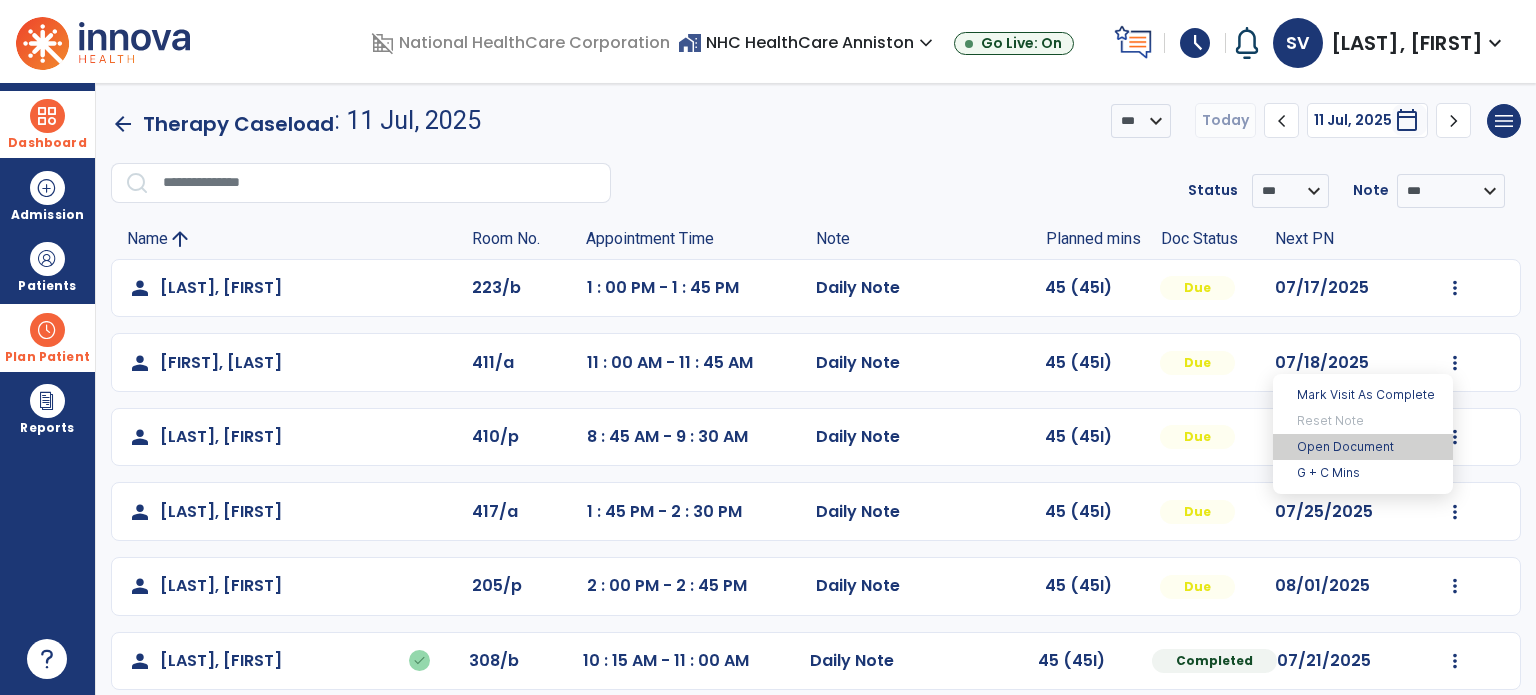 click on "Open Document" at bounding box center (1363, 447) 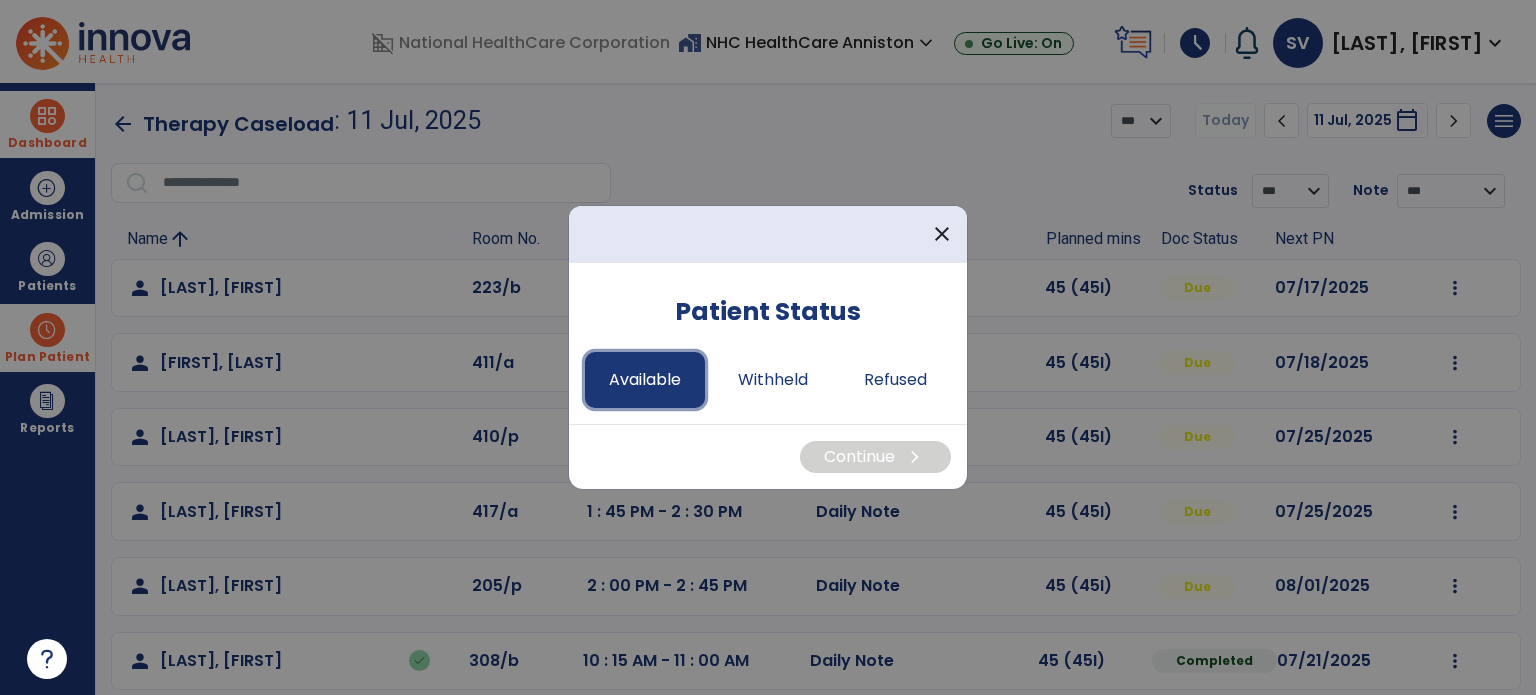 drag, startPoint x: 651, startPoint y: 376, endPoint x: 669, endPoint y: 391, distance: 23.43075 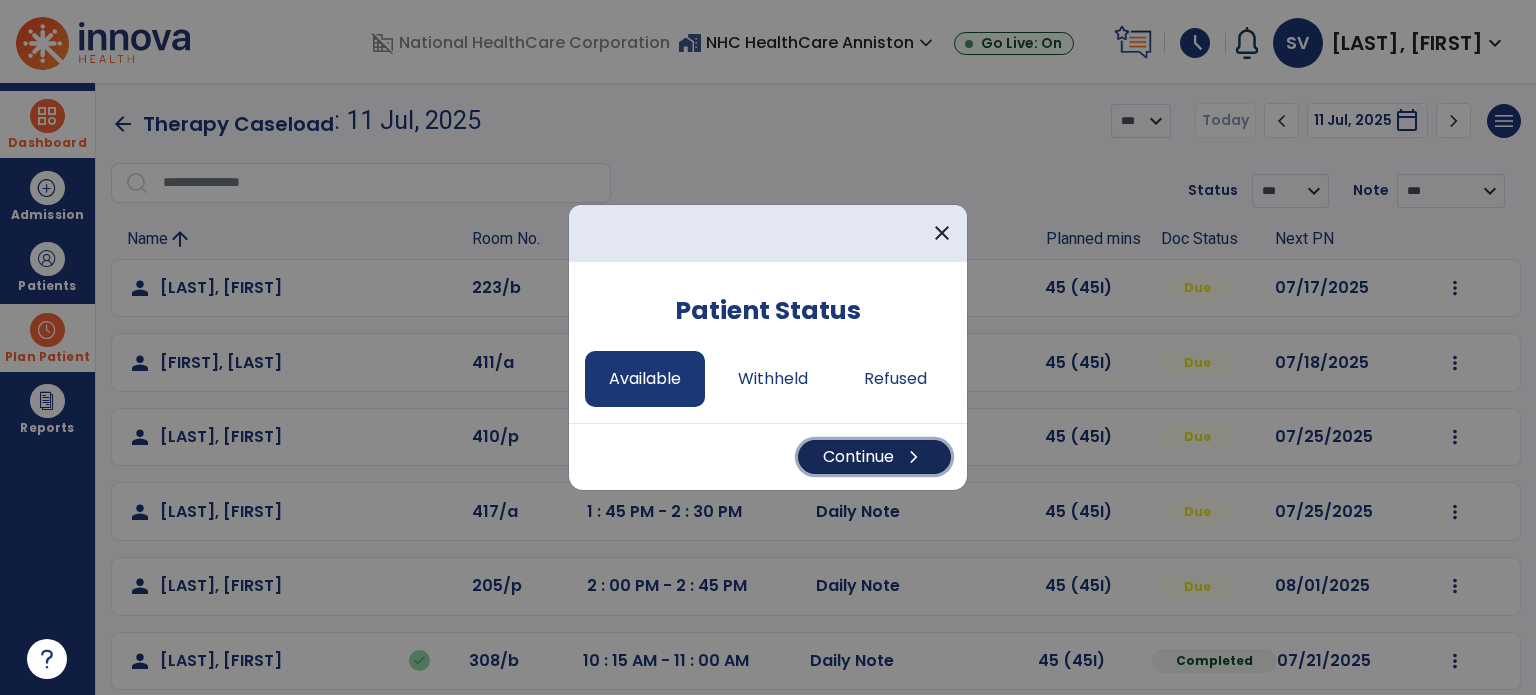 click on "Continue   chevron_right" at bounding box center (874, 457) 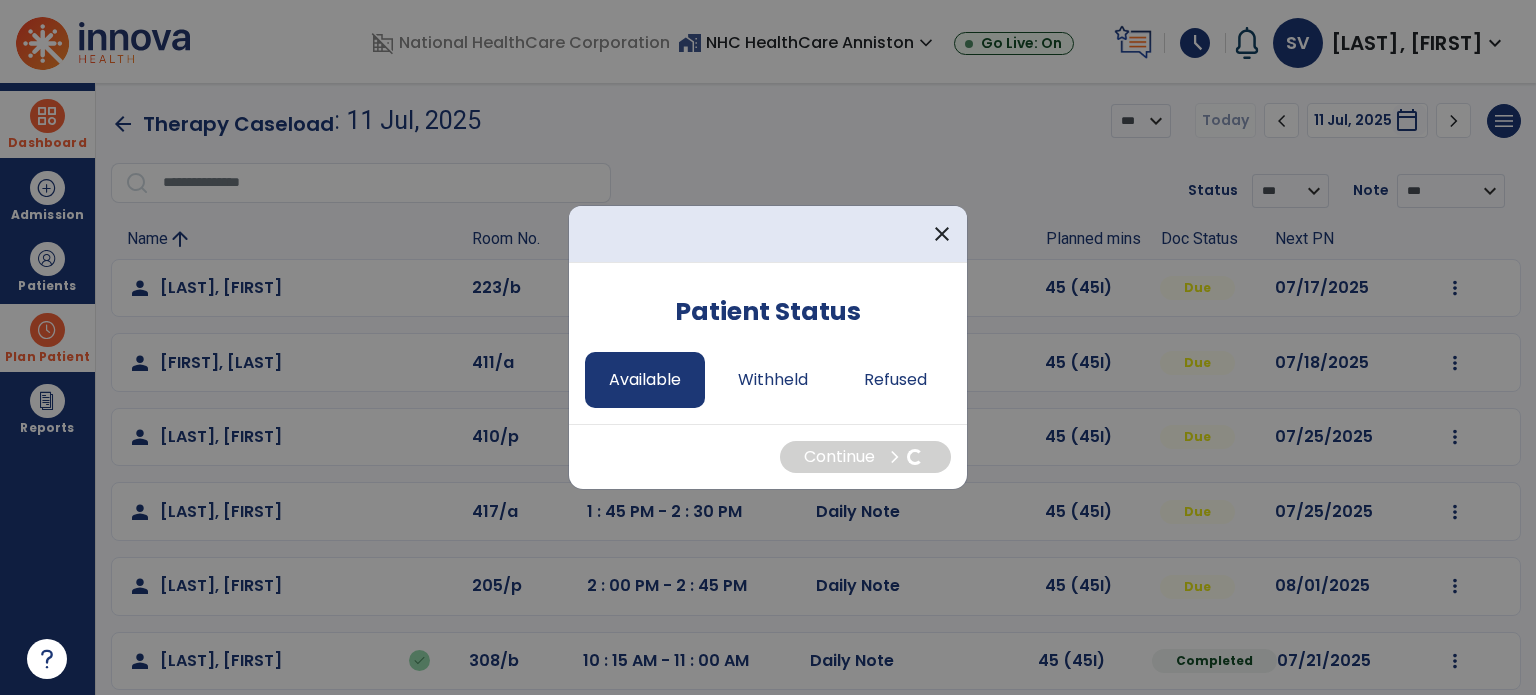 select on "*" 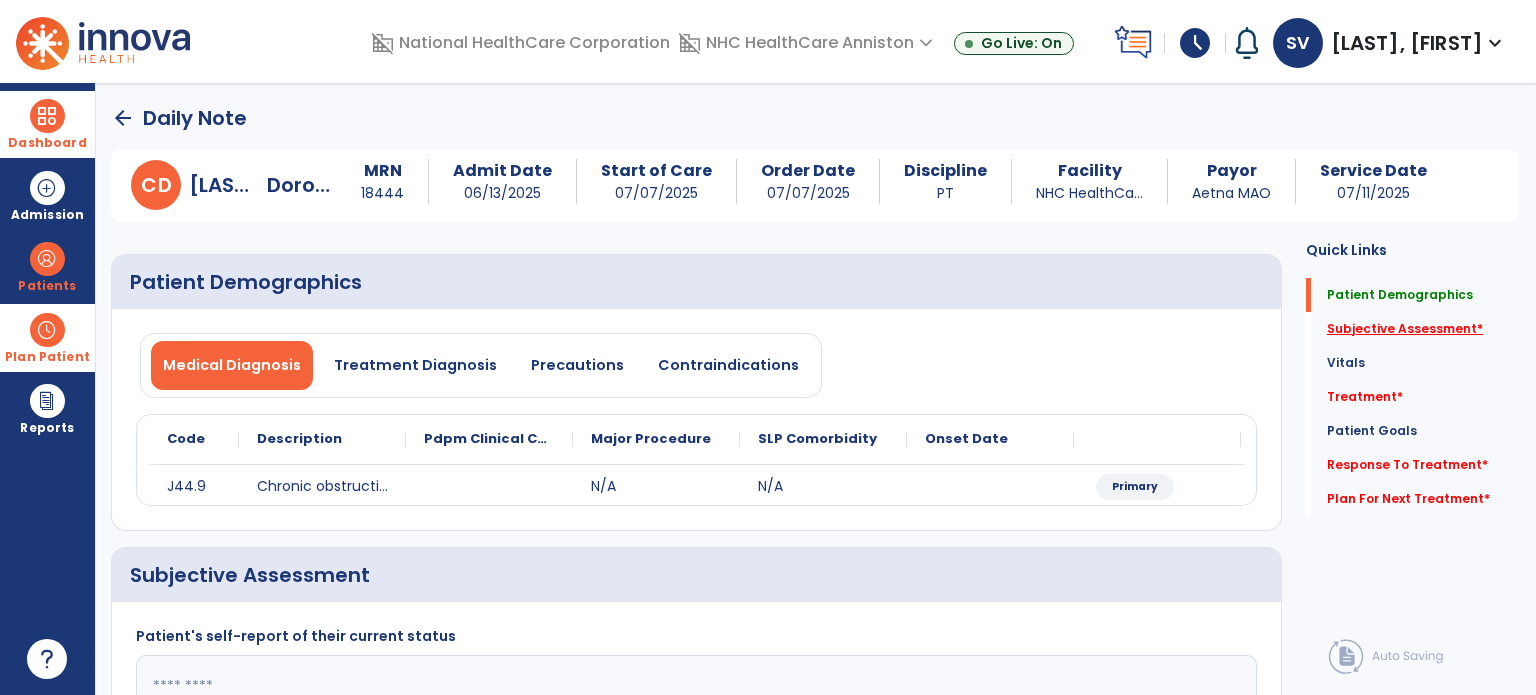 click on "Subjective Assessment   *" 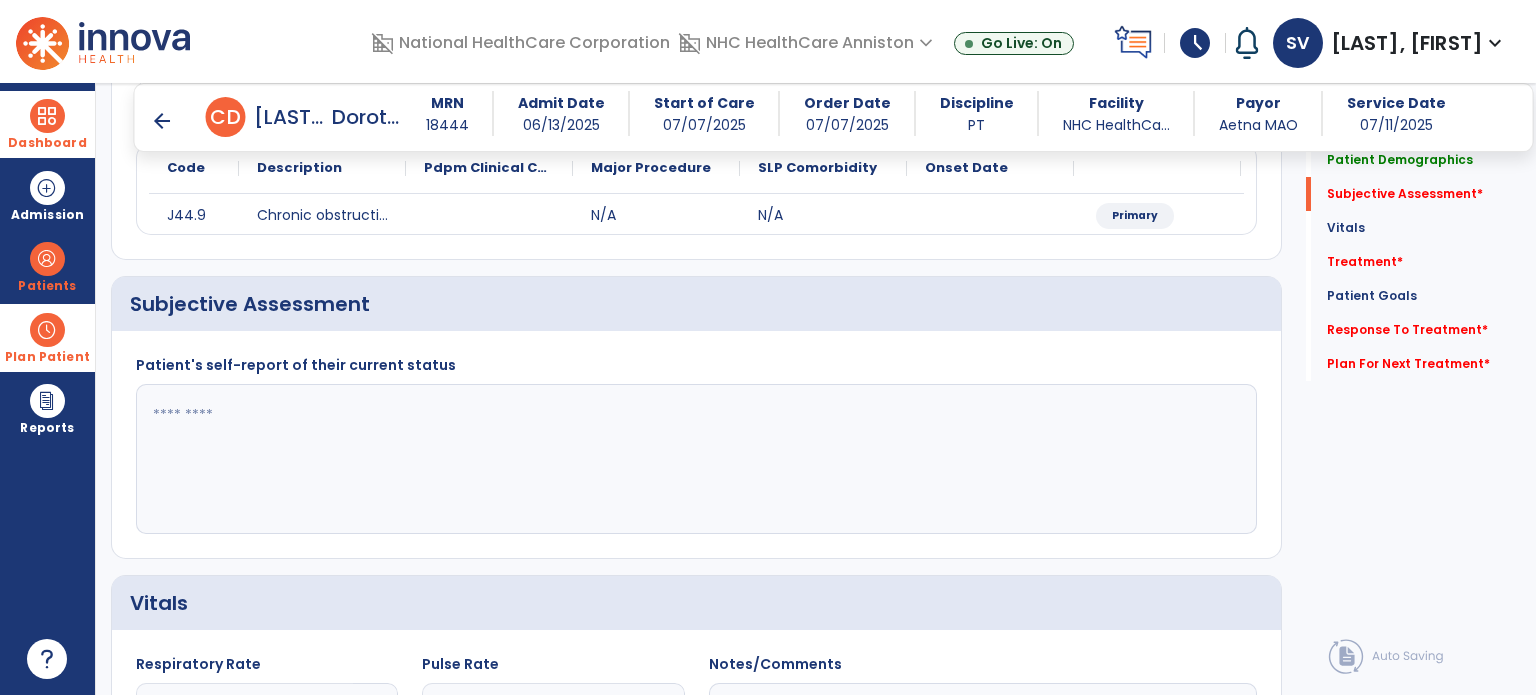 scroll, scrollTop: 298, scrollLeft: 0, axis: vertical 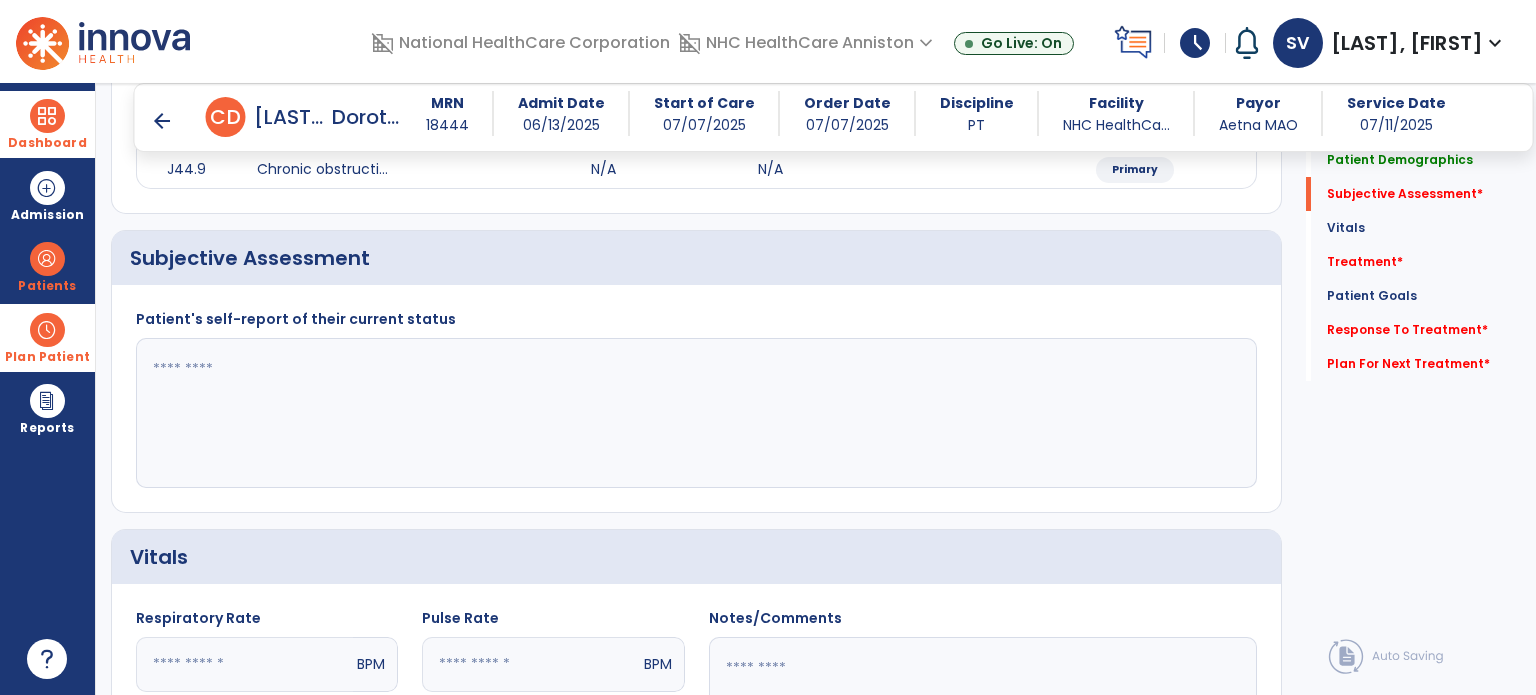 click 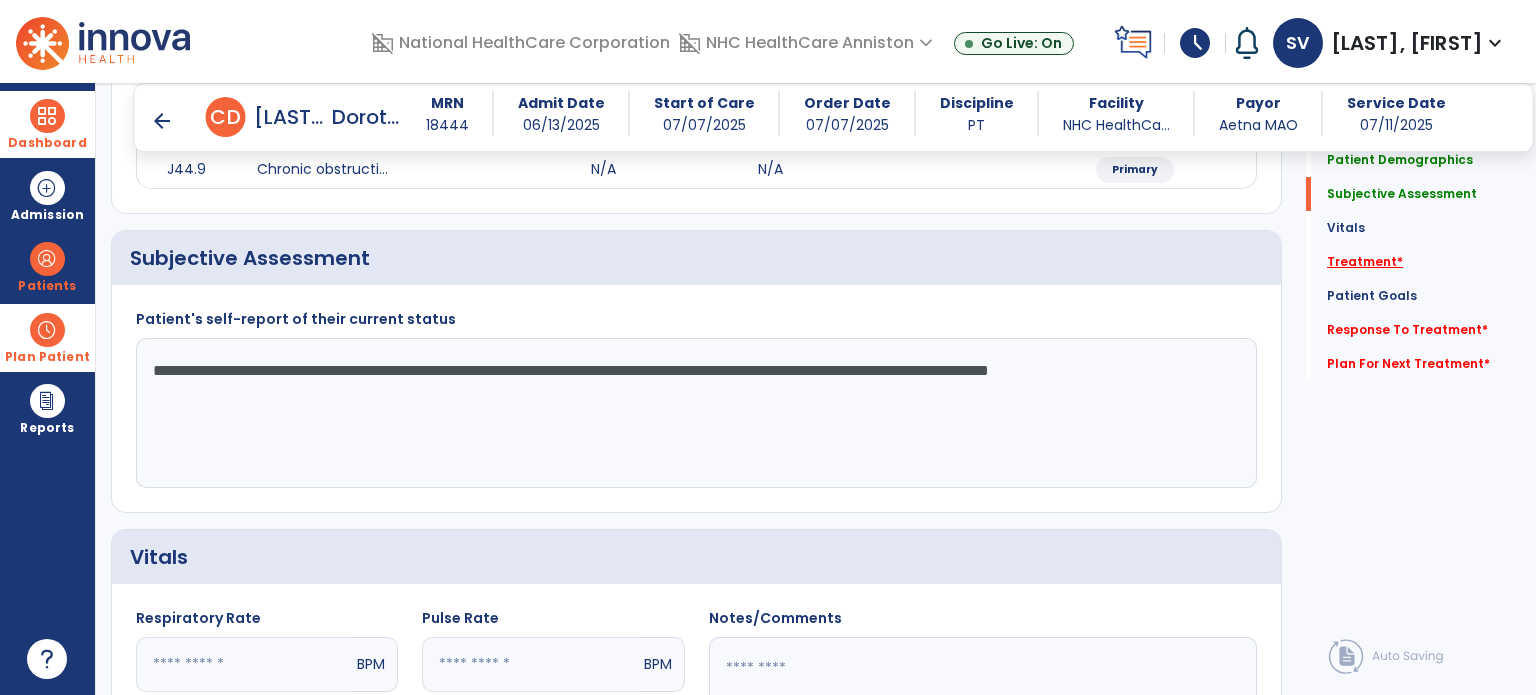 type on "**********" 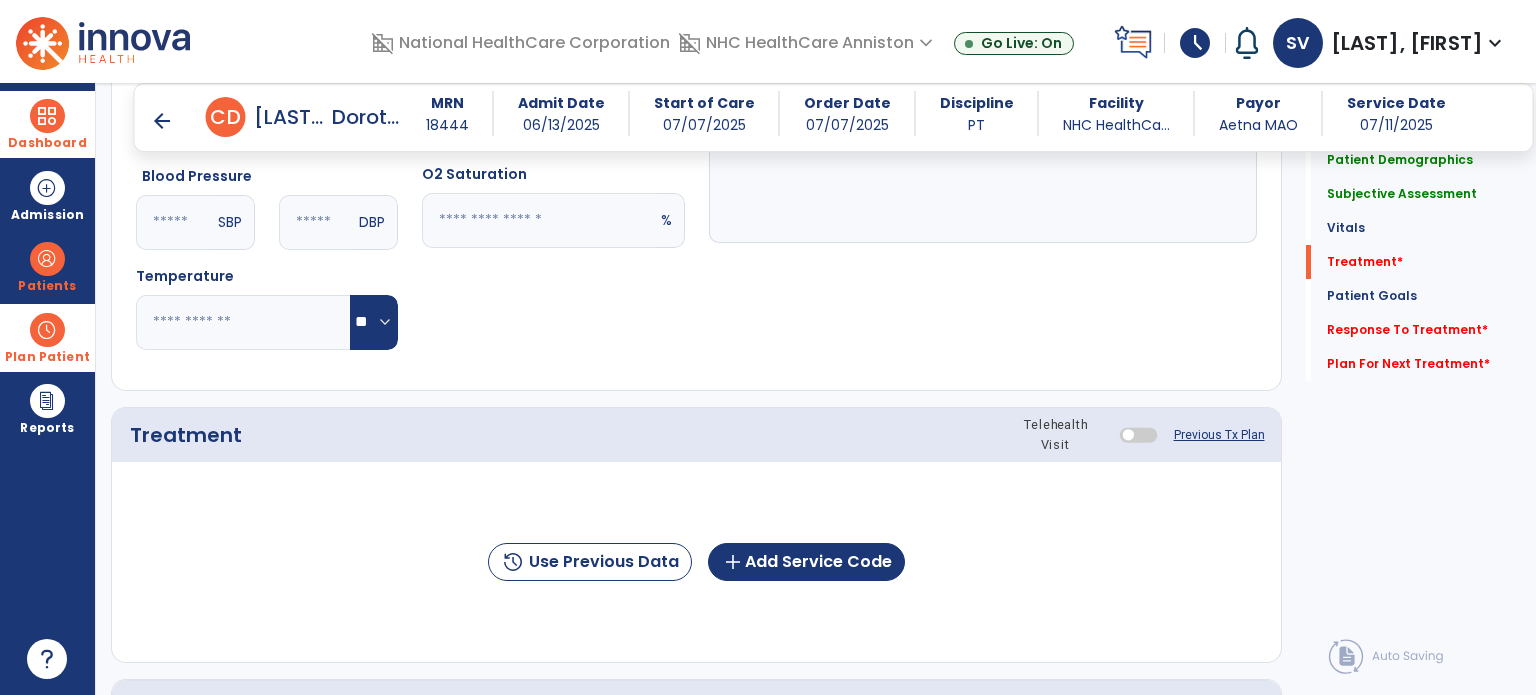 scroll, scrollTop: 987, scrollLeft: 0, axis: vertical 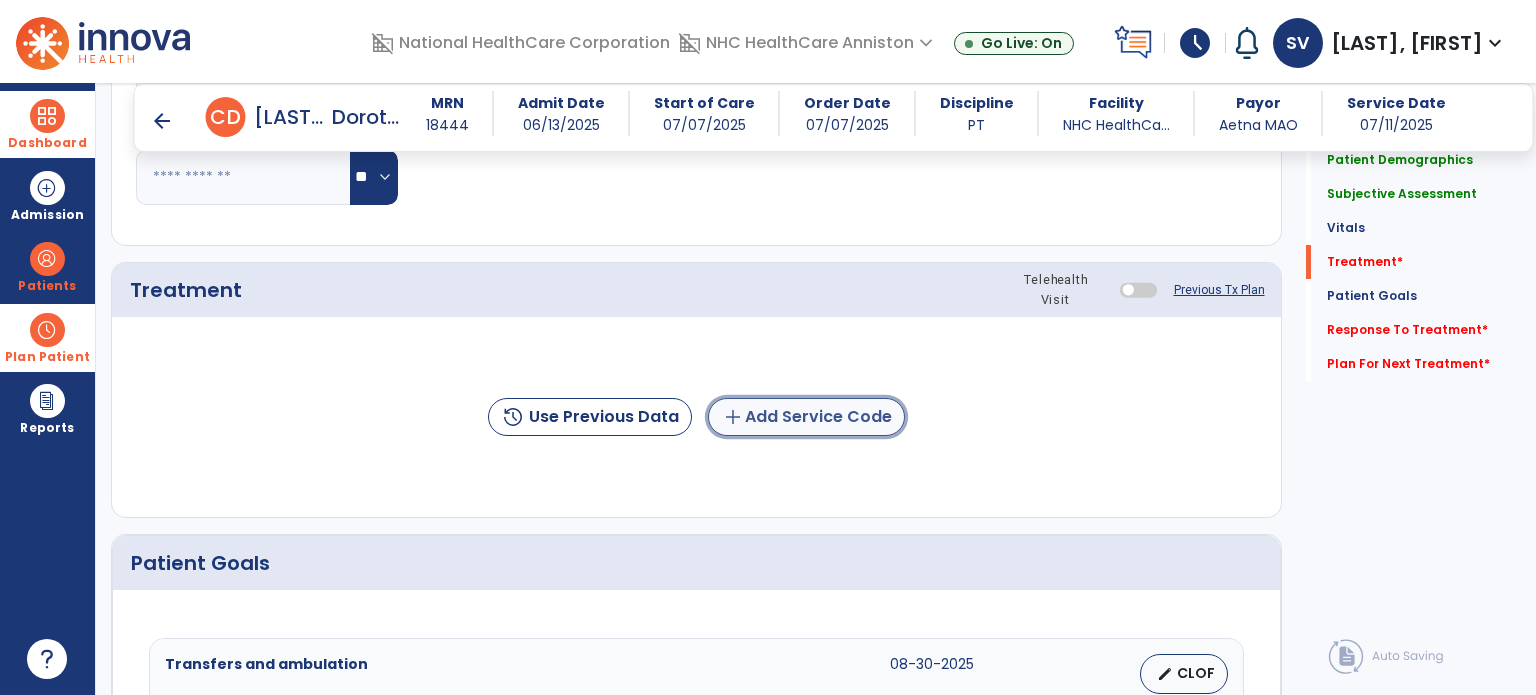 click on "add  Add Service Code" 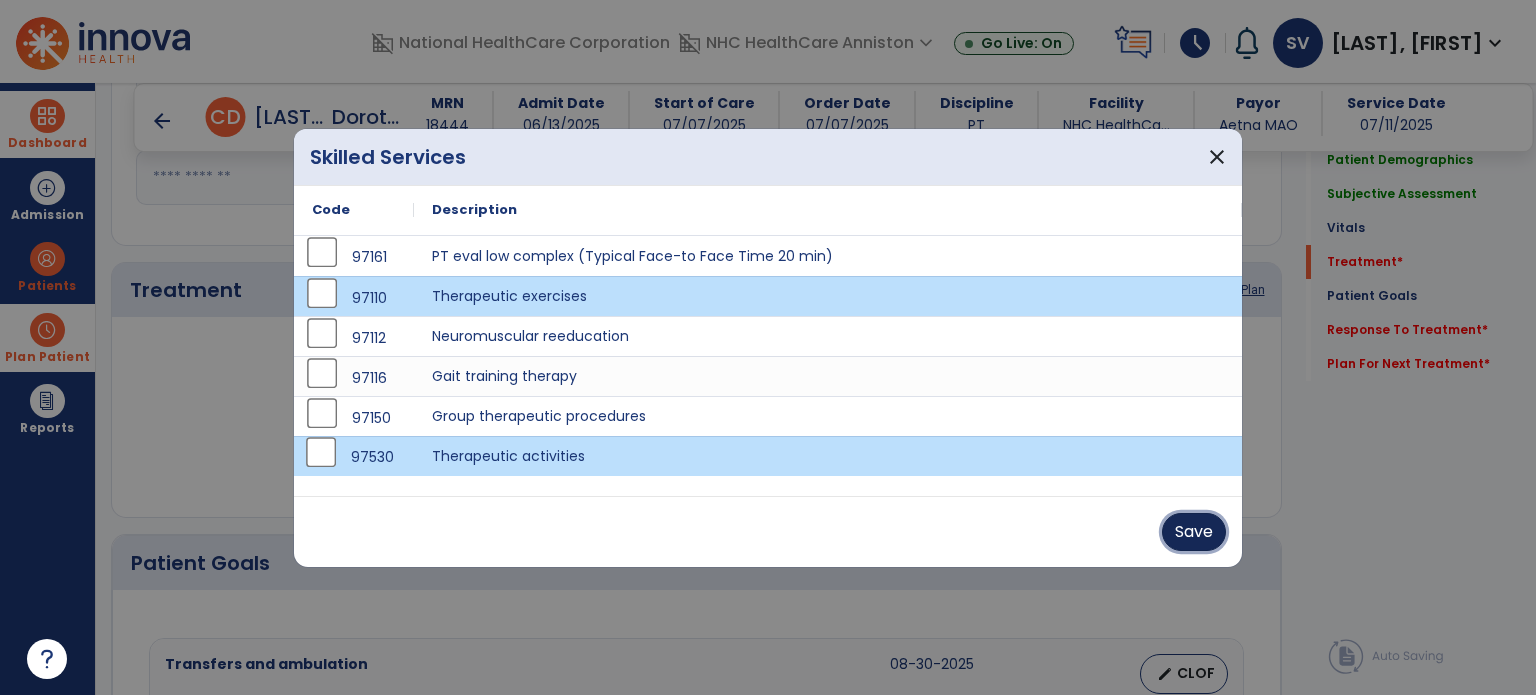 click on "Save" at bounding box center (1194, 532) 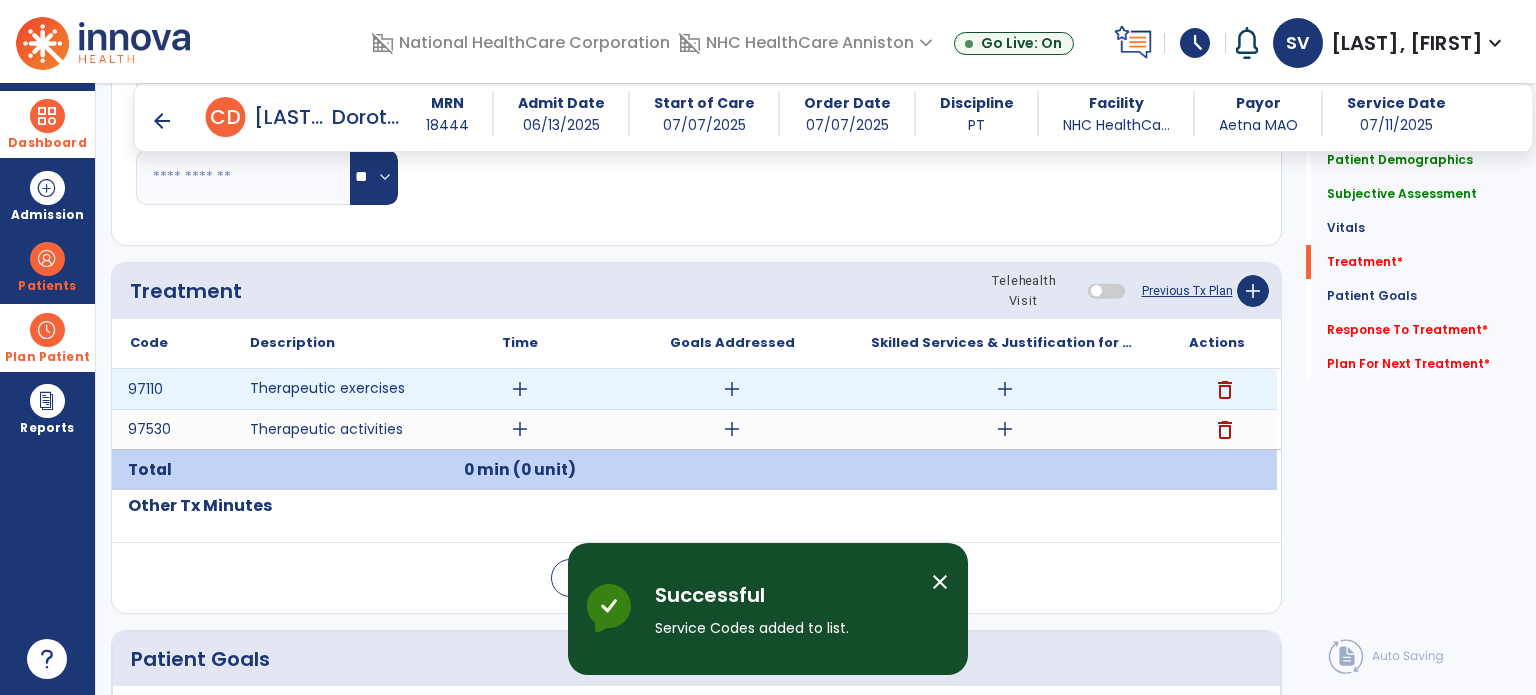 click on "add" at bounding box center [520, 389] 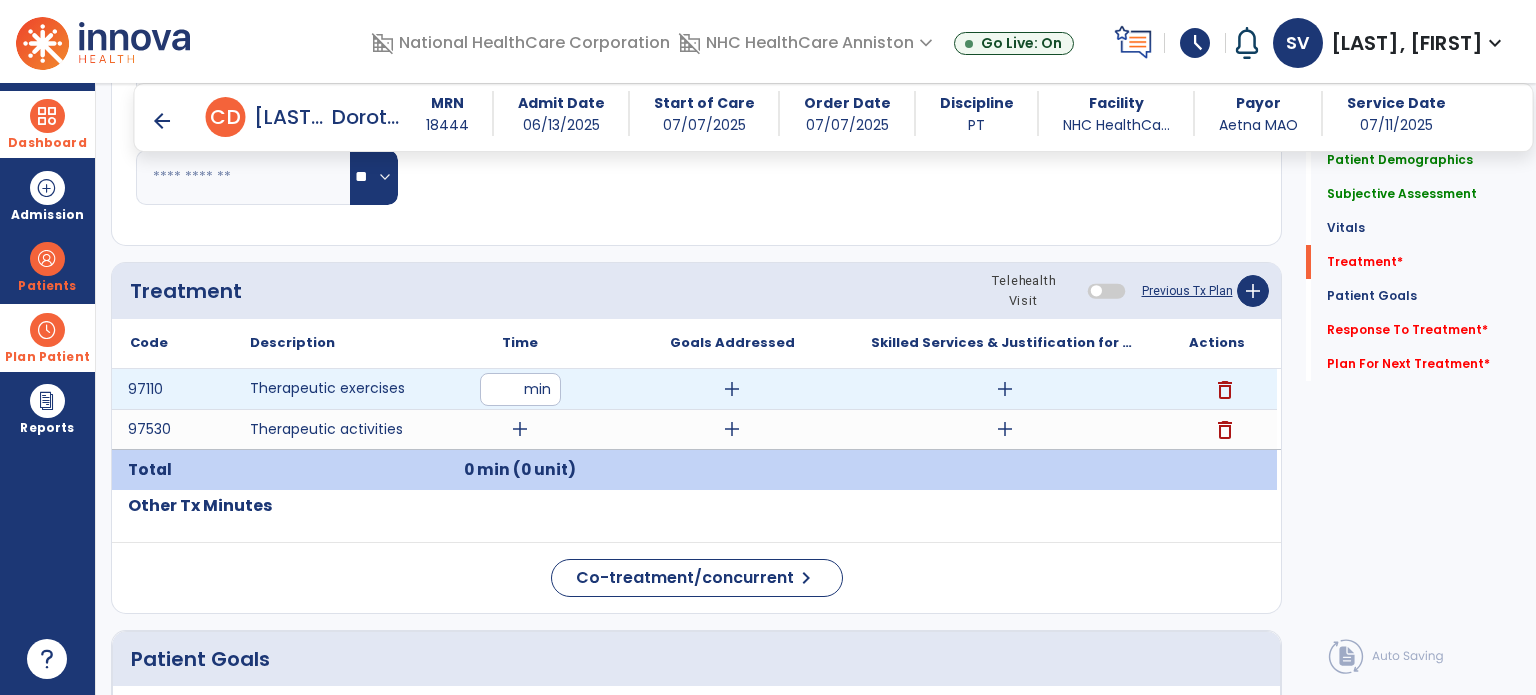 type on "**" 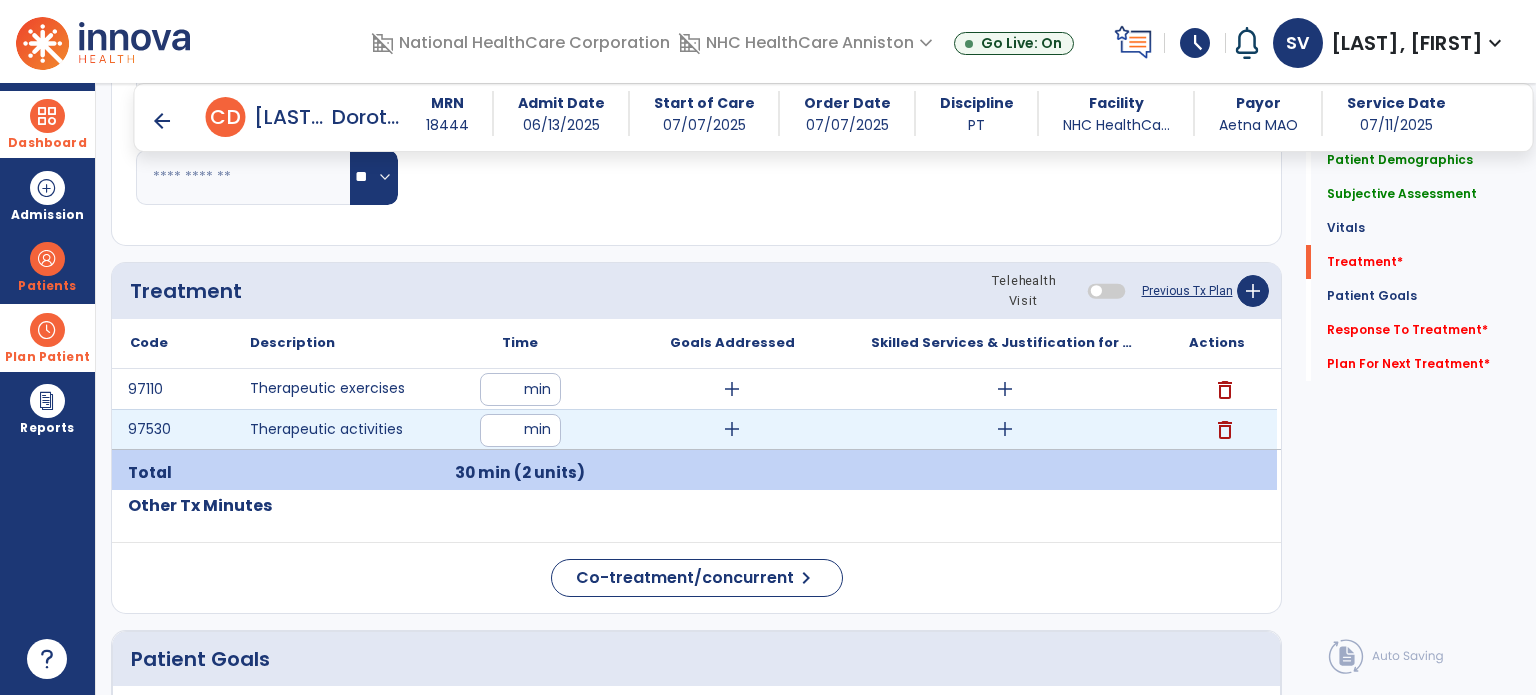 type on "**" 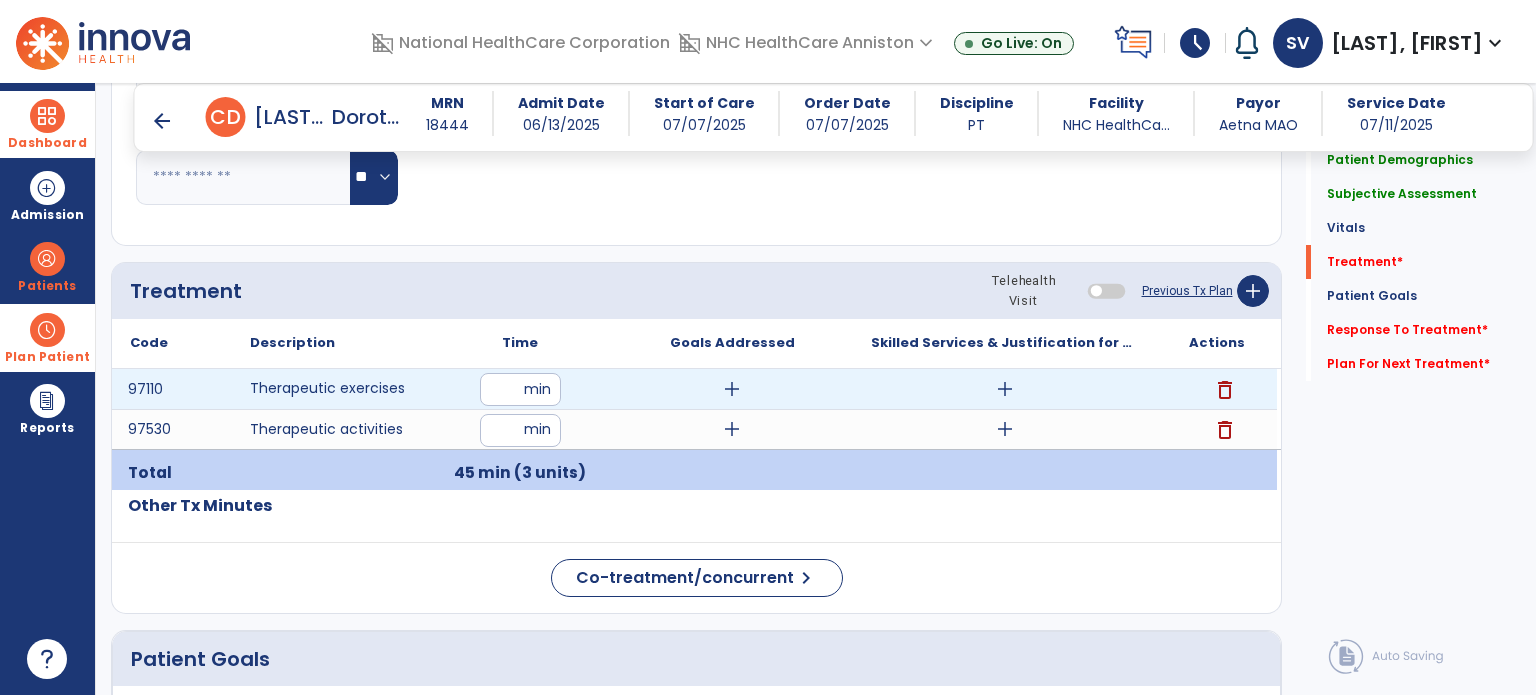 click on "add" at bounding box center [1005, 389] 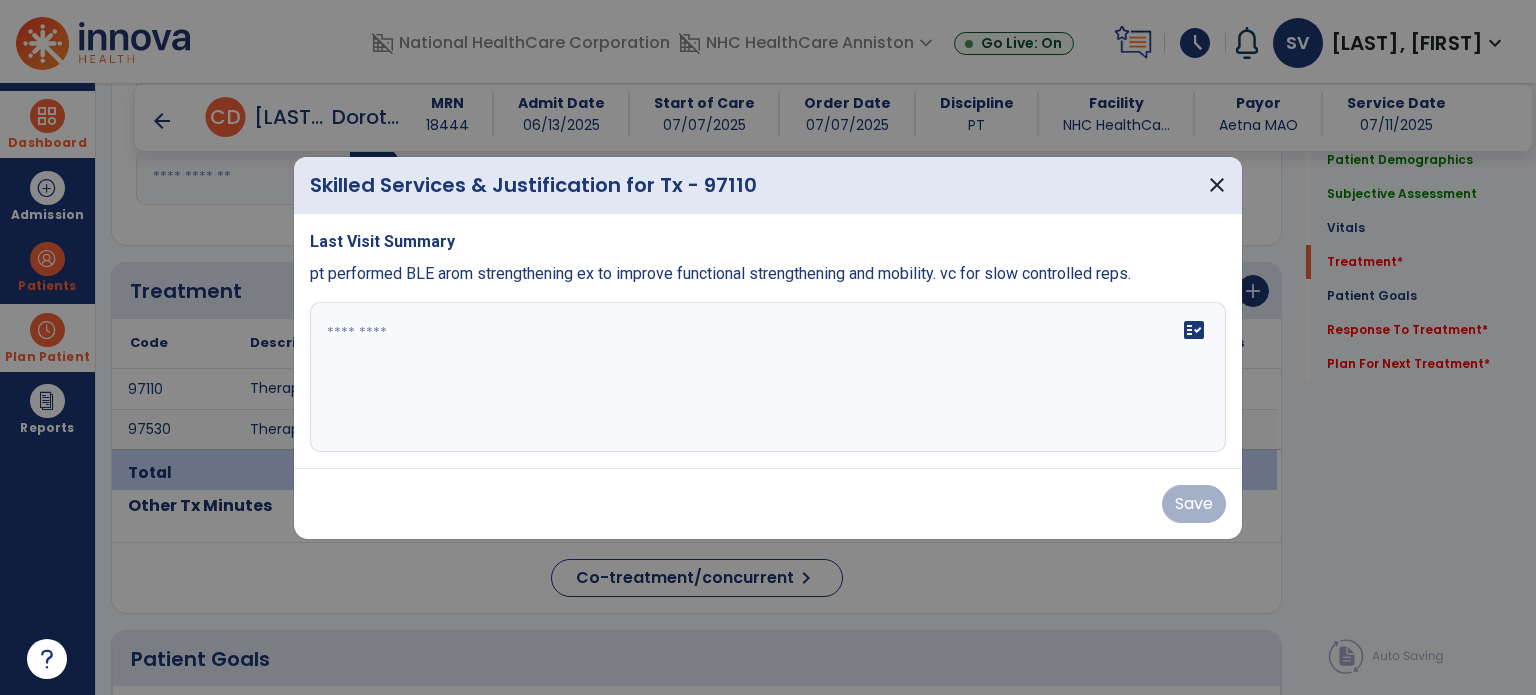 click on "pt performed BLE arom strengthening ex to improve functional strengthening and mobility. vc for slow controlled reps." at bounding box center [720, 273] 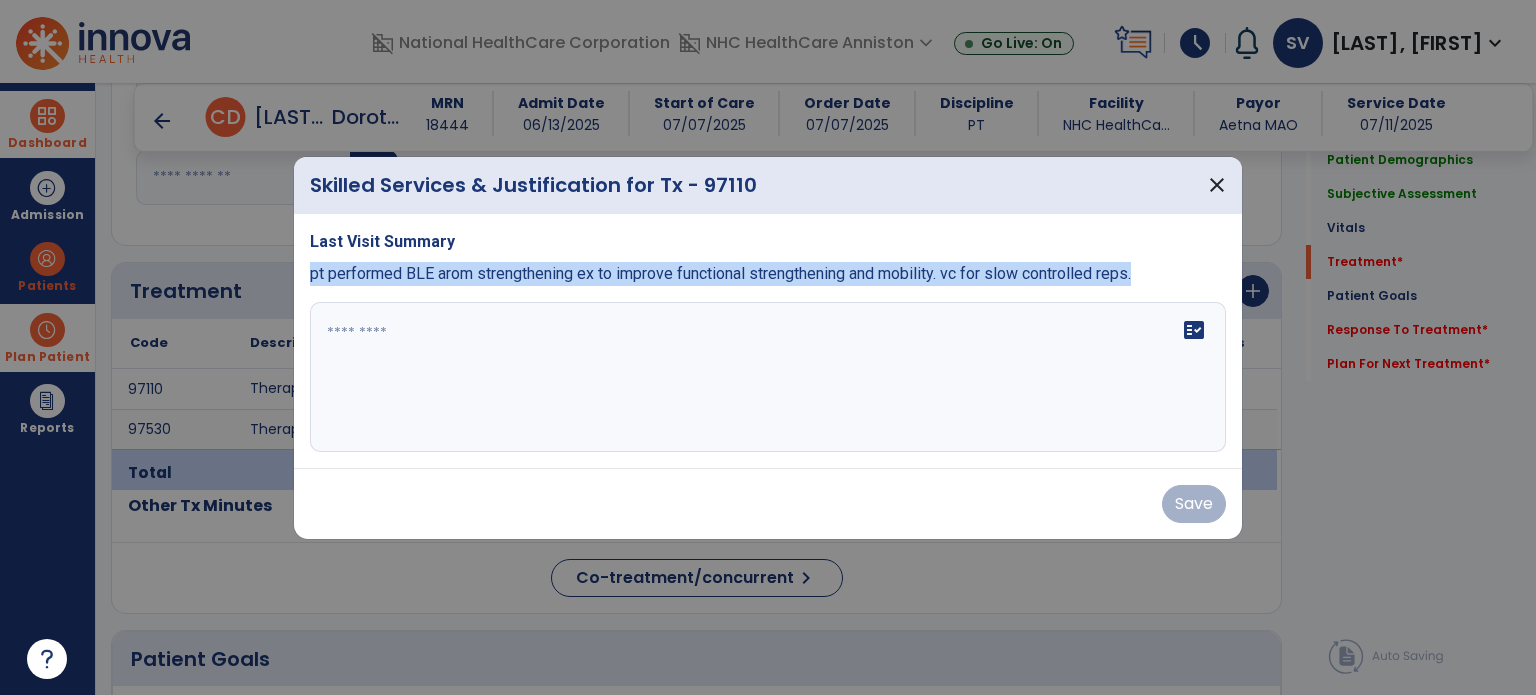 drag, startPoint x: 395, startPoint y: 278, endPoint x: 848, endPoint y: 295, distance: 453.31888 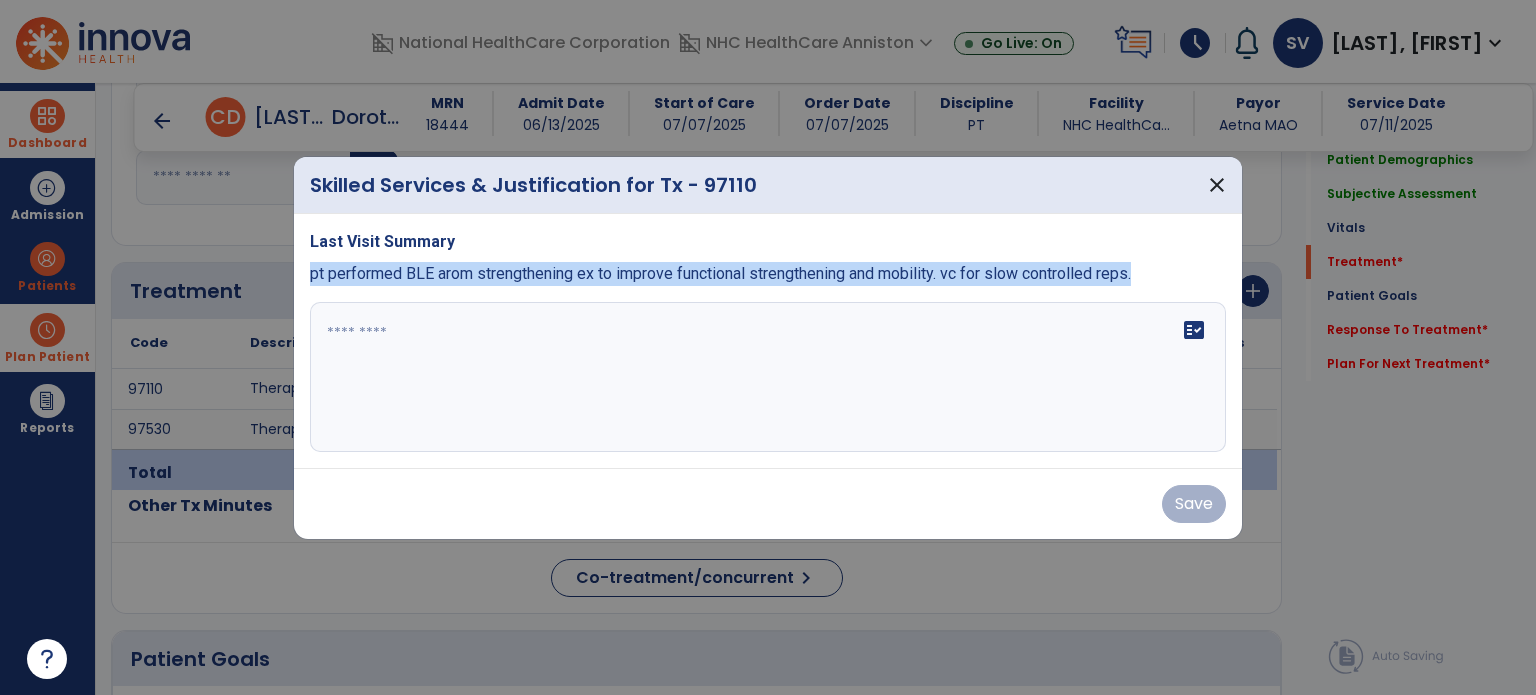 click on "Last Visit Summary pt performed BLE arom strengthening ex to improve functional strengthening and mobility. vc for slow controlled reps.
fact_check" at bounding box center [768, 341] 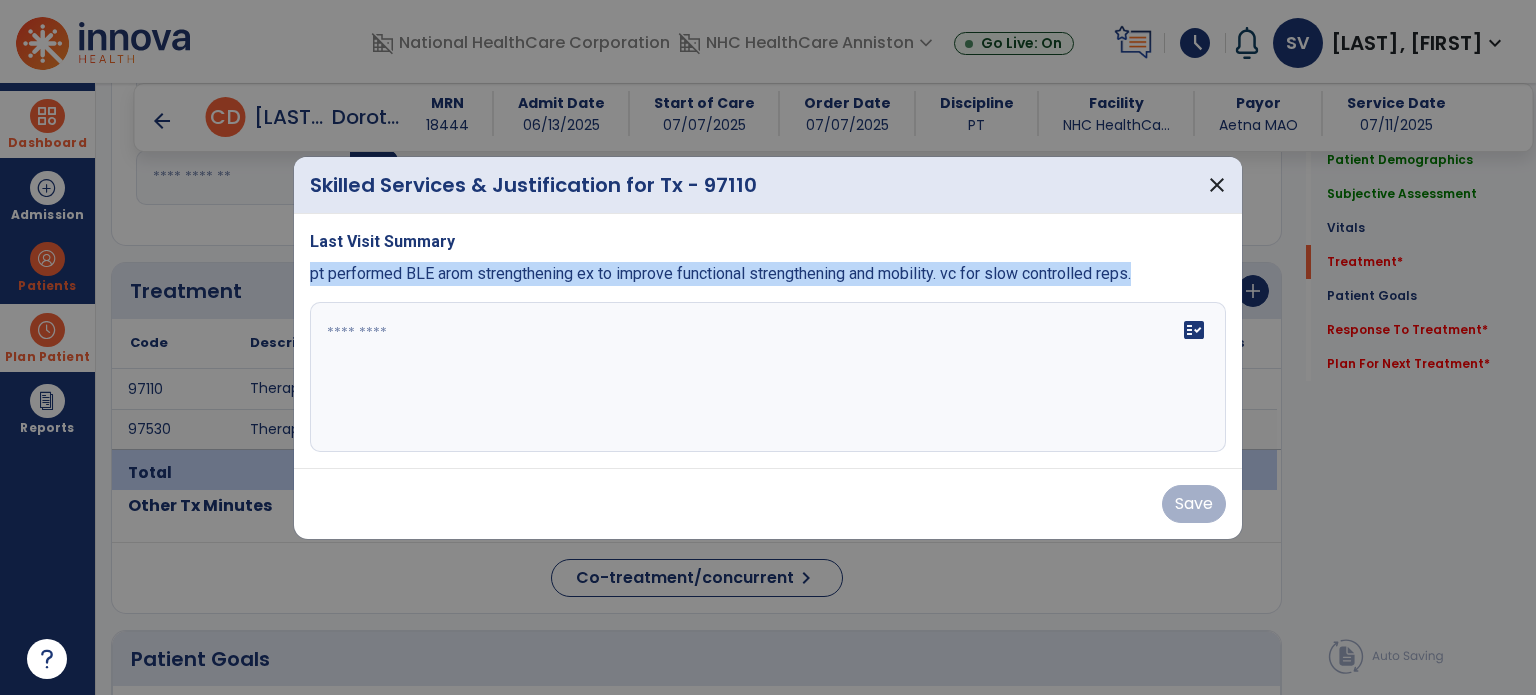 copy on "pt performed BLE arom strengthening ex to improve functional strengthening and mobility. vc for slow controlled reps." 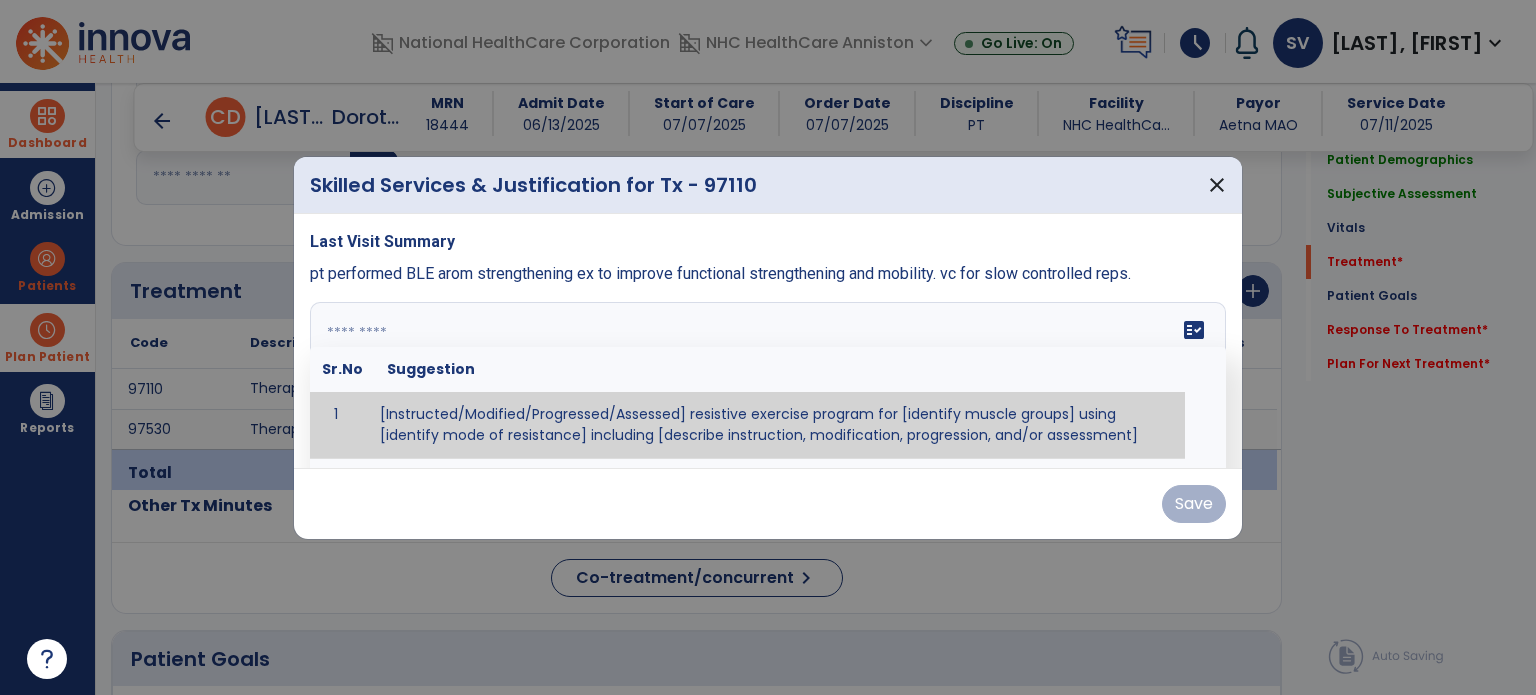 click at bounding box center [766, 377] 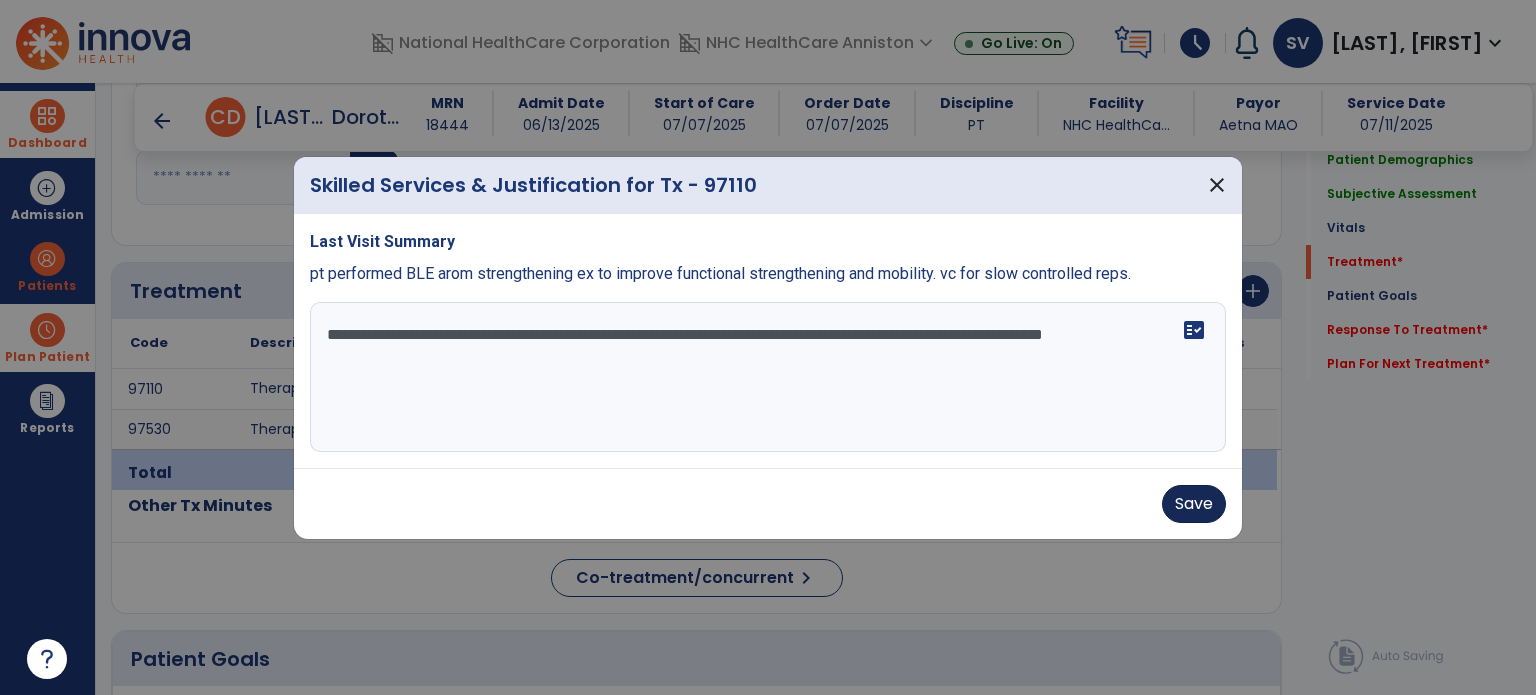 type on "**********" 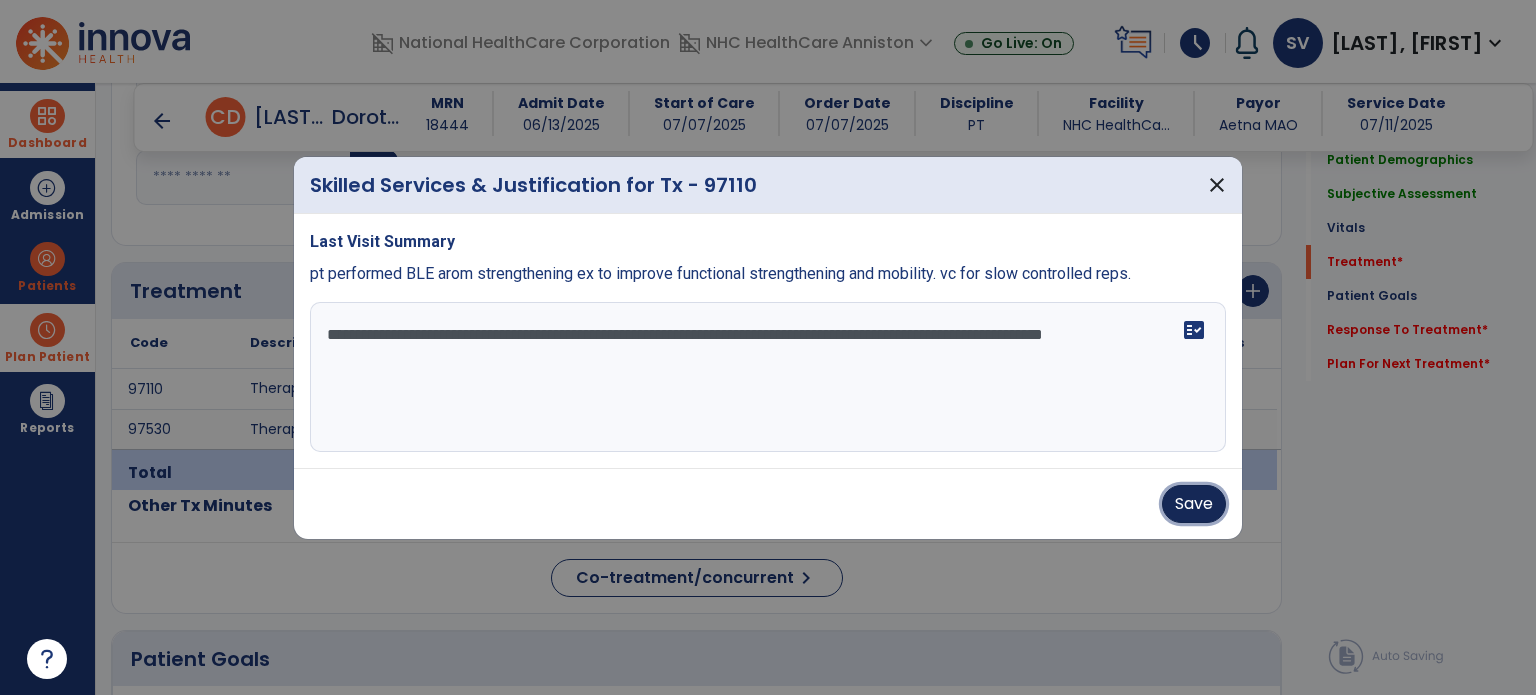 click on "Save" at bounding box center [1194, 504] 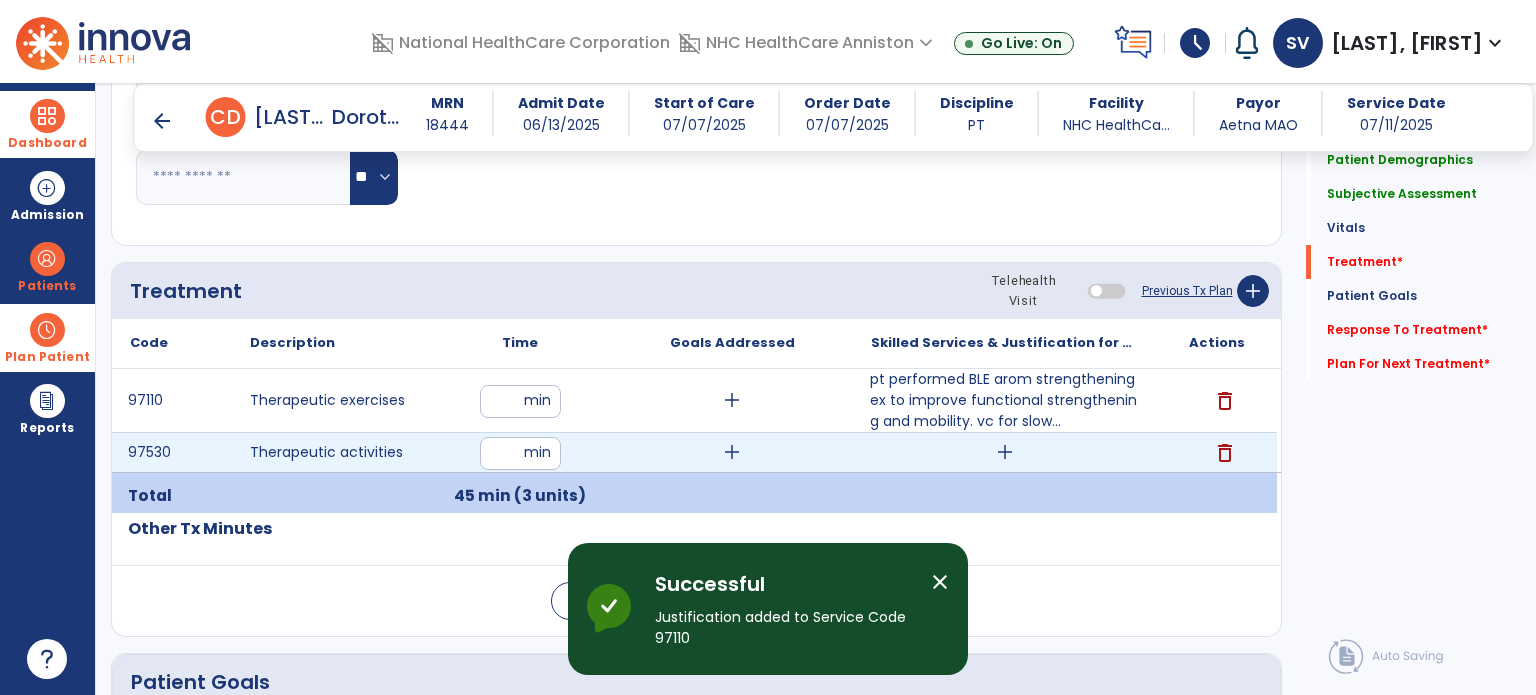 click on "add" at bounding box center (1005, 452) 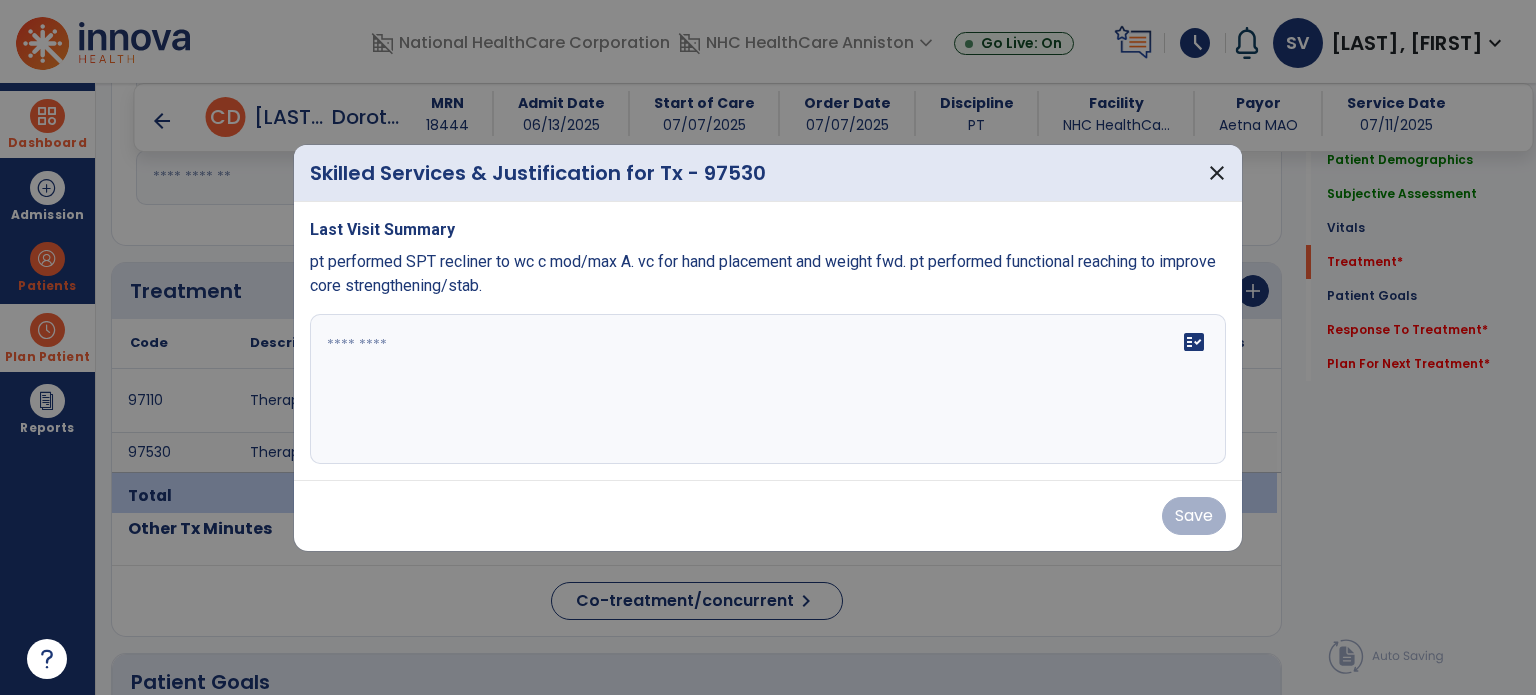 click on "fact_check" at bounding box center (768, 389) 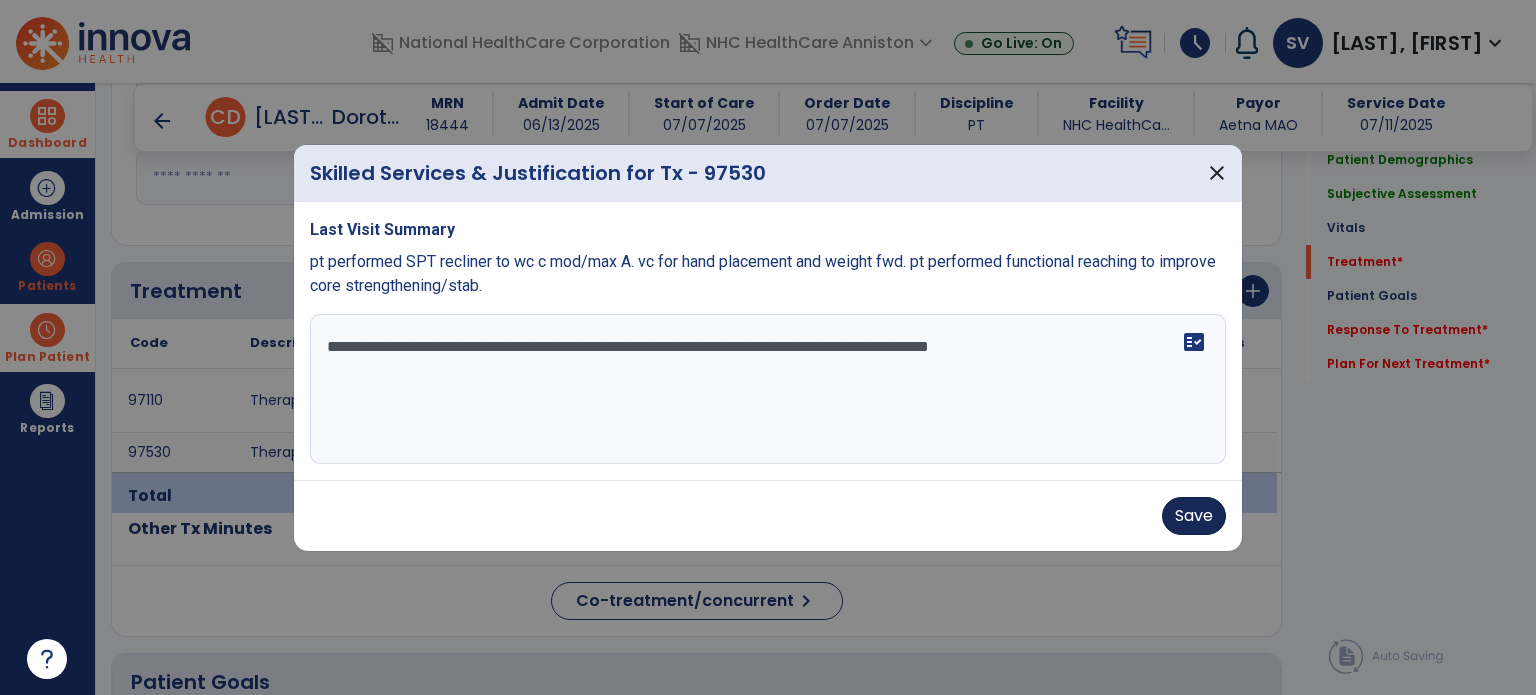 type on "**********" 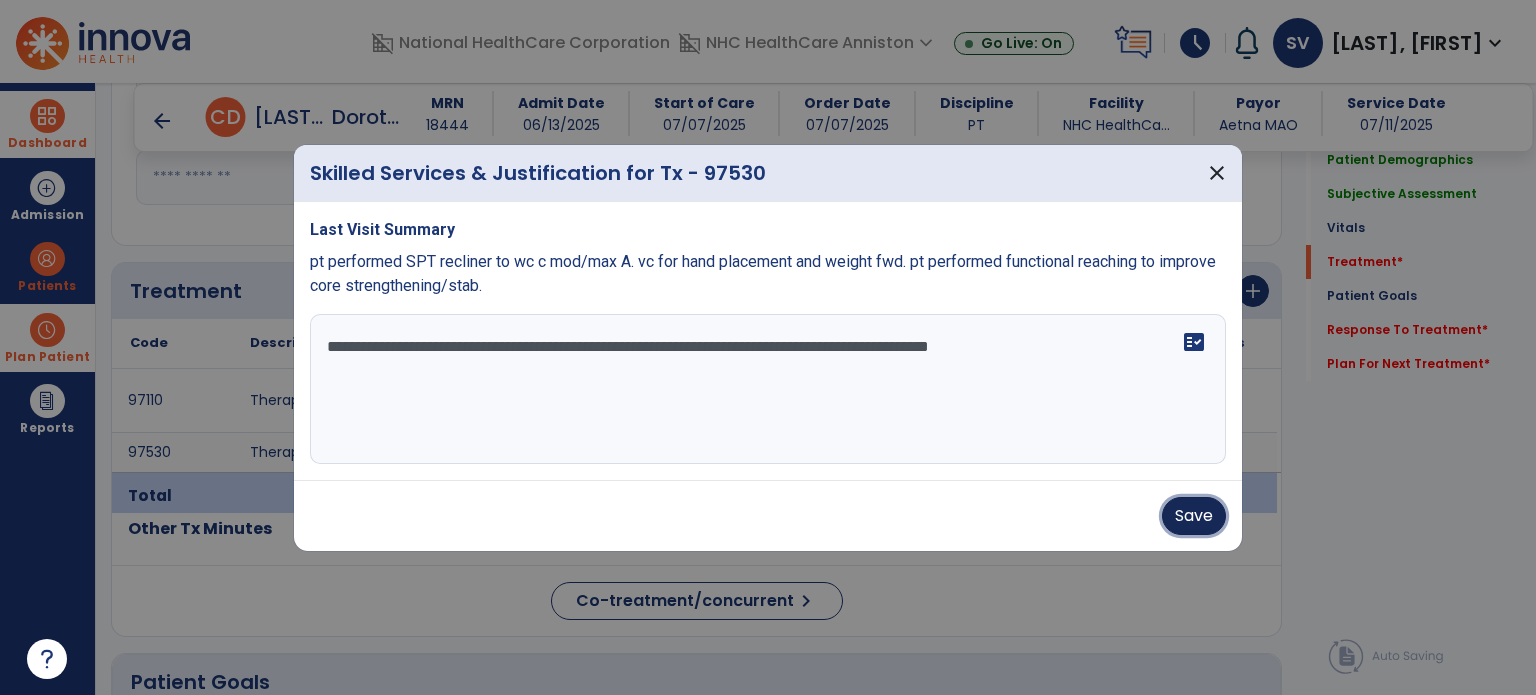 click on "Save" at bounding box center (1194, 516) 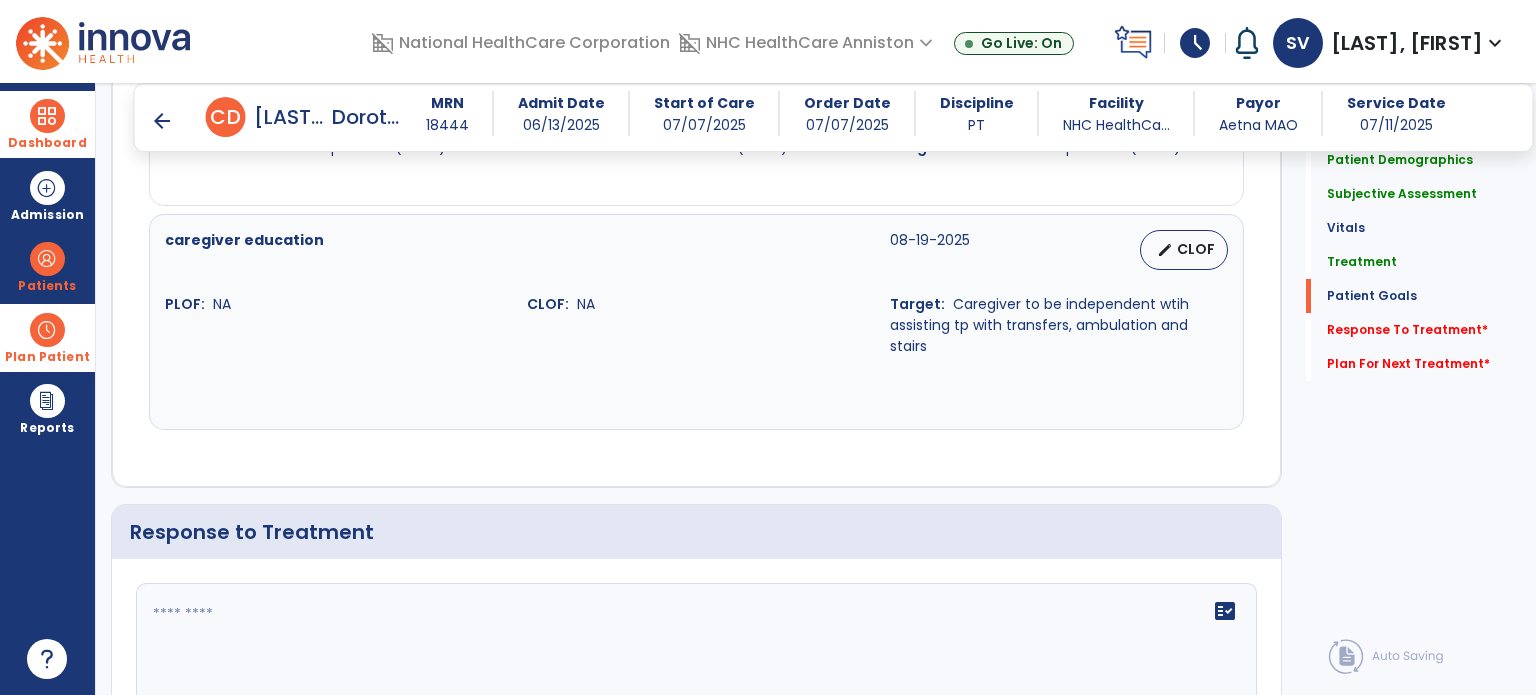 scroll, scrollTop: 2387, scrollLeft: 0, axis: vertical 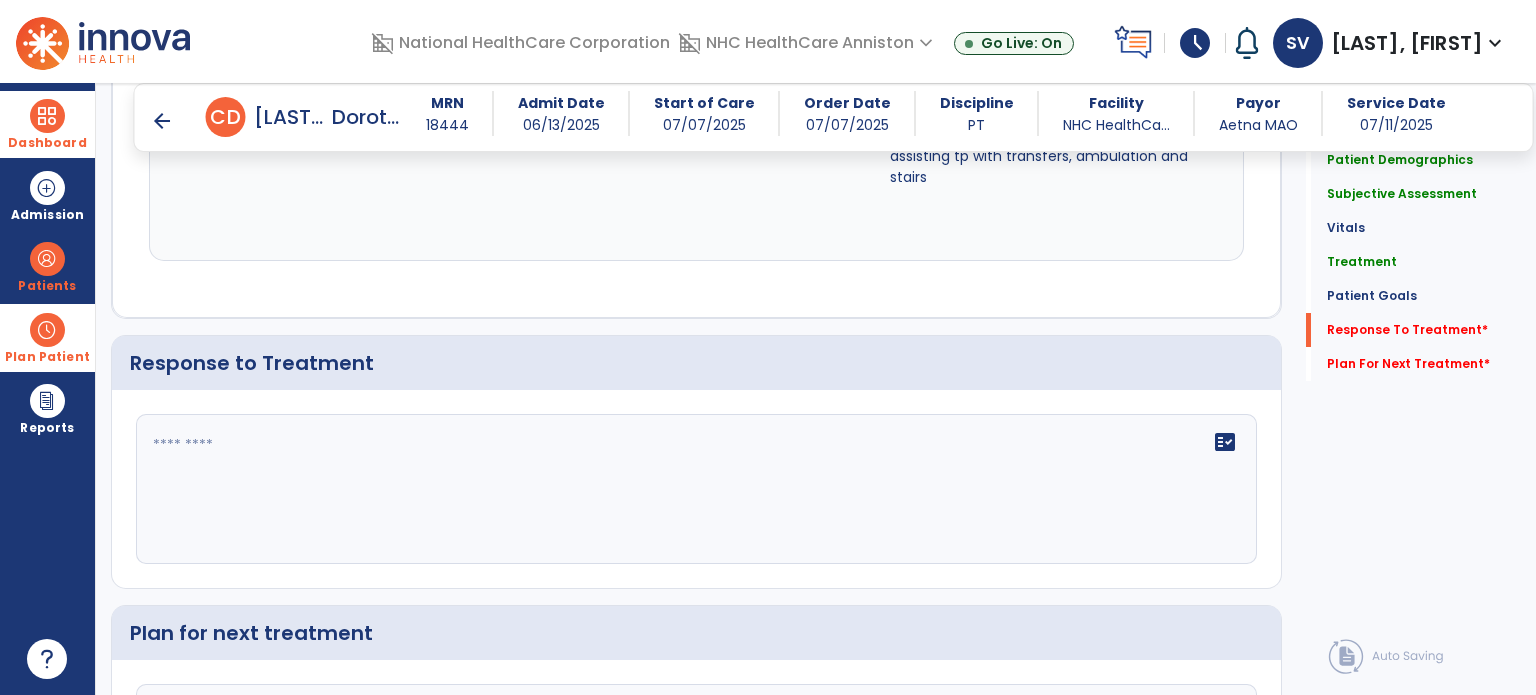 click on "fact_check" 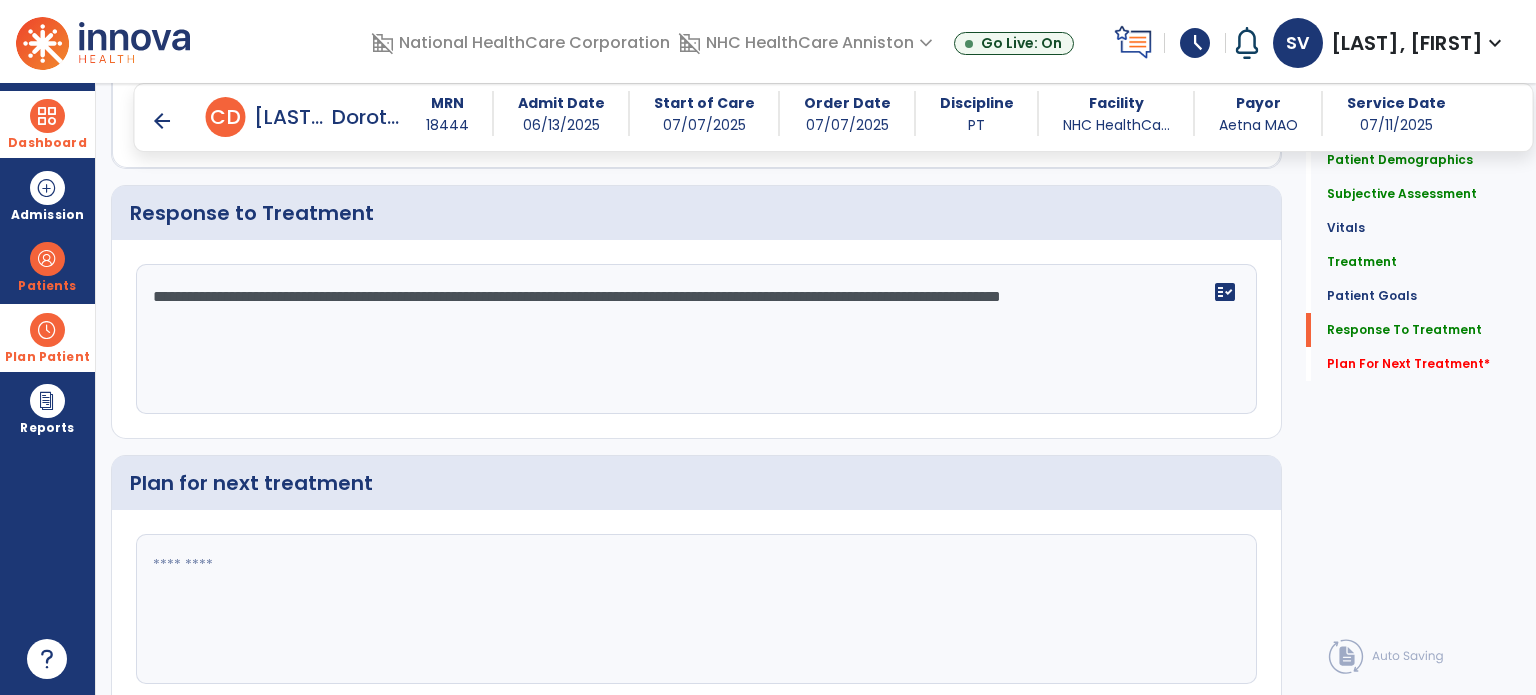 scroll, scrollTop: 2587, scrollLeft: 0, axis: vertical 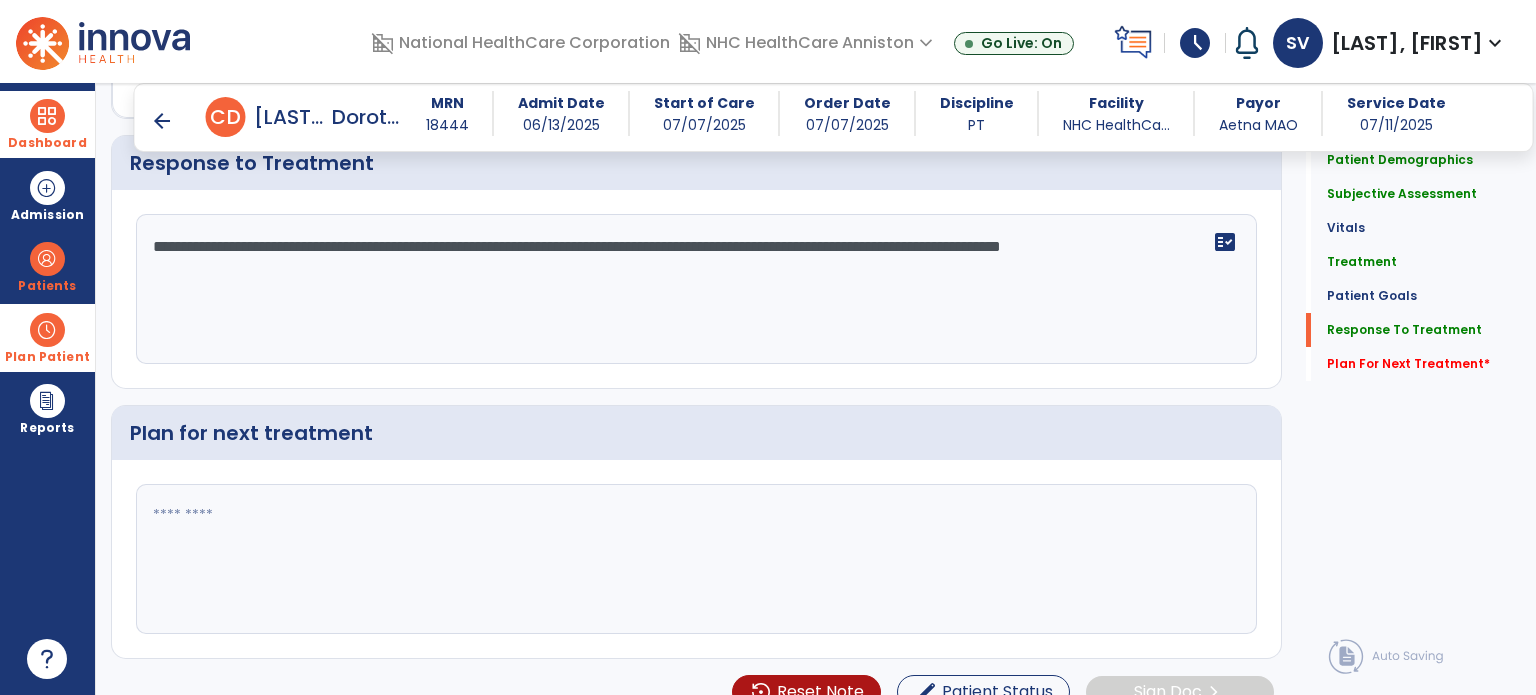 type on "**********" 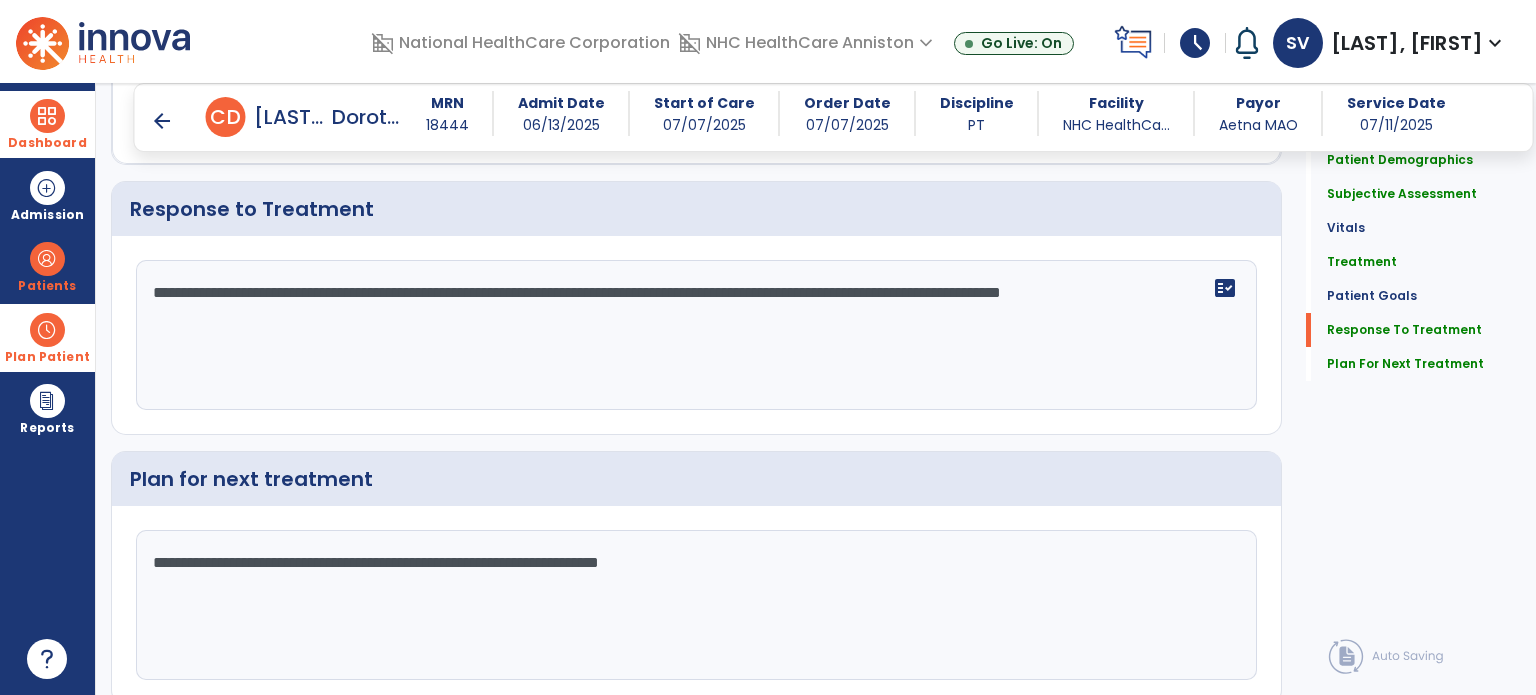 scroll, scrollTop: 2587, scrollLeft: 0, axis: vertical 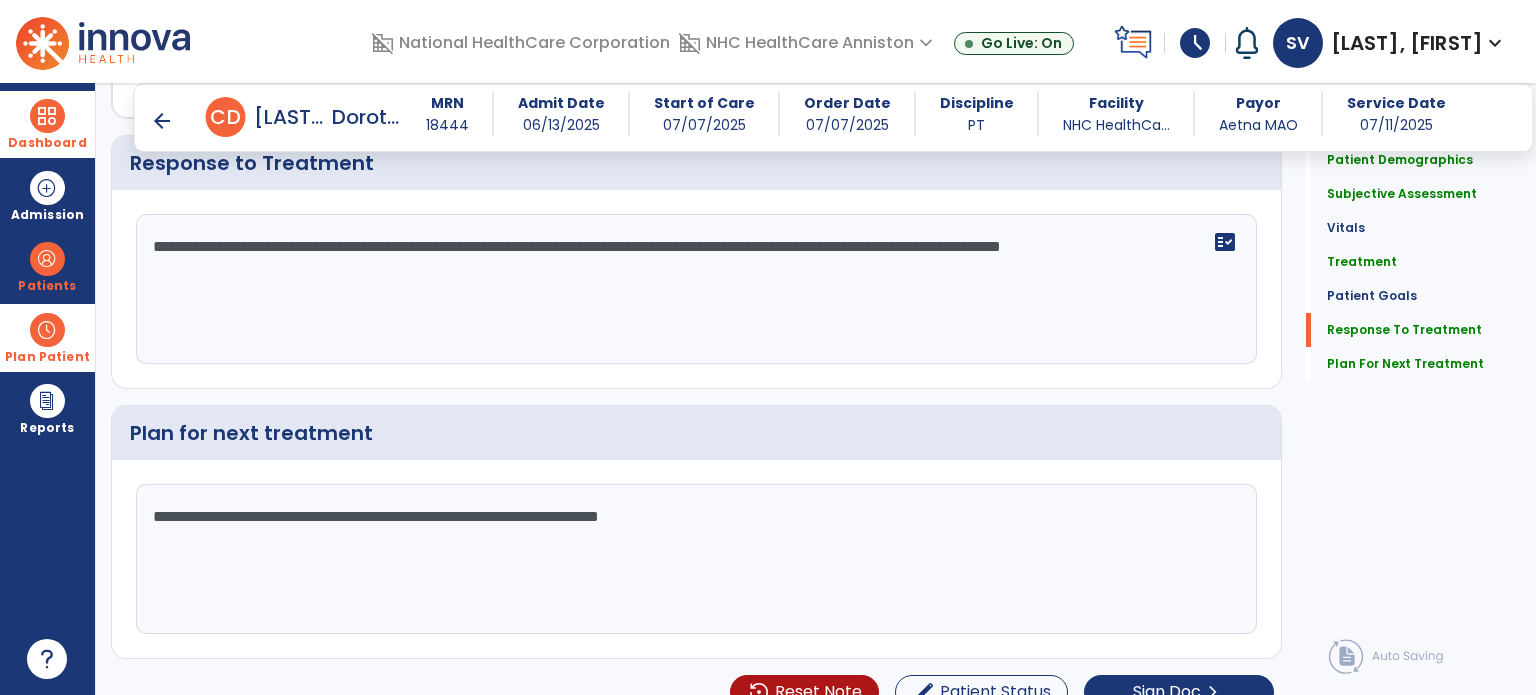 type on "**********" 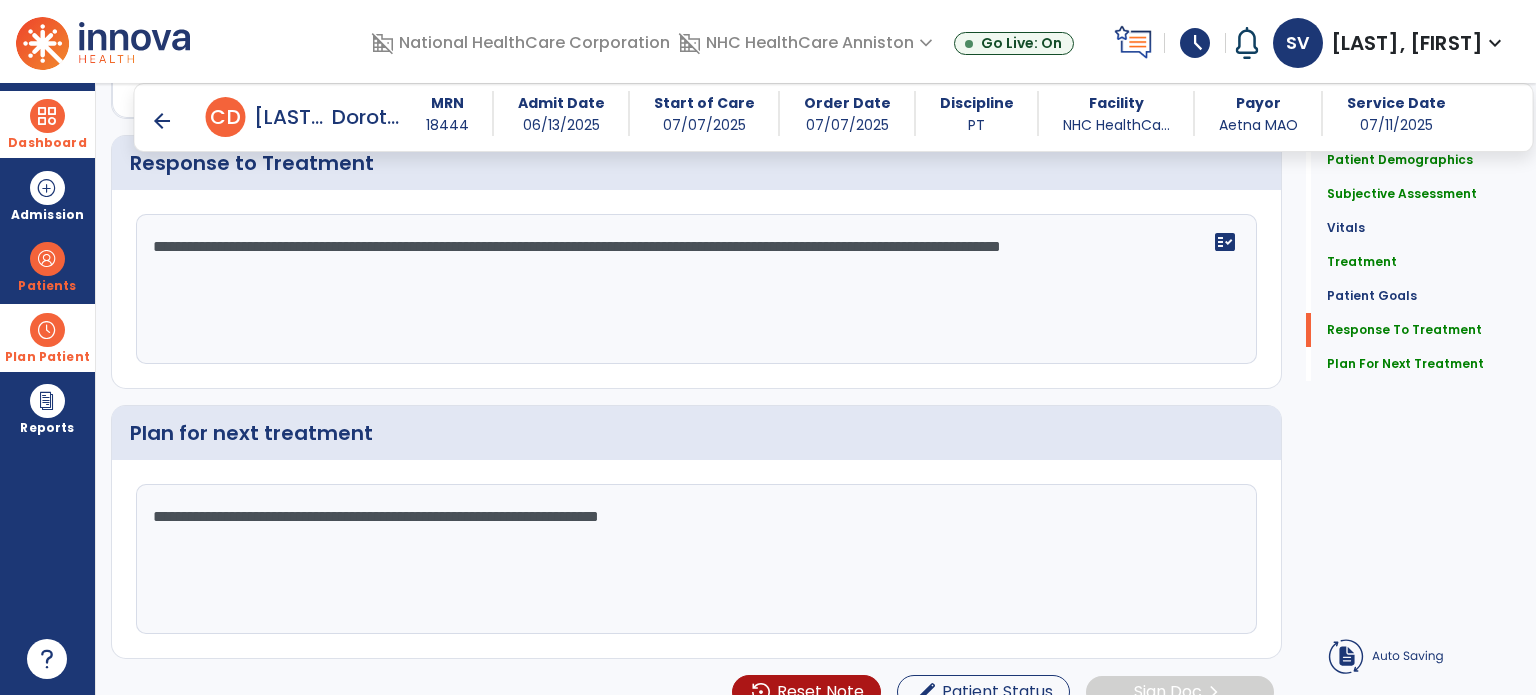 scroll, scrollTop: 2587, scrollLeft: 0, axis: vertical 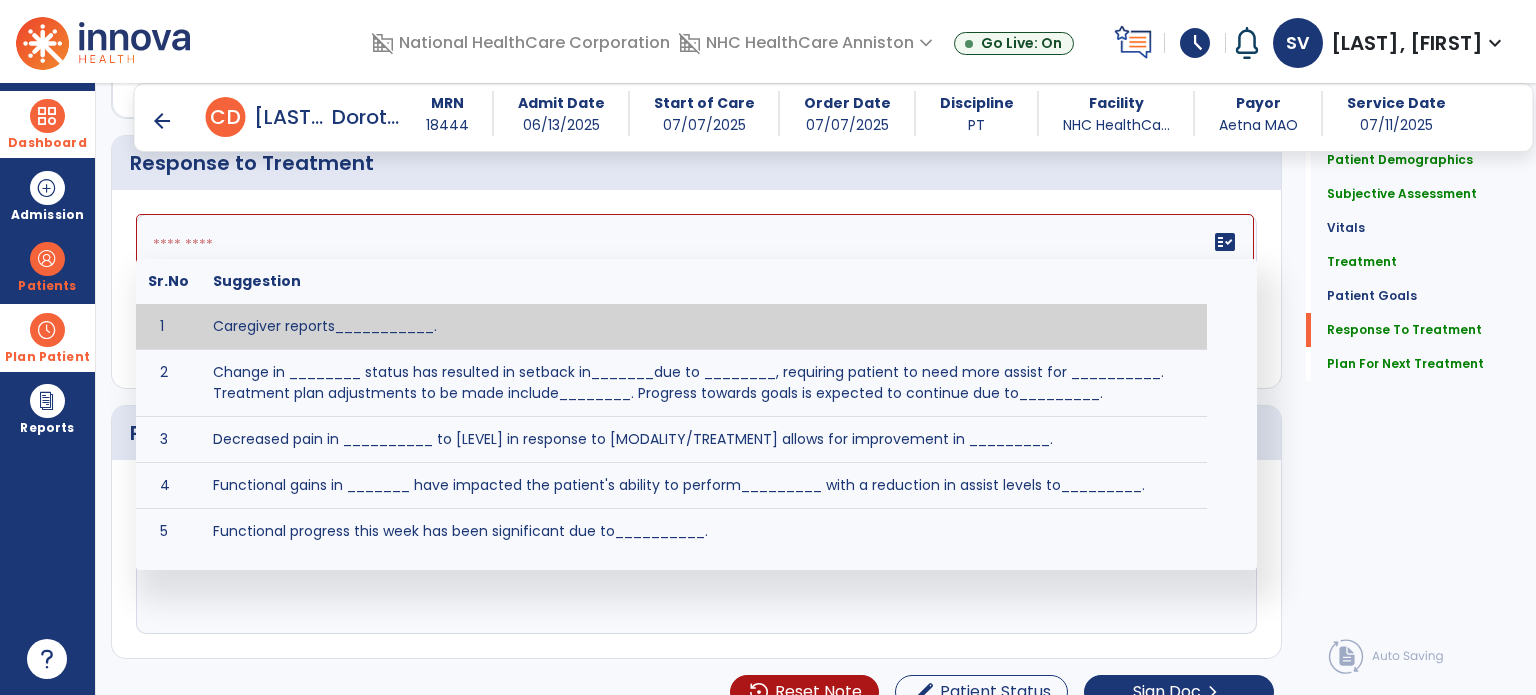 paste on "**********" 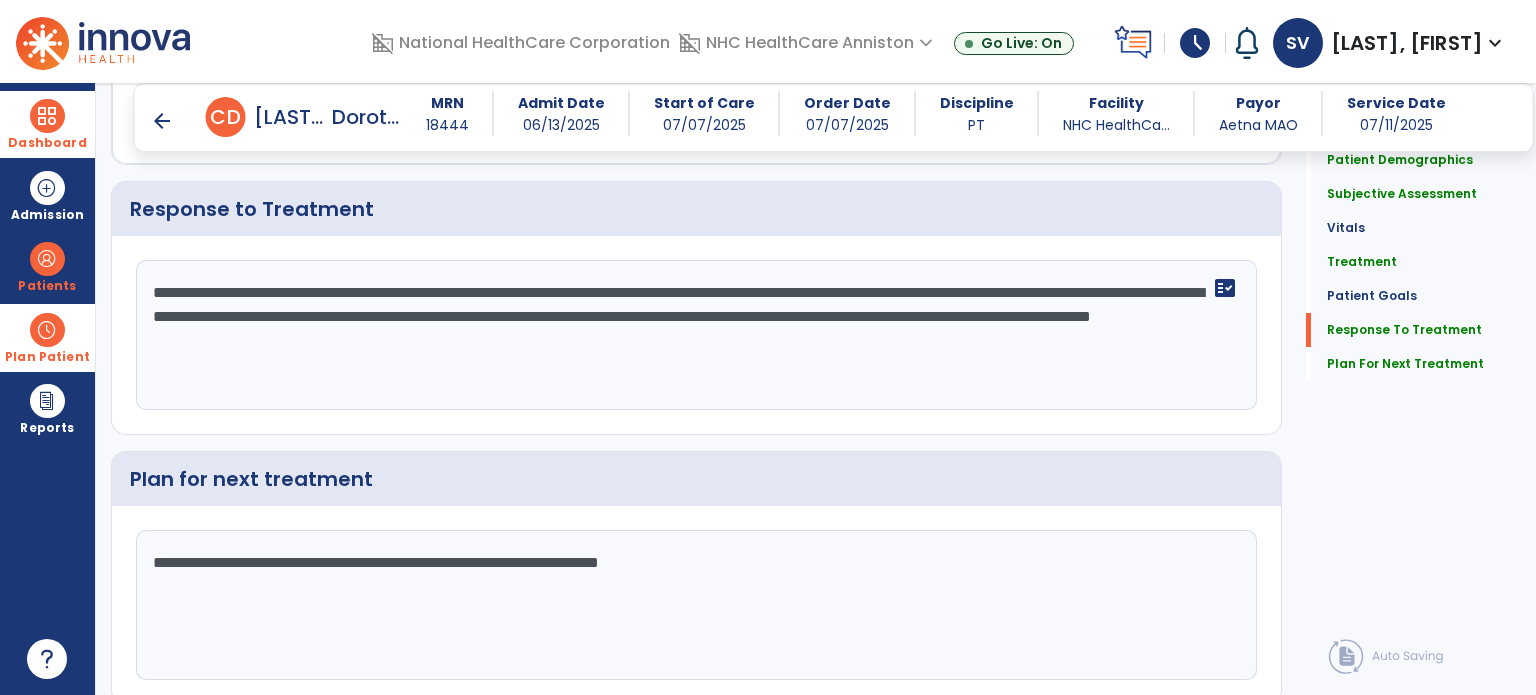 scroll, scrollTop: 2587, scrollLeft: 0, axis: vertical 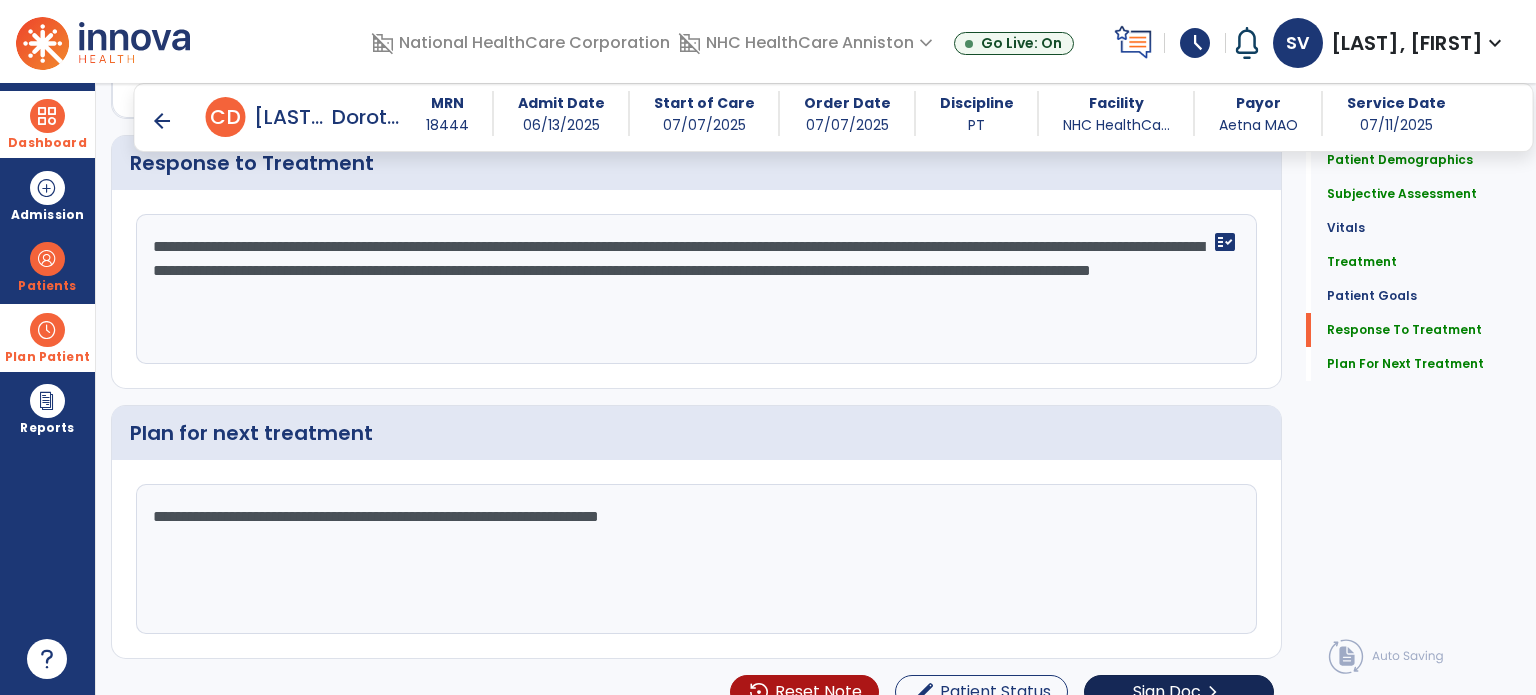 type on "**********" 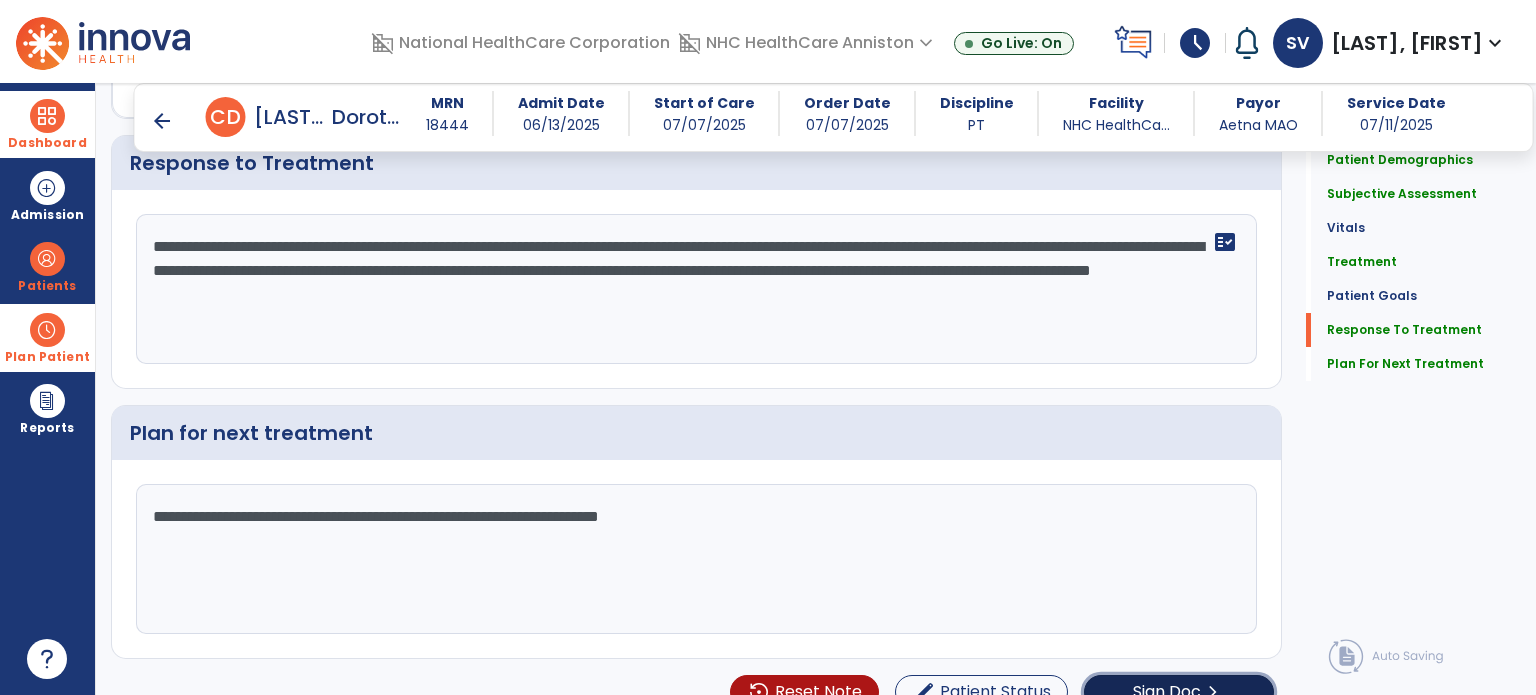 click on "Sign Doc" 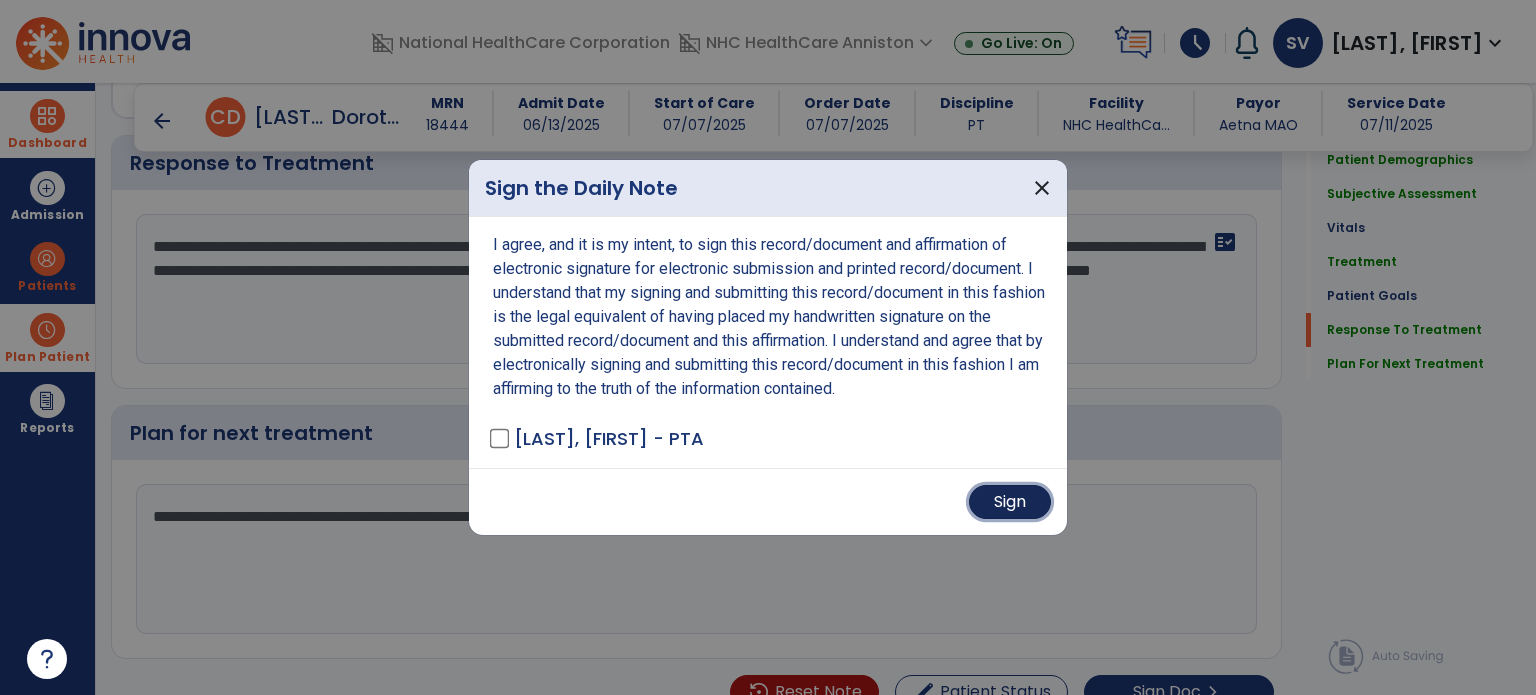 click on "Sign" at bounding box center (1010, 502) 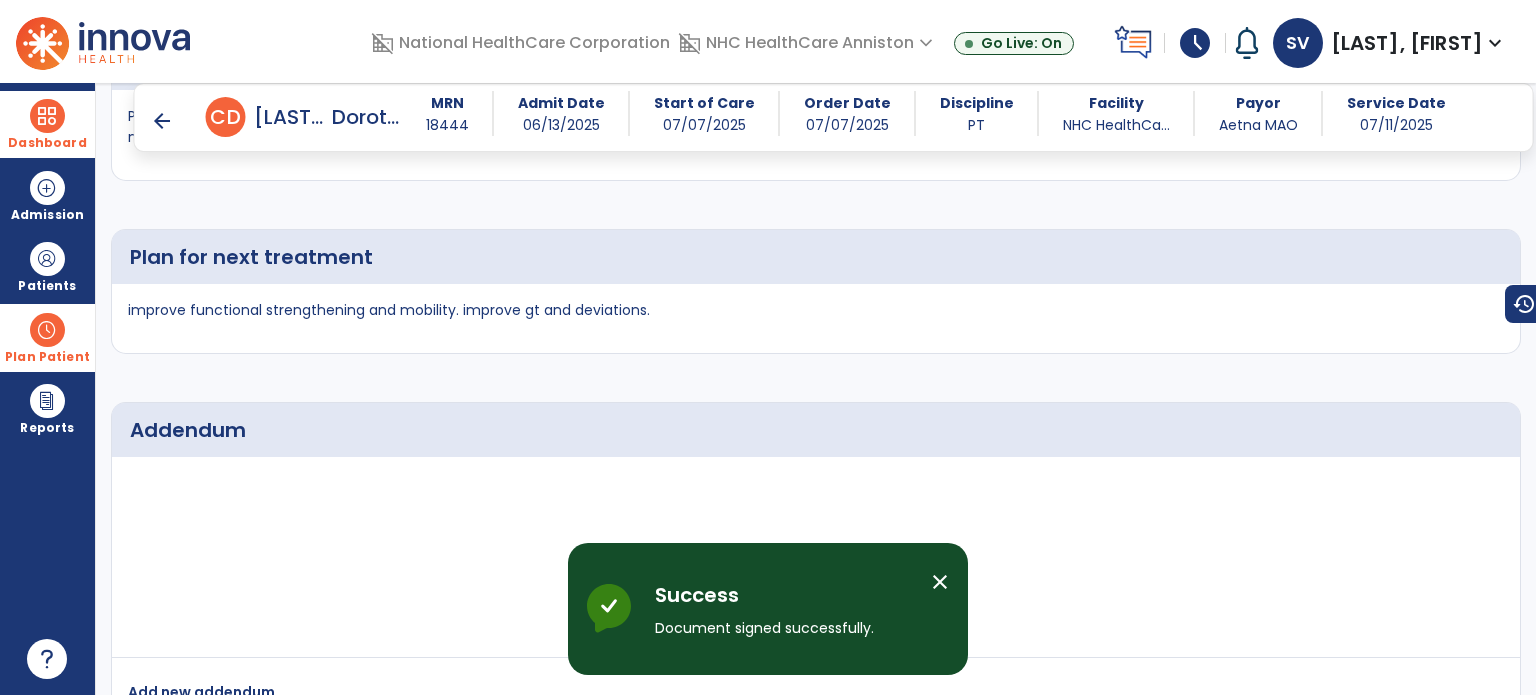 scroll, scrollTop: 3462, scrollLeft: 0, axis: vertical 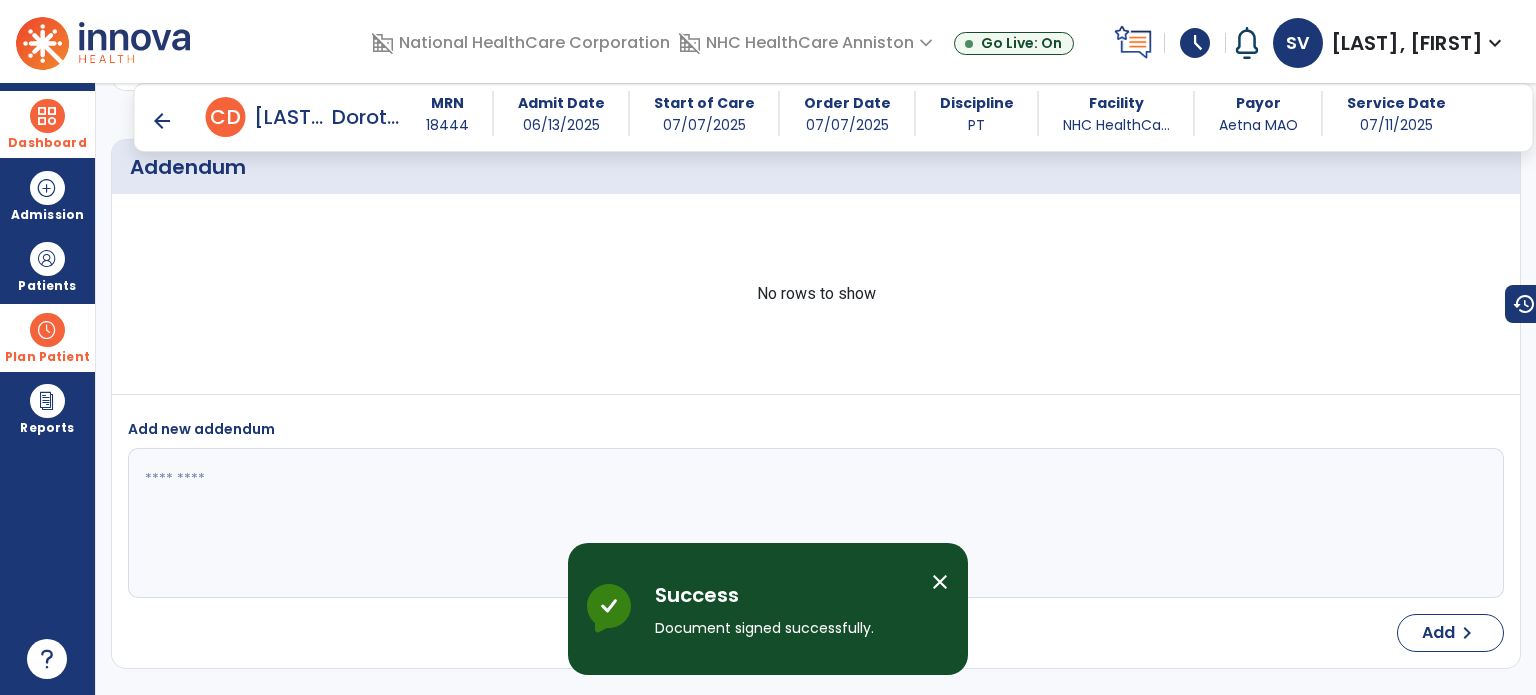 click on "arrow_back" at bounding box center [162, 121] 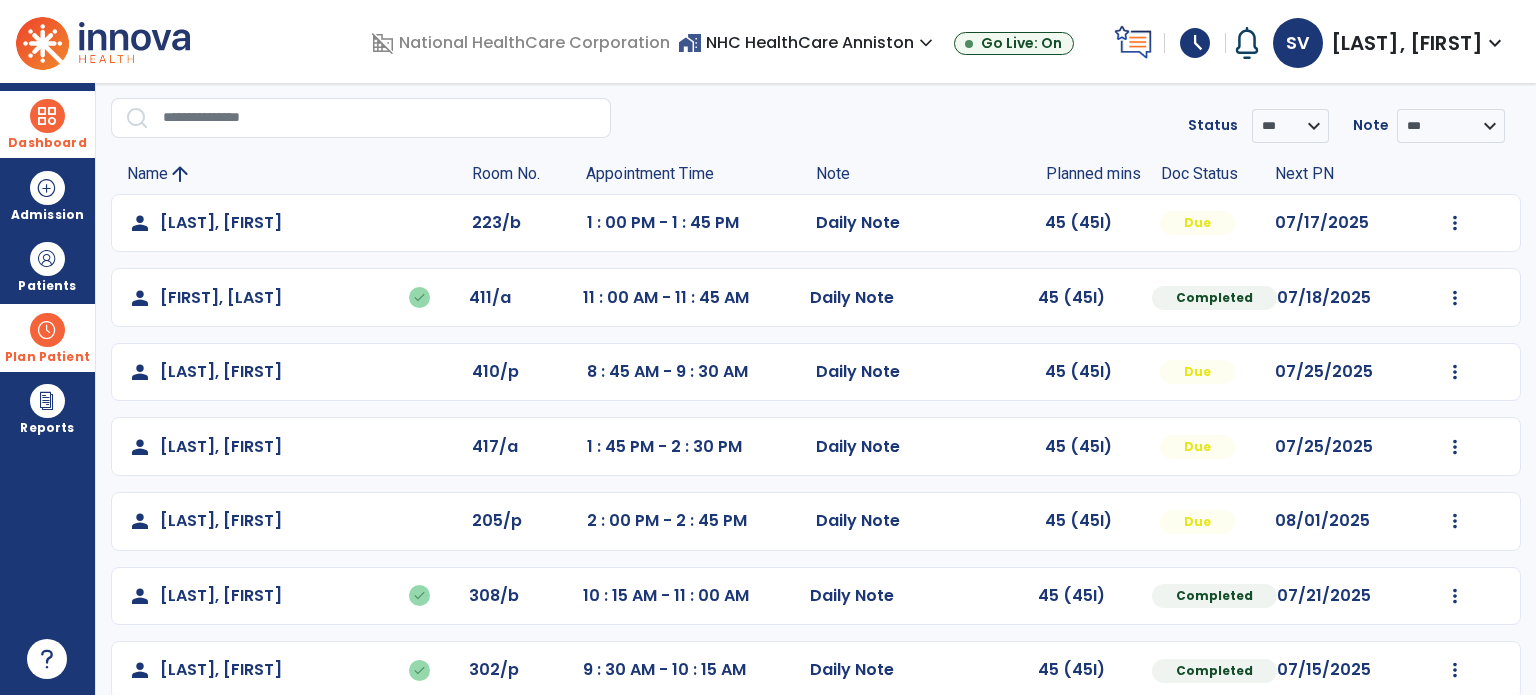 scroll, scrollTop: 100, scrollLeft: 0, axis: vertical 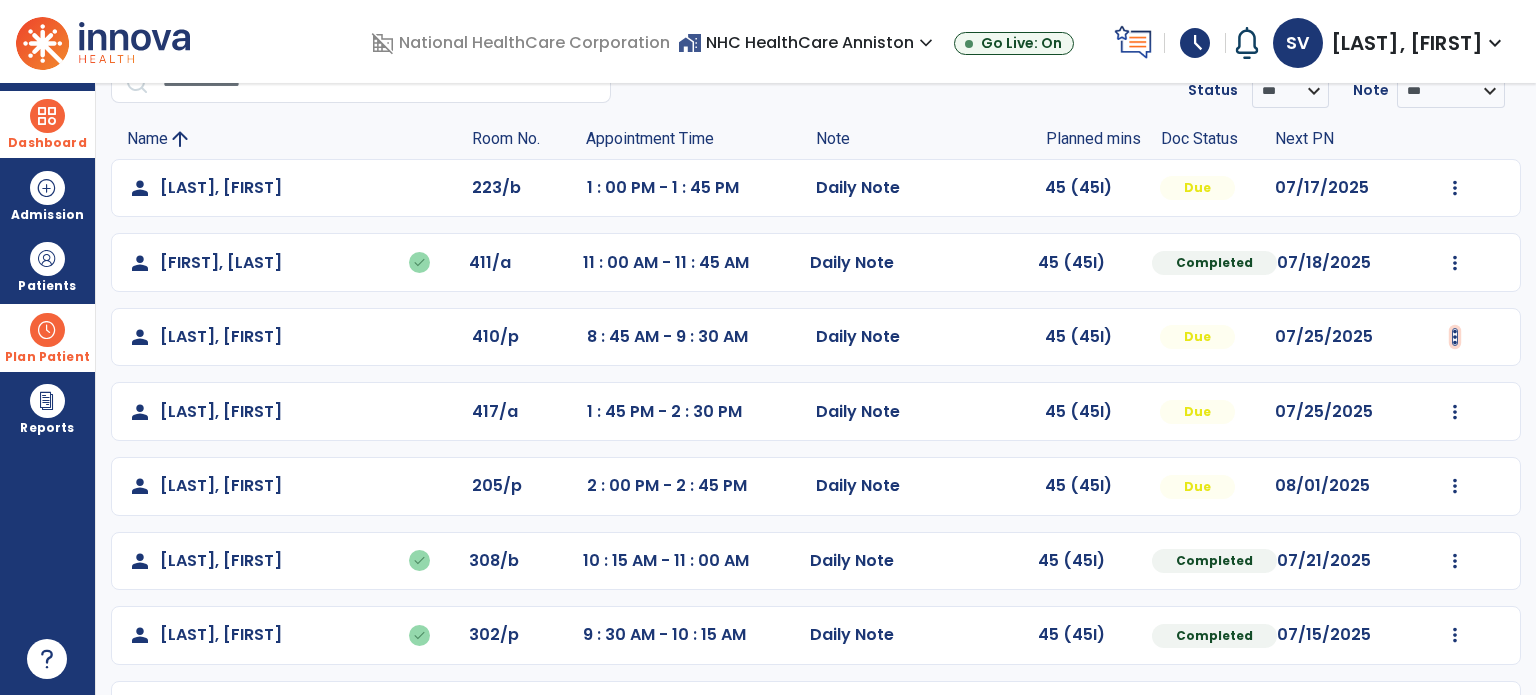 click at bounding box center [1455, 188] 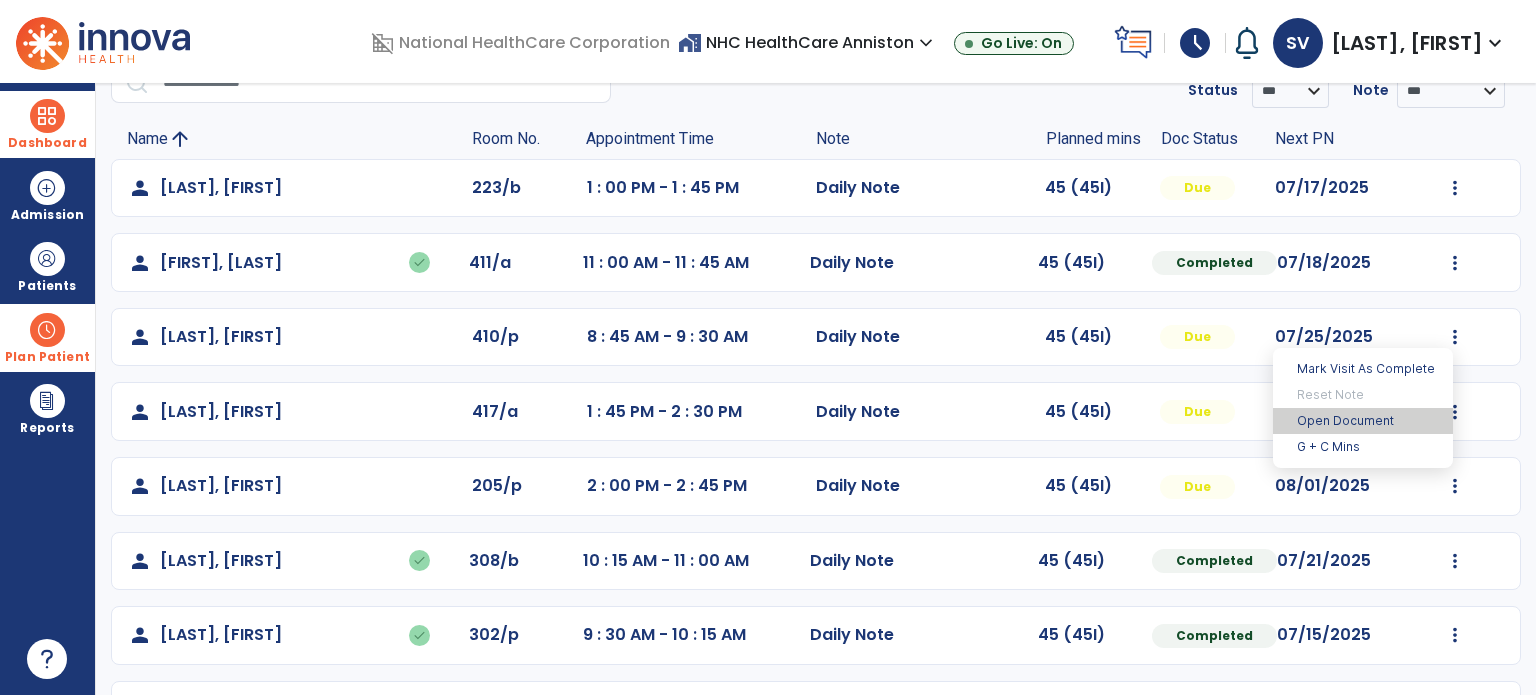 click on "Open Document" at bounding box center [1363, 421] 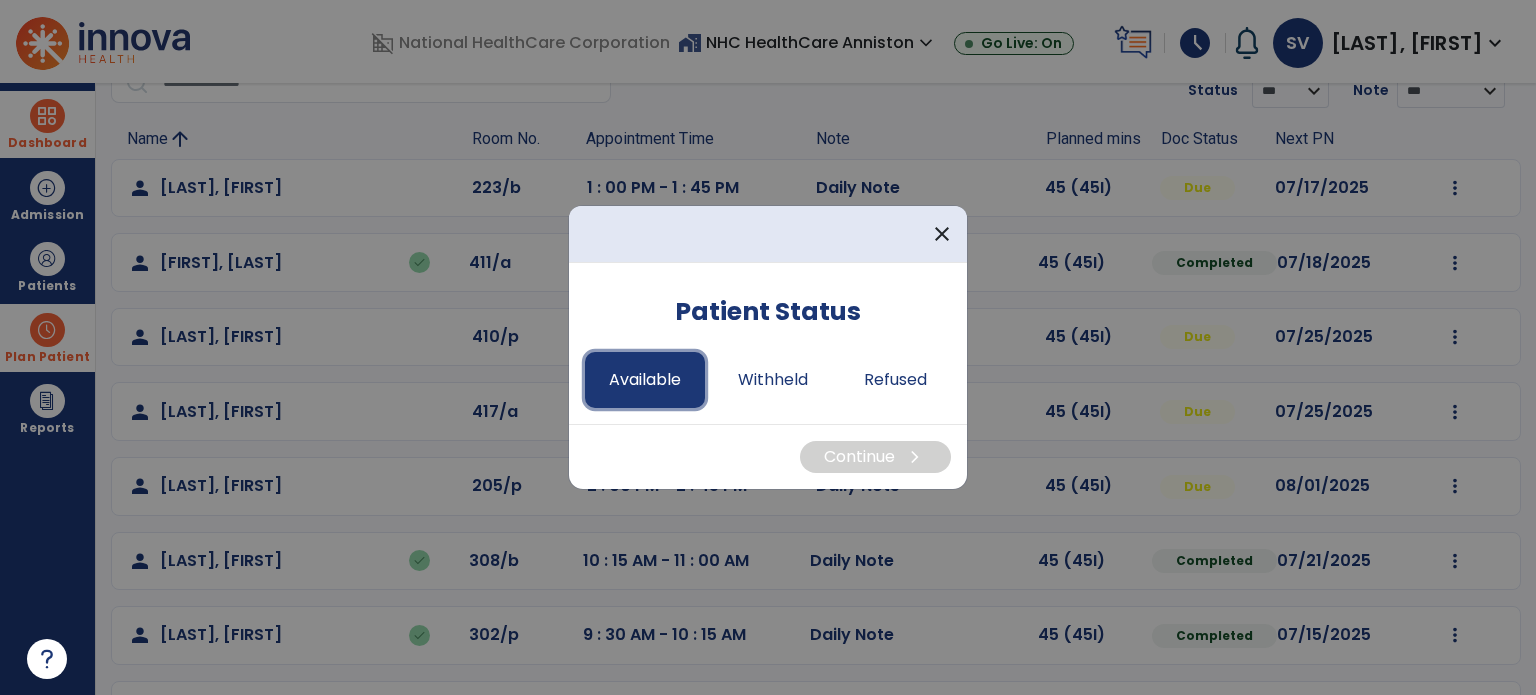 click on "Available" at bounding box center [645, 380] 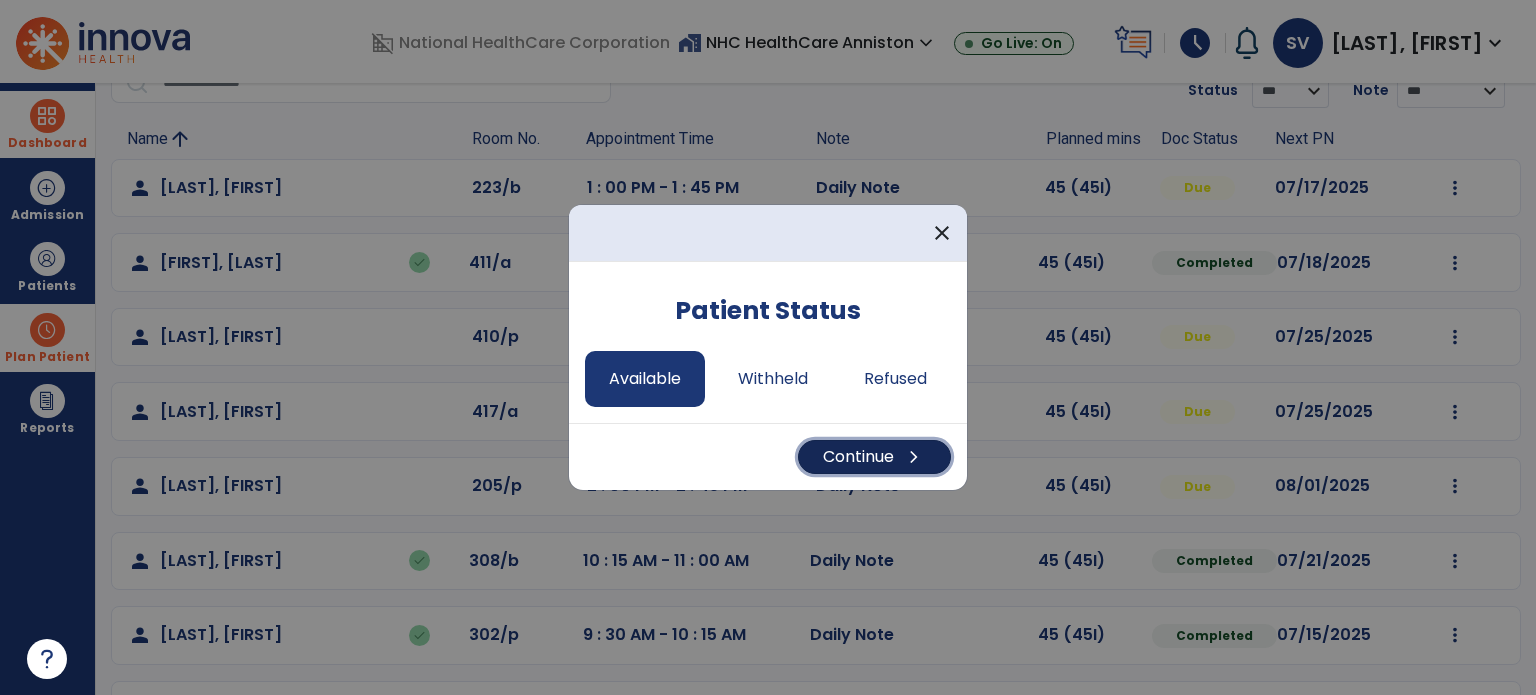 click on "Continue   chevron_right" at bounding box center [874, 457] 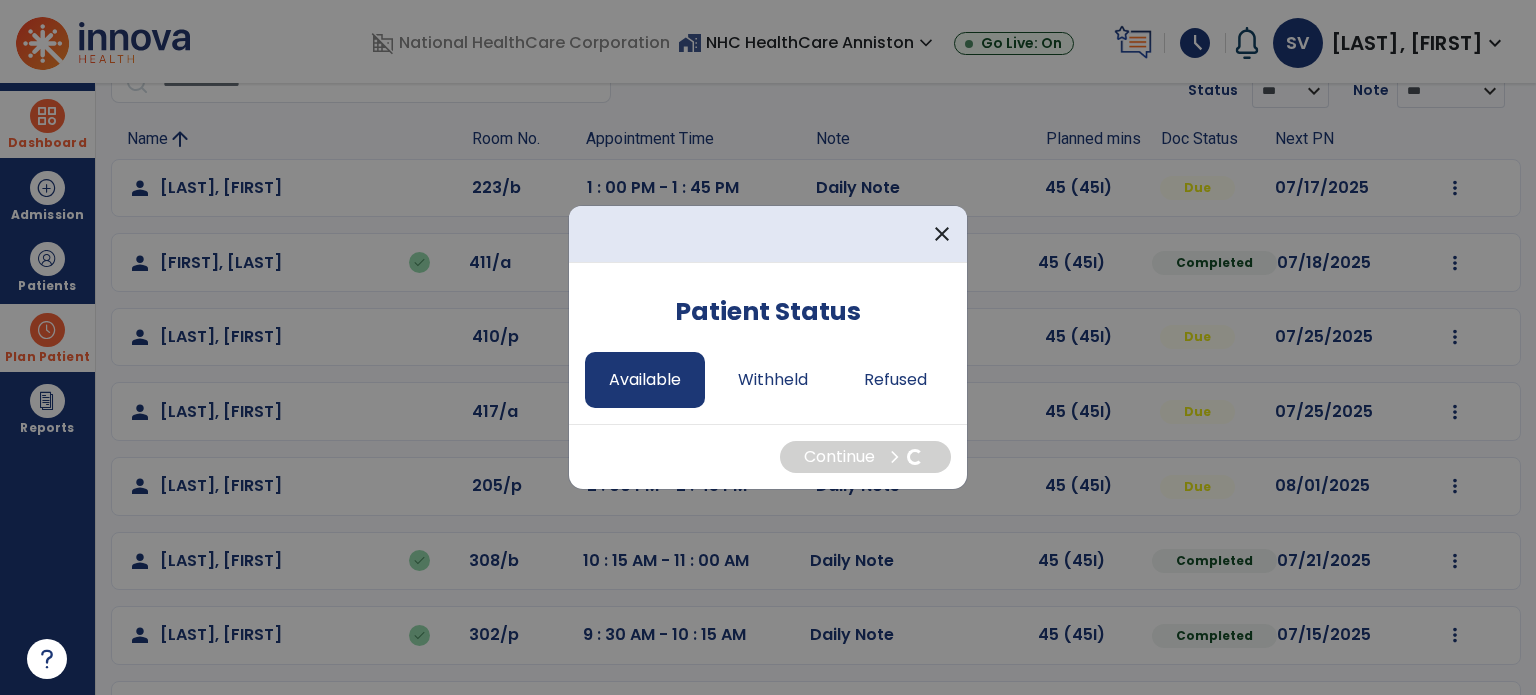 select on "*" 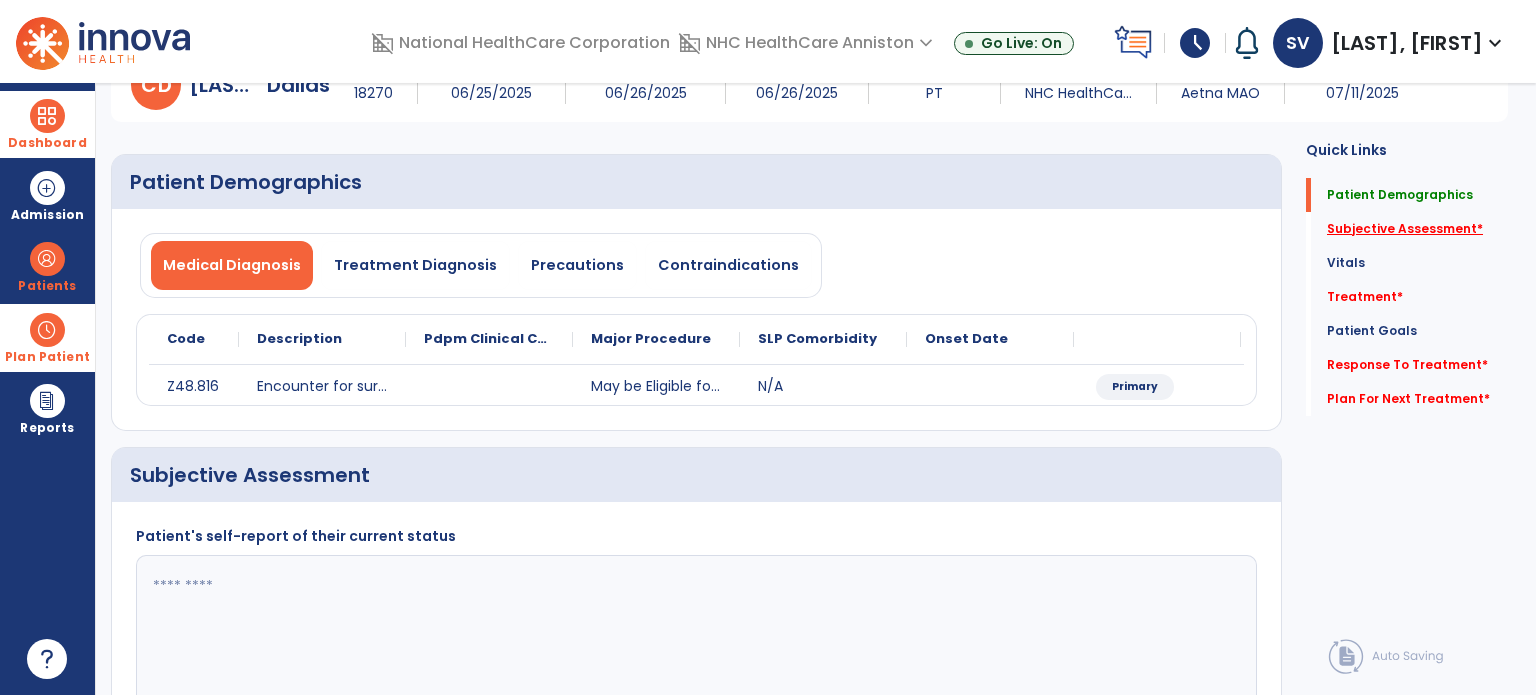 click on "Subjective Assessment   *" 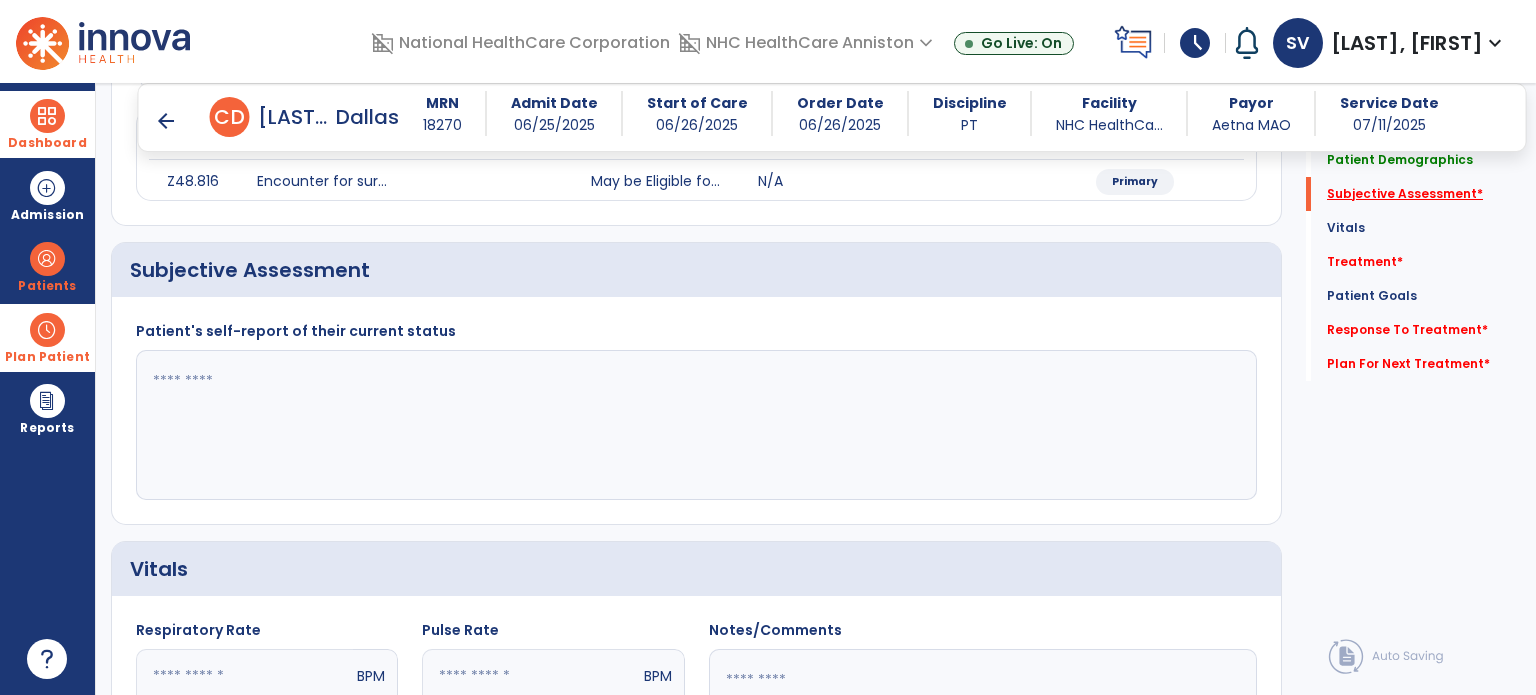 scroll, scrollTop: 298, scrollLeft: 0, axis: vertical 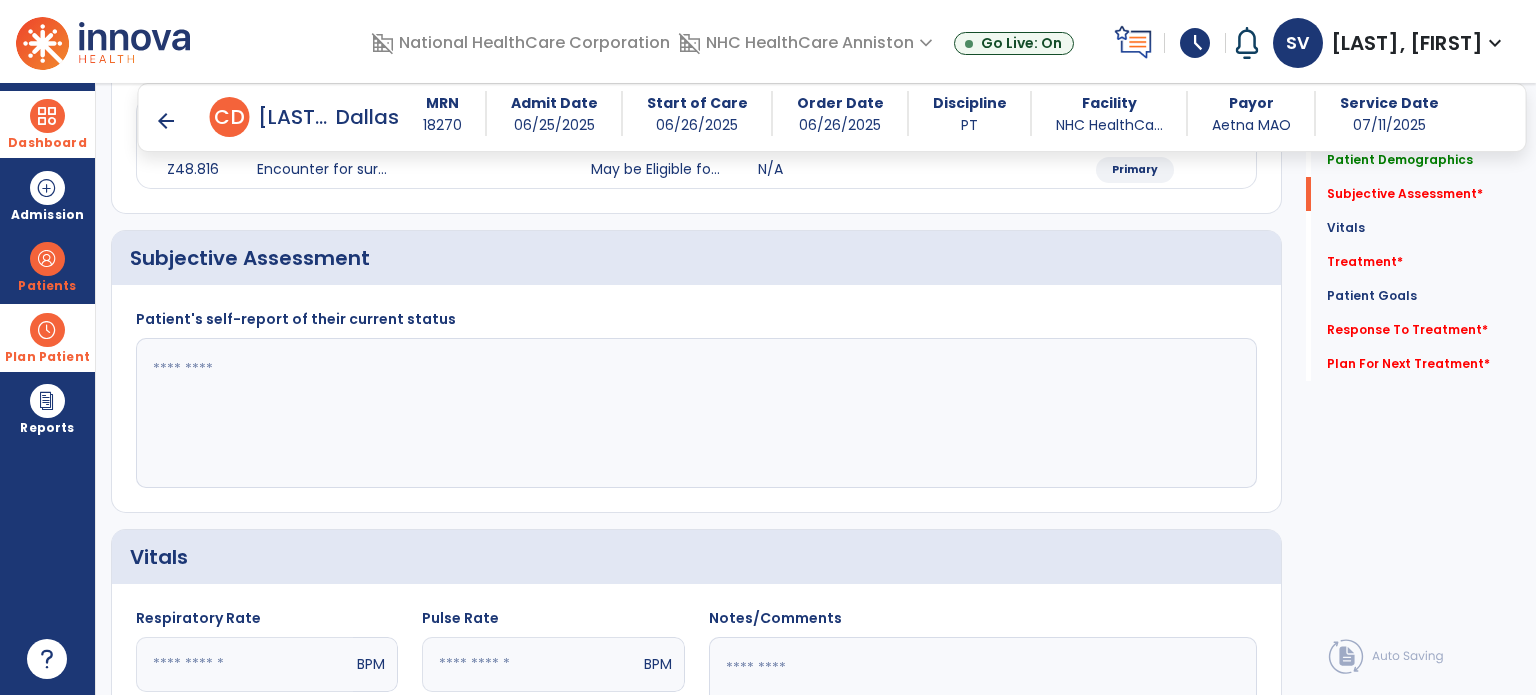 click 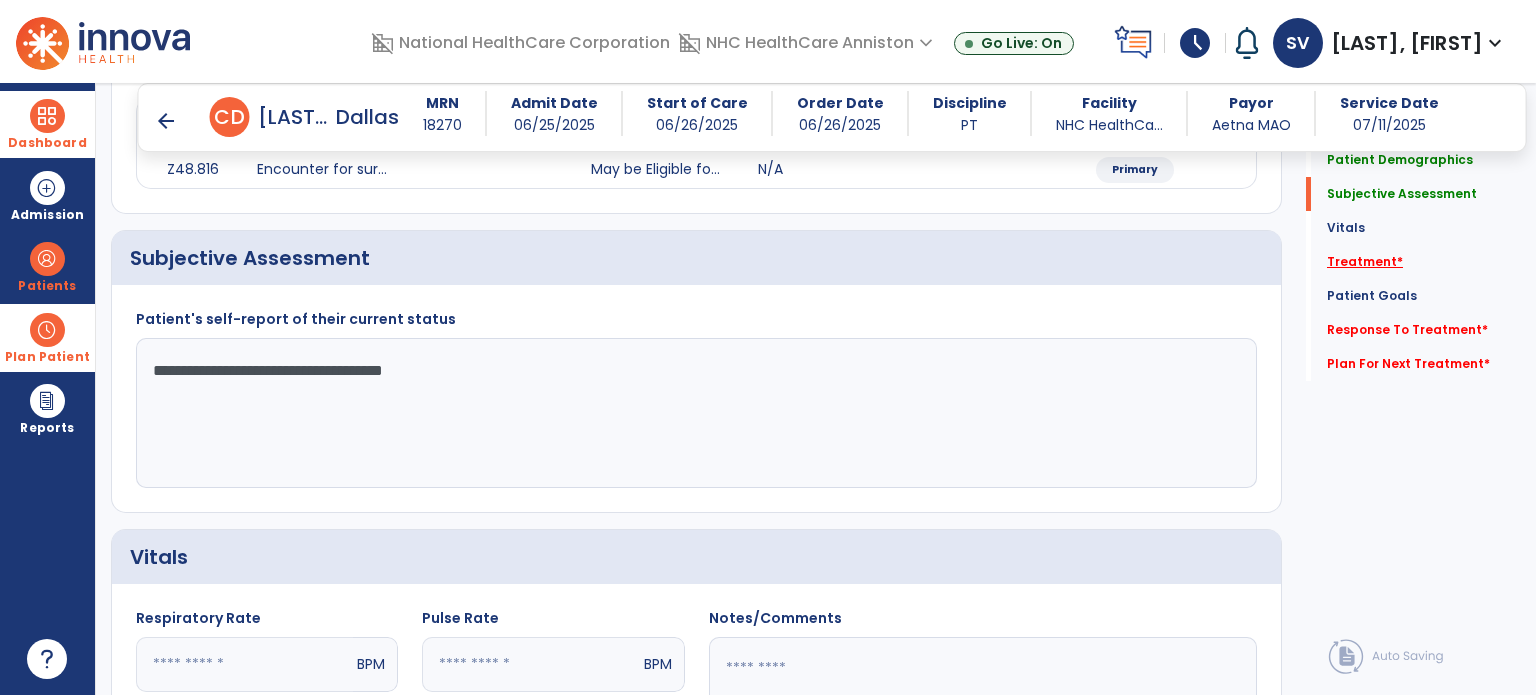 type on "**********" 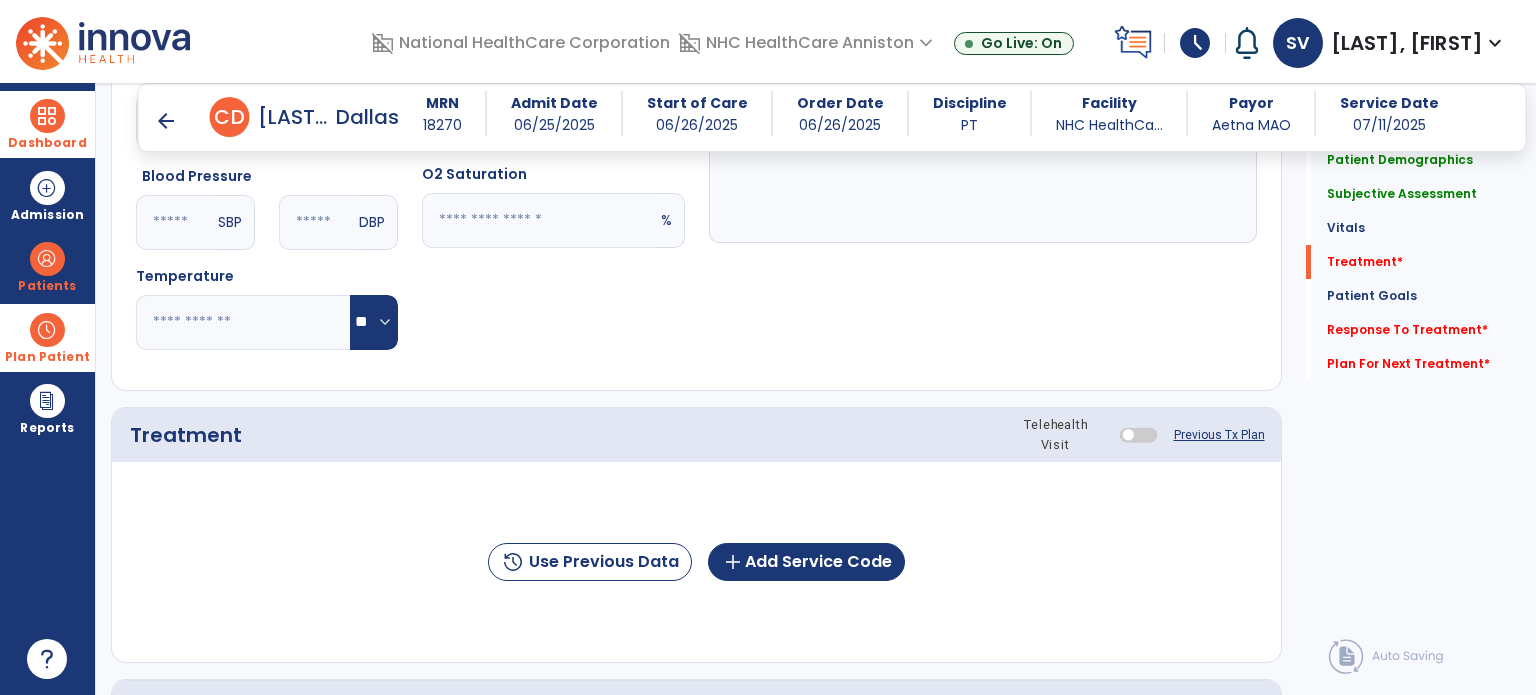 scroll, scrollTop: 987, scrollLeft: 0, axis: vertical 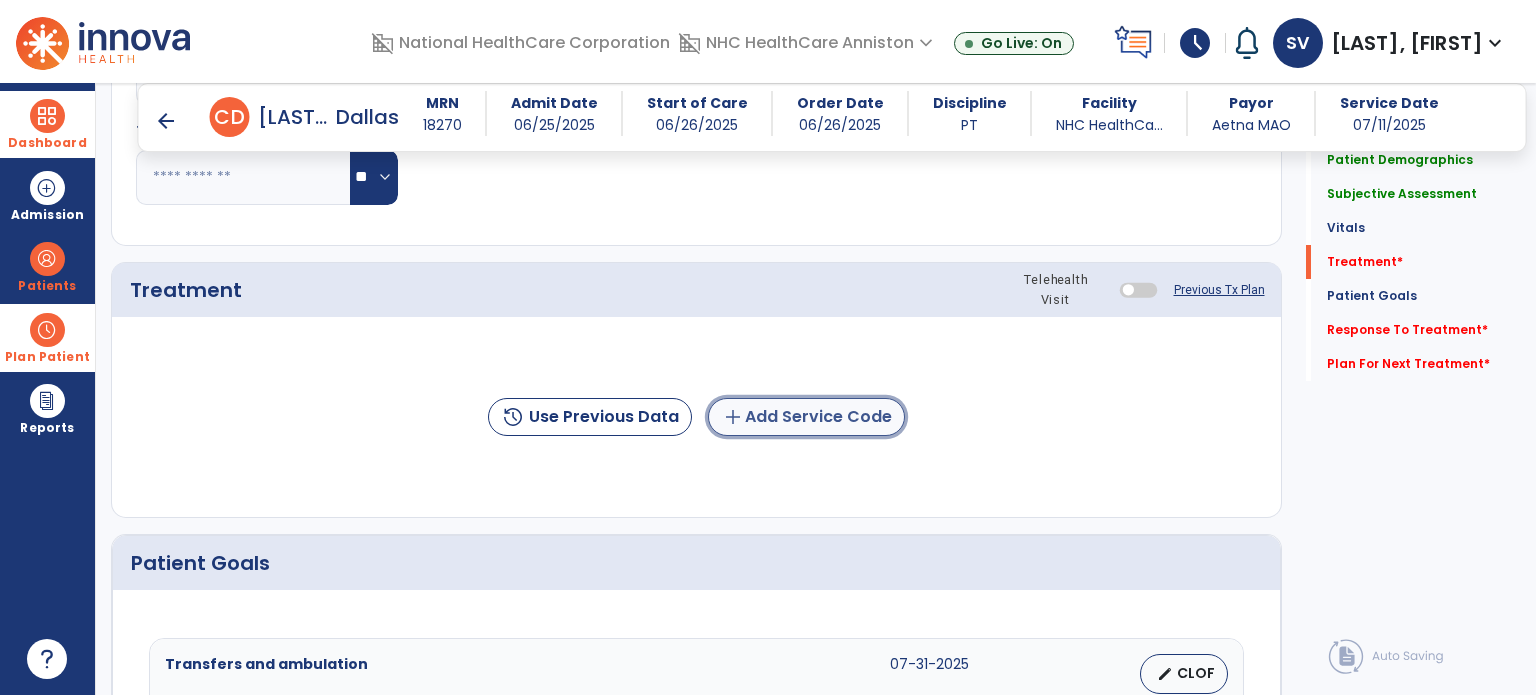 click on "add  Add Service Code" 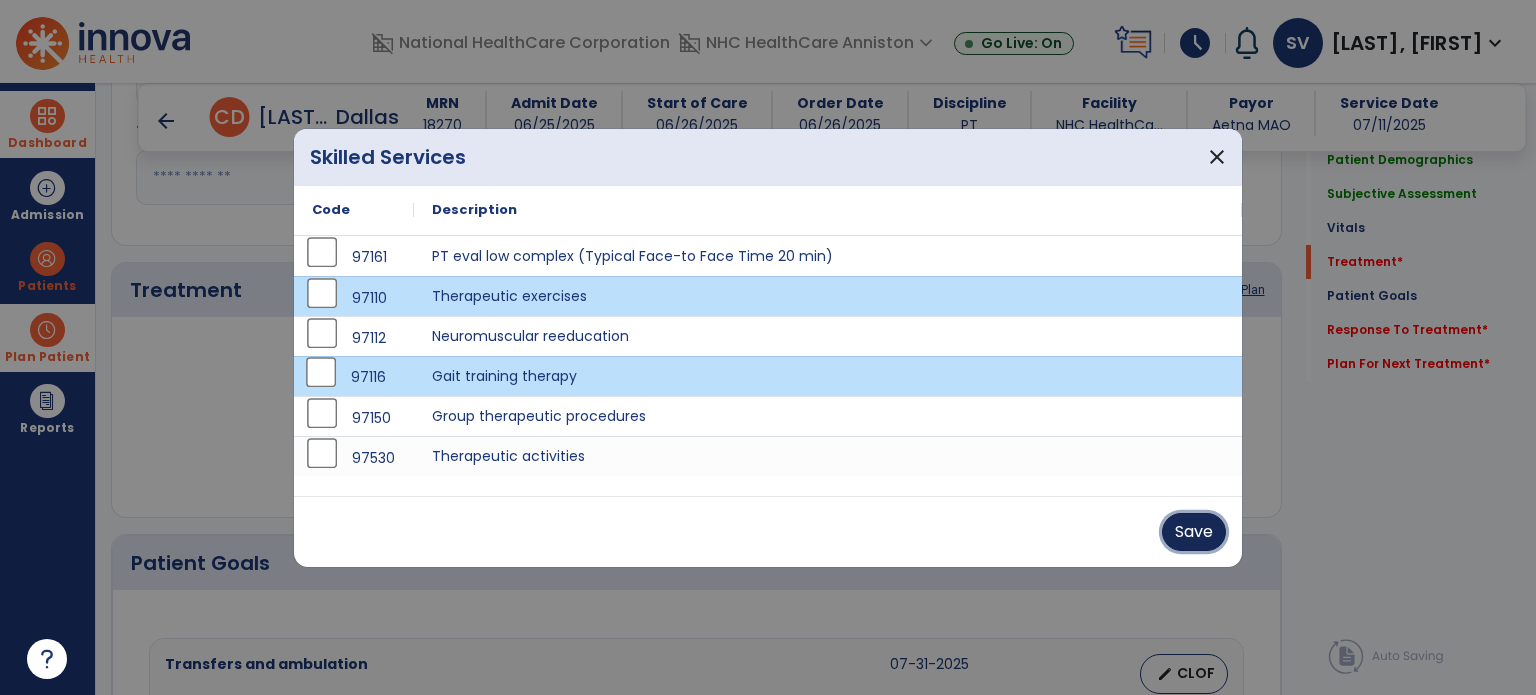 click on "Save" at bounding box center (1194, 532) 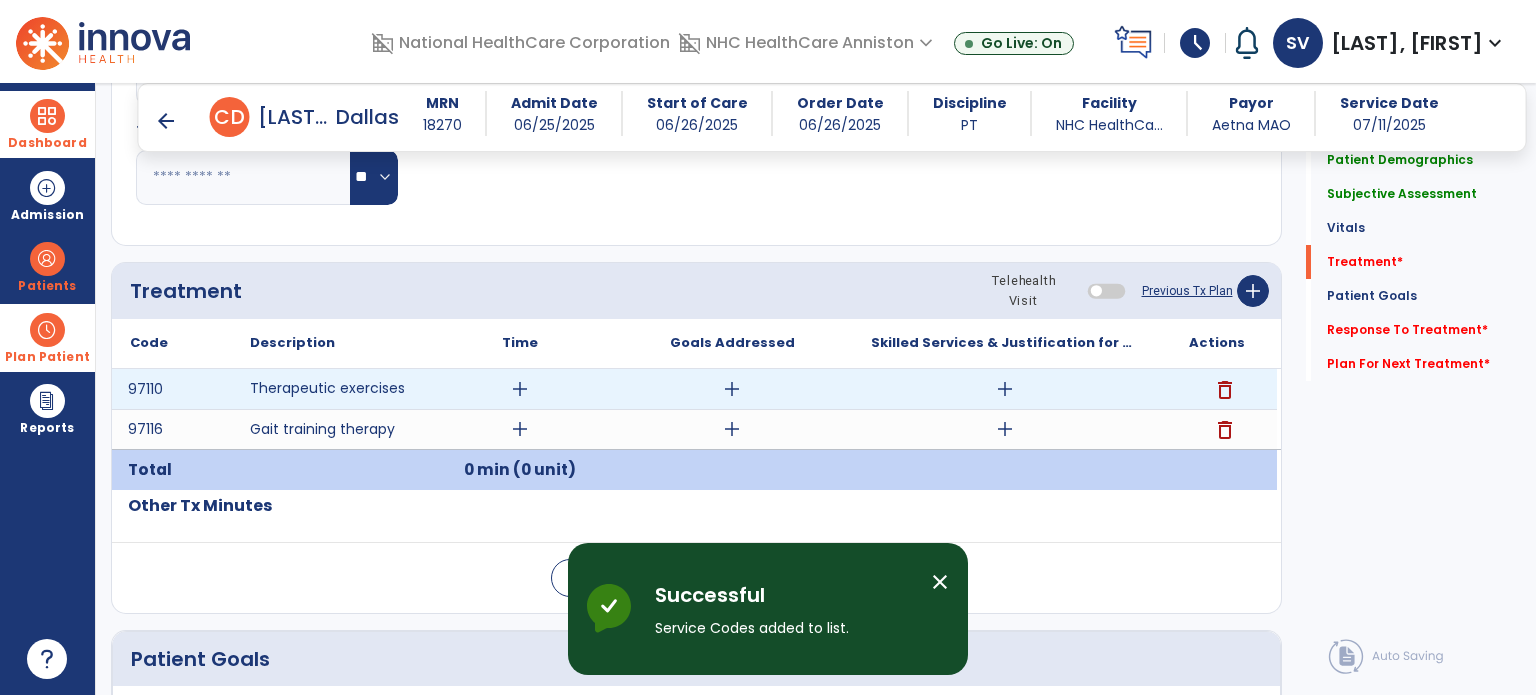 click on "add" at bounding box center (520, 389) 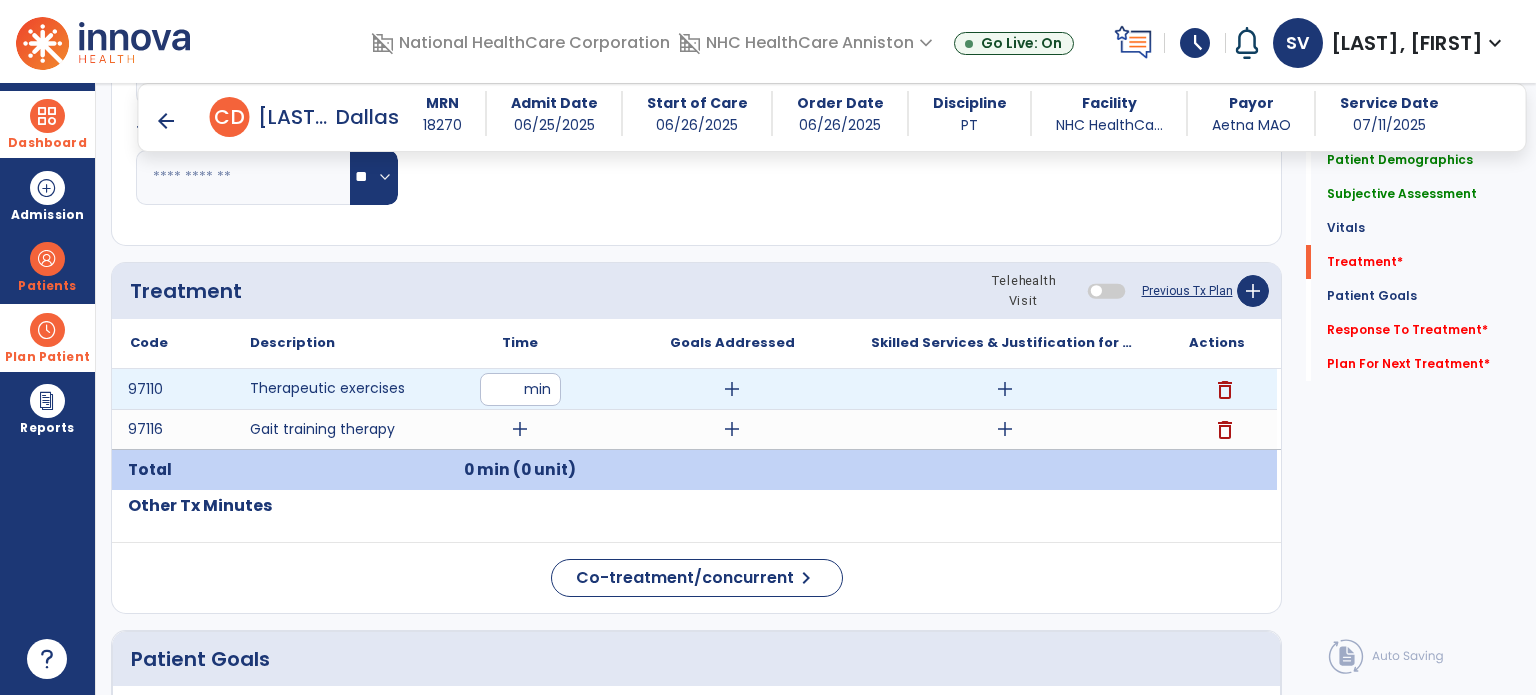 type on "**" 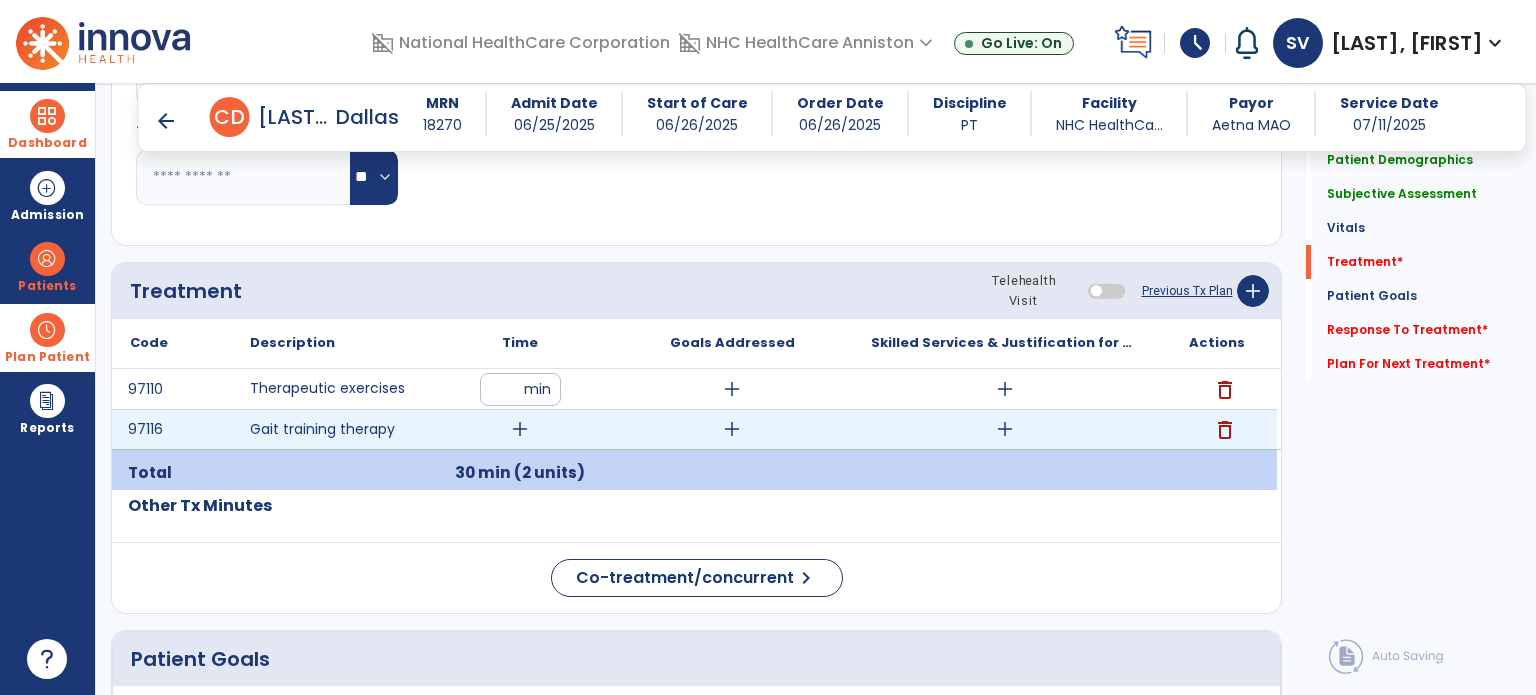 click on "add" at bounding box center [520, 429] 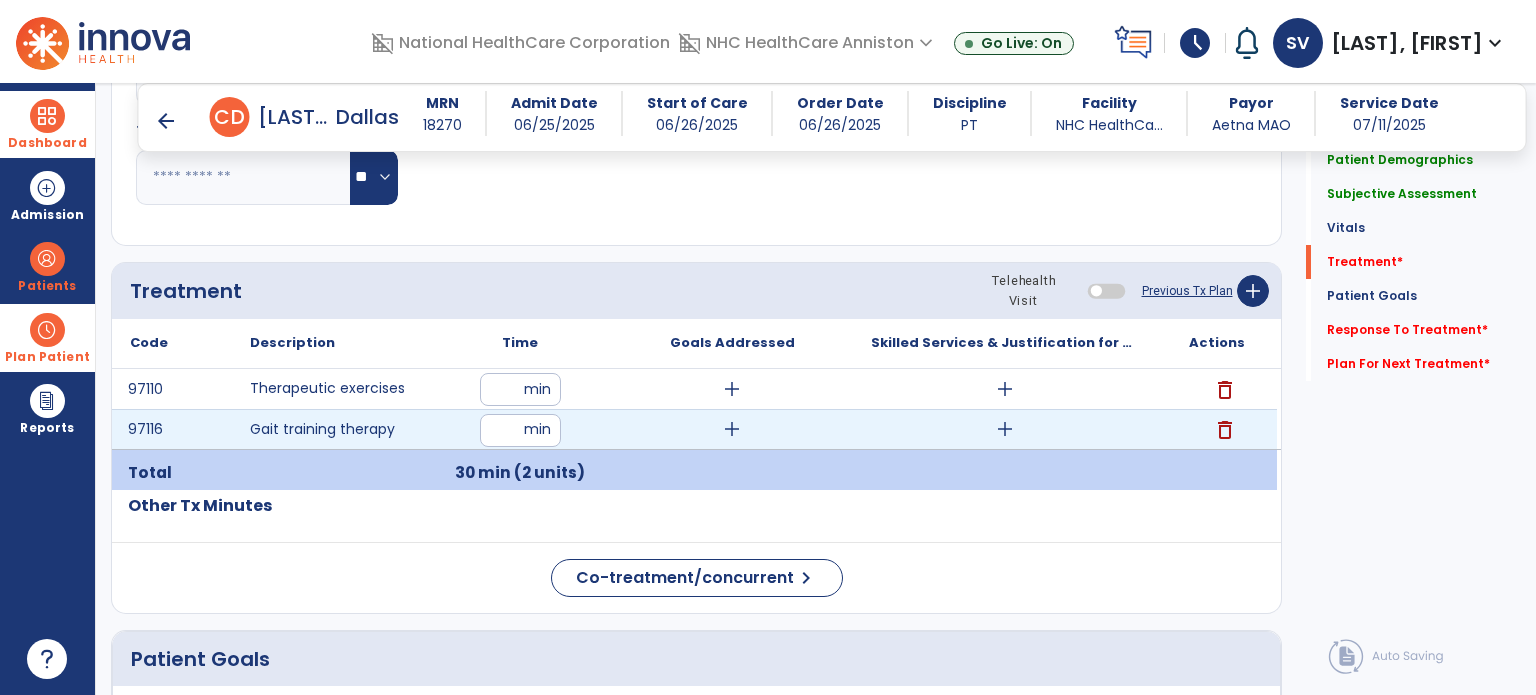 type on "**" 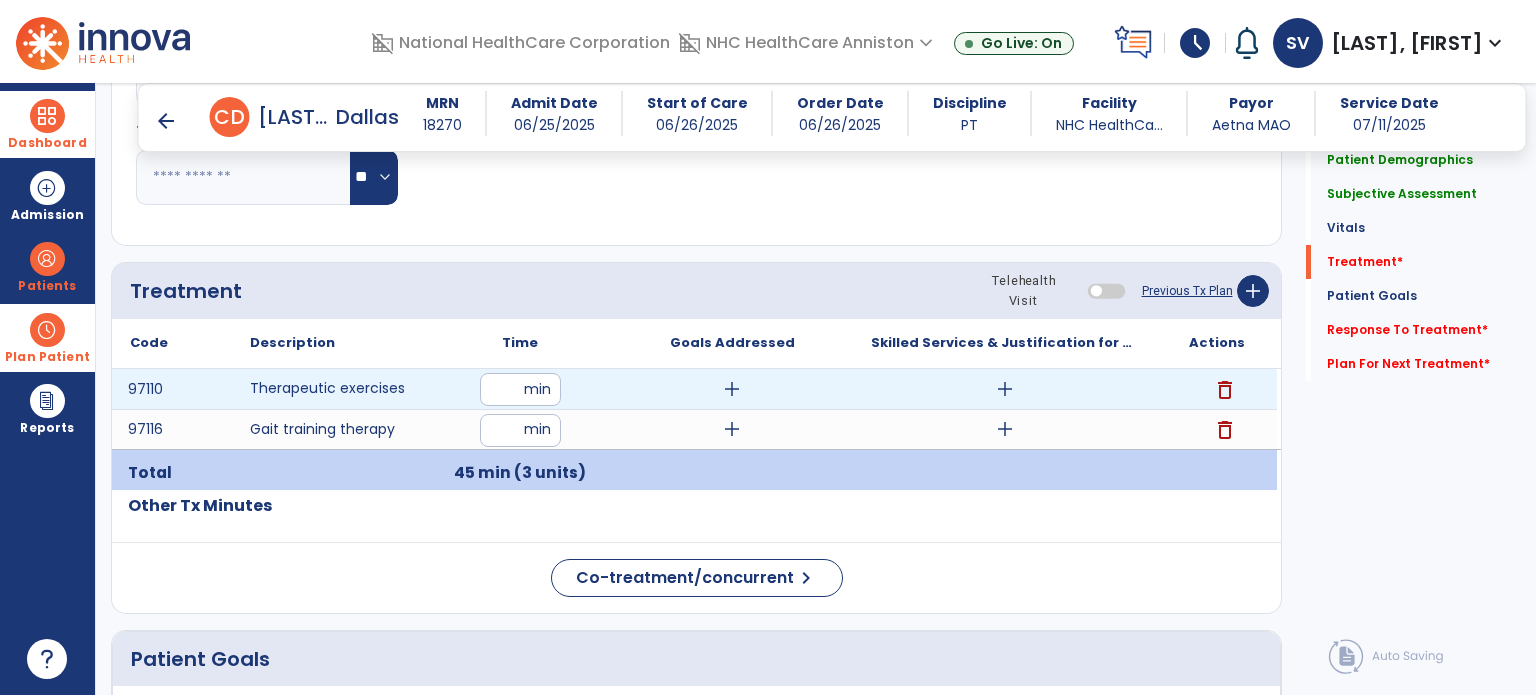 click on "add" at bounding box center (1005, 389) 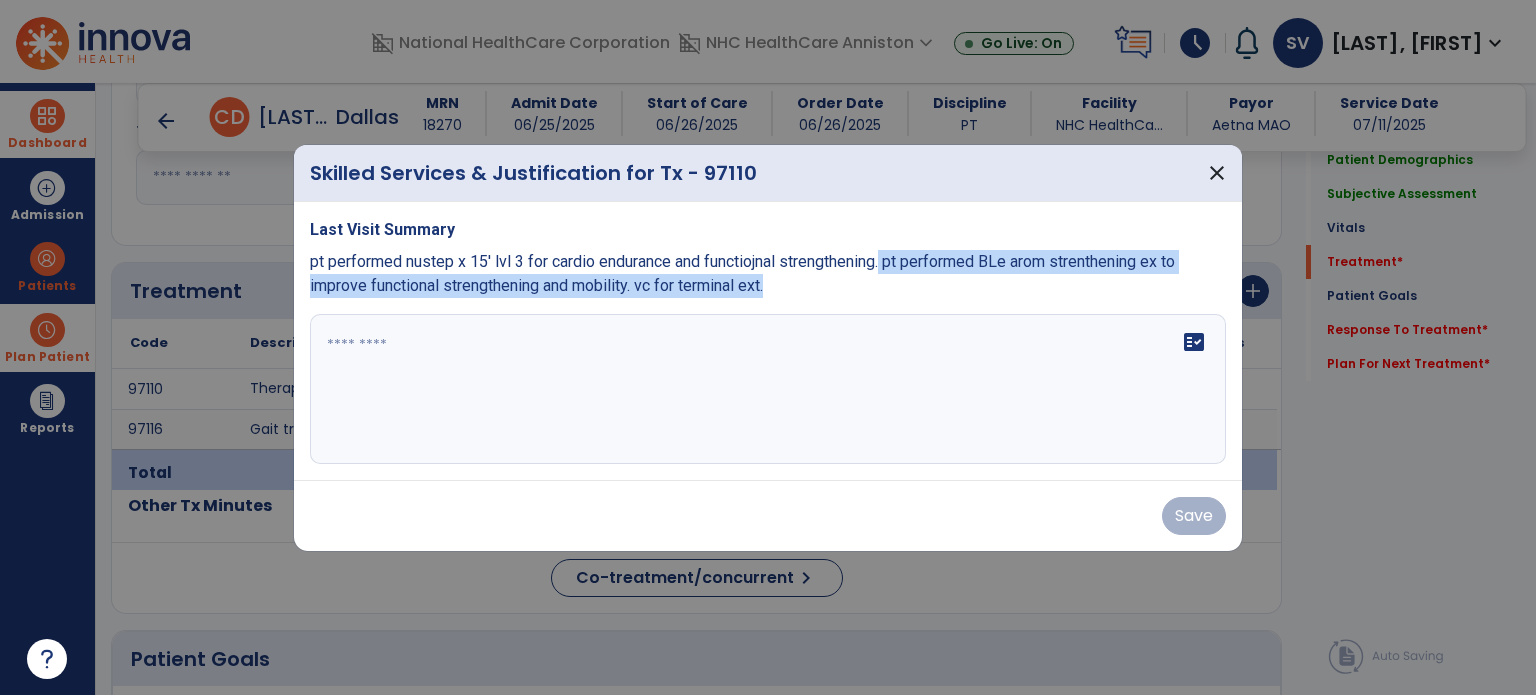 drag, startPoint x: 895, startPoint y: 263, endPoint x: 1098, endPoint y: 299, distance: 206.1674 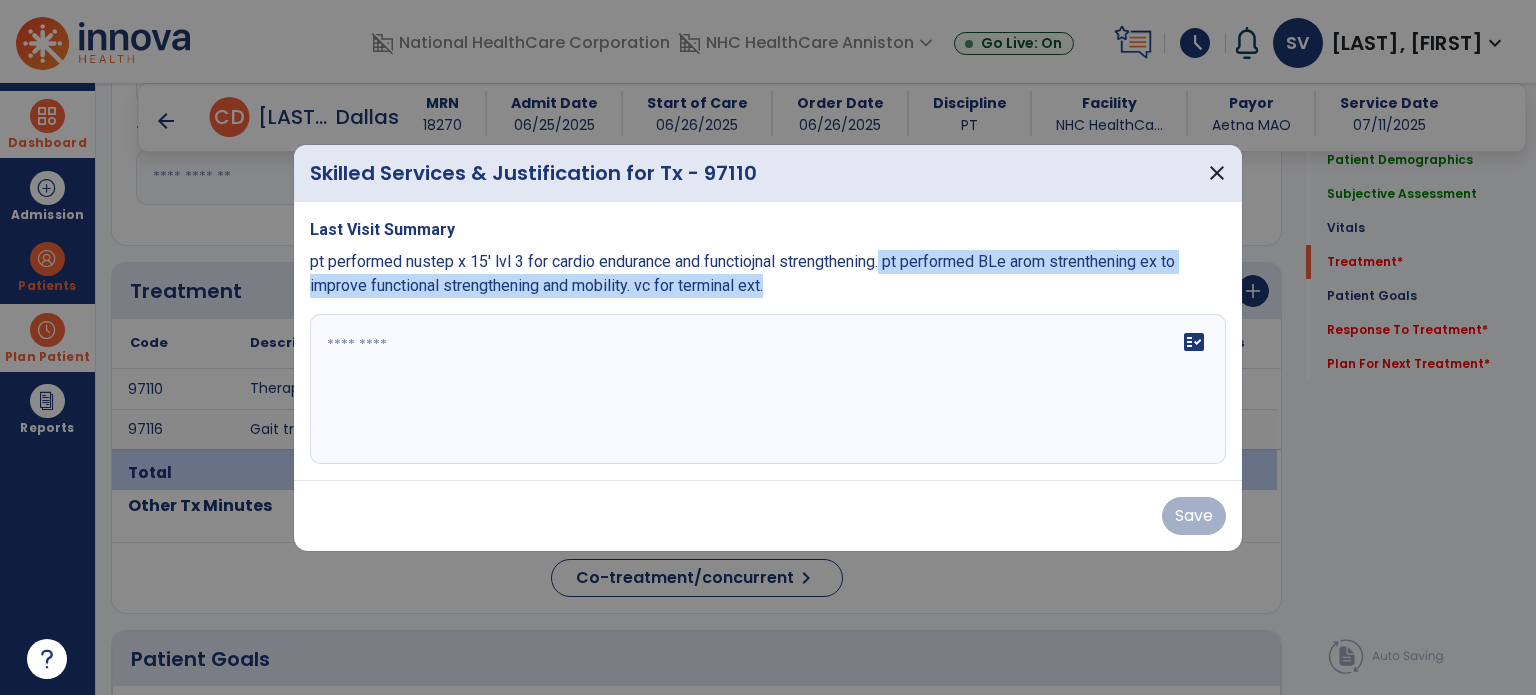 click on "Last Visit Summary pt performed nustep x 15' lvl 3 for cardio endurance and functiojnal strengthening. pt performed BLe arom strenthening ex to improve functional strengthening and mobility. vc for terminal ext.
fact_check" at bounding box center (768, 341) 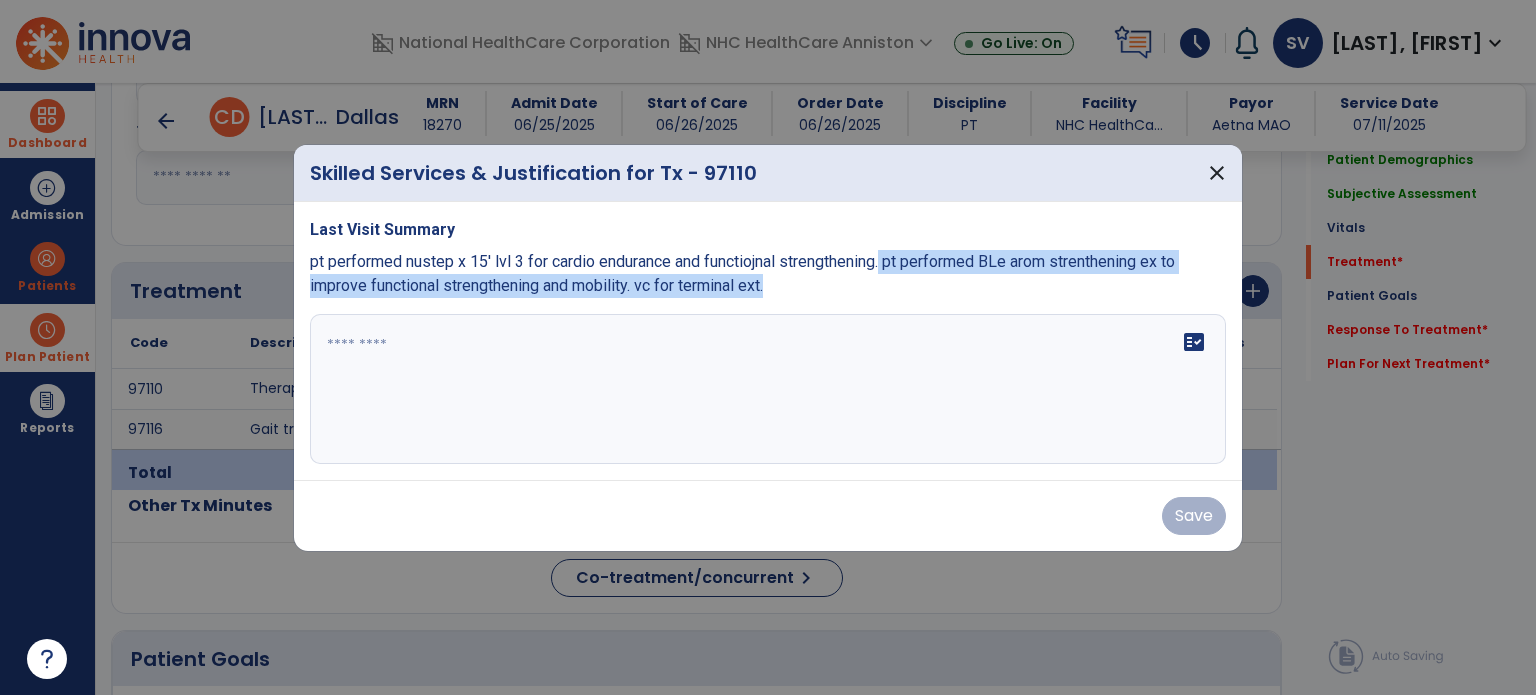 copy on "pt performed BLe arom strenthening ex to improve functional strengthening and mobility. vc for terminal ext." 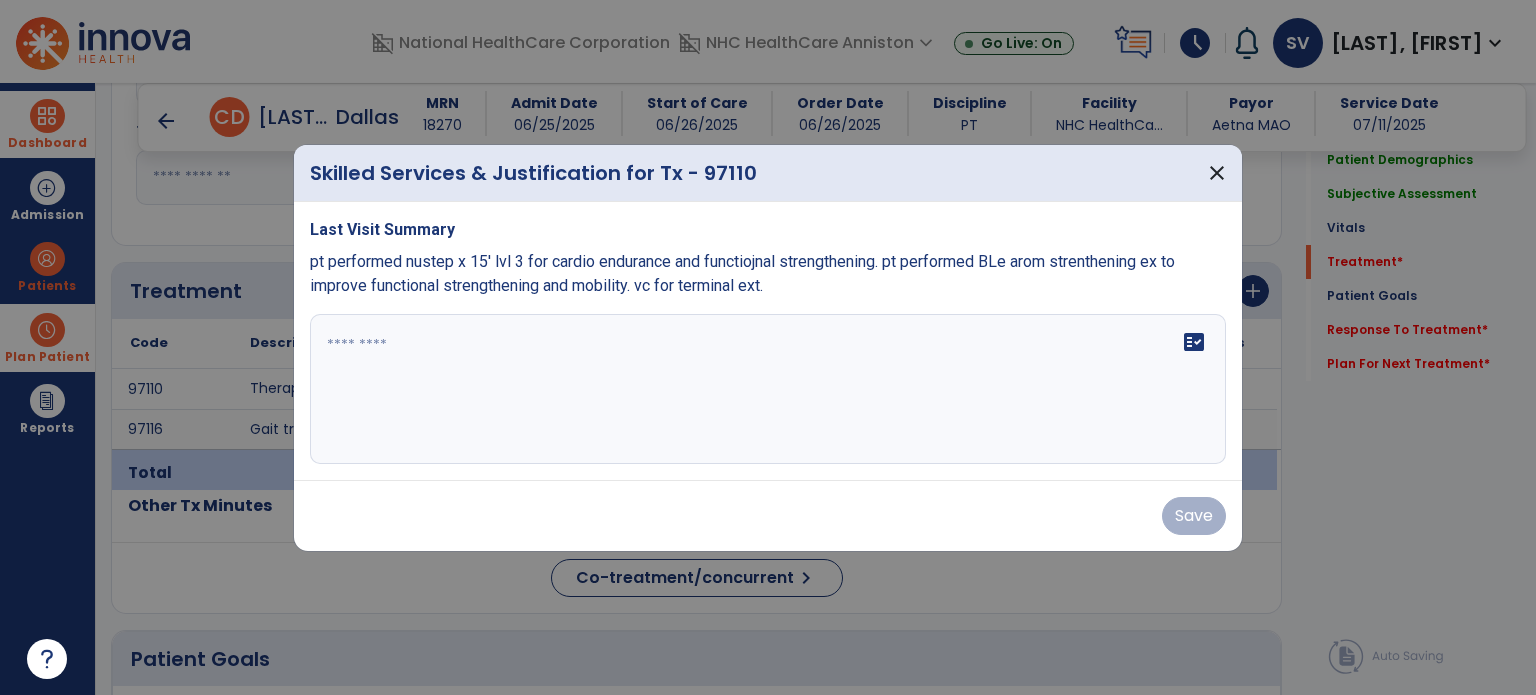 drag, startPoint x: 560, startPoint y: 311, endPoint x: 574, endPoint y: 304, distance: 15.652476 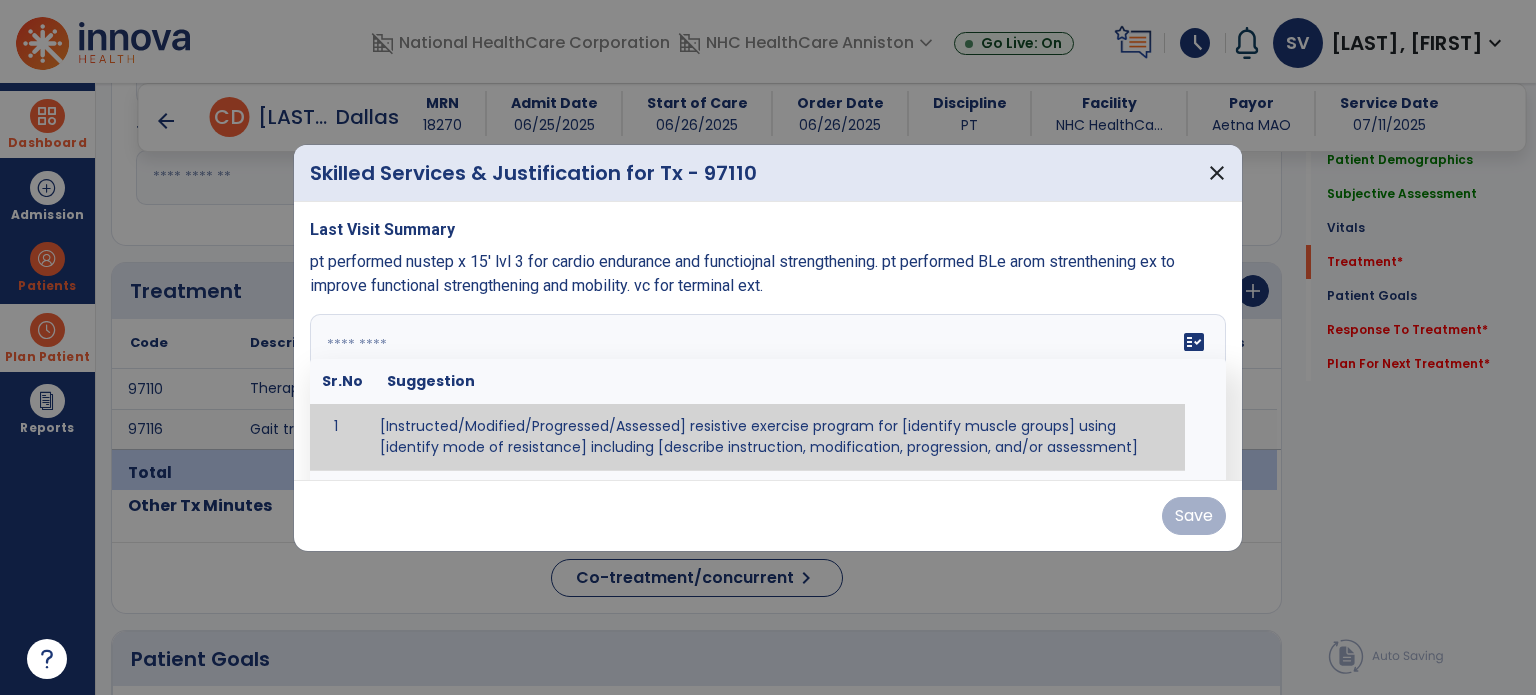 click at bounding box center (766, 389) 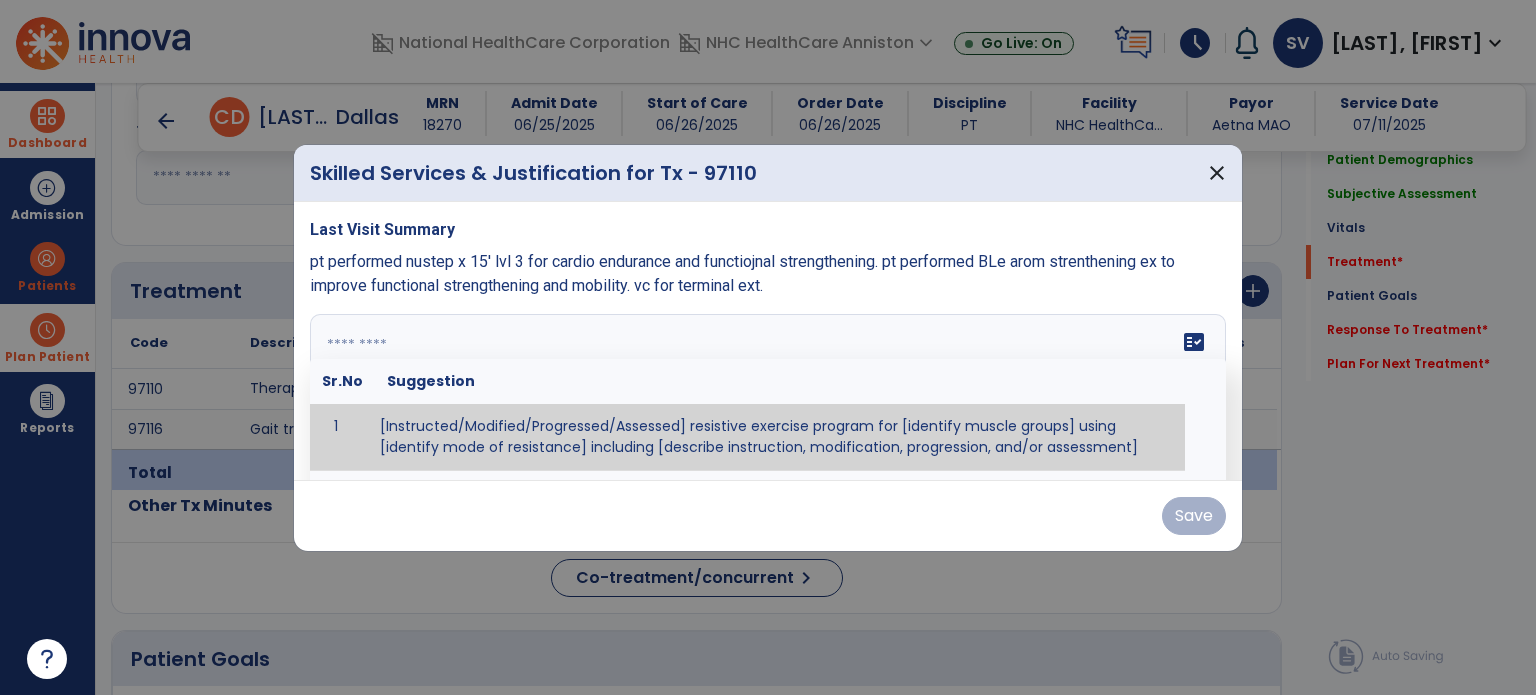 paste on "**********" 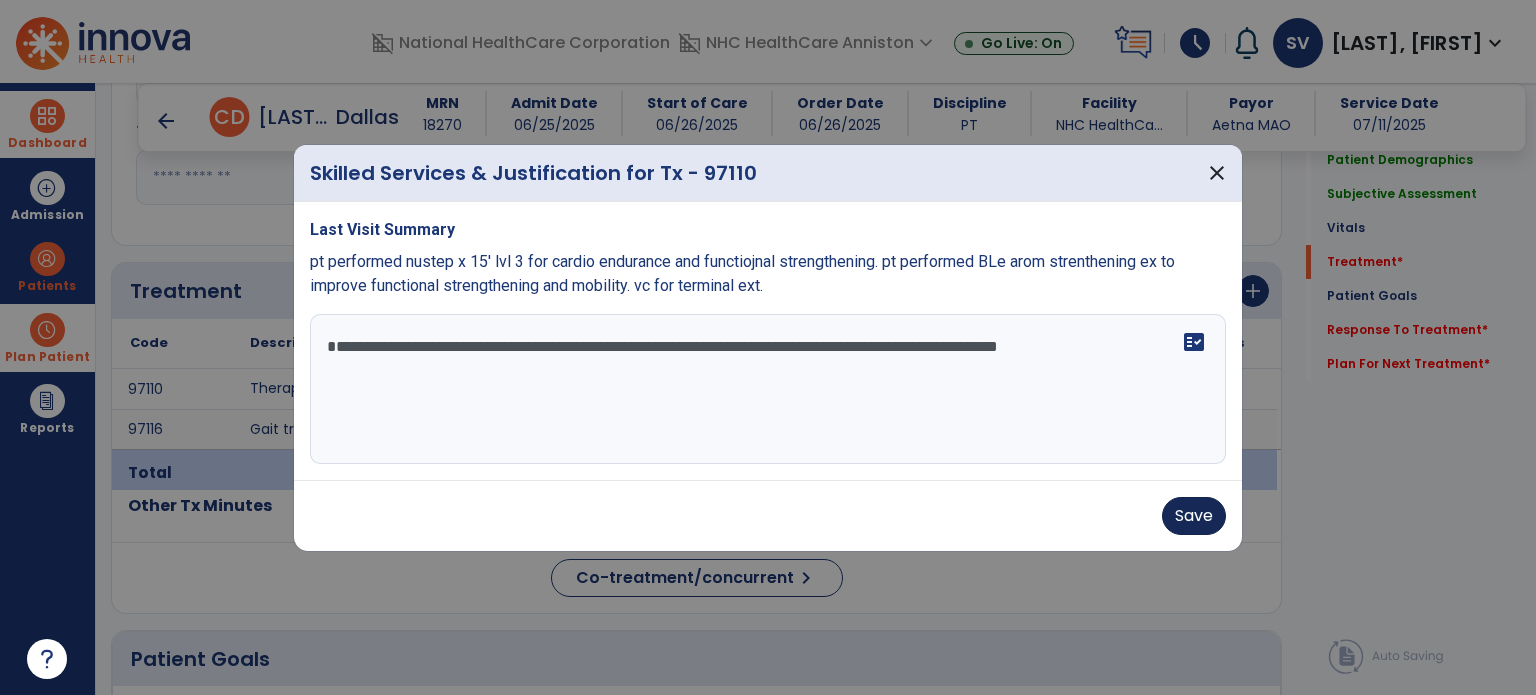 type on "**********" 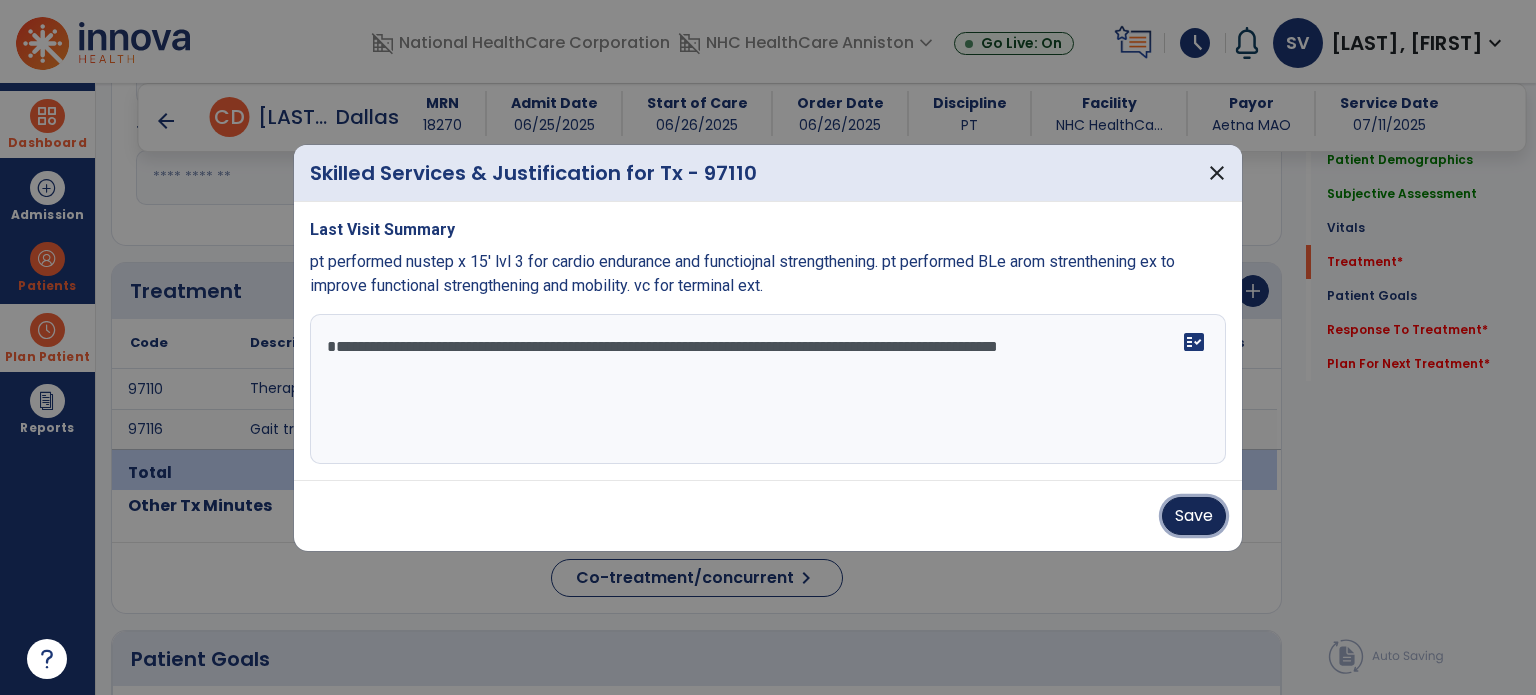 click on "Save" at bounding box center [1194, 516] 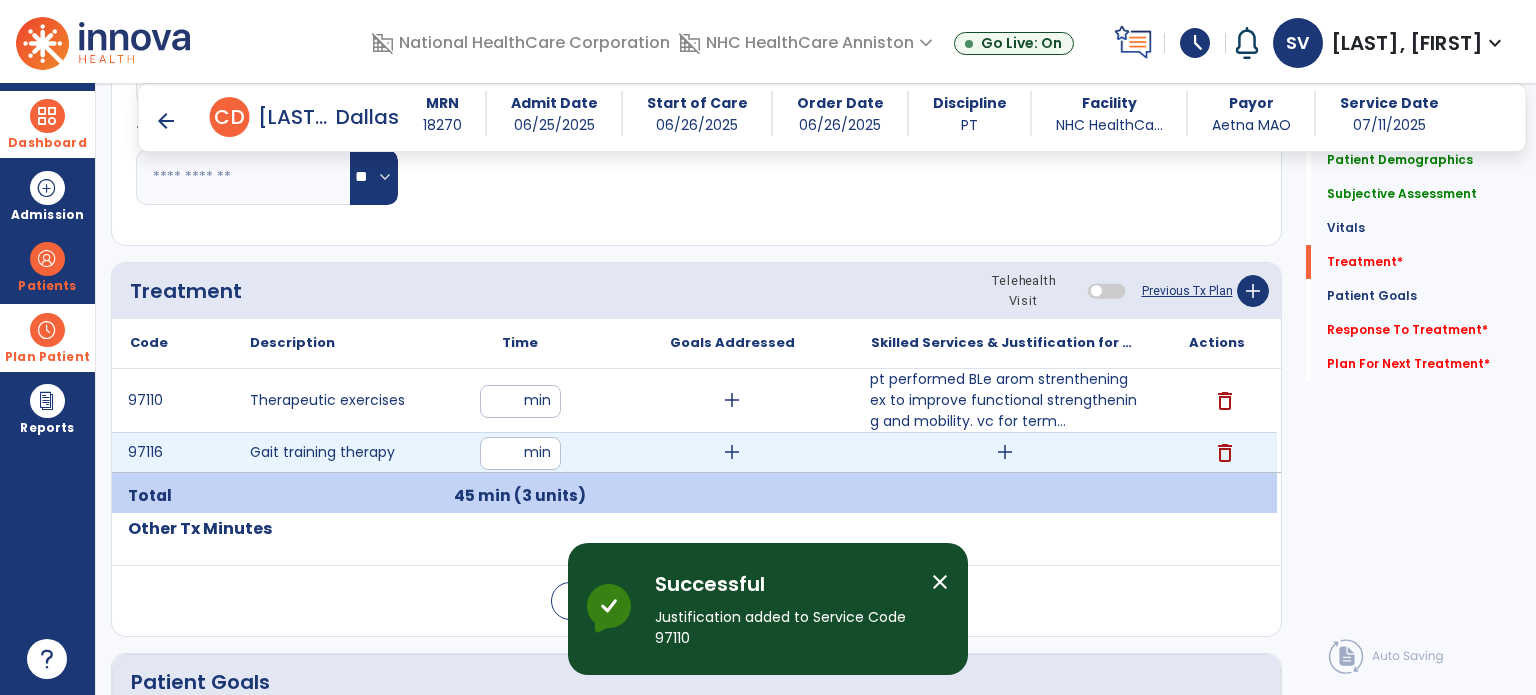 click on "add" at bounding box center (1005, 452) 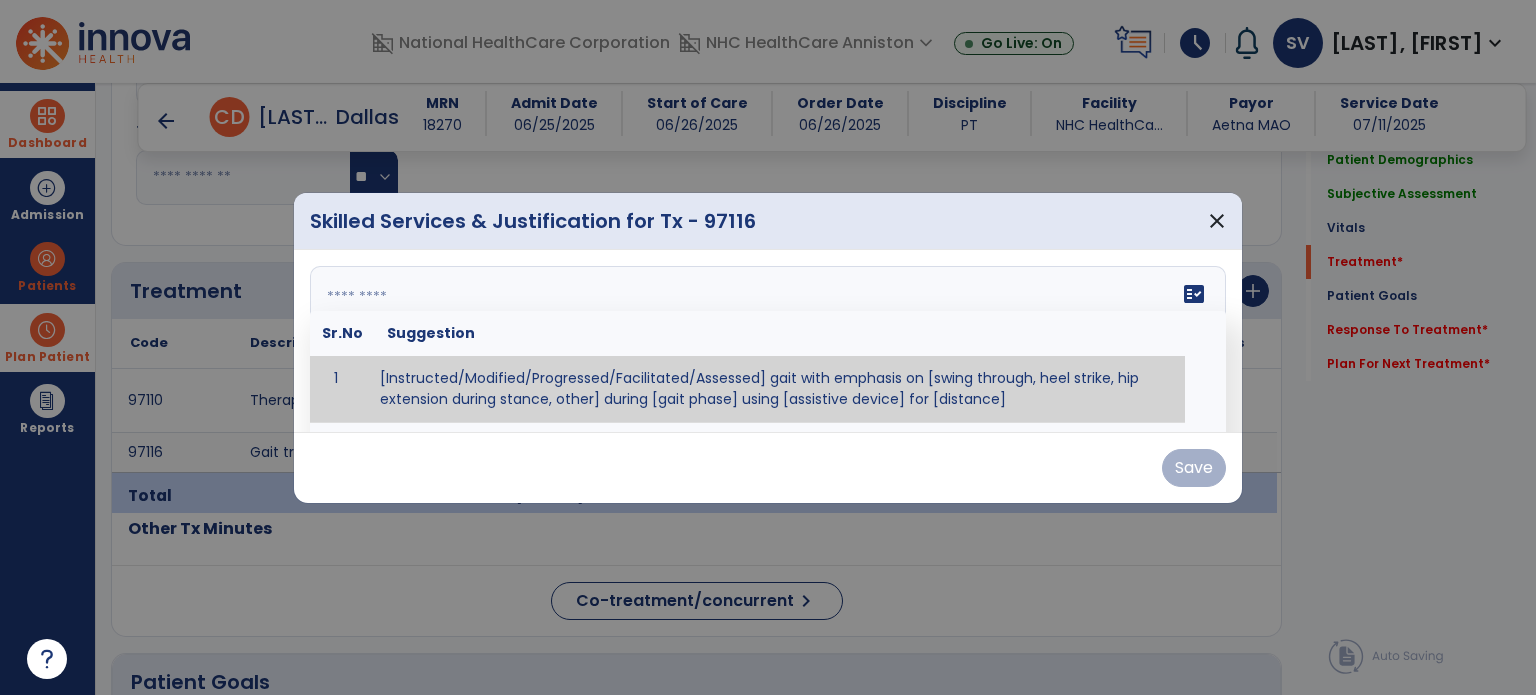 click at bounding box center (768, 341) 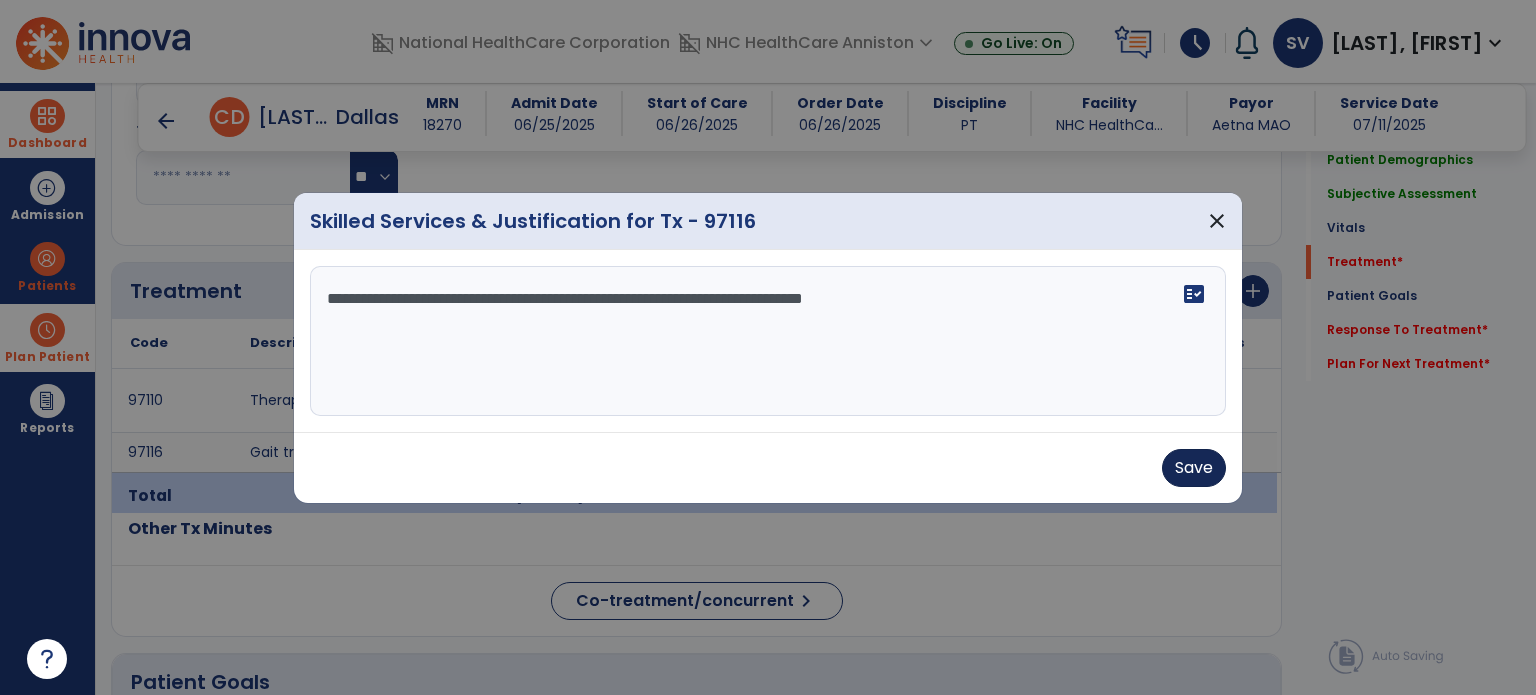 type on "**********" 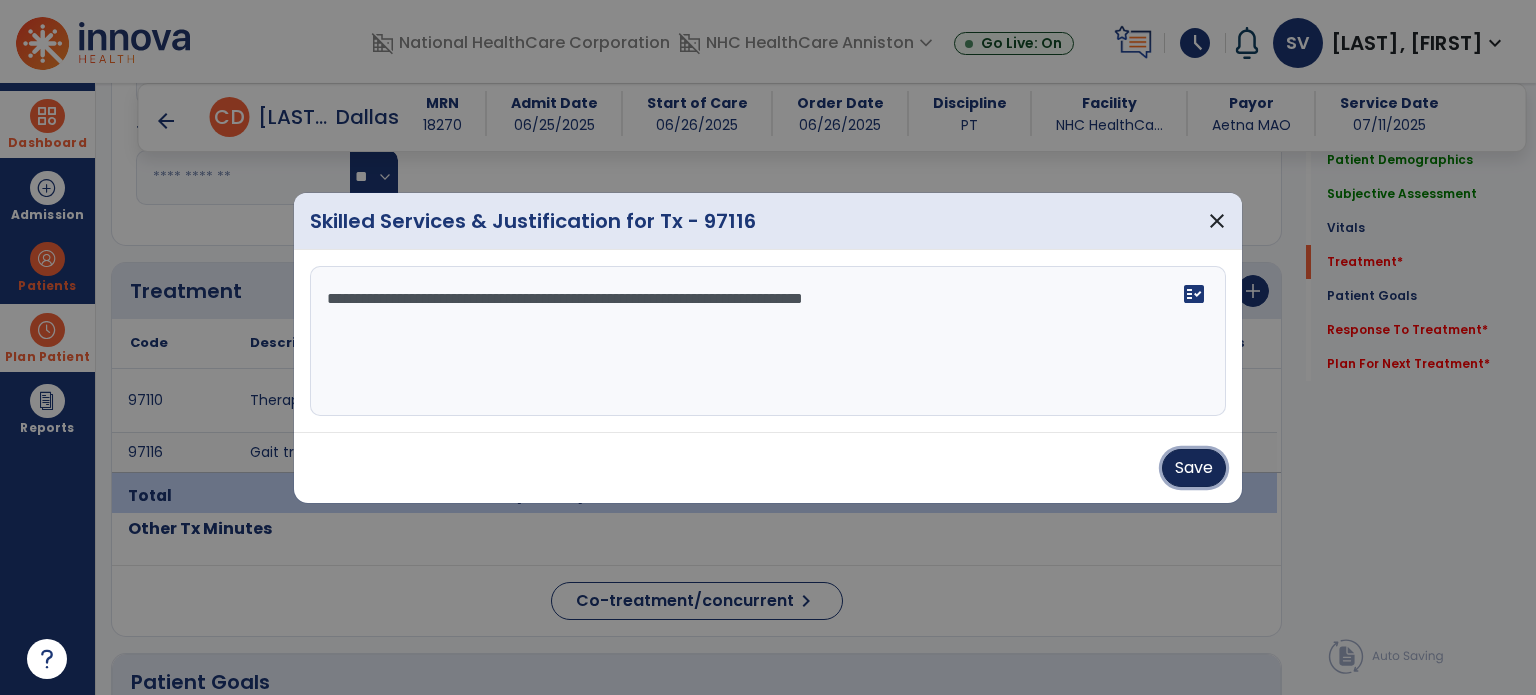 click on "Save" at bounding box center [1194, 468] 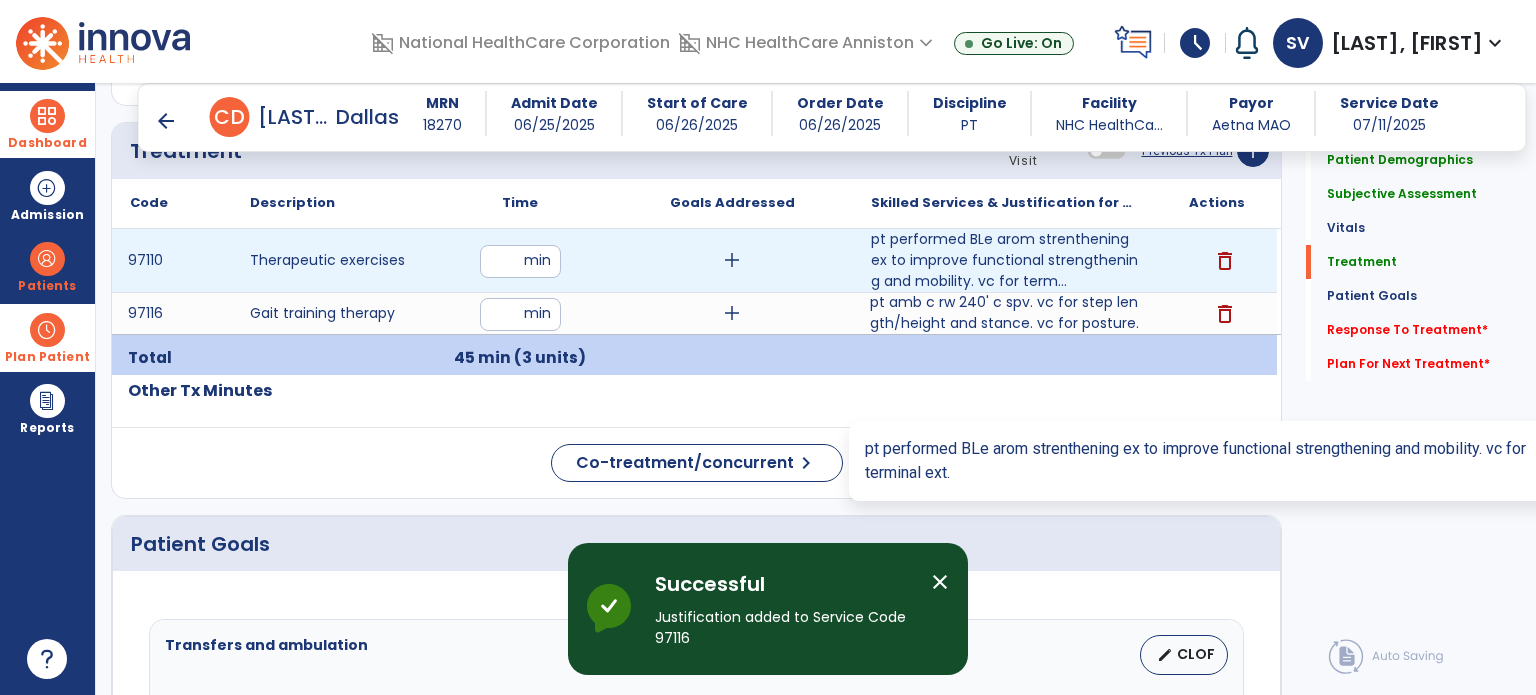 scroll, scrollTop: 1187, scrollLeft: 0, axis: vertical 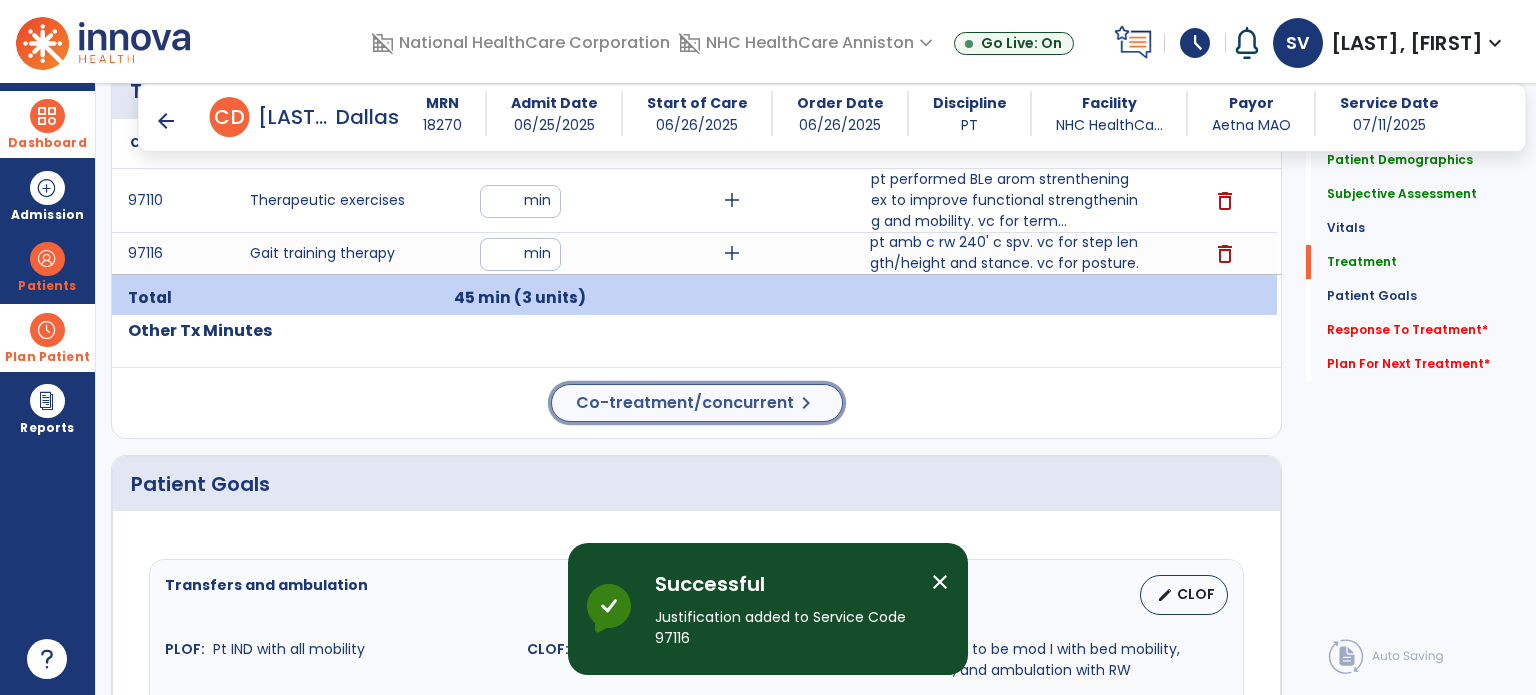 click on "Co-treatment/concurrent" 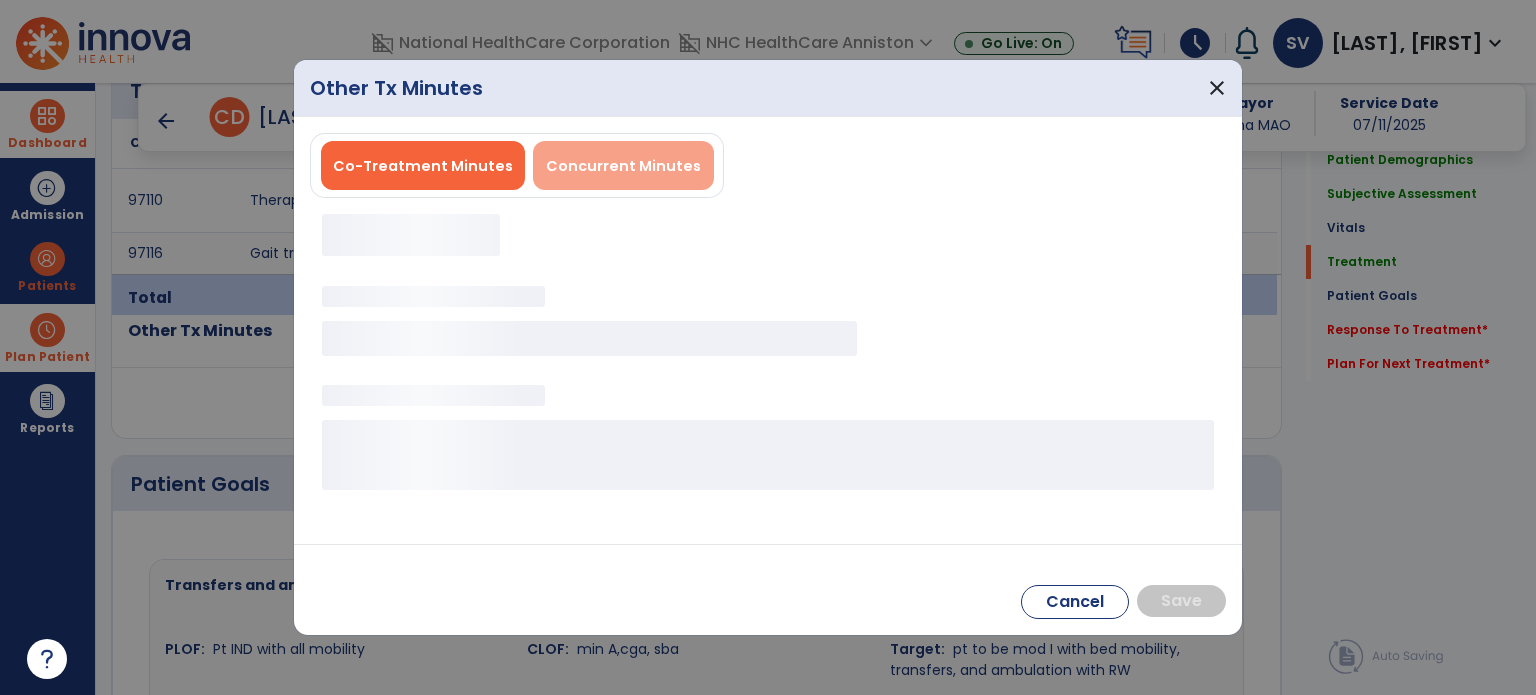 click on "Concurrent Minutes" at bounding box center [623, 166] 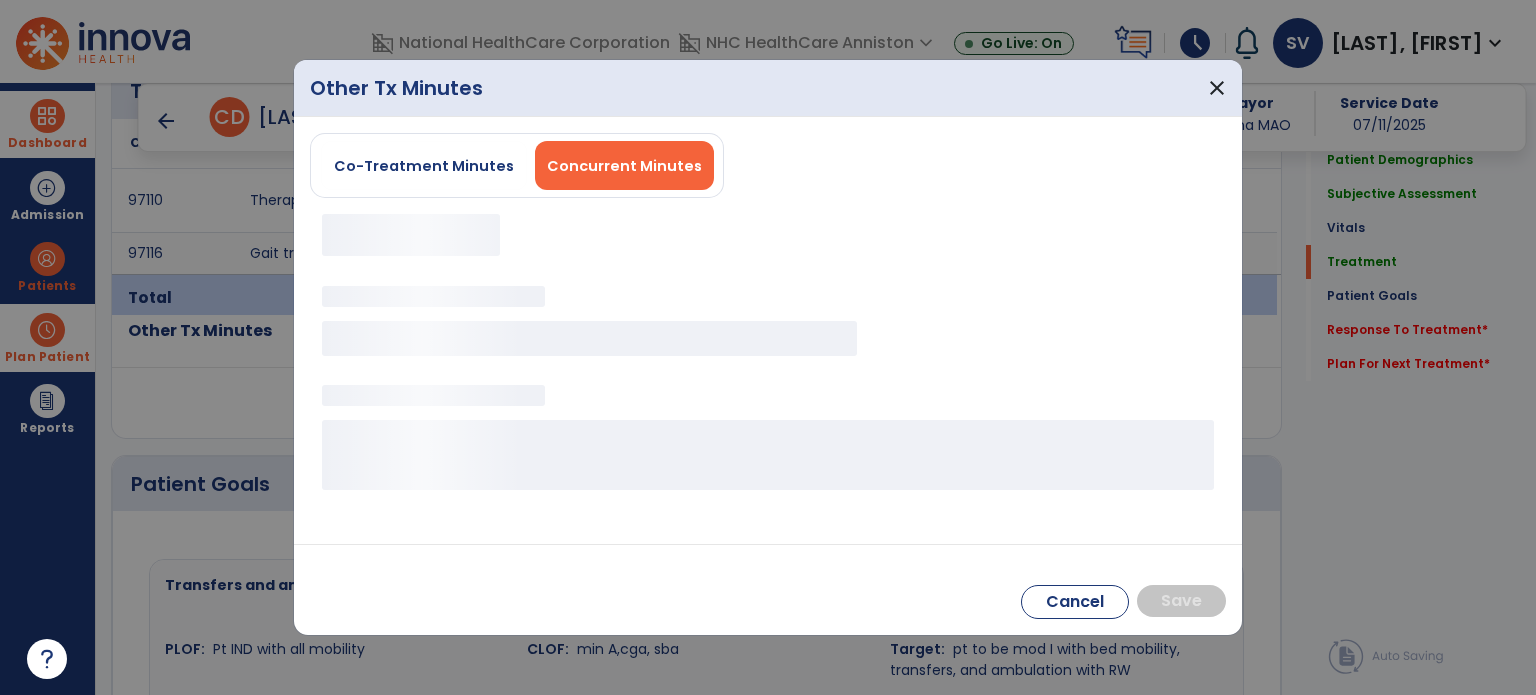 click on "Concurrent Minutes" at bounding box center [624, 166] 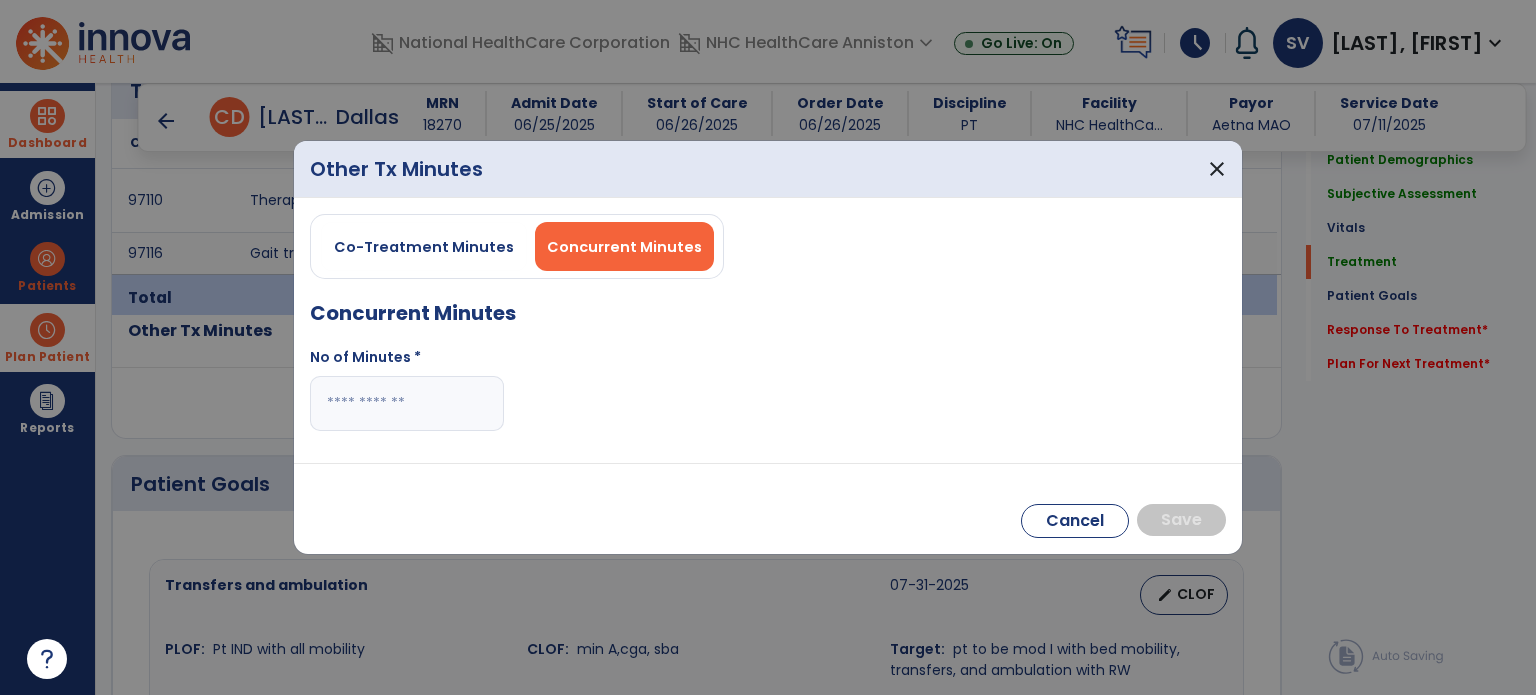 click at bounding box center [407, 403] 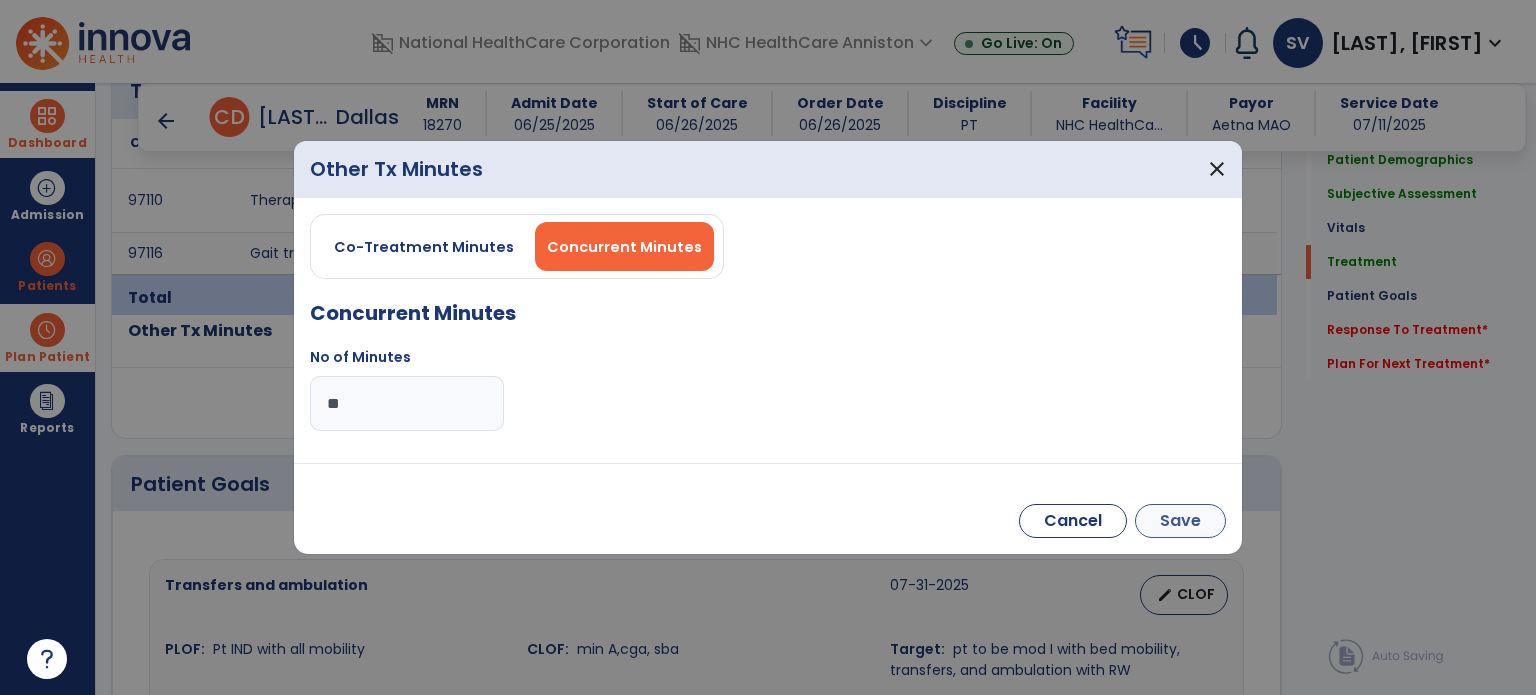 type on "**" 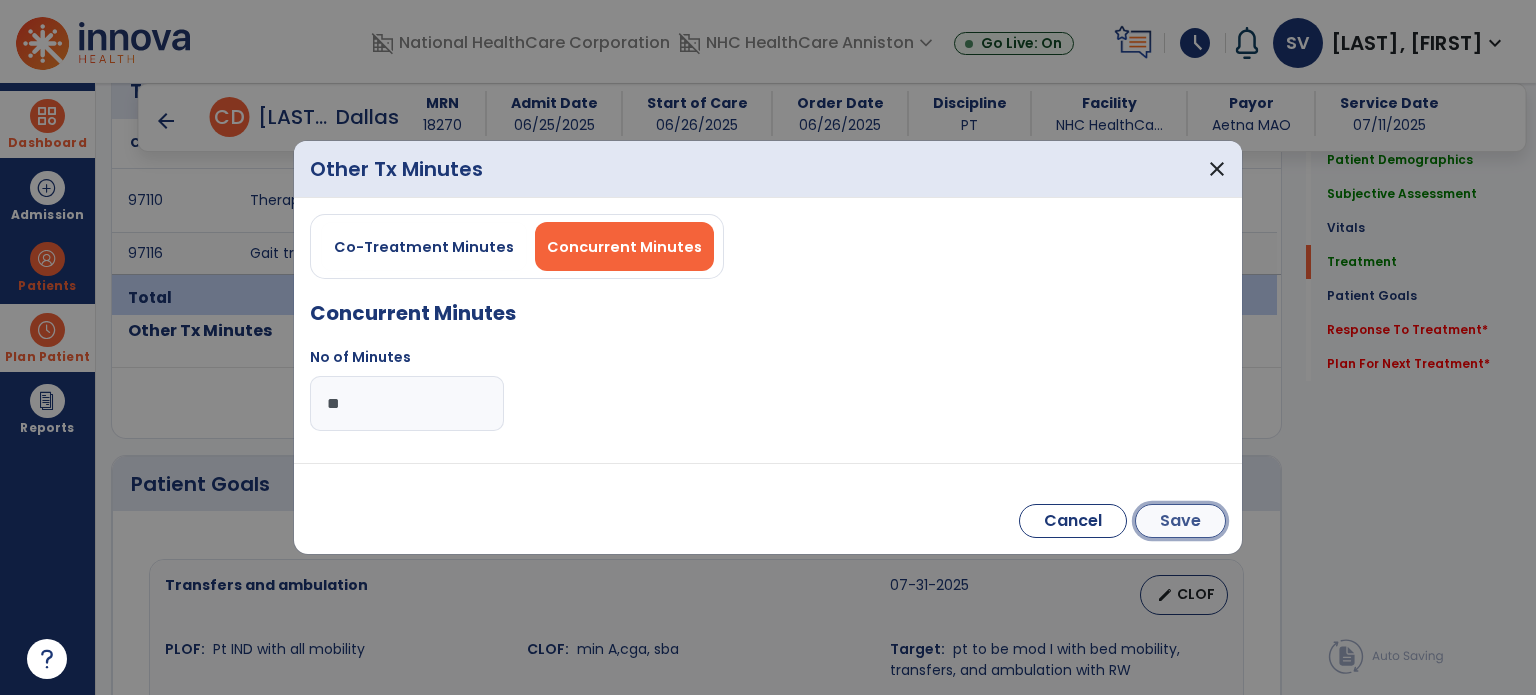 click on "Save" at bounding box center (1180, 521) 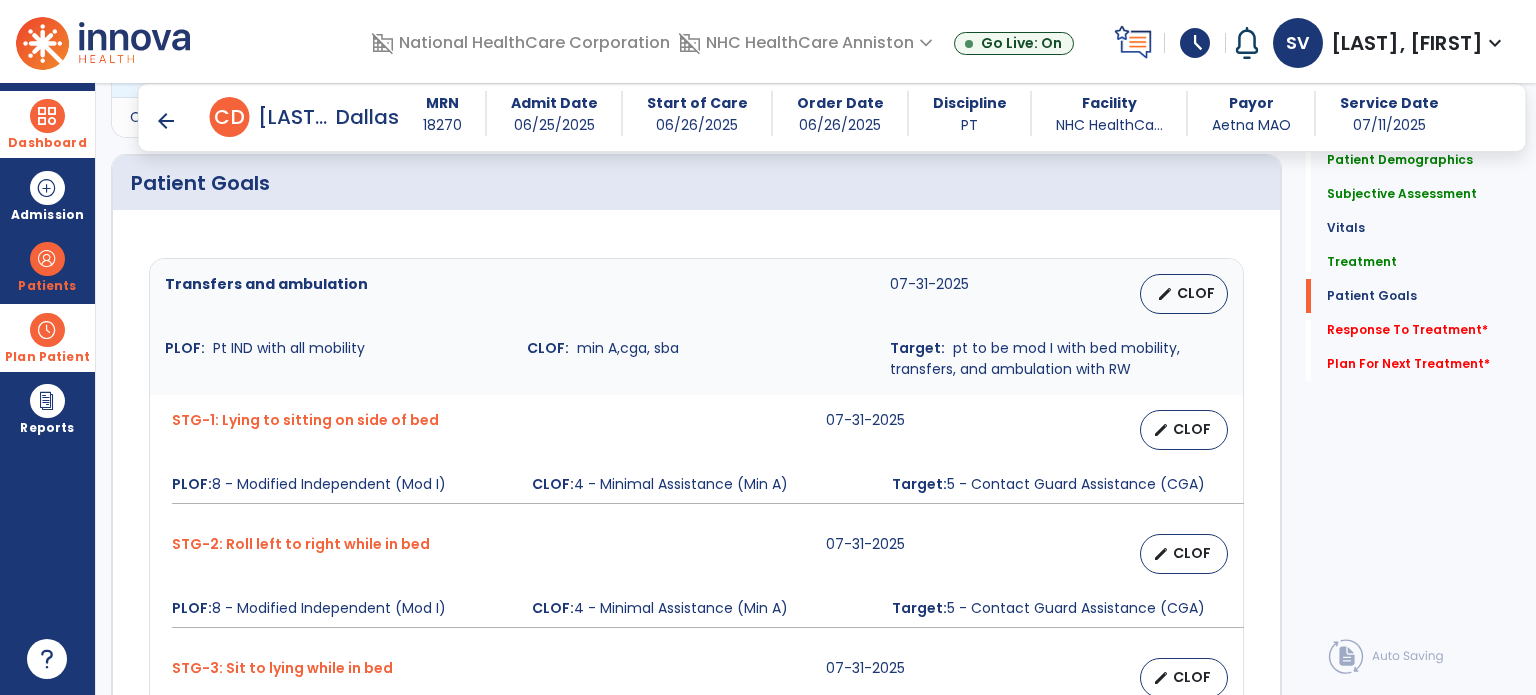 scroll, scrollTop: 1587, scrollLeft: 0, axis: vertical 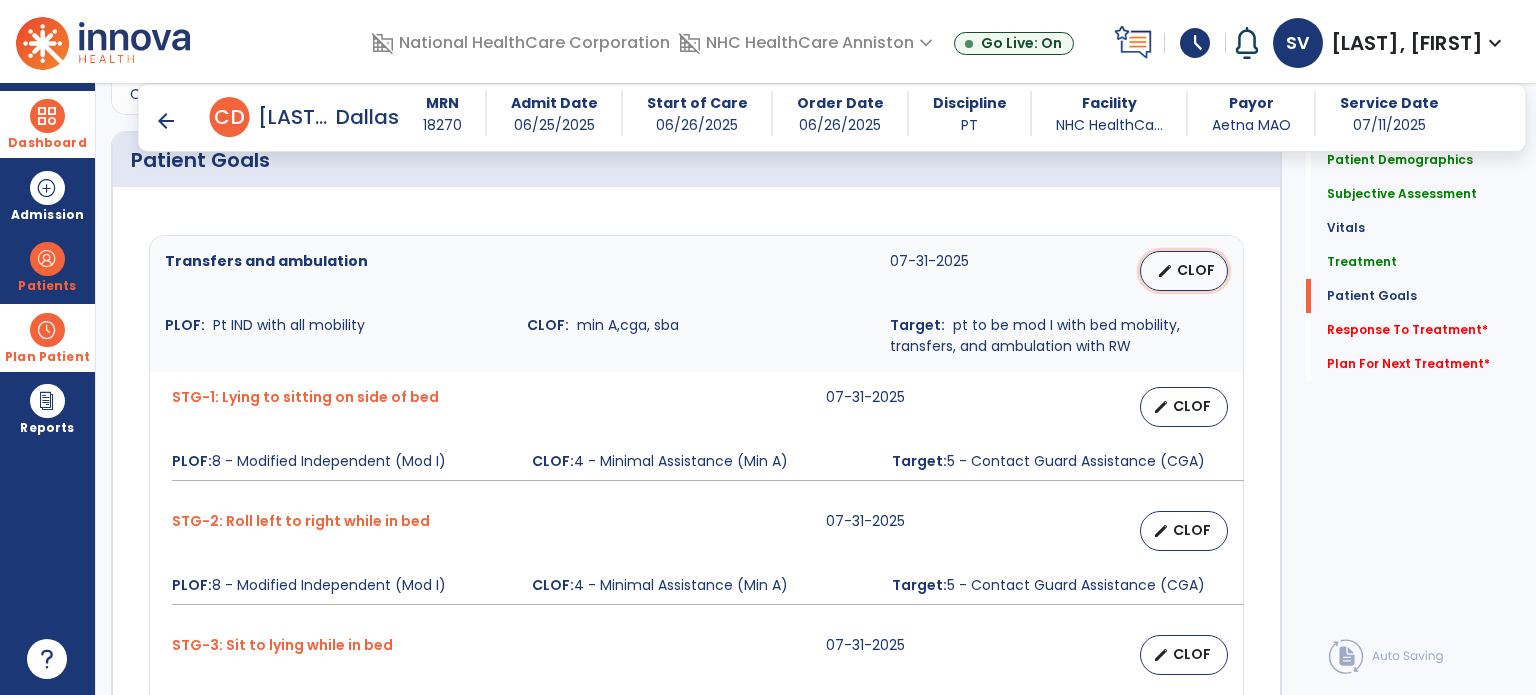 click on "edit   CLOF" at bounding box center (1184, 271) 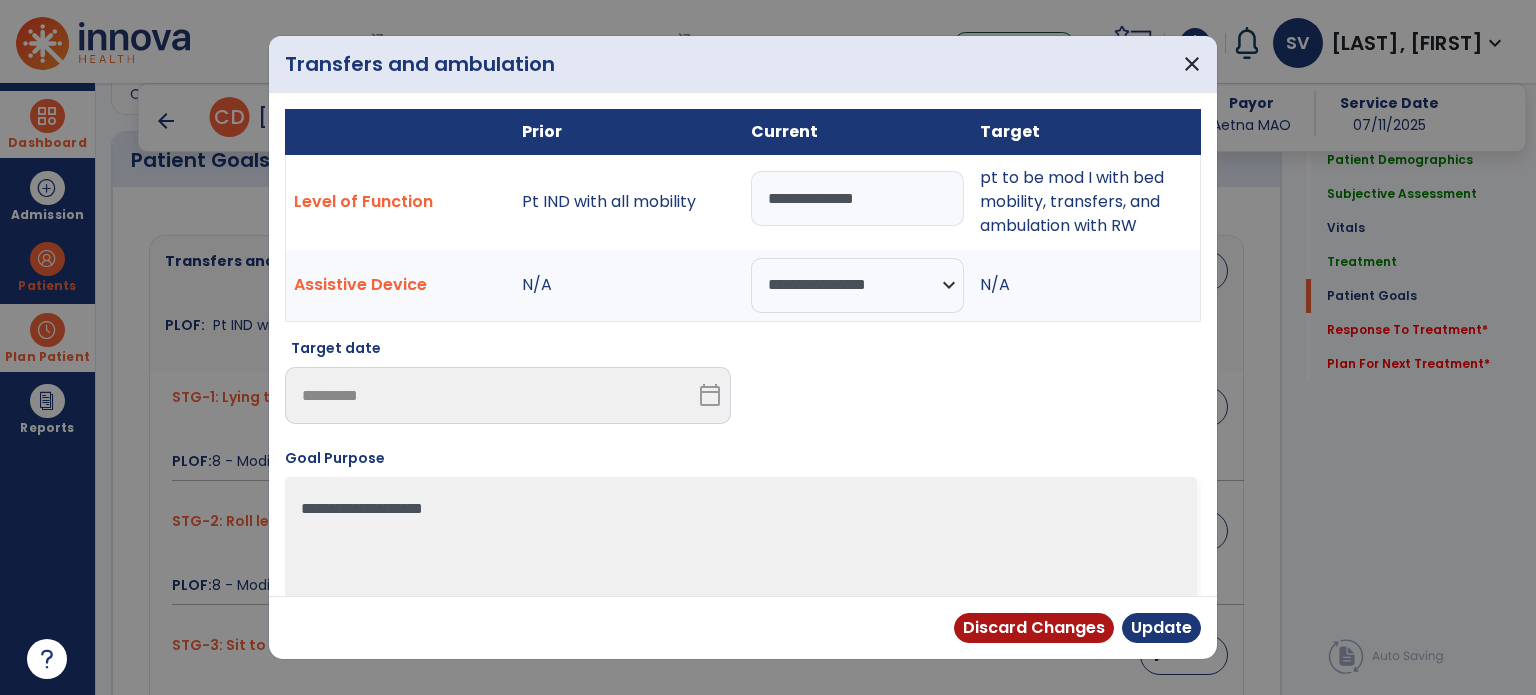 drag, startPoint x: 921, startPoint y: 198, endPoint x: 616, endPoint y: 198, distance: 305 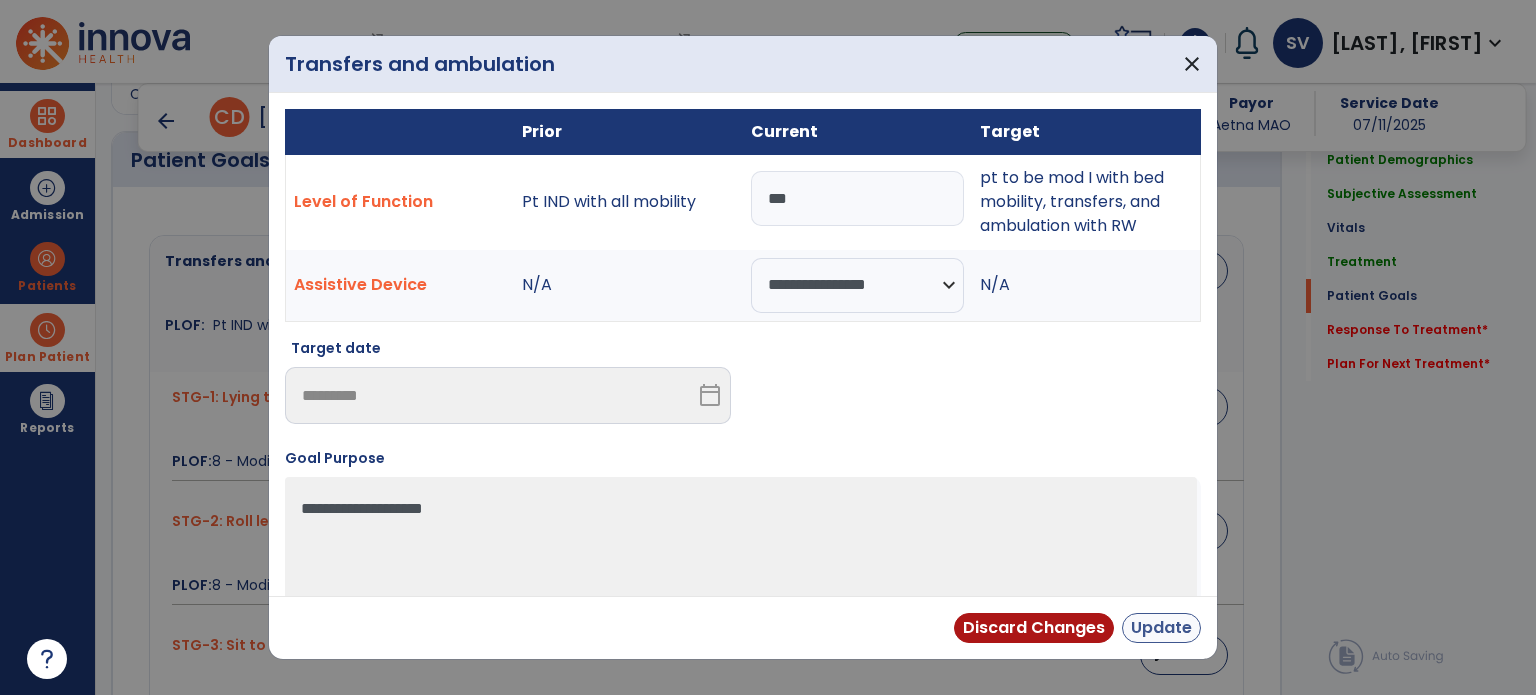 type on "***" 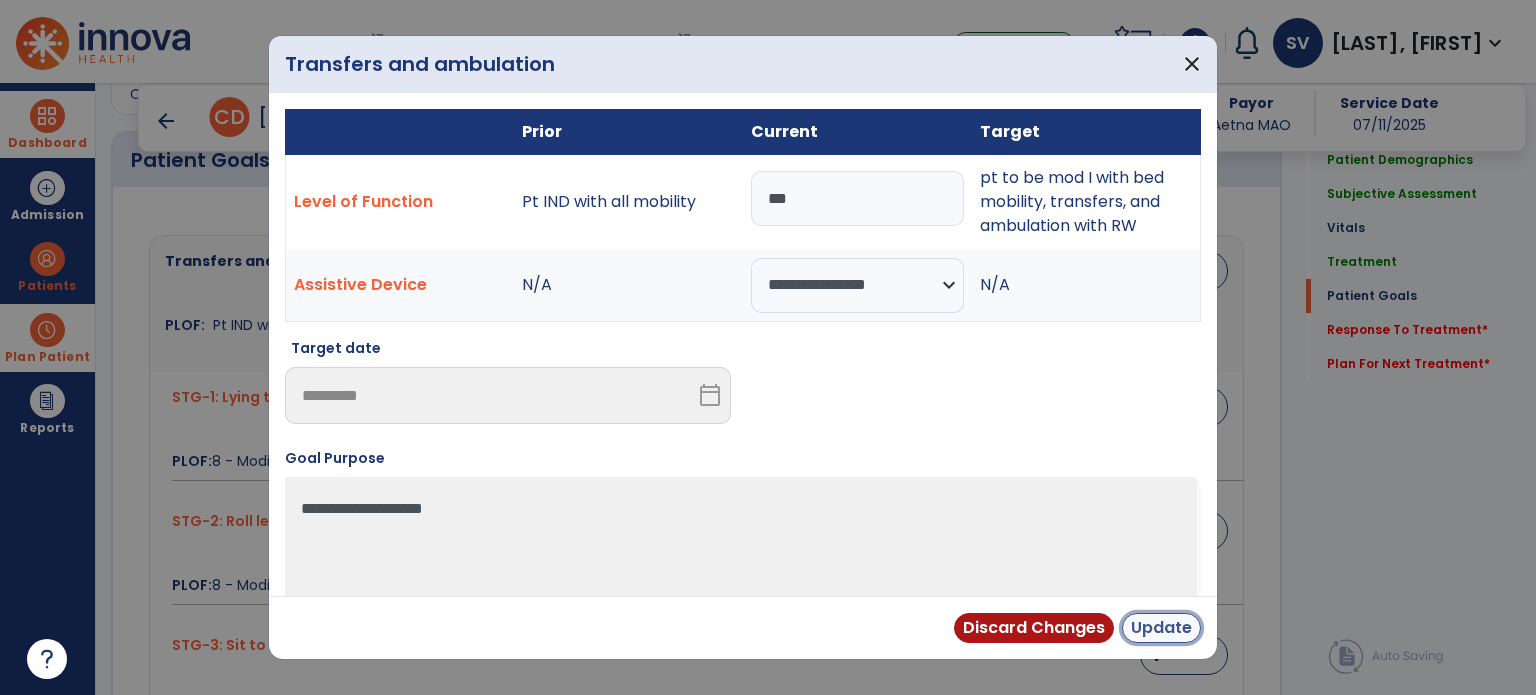 click on "Update" at bounding box center [1161, 628] 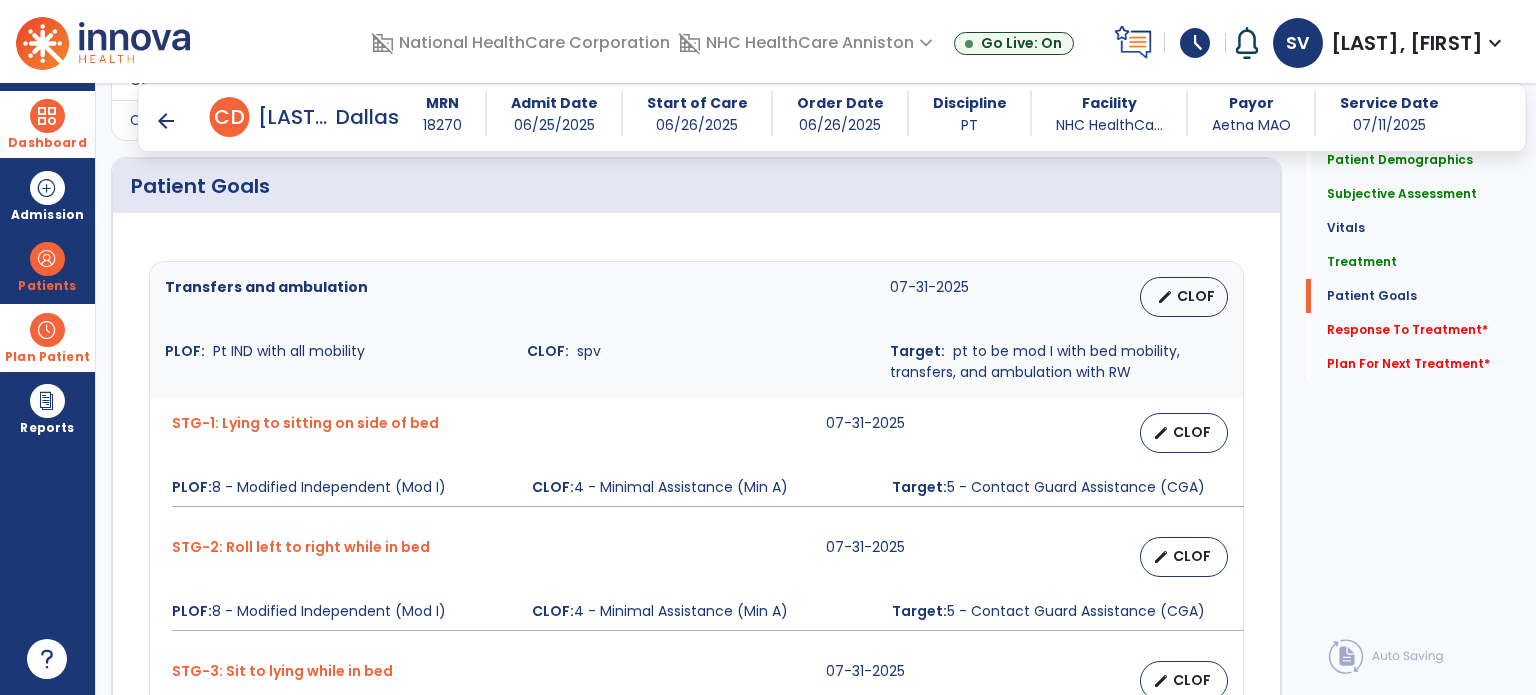 scroll, scrollTop: 1586, scrollLeft: 0, axis: vertical 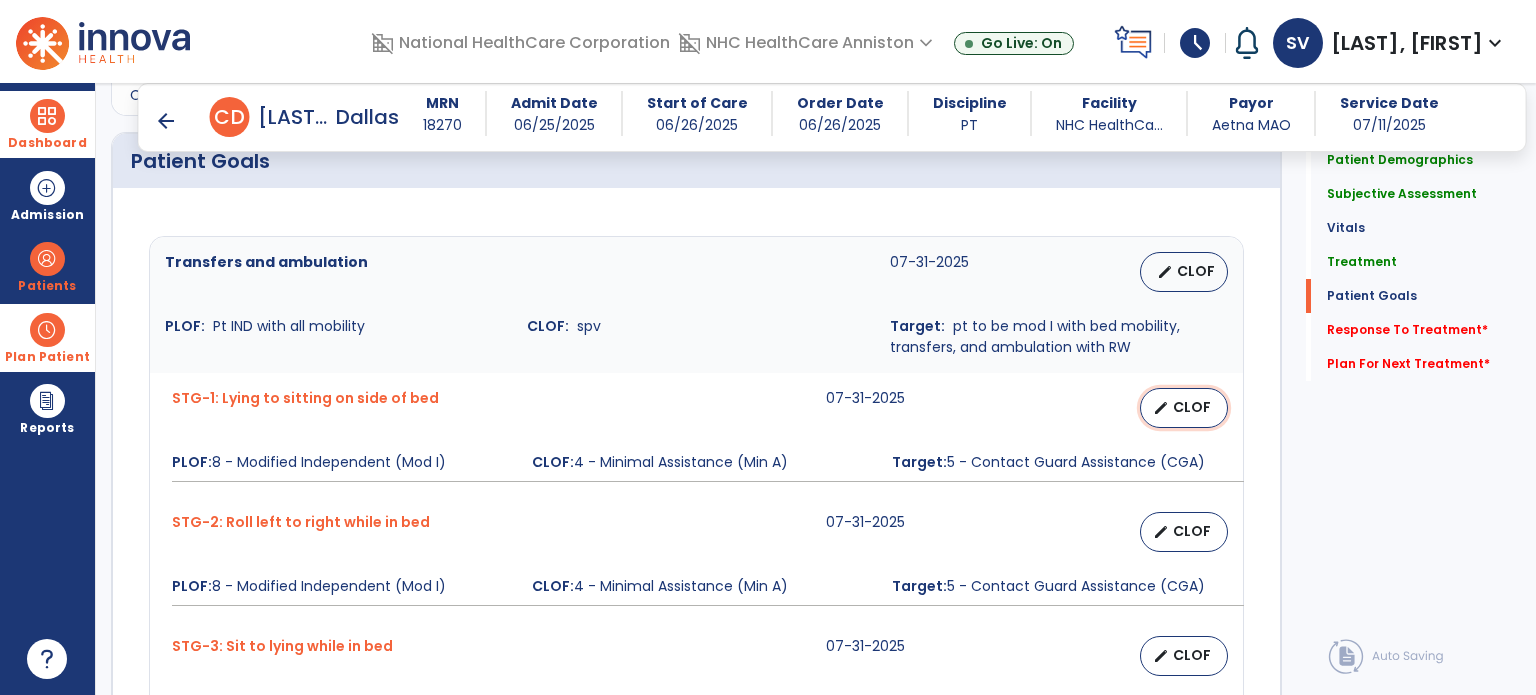 click on "CLOF" at bounding box center [1192, 407] 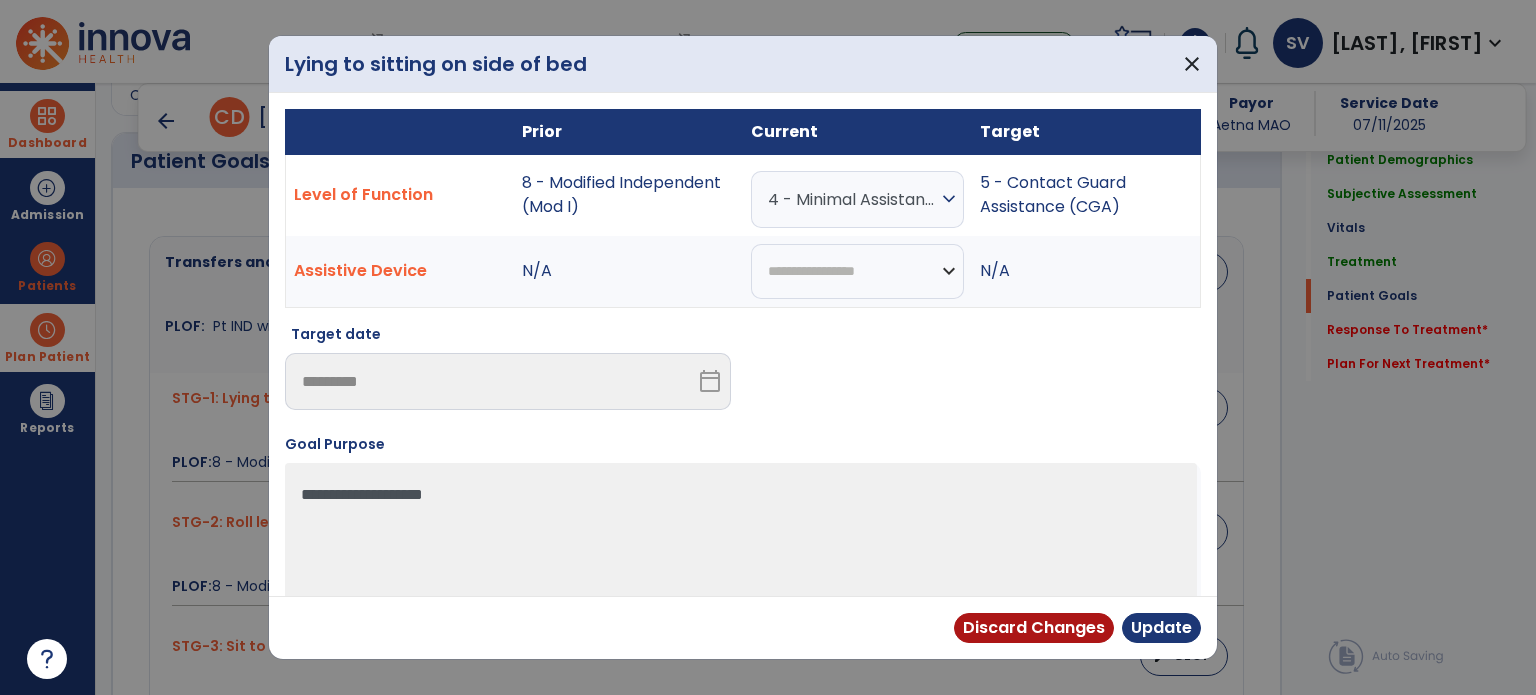 click on "expand_more" at bounding box center [949, 199] 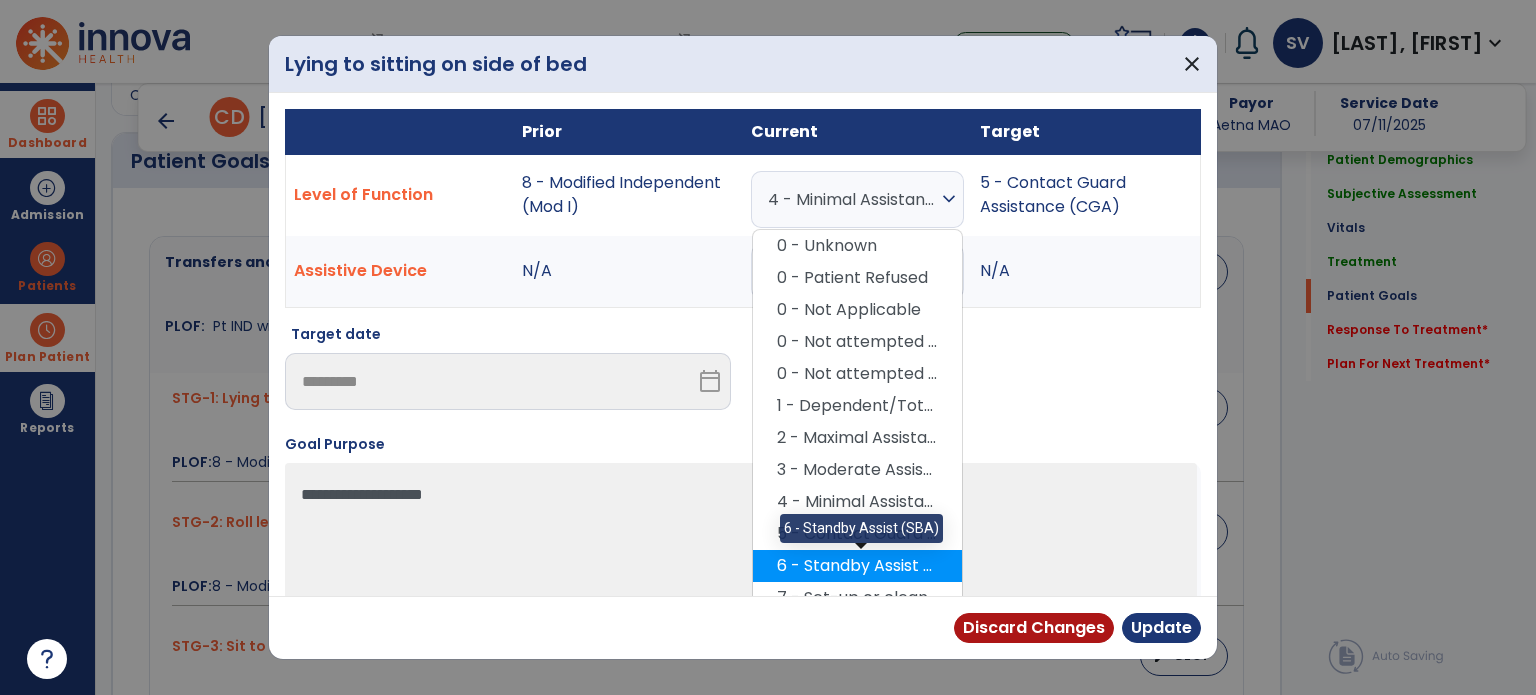 scroll, scrollTop: 100, scrollLeft: 0, axis: vertical 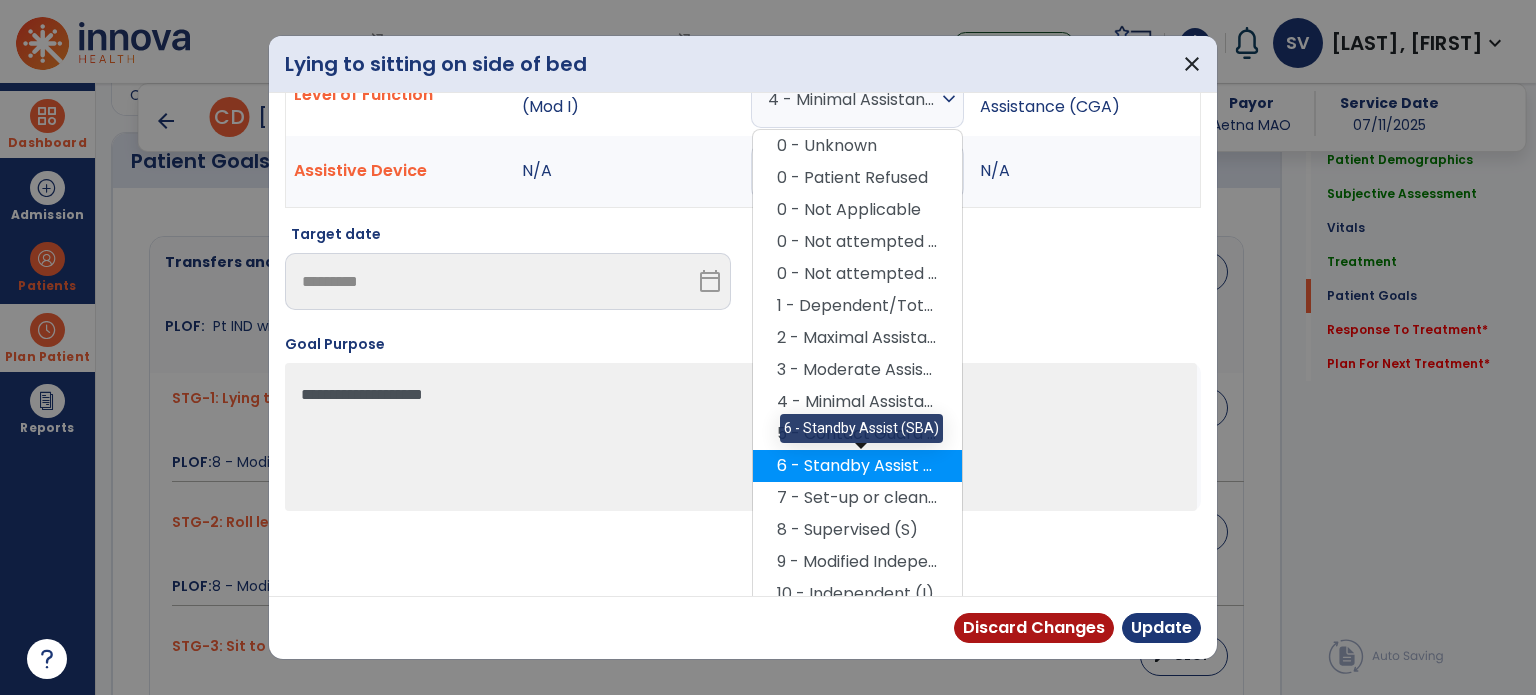 click on "6 - Standby Assist (SBA)" at bounding box center [857, 466] 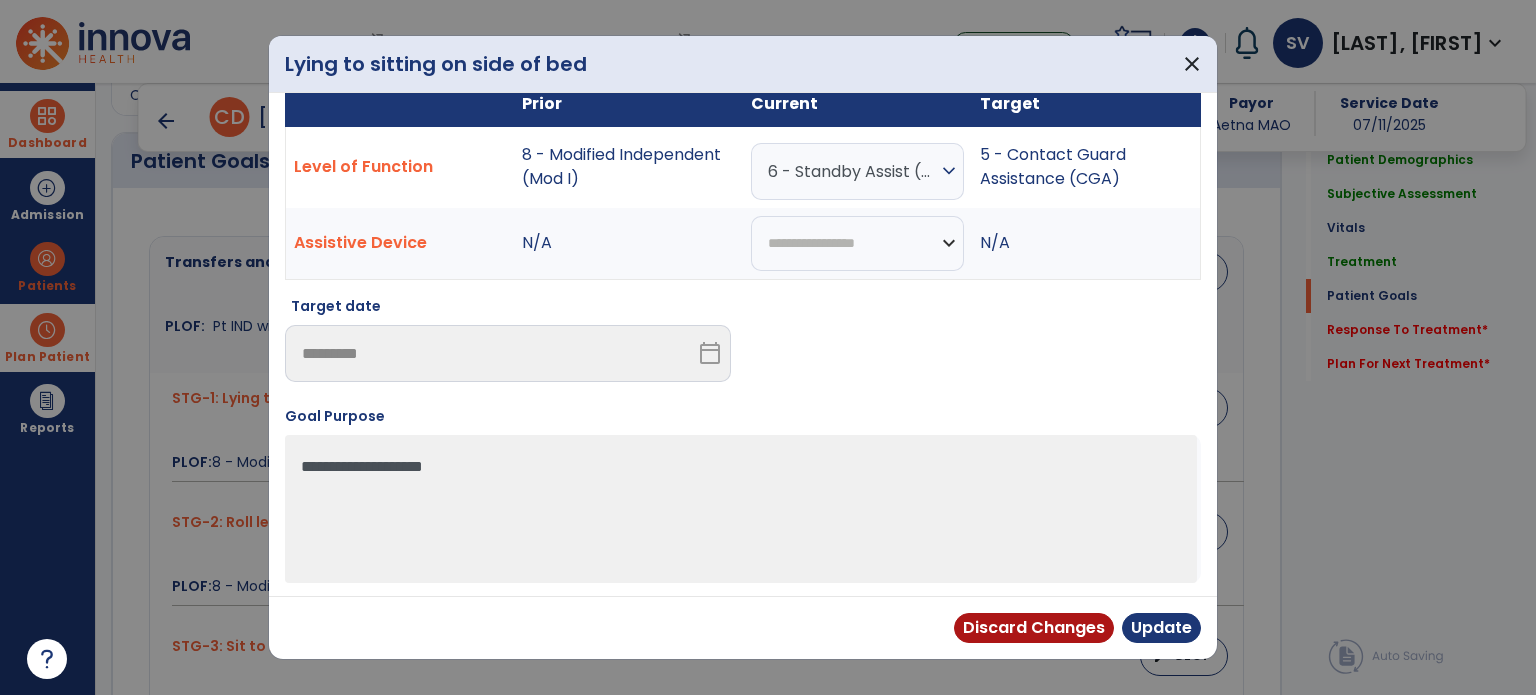scroll, scrollTop: 27, scrollLeft: 0, axis: vertical 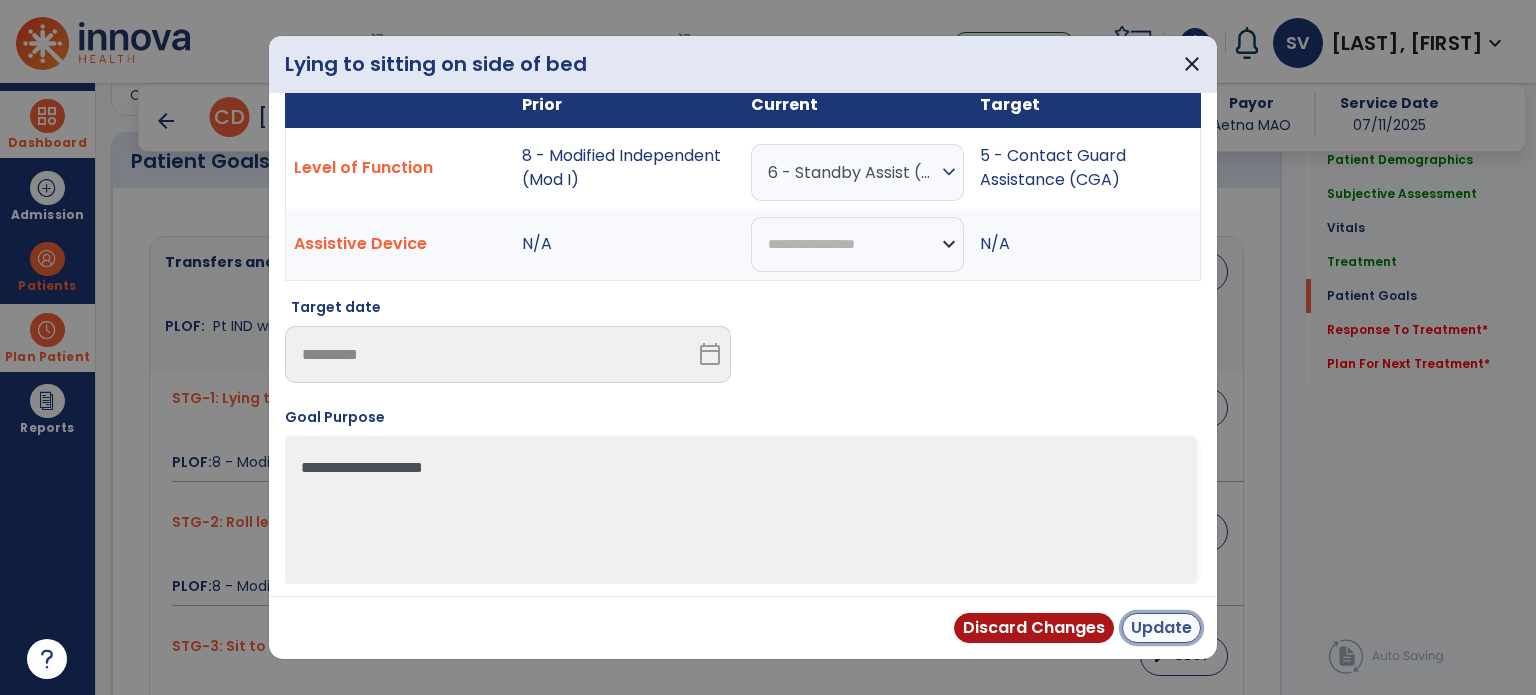 click on "Update" at bounding box center (1161, 628) 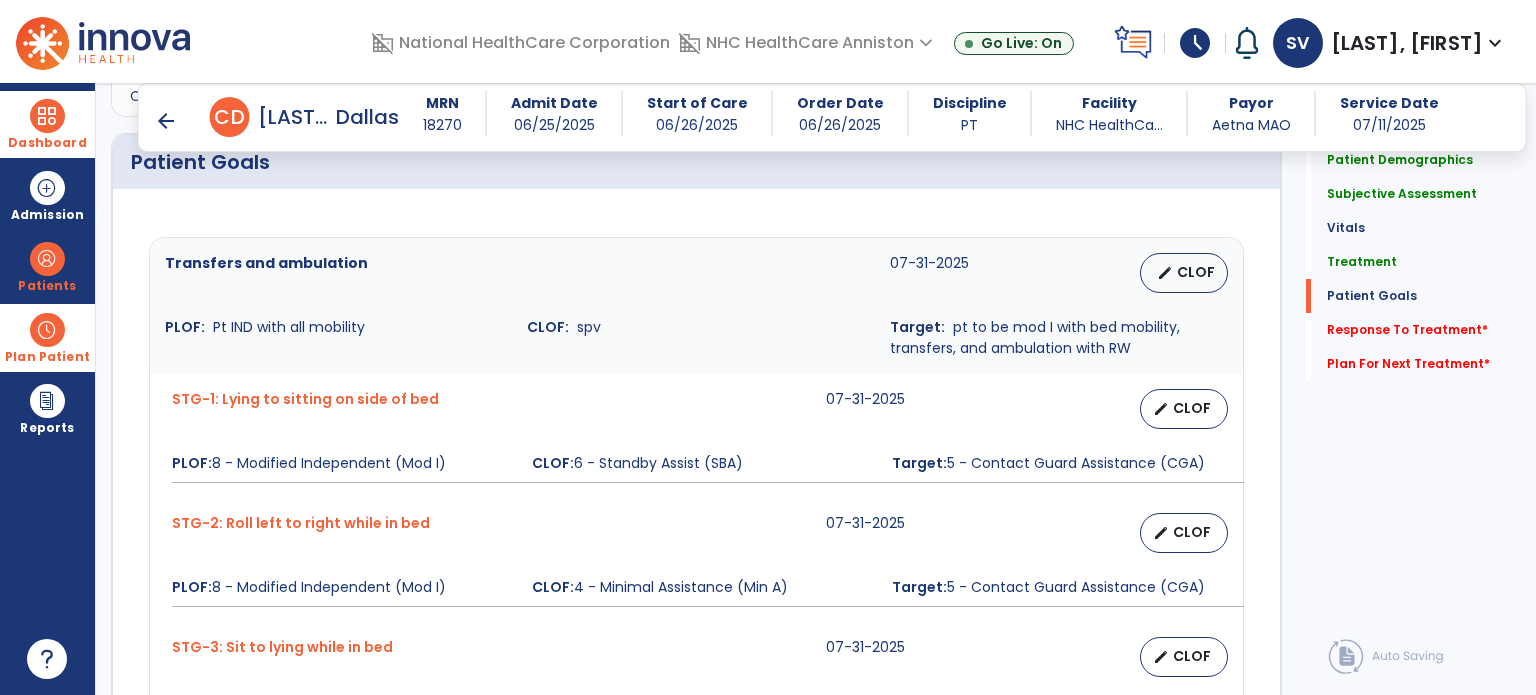 scroll, scrollTop: 1685, scrollLeft: 0, axis: vertical 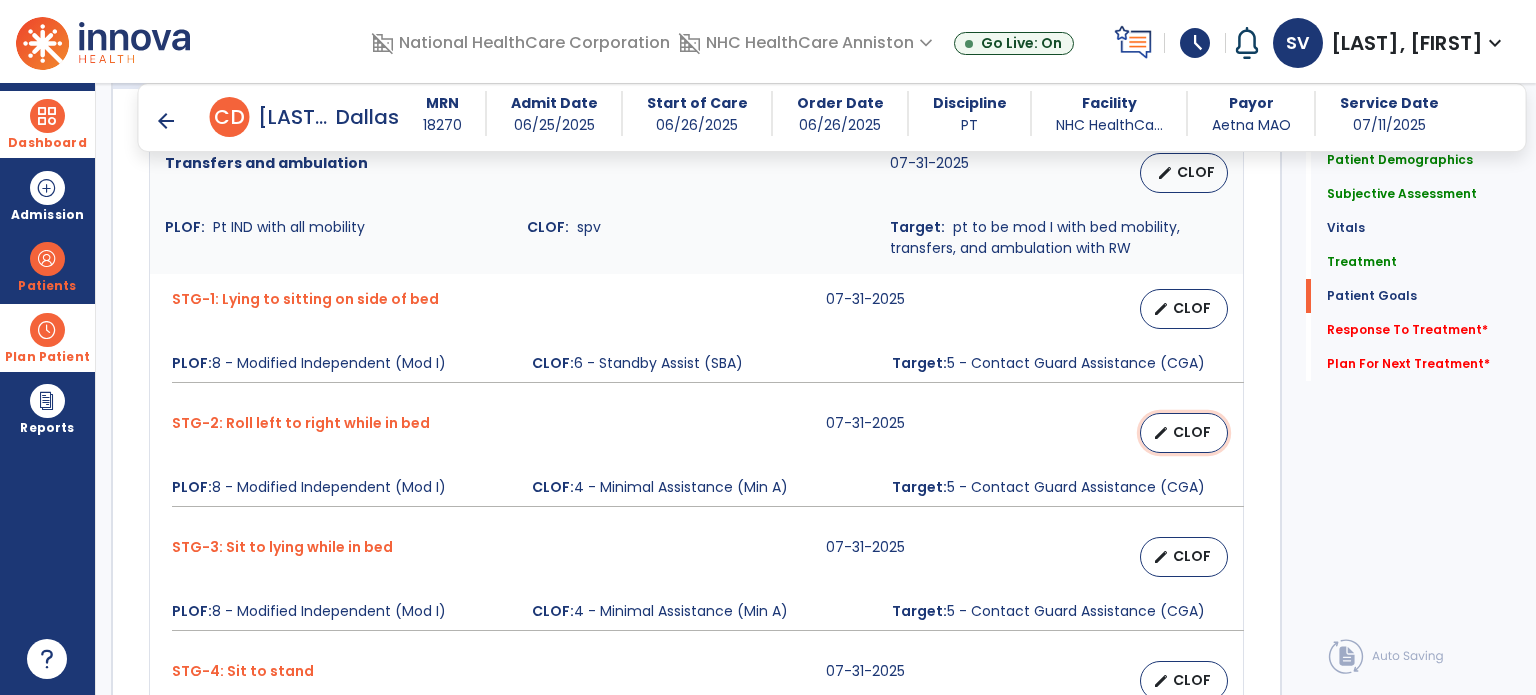 click on "edit" at bounding box center (1161, 433) 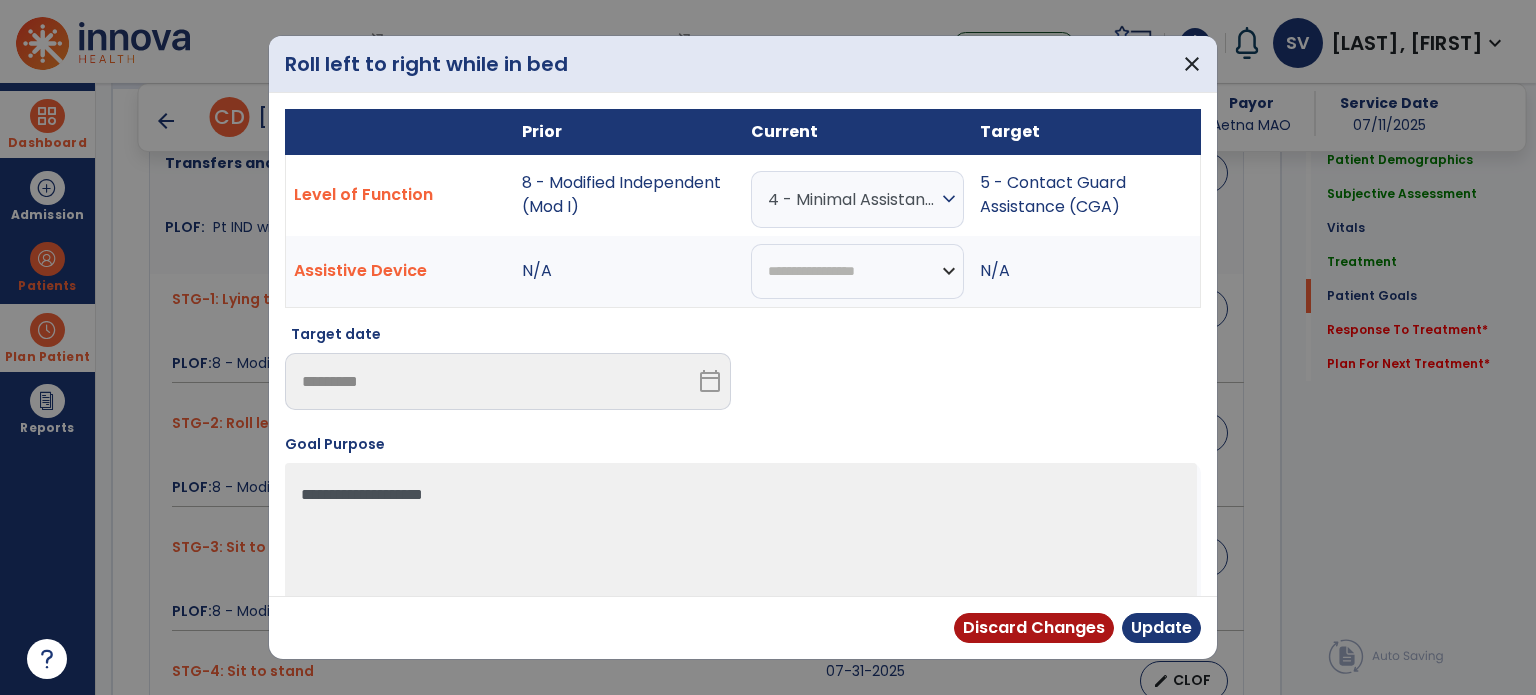 click on "expand_more" at bounding box center (949, 199) 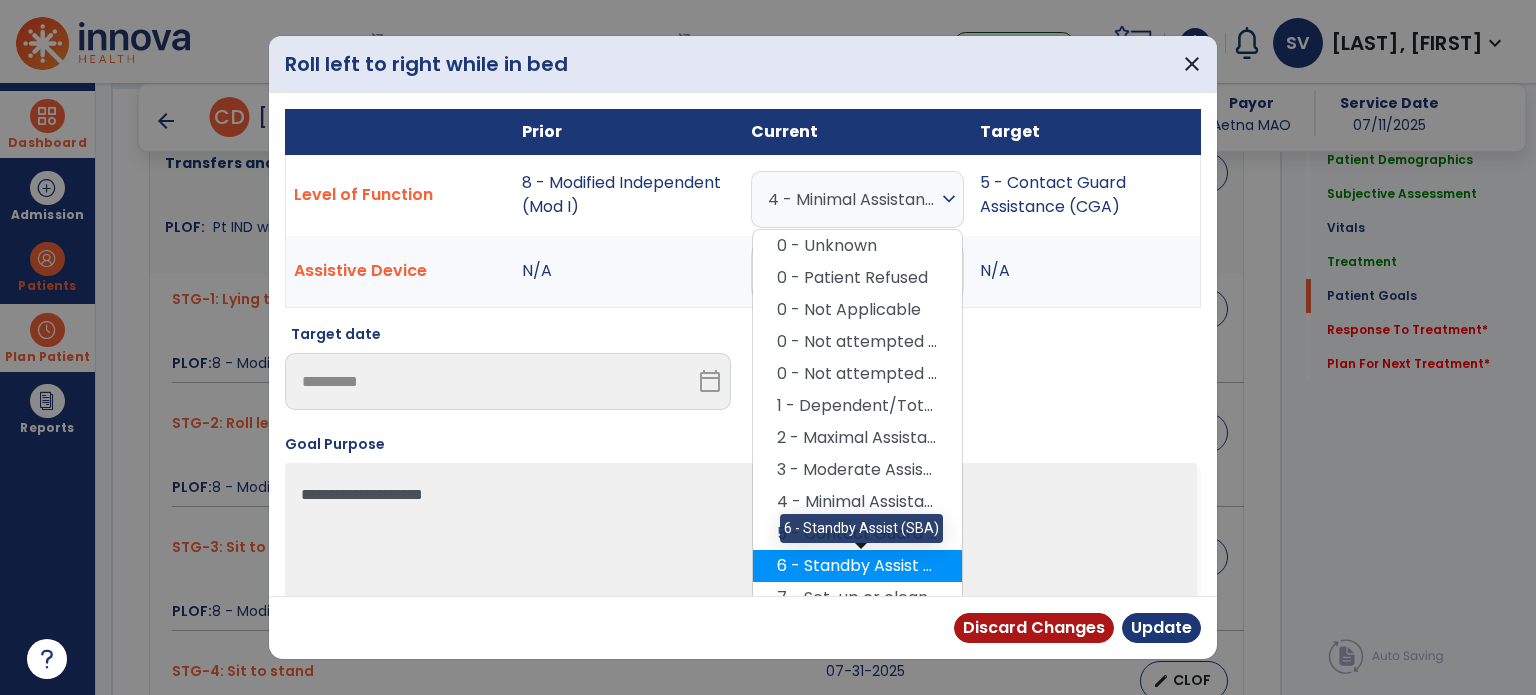 click on "6 - Standby Assist (SBA)" at bounding box center (857, 566) 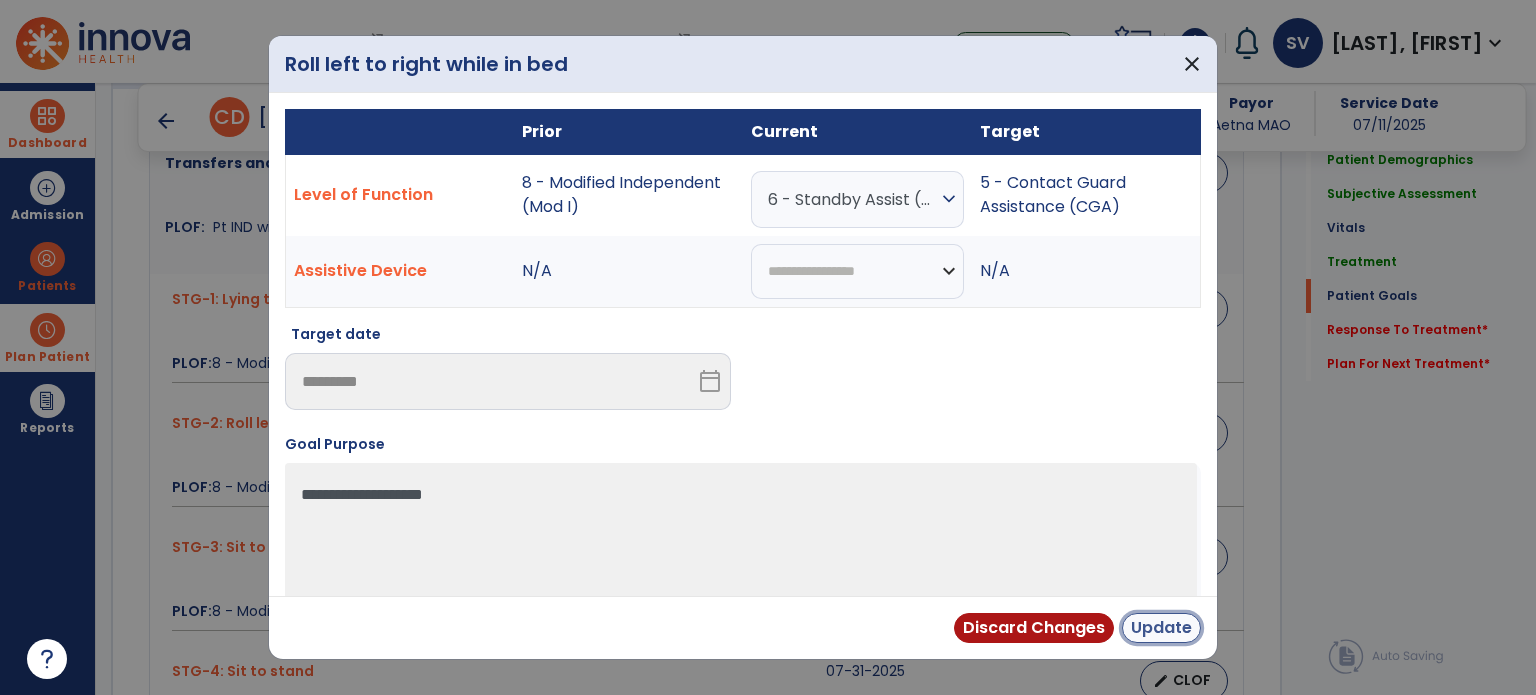 click on "Update" at bounding box center (1161, 628) 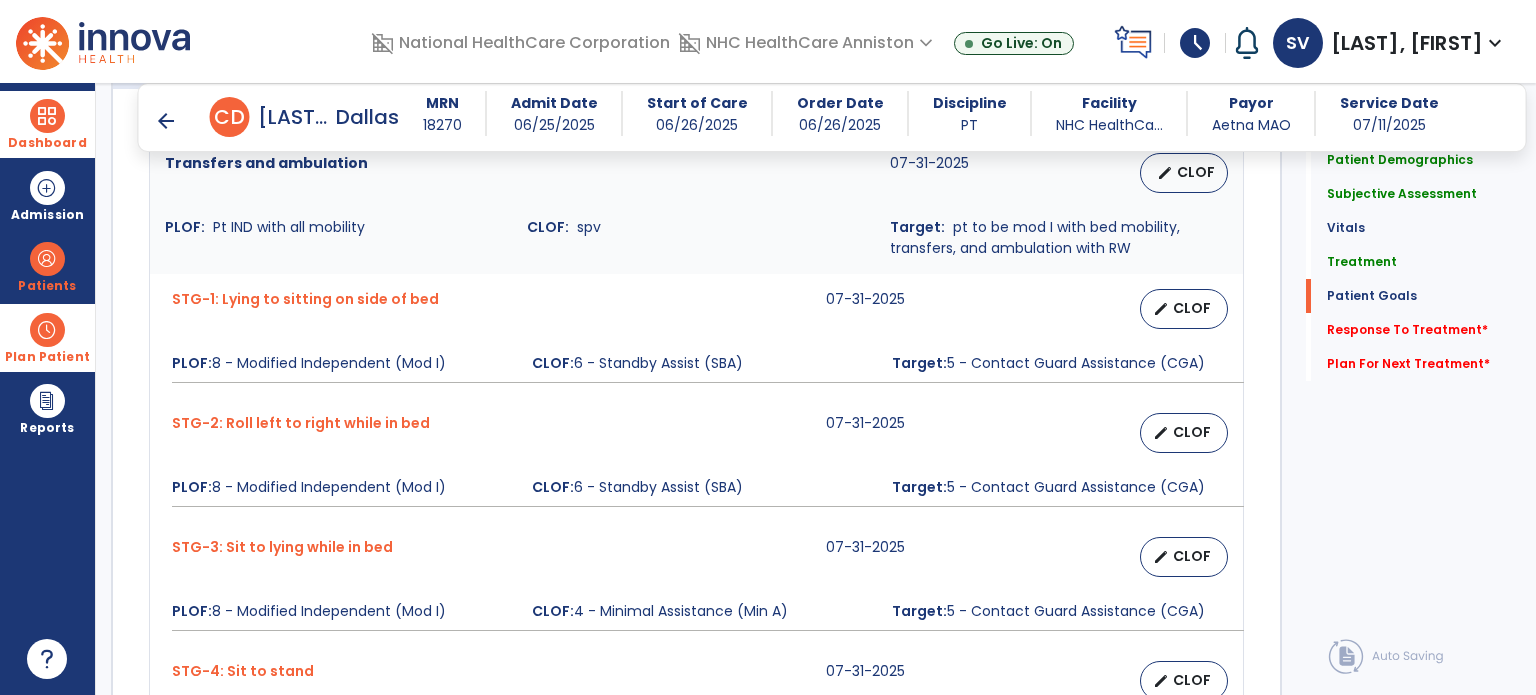 scroll, scrollTop: 1785, scrollLeft: 0, axis: vertical 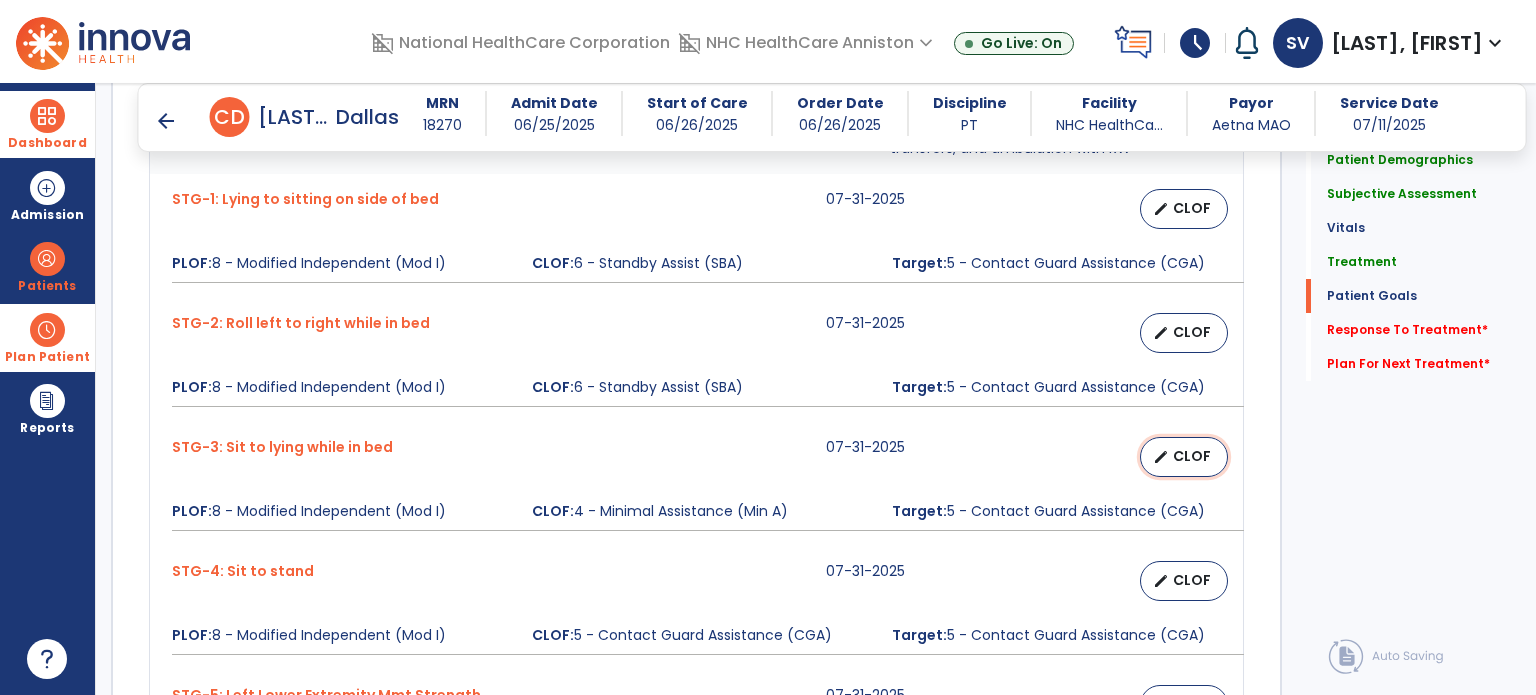 click on "edit" at bounding box center [1161, 457] 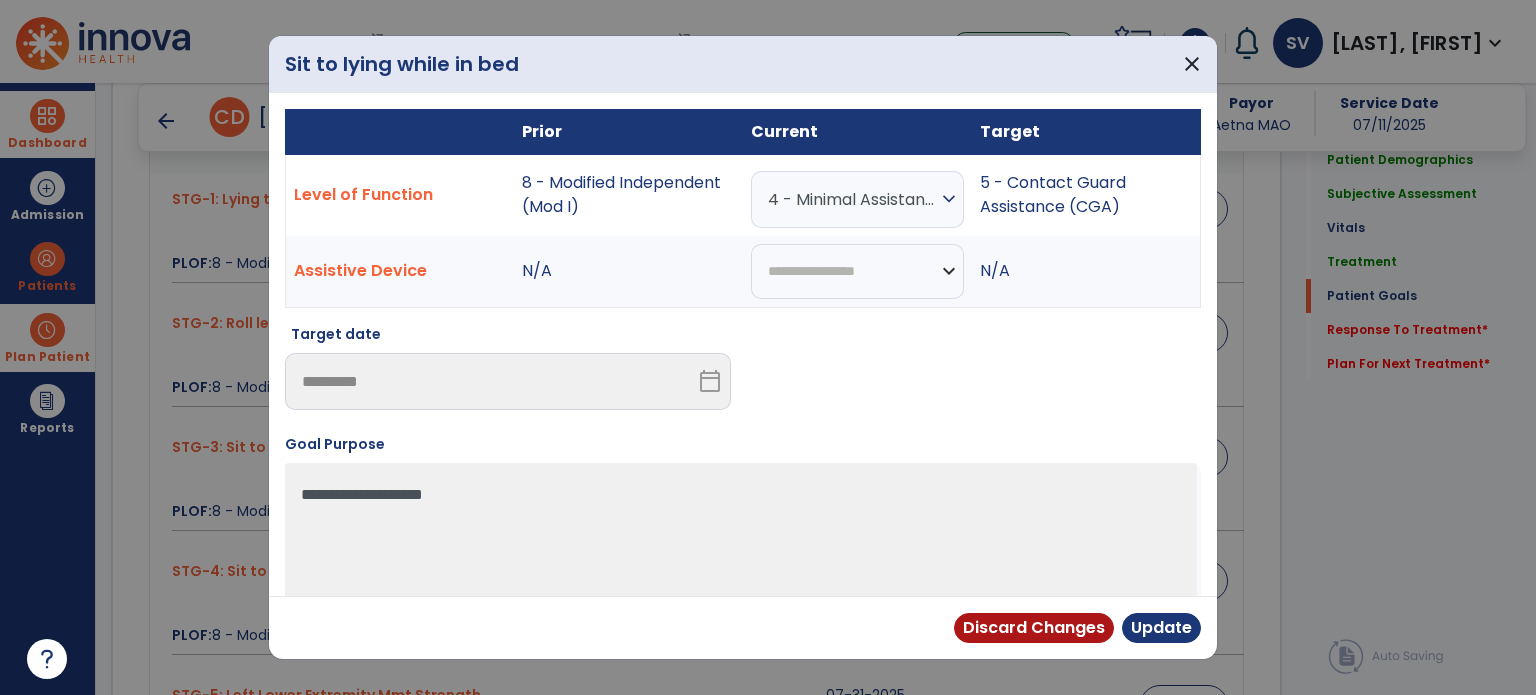 click on "expand_more" at bounding box center [949, 199] 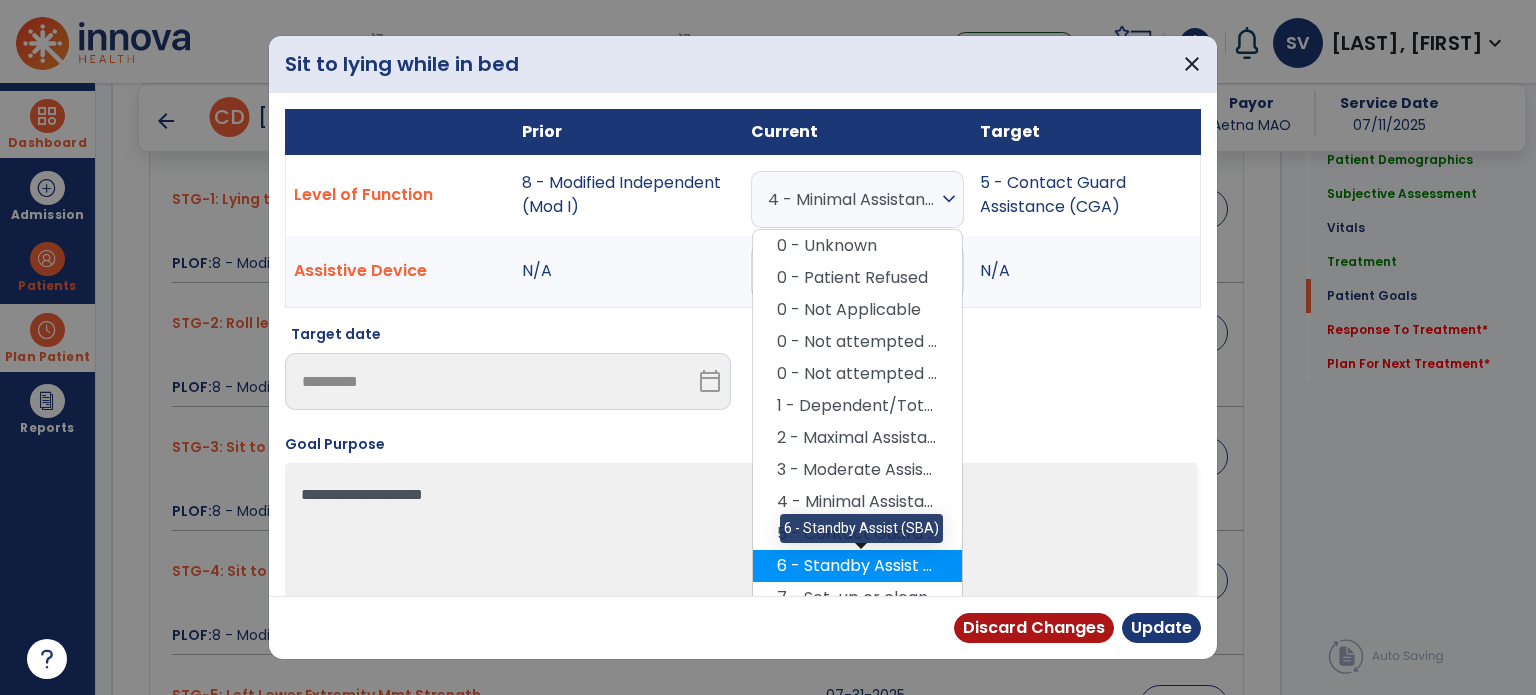 click on "6 - Standby Assist (SBA)" at bounding box center (857, 566) 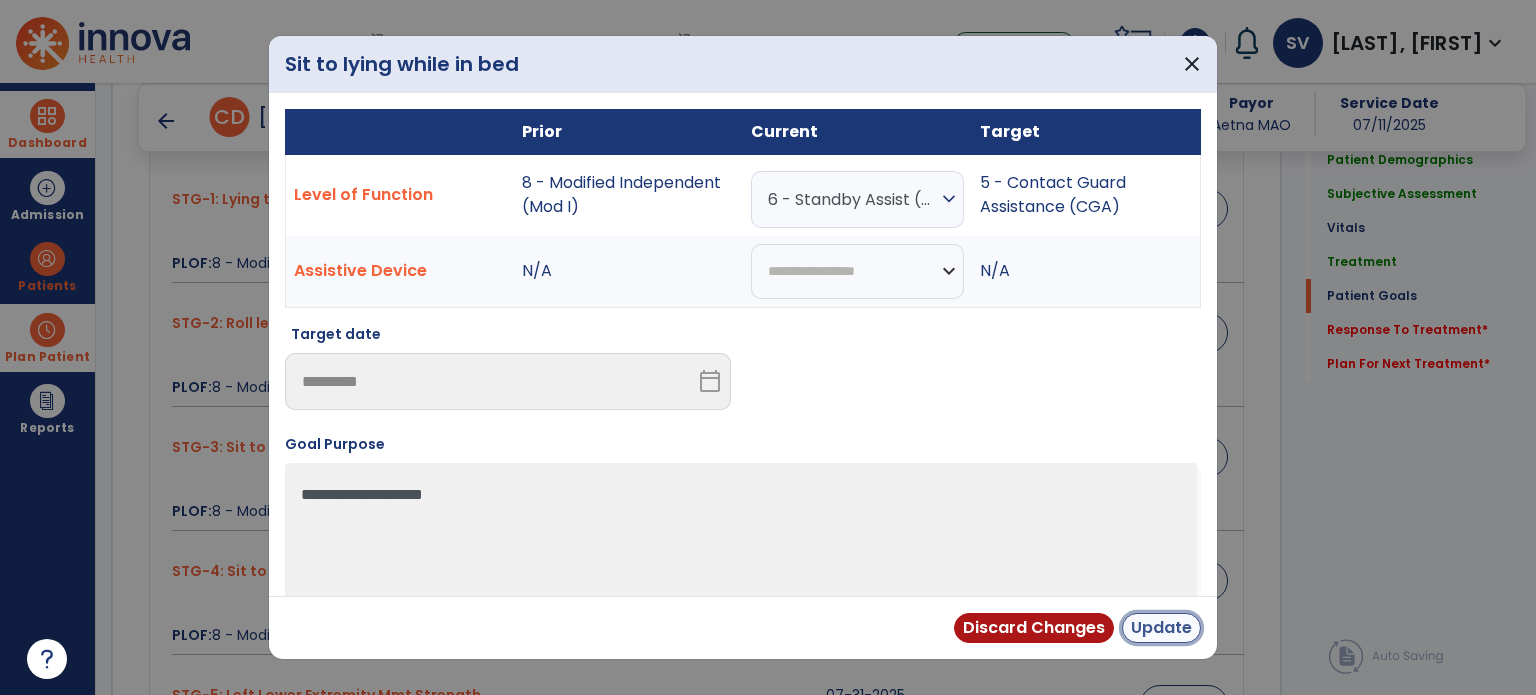 click on "Update" at bounding box center [1161, 628] 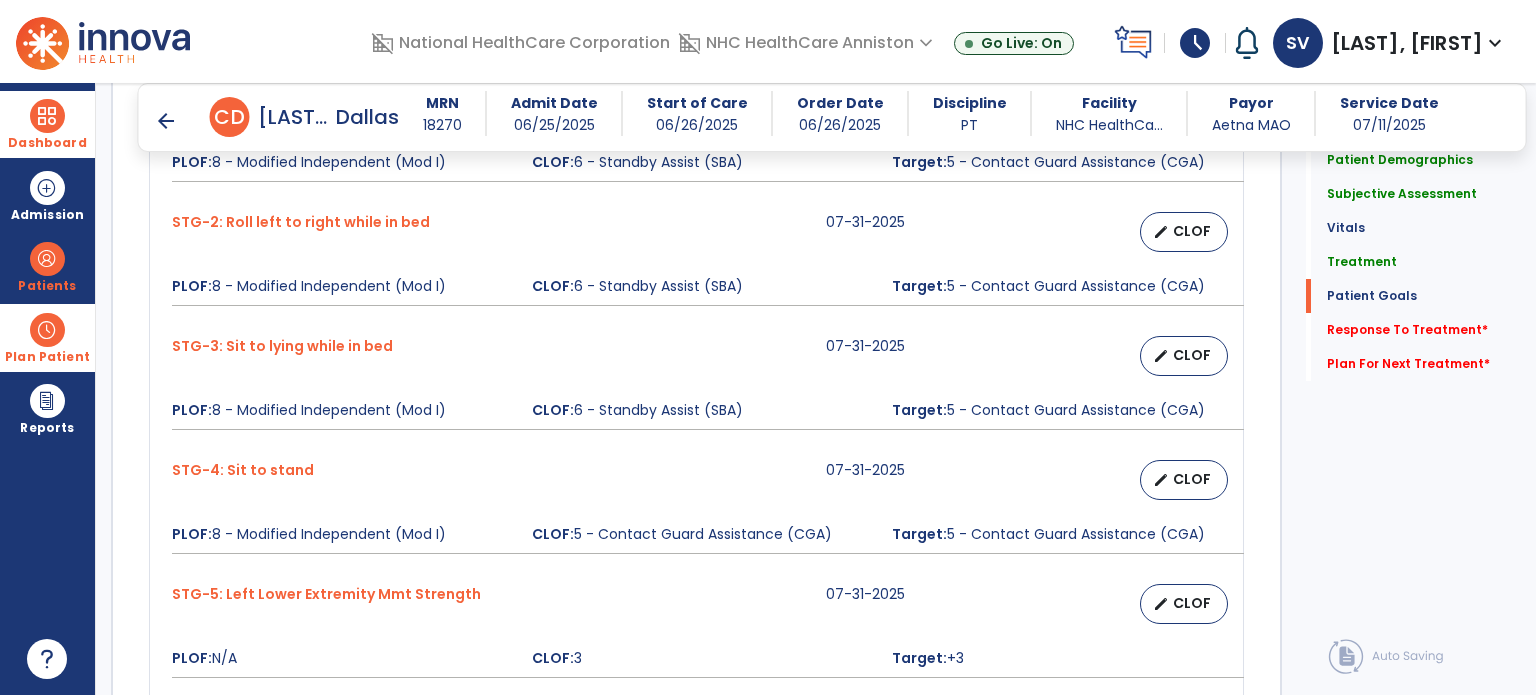 scroll, scrollTop: 1986, scrollLeft: 0, axis: vertical 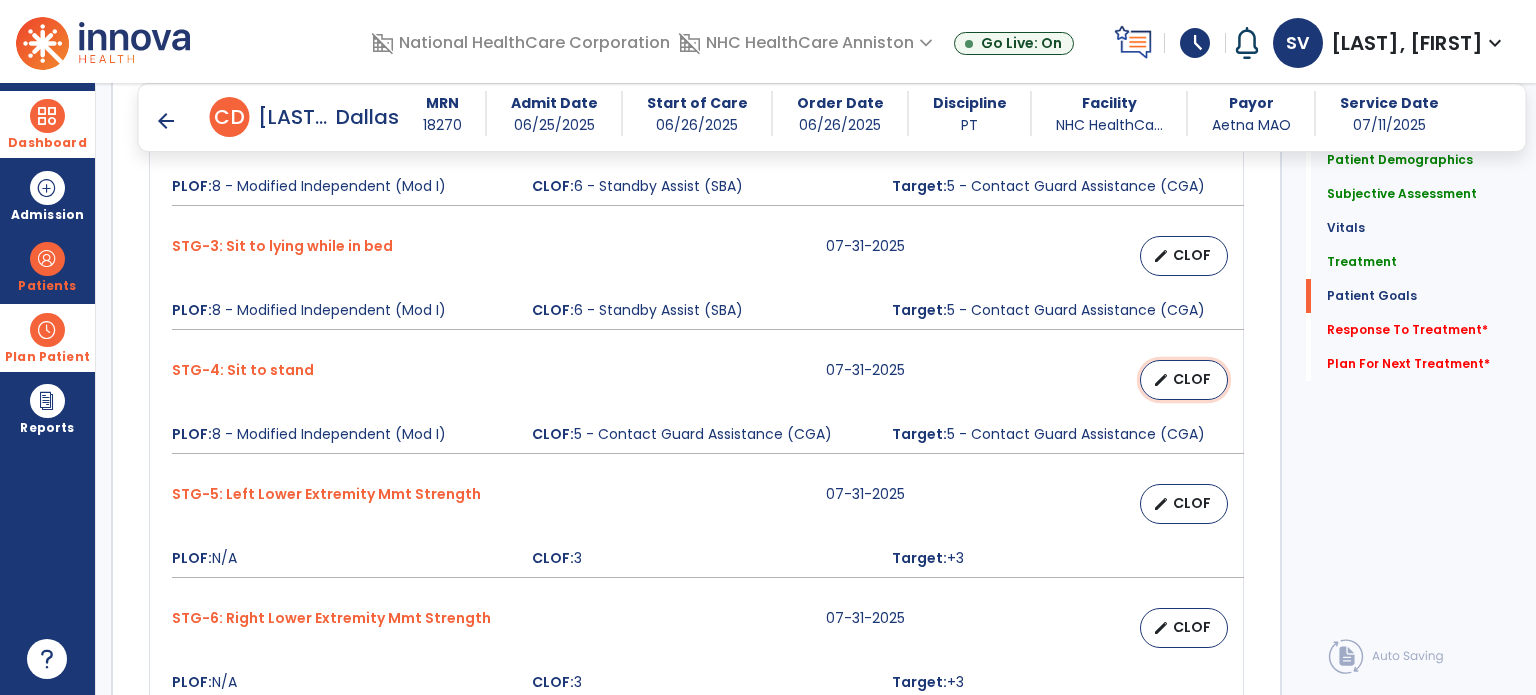 click on "edit   CLOF" at bounding box center (1184, 380) 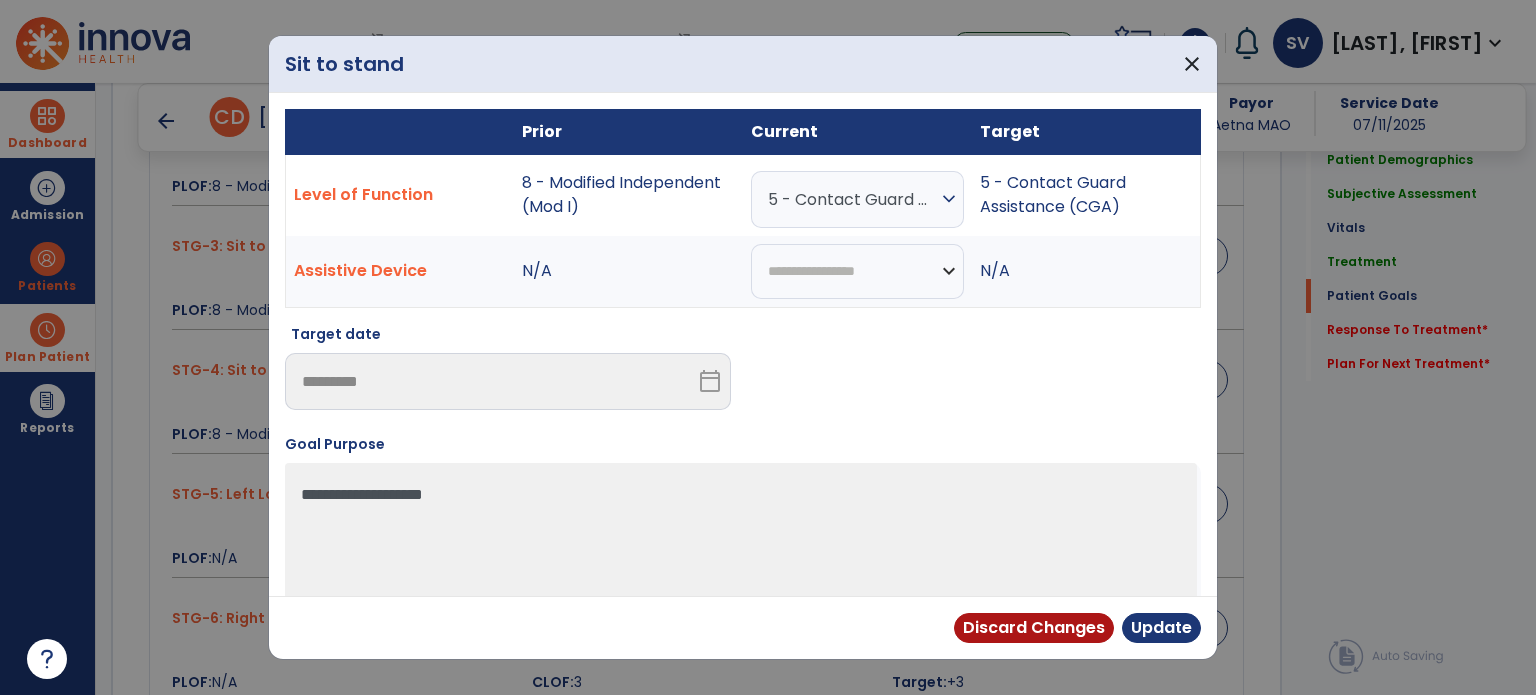 click on "expand_more" at bounding box center (949, 199) 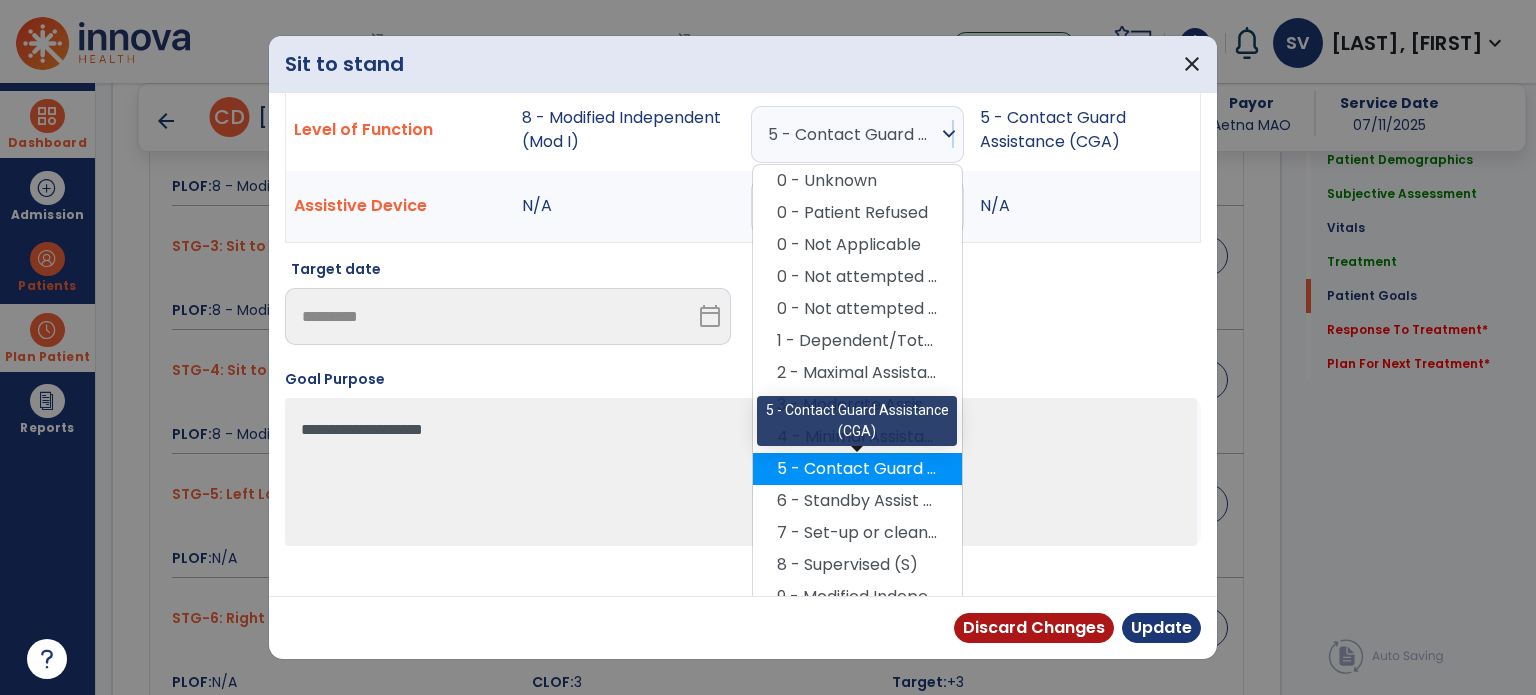 scroll, scrollTop: 100, scrollLeft: 0, axis: vertical 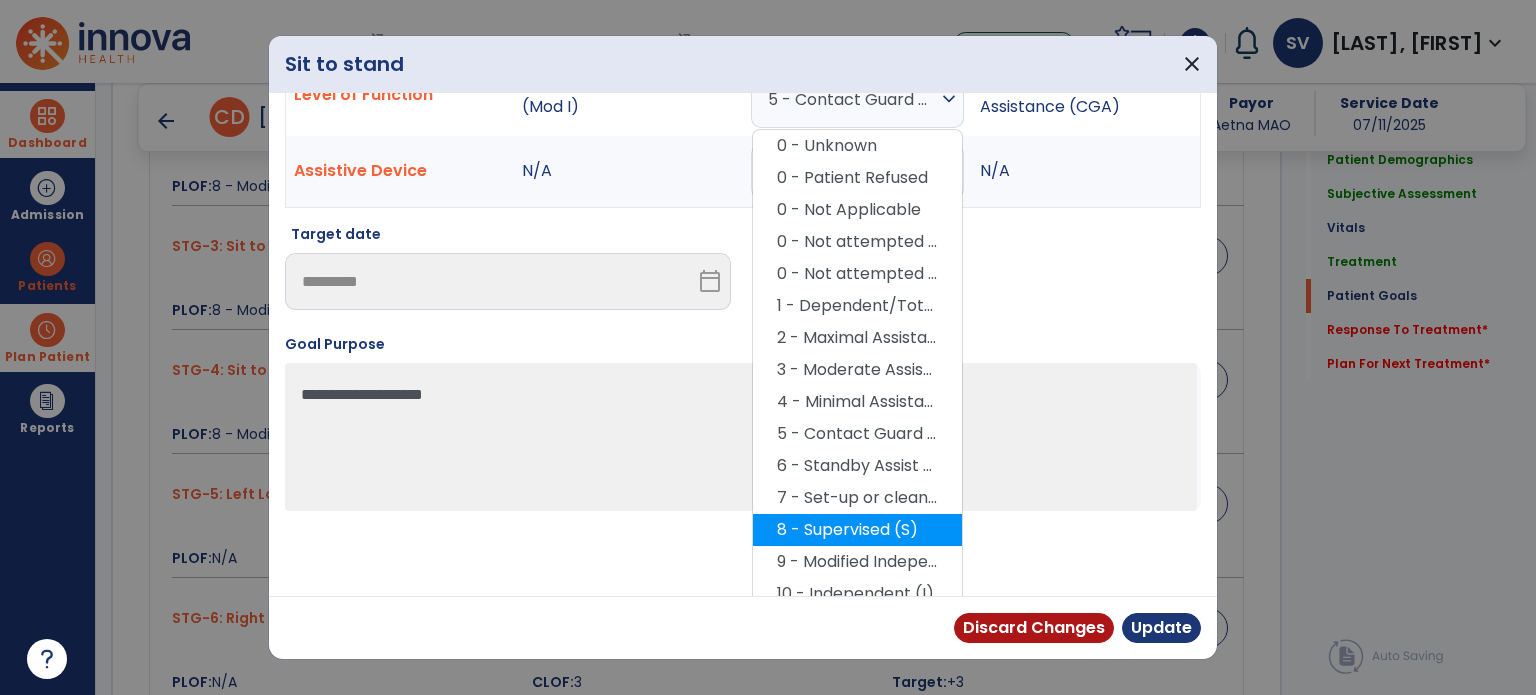click on "8 - Supervised (S)" at bounding box center [857, 530] 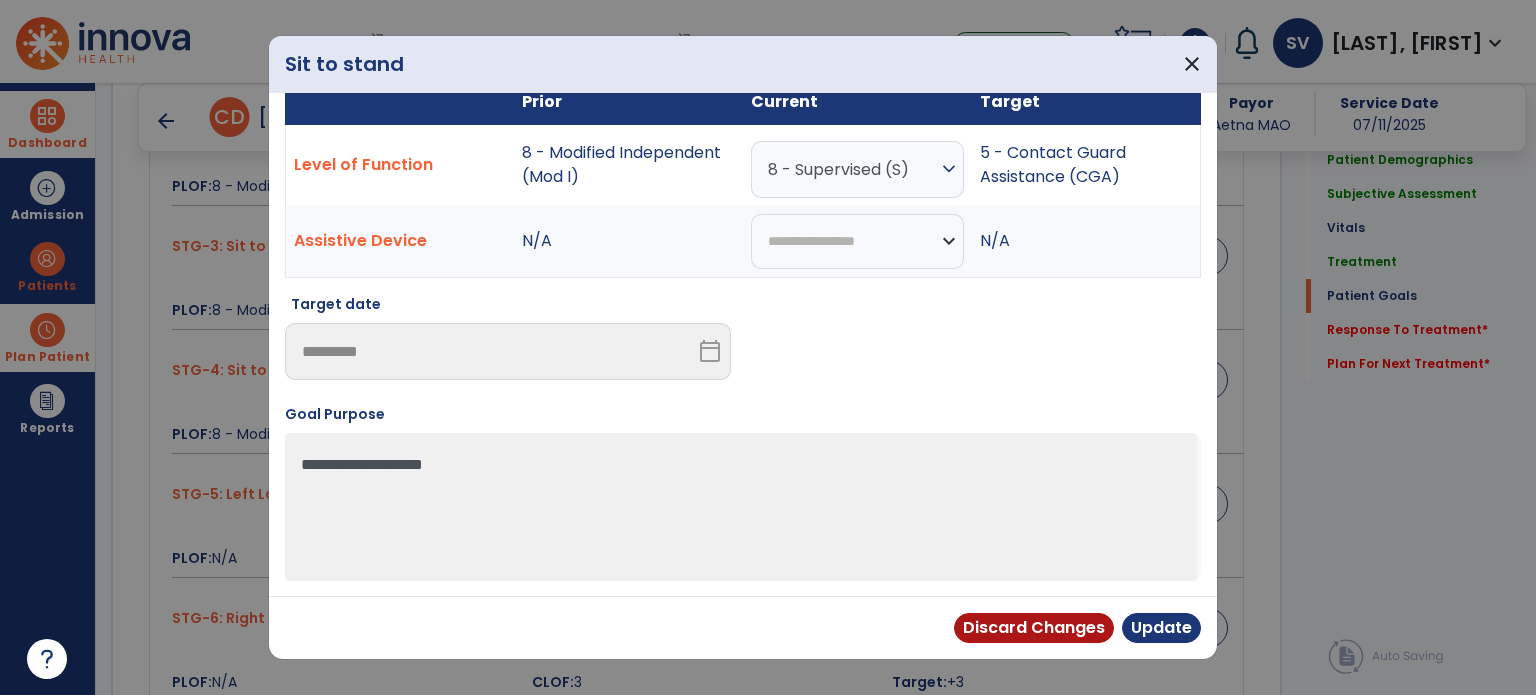 scroll, scrollTop: 28, scrollLeft: 0, axis: vertical 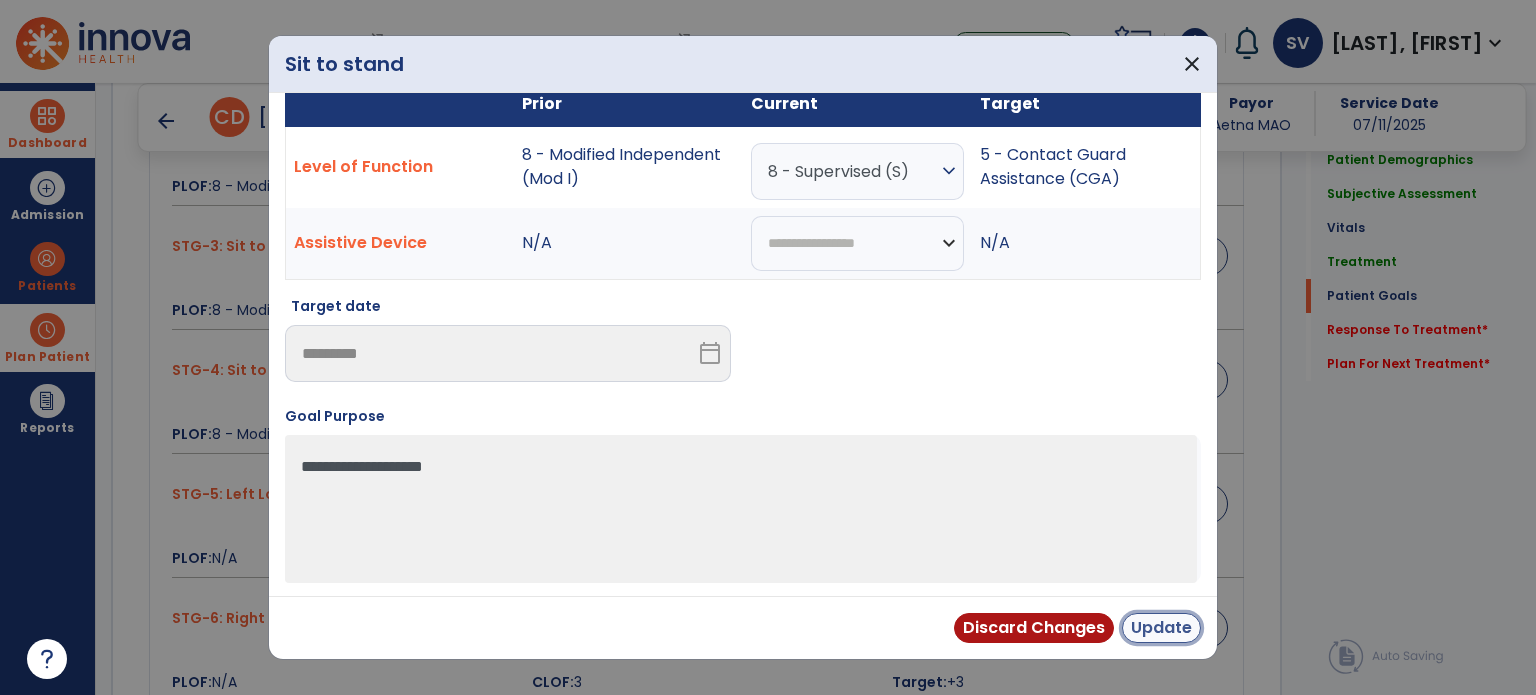 click on "Update" at bounding box center [1161, 628] 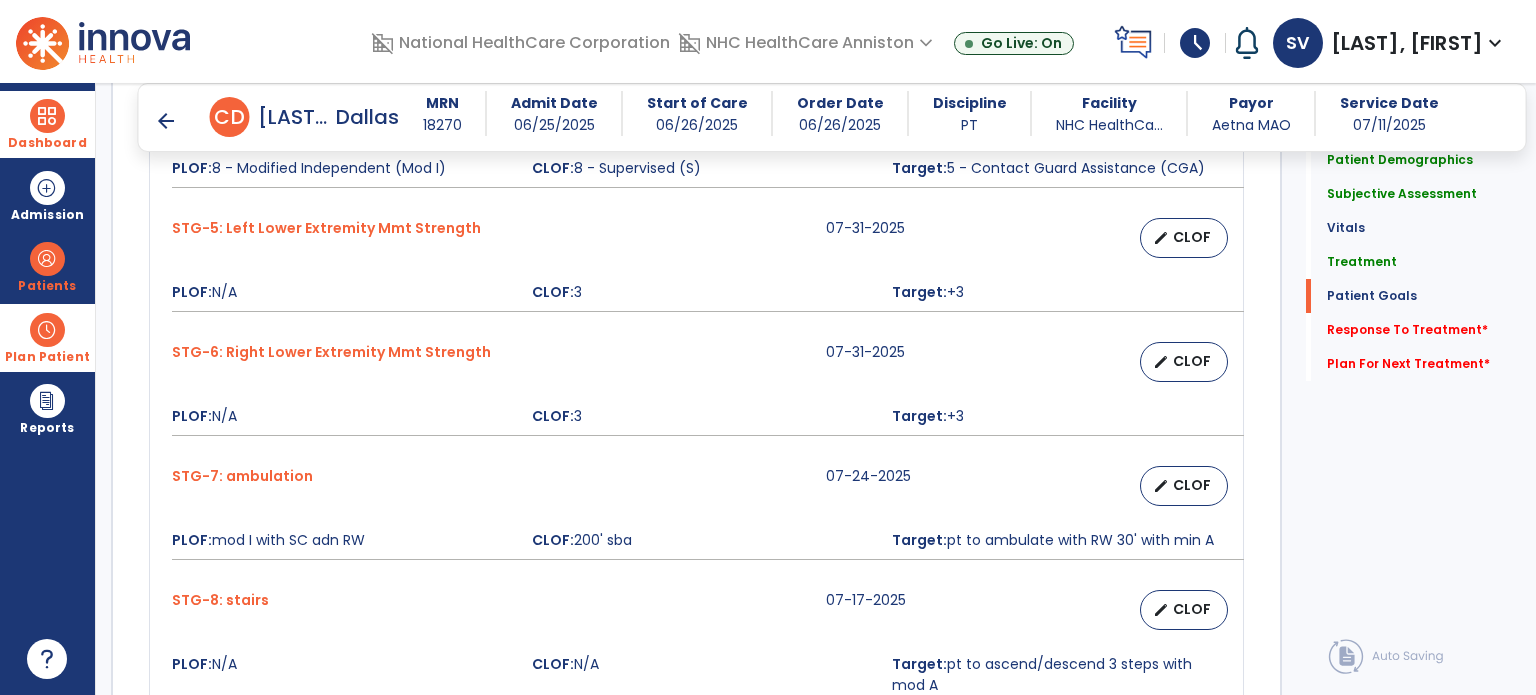scroll, scrollTop: 2286, scrollLeft: 0, axis: vertical 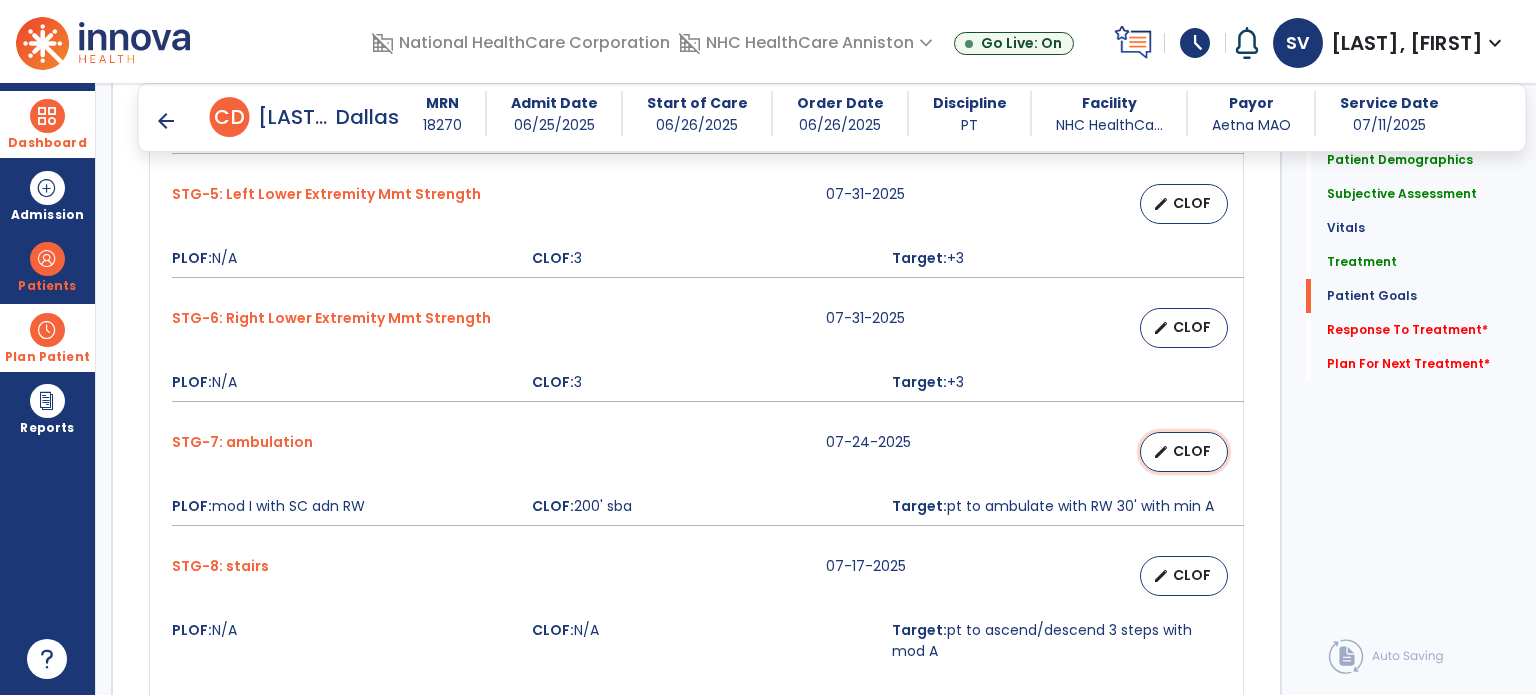 click on "CLOF" at bounding box center (1192, 451) 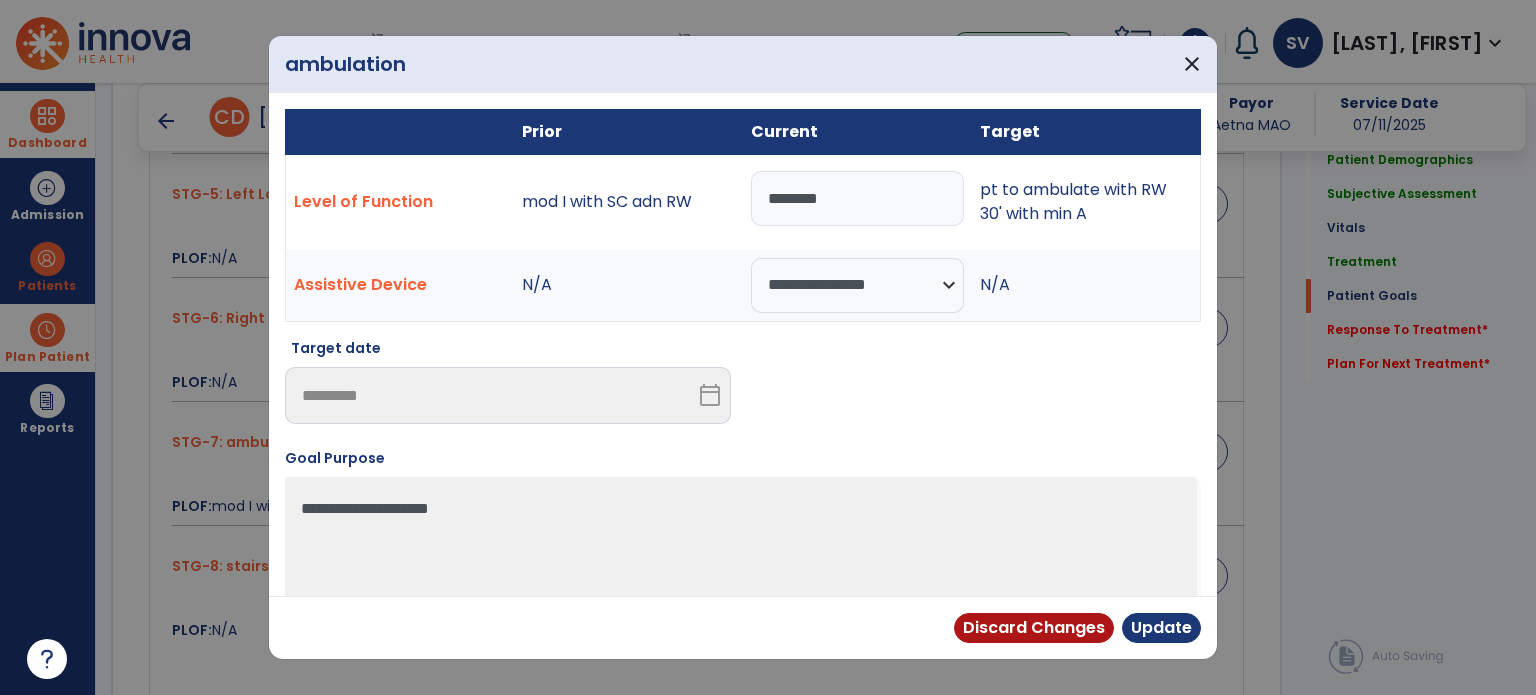 drag, startPoint x: 849, startPoint y: 199, endPoint x: 720, endPoint y: 200, distance: 129.00388 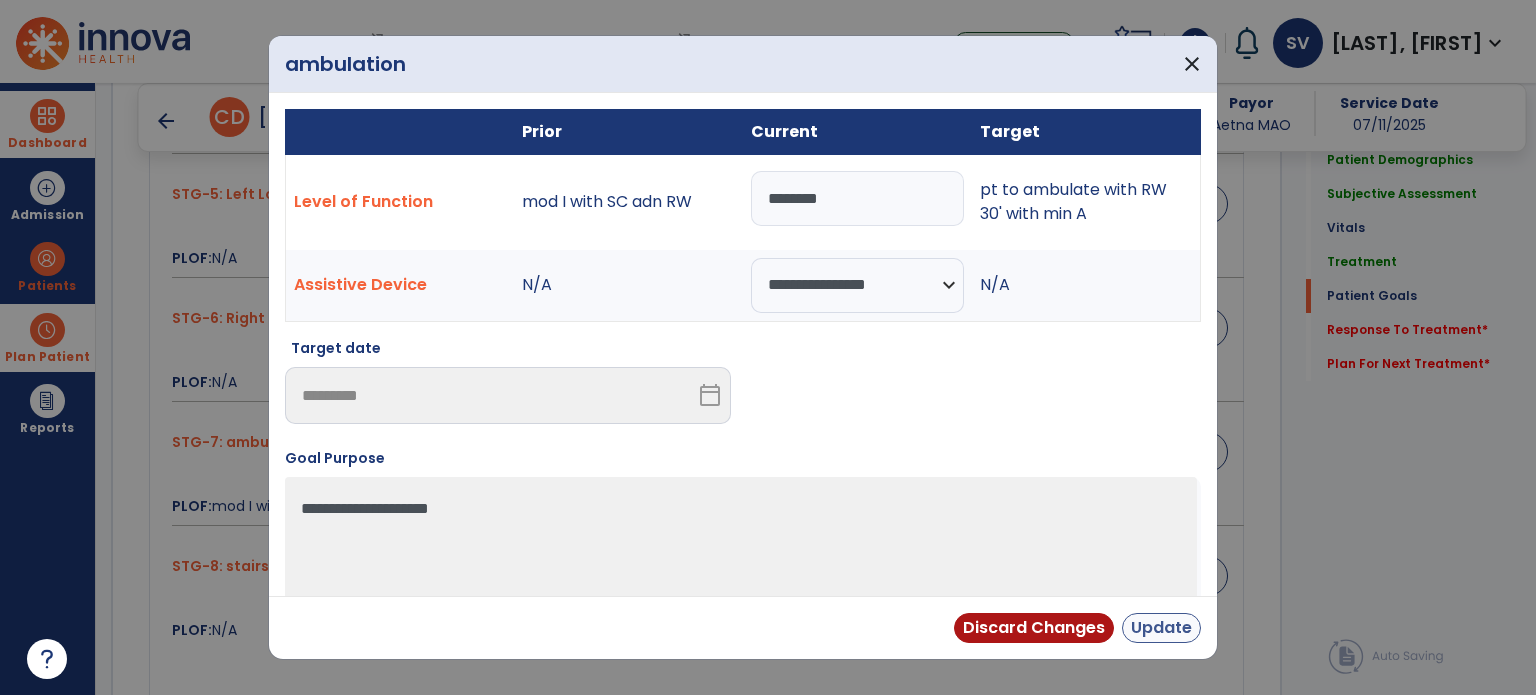 type on "********" 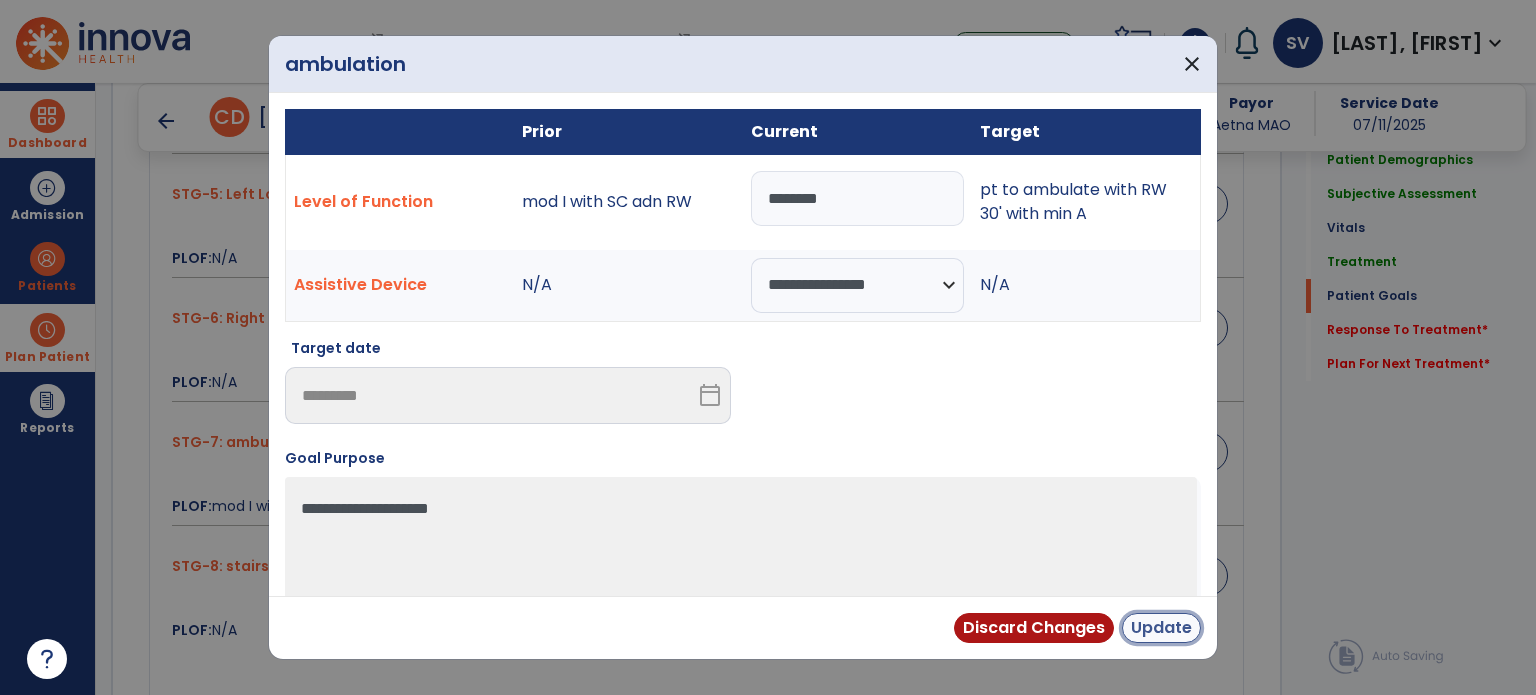 click on "Update" at bounding box center [1161, 628] 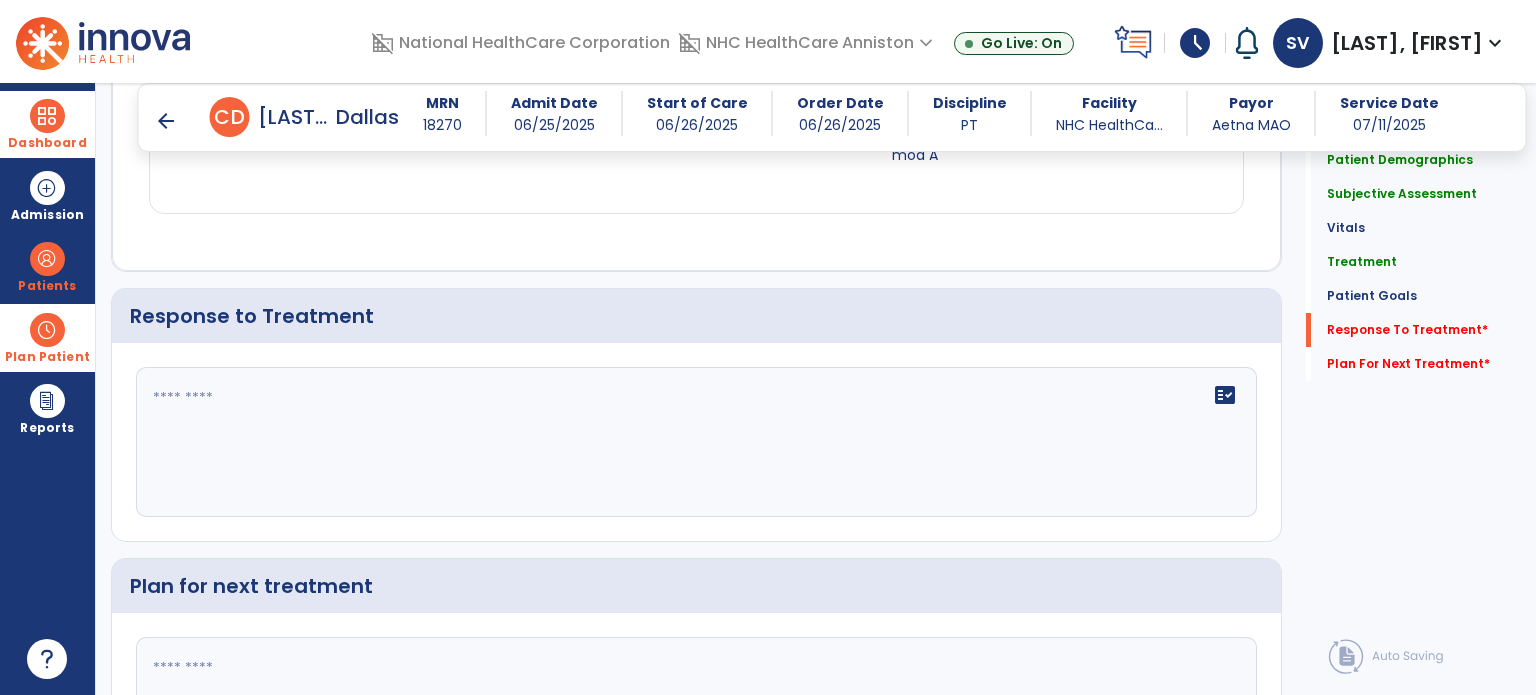 scroll, scrollTop: 2786, scrollLeft: 0, axis: vertical 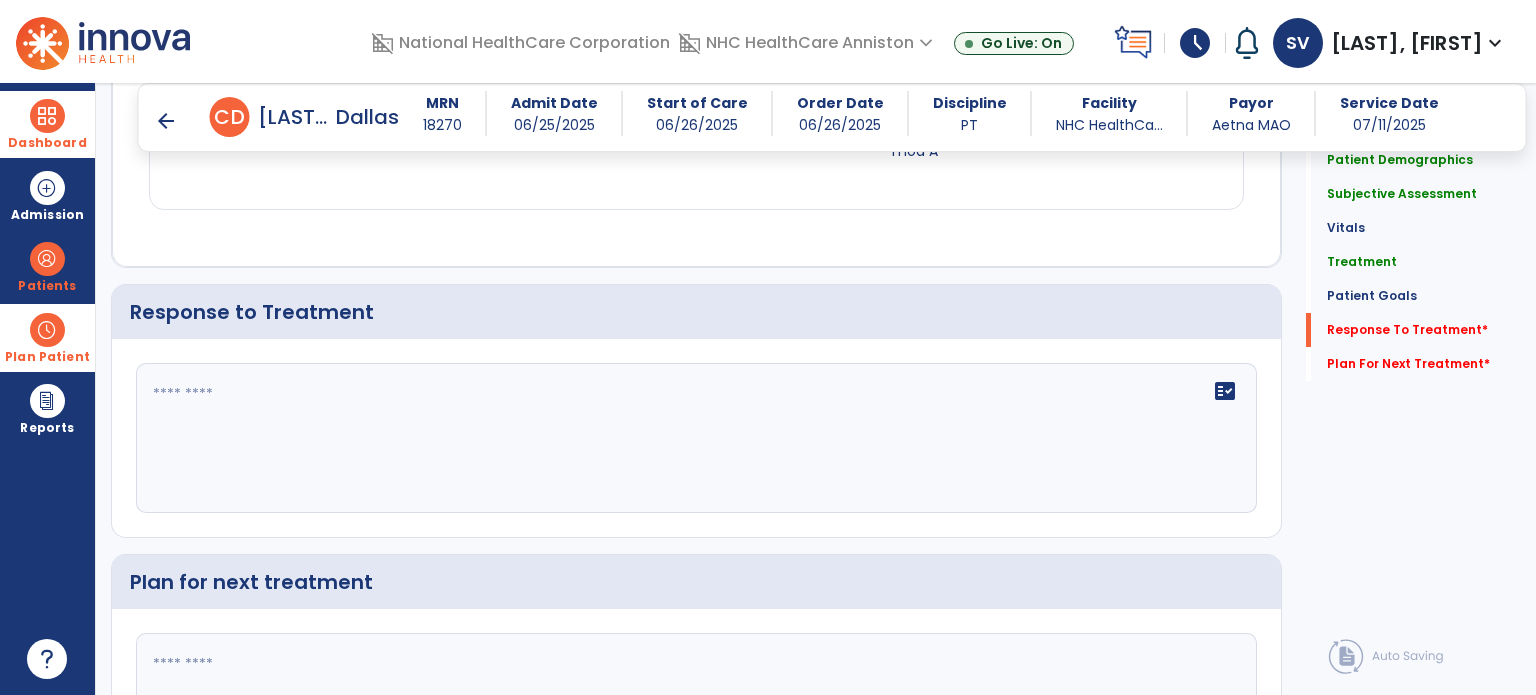 click on "fact_check" 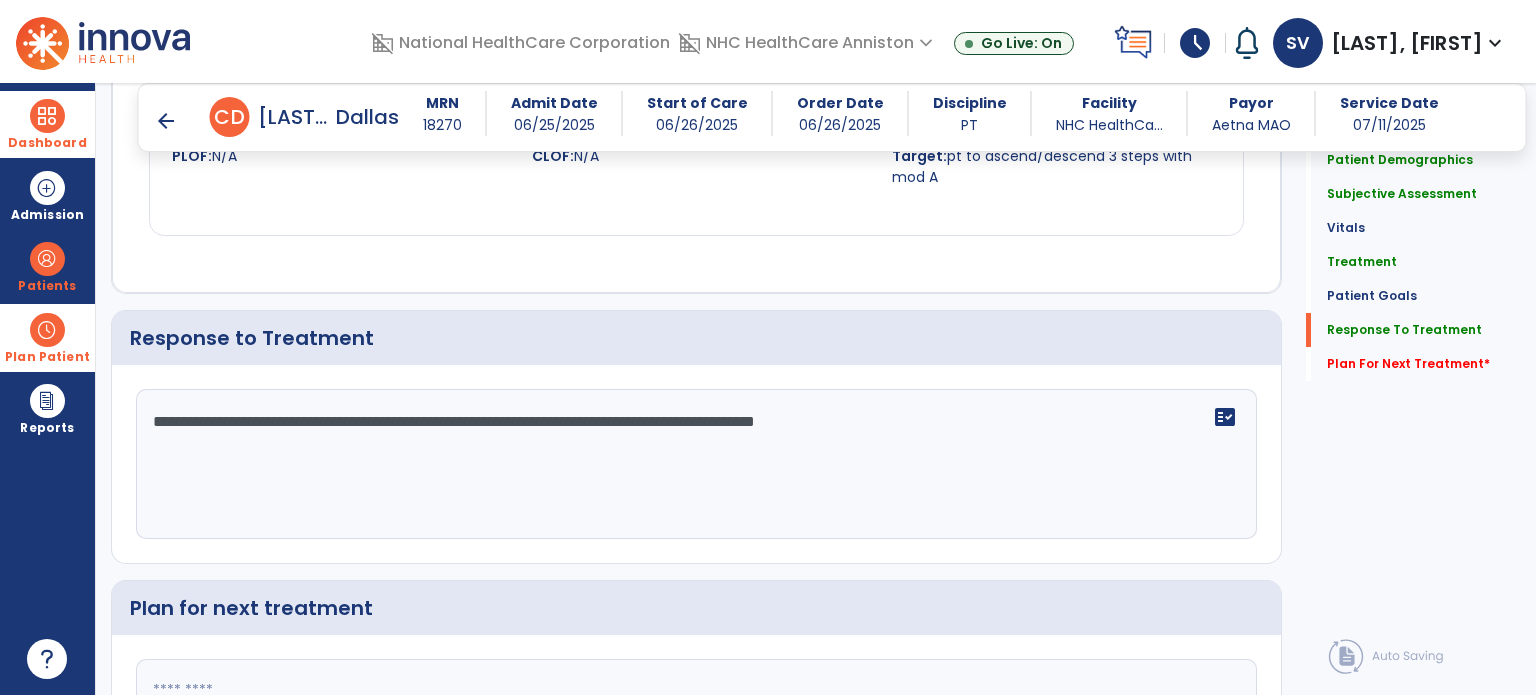 scroll, scrollTop: 2786, scrollLeft: 0, axis: vertical 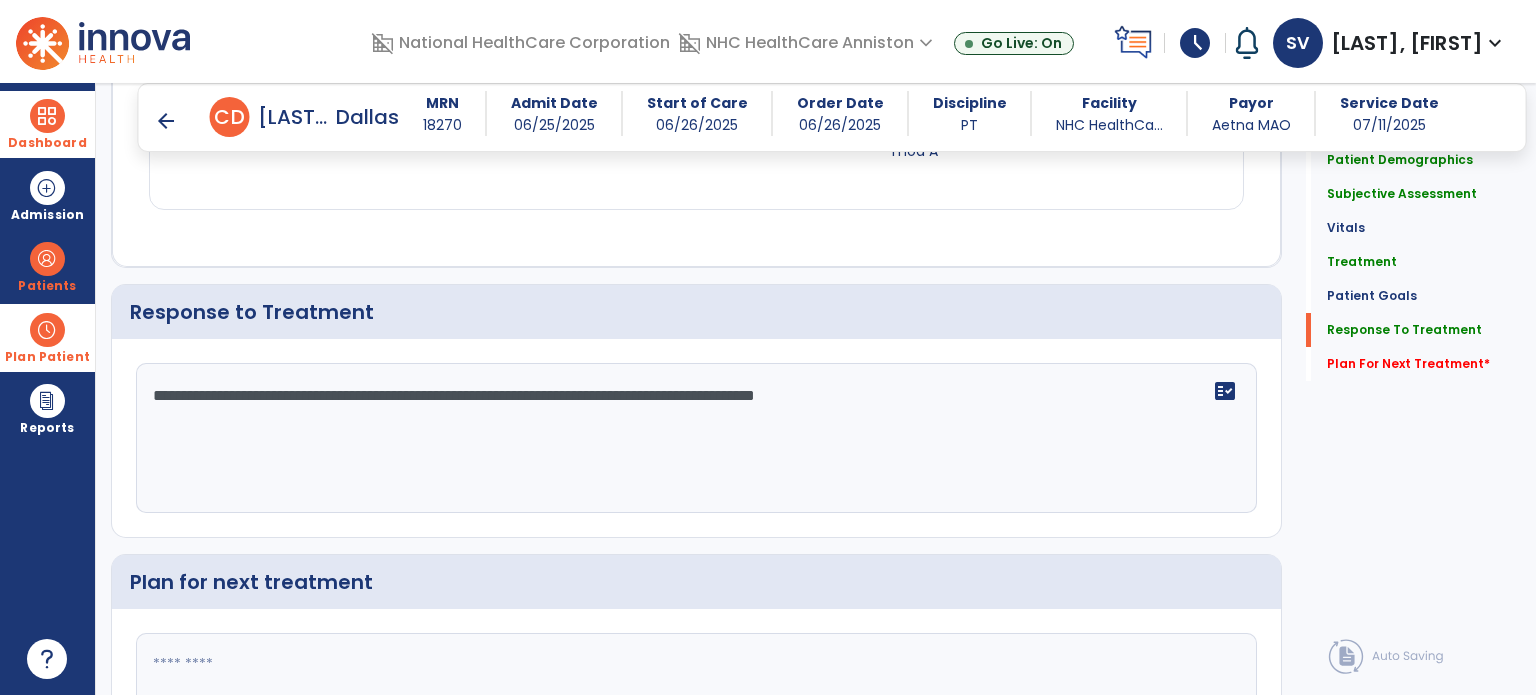 click on "**********" 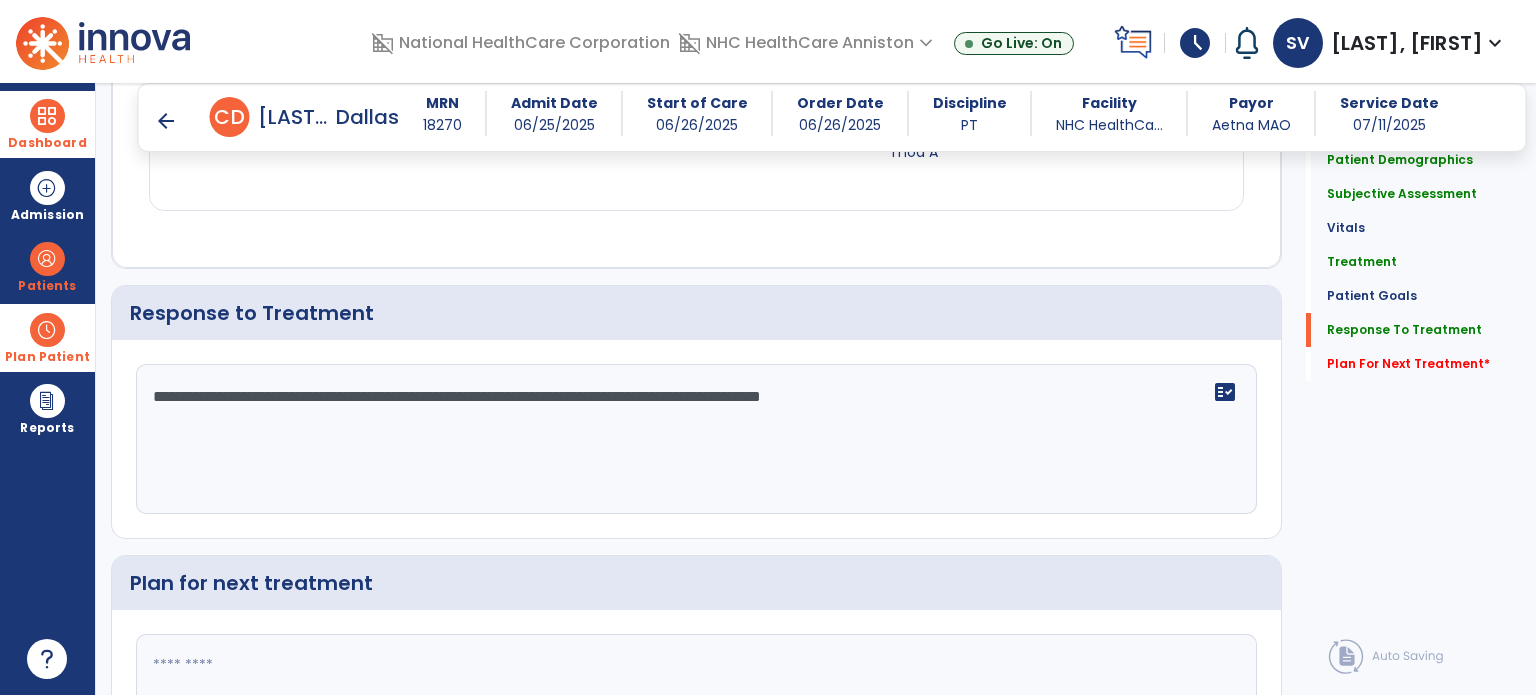 scroll, scrollTop: 2786, scrollLeft: 0, axis: vertical 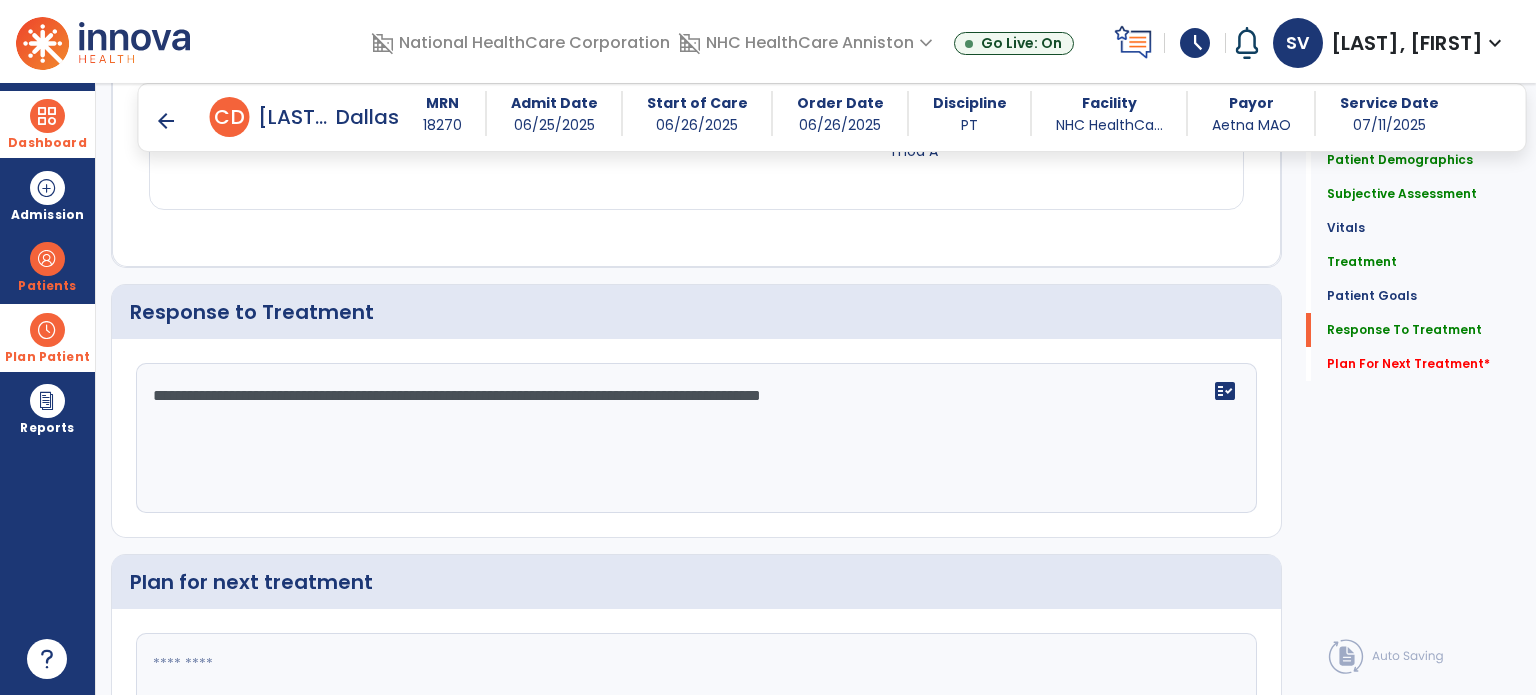 click on "**********" 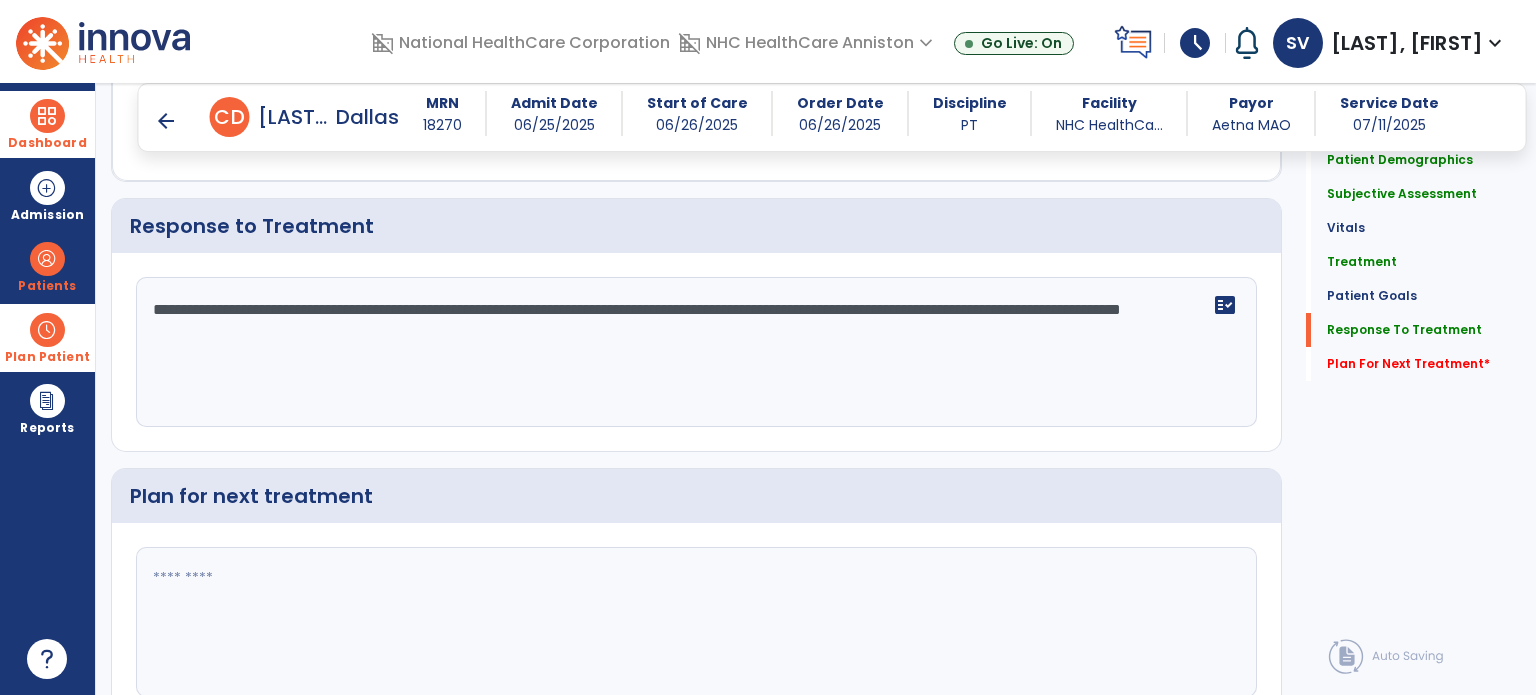 scroll, scrollTop: 2958, scrollLeft: 0, axis: vertical 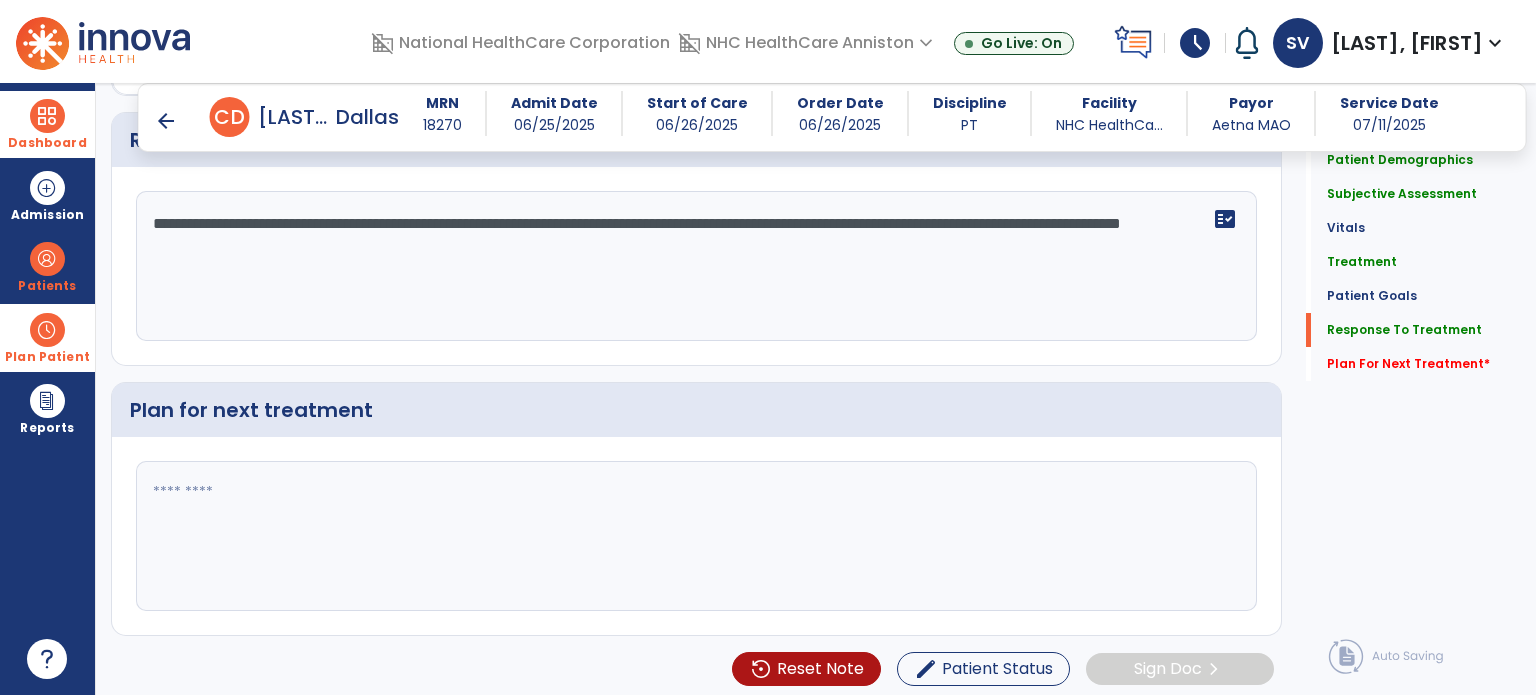 type on "**********" 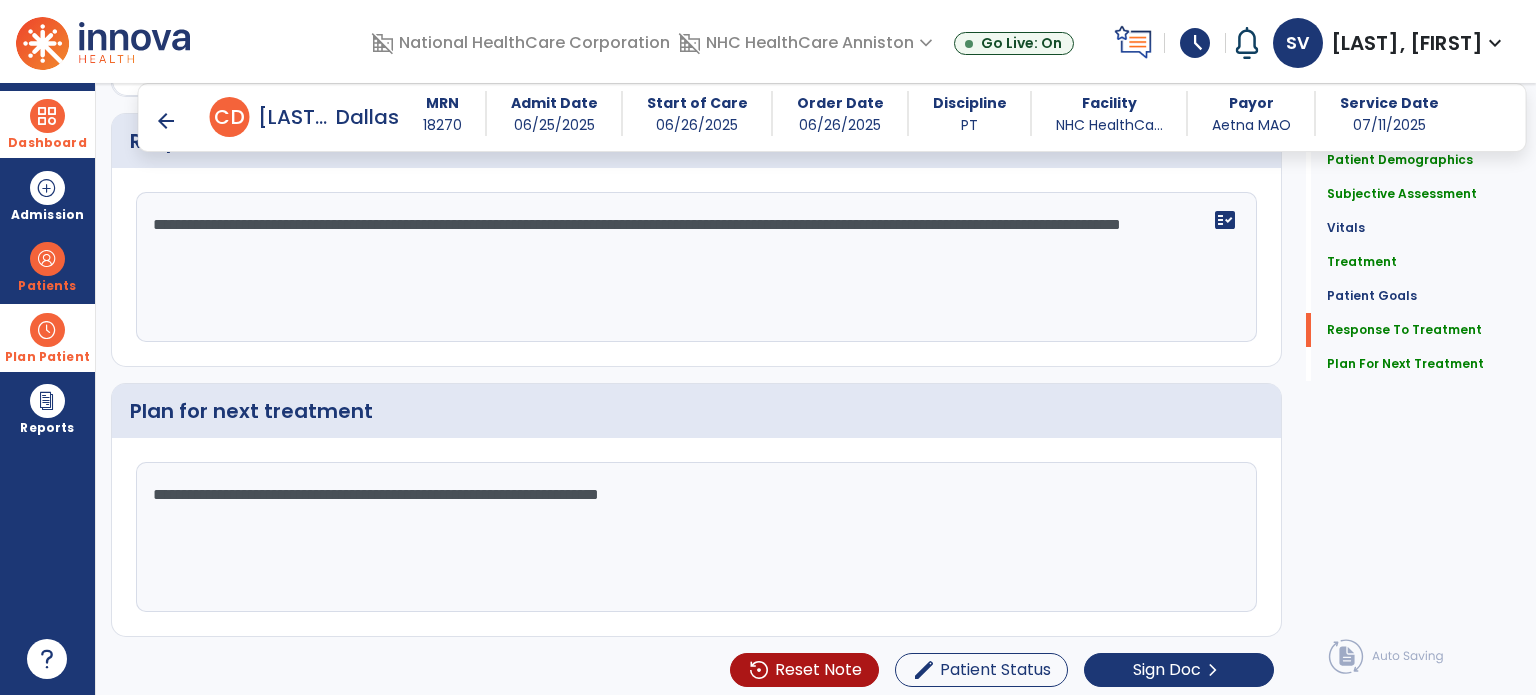 scroll, scrollTop: 2958, scrollLeft: 0, axis: vertical 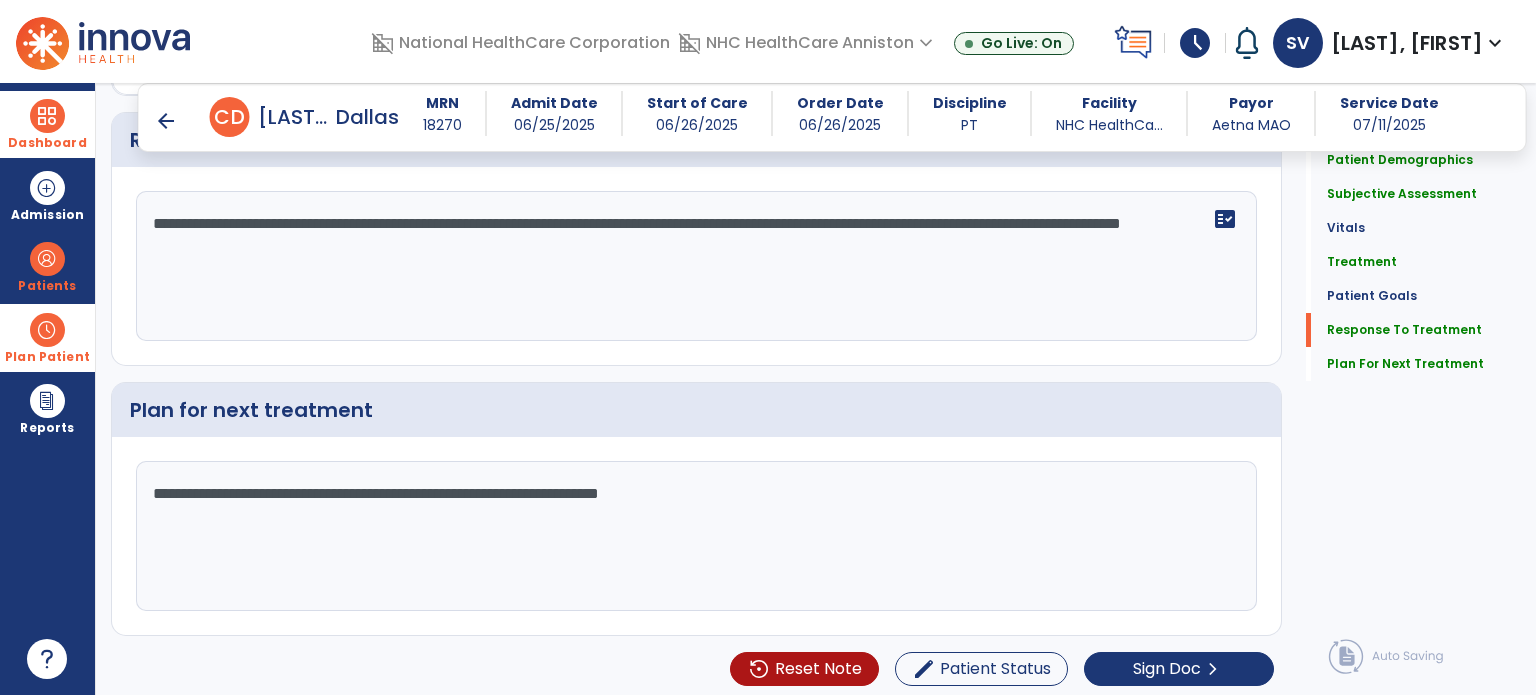 type on "**********" 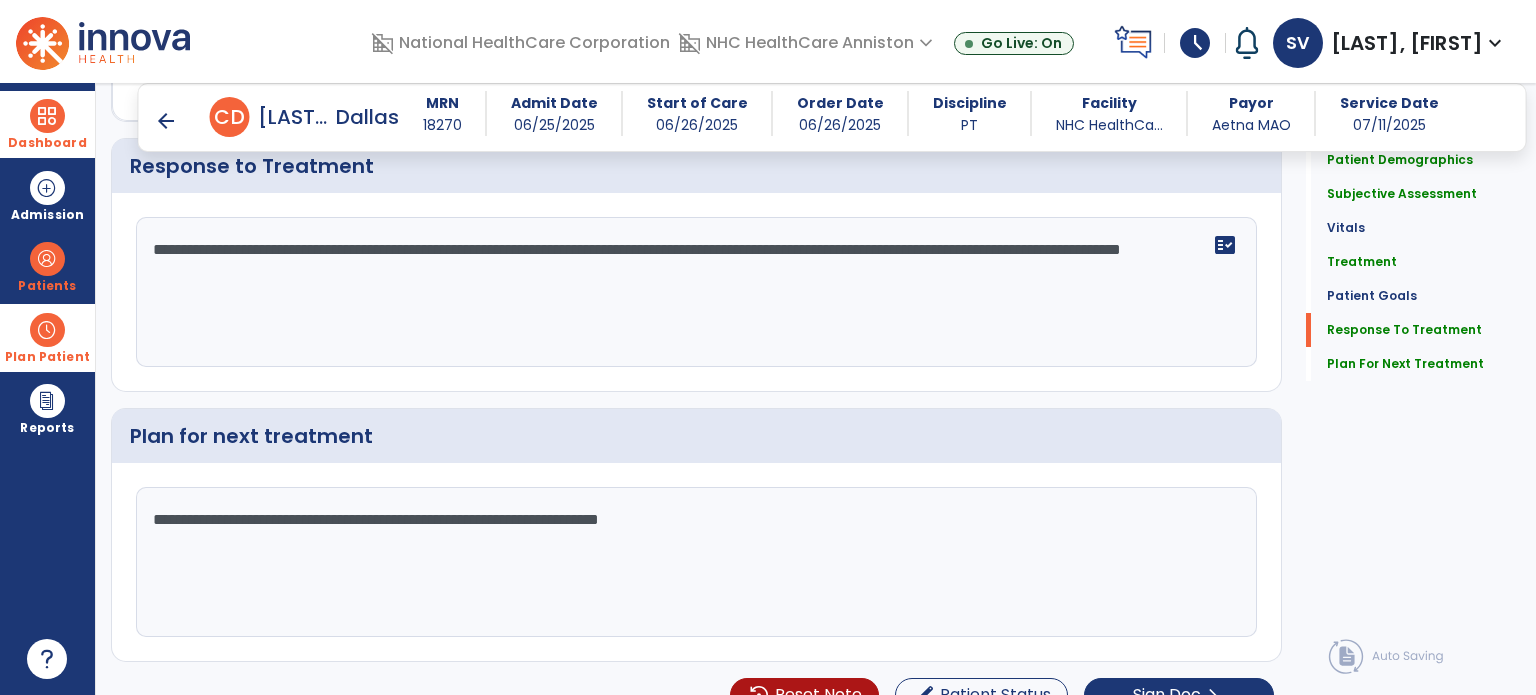 scroll, scrollTop: 2958, scrollLeft: 0, axis: vertical 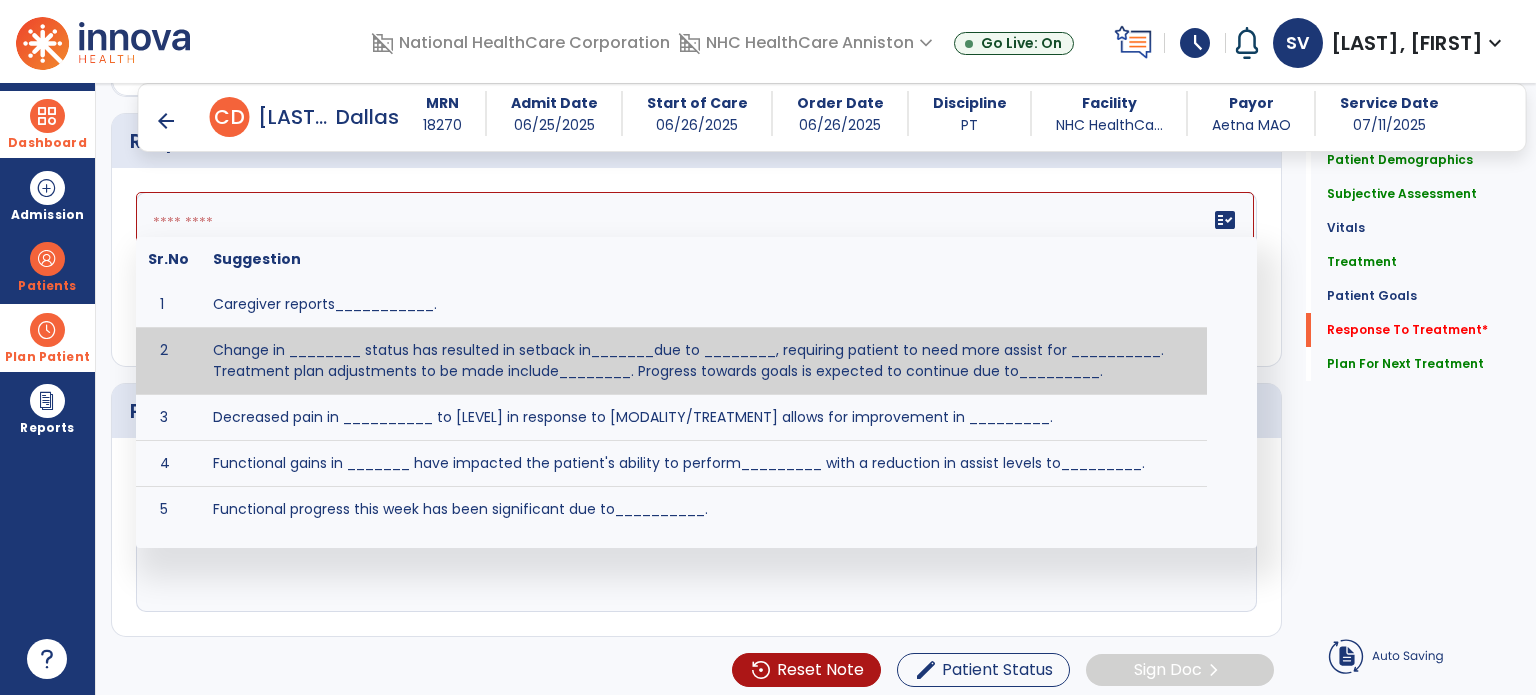 paste on "**********" 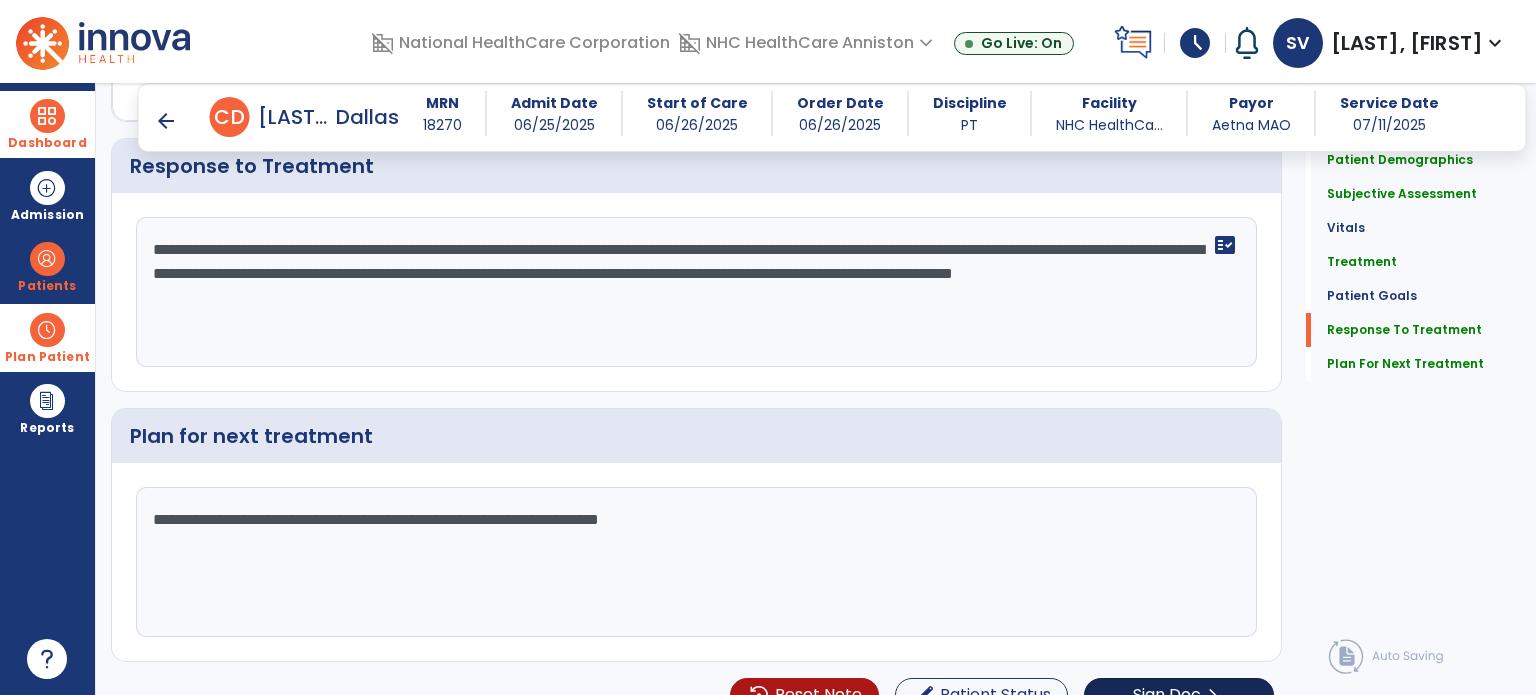 scroll, scrollTop: 2958, scrollLeft: 0, axis: vertical 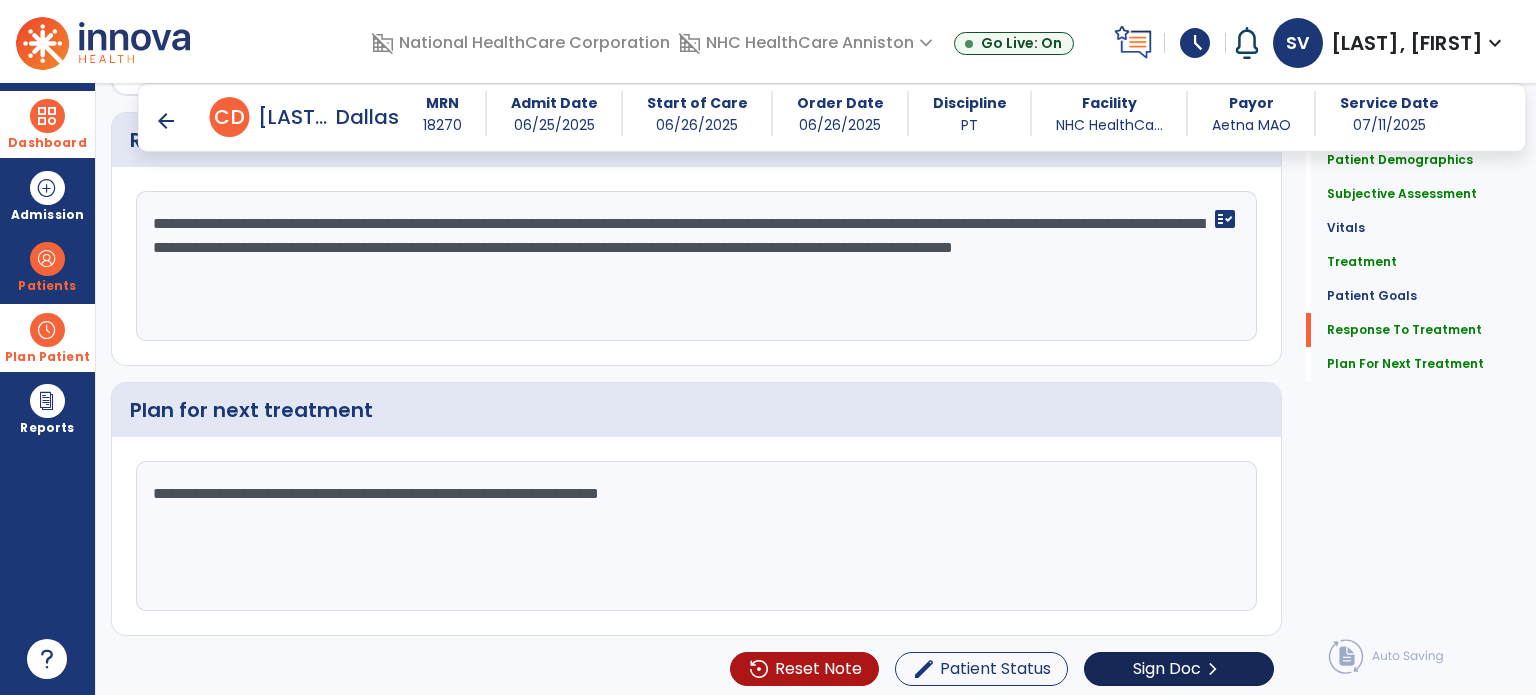 type on "**********" 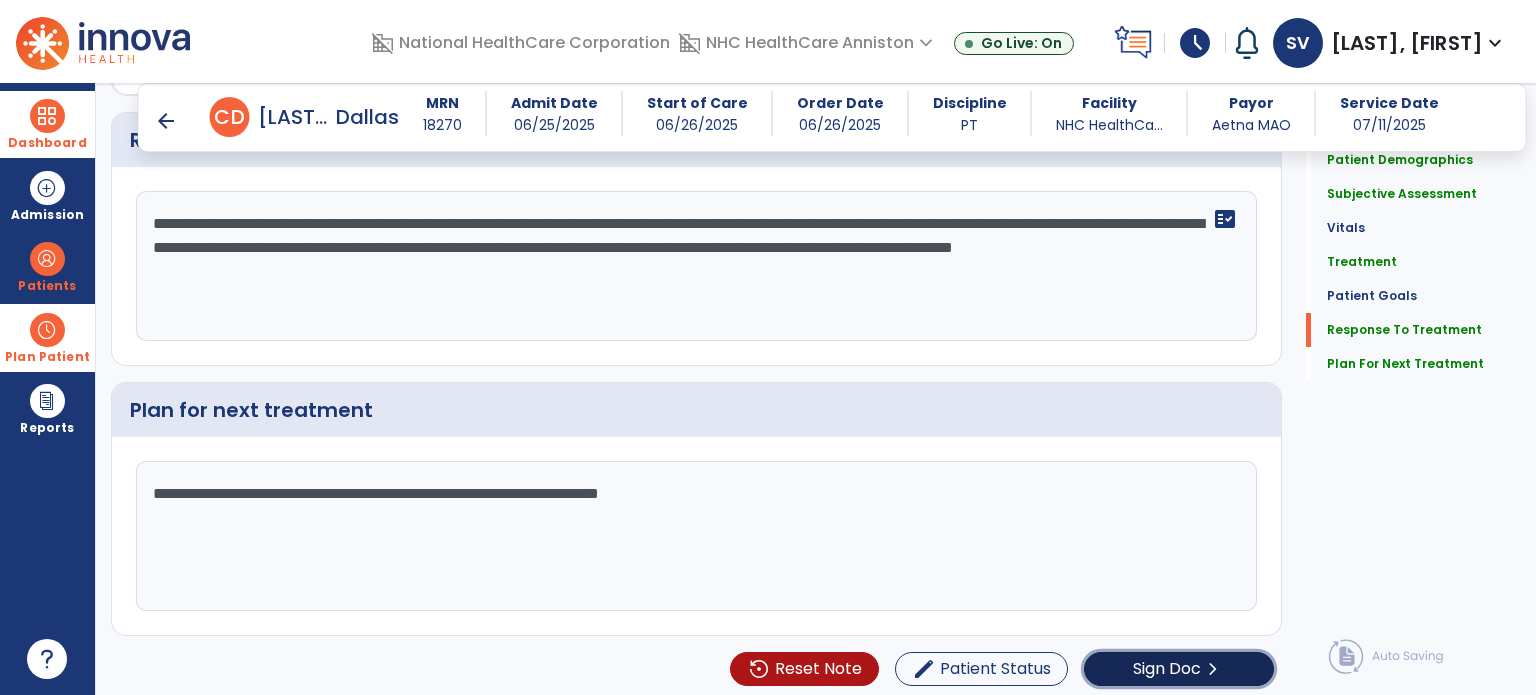 click on "Sign Doc" 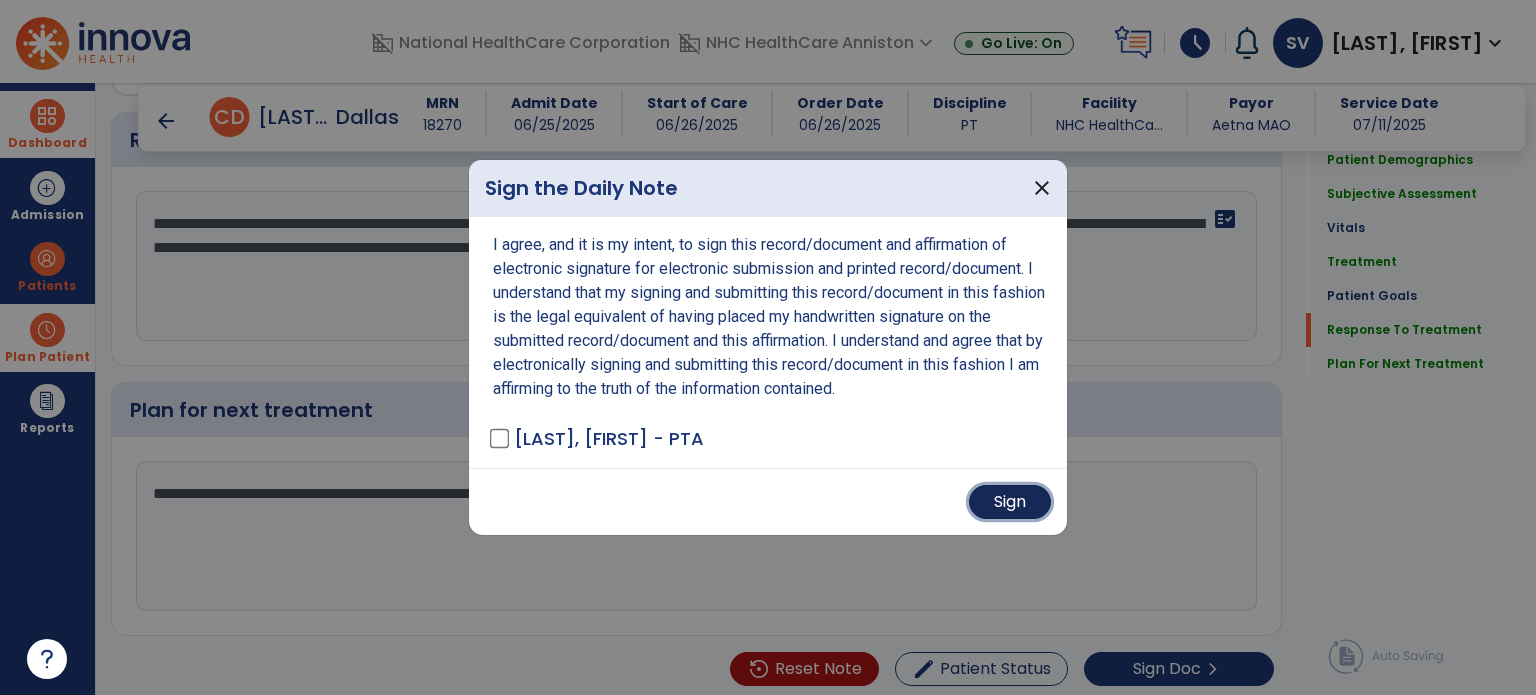 click on "Sign" at bounding box center [1010, 502] 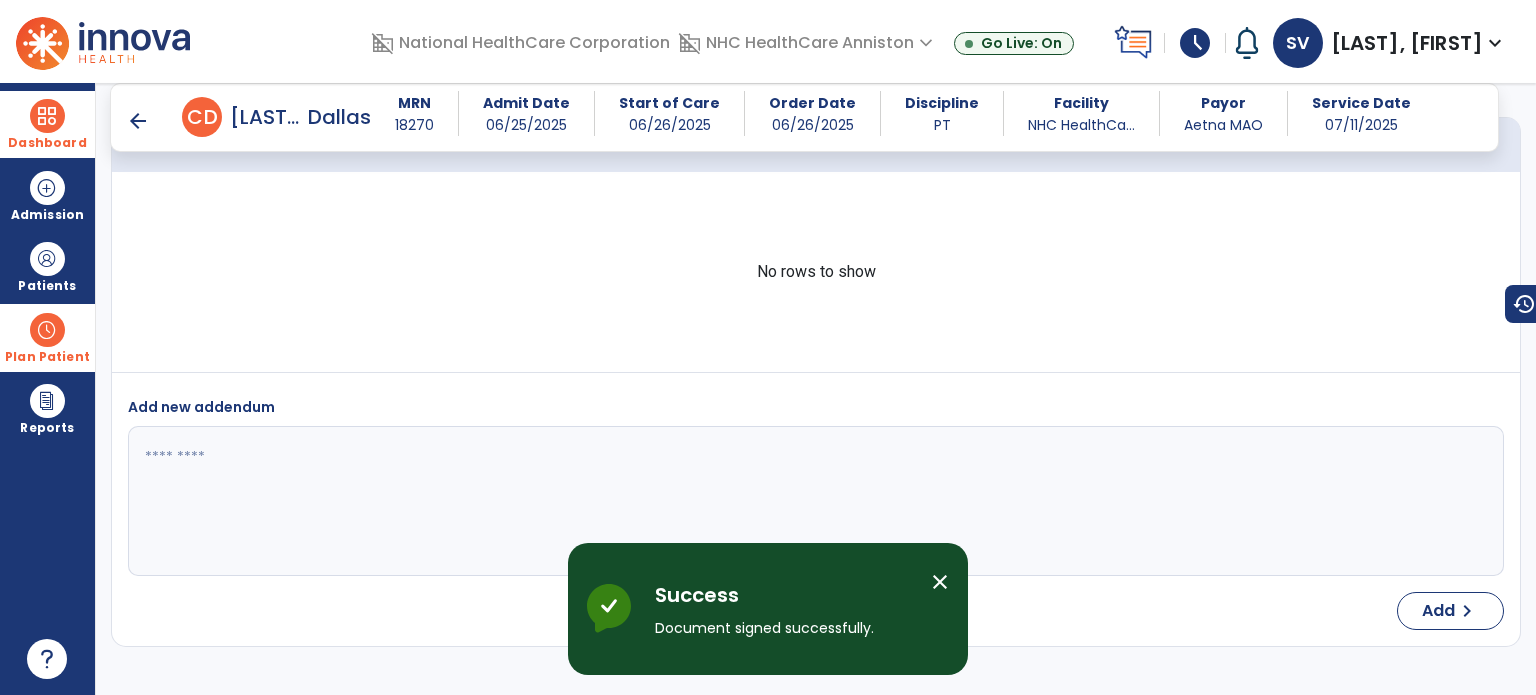 scroll, scrollTop: 3878, scrollLeft: 0, axis: vertical 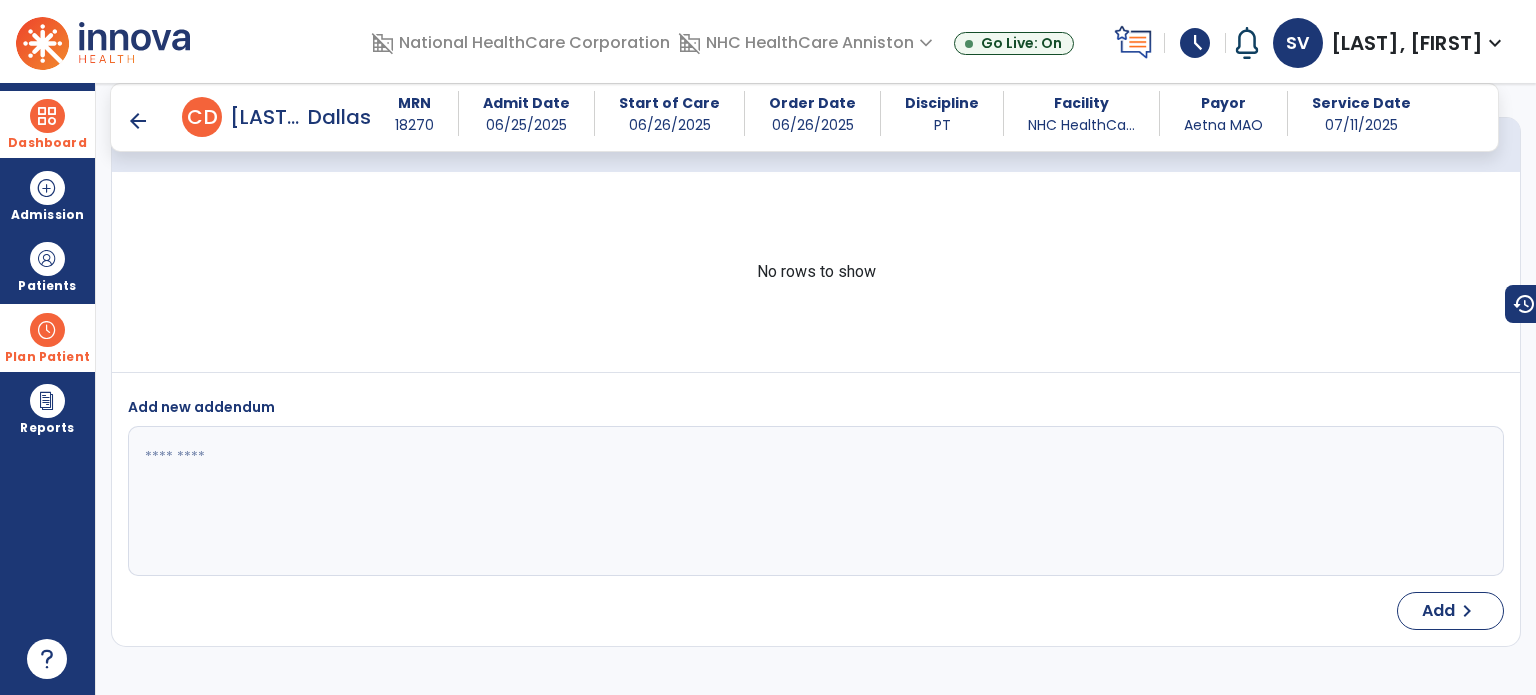click on "arrow_back" at bounding box center [138, 121] 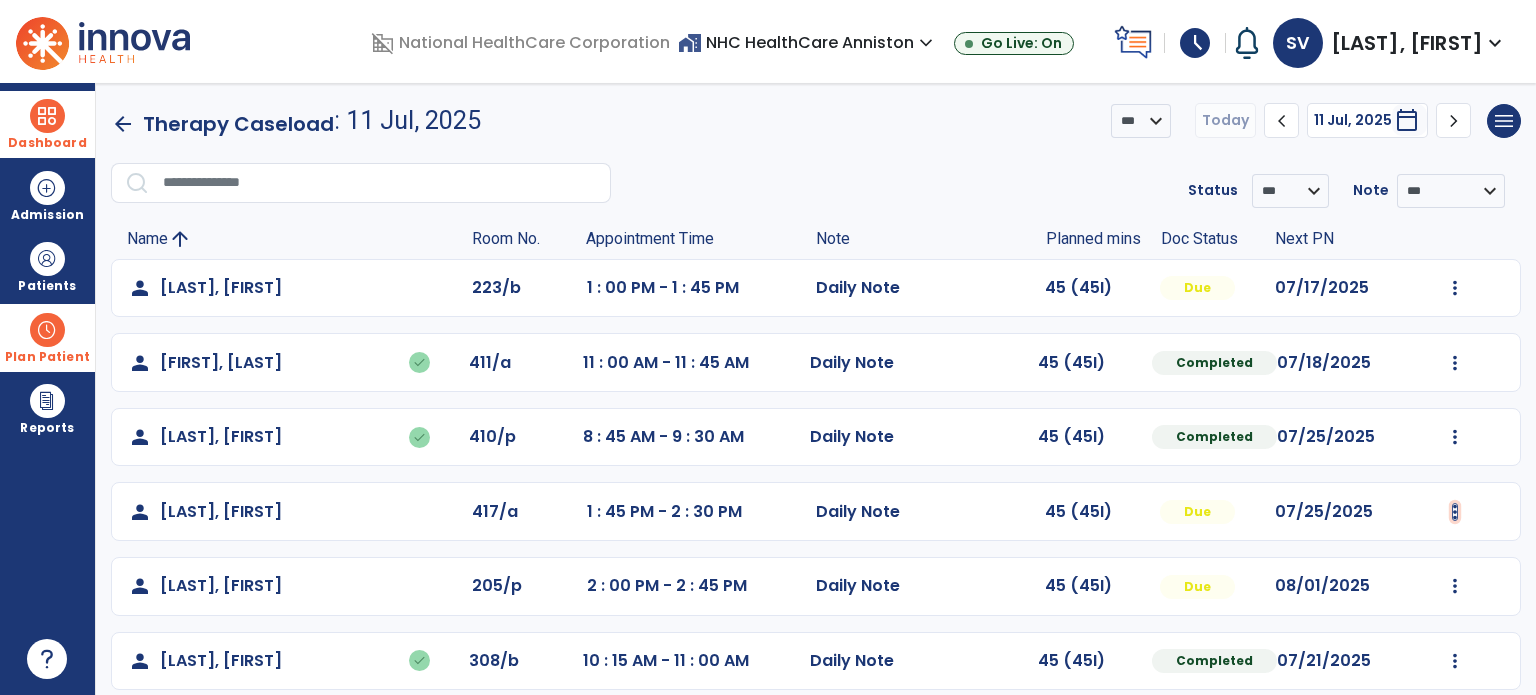 click at bounding box center (1455, 288) 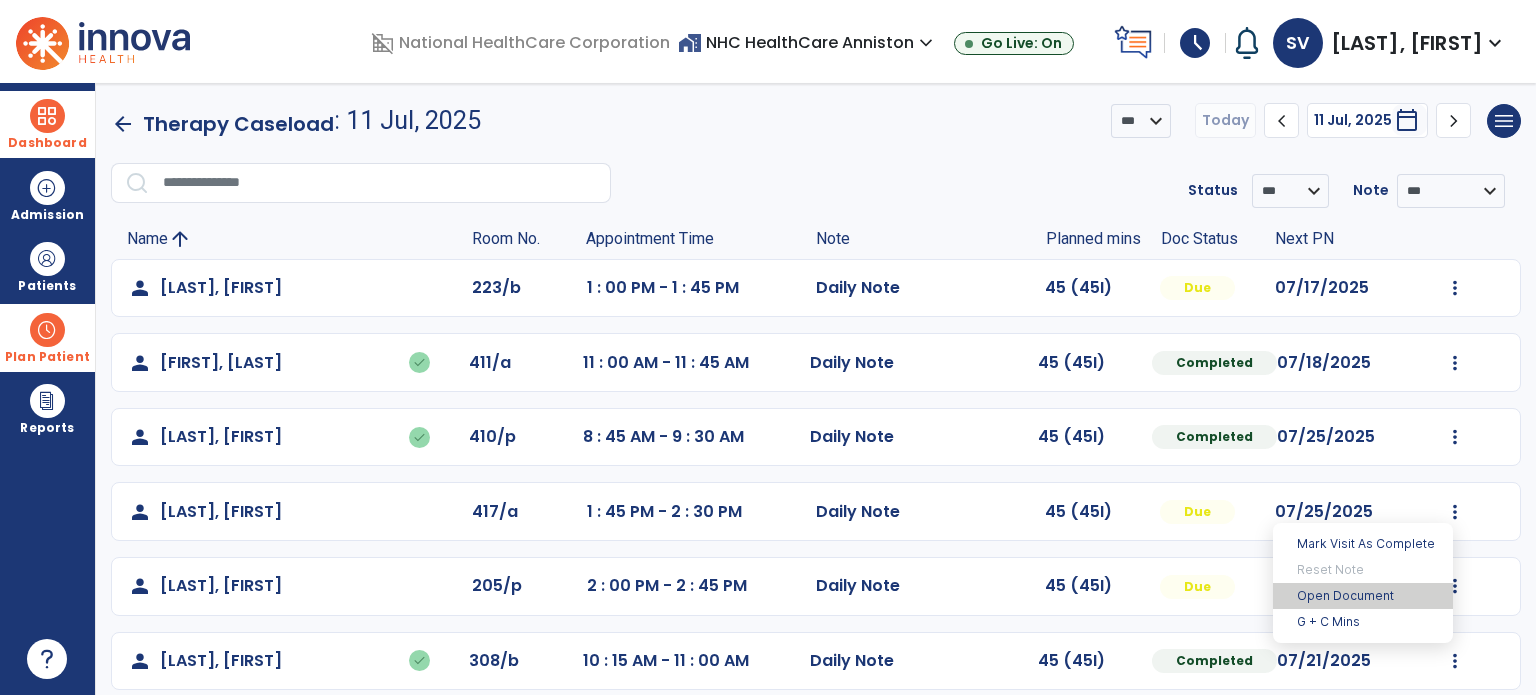 click on "Open Document" at bounding box center [1363, 596] 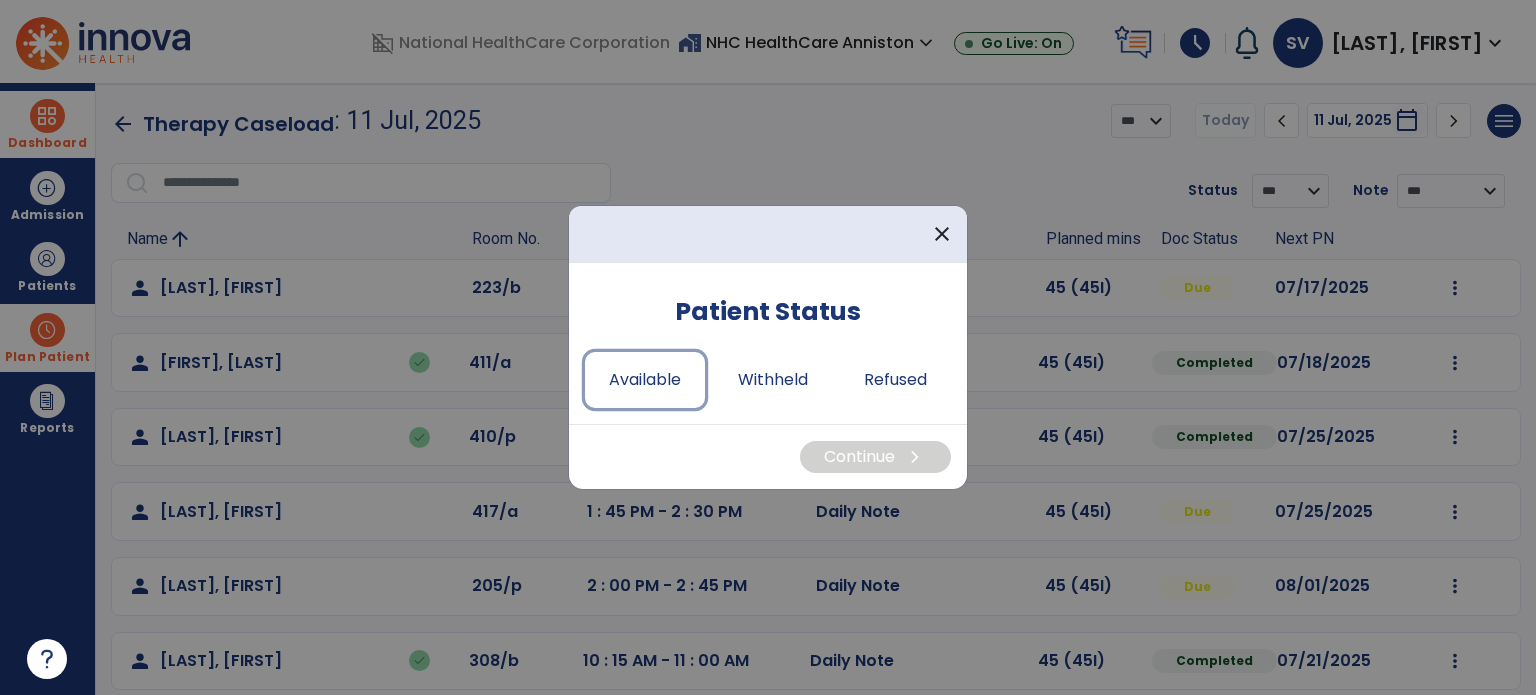 drag, startPoint x: 636, startPoint y: 379, endPoint x: 736, endPoint y: 429, distance: 111.8034 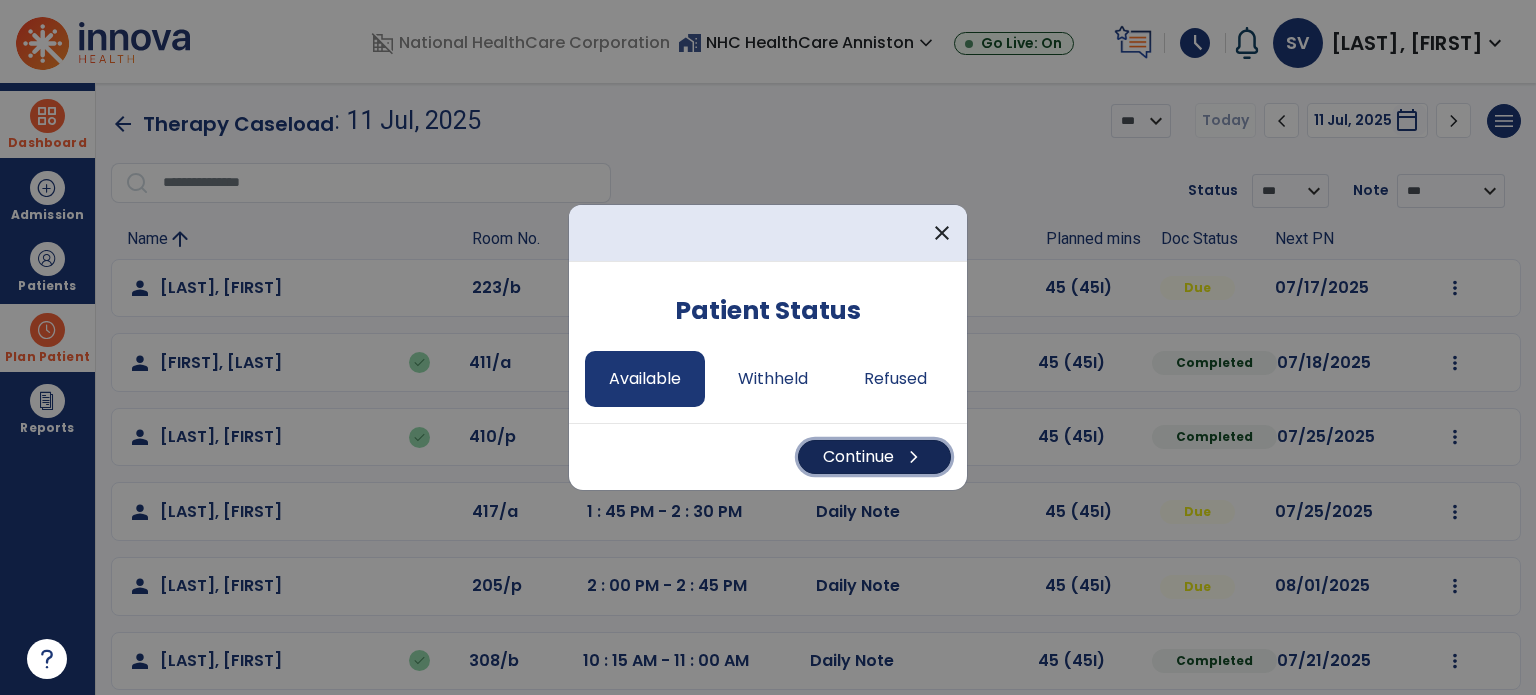 click on "Continue   chevron_right" at bounding box center (874, 457) 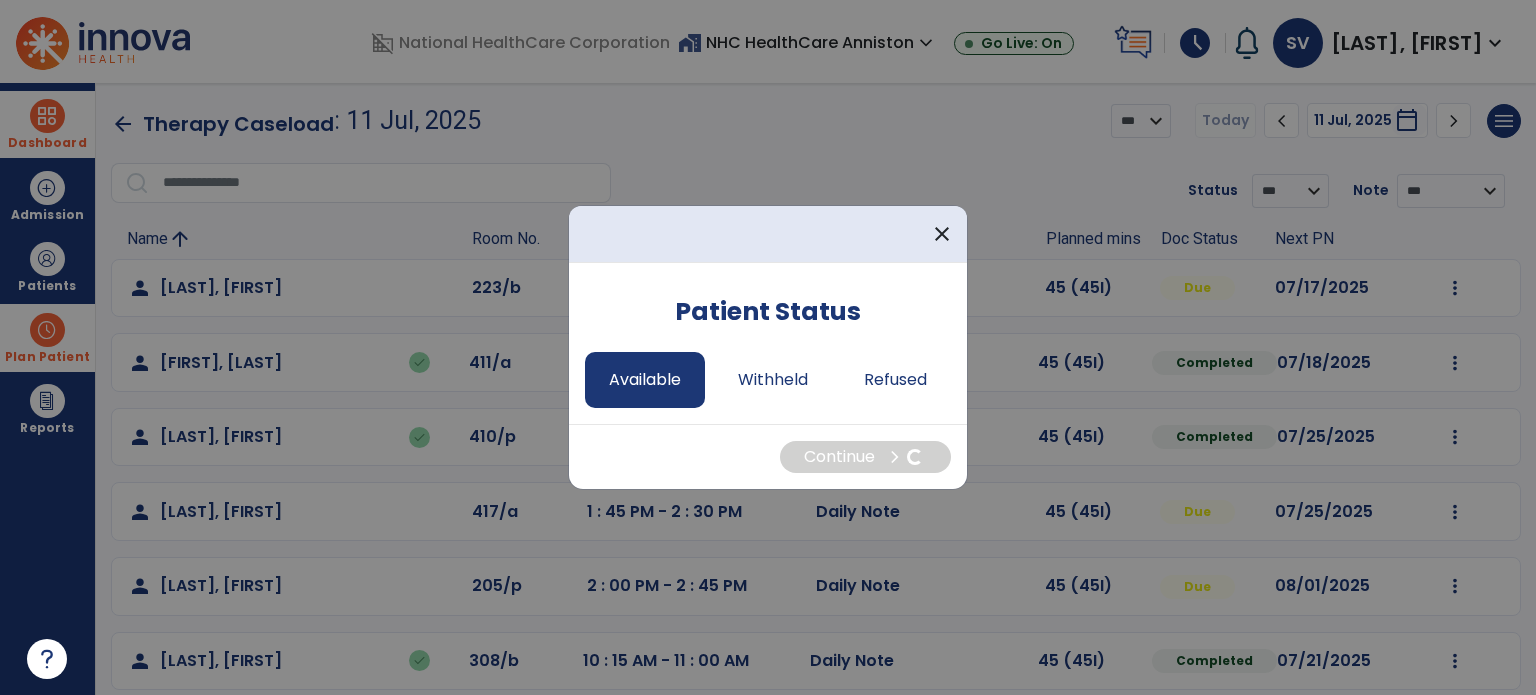 select on "*" 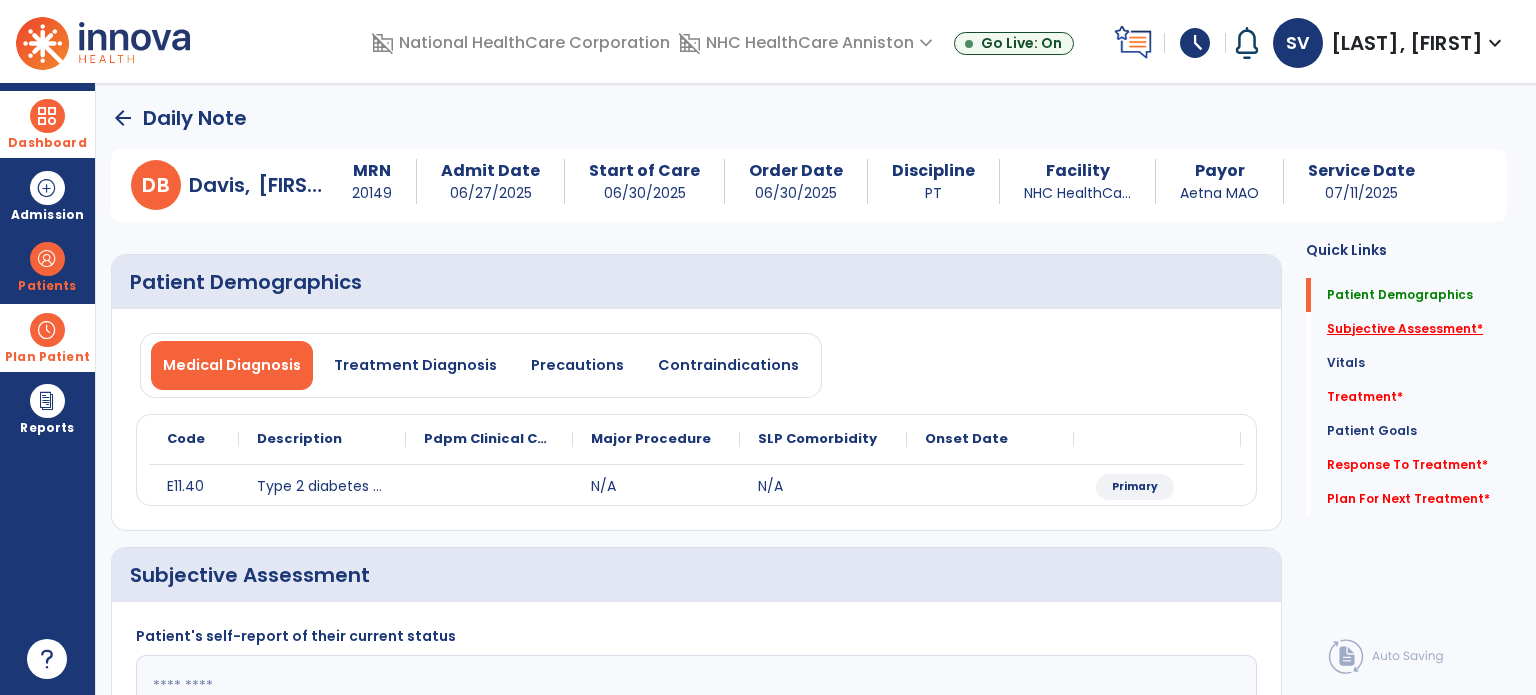 click on "Subjective Assessment   *" 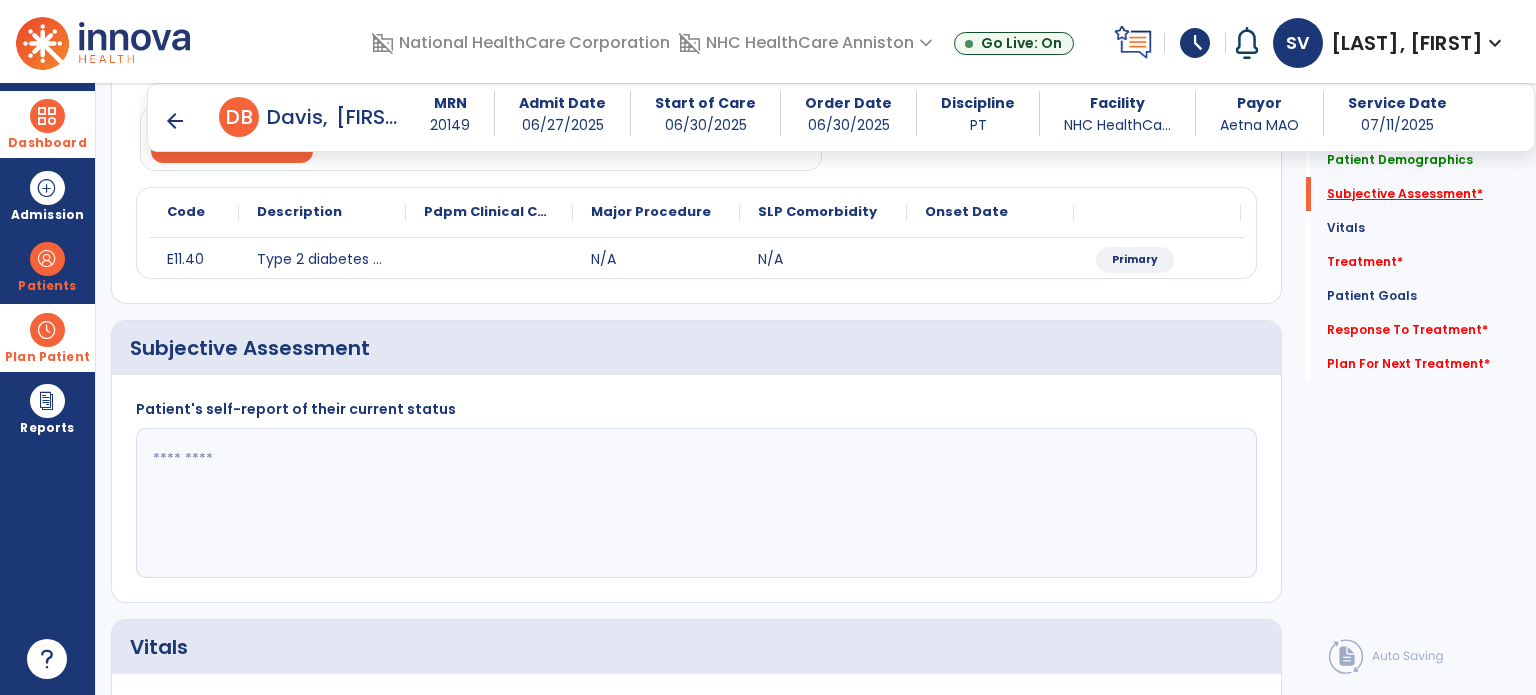 scroll, scrollTop: 298, scrollLeft: 0, axis: vertical 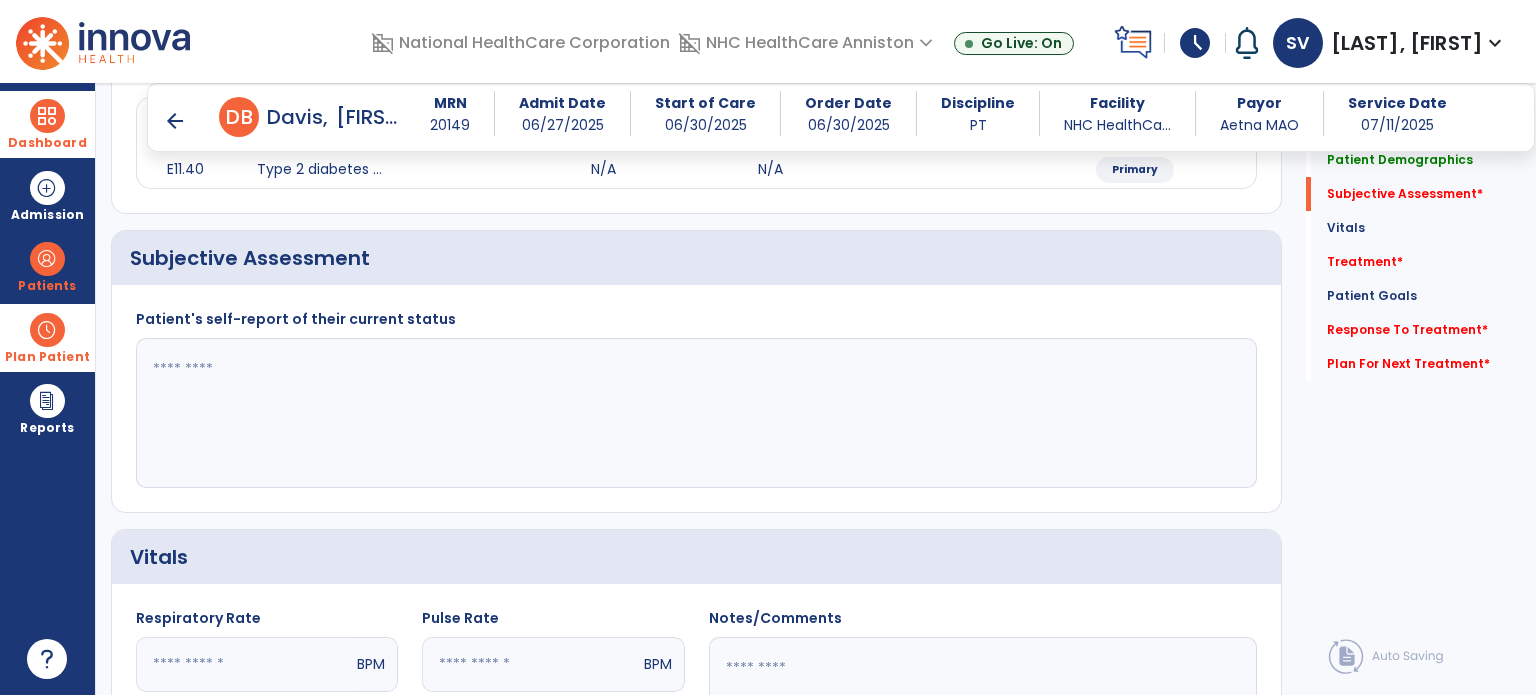 click 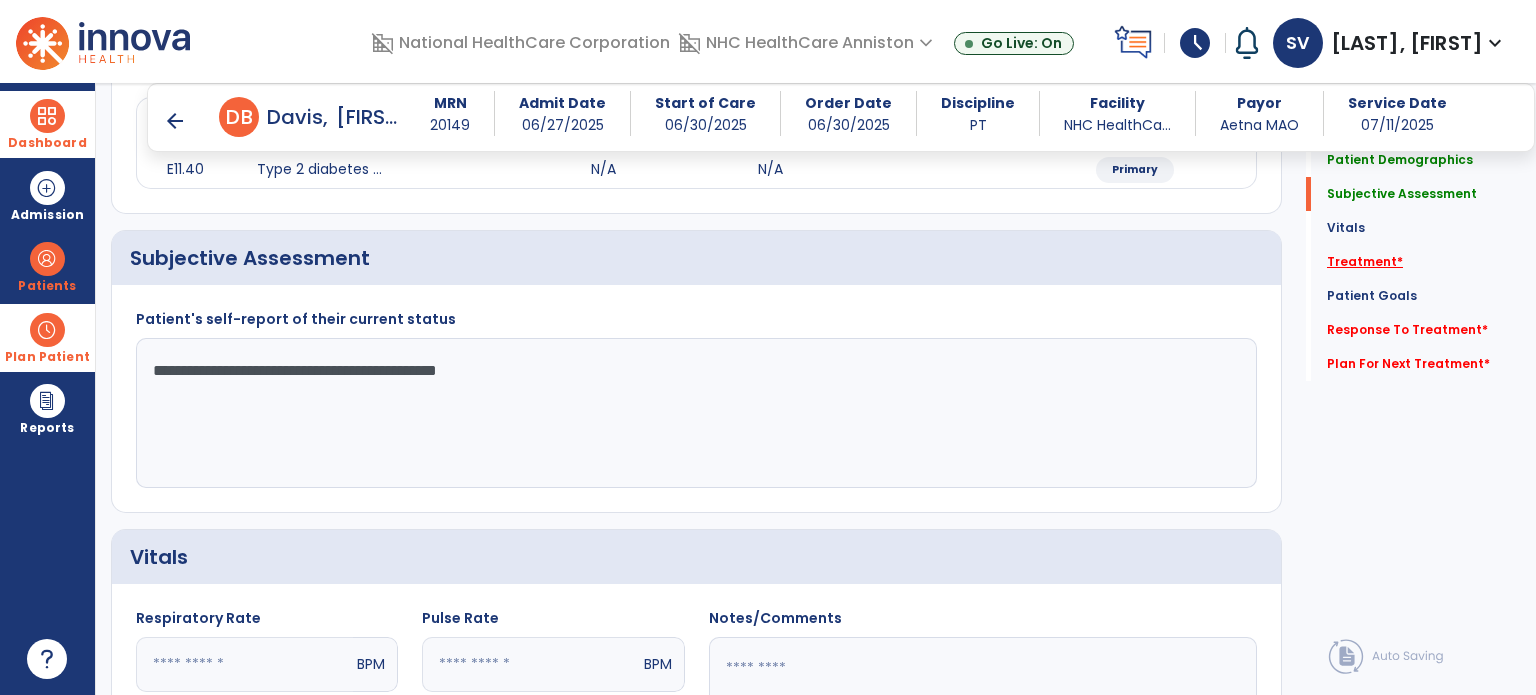 type on "**********" 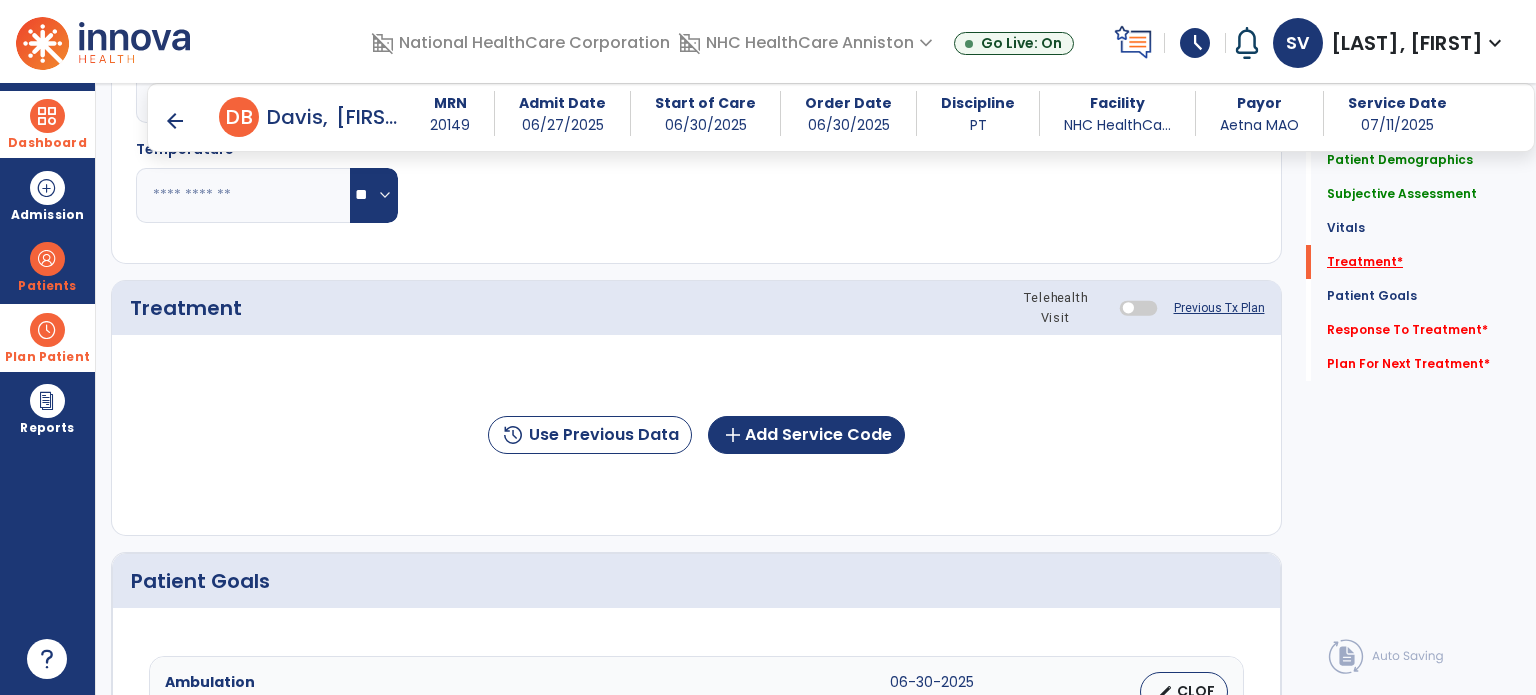 scroll, scrollTop: 987, scrollLeft: 0, axis: vertical 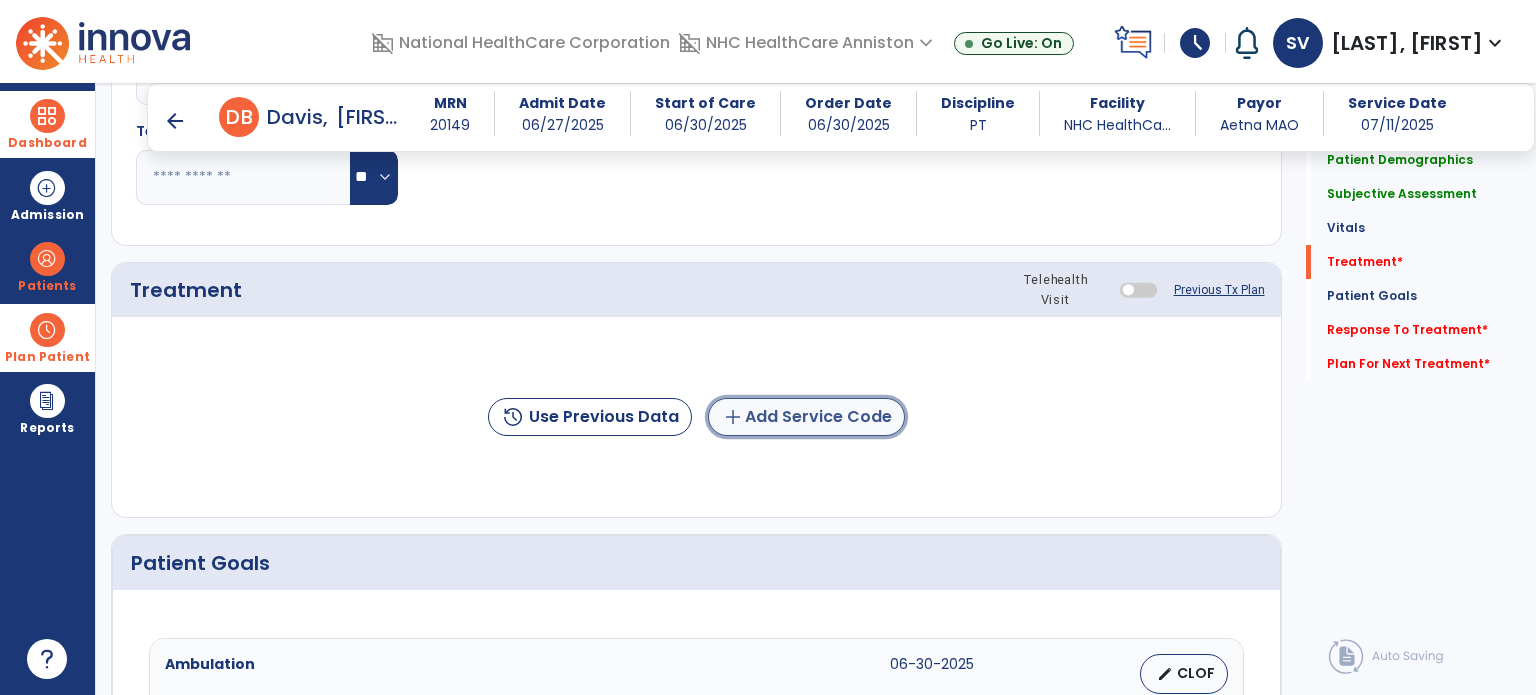 click on "add  Add Service Code" 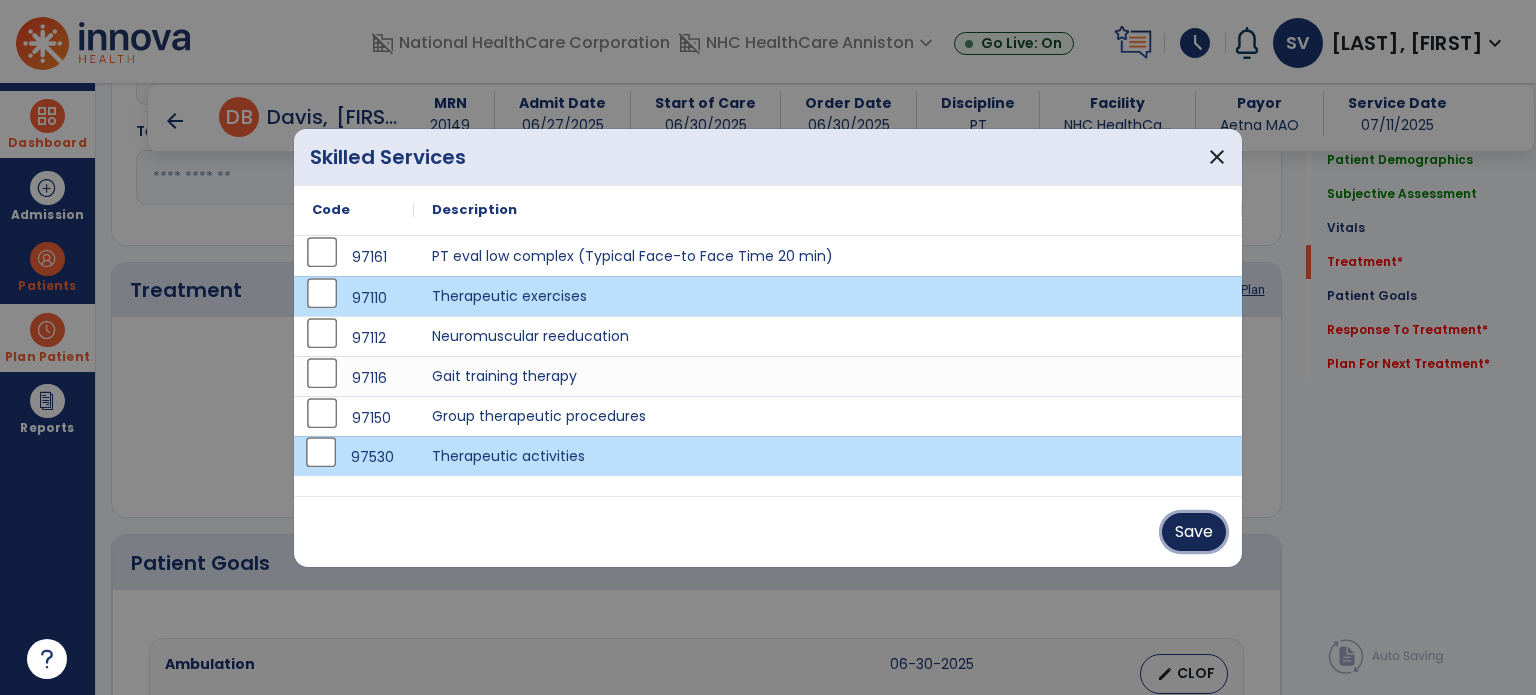 click on "Save" at bounding box center (1194, 532) 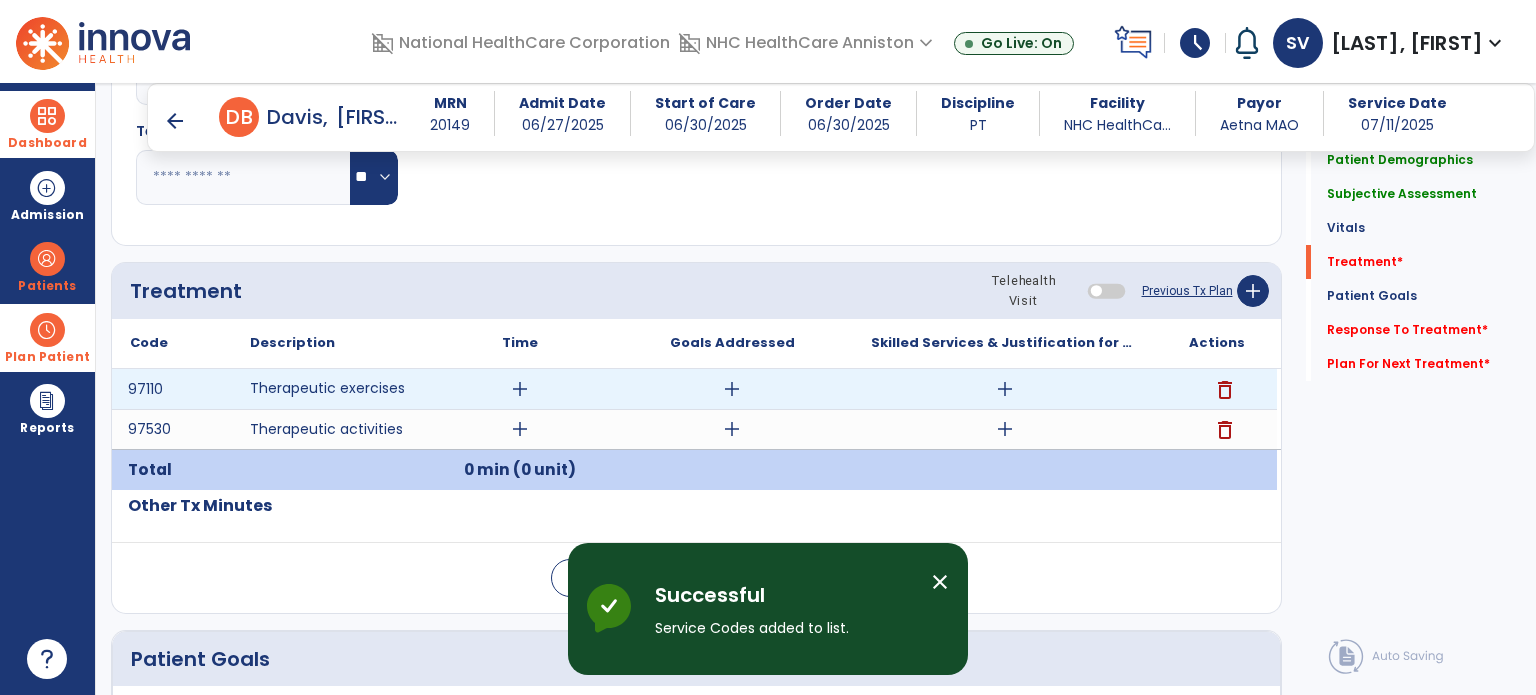 click on "add" at bounding box center (520, 389) 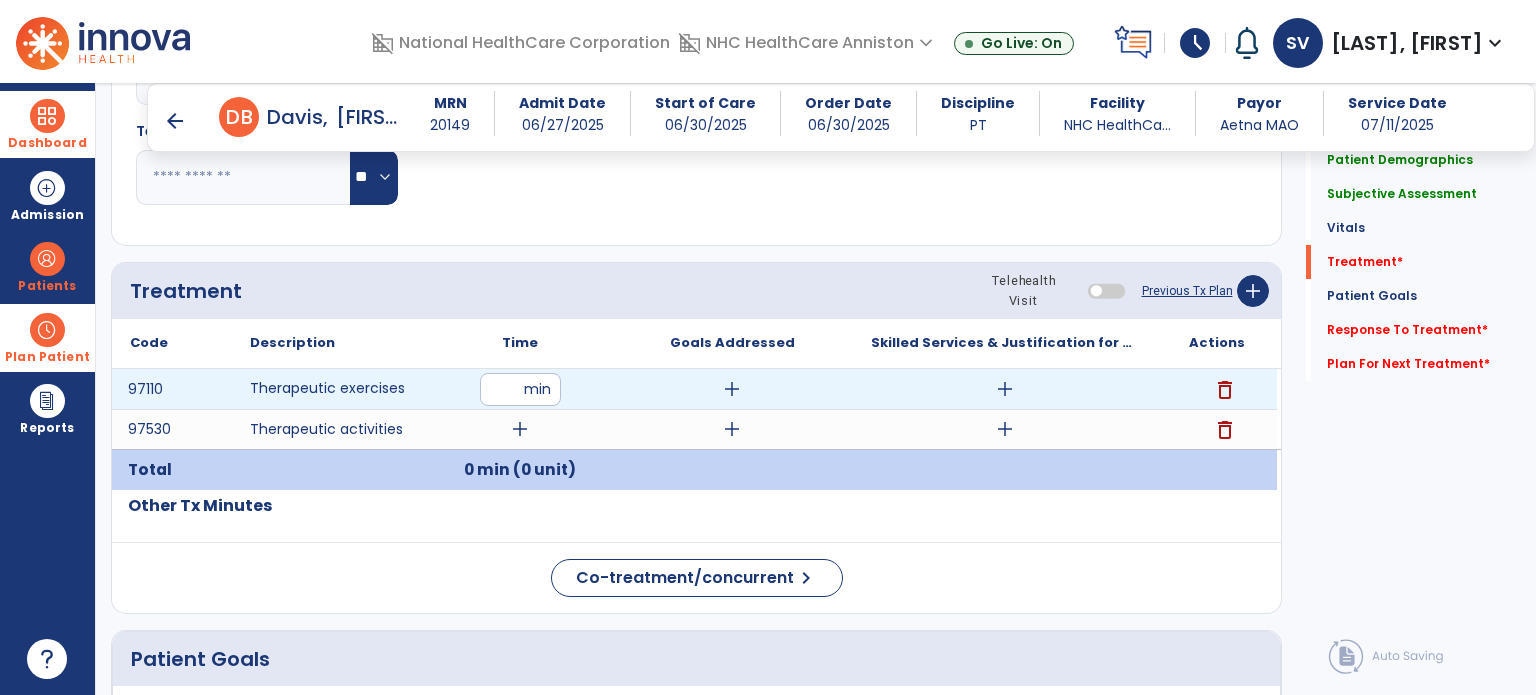 type on "**" 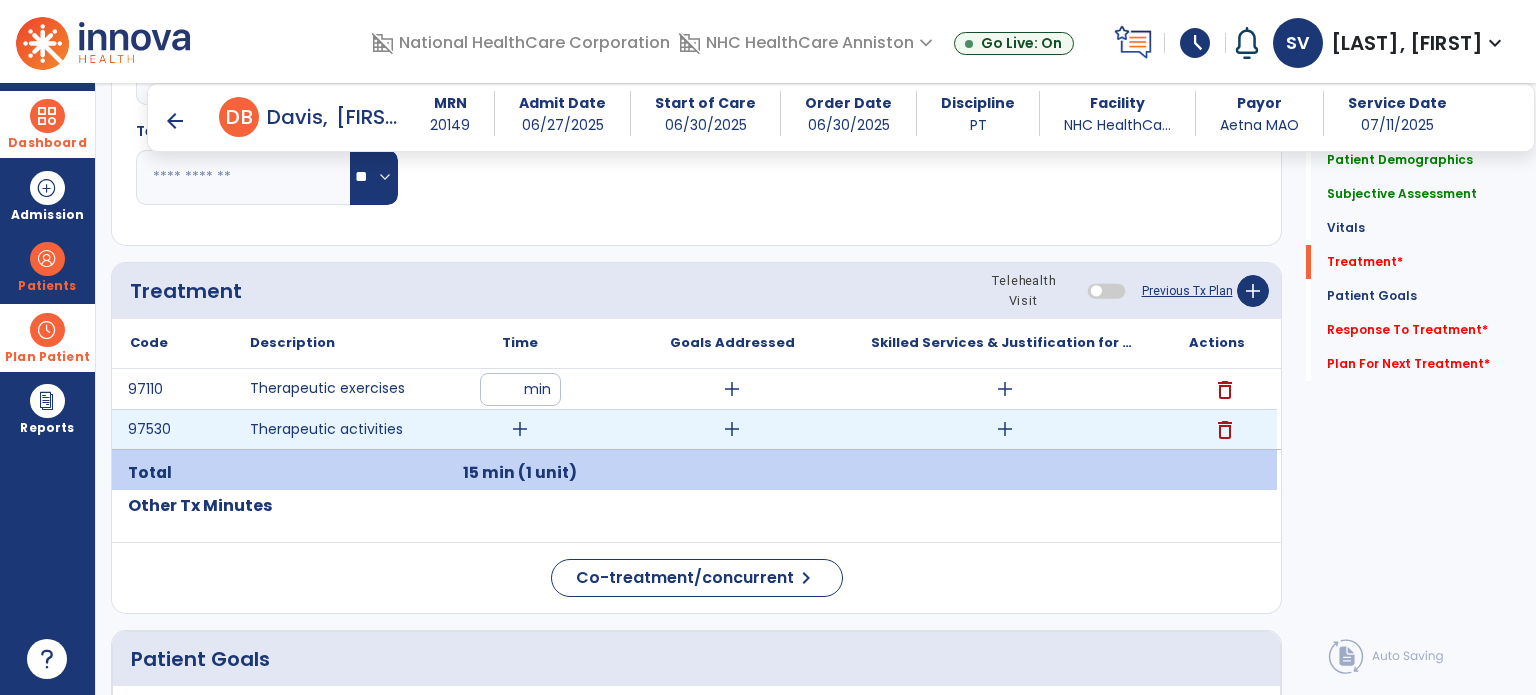click on "add" at bounding box center [520, 429] 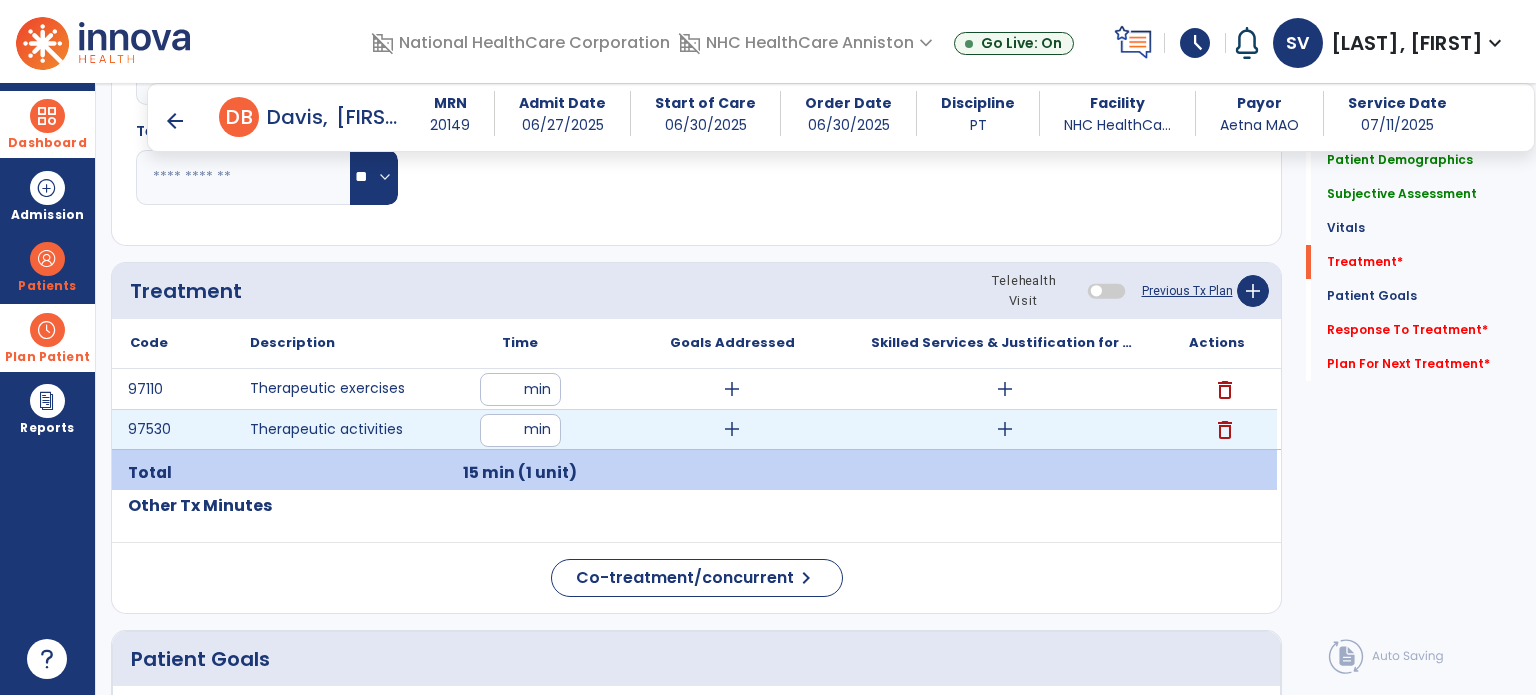type on "**" 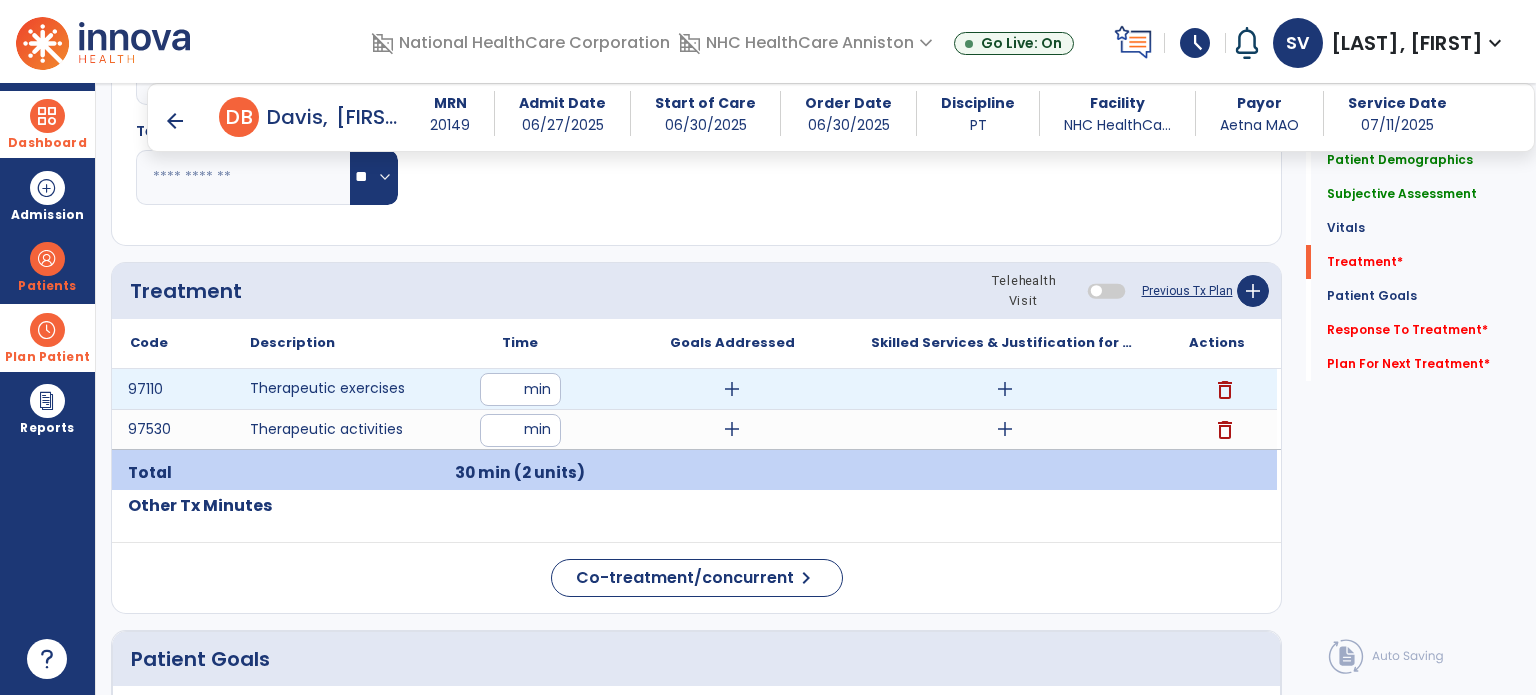 click on "add" at bounding box center (1005, 389) 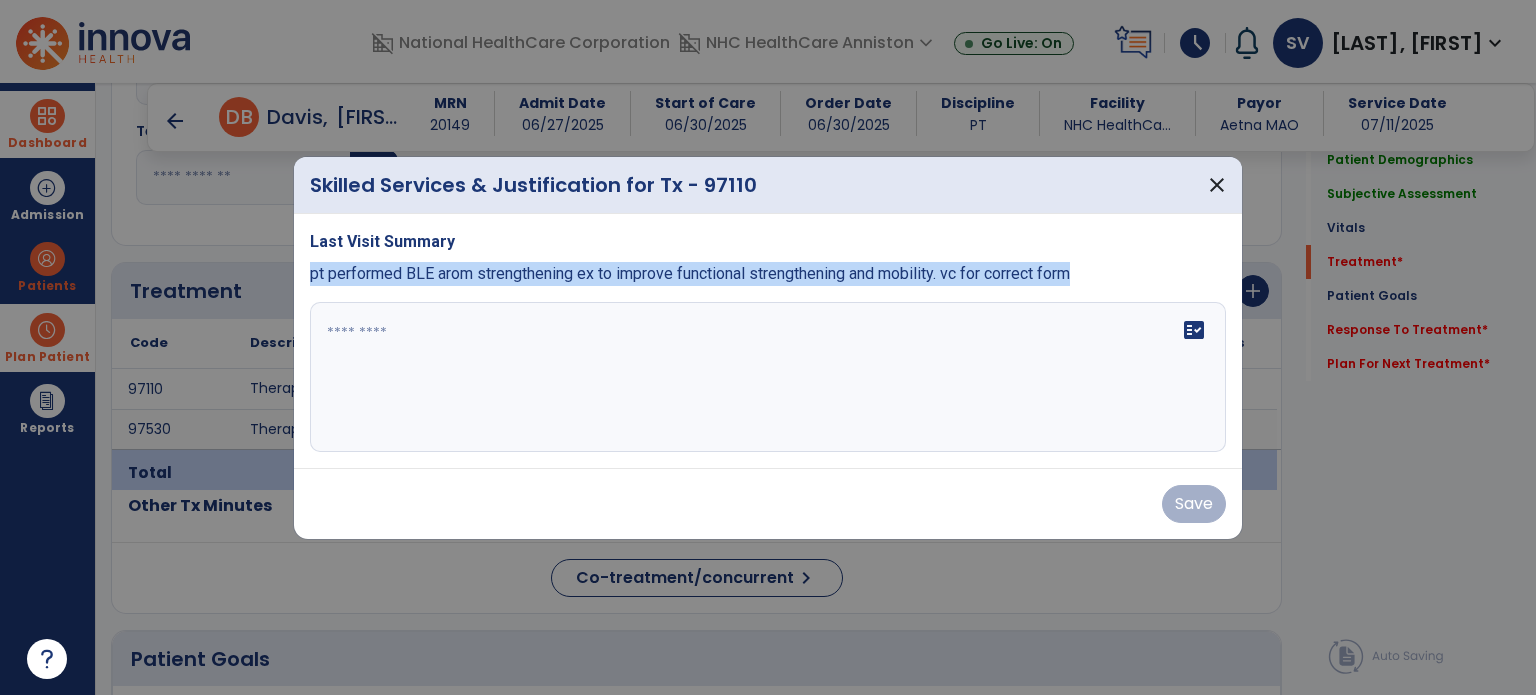 drag, startPoint x: 312, startPoint y: 277, endPoint x: 953, endPoint y: 300, distance: 641.4125 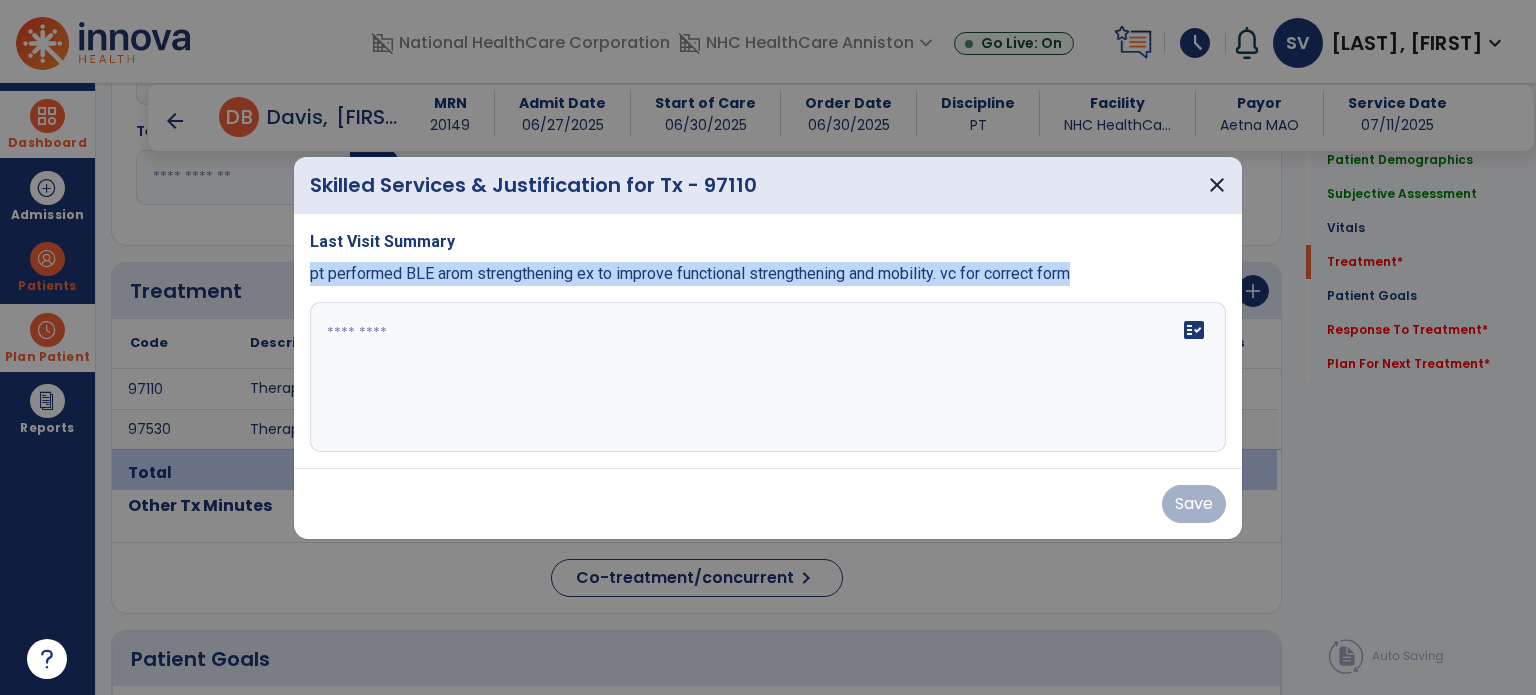 click on "Last Visit Summary pt performed BLE arom strengthening ex to improve functional strengthening and mobility. vc for correct form
fact_check" at bounding box center [768, 341] 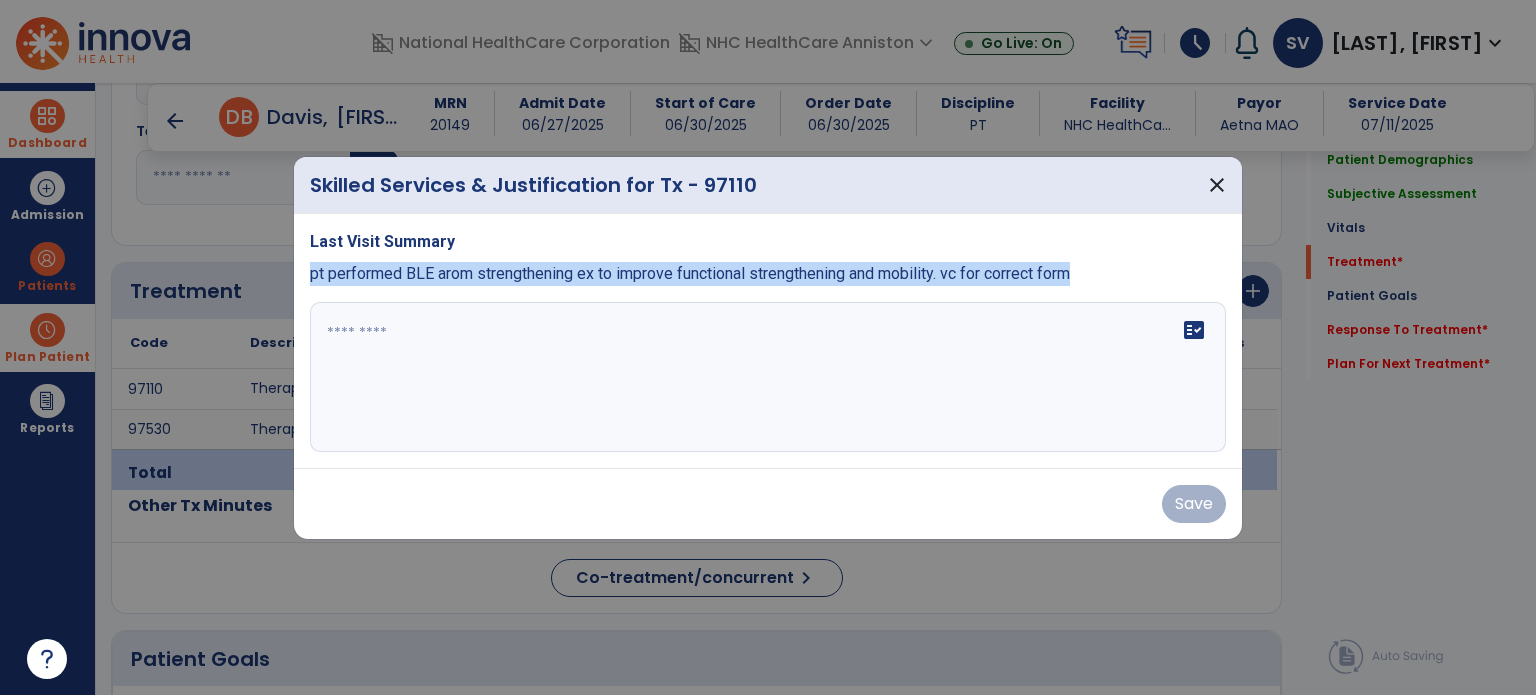 copy on "pt performed BLE arom strengthening ex to improve functional strengthening and mobility. vc for correct form" 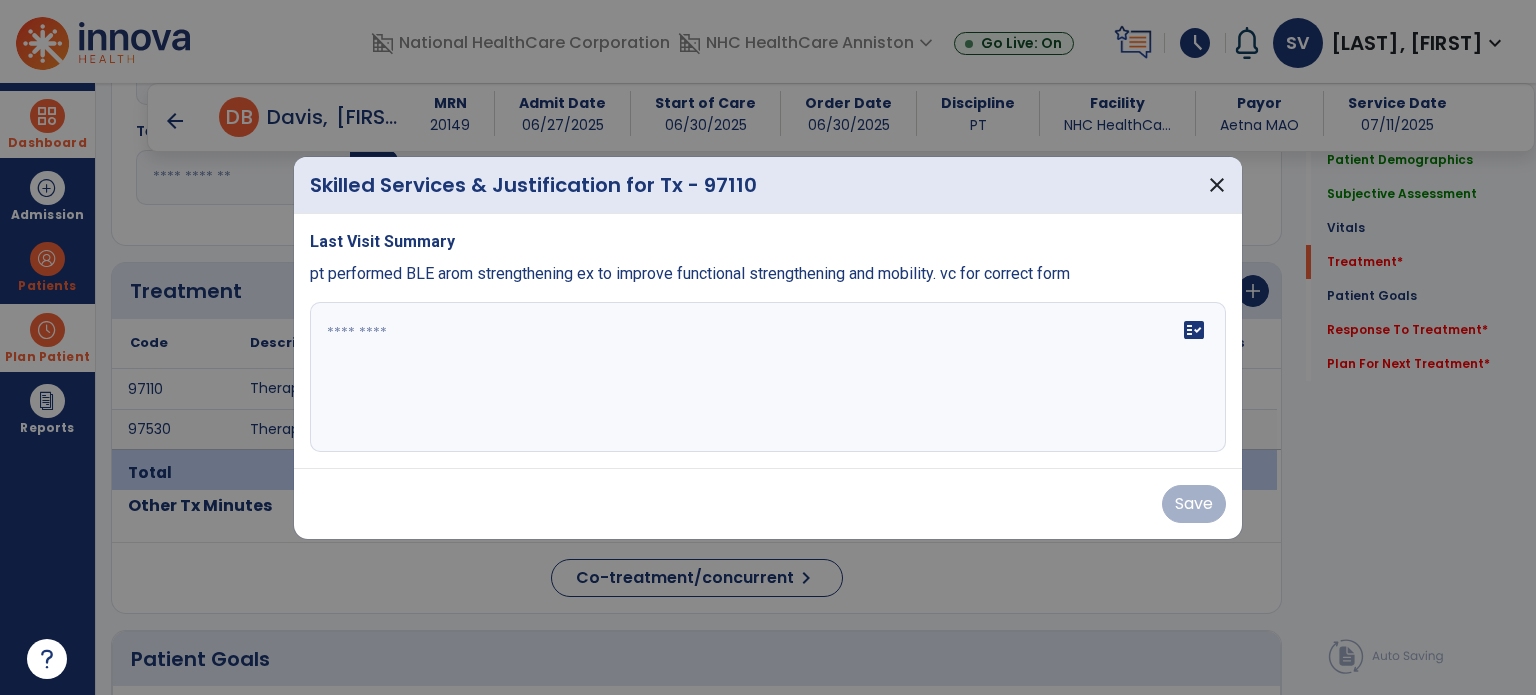 click on "fact_check" at bounding box center (768, 377) 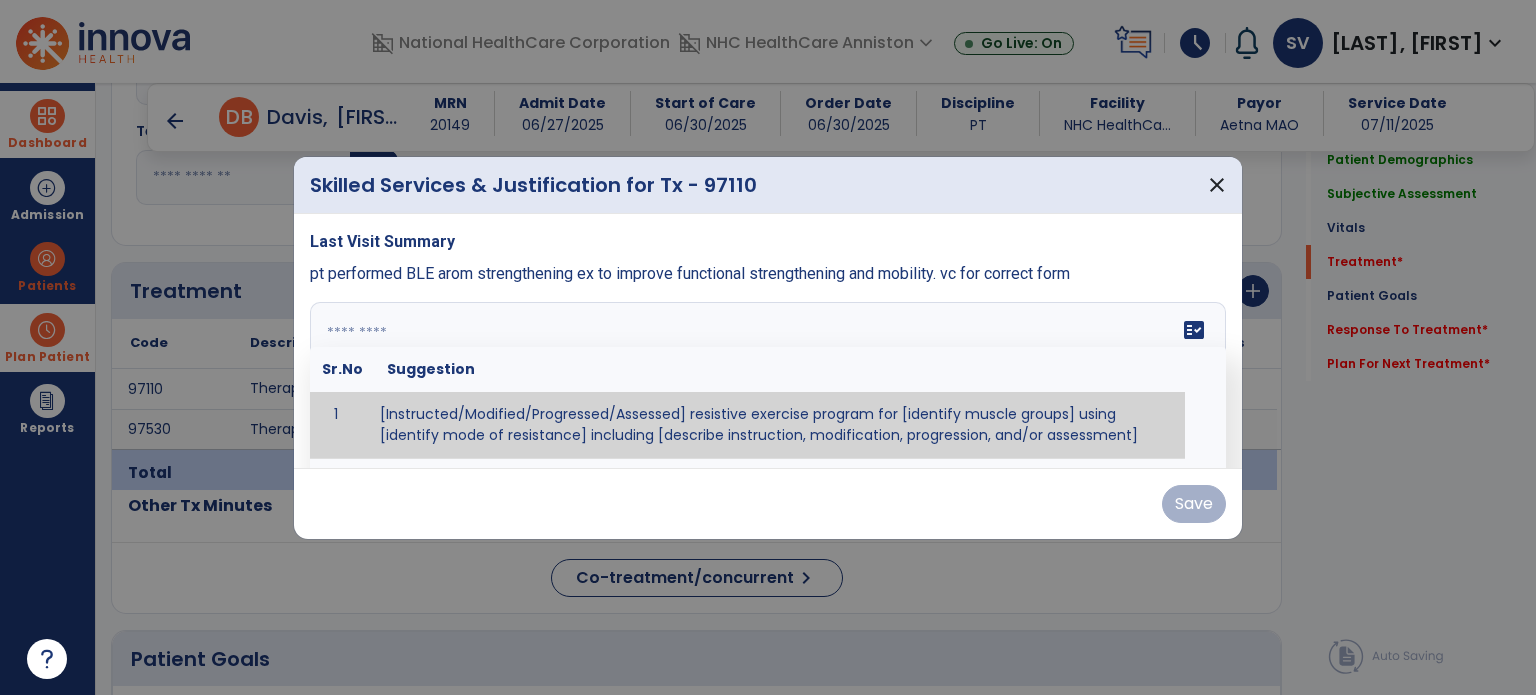 paste on "**********" 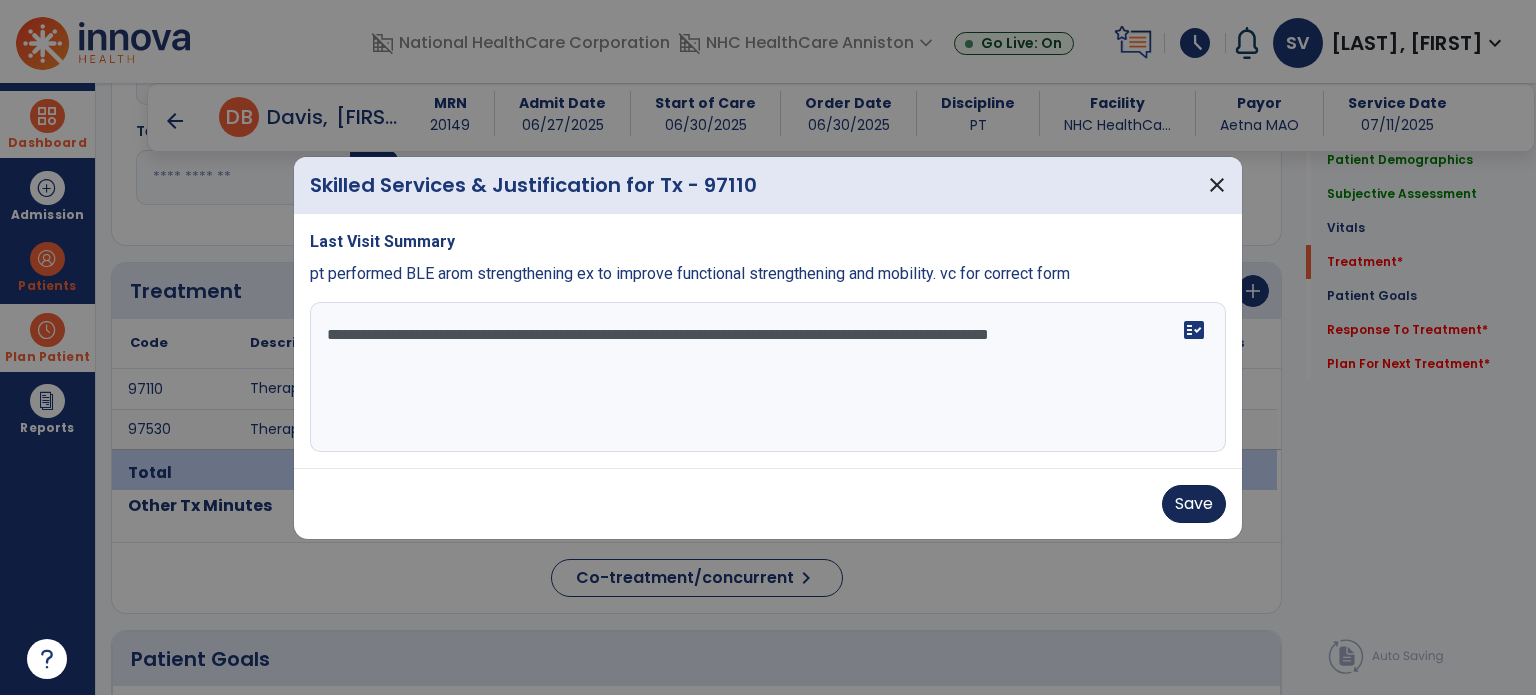 type on "**********" 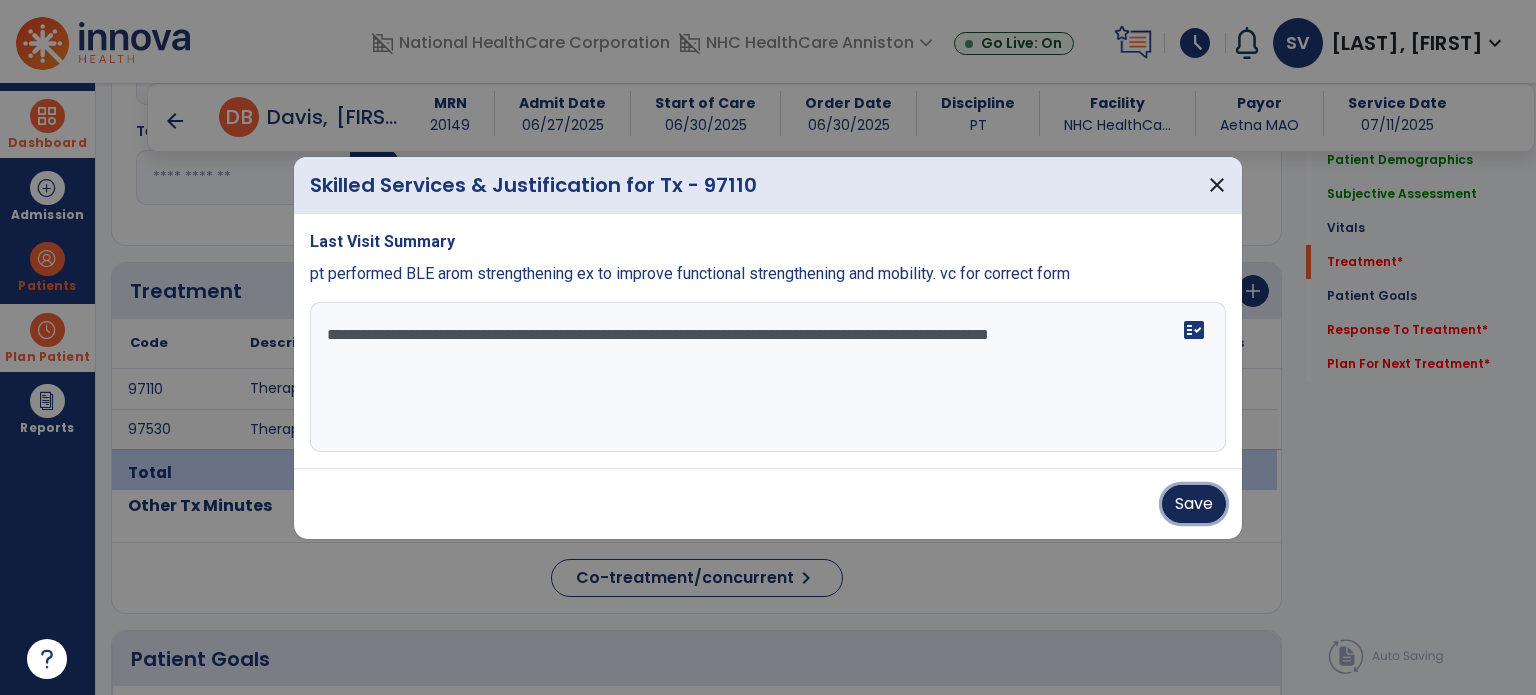 click on "Save" at bounding box center [1194, 504] 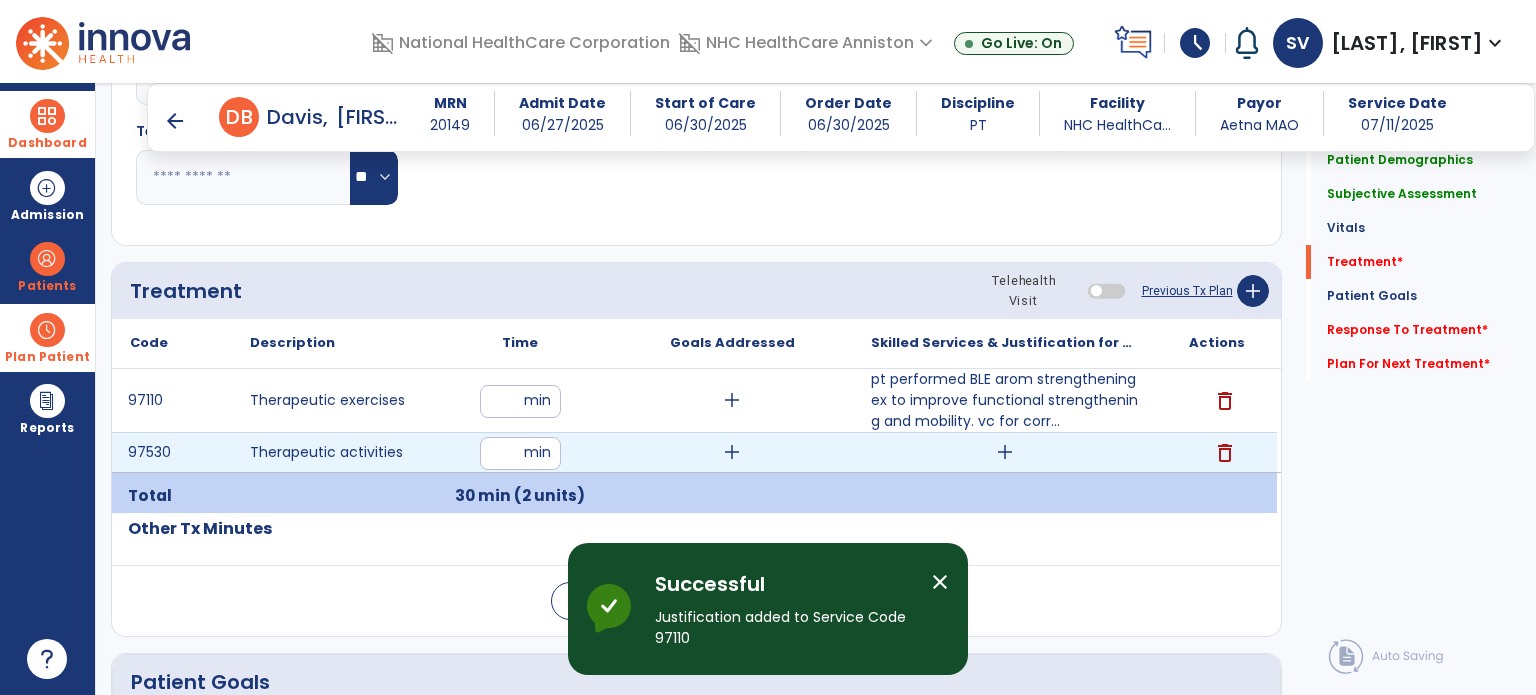 click on "add" at bounding box center (1005, 452) 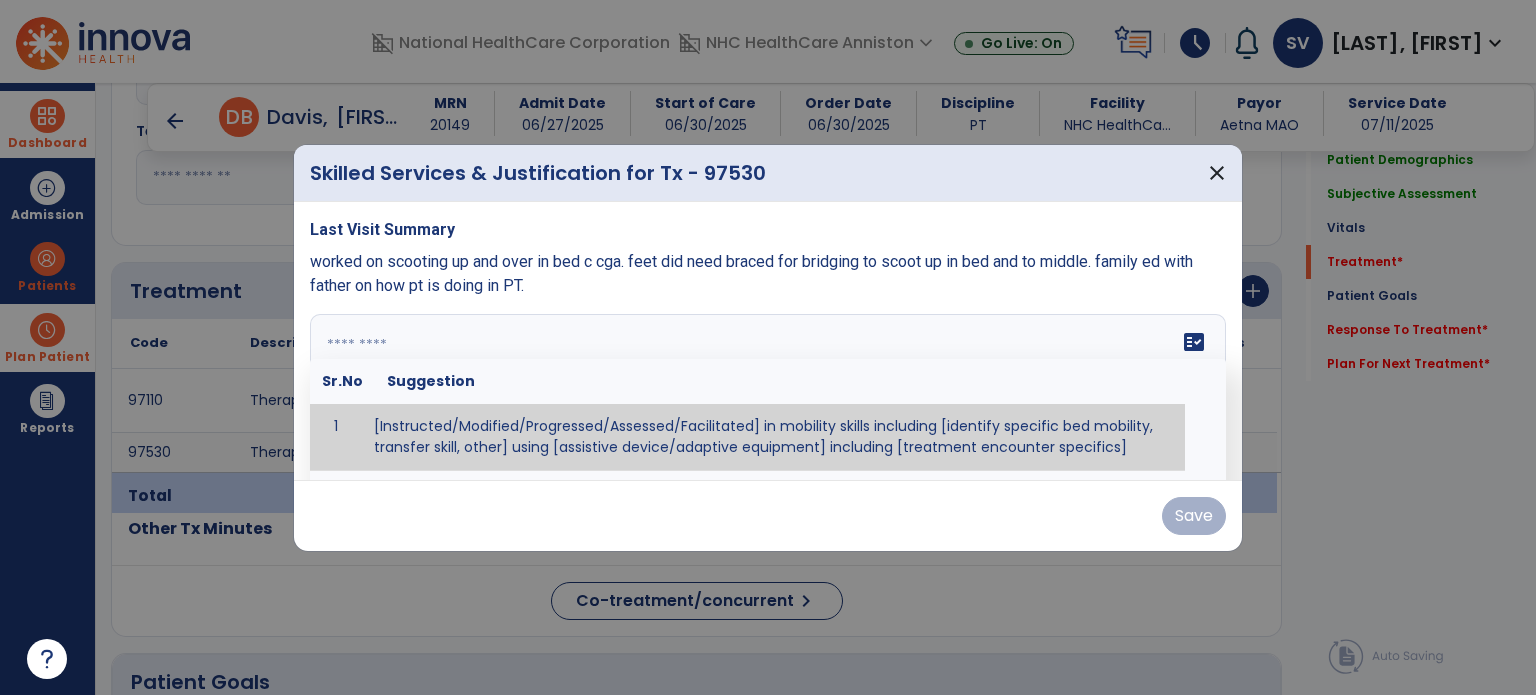 click on "fact_check  Sr.No Suggestion 1 [Instructed/Modified/Progressed/Assessed/Facilitated] in mobility skills including [identify specific bed mobility, transfer skill, other] using [assistive device/adaptive equipment] including [treatment encounter specifics]" at bounding box center (768, 389) 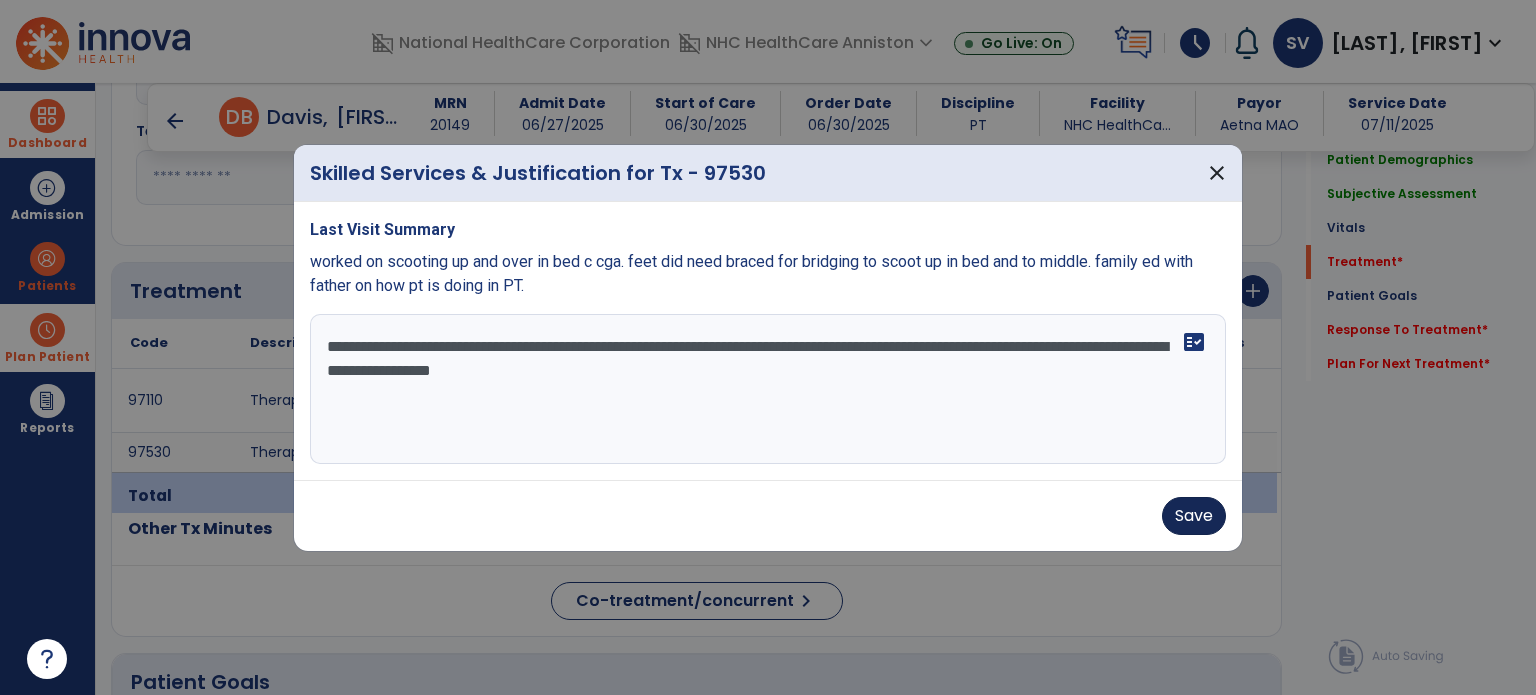 type on "**********" 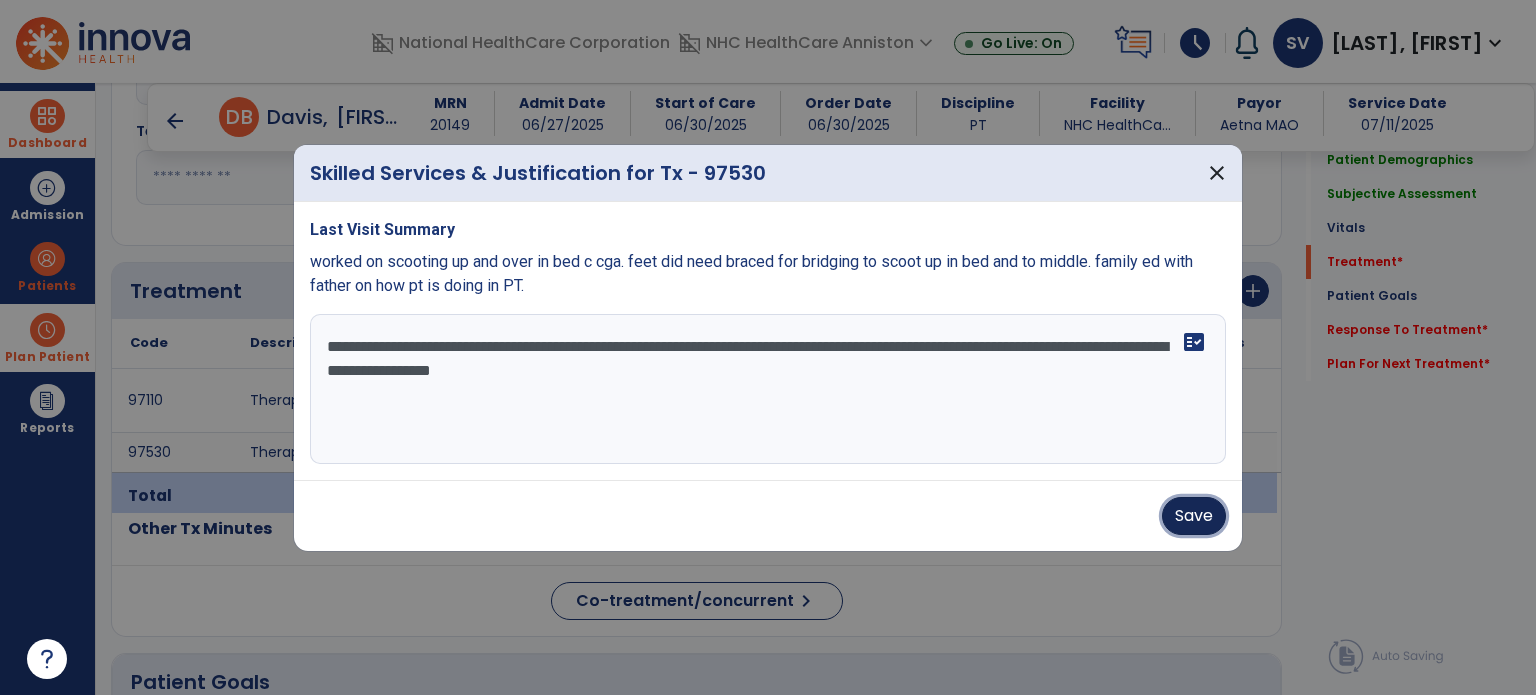 click on "Save" at bounding box center [1194, 516] 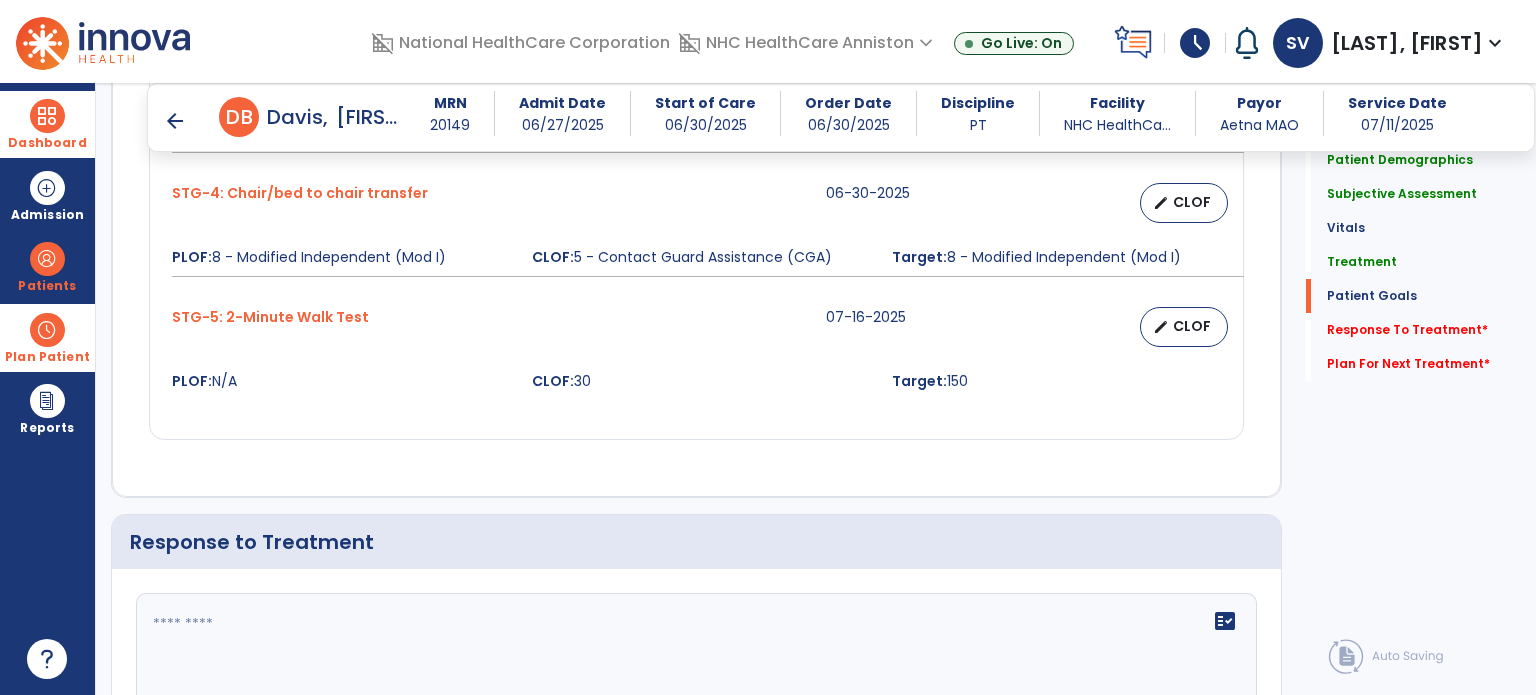 scroll, scrollTop: 2187, scrollLeft: 0, axis: vertical 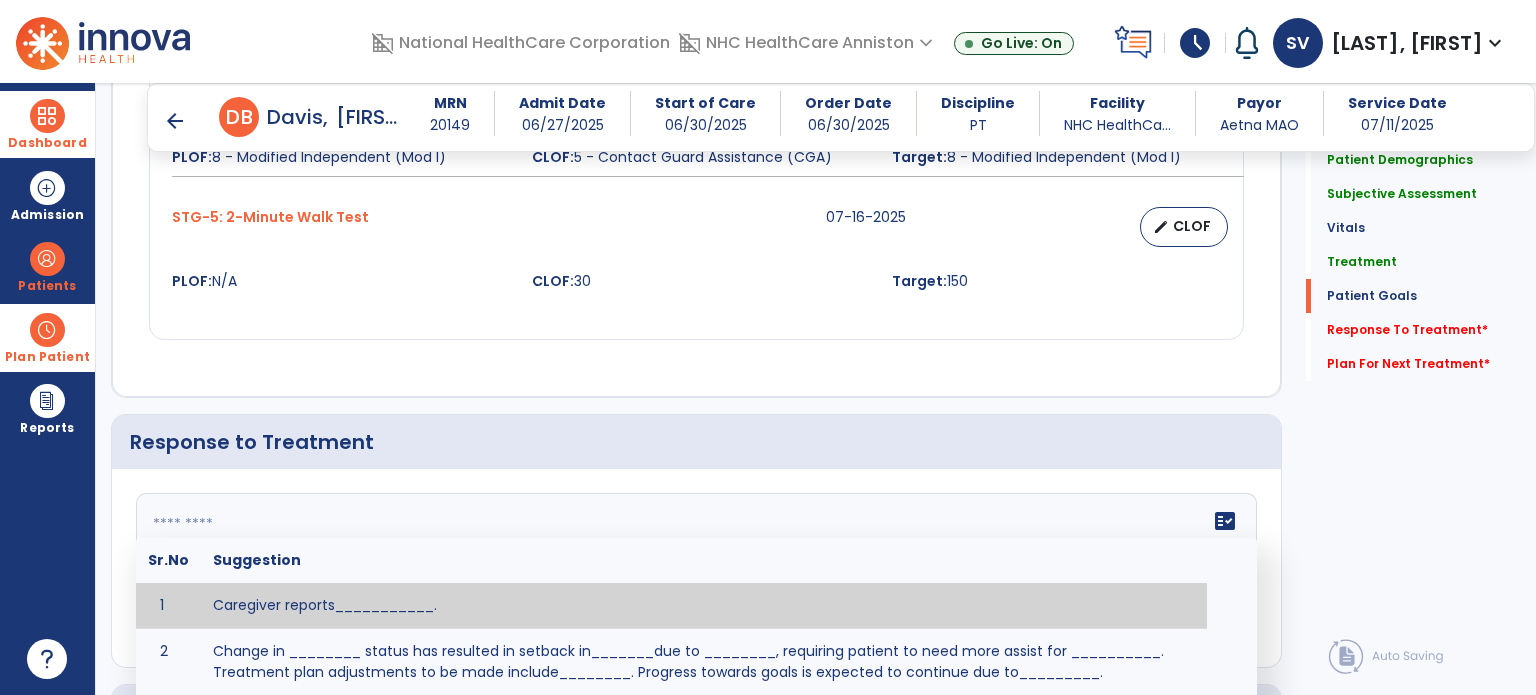 click on "fact_check  Sr.No Suggestion 1 Caregiver reports___________. 2 Change in ________ status has resulted in setback in_______due to ________, requiring patient to need more assist for __________.   Treatment plan adjustments to be made include________.  Progress towards goals is expected to continue due to_________. 3 Decreased pain in __________ to [LEVEL] in response to [MODALITY/TREATMENT] allows for improvement in _________. 4 Functional gains in _______ have impacted the patient's ability to perform_________ with a reduction in assist levels to_________. 5 Functional progress this week has been significant due to__________. 6 Gains in ________ have improved the patient's ability to perform ______with decreased levels of assist to___________. 7 Improvement in ________allows patient to tolerate higher levels of challenges in_________. 8 Pain in [AREA] has decreased to [LEVEL] in response to [TREATMENT/MODALITY], allowing fore ease in completing__________. 9 10 11 12 13 14 15 16 17 18 19 20 21" 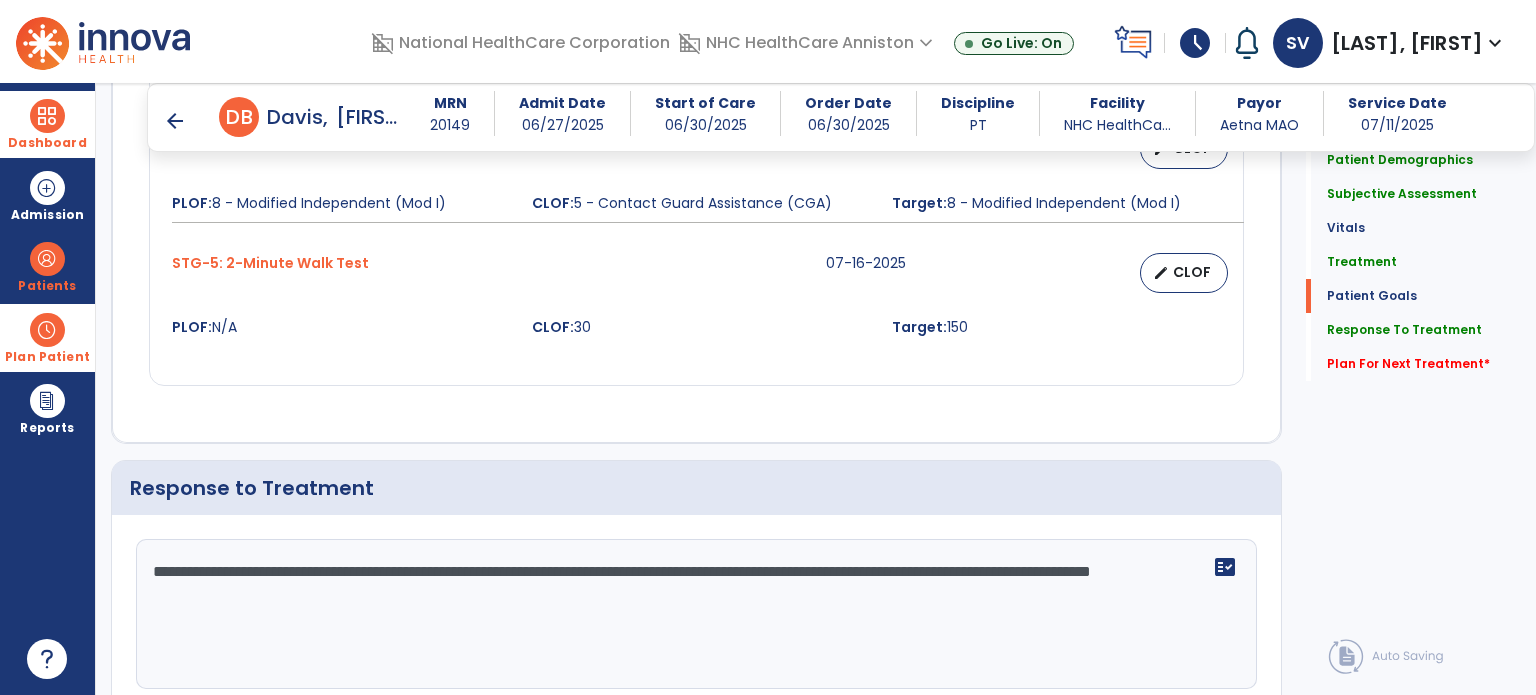scroll, scrollTop: 2187, scrollLeft: 0, axis: vertical 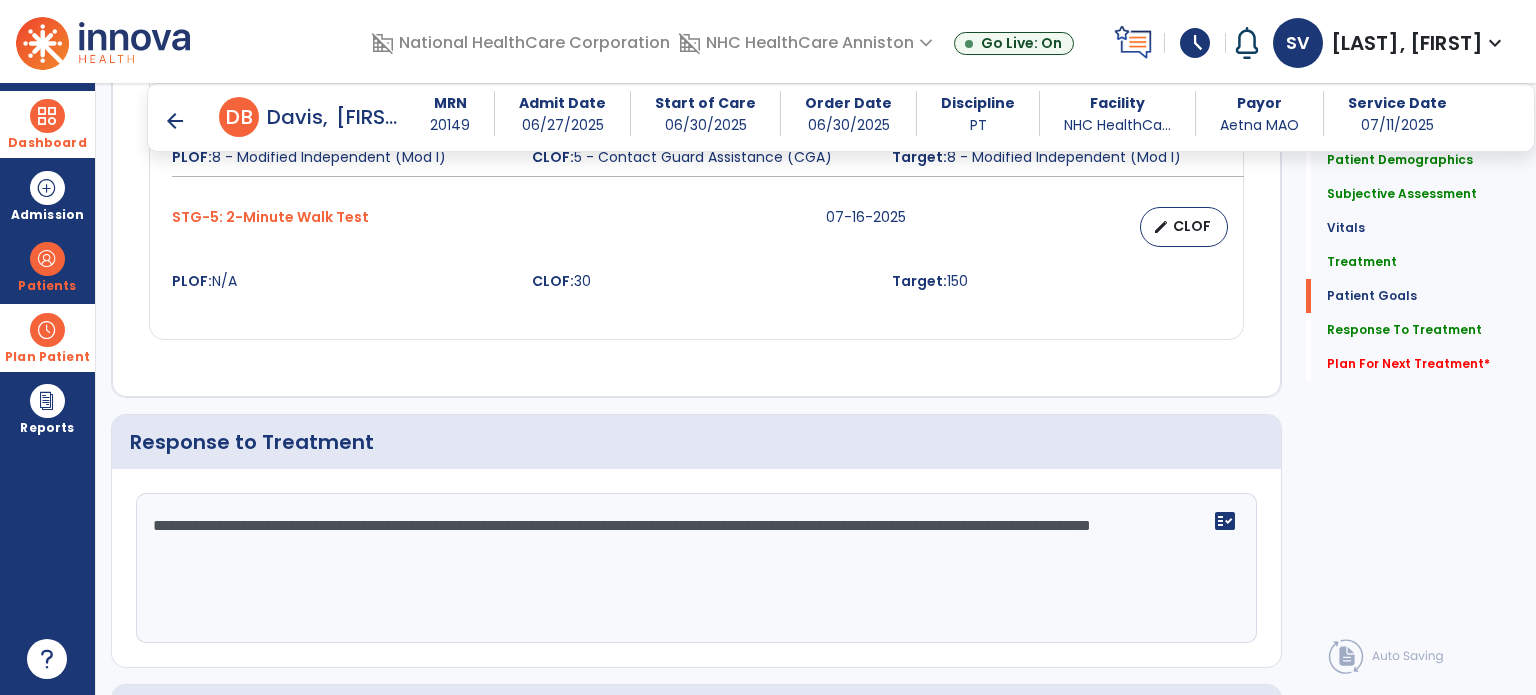 click on "**********" 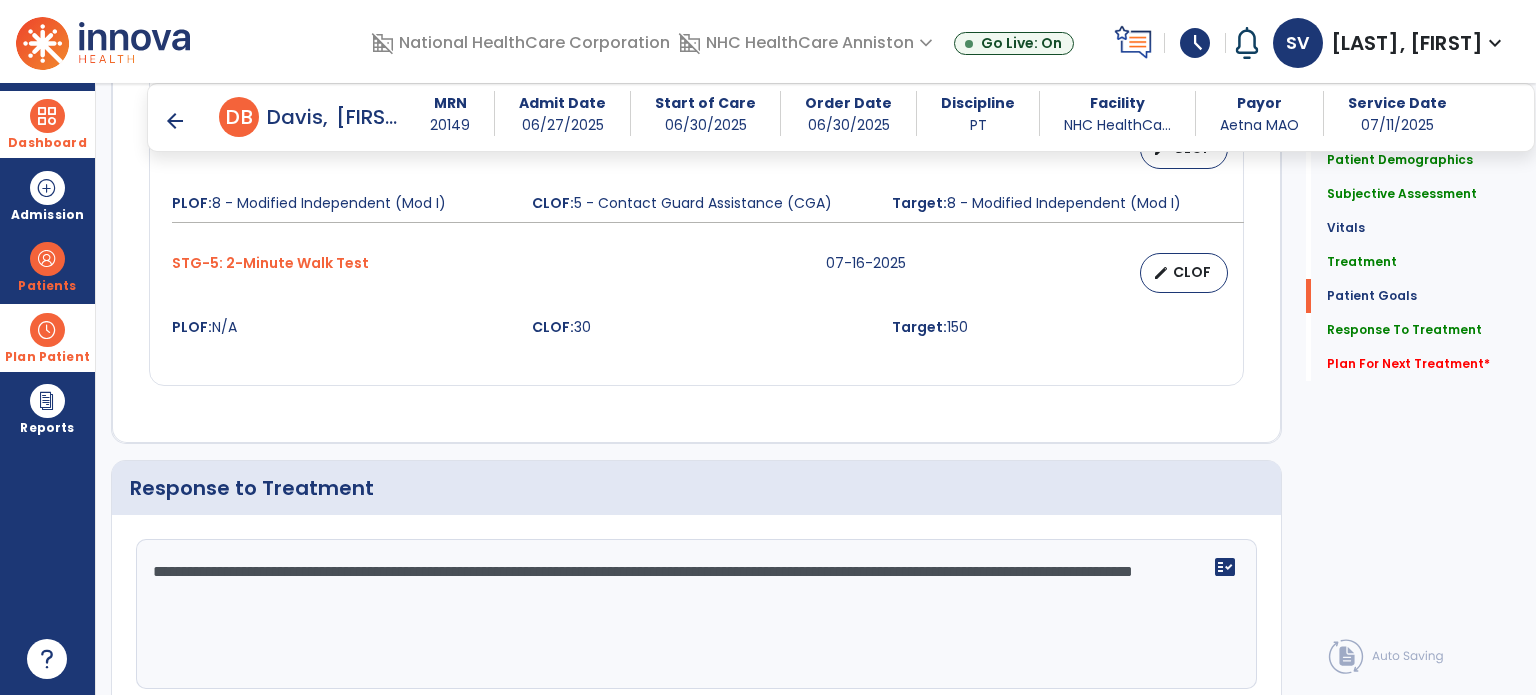 scroll, scrollTop: 2187, scrollLeft: 0, axis: vertical 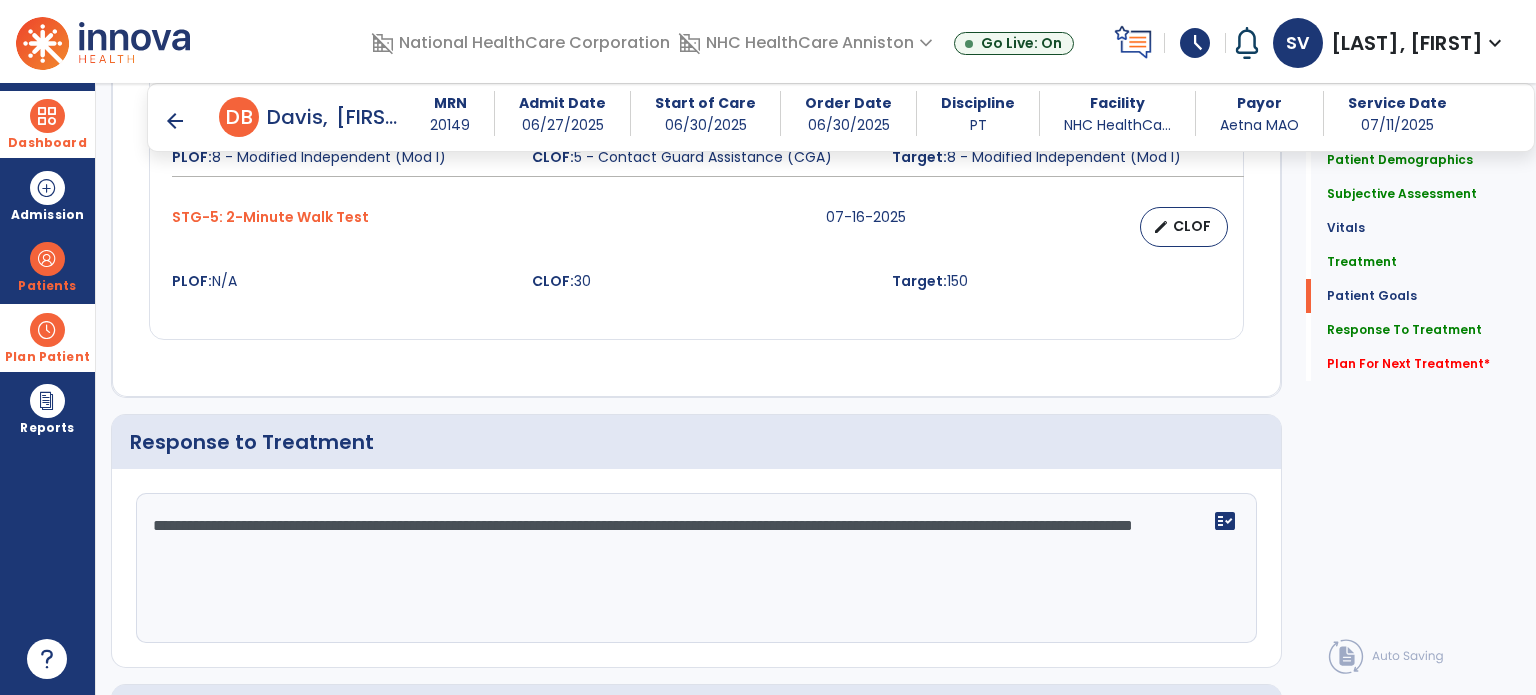 click on "**********" 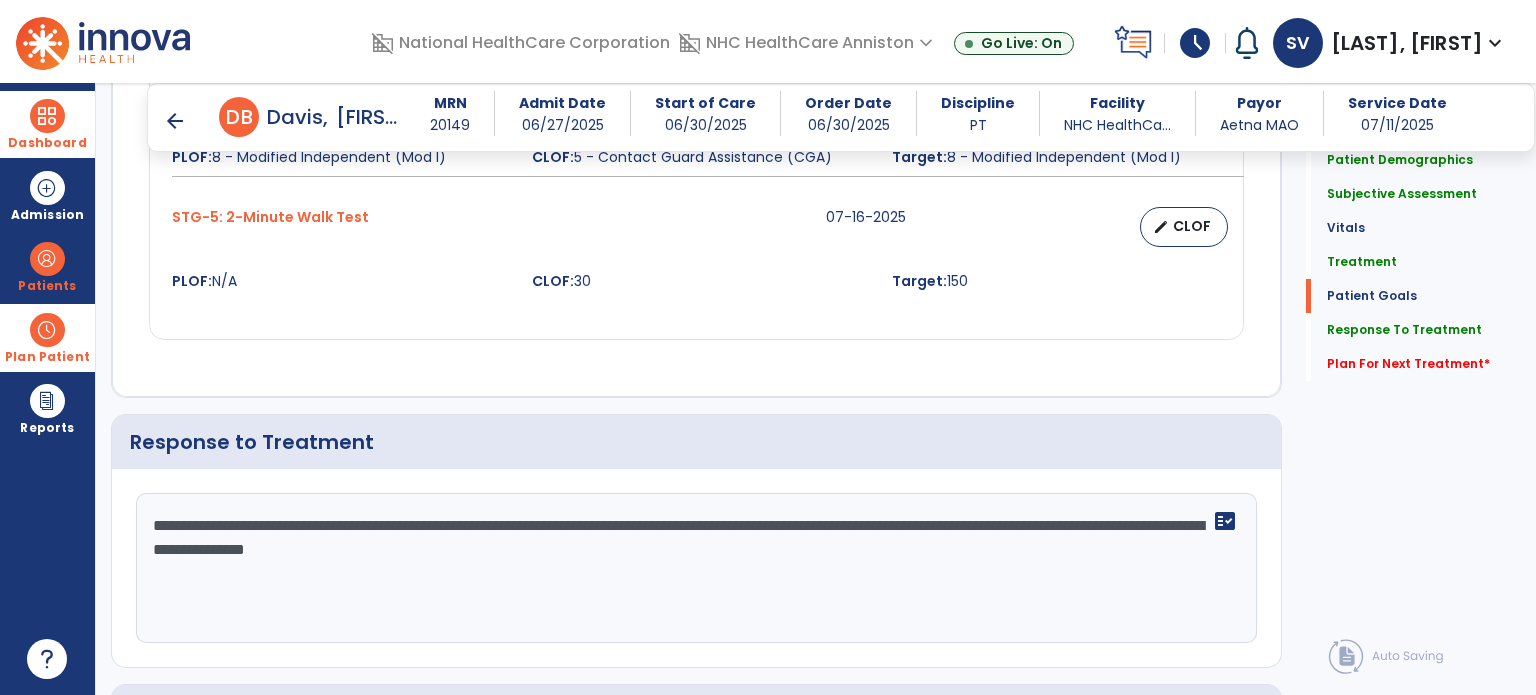 scroll, scrollTop: 2187, scrollLeft: 0, axis: vertical 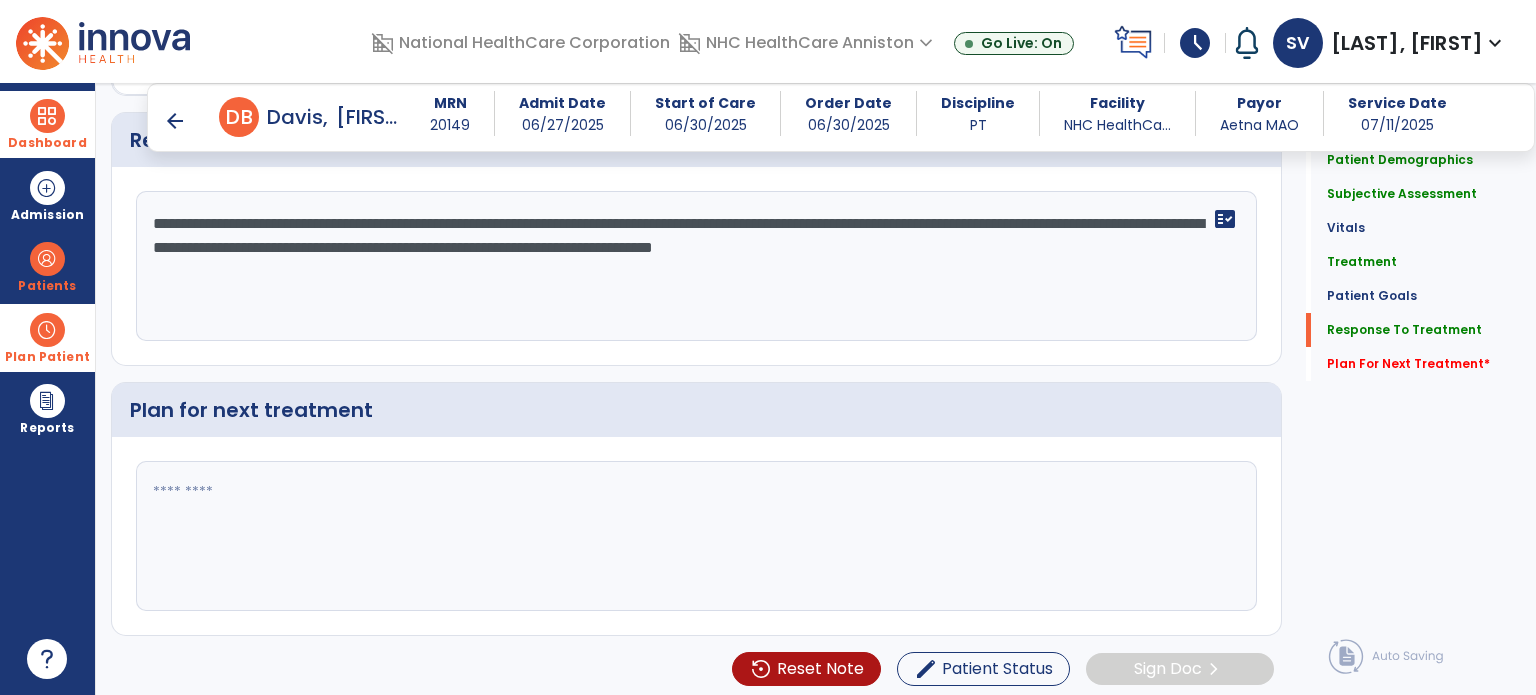 type on "**********" 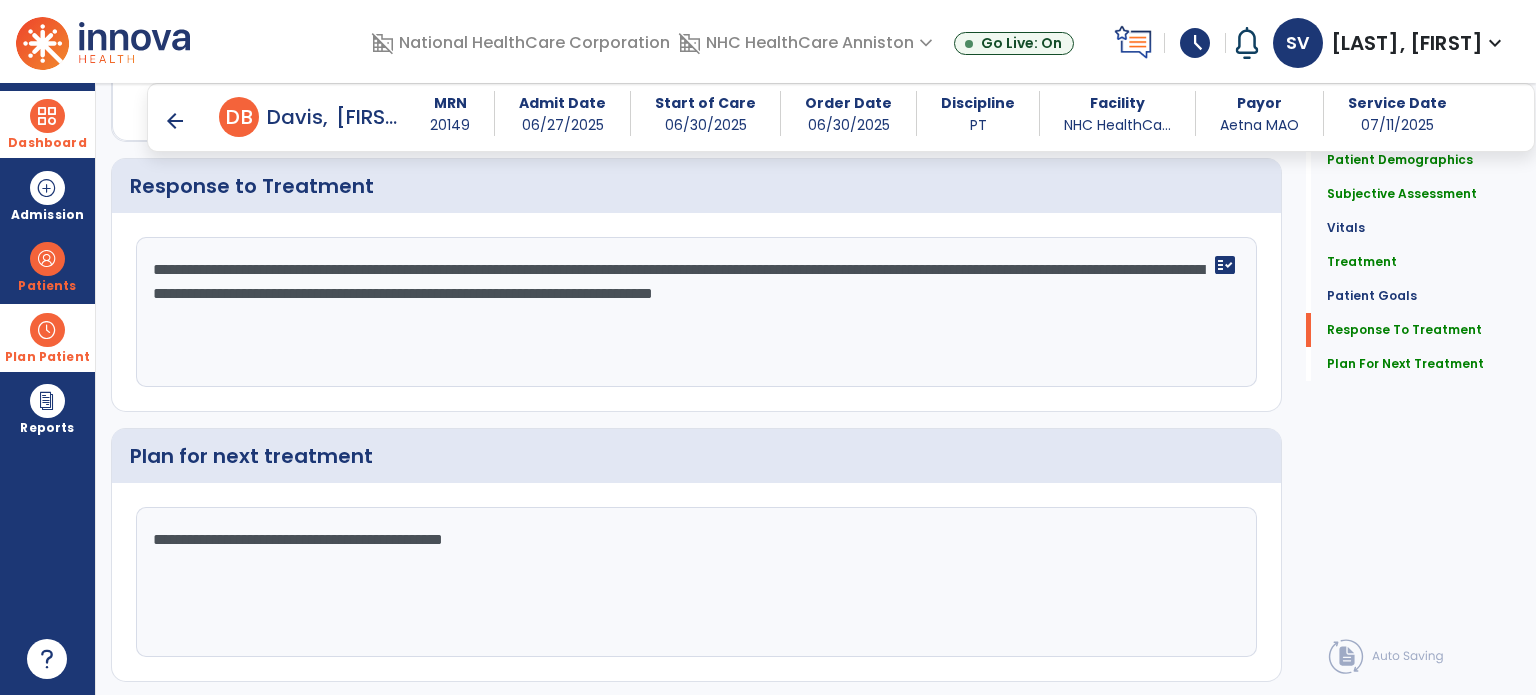 scroll, scrollTop: 2489, scrollLeft: 0, axis: vertical 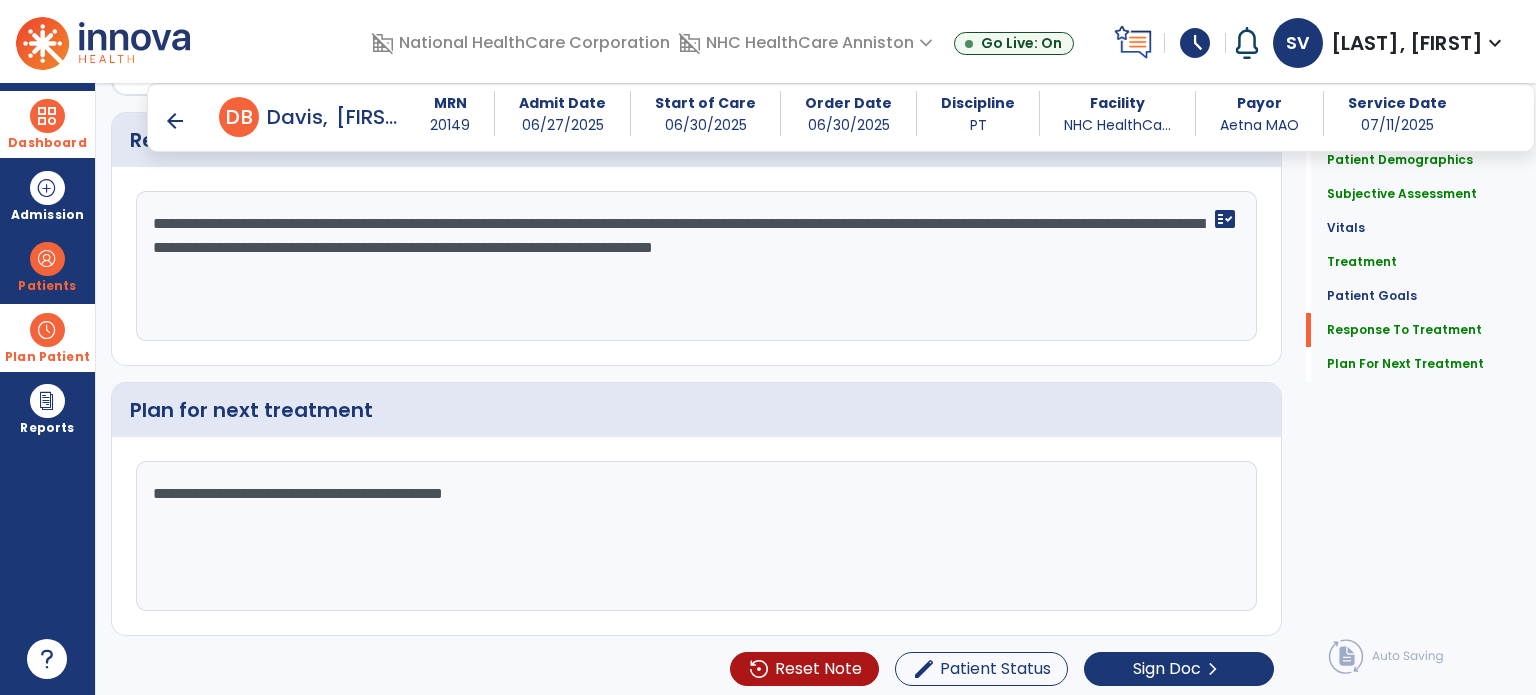 type on "**********" 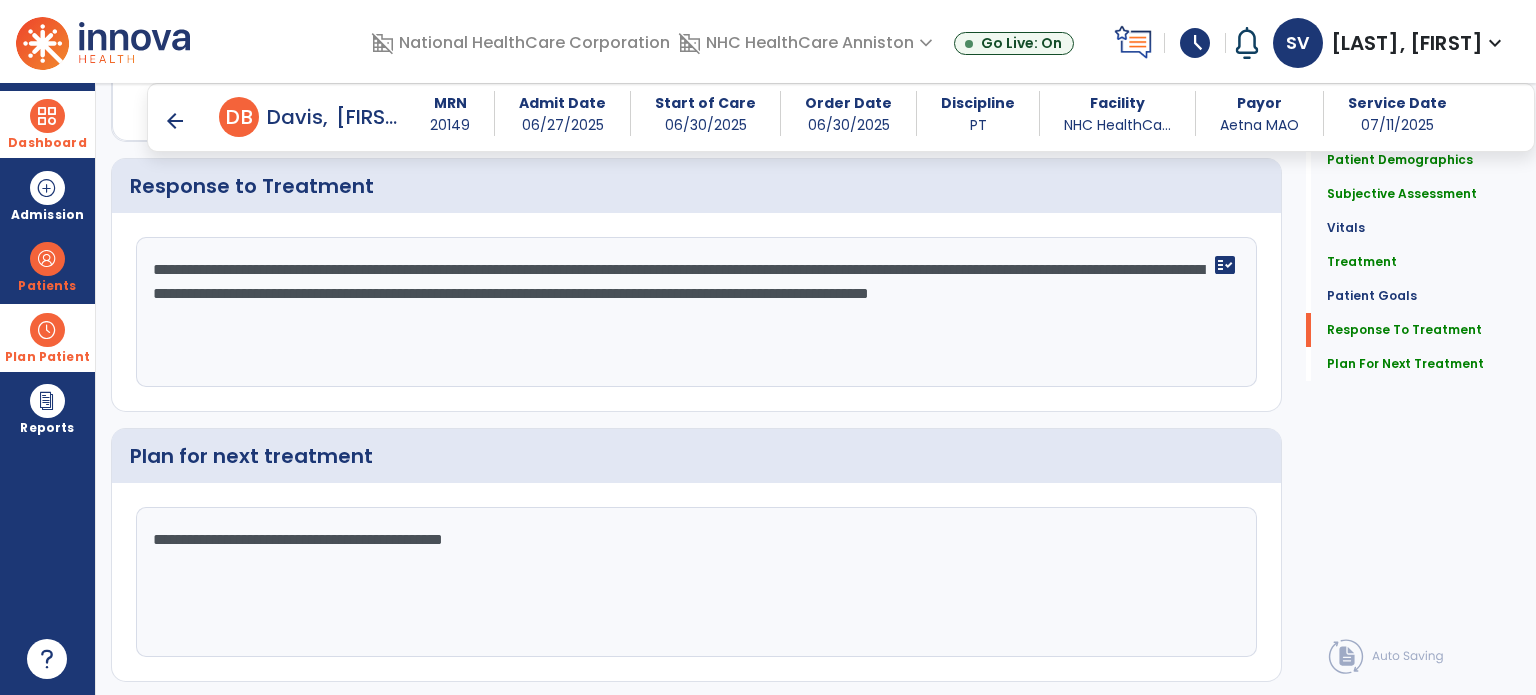 scroll, scrollTop: 2489, scrollLeft: 0, axis: vertical 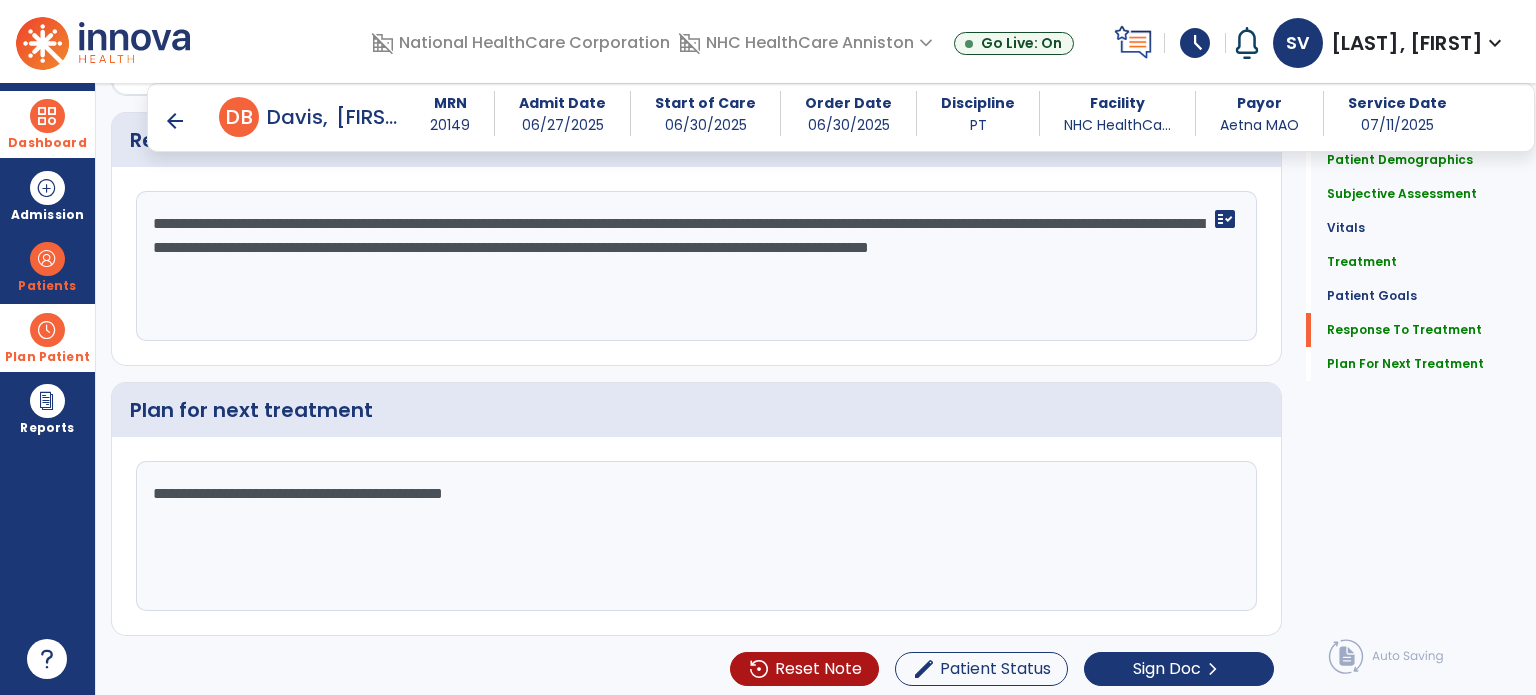 drag, startPoint x: 156, startPoint y: 217, endPoint x: 384, endPoint y: 270, distance: 234.07904 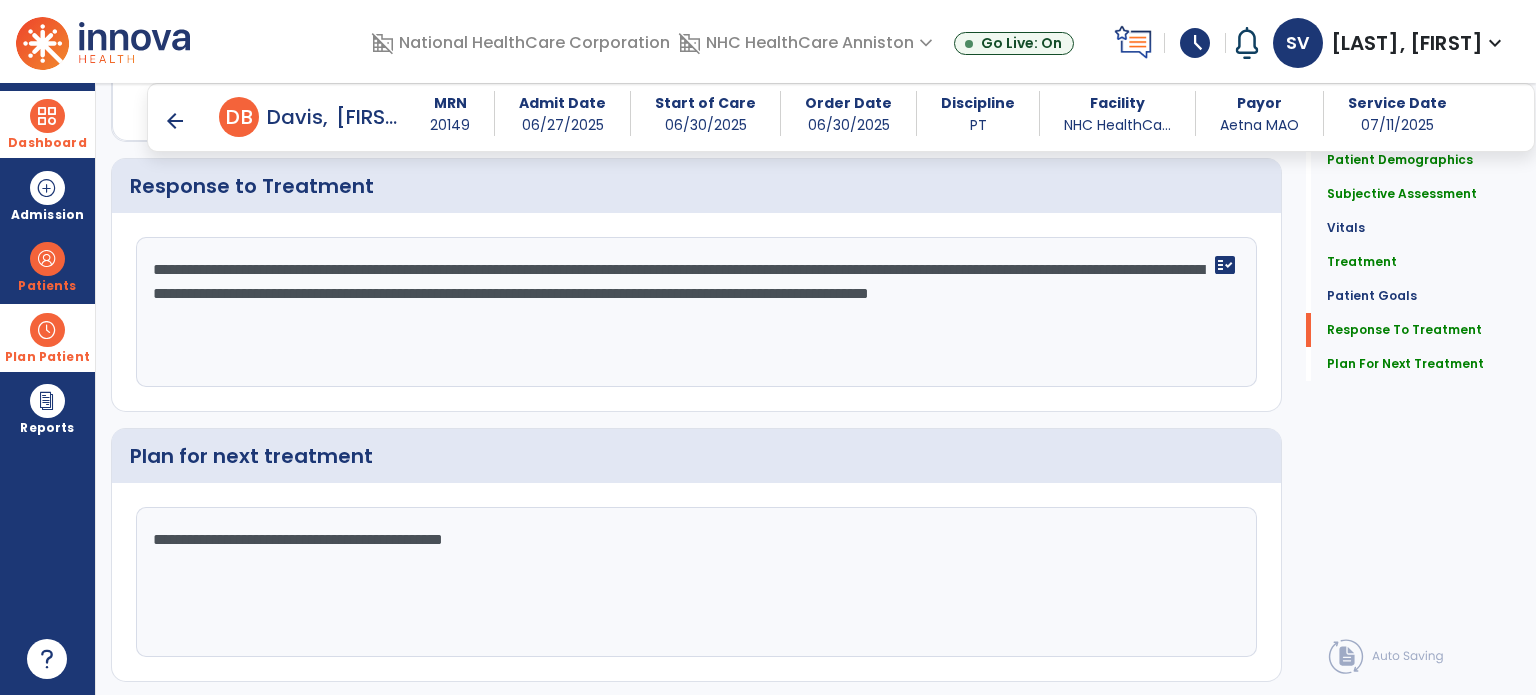 scroll, scrollTop: 2489, scrollLeft: 0, axis: vertical 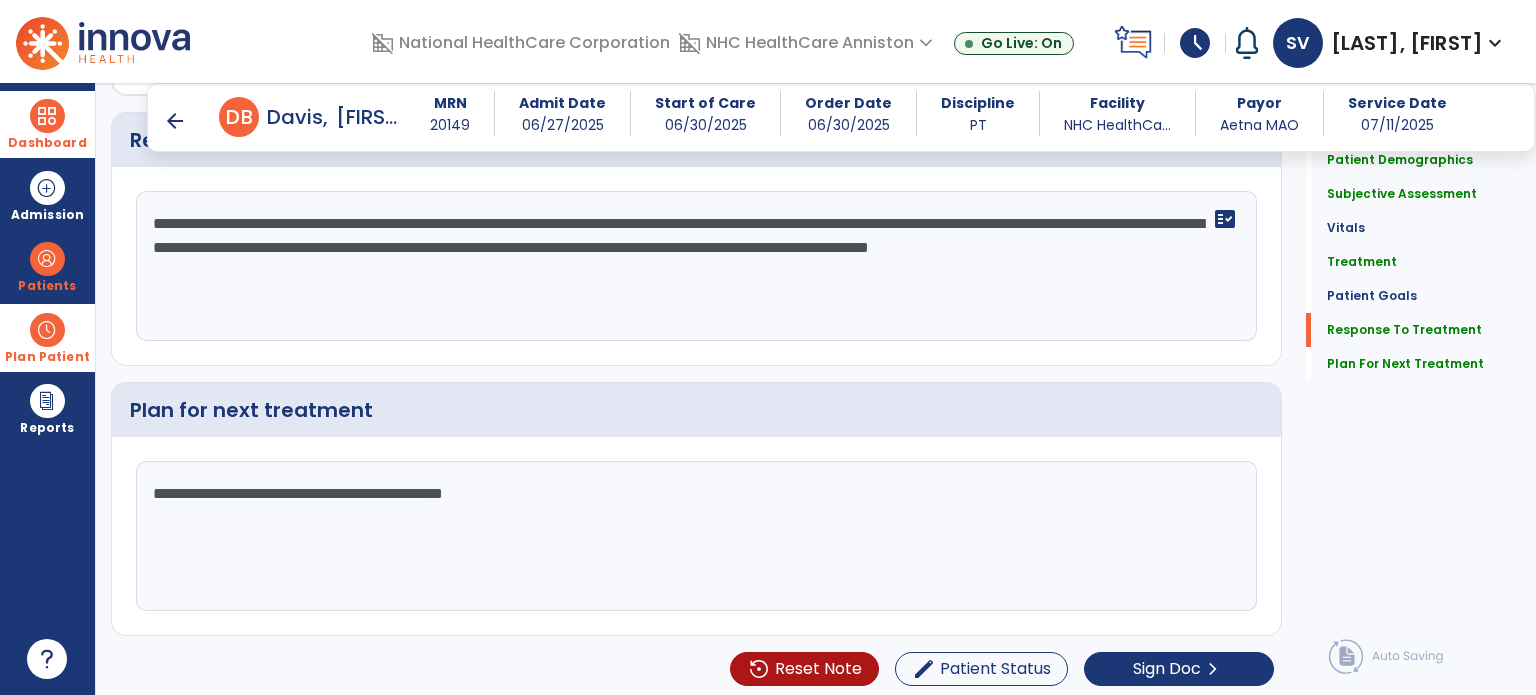 type on "**********" 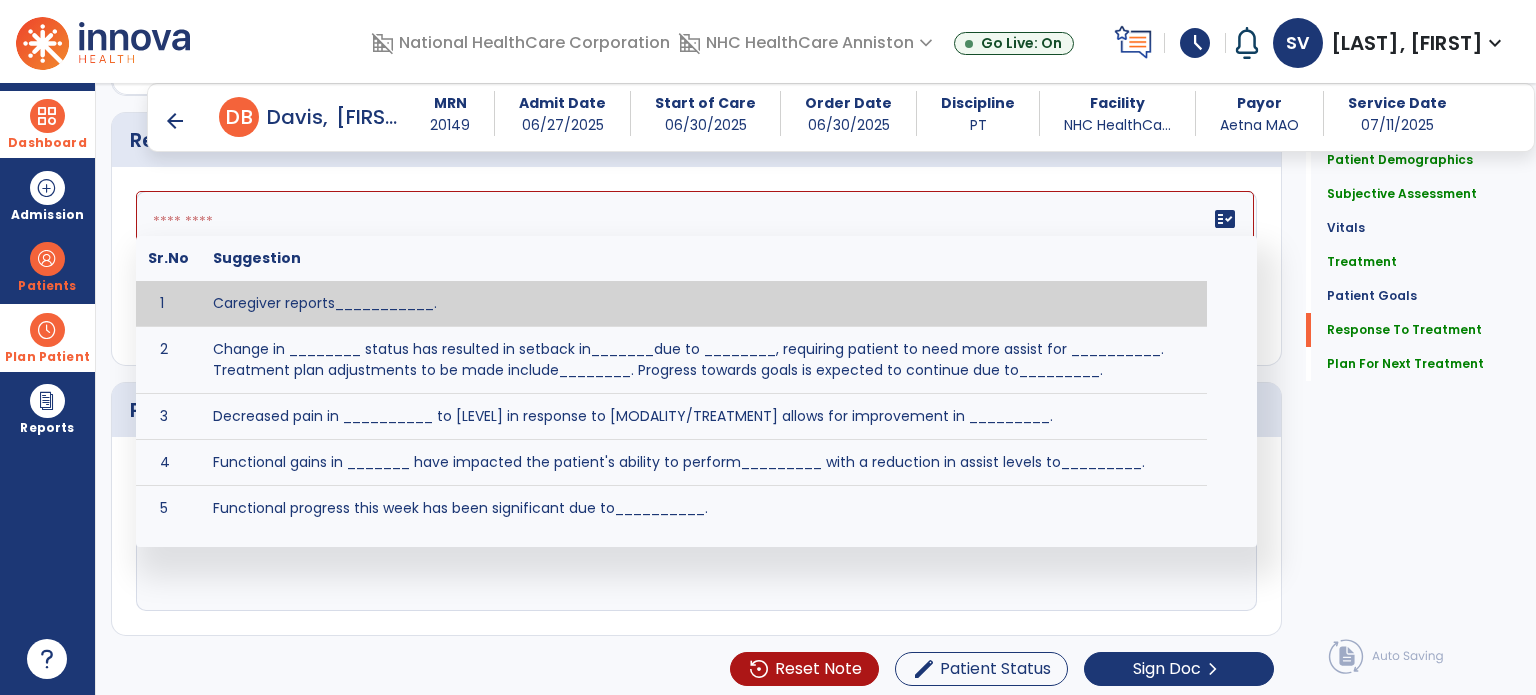 paste on "**********" 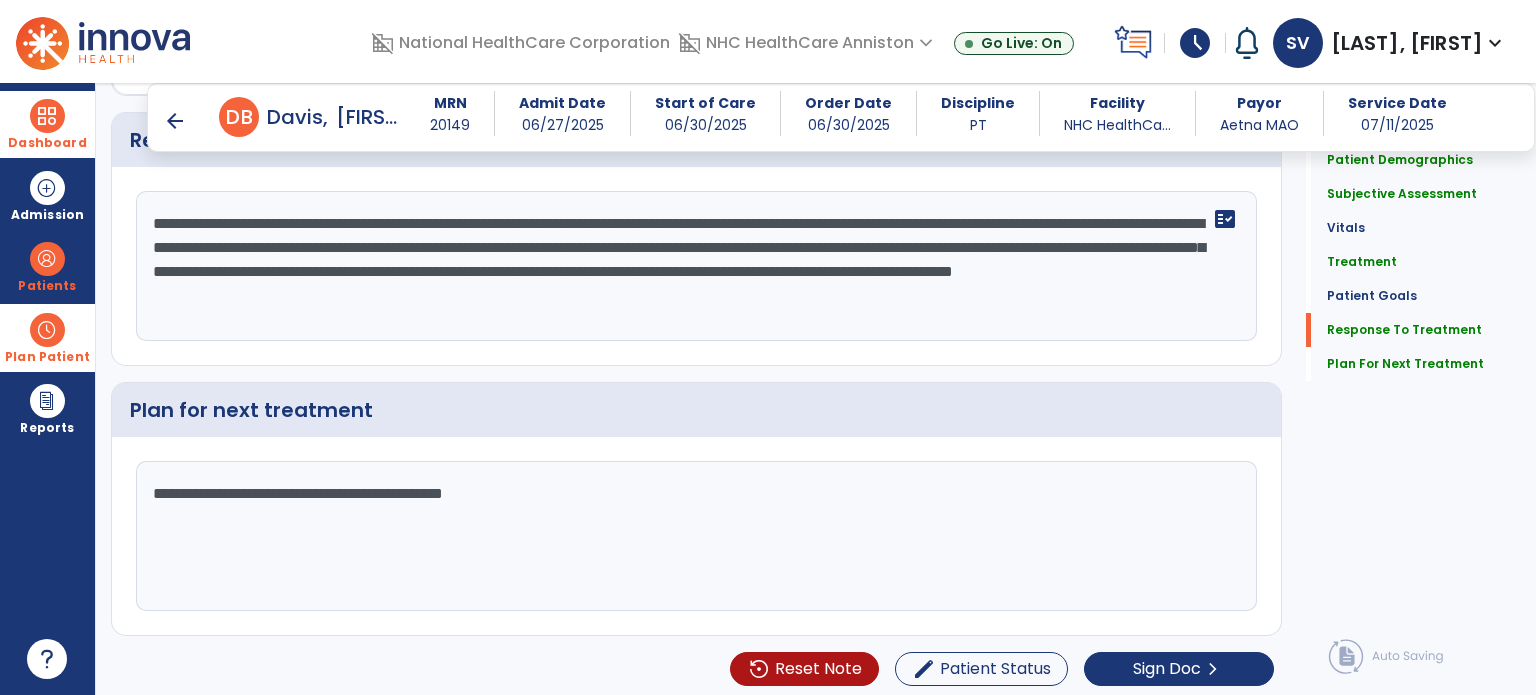 scroll, scrollTop: 2489, scrollLeft: 0, axis: vertical 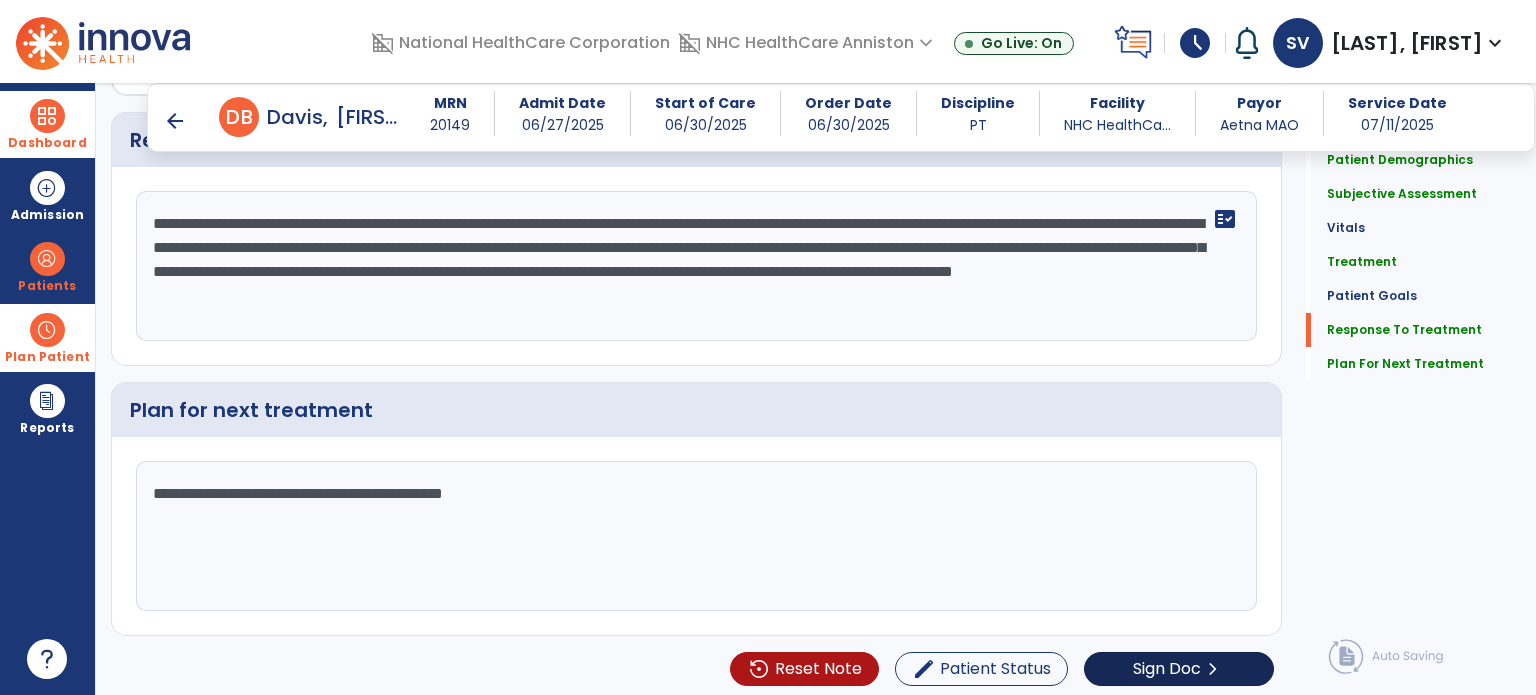 type on "**********" 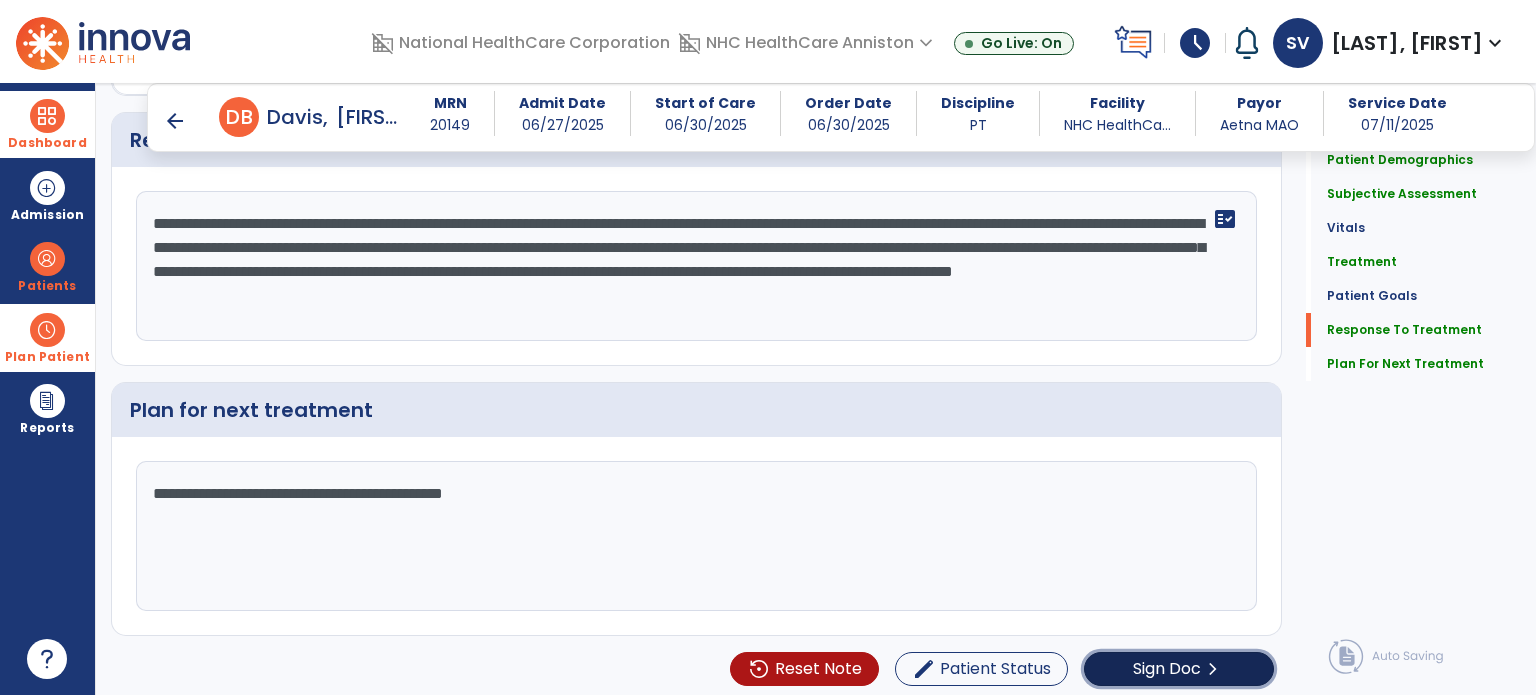 click on "Sign Doc  chevron_right" 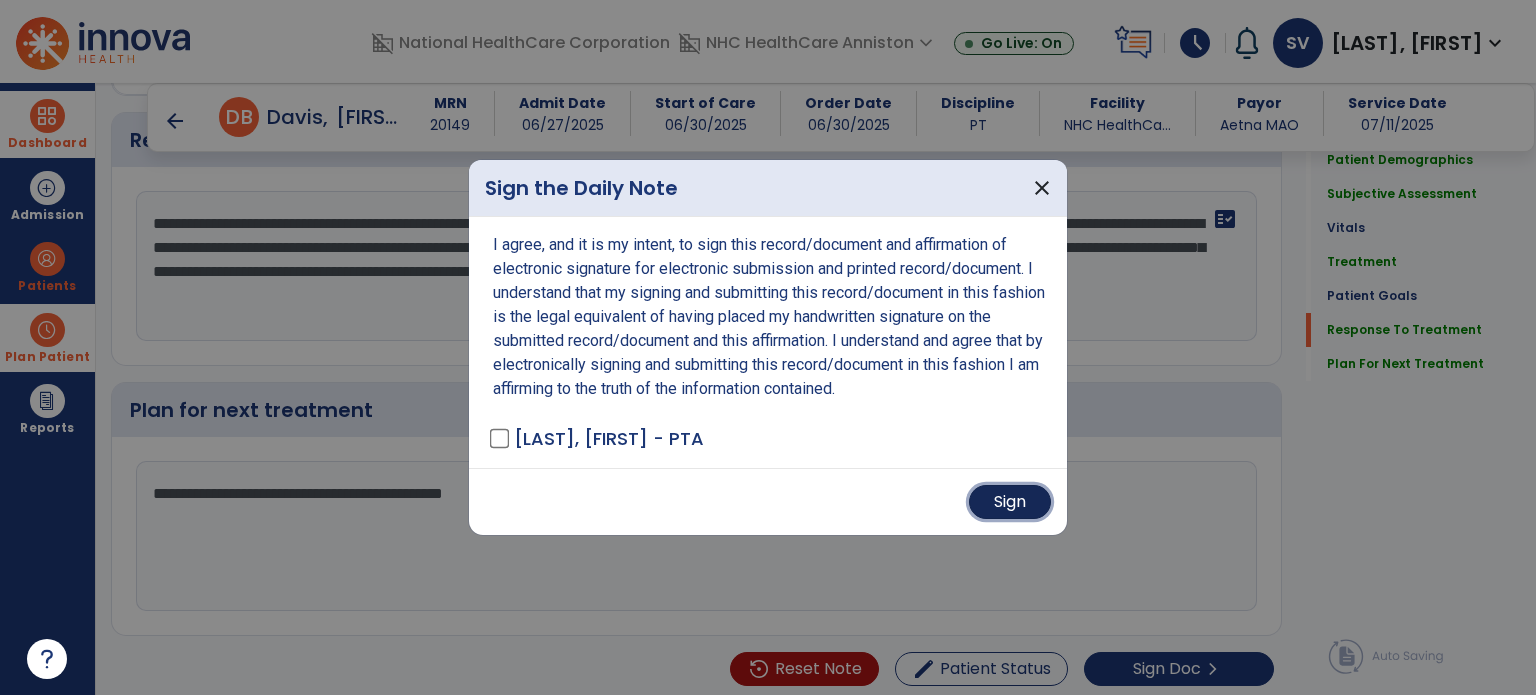 click on "Sign" at bounding box center (1010, 502) 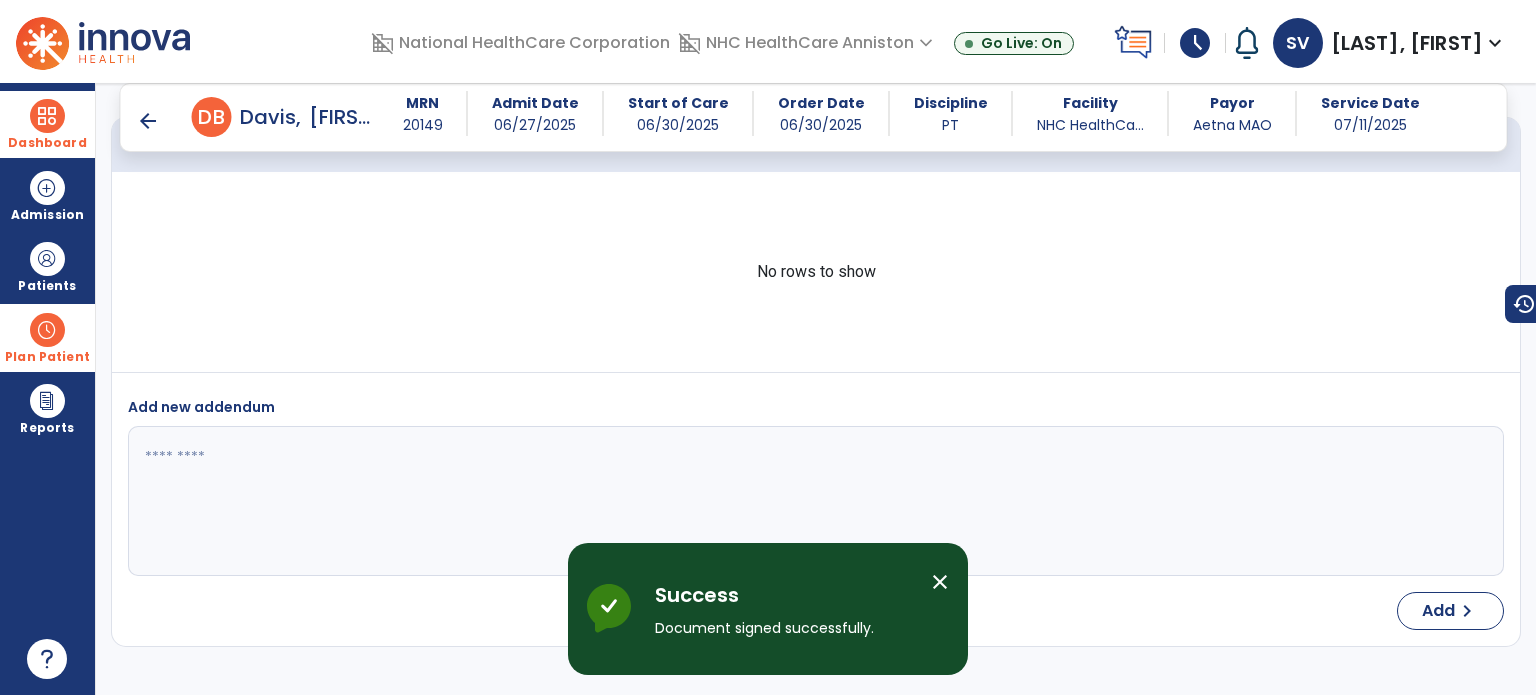 scroll, scrollTop: 3452, scrollLeft: 0, axis: vertical 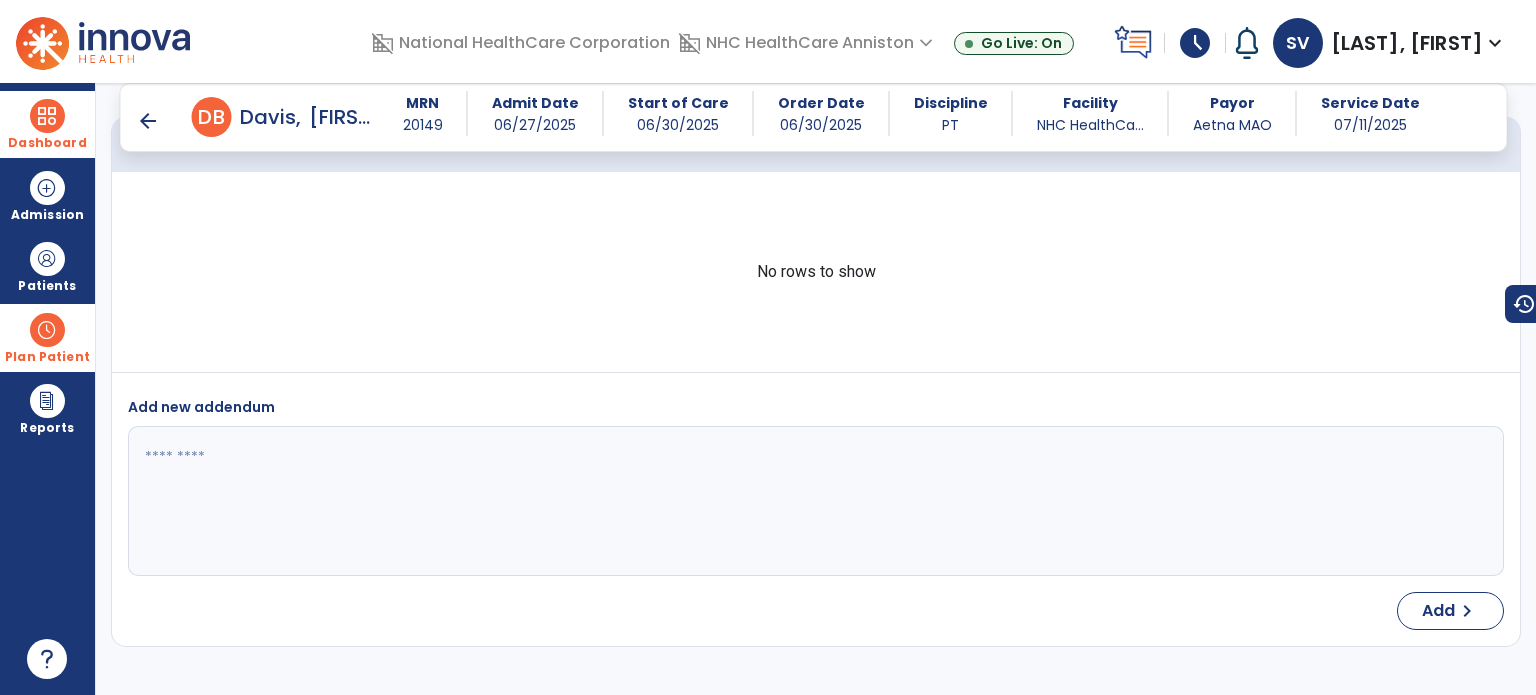 click on "arrow_back" at bounding box center (148, 121) 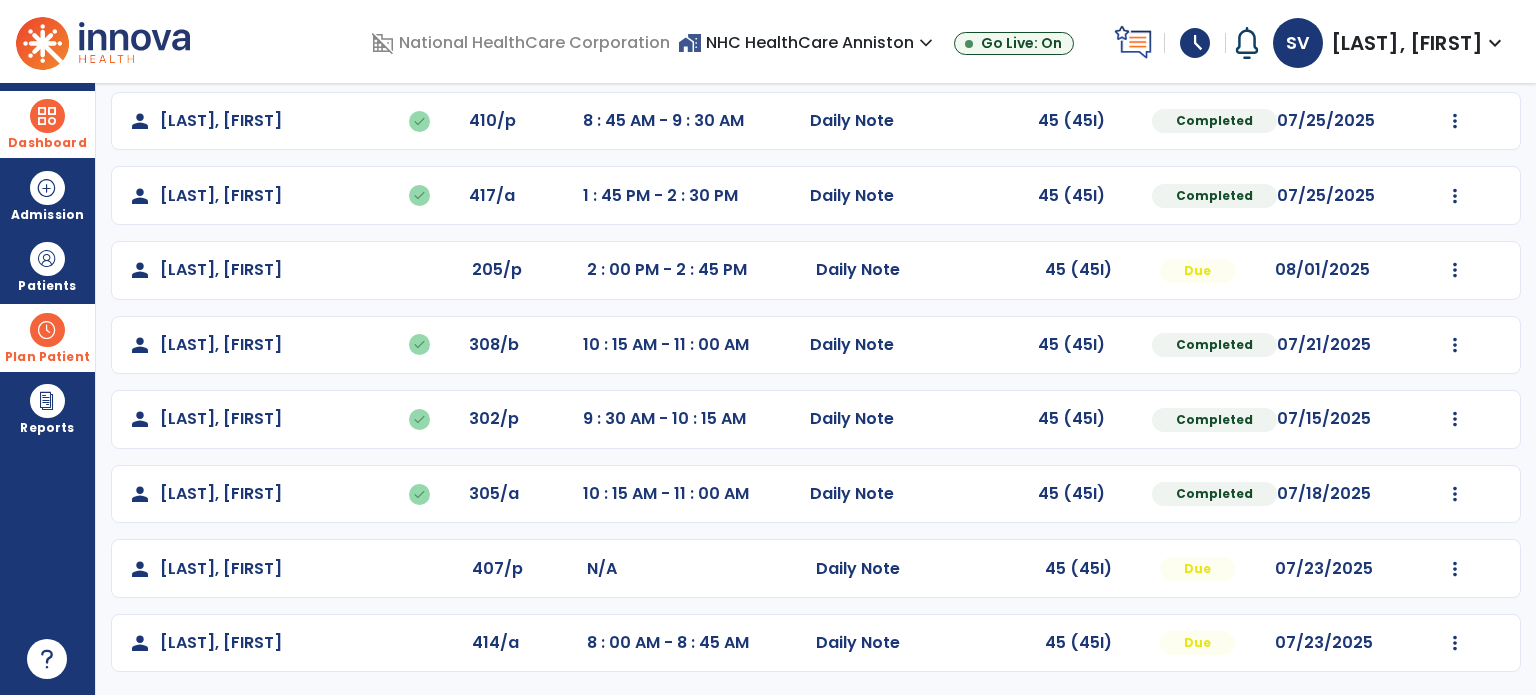 scroll, scrollTop: 319, scrollLeft: 0, axis: vertical 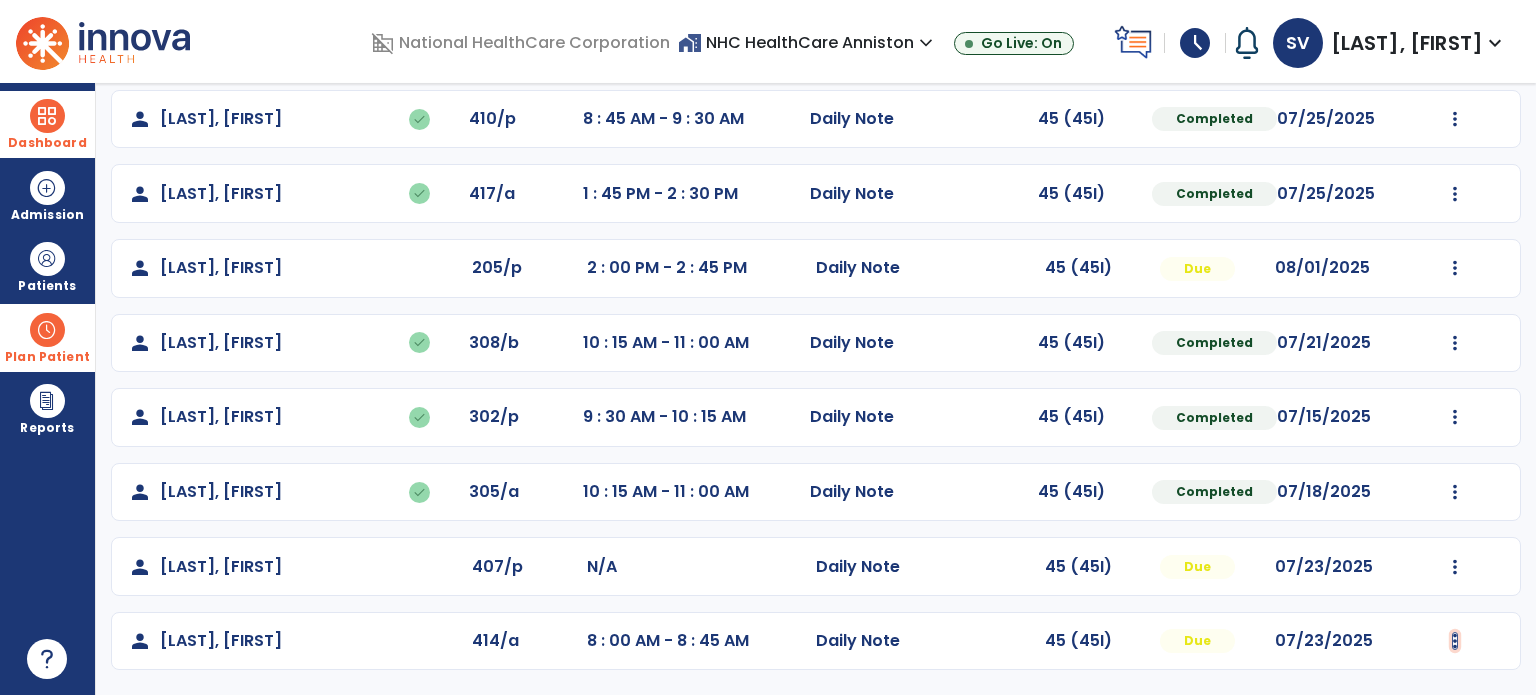 click at bounding box center (1455, -30) 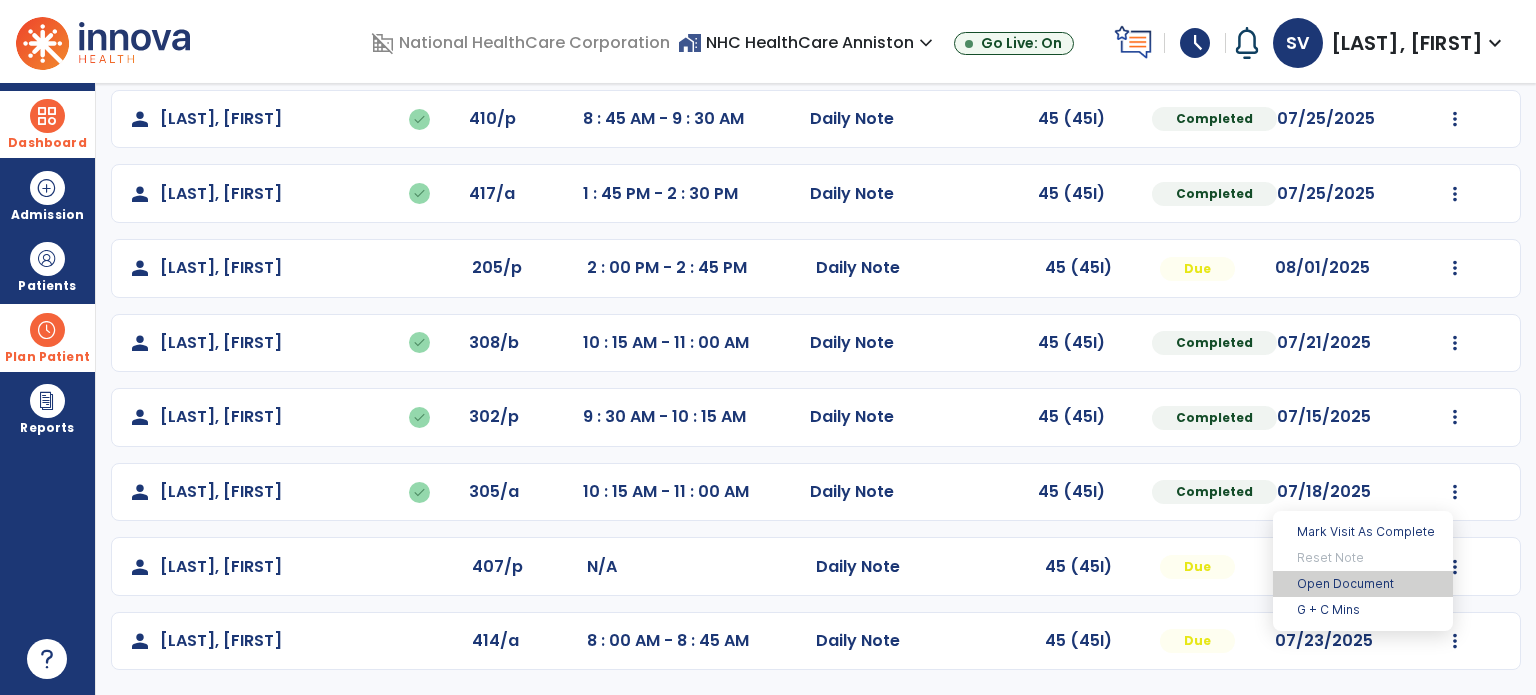 click on "Open Document" at bounding box center [1363, 584] 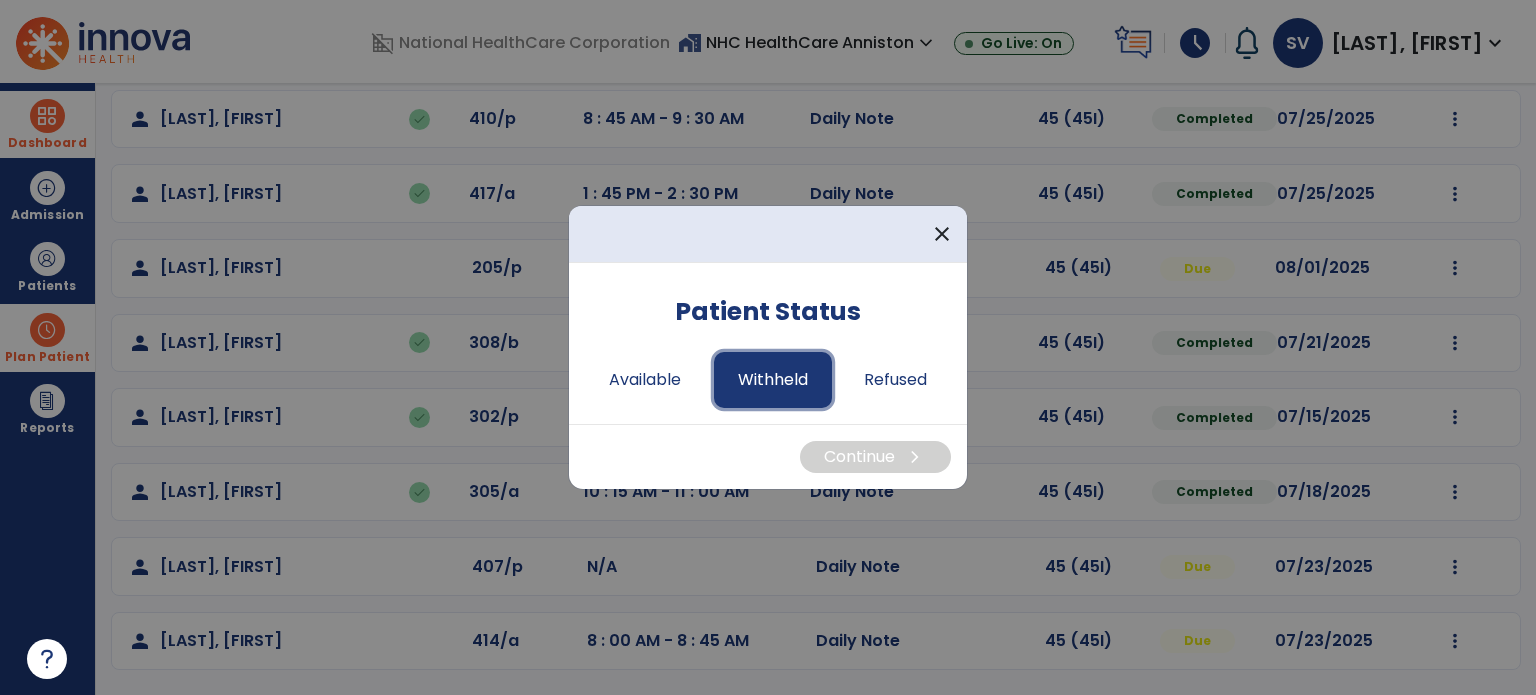 click on "Withheld" at bounding box center (773, 380) 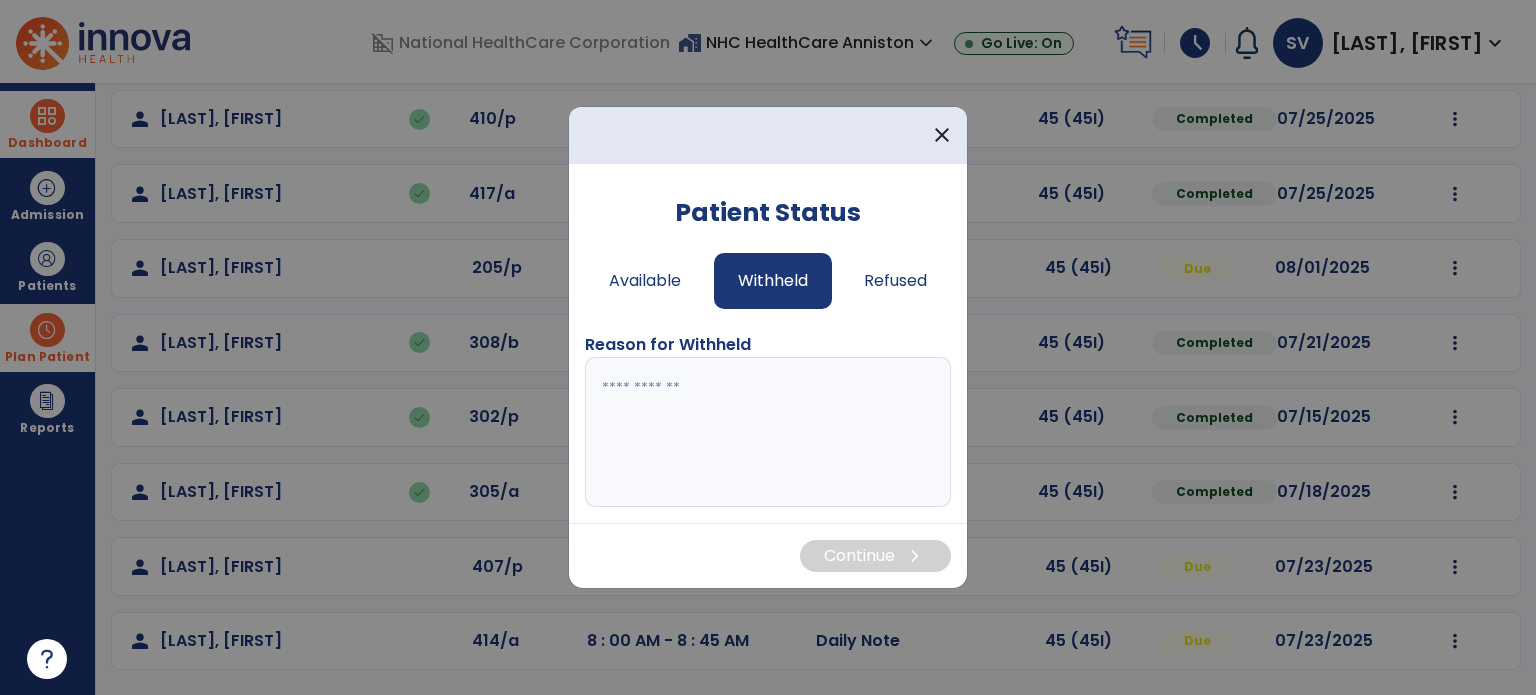 click at bounding box center (768, 432) 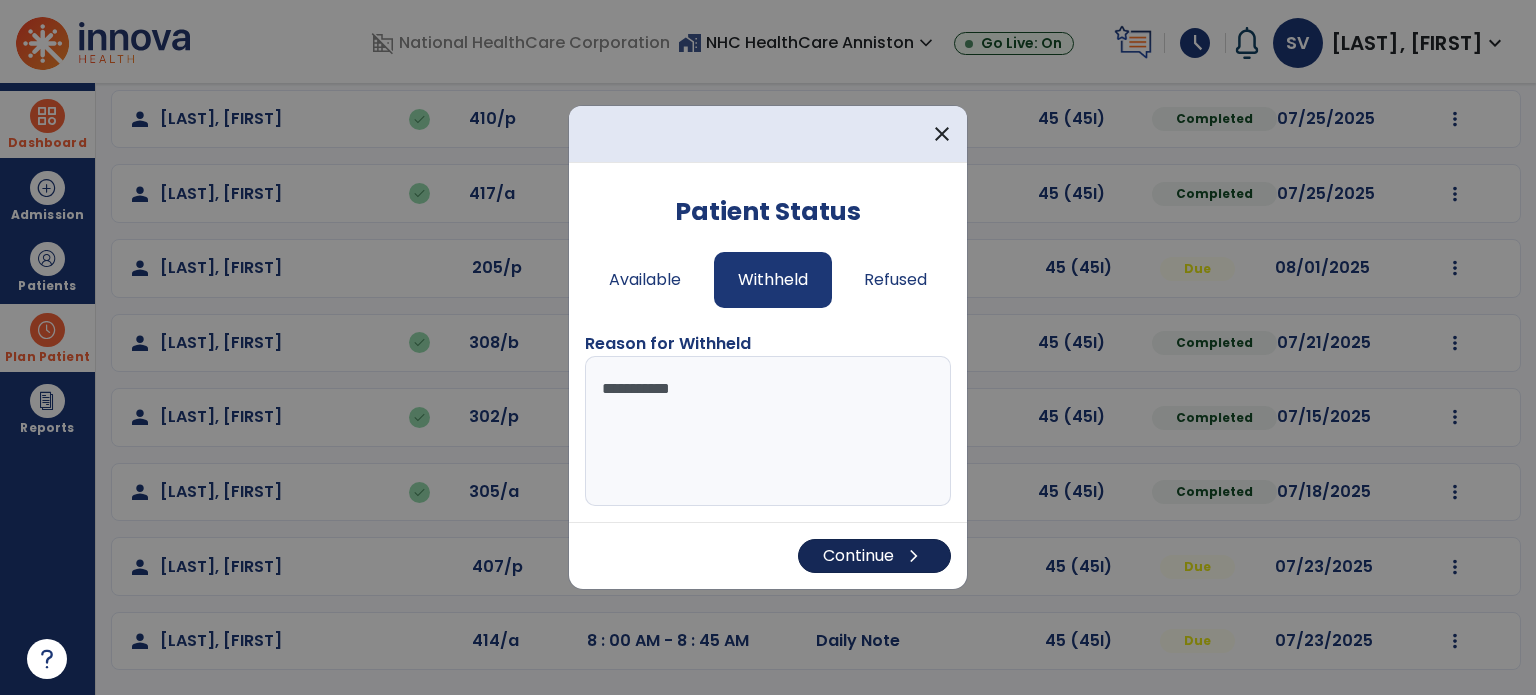 type on "********" 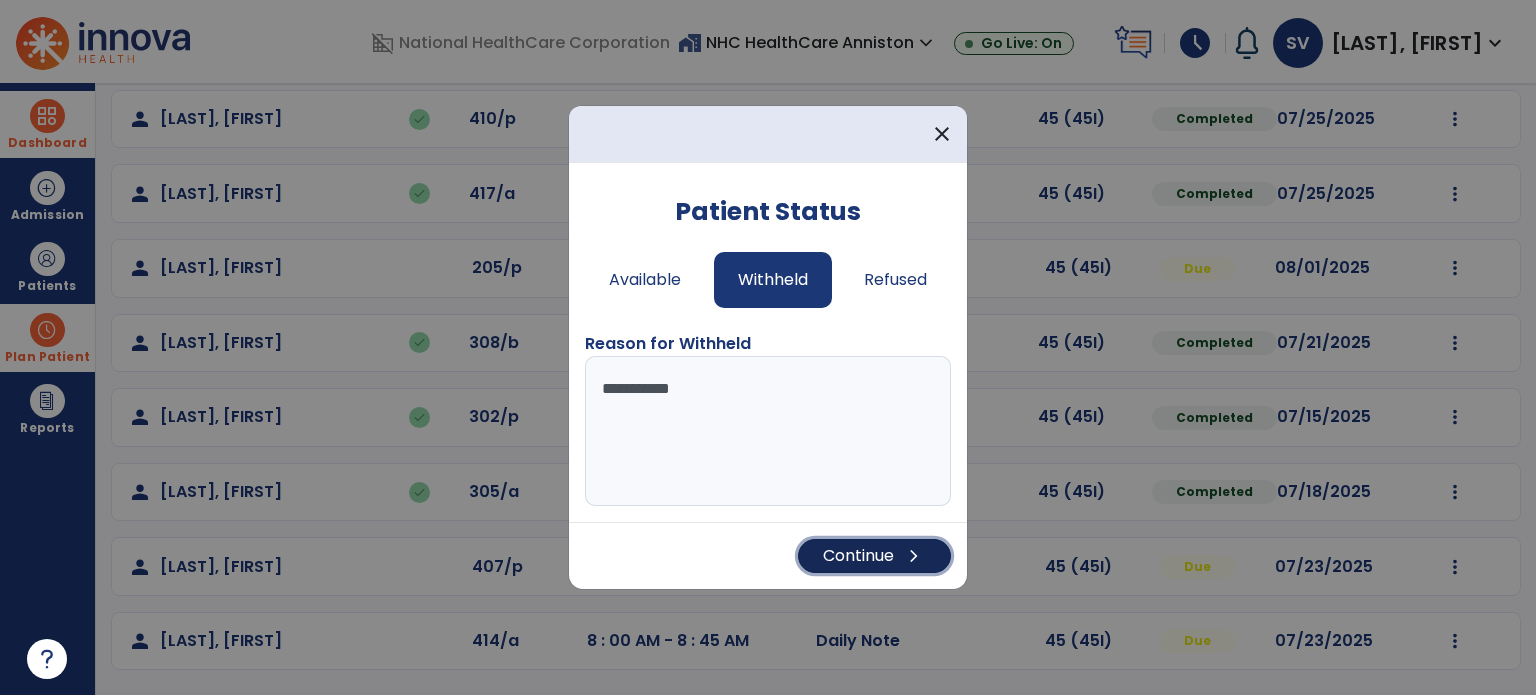 click on "Continue   chevron_right" at bounding box center (874, 556) 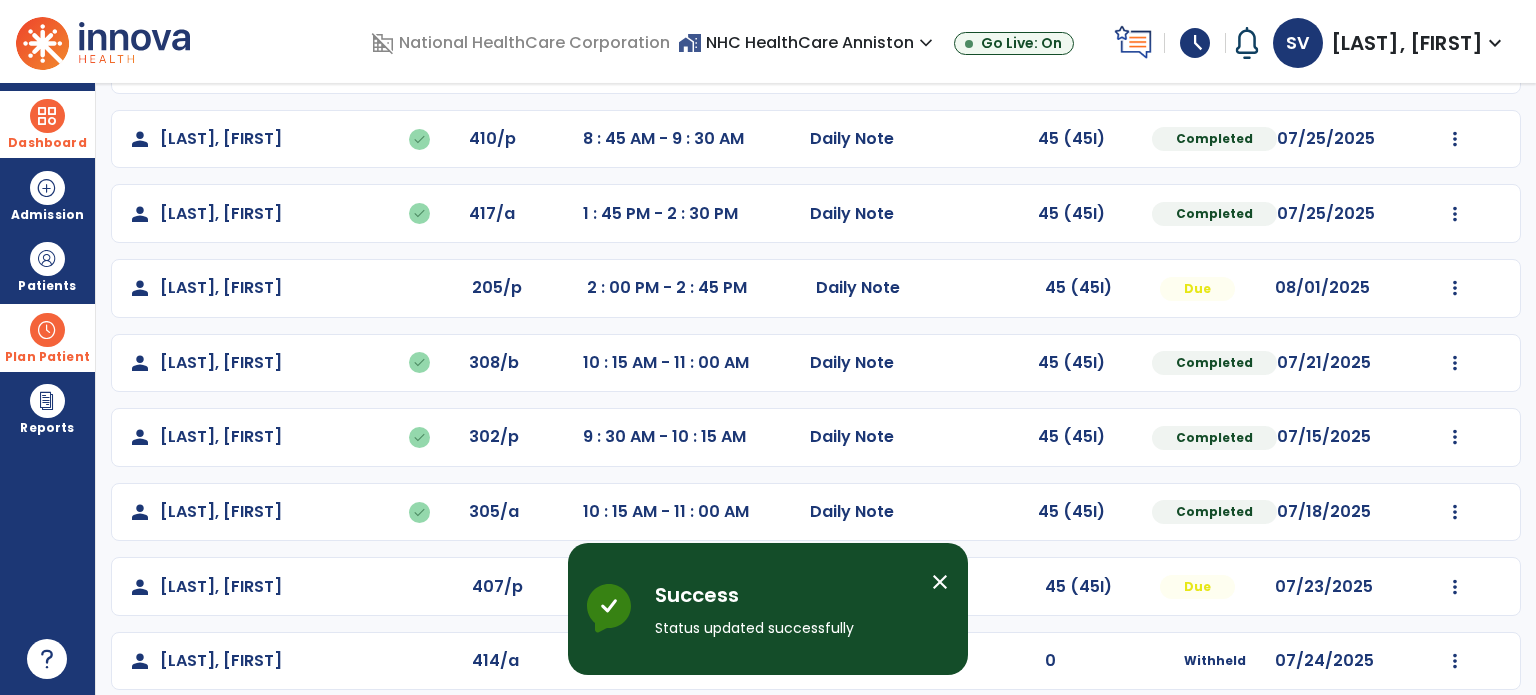 scroll, scrollTop: 319, scrollLeft: 0, axis: vertical 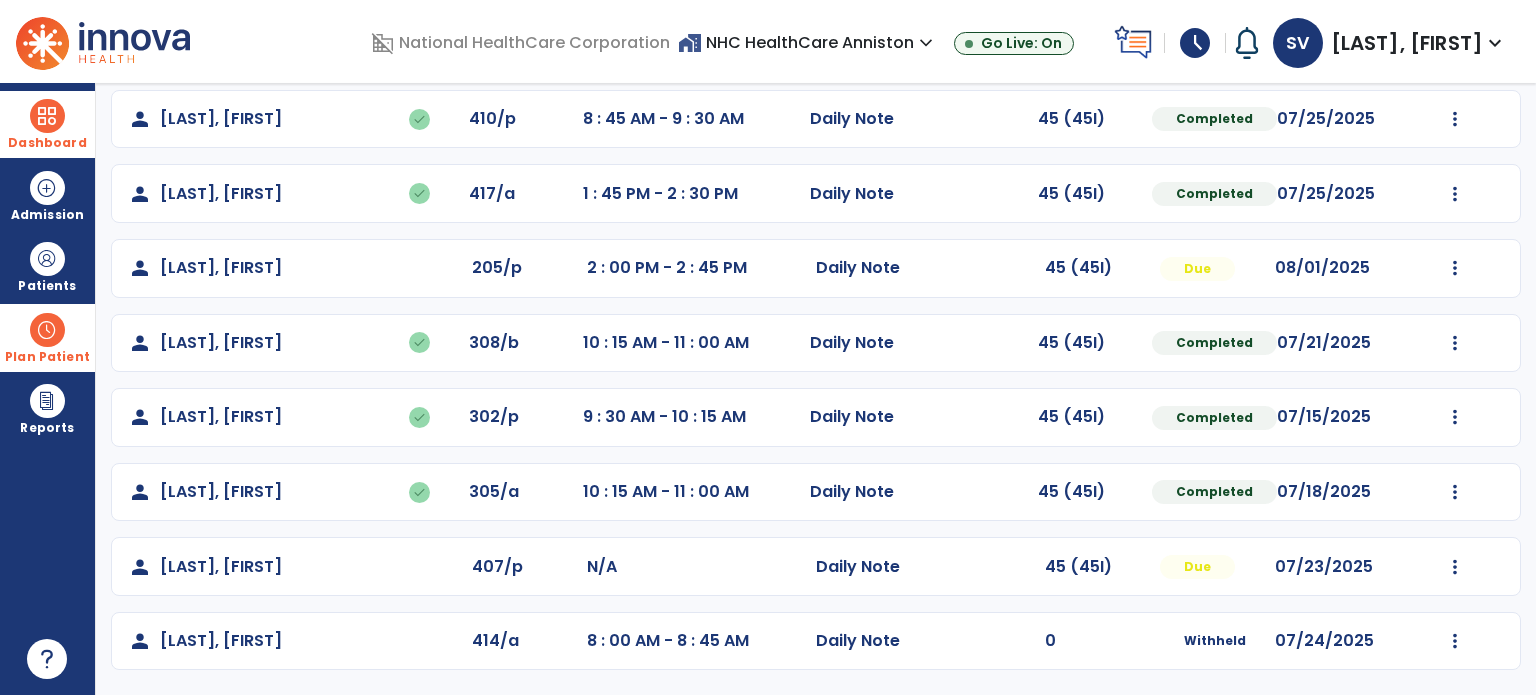 click on "schedule" at bounding box center [1195, 43] 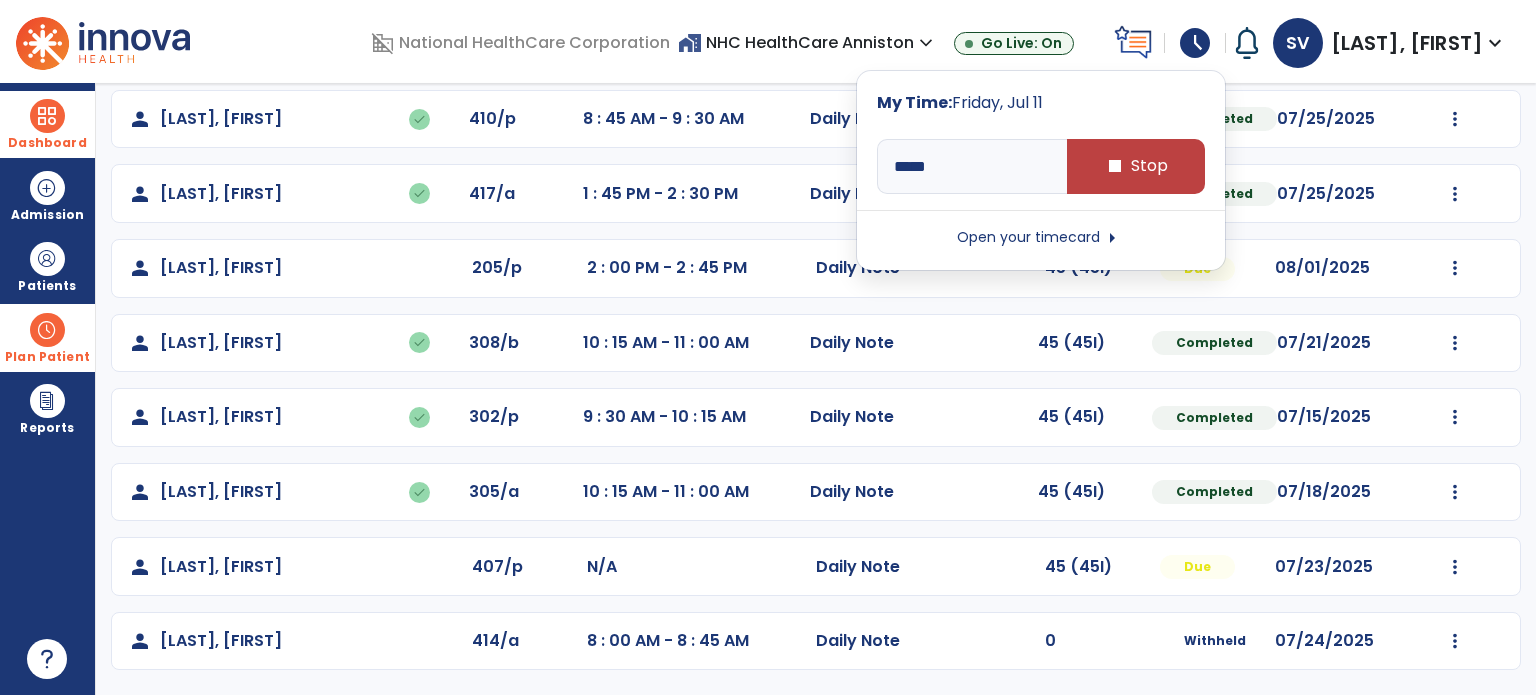 click on "Open your timecard  arrow_right" at bounding box center [1041, 238] 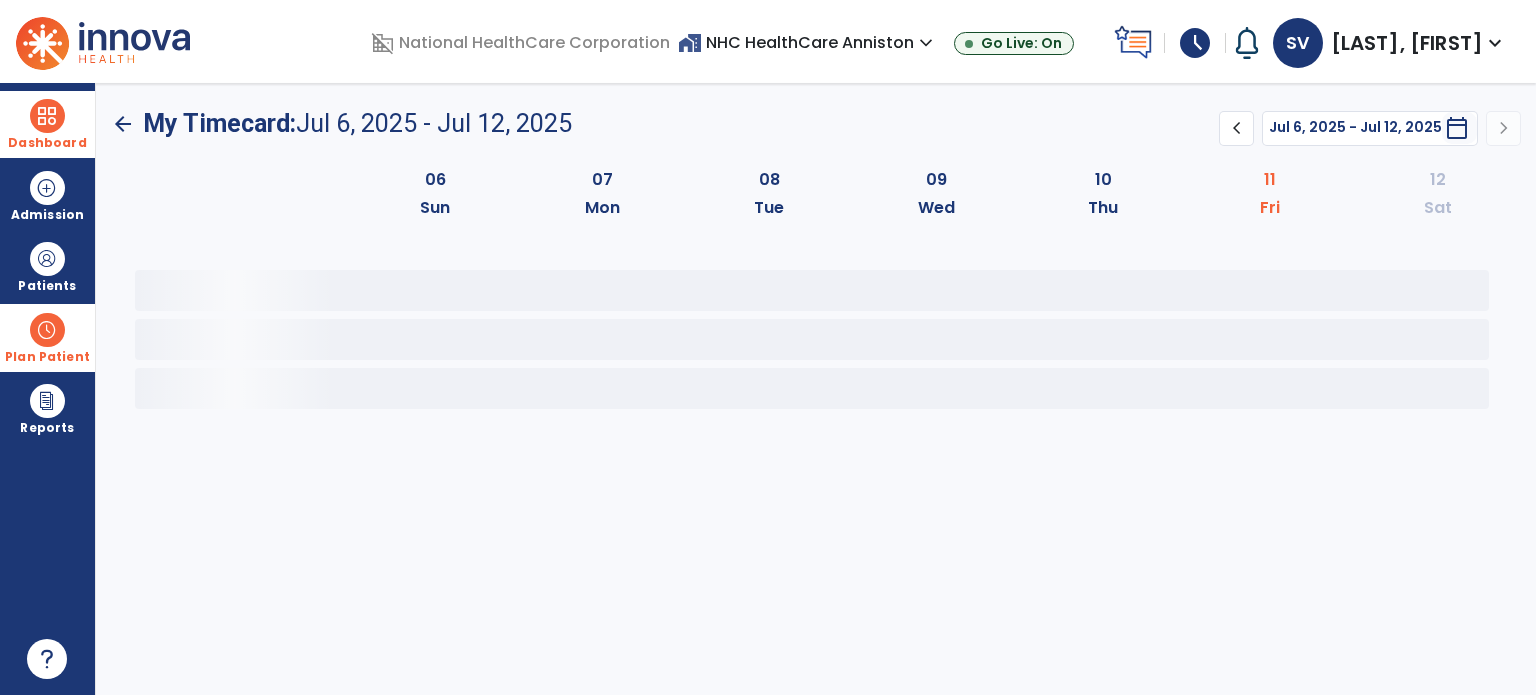 scroll, scrollTop: 0, scrollLeft: 0, axis: both 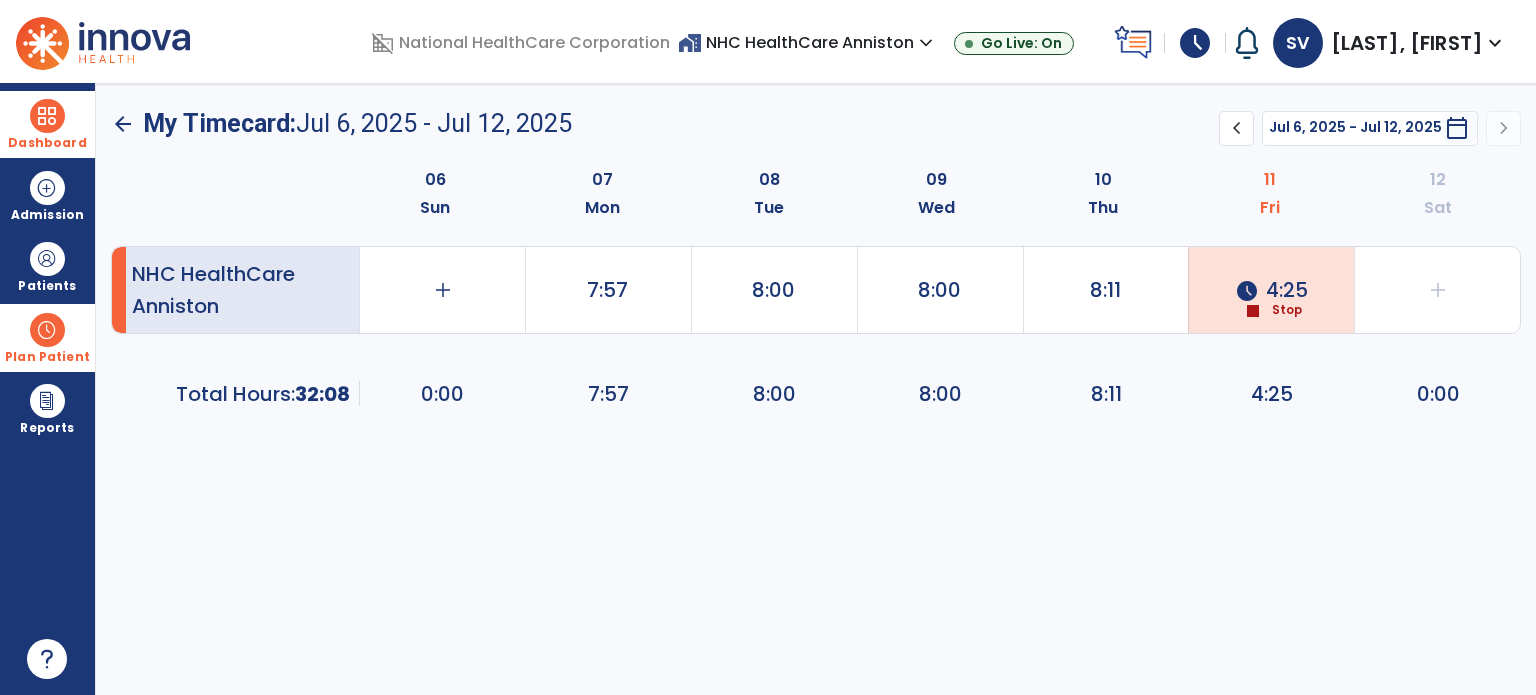 click on "schedule  4:25  stop  Stop" 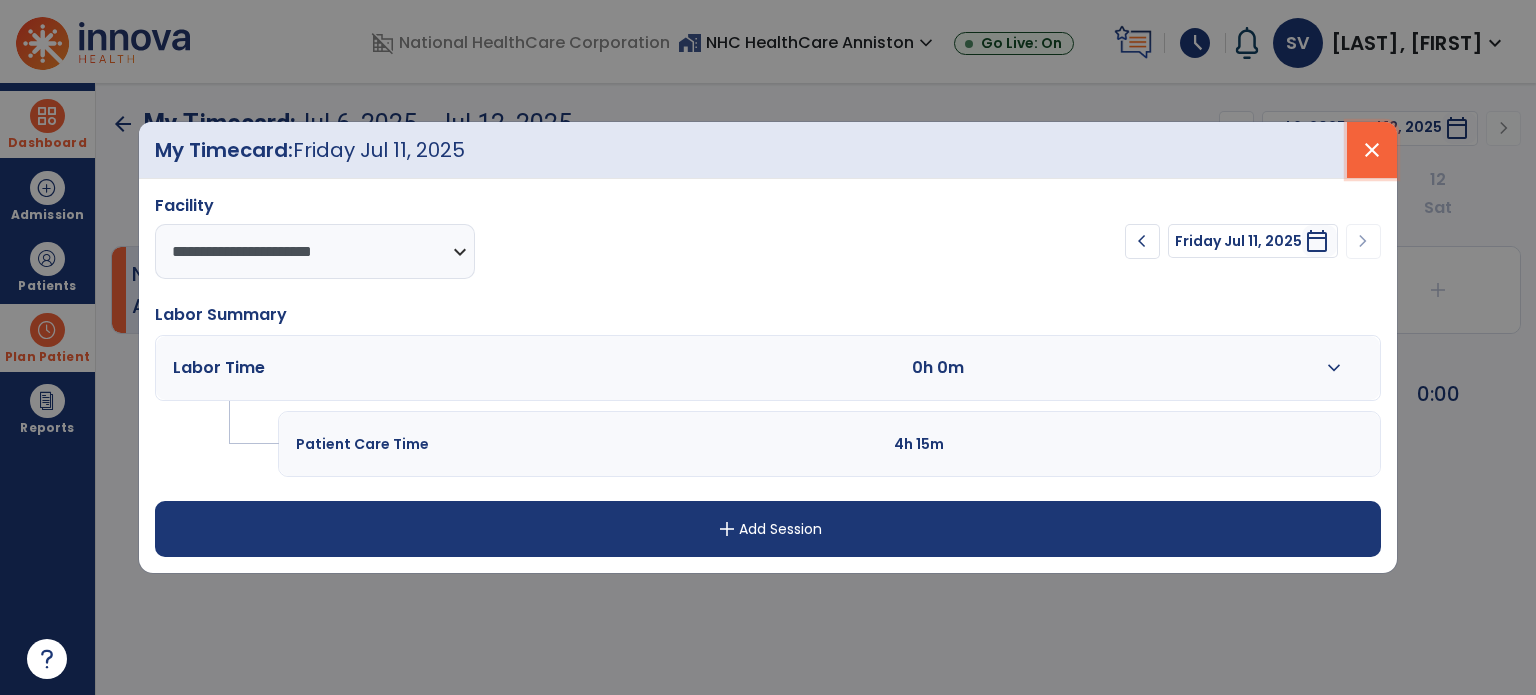 click on "close" at bounding box center (1372, 150) 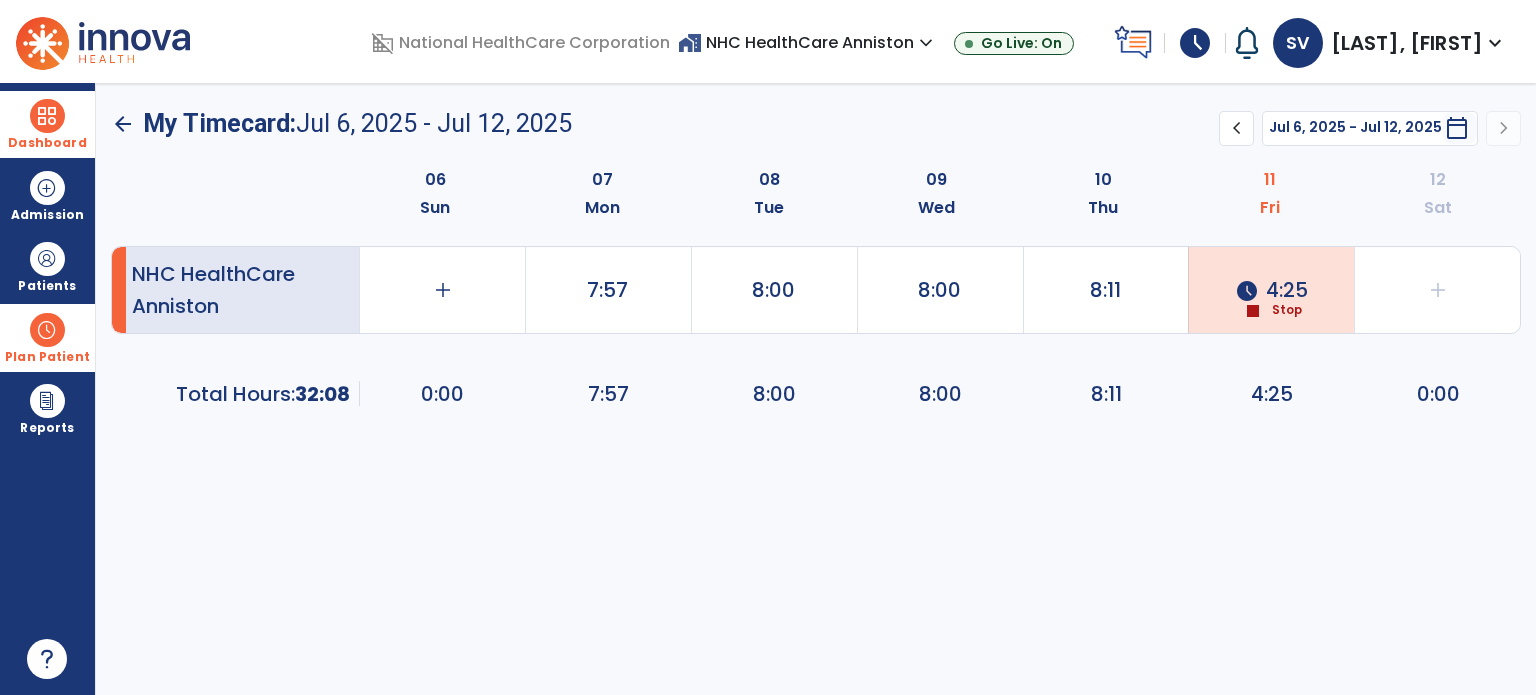 drag, startPoint x: 47, startPoint y: 111, endPoint x: 64, endPoint y: 115, distance: 17.464249 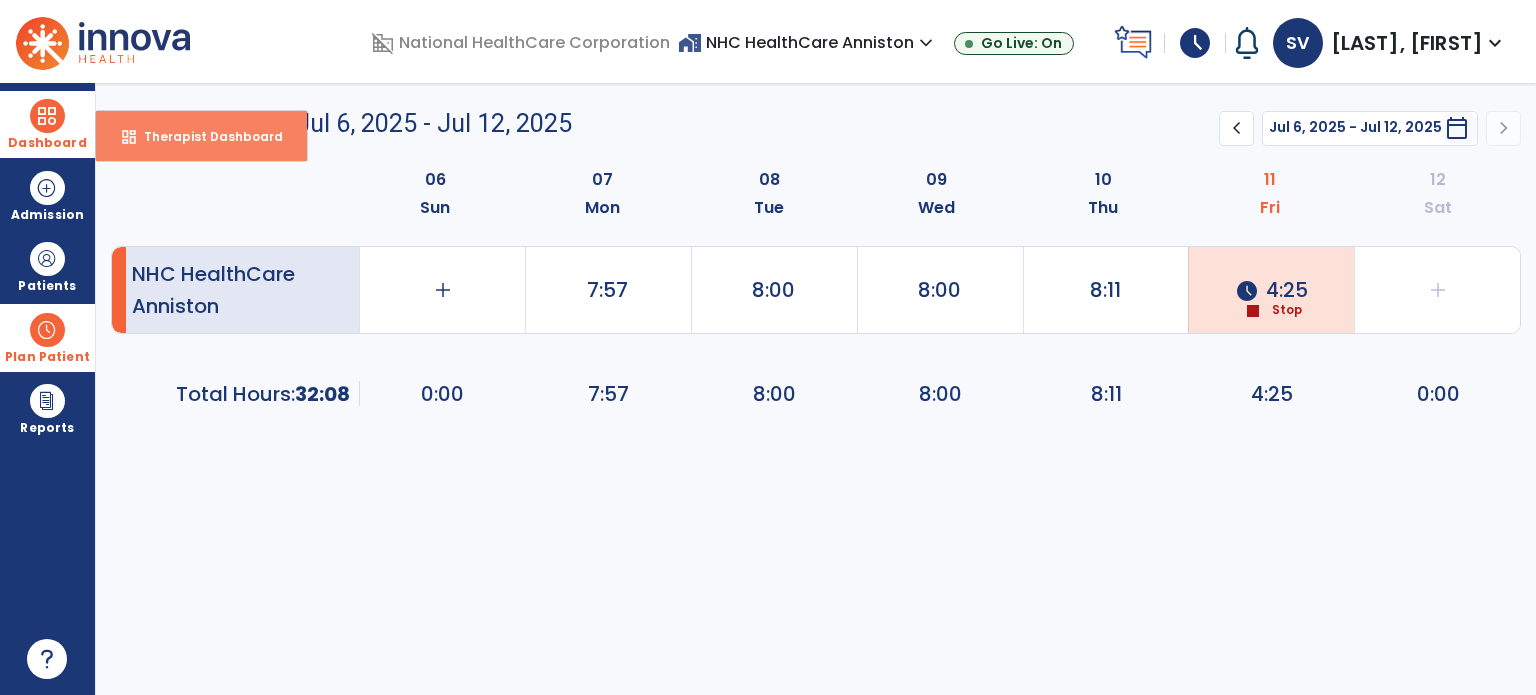 click on "dashboard  Therapist Dashboard" at bounding box center [201, 136] 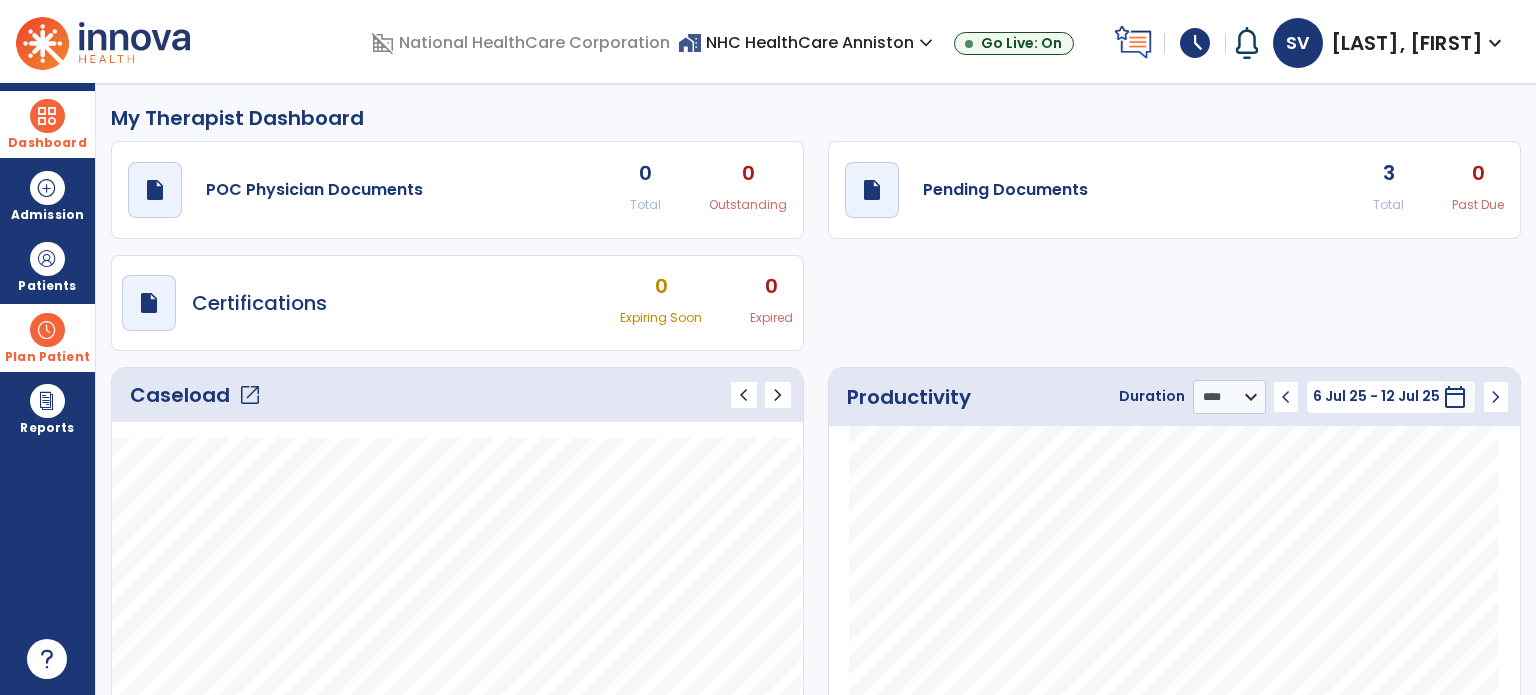 click on "open_in_new" 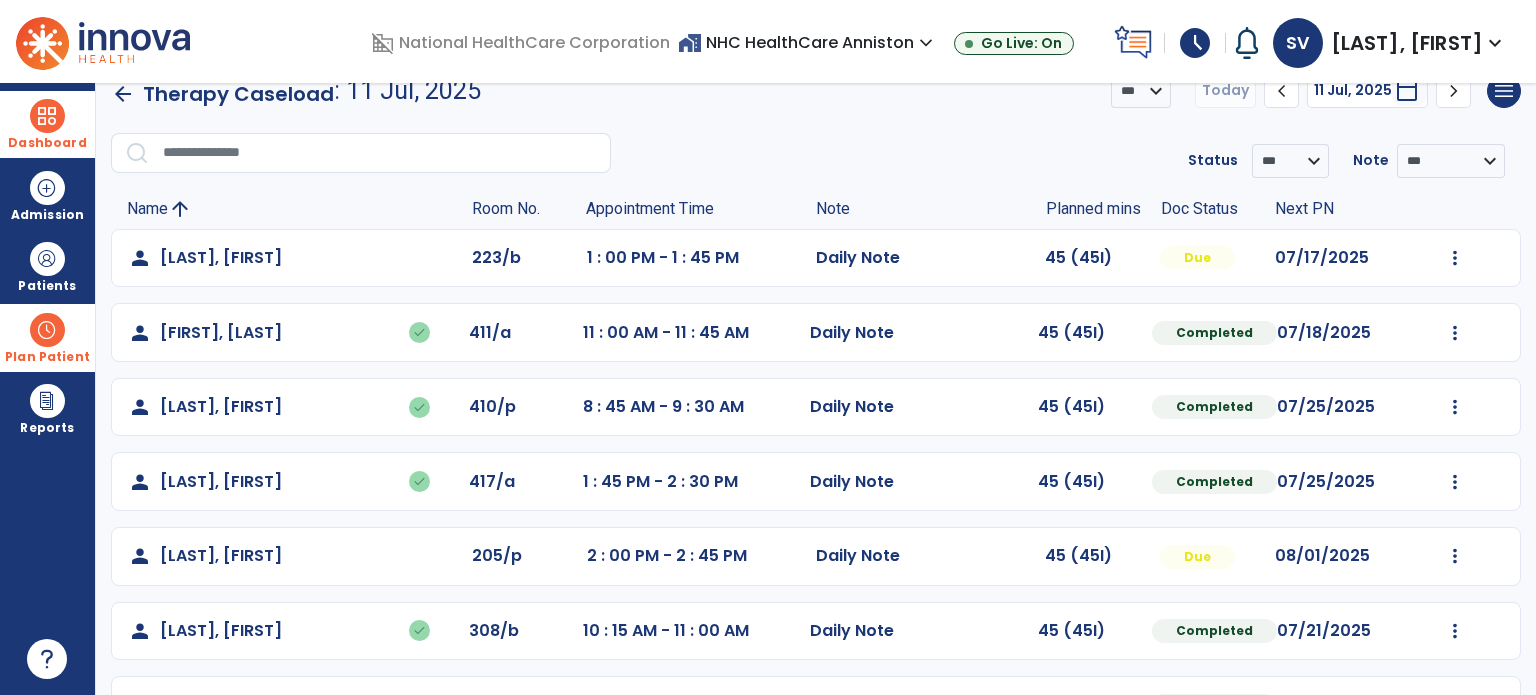 scroll, scrollTop: 0, scrollLeft: 0, axis: both 